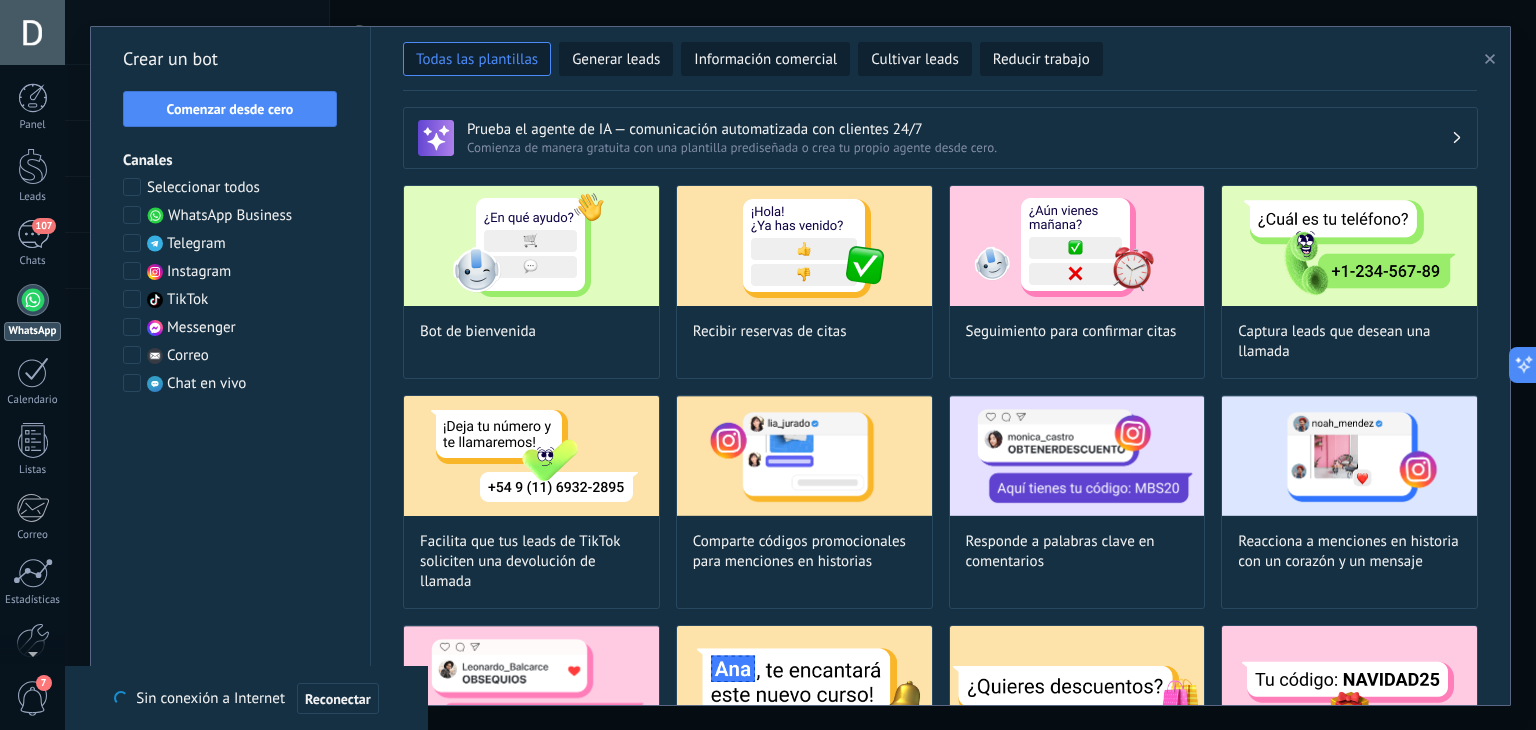 scroll, scrollTop: 0, scrollLeft: 0, axis: both 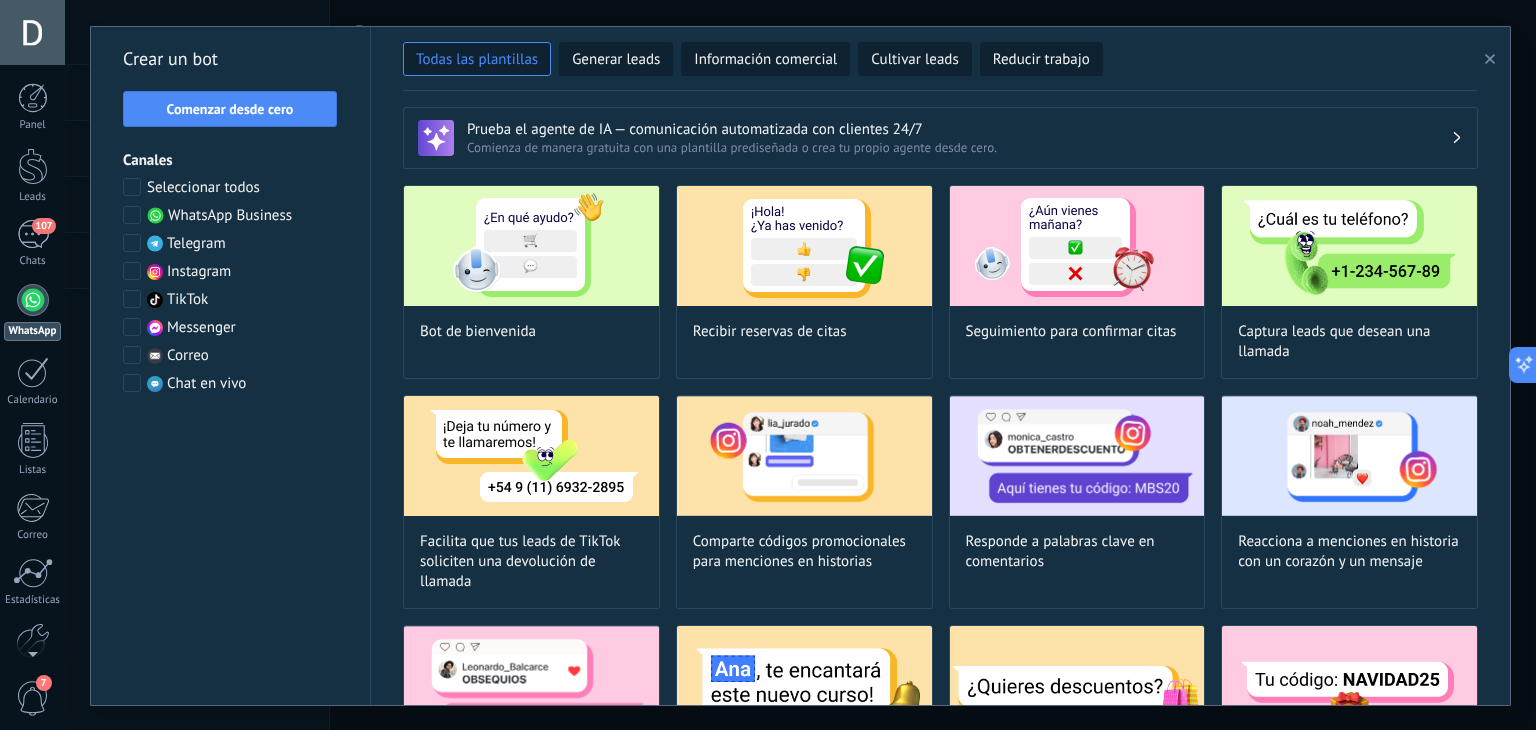 click at bounding box center [132, 215] 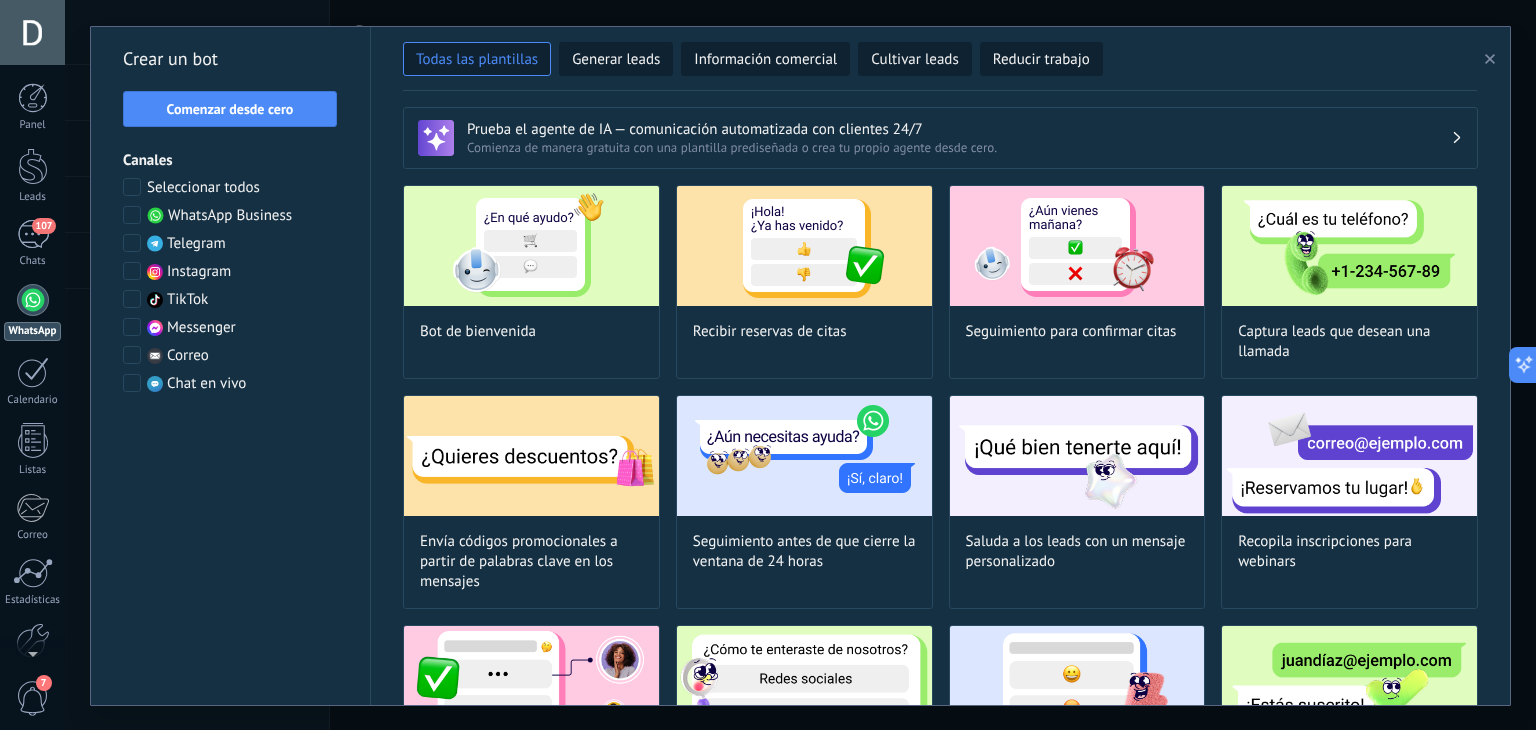 click at bounding box center (132, 271) 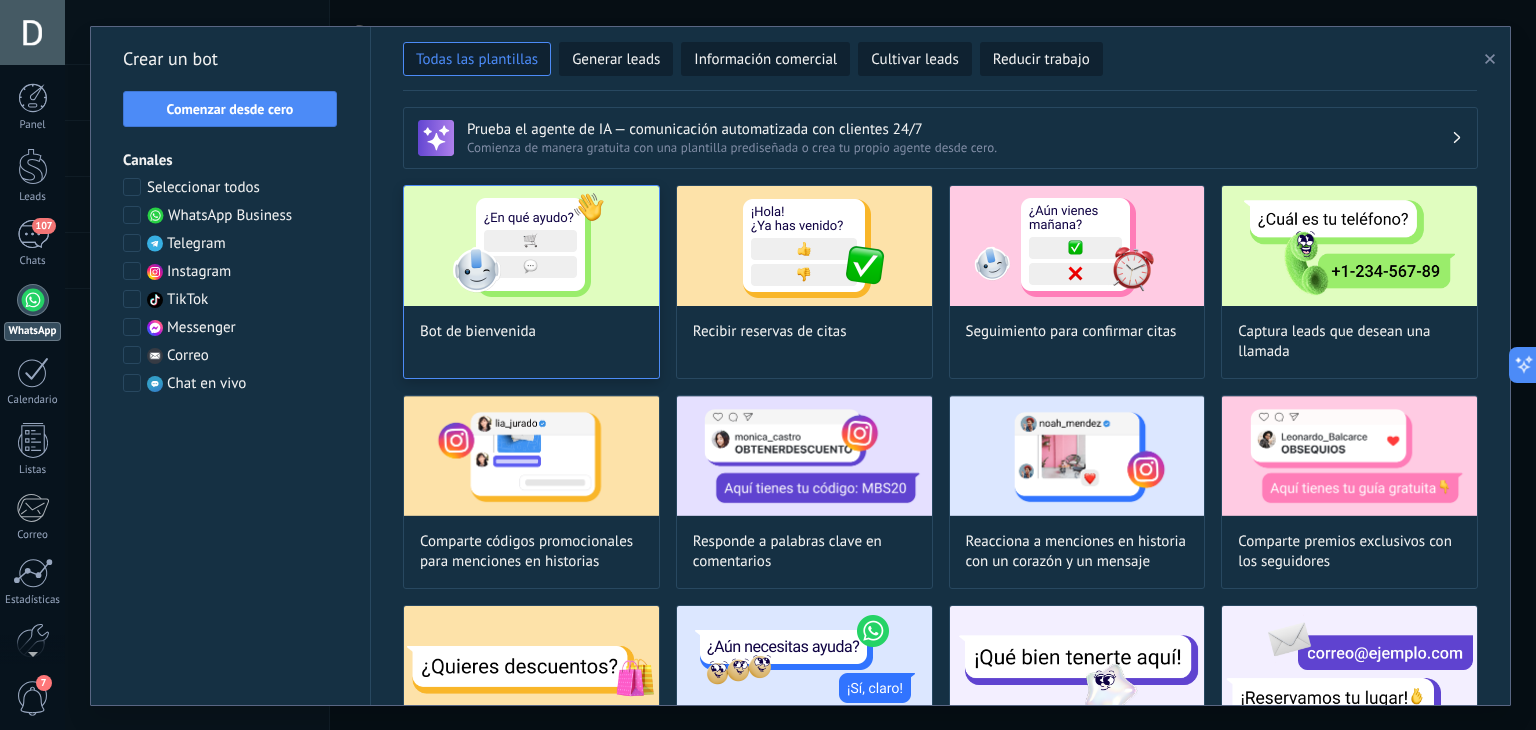 click at bounding box center [531, 246] 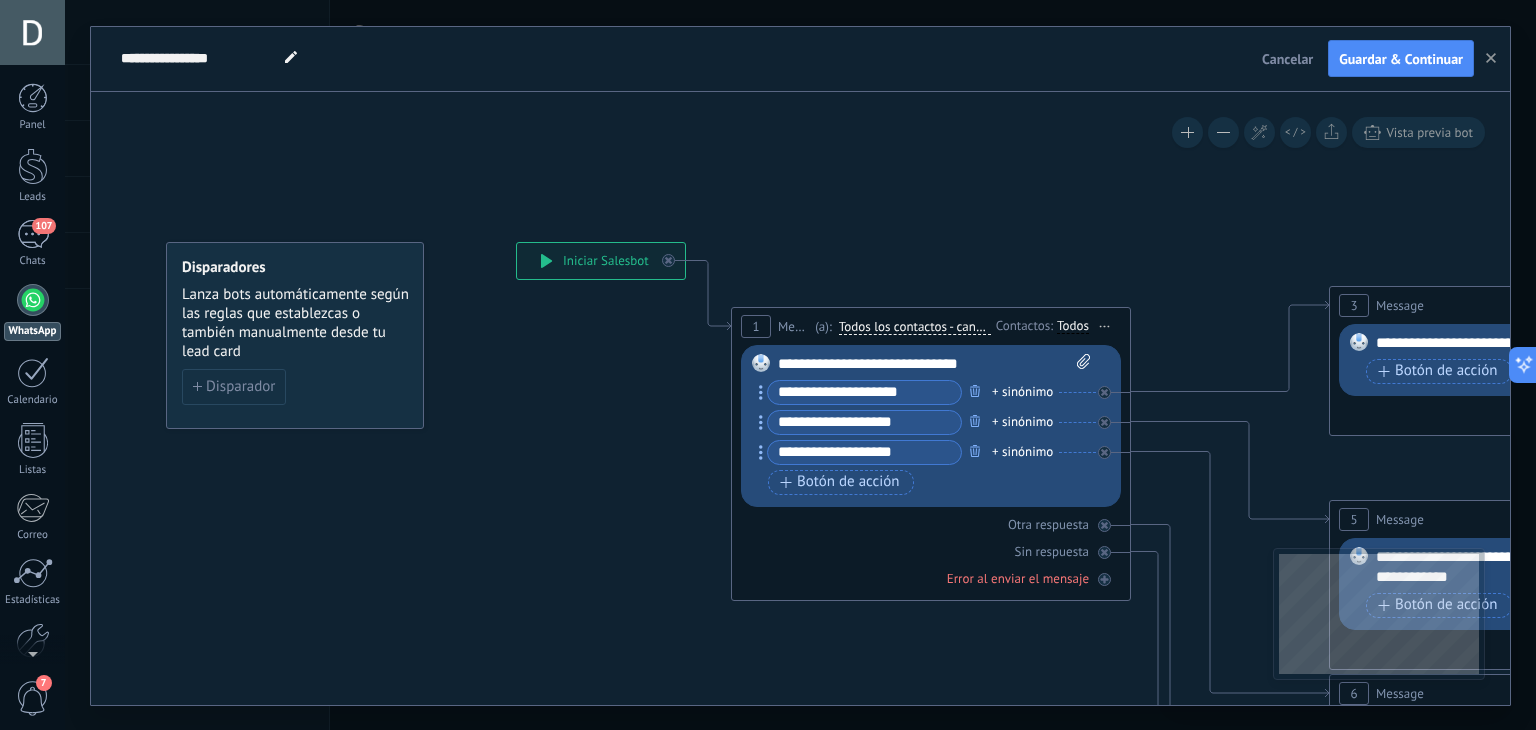 drag, startPoint x: 1317, startPoint y: 148, endPoint x: 1329, endPoint y: 133, distance: 19.209373 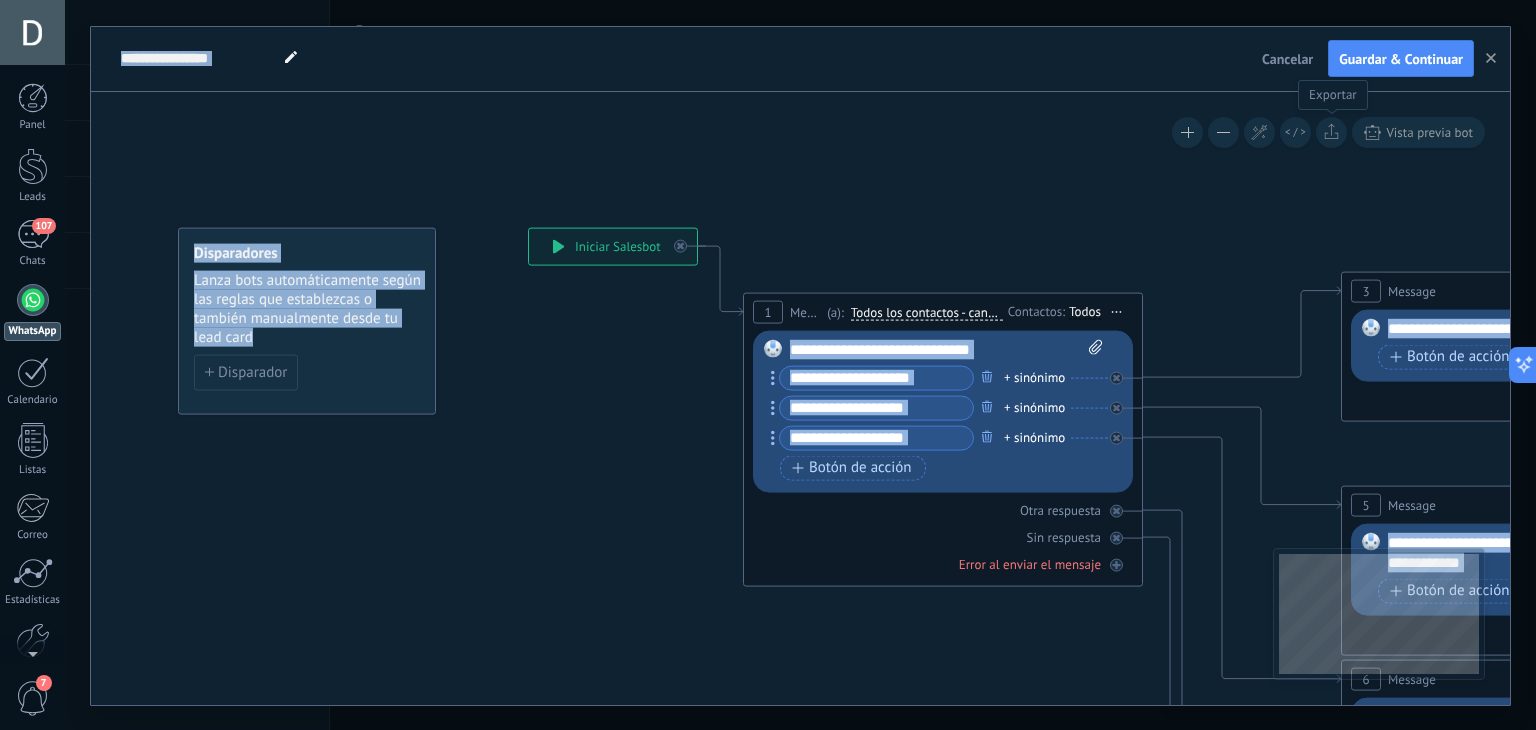 click 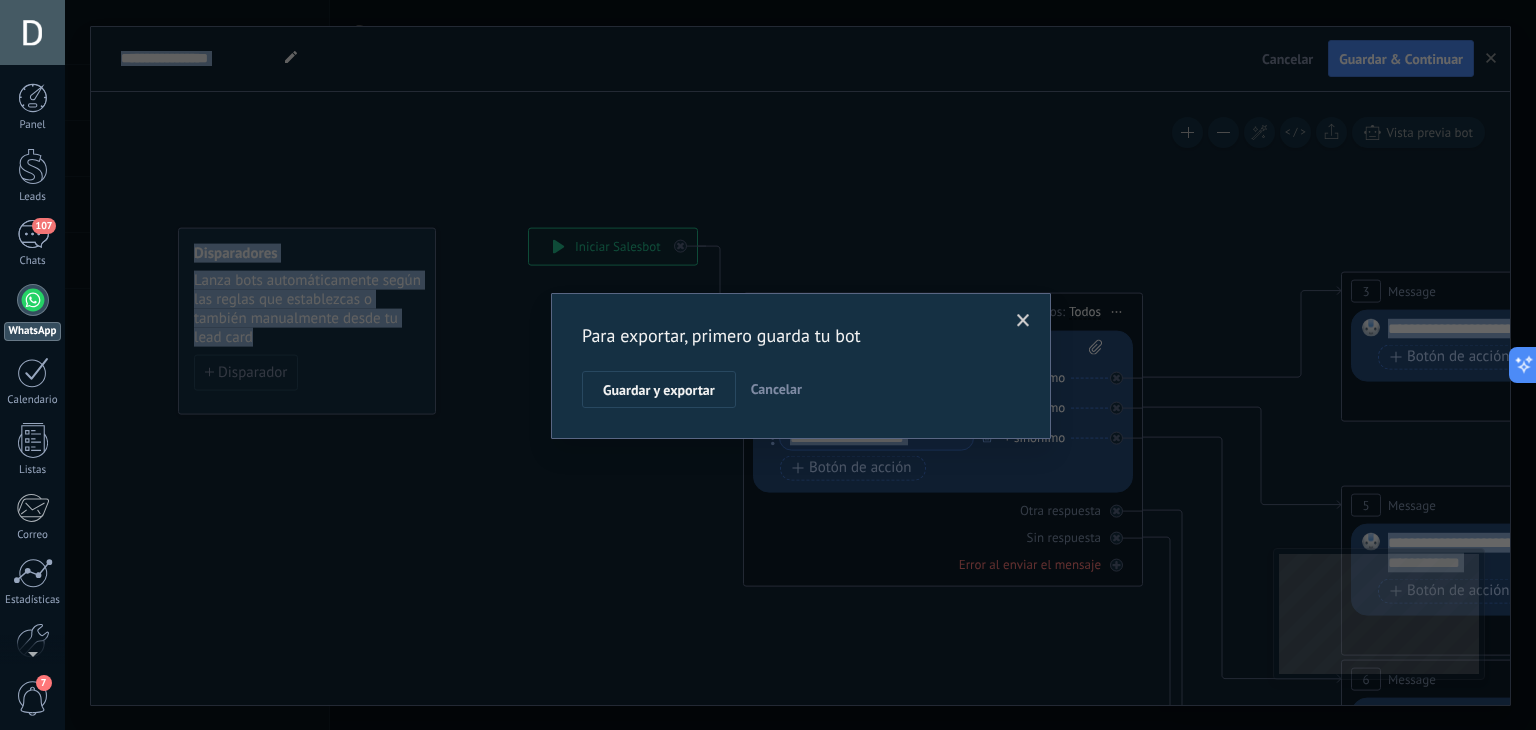 click on "Cancelar" at bounding box center (776, 389) 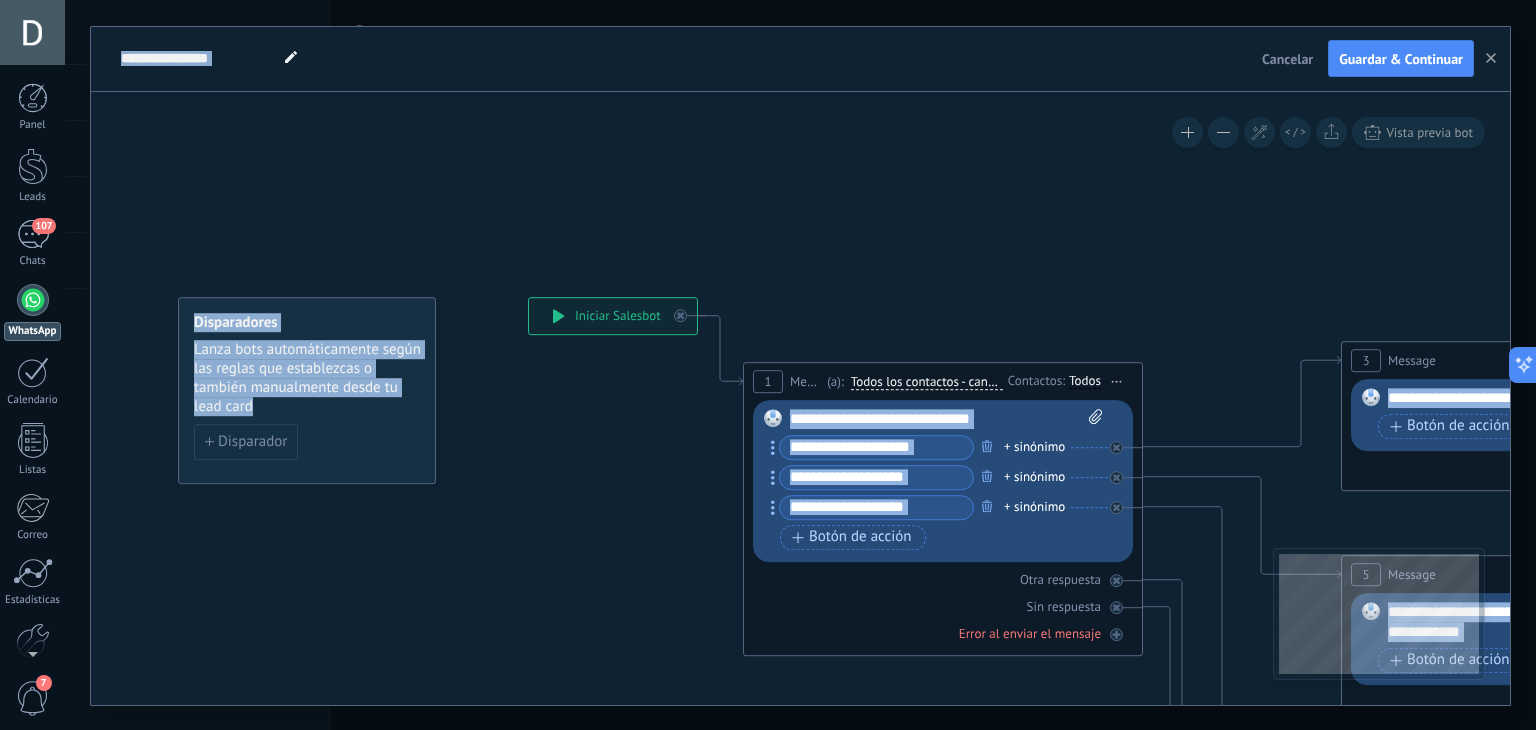 click on "Cancelar" at bounding box center (1287, 59) 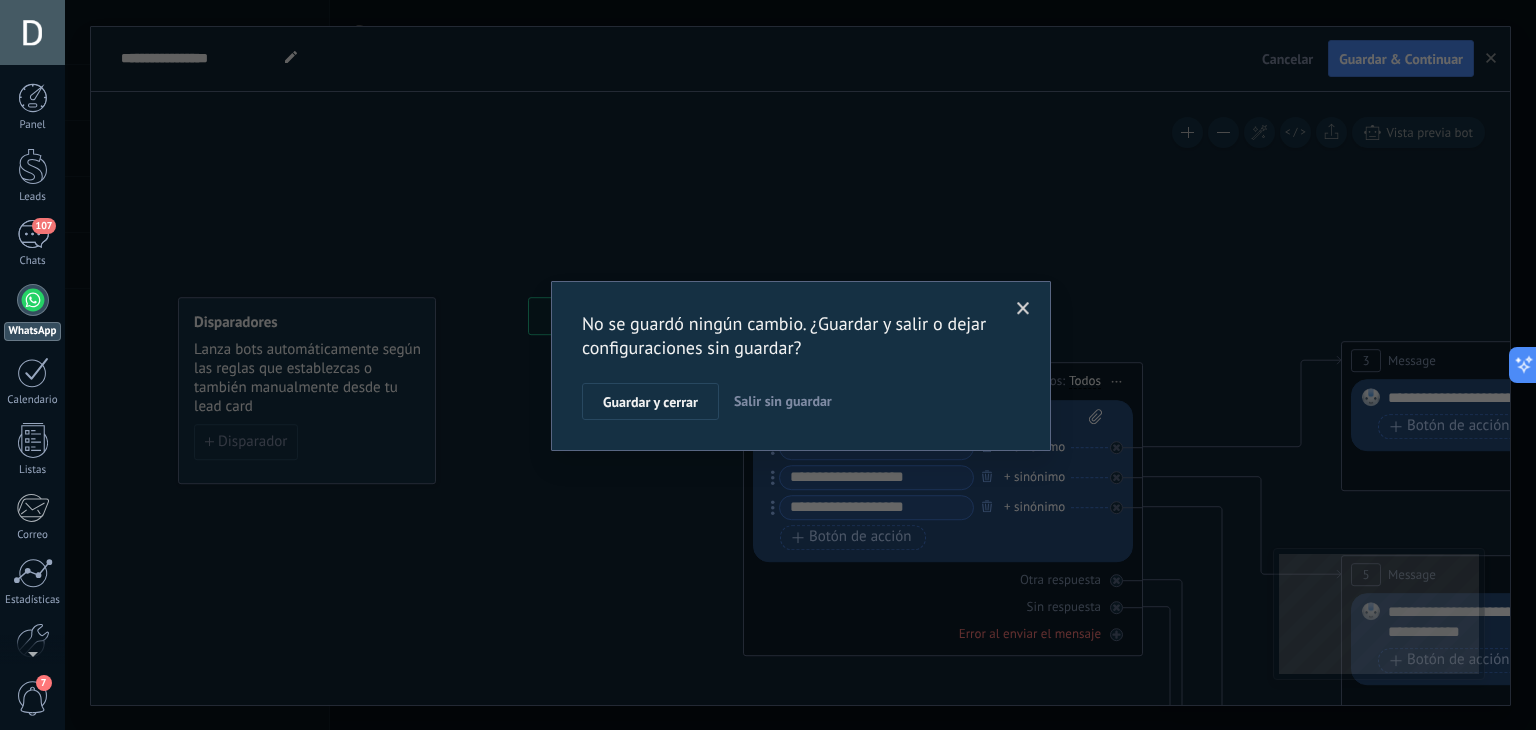 click at bounding box center [1023, 309] 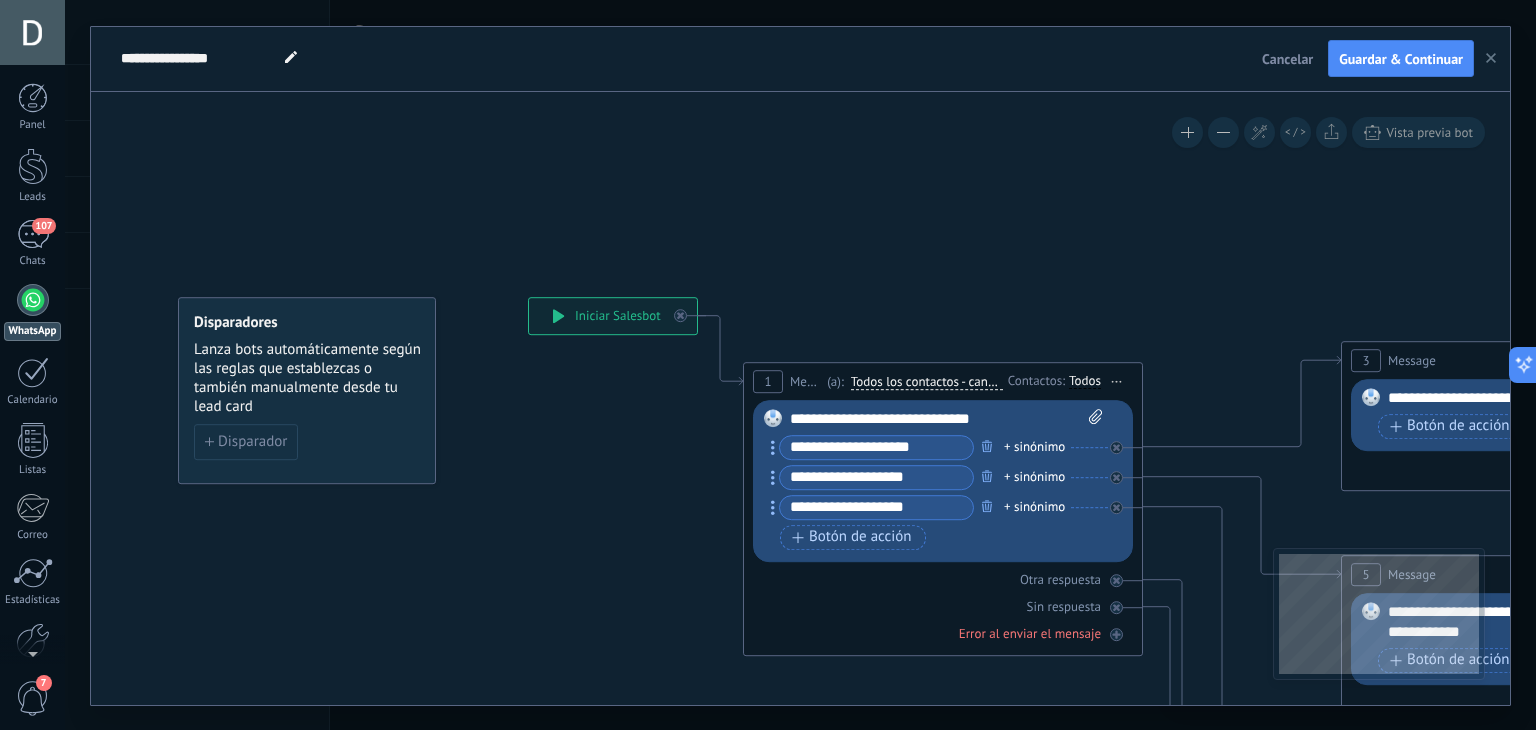 click 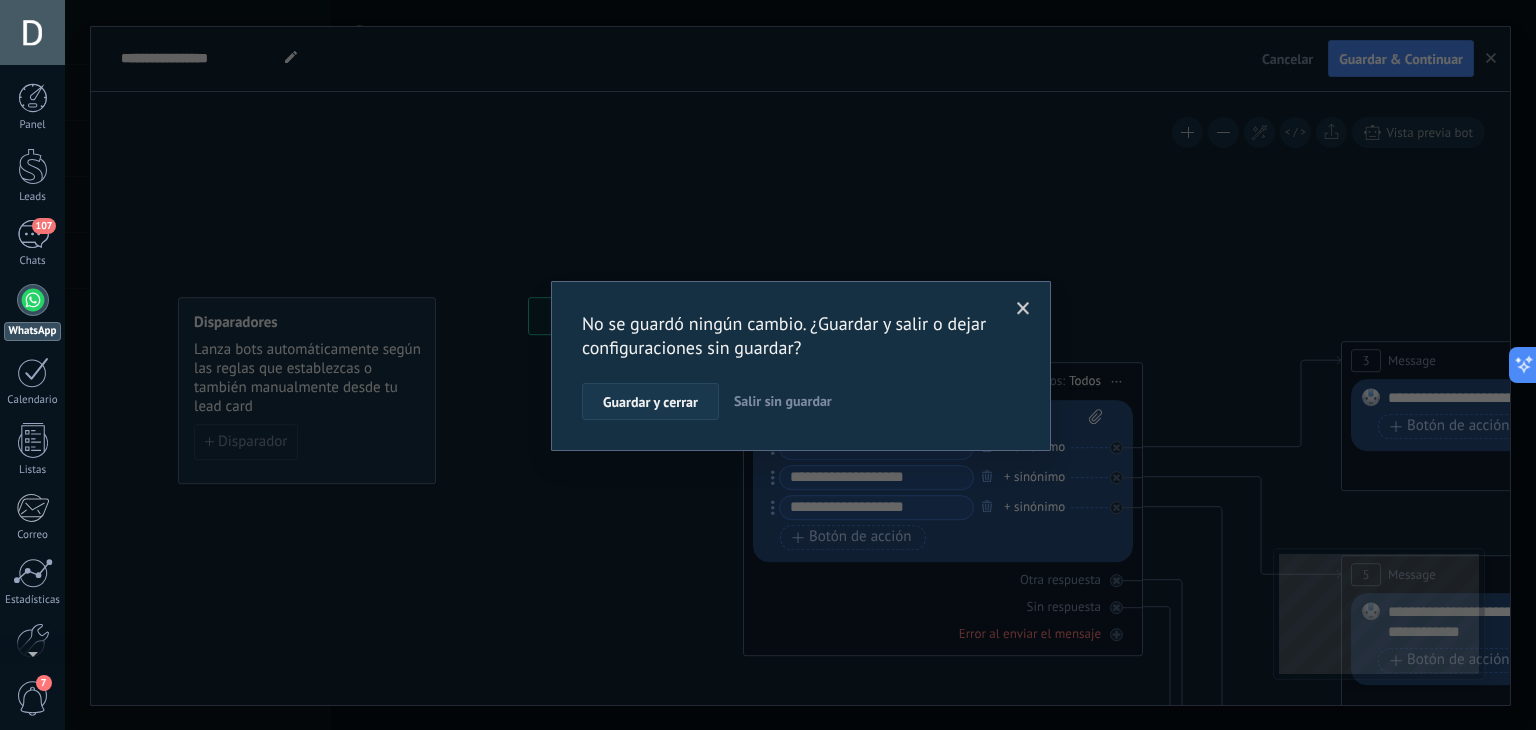 click on "Guardar y cerrar" at bounding box center (650, 402) 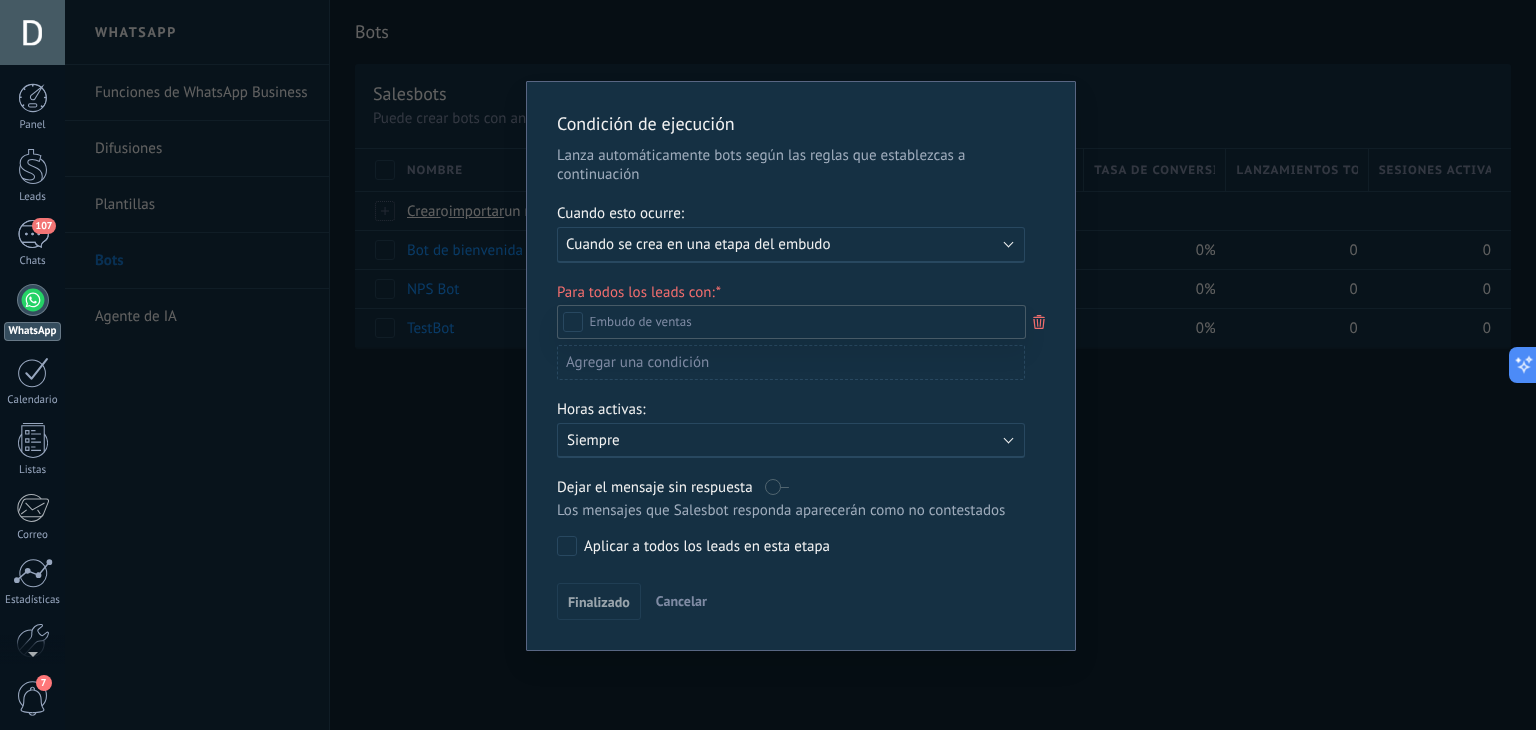 click on "Leads Entrantes Contacto inicial Negociación Debate contractual Discusión de contrato Logrado con éxito Venta Perdido" at bounding box center (791, 516) 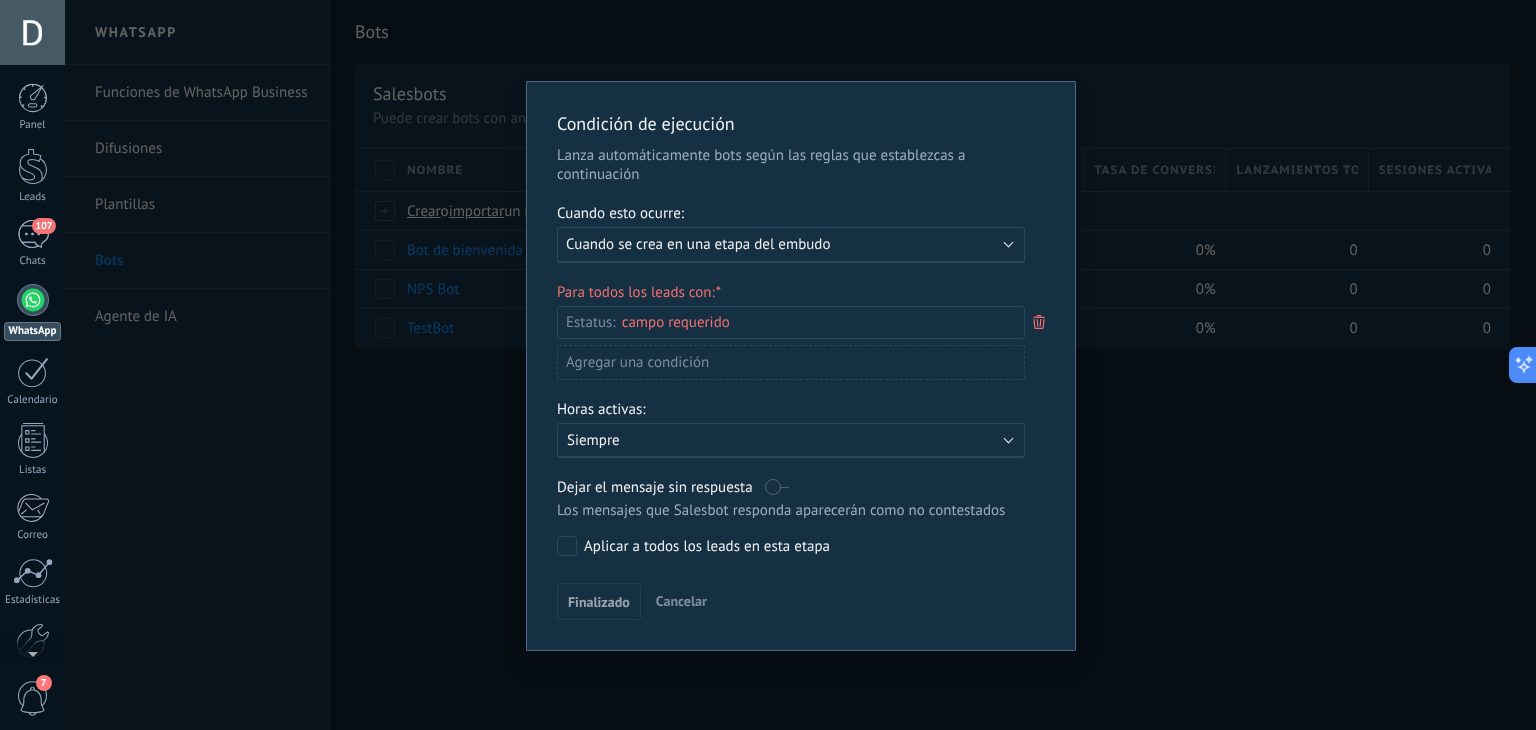 click on "Cancelar" at bounding box center [681, 601] 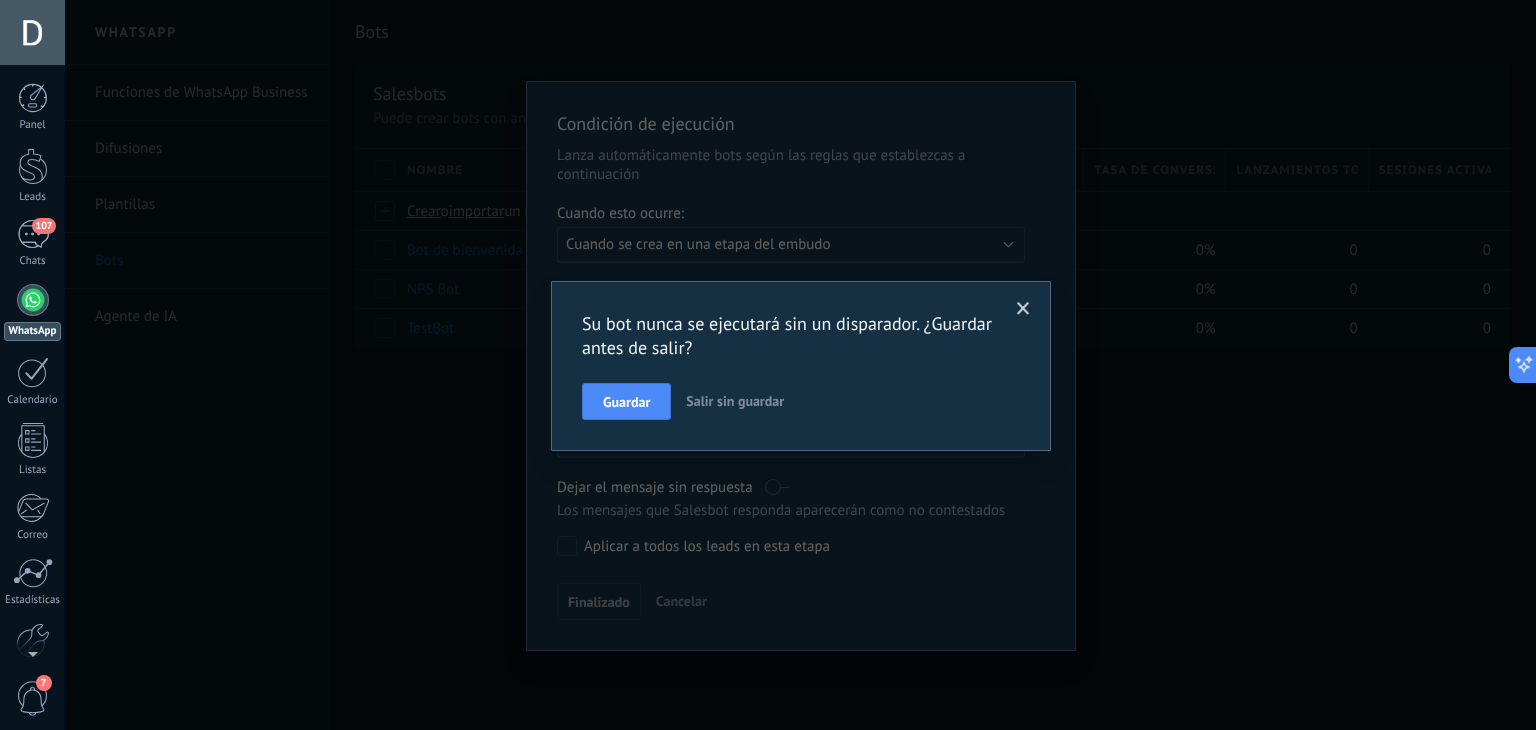 click on "Salir sin guardar" at bounding box center (735, 401) 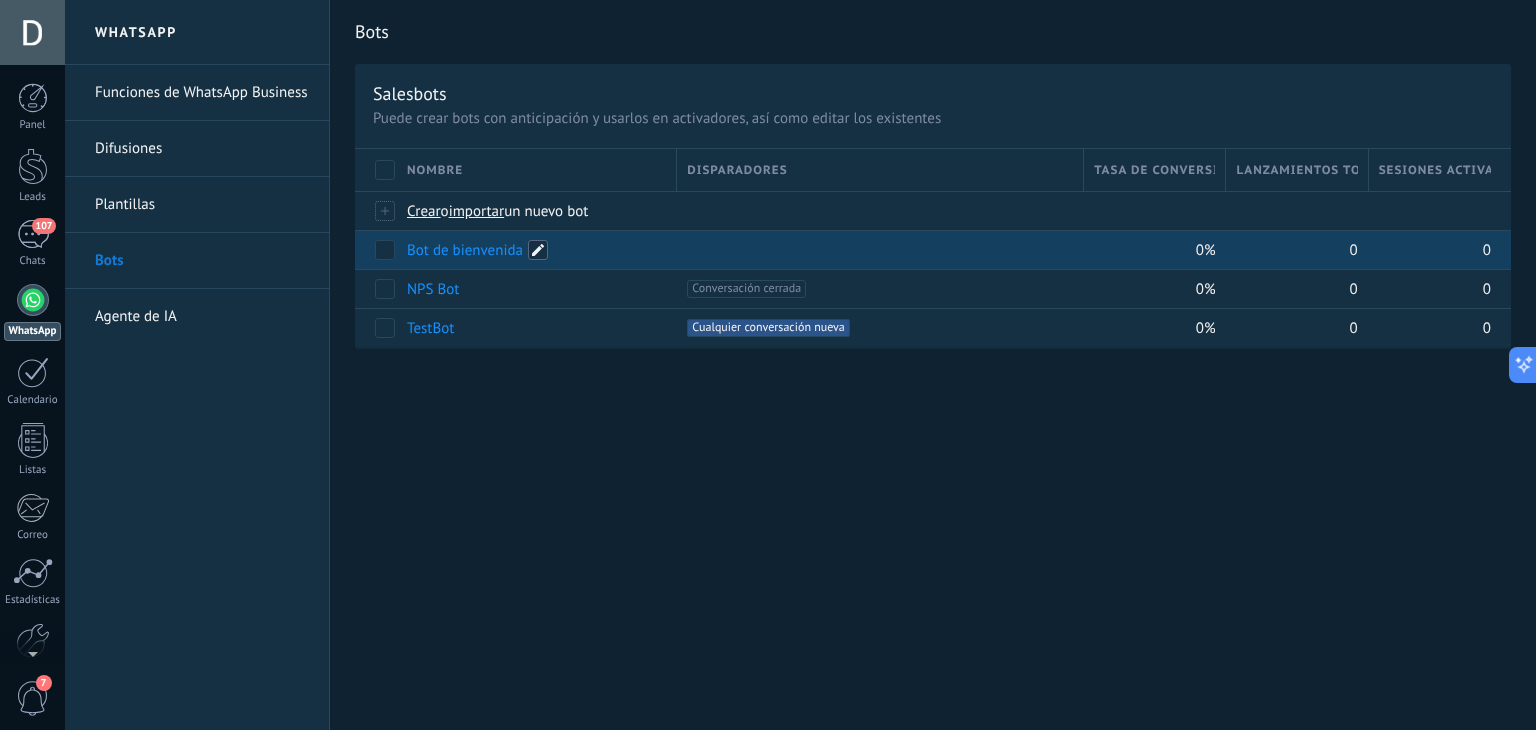 click at bounding box center [538, 250] 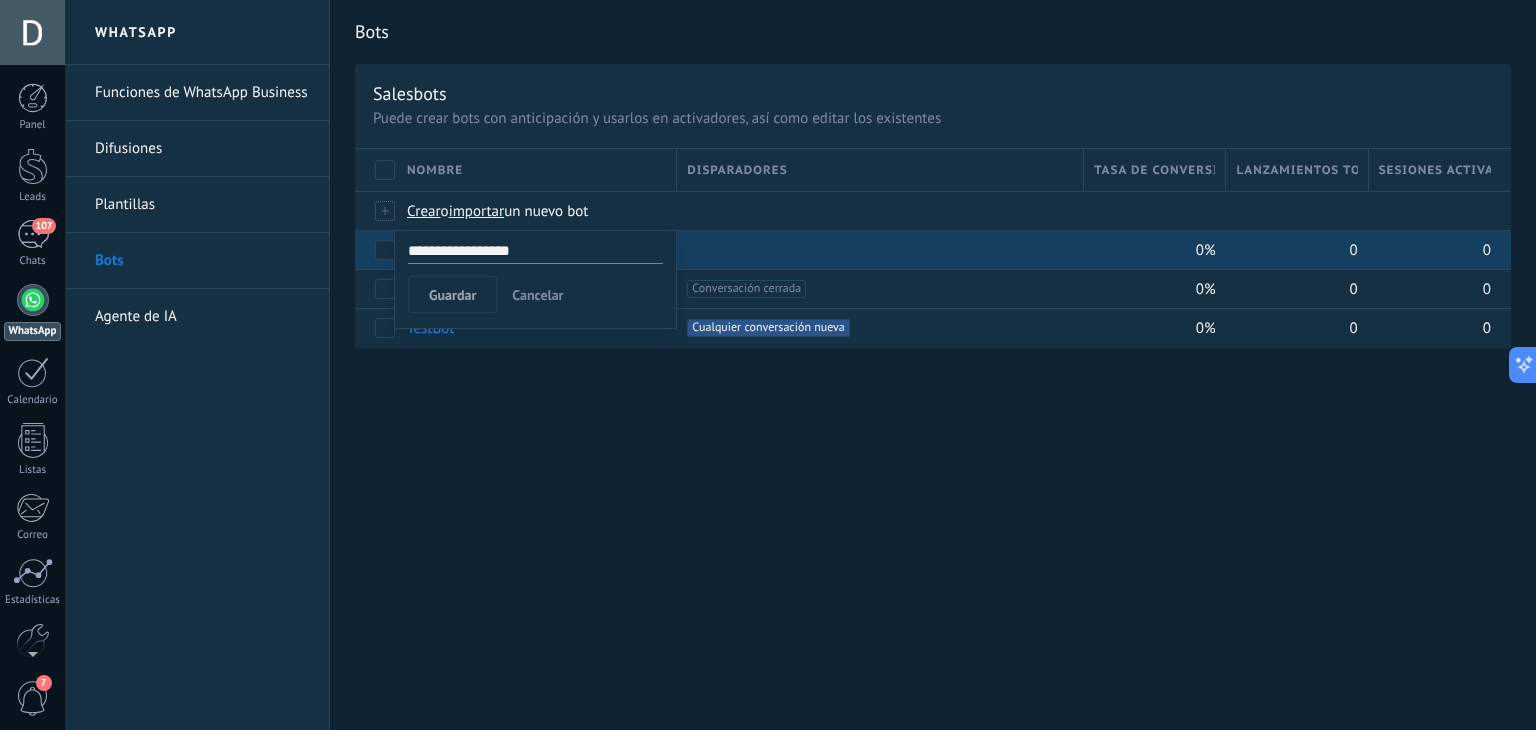click on "Cancelar" at bounding box center [537, 295] 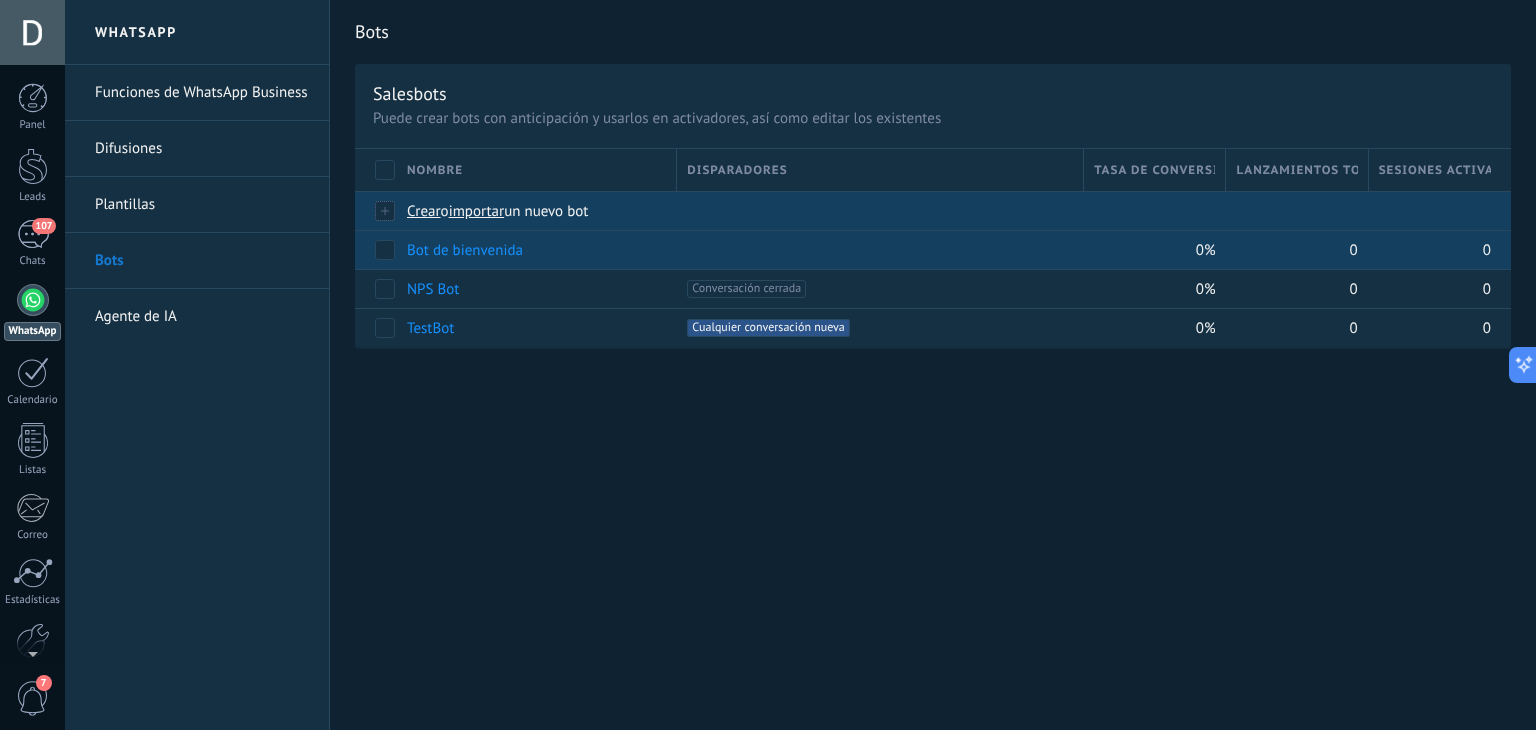click on "Crear" at bounding box center (424, 211) 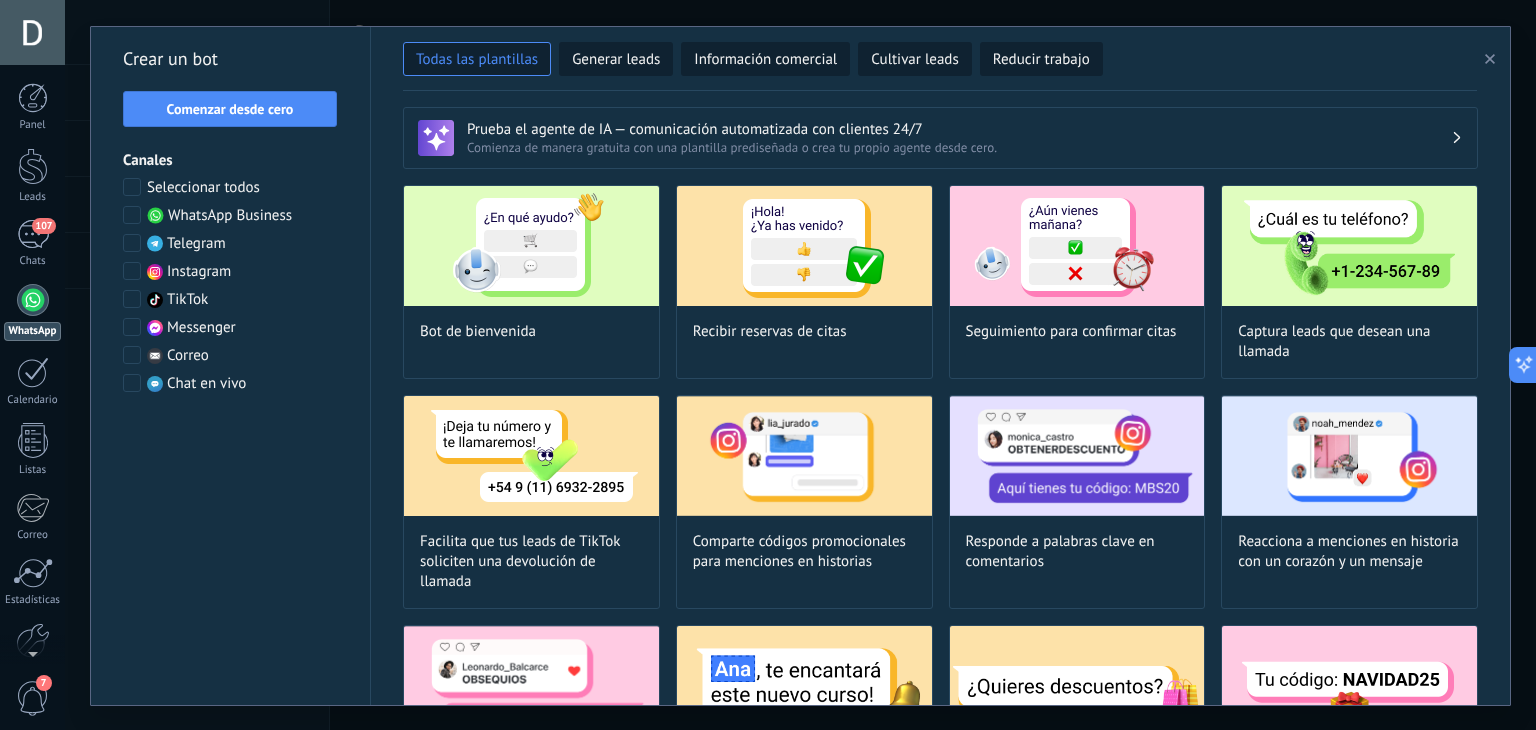 click at bounding box center (132, 271) 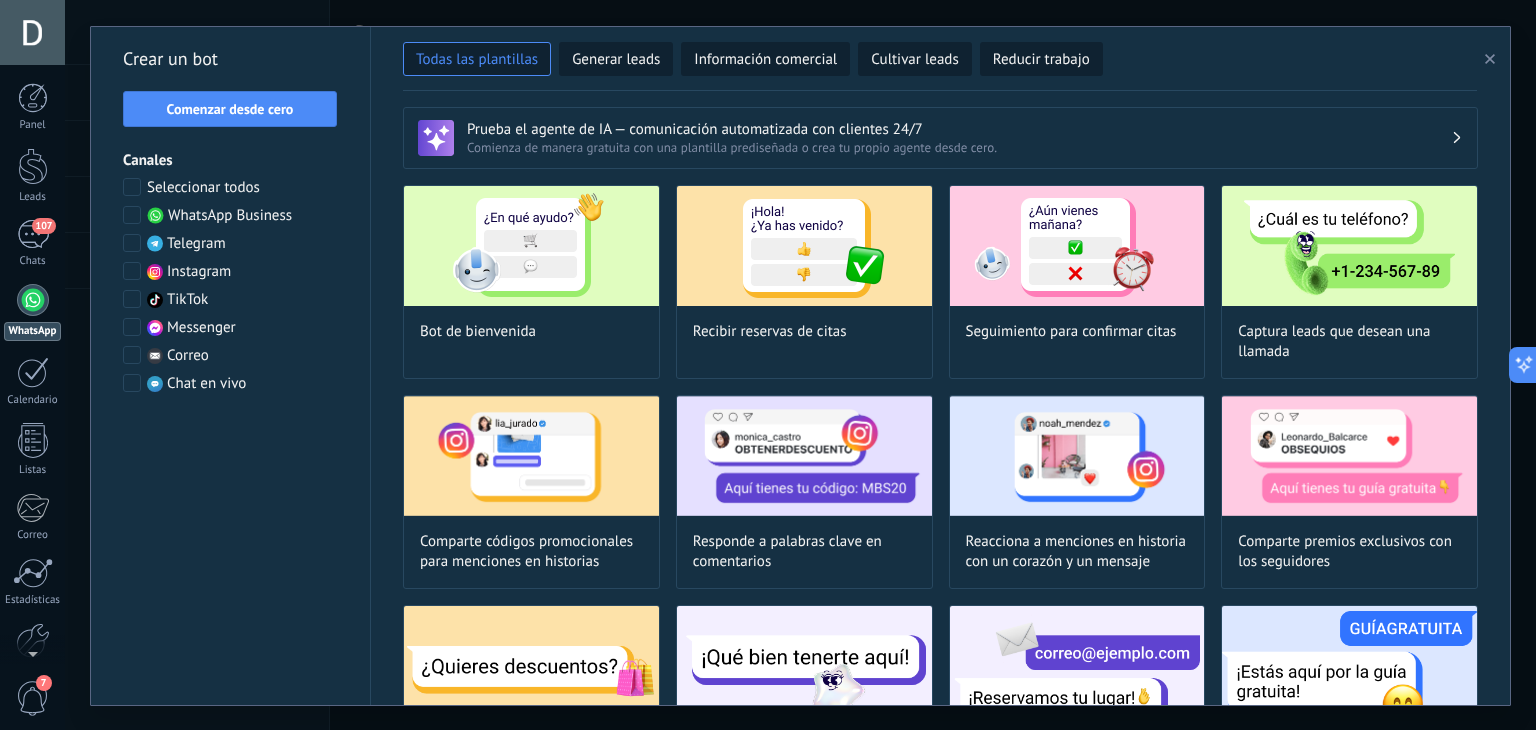click at bounding box center [132, 215] 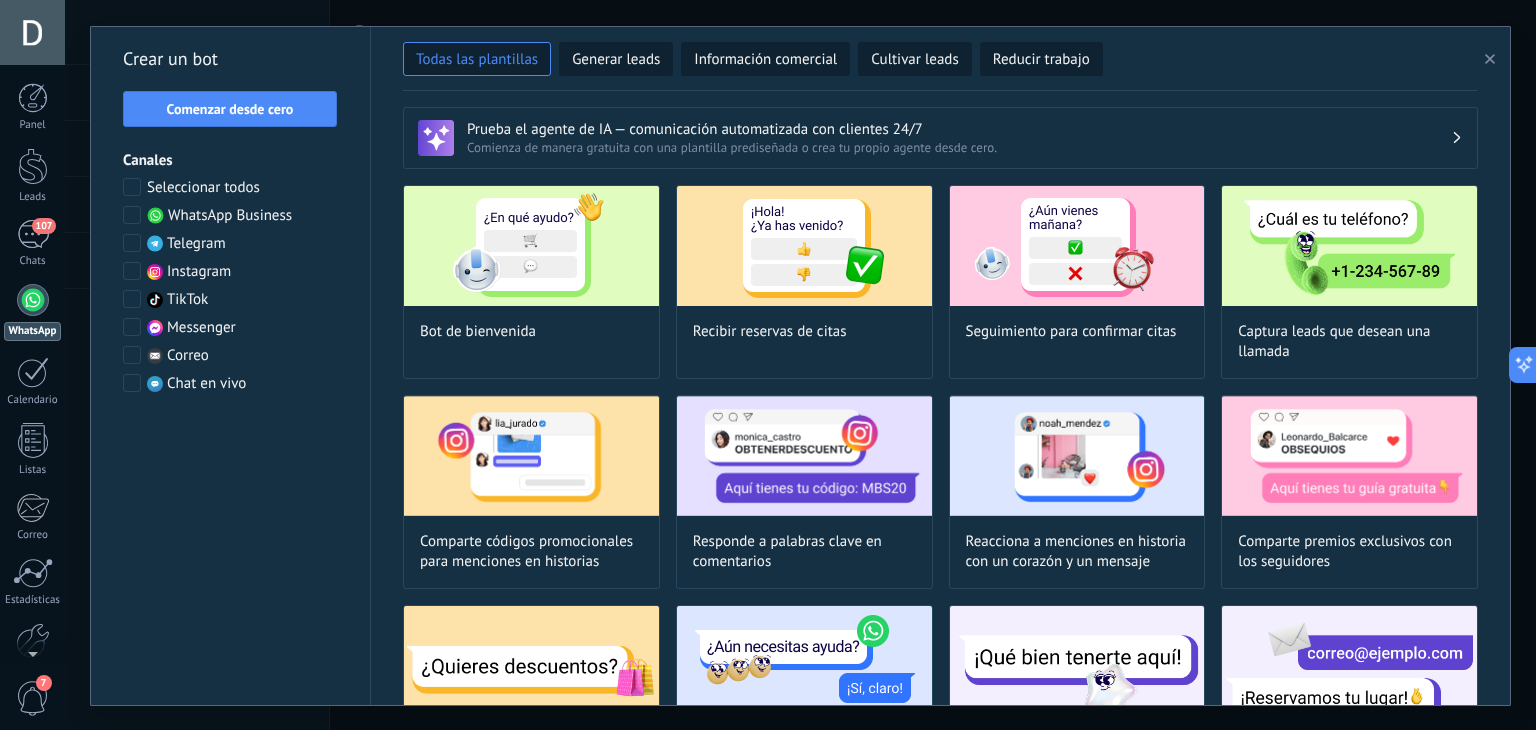 click 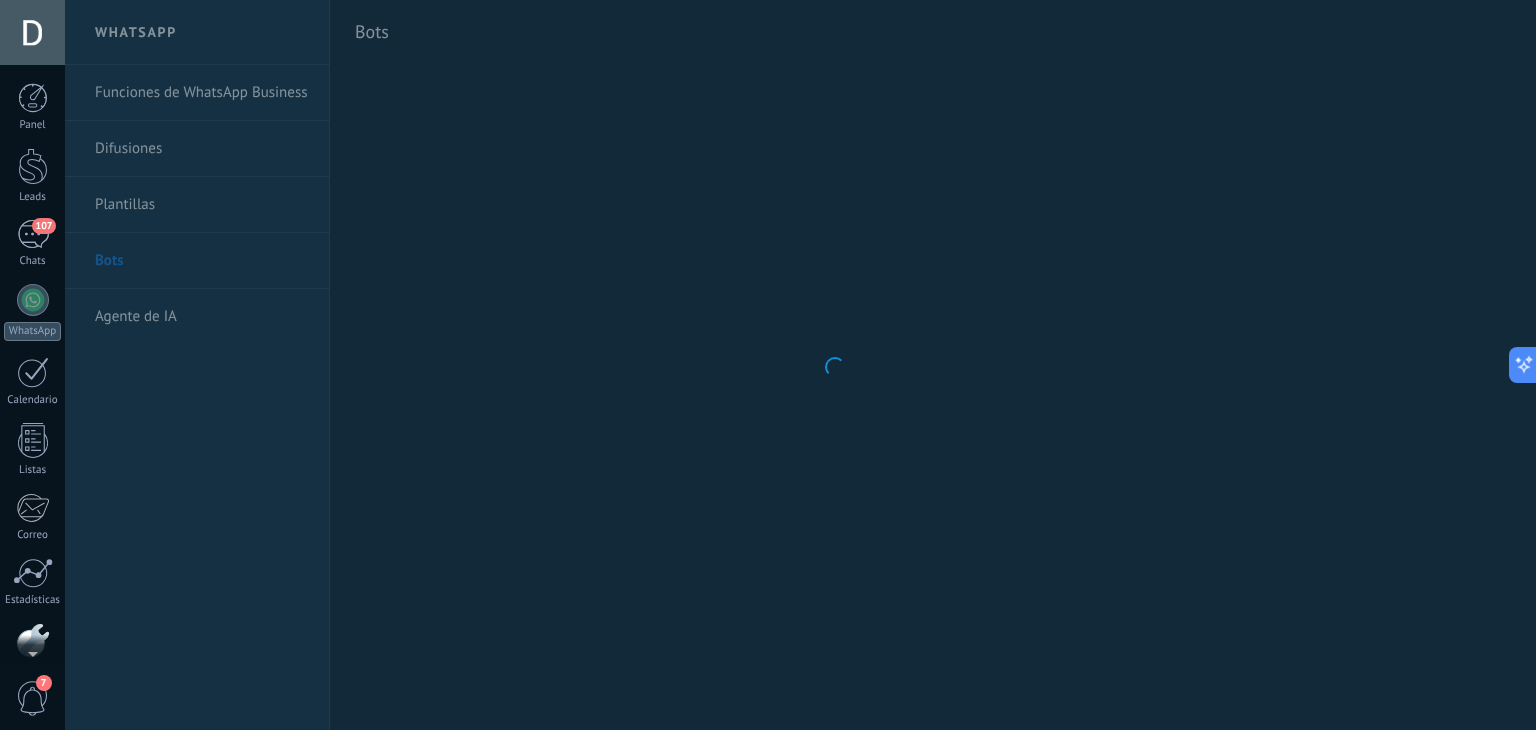 scroll, scrollTop: 101, scrollLeft: 0, axis: vertical 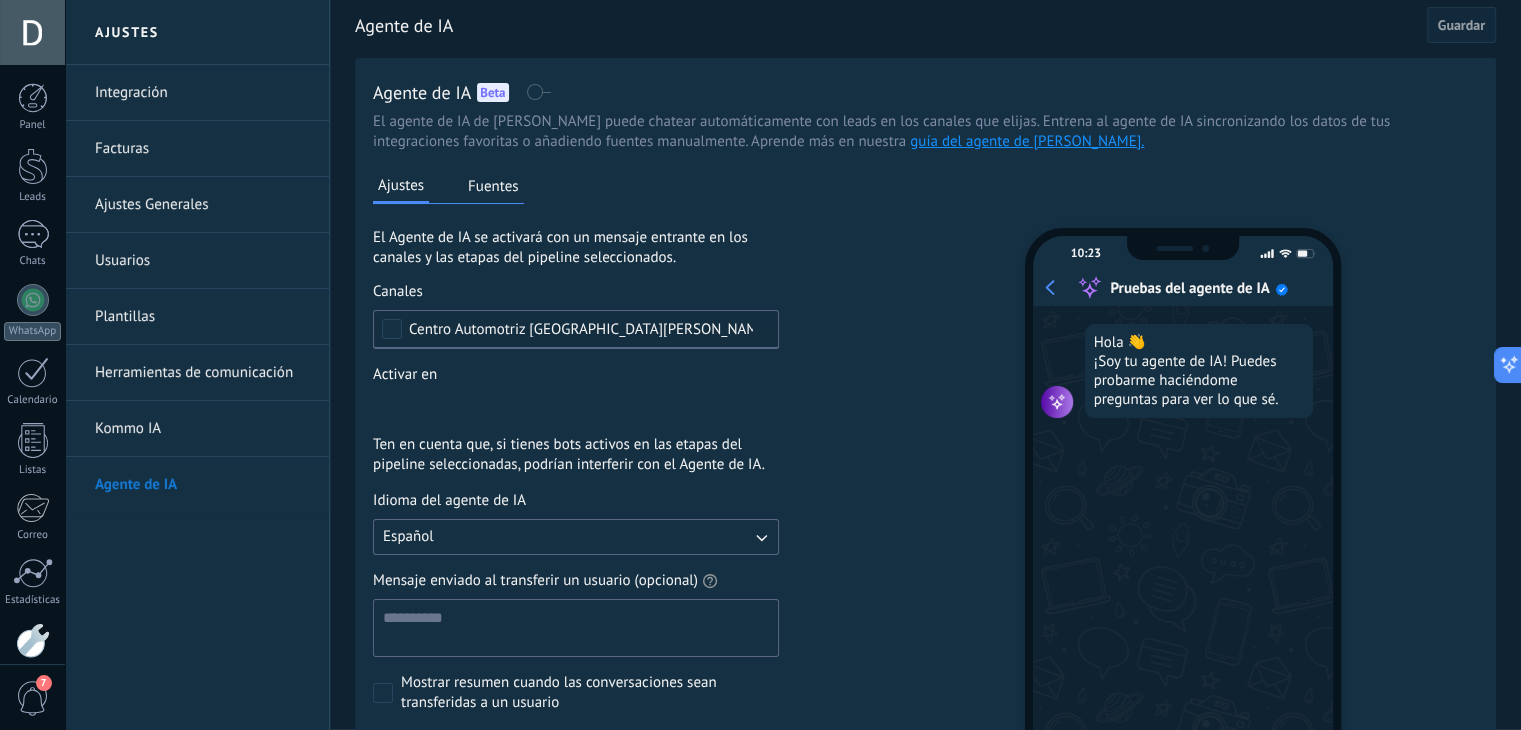 click on "Kommo IA" at bounding box center (197, 429) 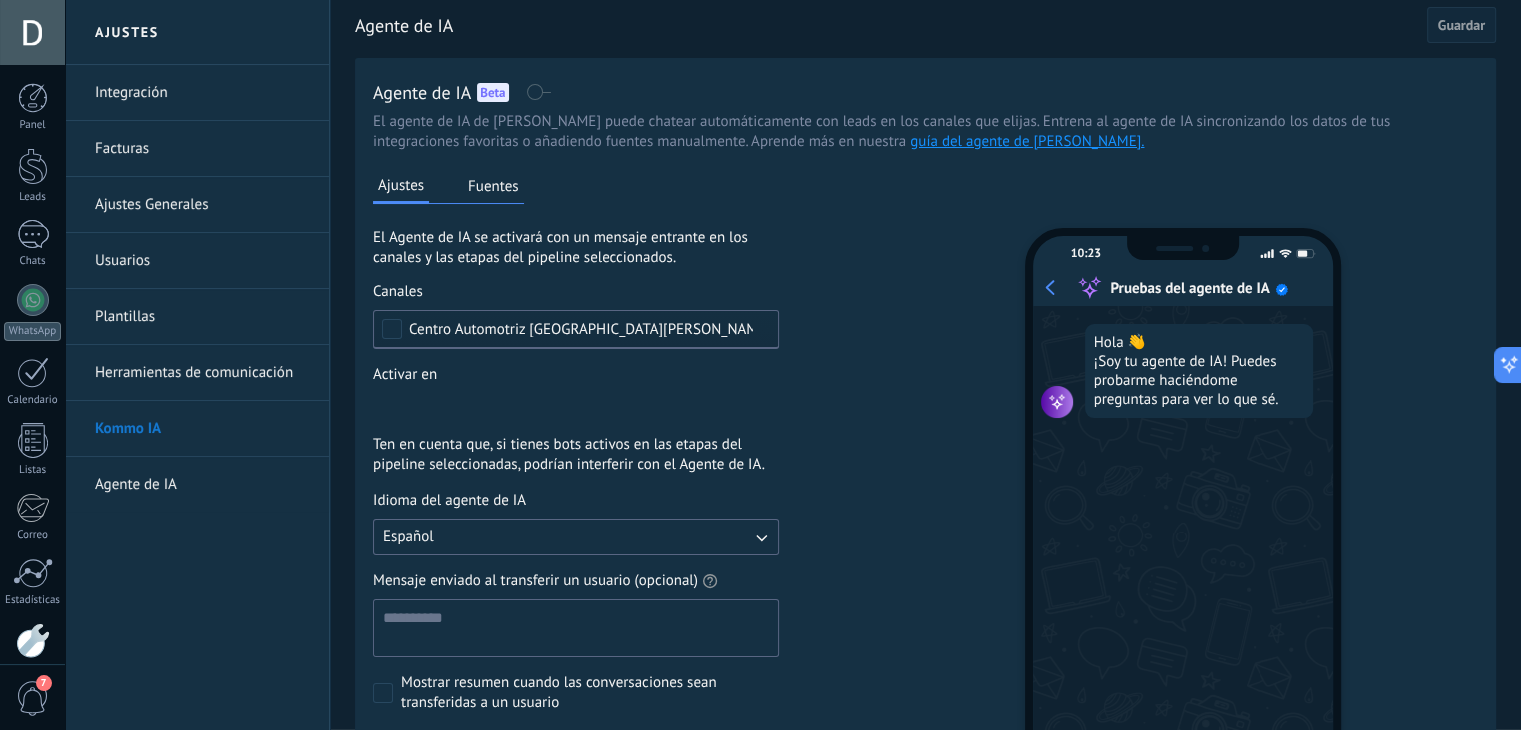 scroll, scrollTop: 248, scrollLeft: 0, axis: vertical 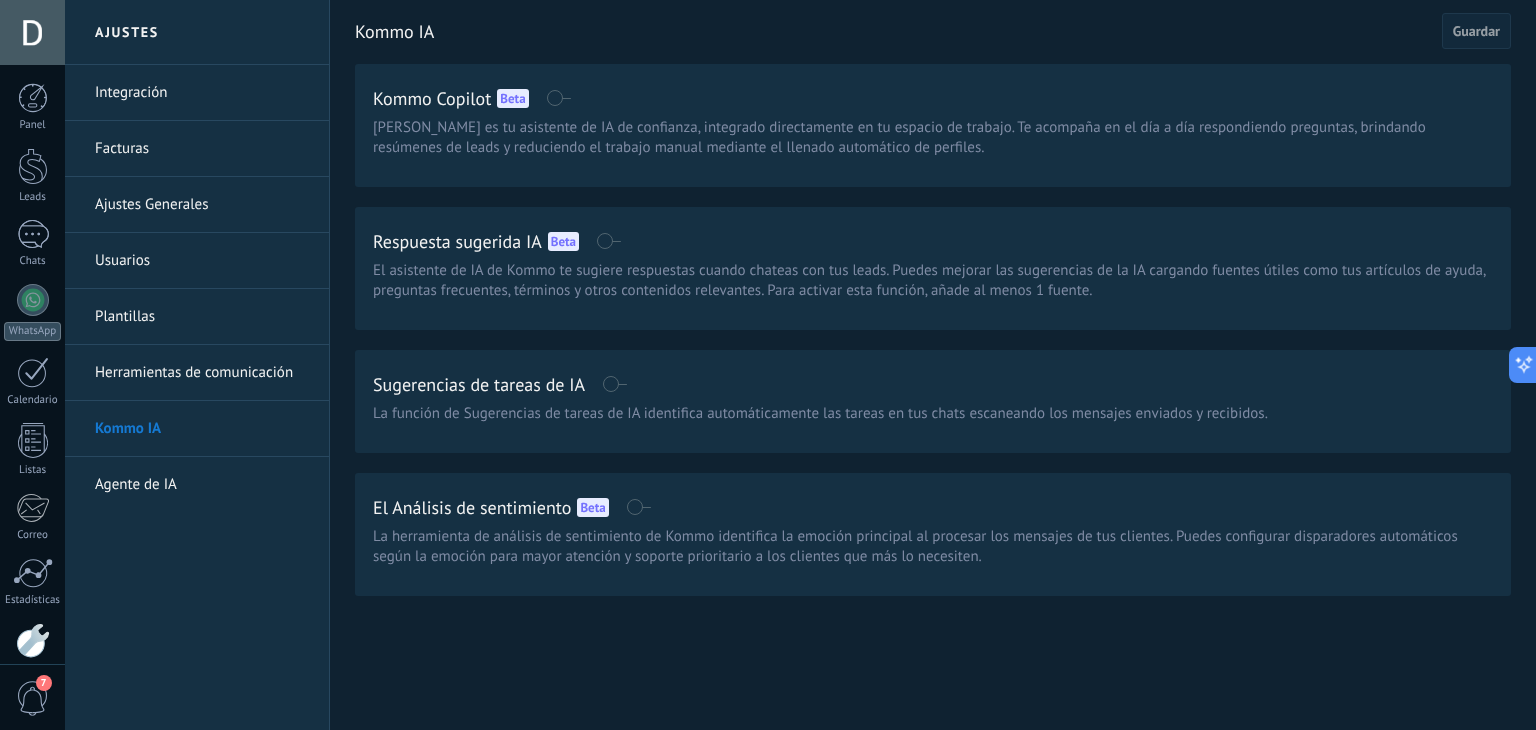 click on "Herramientas de comunicación" at bounding box center (202, 373) 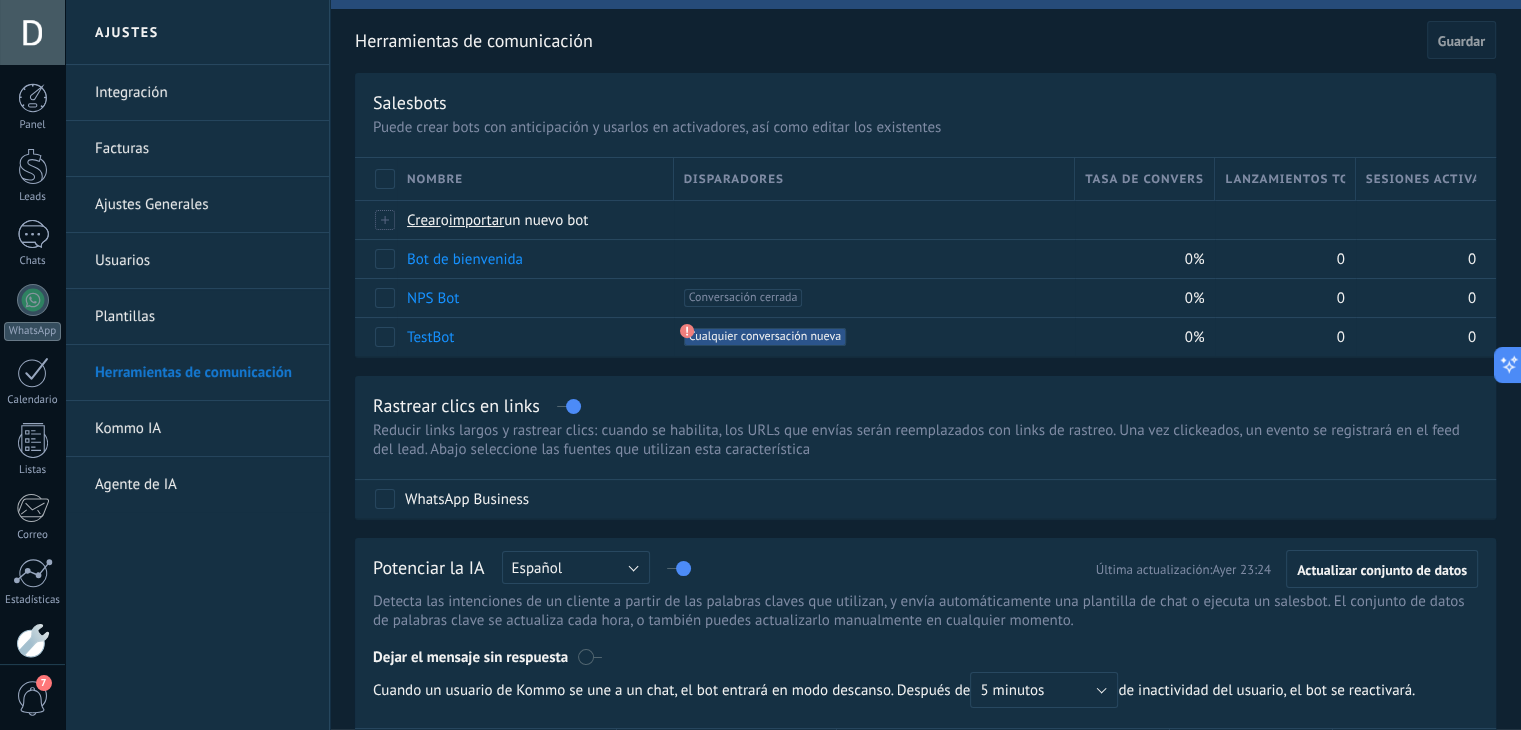 scroll, scrollTop: 0, scrollLeft: 0, axis: both 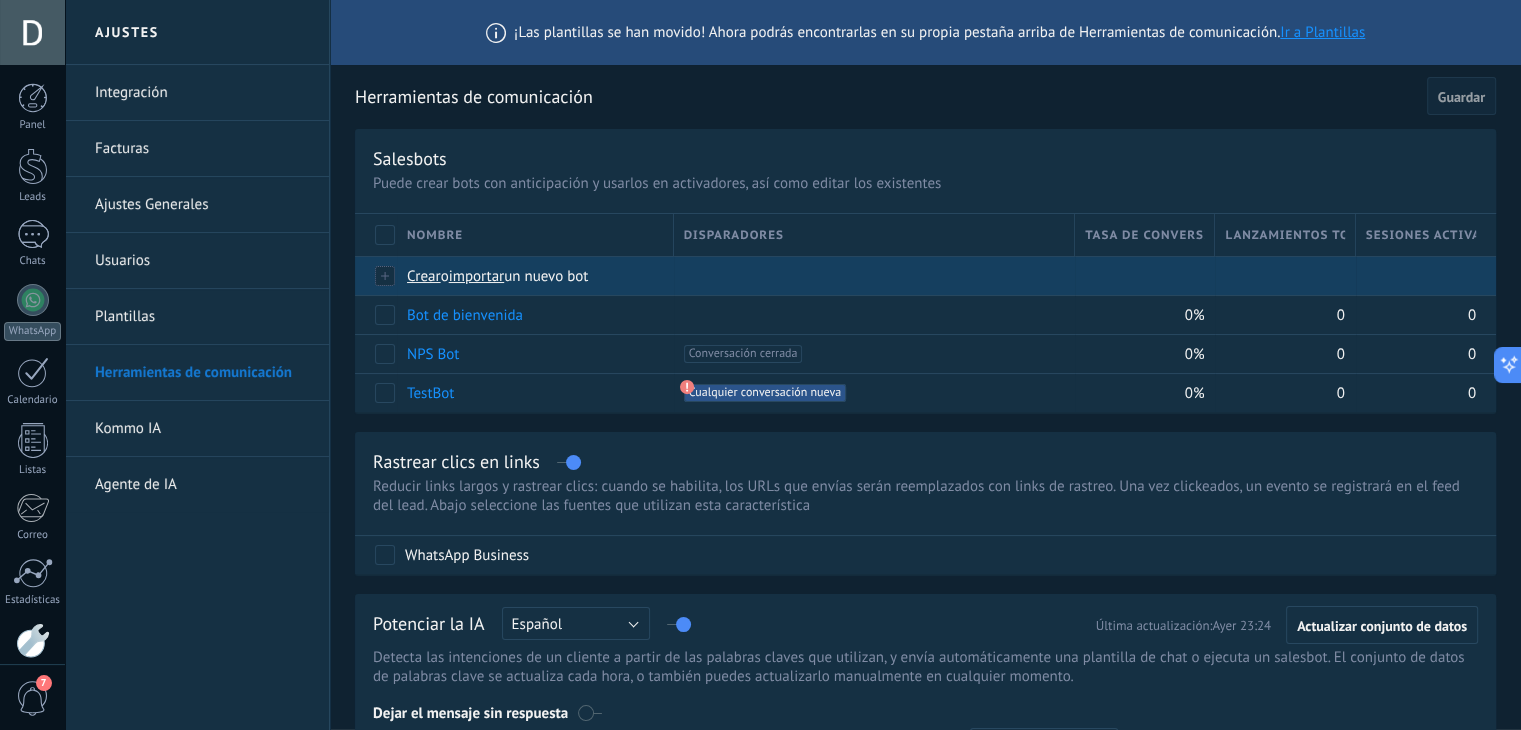 click on "importar" at bounding box center (477, 276) 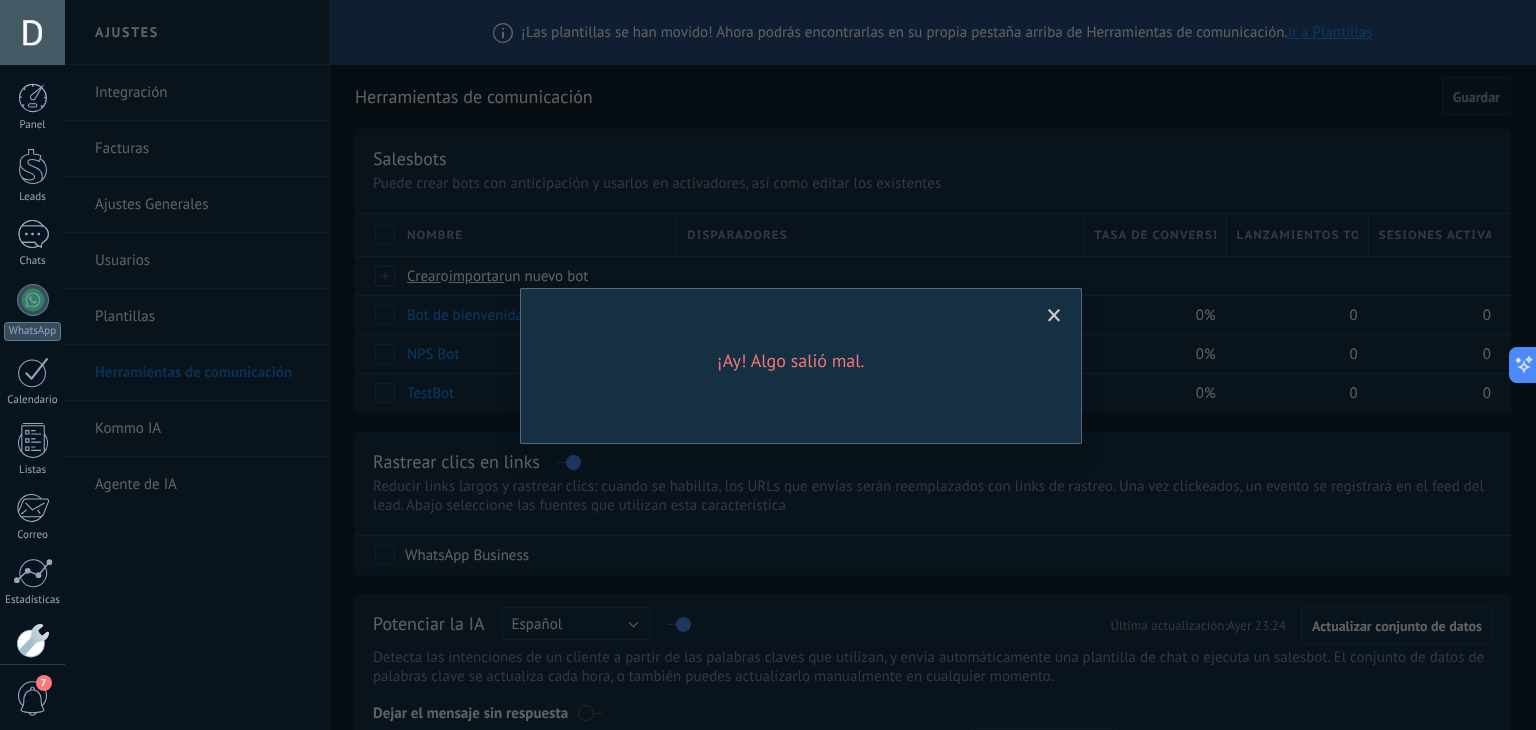 click at bounding box center [1054, 316] 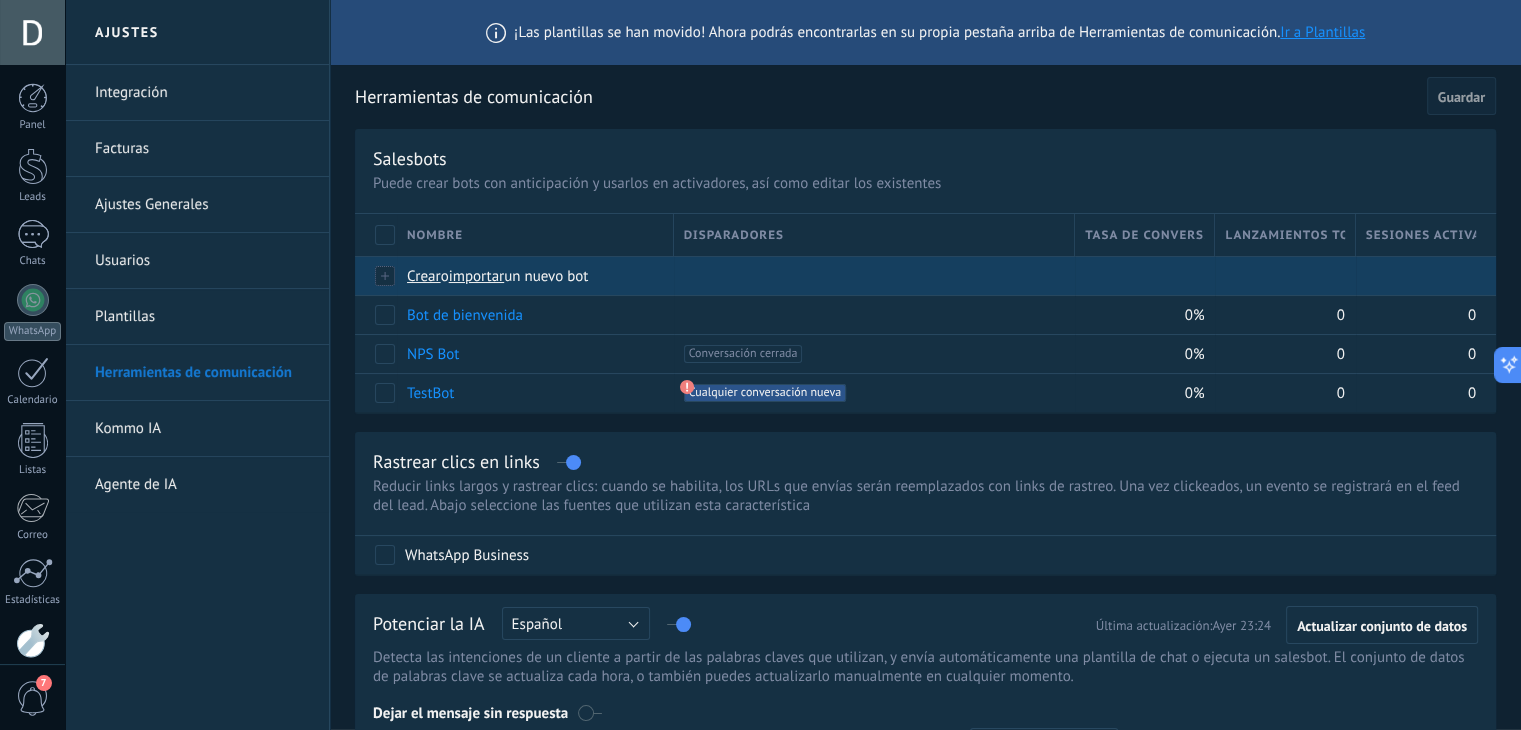 click on "importar" at bounding box center (477, 276) 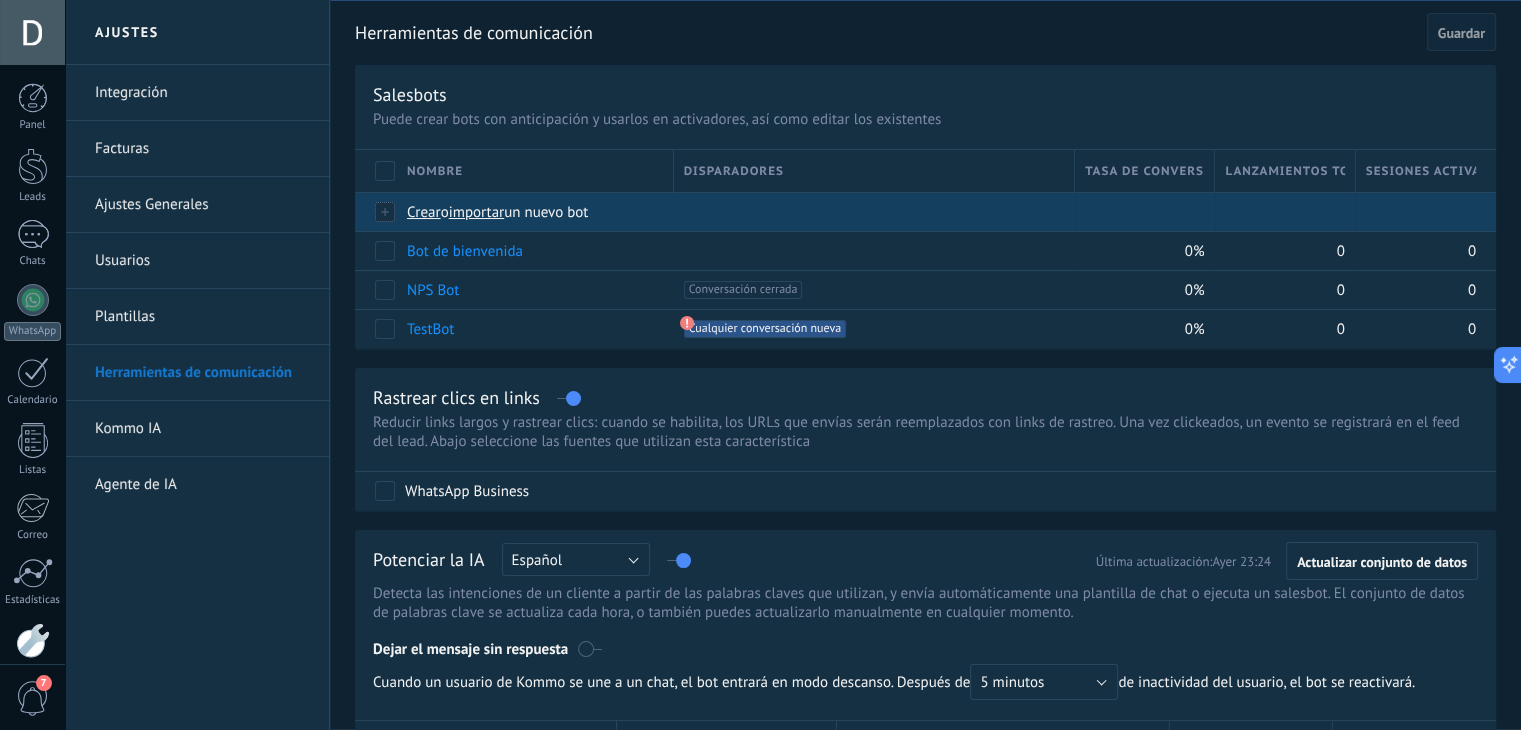 scroll, scrollTop: 0, scrollLeft: 0, axis: both 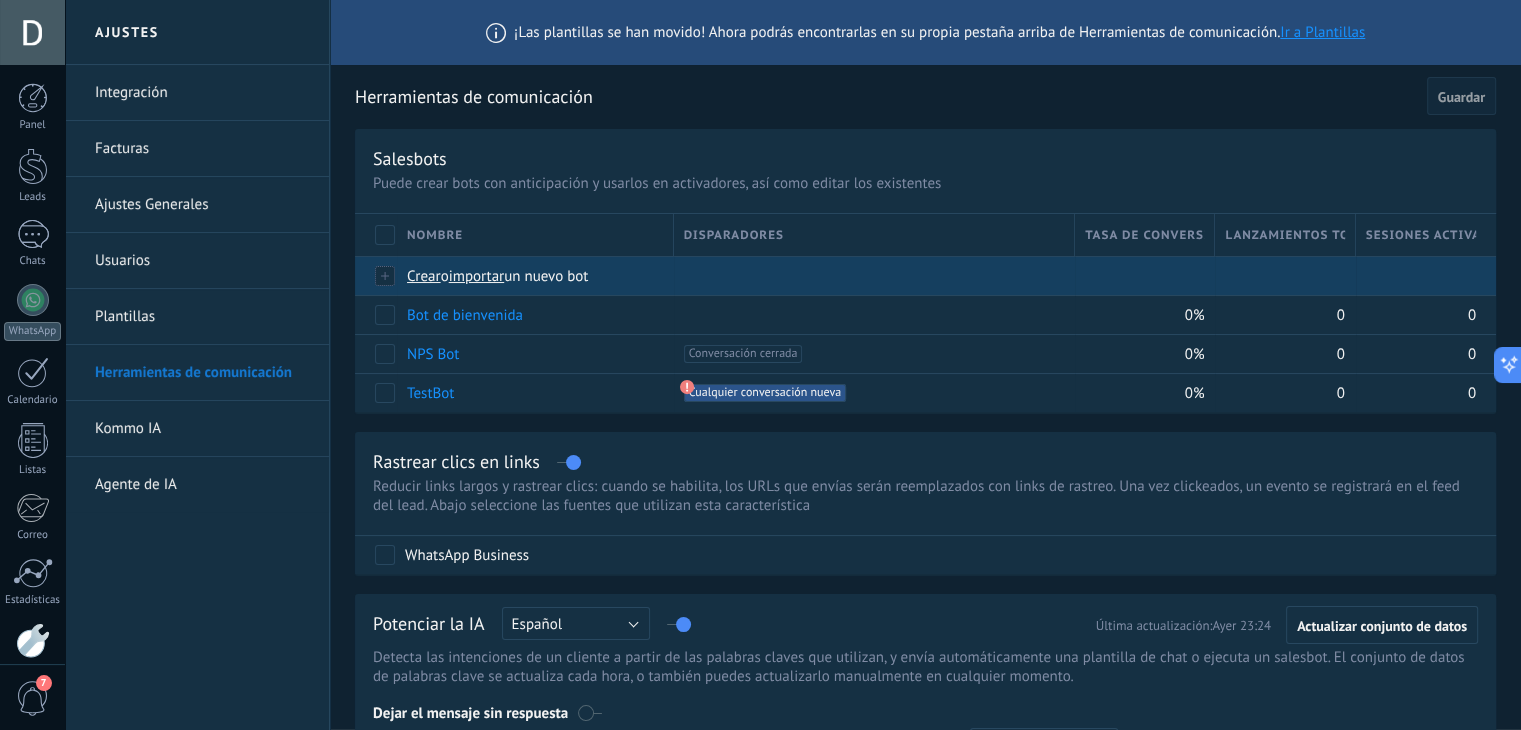 click on "importar" at bounding box center (477, 276) 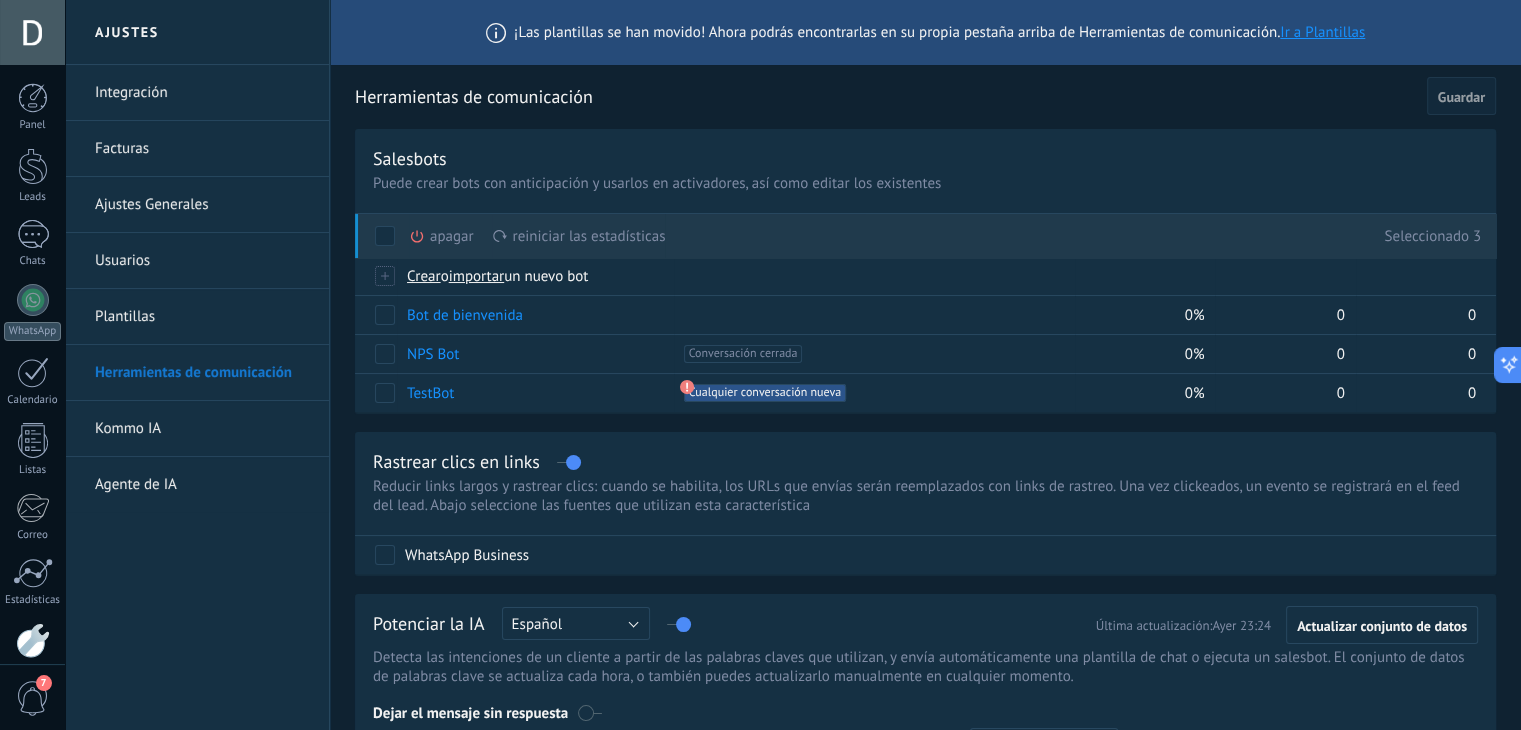 click on "apagar màs" at bounding box center (475, 236) 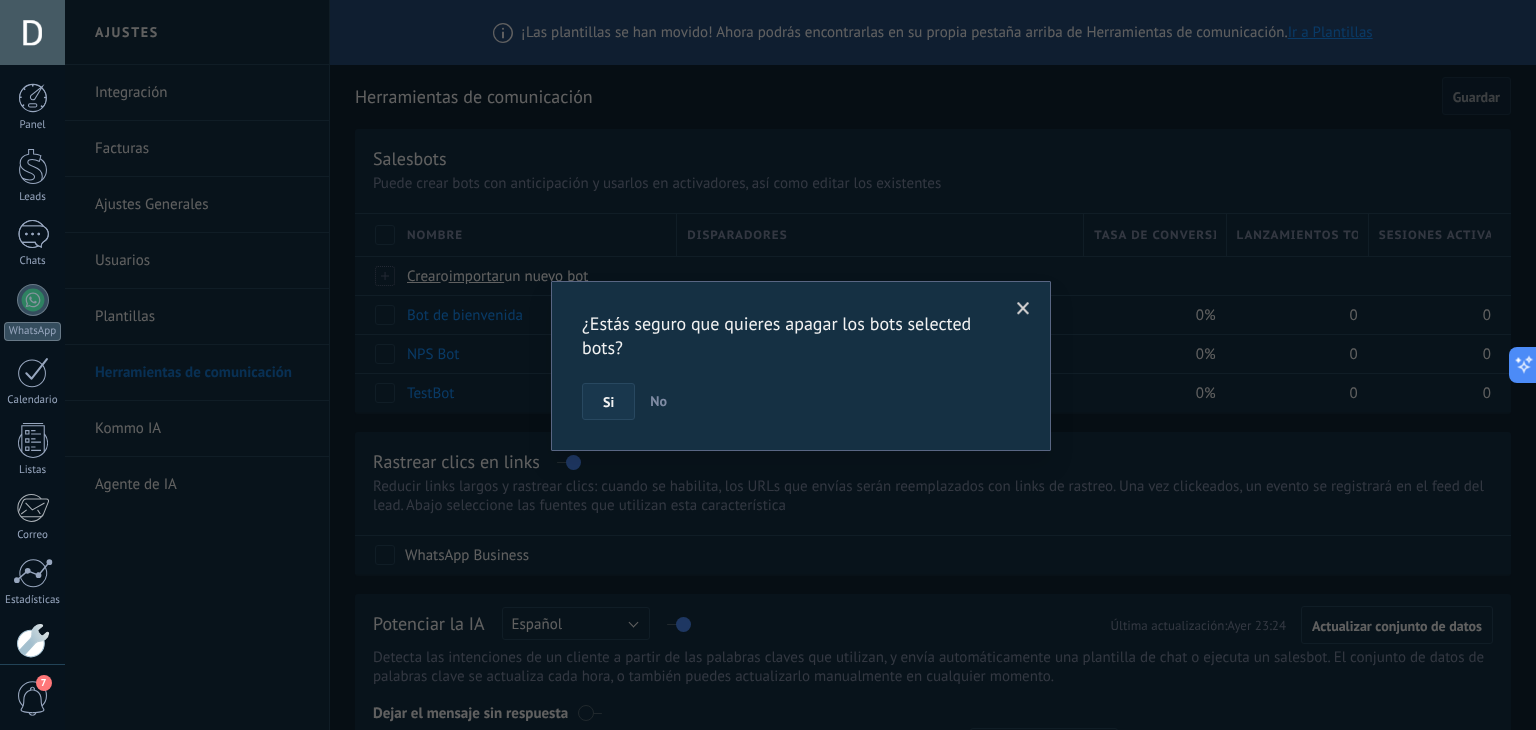click on "Si" at bounding box center (608, 402) 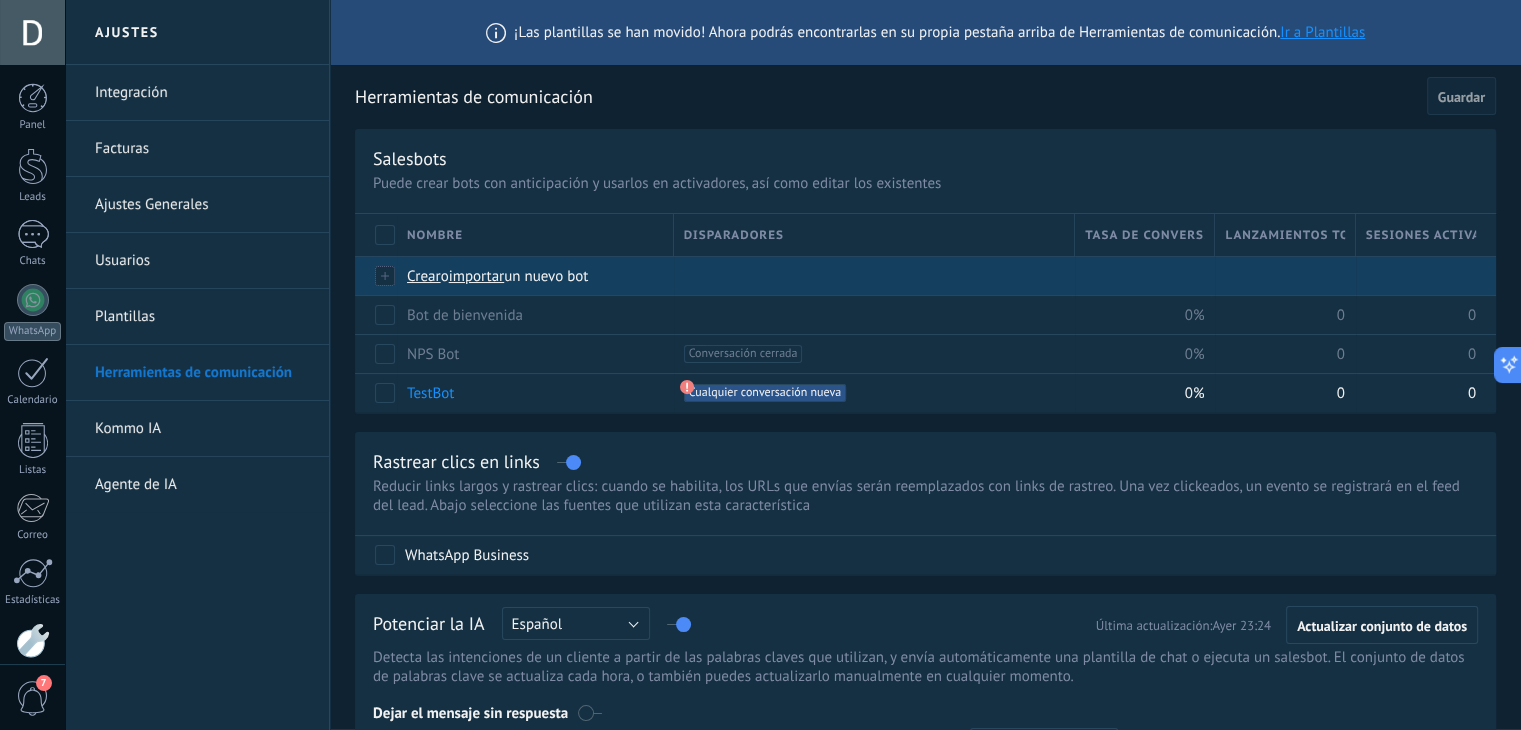 click on "importar" at bounding box center (477, 276) 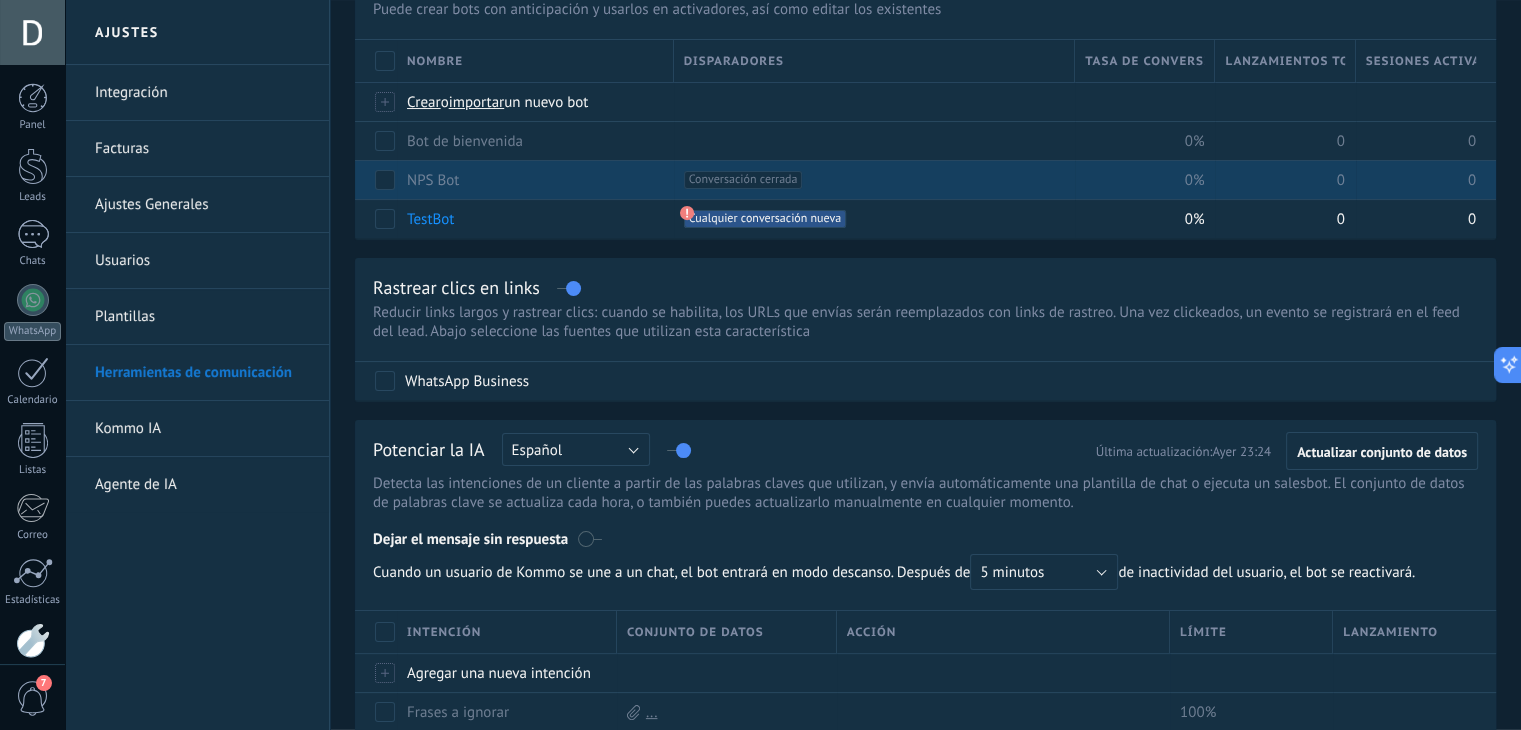 scroll, scrollTop: 0, scrollLeft: 0, axis: both 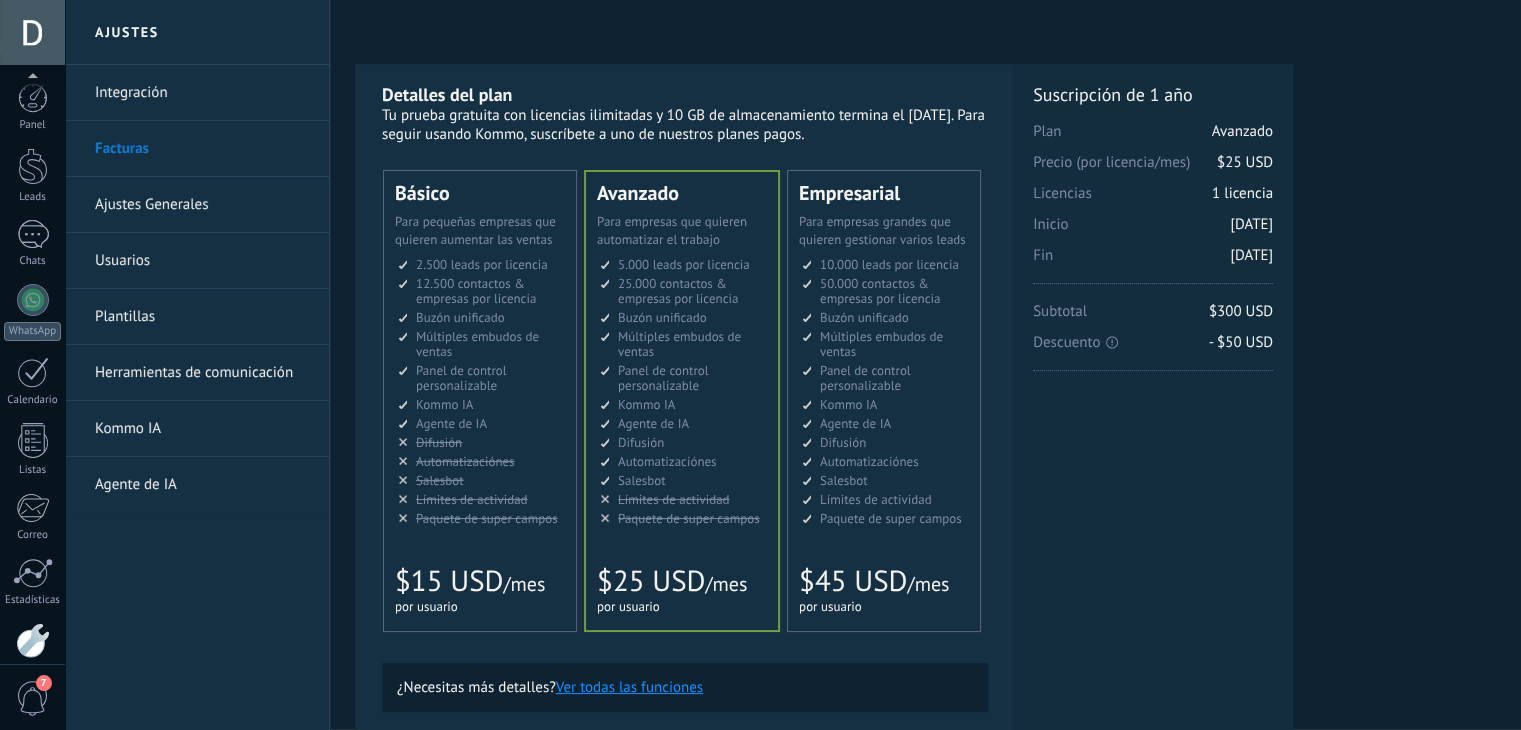 click on "Plantillas" at bounding box center (202, 317) 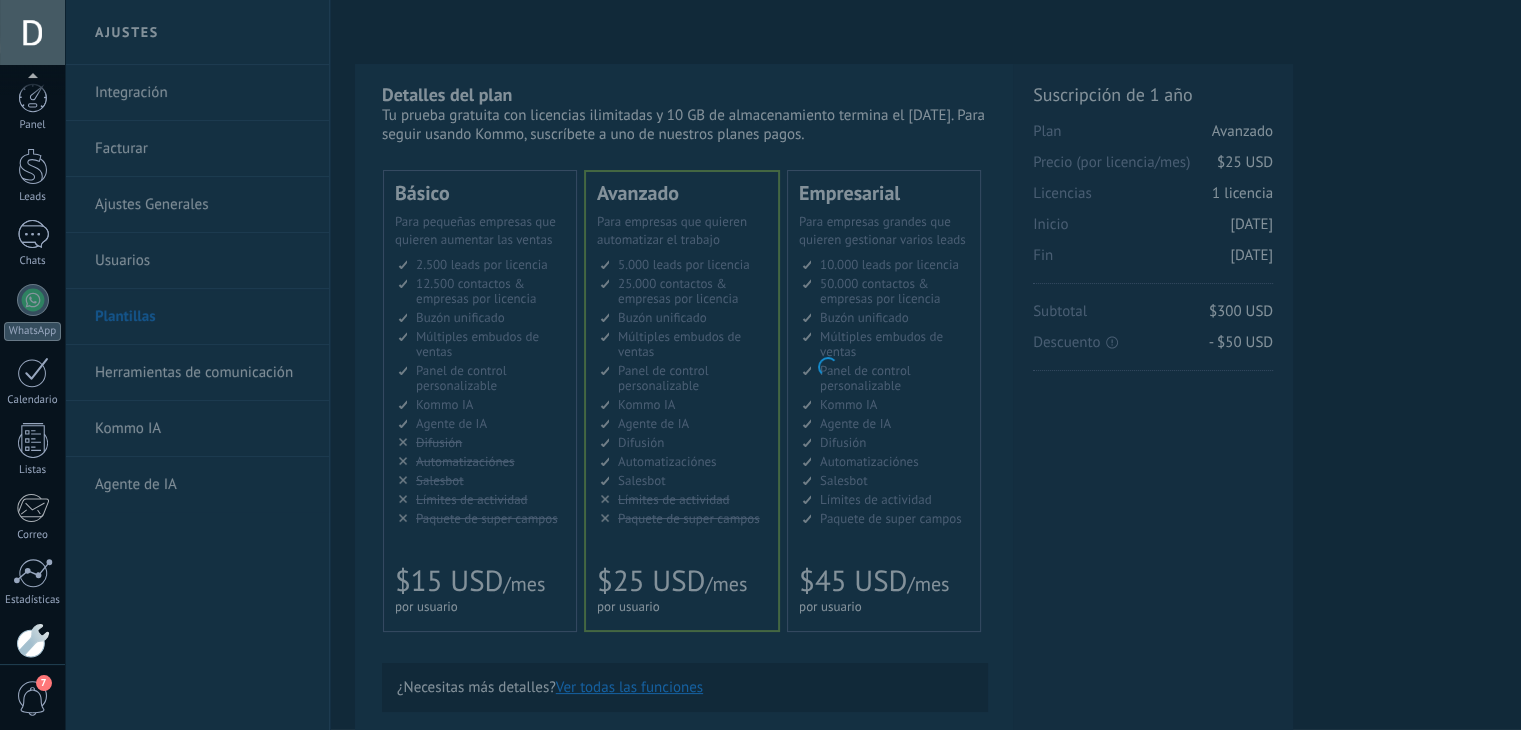 scroll, scrollTop: 101, scrollLeft: 0, axis: vertical 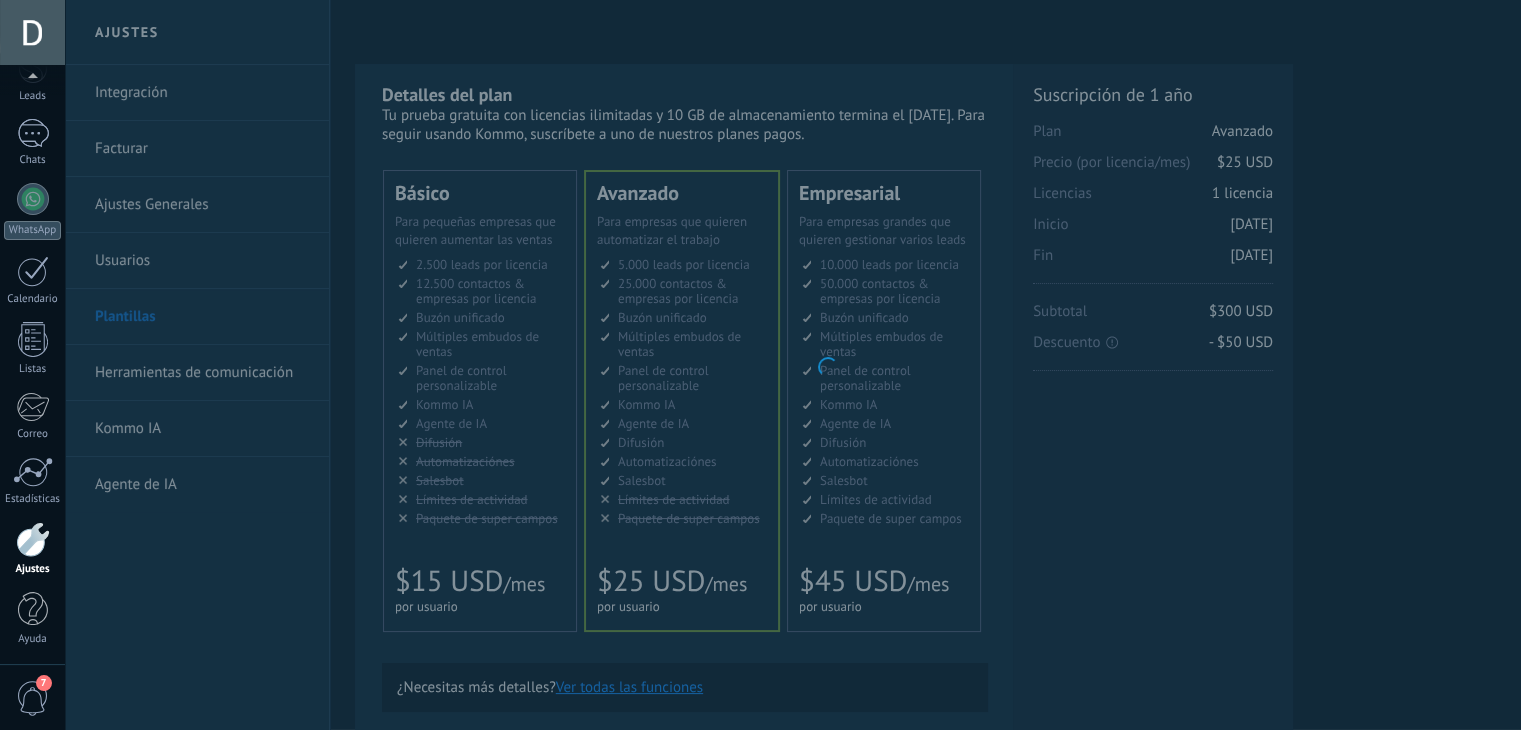 click on ".abccls-1,.abccls-2{fill-rule:evenodd}.abccls-2{fill:#fff} .abfcls-1{fill:none}.abfcls-2{fill:#fff} .abncls-1{isolation:isolate}.abncls-2{opacity:.06}.abncls-2,.abncls-3,.abncls-6{mix-blend-mode:multiply}.abncls-3{opacity:.15}.abncls-4,.abncls-8{fill:#fff}.abncls-5{fill:url(#abnlinear-gradient)}.abncls-6{opacity:.04}.abncls-7{fill:url(#abnlinear-gradient-2)}.abncls-8{fill-rule:evenodd} .abqst0{fill:#ffa200} .abwcls-1{fill:#252525} .cls-1{isolation:isolate} .acicls-1{fill:none} .aclcls-1{fill:#232323} .acnst0{display:none} .addcls-1,.addcls-2{fill:none;stroke-miterlimit:10}.addcls-1{stroke:#dfe0e5}.addcls-2{stroke:#a1a7ab} .adecls-1,.adecls-2{fill:none;stroke-miterlimit:10}.adecls-1{stroke:#dfe0e5}.adecls-2{stroke:#a1a7ab} .adqcls-1{fill:#8591a5;fill-rule:evenodd} .aeccls-1{fill:#5c9f37} .aeecls-1{fill:#f86161} .aejcls-1{fill:#8591a5;fill-rule:evenodd} .aekcls-1{fill-rule:evenodd} .aelcls-1{fill-rule:evenodd;fill:currentColor} .aemcls-1{fill-rule:evenodd;fill:currentColor} .aencls-2{fill:#f86161;opacity:.3}" at bounding box center [760, 365] 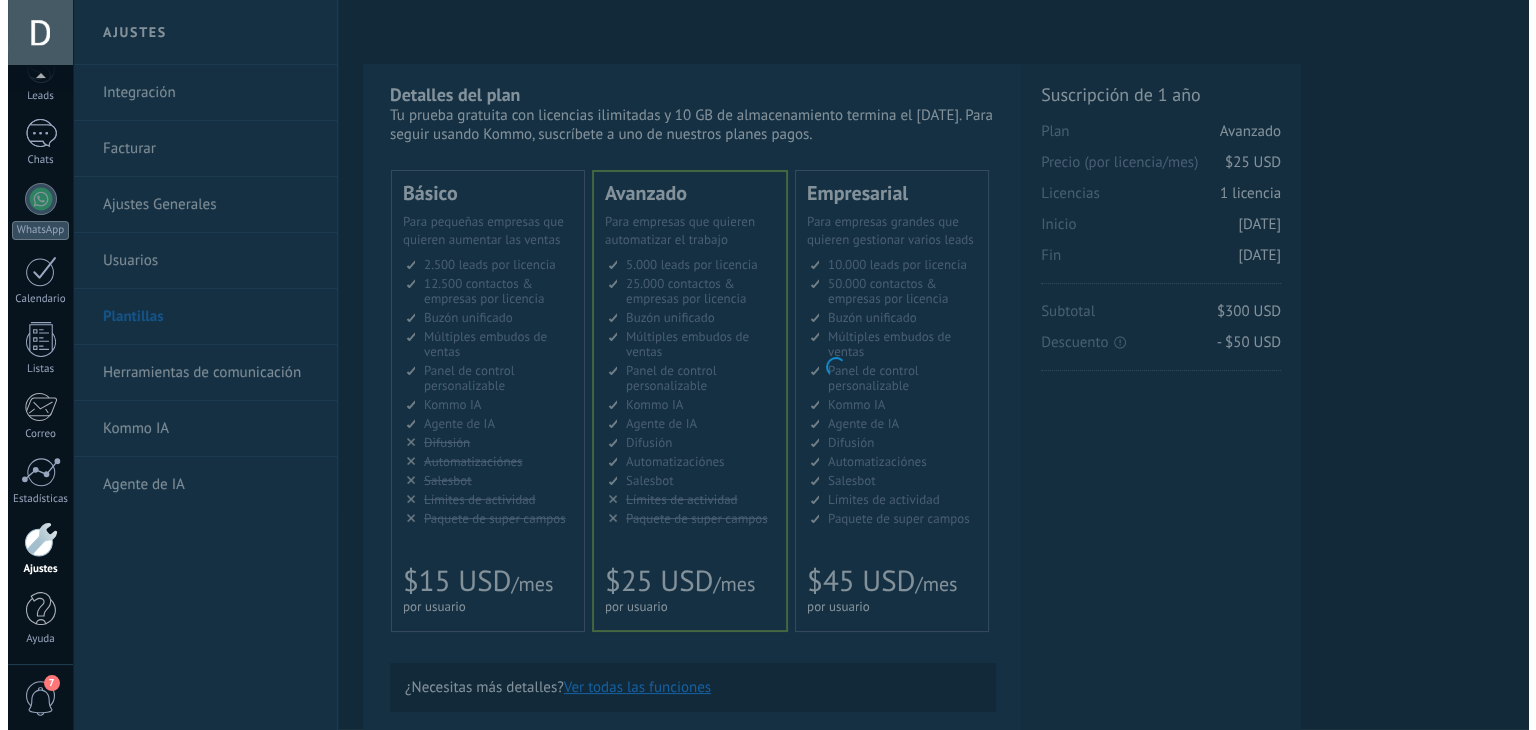 scroll, scrollTop: 0, scrollLeft: 0, axis: both 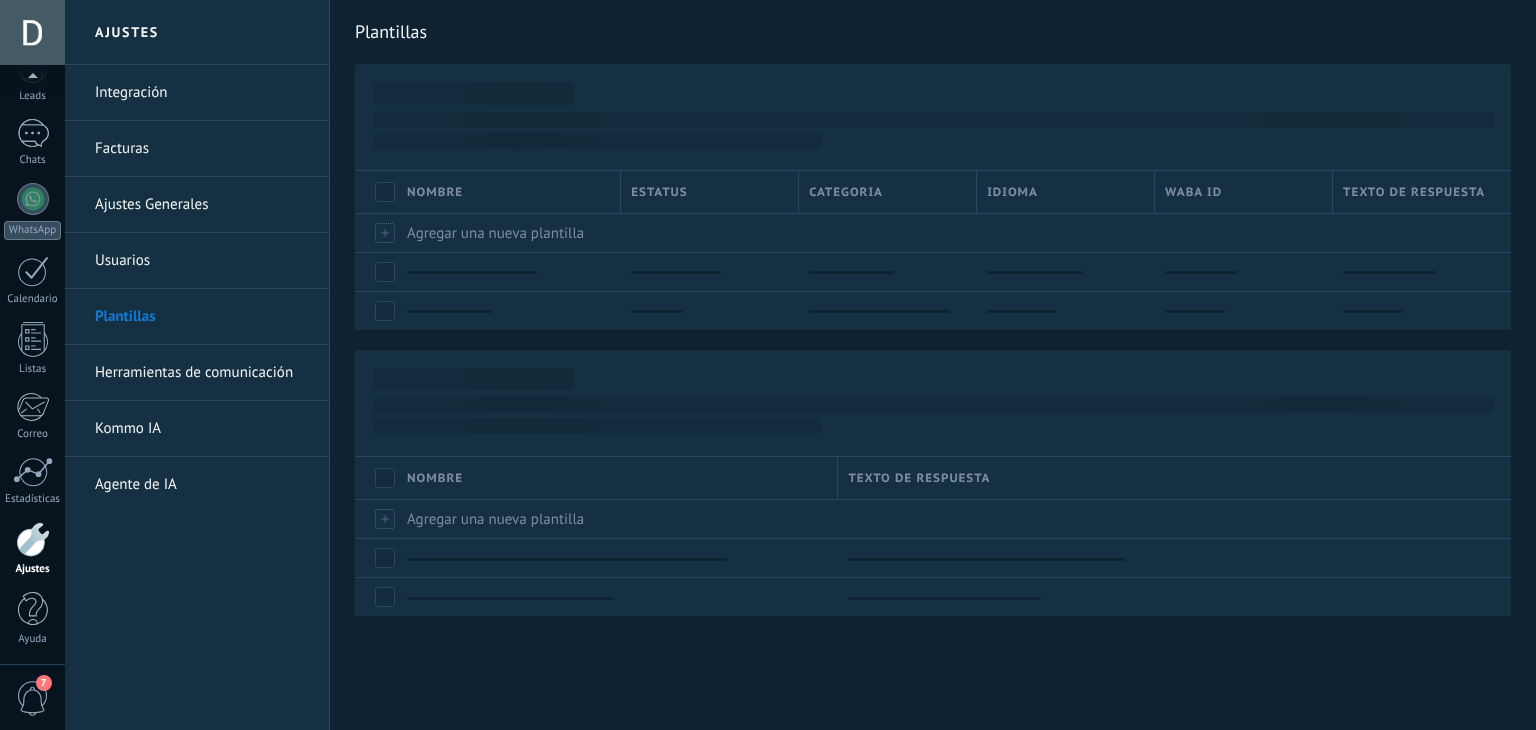 click on "Kommo IA" at bounding box center (202, 429) 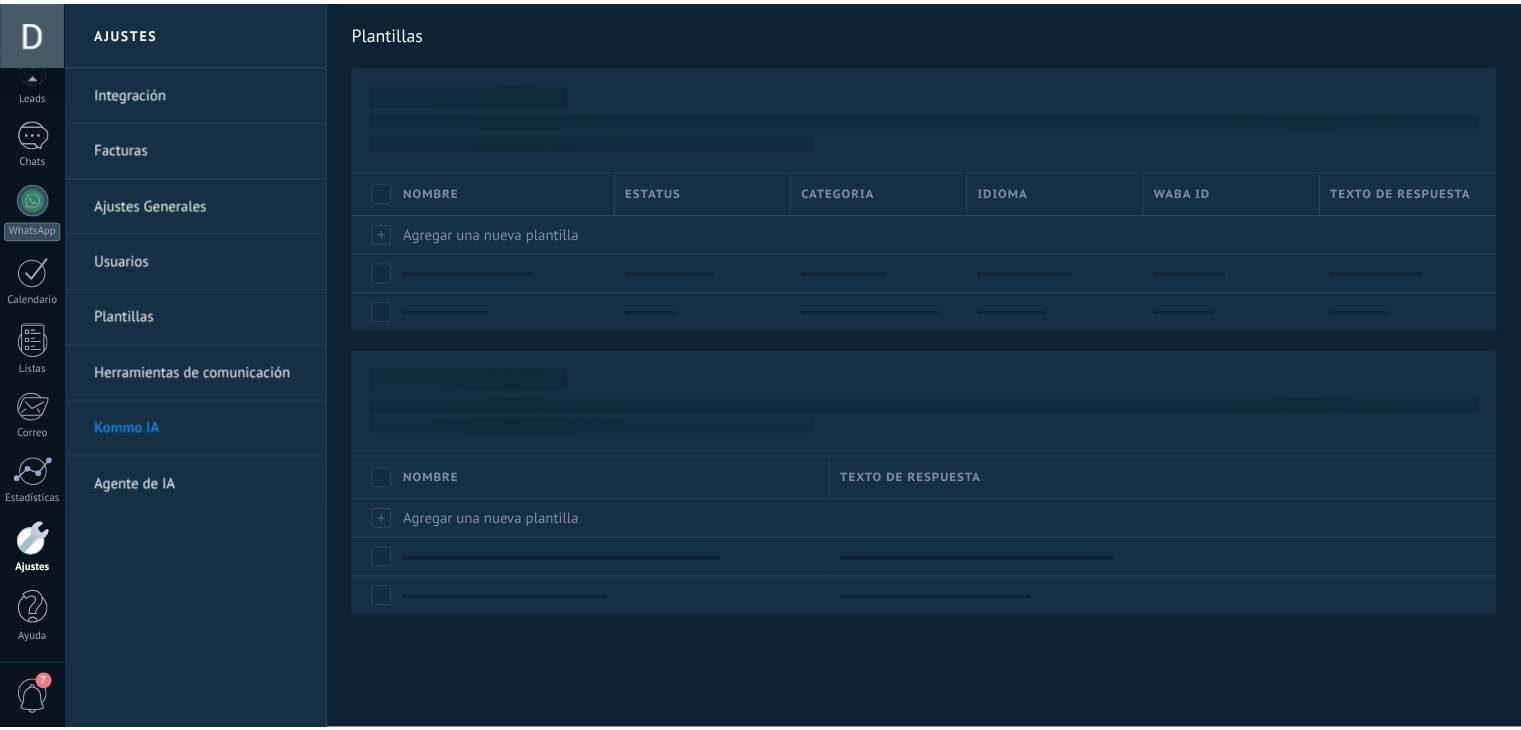 scroll, scrollTop: 0, scrollLeft: 0, axis: both 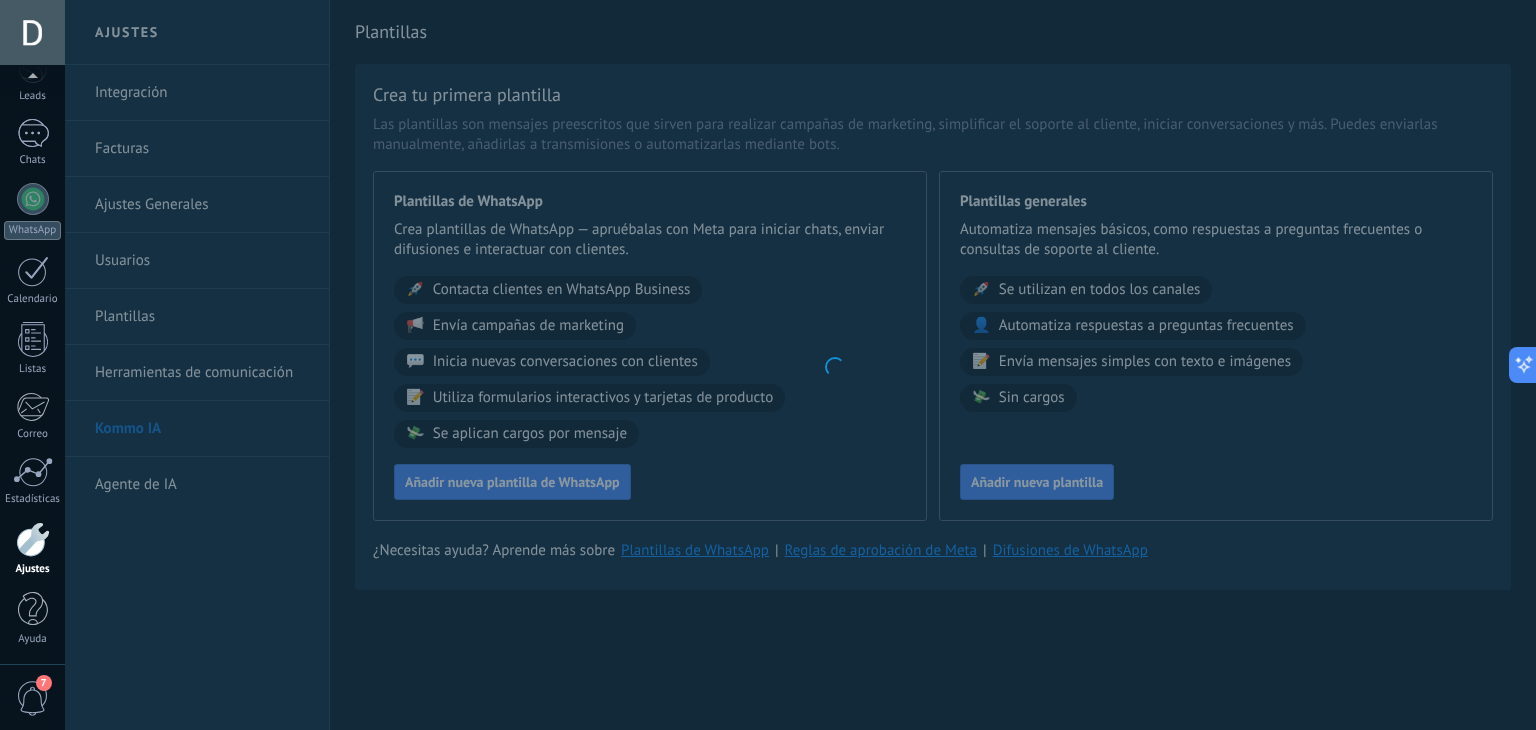 click on ".abccls-1,.abccls-2{fill-rule:evenodd}.abccls-2{fill:#fff} .abfcls-1{fill:none}.abfcls-2{fill:#fff} .abncls-1{isolation:isolate}.abncls-2{opacity:.06}.abncls-2,.abncls-3,.abncls-6{mix-blend-mode:multiply}.abncls-3{opacity:.15}.abncls-4,.abncls-8{fill:#fff}.abncls-5{fill:url(#abnlinear-gradient)}.abncls-6{opacity:.04}.abncls-7{fill:url(#abnlinear-gradient-2)}.abncls-8{fill-rule:evenodd} .abqst0{fill:#ffa200} .abwcls-1{fill:#252525} .cls-1{isolation:isolate} .acicls-1{fill:none} .aclcls-1{fill:#232323} .acnst0{display:none} .addcls-1,.addcls-2{fill:none;stroke-miterlimit:10}.addcls-1{stroke:#dfe0e5}.addcls-2{stroke:#a1a7ab} .adecls-1,.adecls-2{fill:none;stroke-miterlimit:10}.adecls-1{stroke:#dfe0e5}.adecls-2{stroke:#a1a7ab} .adqcls-1{fill:#8591a5;fill-rule:evenodd} .aeccls-1{fill:#5c9f37} .aeecls-1{fill:#f86161} .aejcls-1{fill:#8591a5;fill-rule:evenodd} .aekcls-1{fill-rule:evenodd} .aelcls-1{fill-rule:evenodd;fill:currentColor} .aemcls-1{fill-rule:evenodd;fill:currentColor} .aencls-2{fill:#f86161;opacity:.3}" at bounding box center (768, 365) 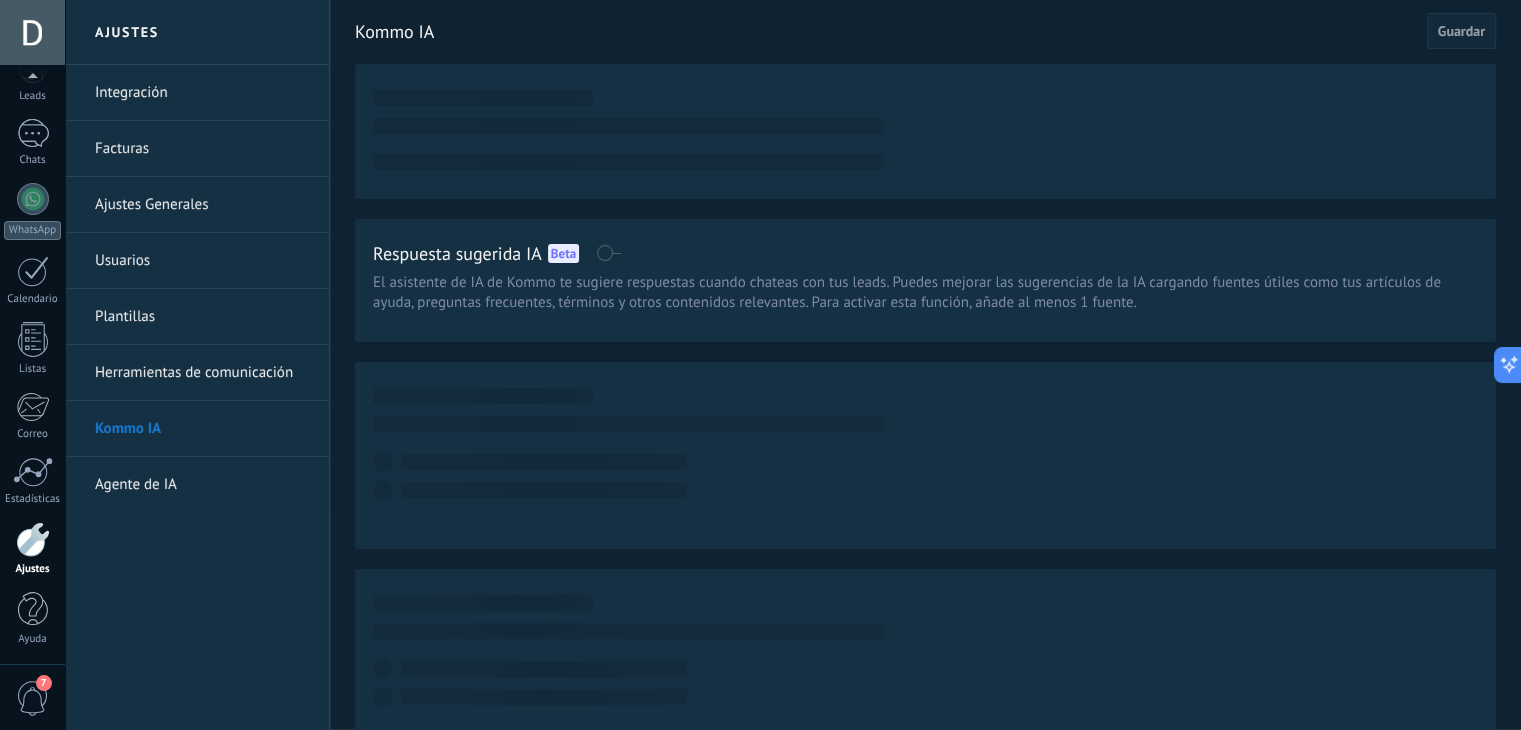 click on "Plantillas" at bounding box center (202, 317) 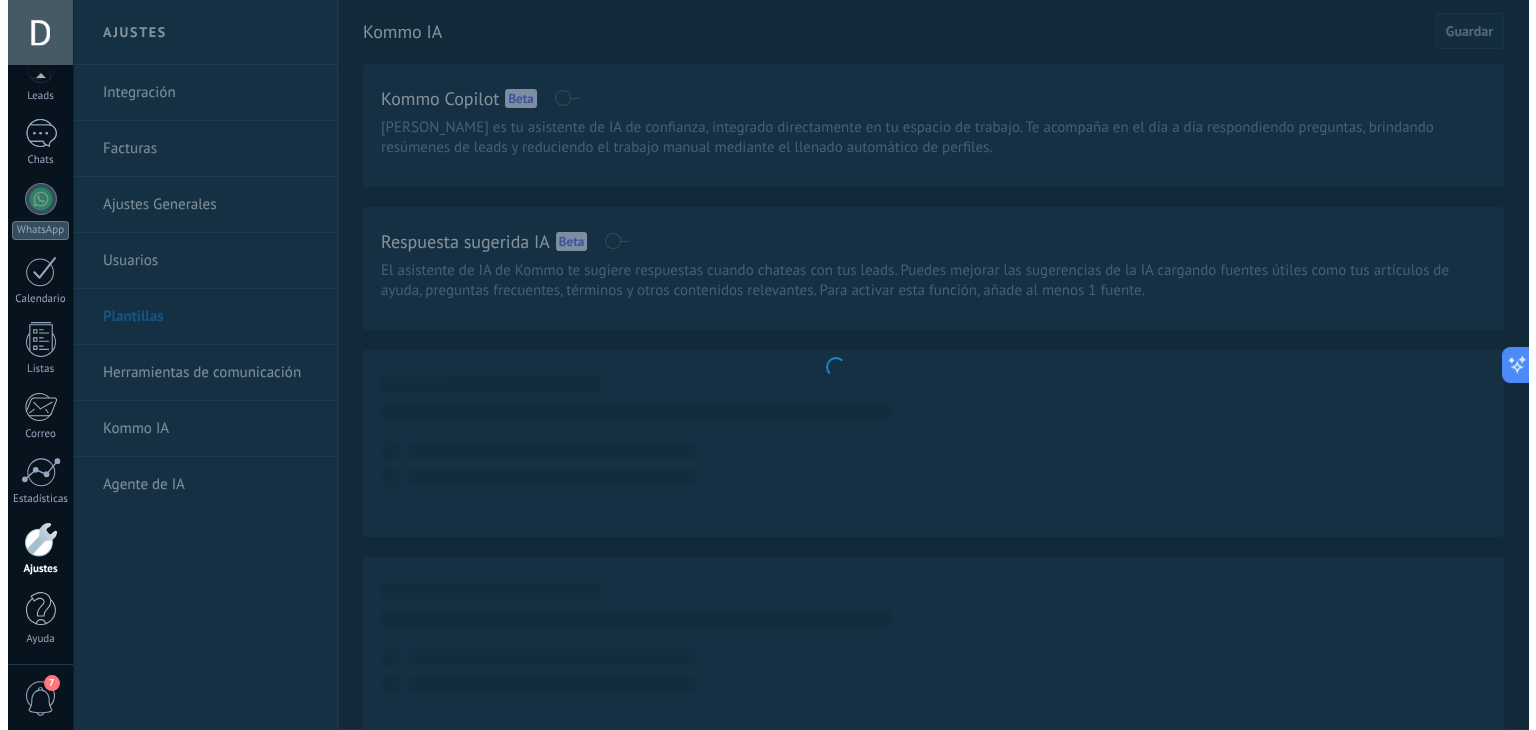 scroll, scrollTop: 248, scrollLeft: 0, axis: vertical 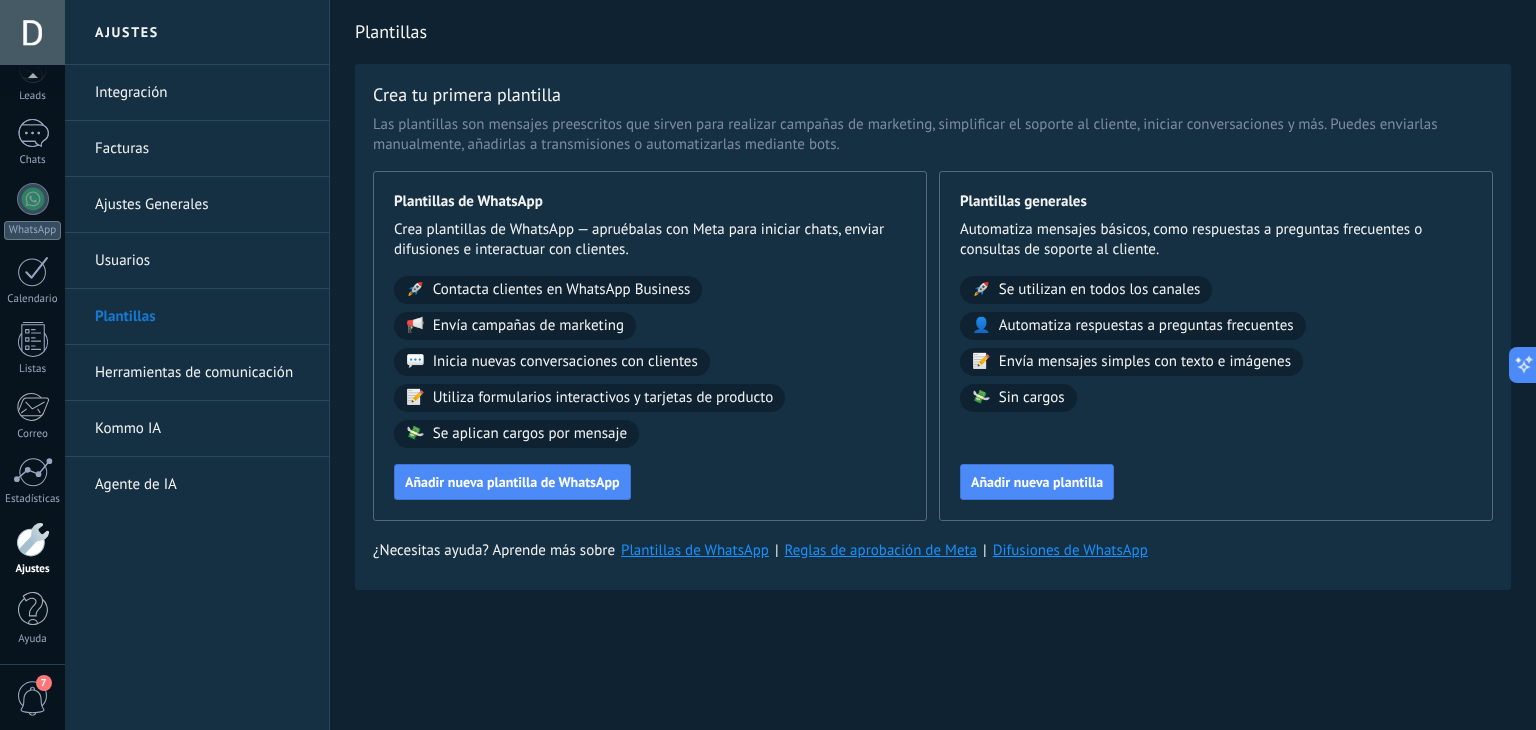 click on "Plantillas" at bounding box center (202, 317) 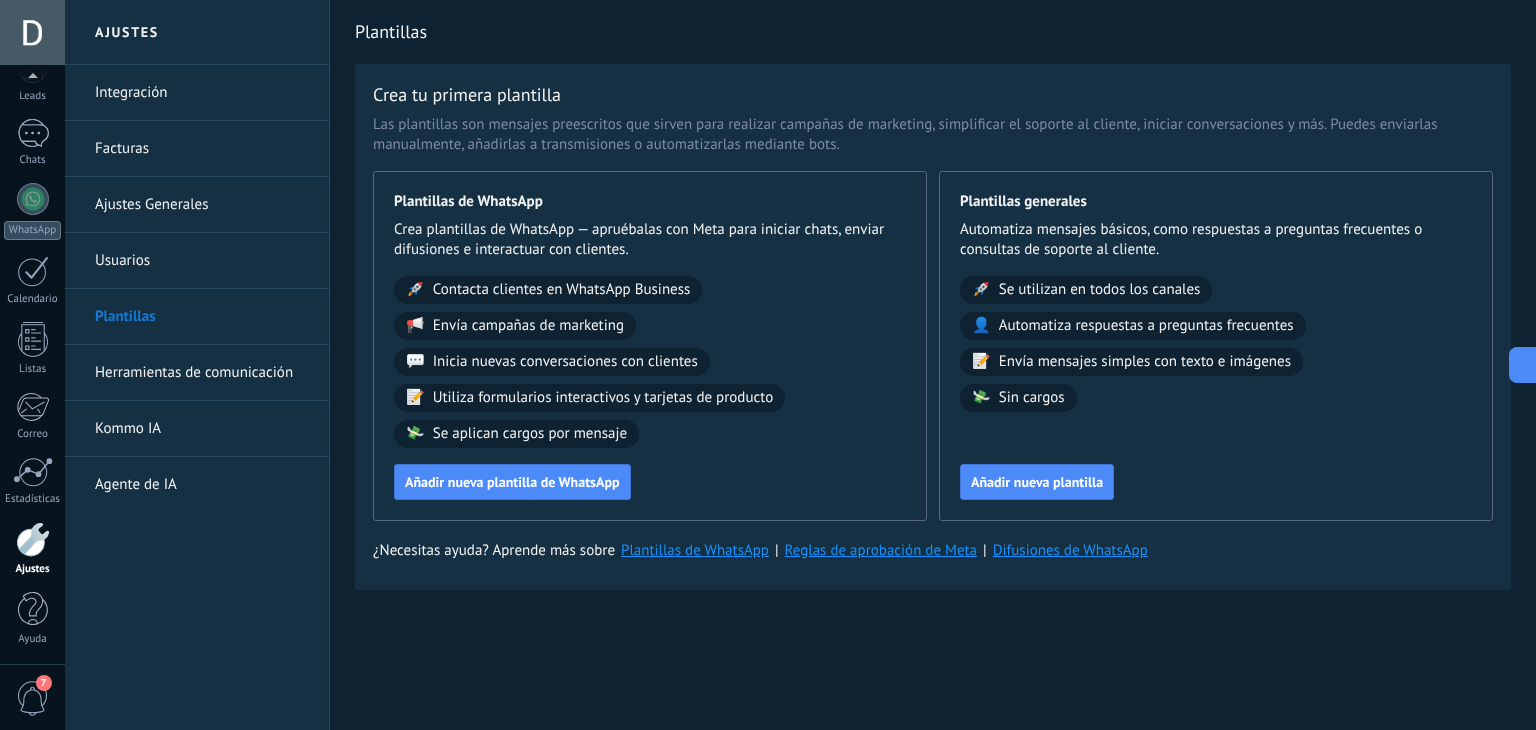 click on "Herramientas de comunicación" at bounding box center [202, 373] 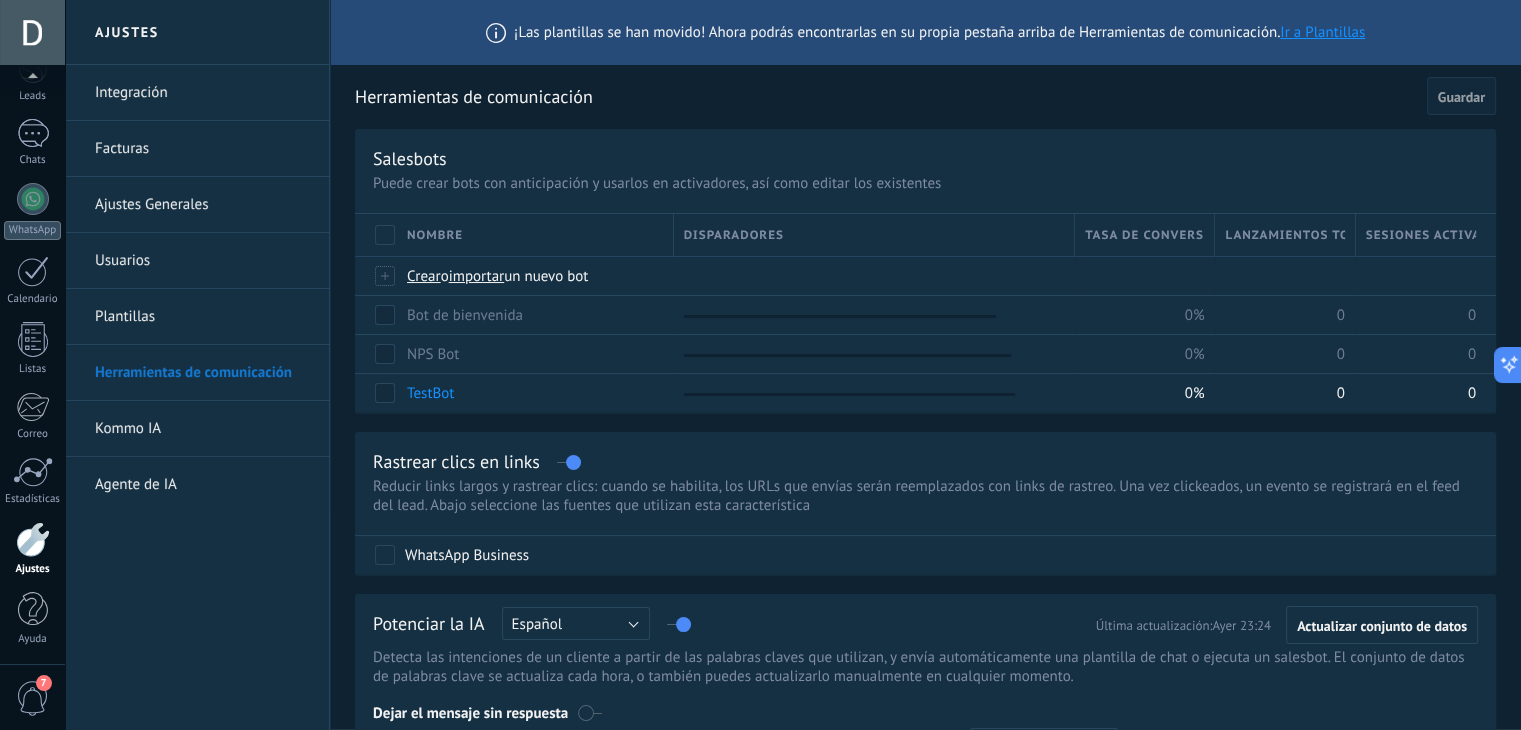 click on "Kommo IA" at bounding box center [202, 429] 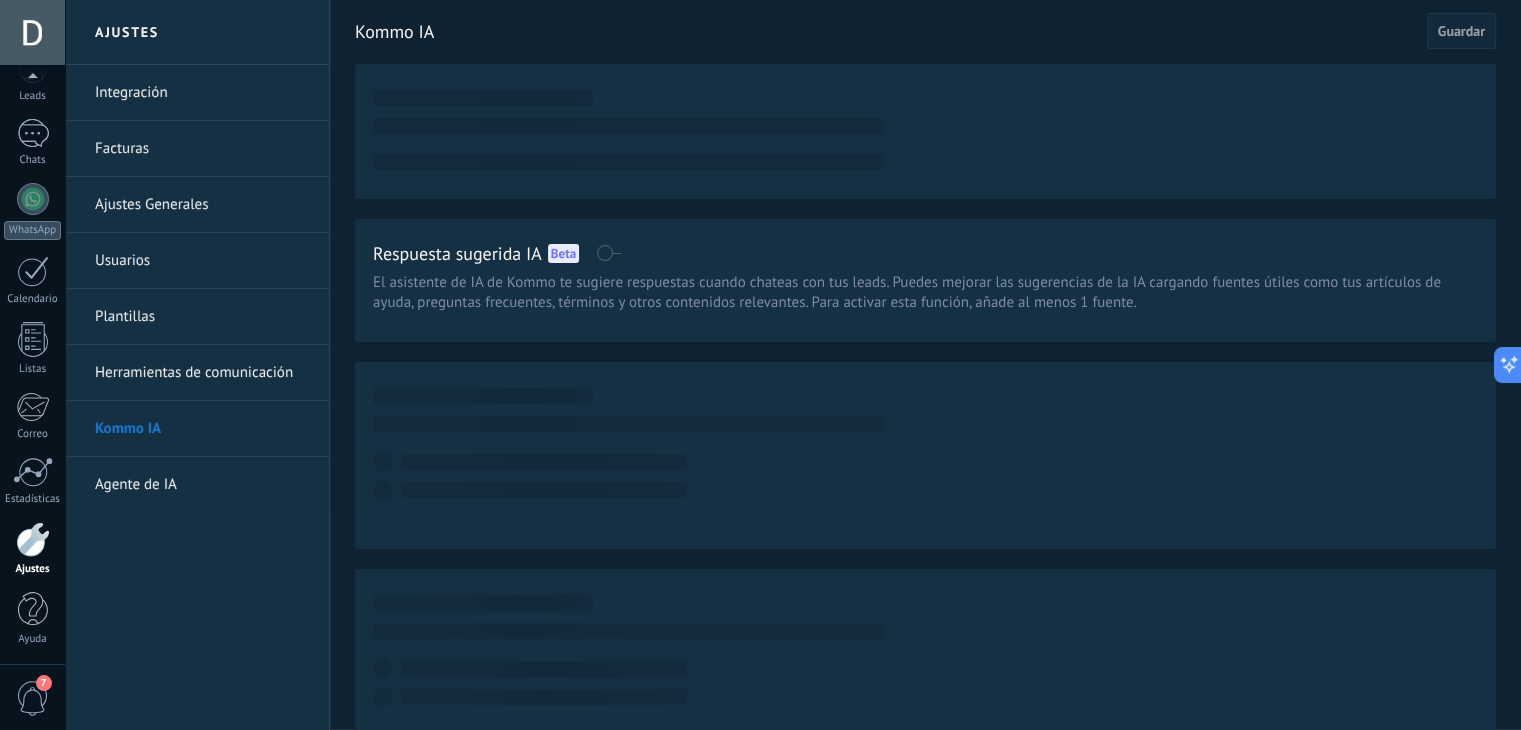 click on "Herramientas de comunicación" at bounding box center [202, 373] 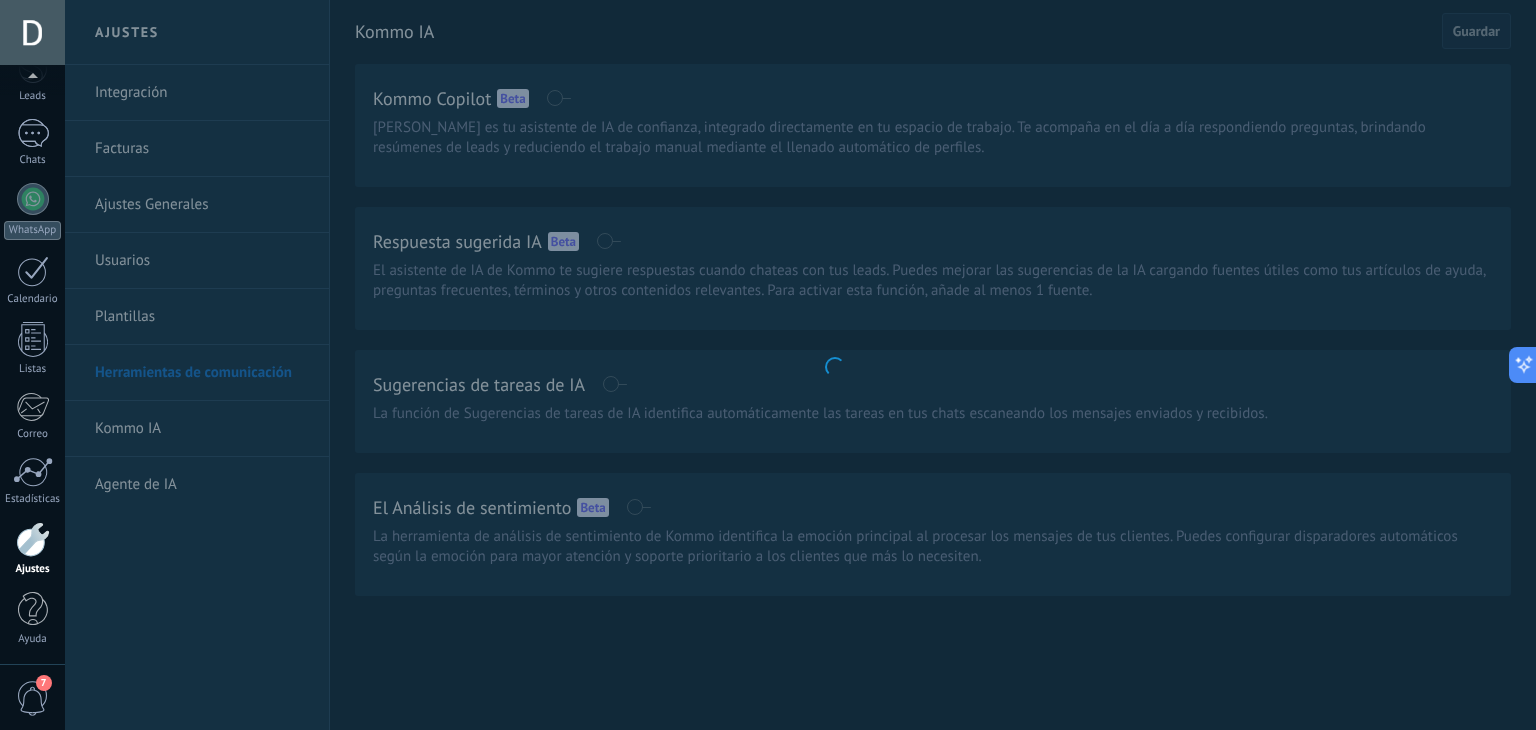 click on ".abccls-1,.abccls-2{fill-rule:evenodd}.abccls-2{fill:#fff} .abfcls-1{fill:none}.abfcls-2{fill:#fff} .abncls-1{isolation:isolate}.abncls-2{opacity:.06}.abncls-2,.abncls-3,.abncls-6{mix-blend-mode:multiply}.abncls-3{opacity:.15}.abncls-4,.abncls-8{fill:#fff}.abncls-5{fill:url(#abnlinear-gradient)}.abncls-6{opacity:.04}.abncls-7{fill:url(#abnlinear-gradient-2)}.abncls-8{fill-rule:evenodd} .abqst0{fill:#ffa200} .abwcls-1{fill:#252525} .cls-1{isolation:isolate} .acicls-1{fill:none} .aclcls-1{fill:#232323} .acnst0{display:none} .addcls-1,.addcls-2{fill:none;stroke-miterlimit:10}.addcls-1{stroke:#dfe0e5}.addcls-2{stroke:#a1a7ab} .adecls-1,.adecls-2{fill:none;stroke-miterlimit:10}.adecls-1{stroke:#dfe0e5}.adecls-2{stroke:#a1a7ab} .adqcls-1{fill:#8591a5;fill-rule:evenodd} .aeccls-1{fill:#5c9f37} .aeecls-1{fill:#f86161} .aejcls-1{fill:#8591a5;fill-rule:evenodd} .aekcls-1{fill-rule:evenodd} .aelcls-1{fill-rule:evenodd;fill:currentColor} .aemcls-1{fill-rule:evenodd;fill:currentColor} .aencls-2{fill:#f86161;opacity:.3}" at bounding box center [768, 365] 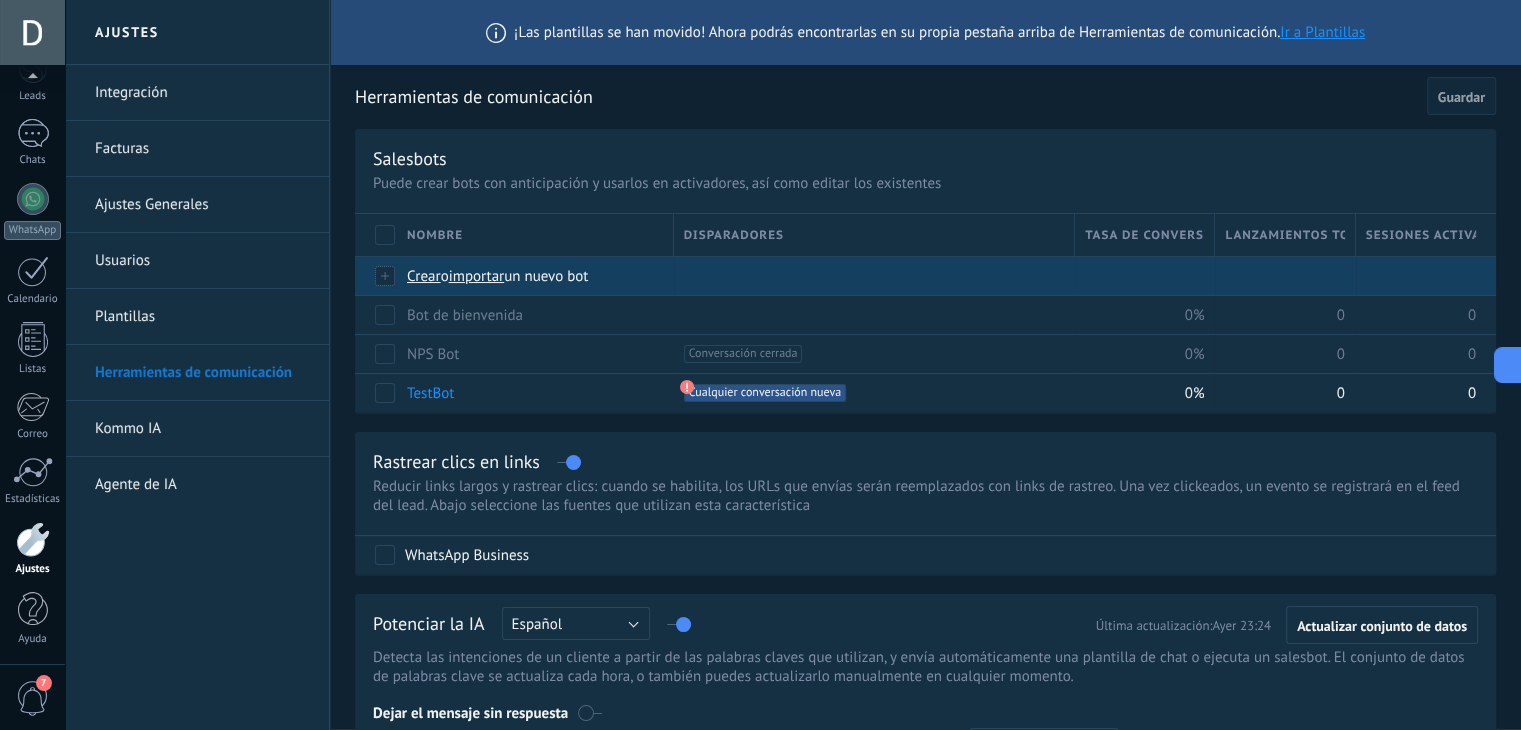click on "importar" at bounding box center [477, 276] 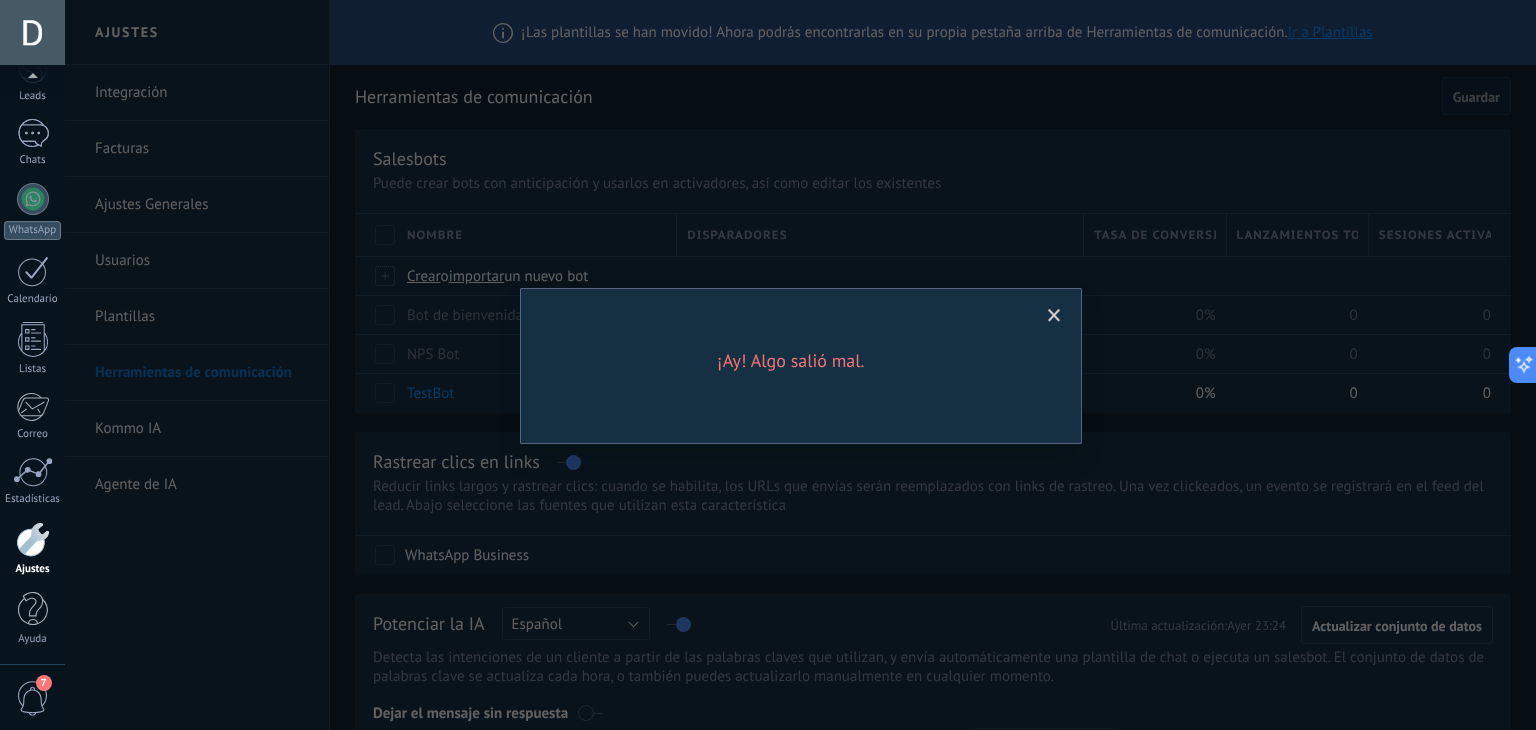 click at bounding box center [1054, 316] 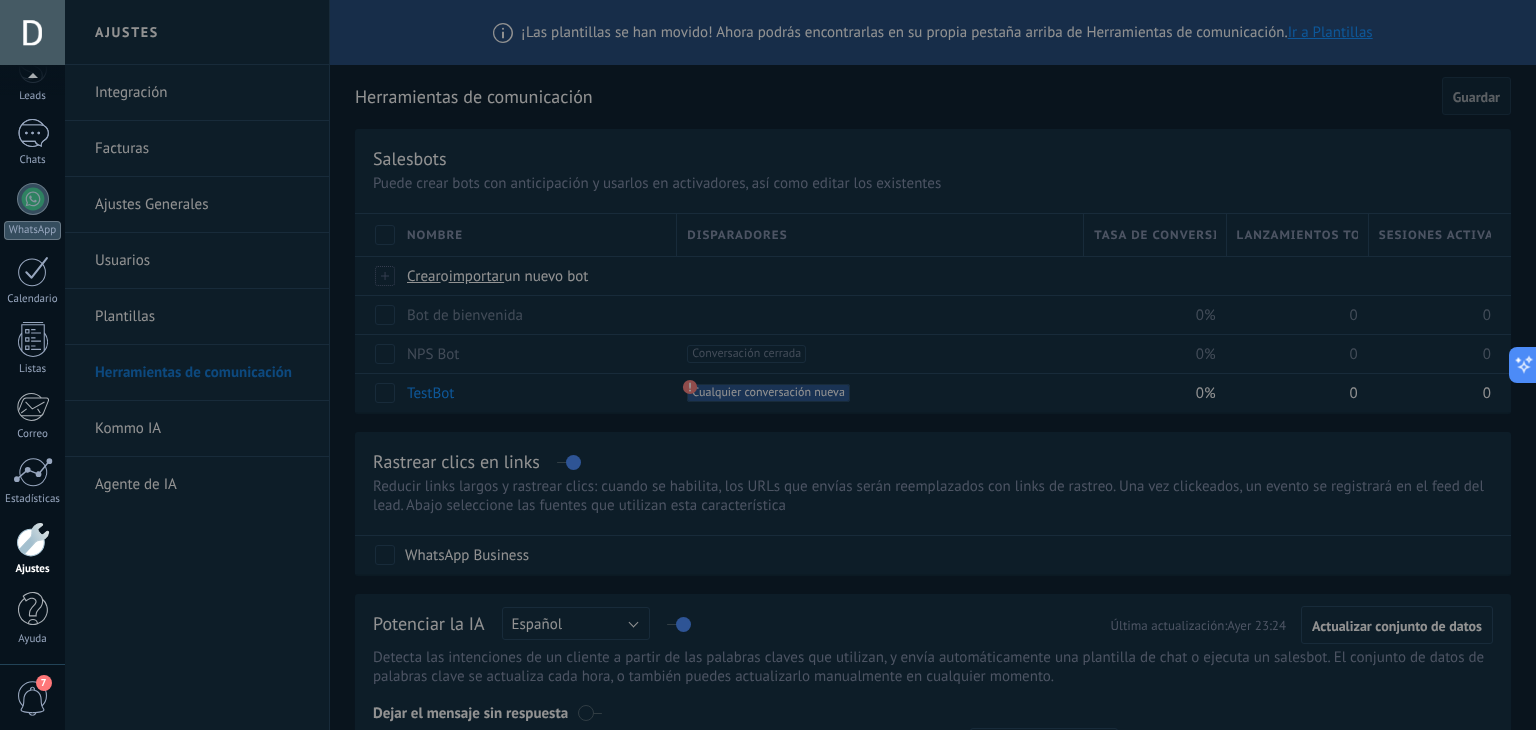click at bounding box center (833, 365) 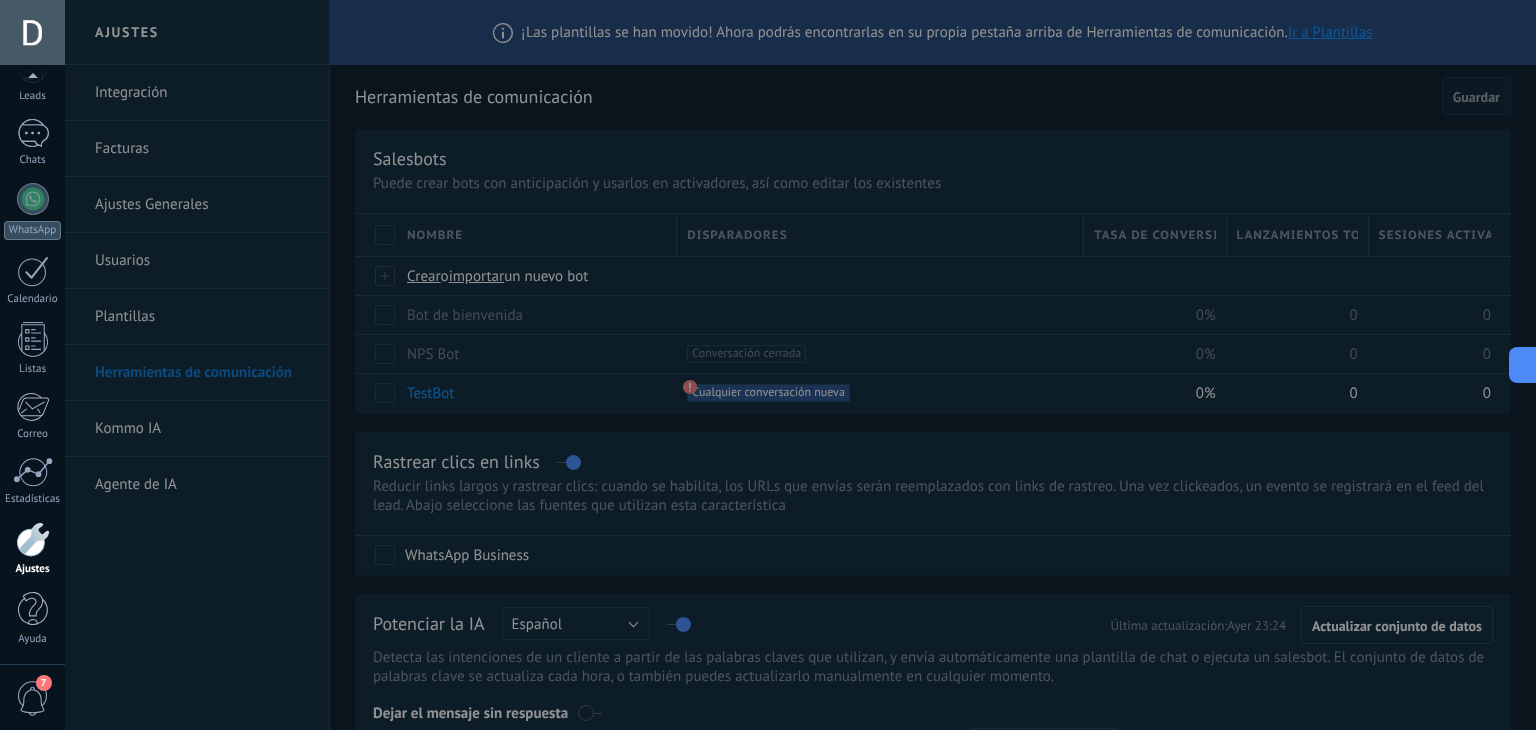click at bounding box center (833, 365) 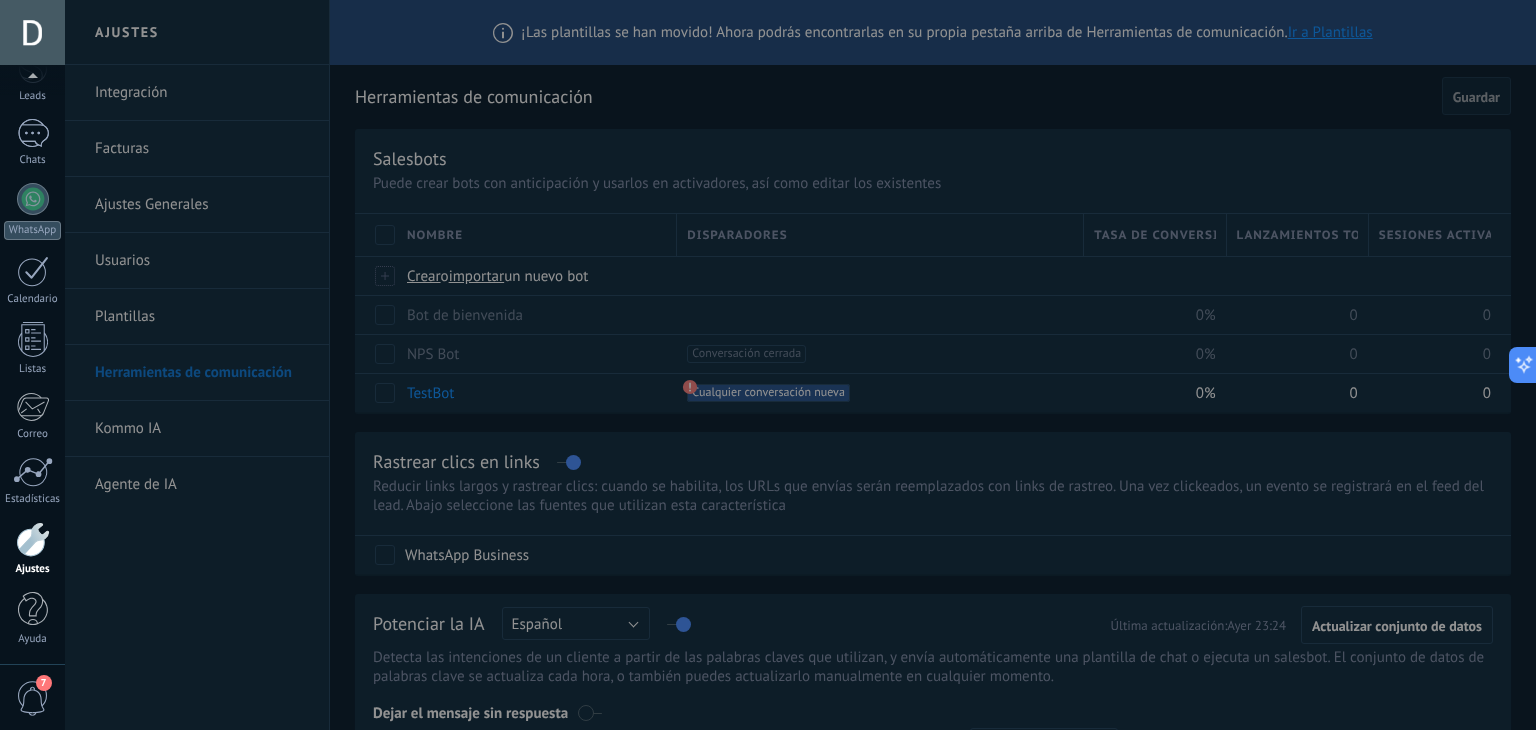 click at bounding box center [833, 365] 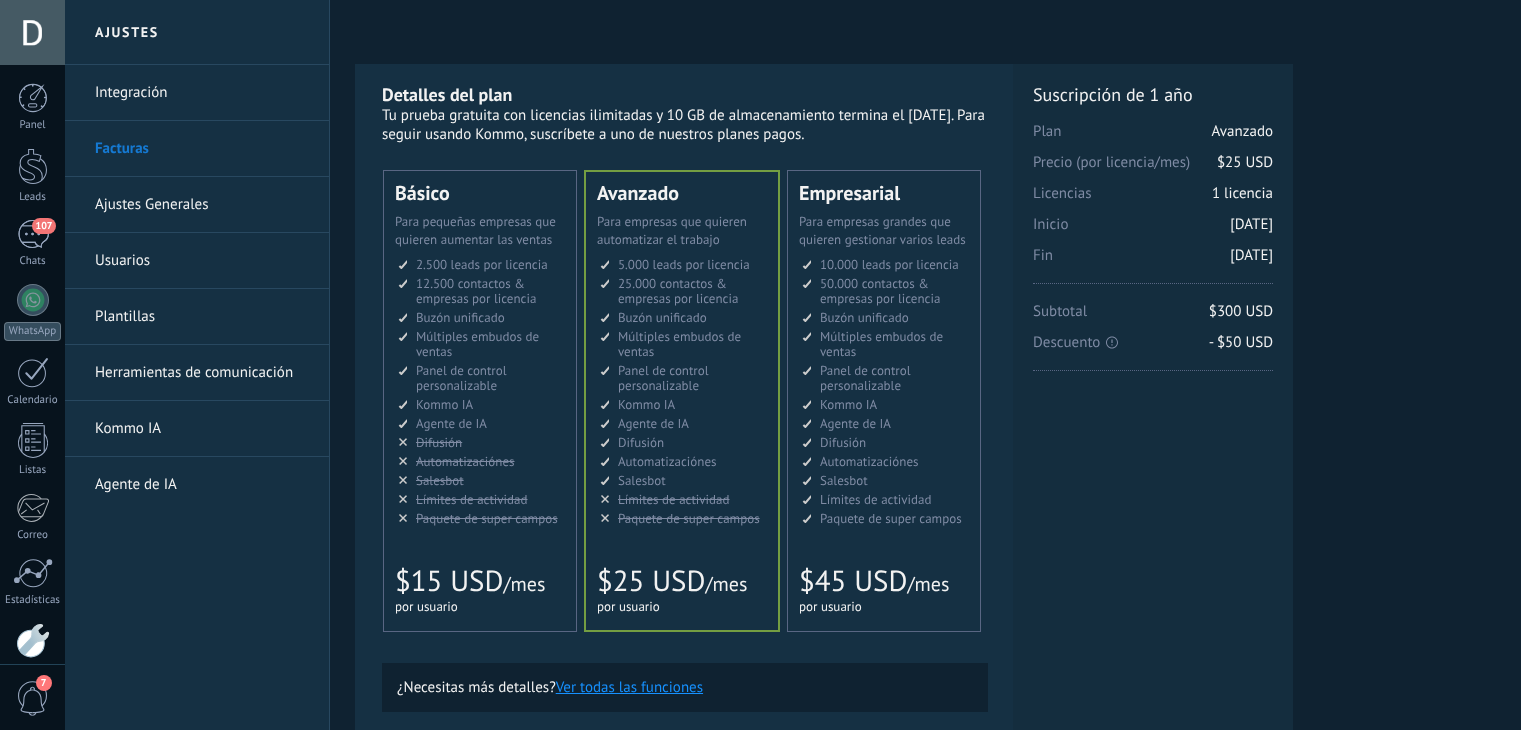 scroll, scrollTop: 0, scrollLeft: 0, axis: both 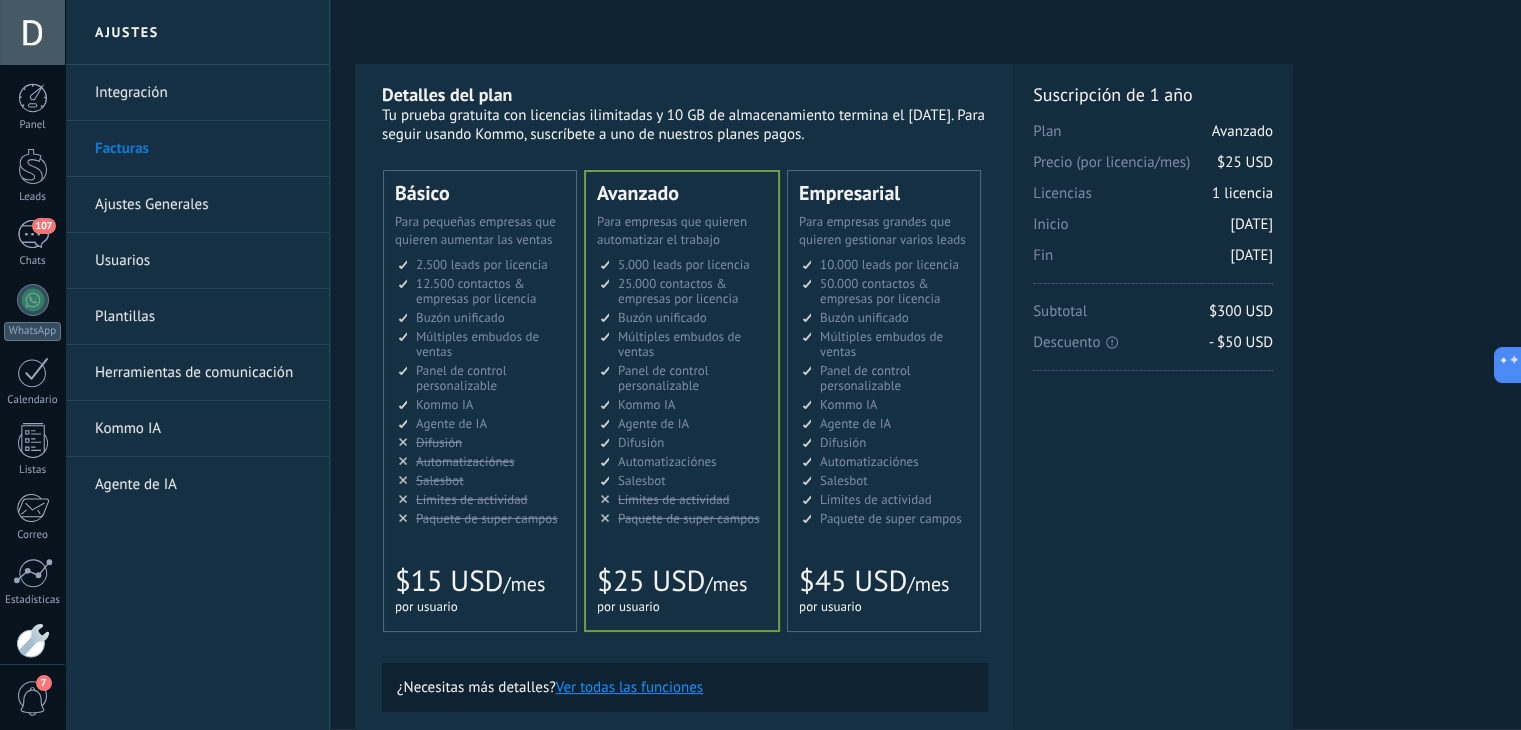 click on "Integración" at bounding box center [202, 93] 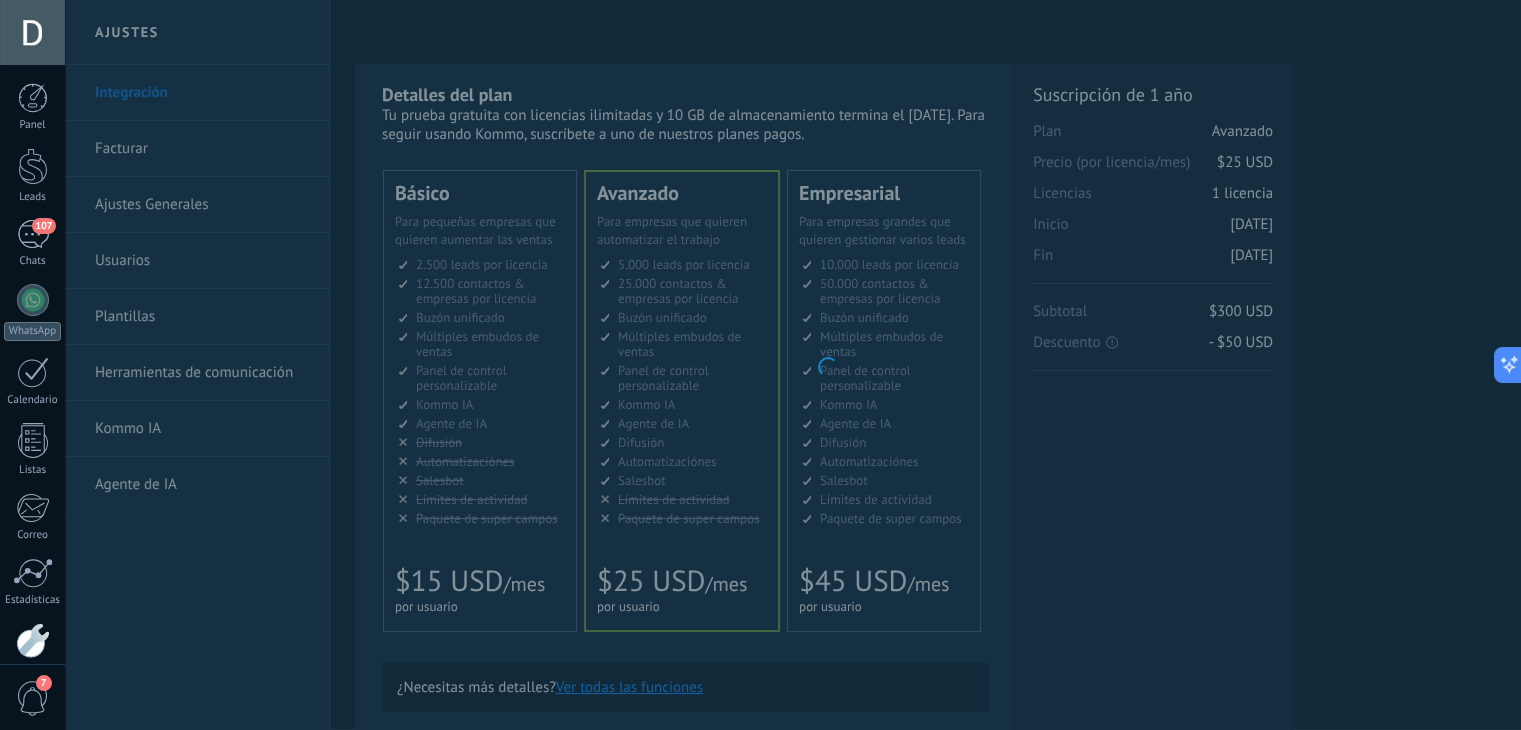 scroll, scrollTop: 101, scrollLeft: 0, axis: vertical 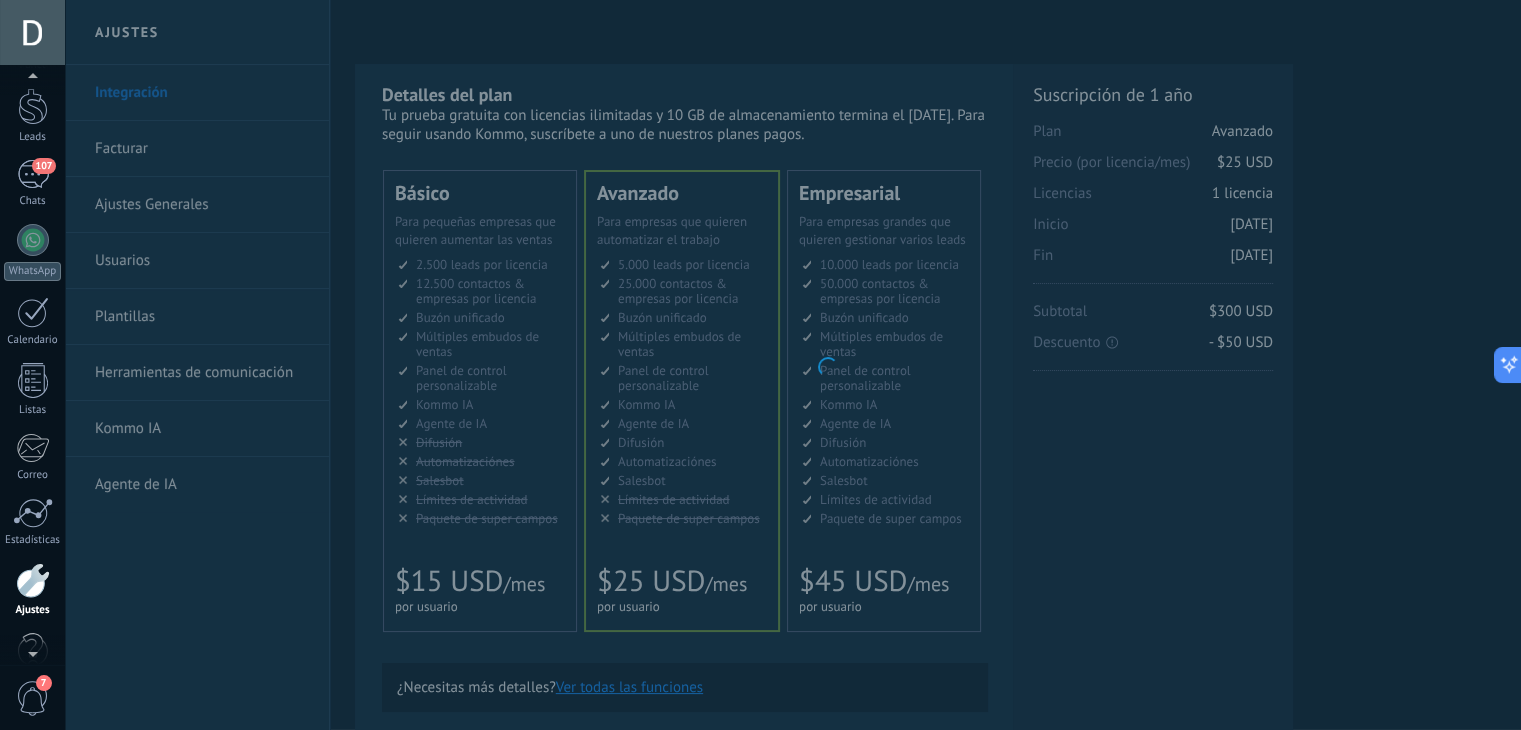 click at bounding box center (32, 80) 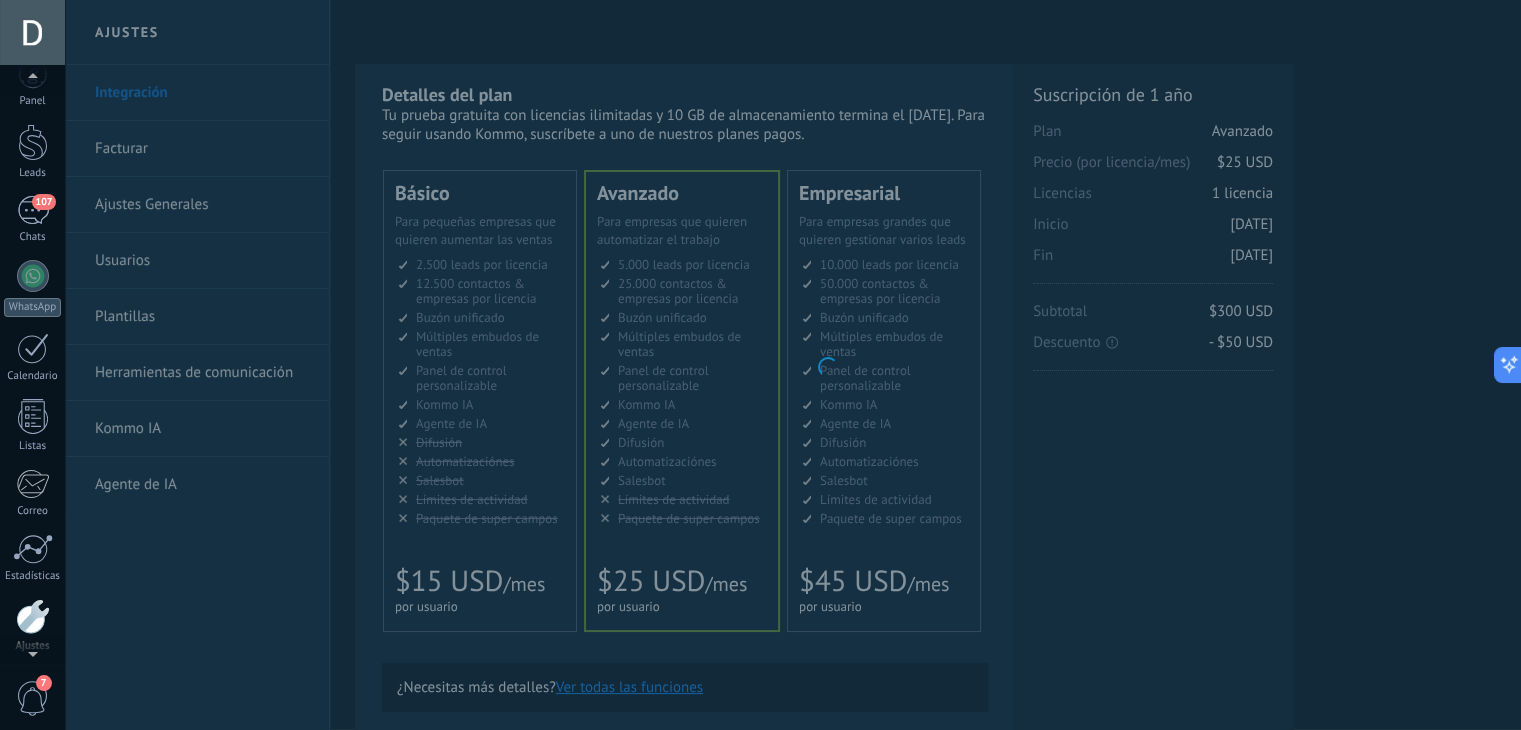 scroll, scrollTop: 0, scrollLeft: 0, axis: both 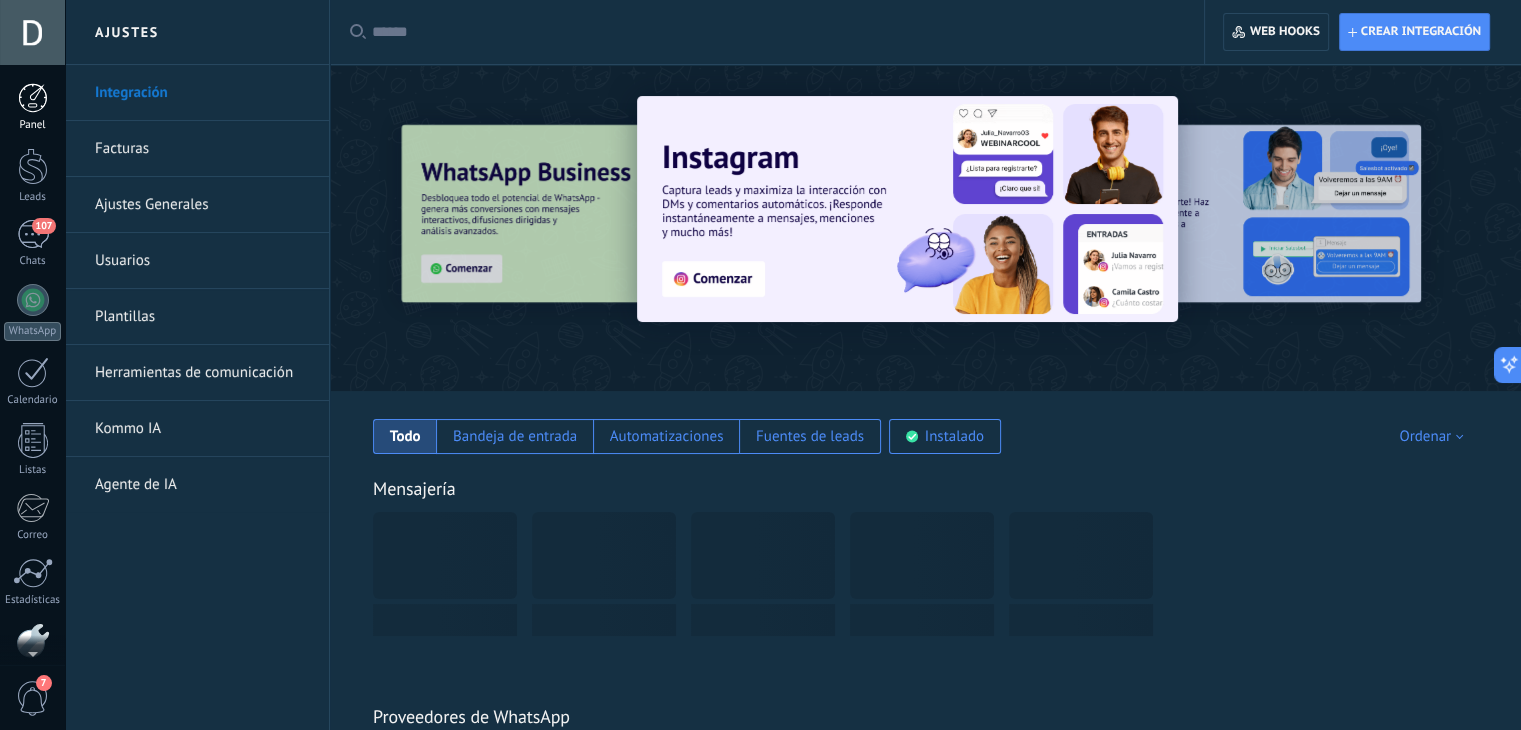 click at bounding box center [33, 98] 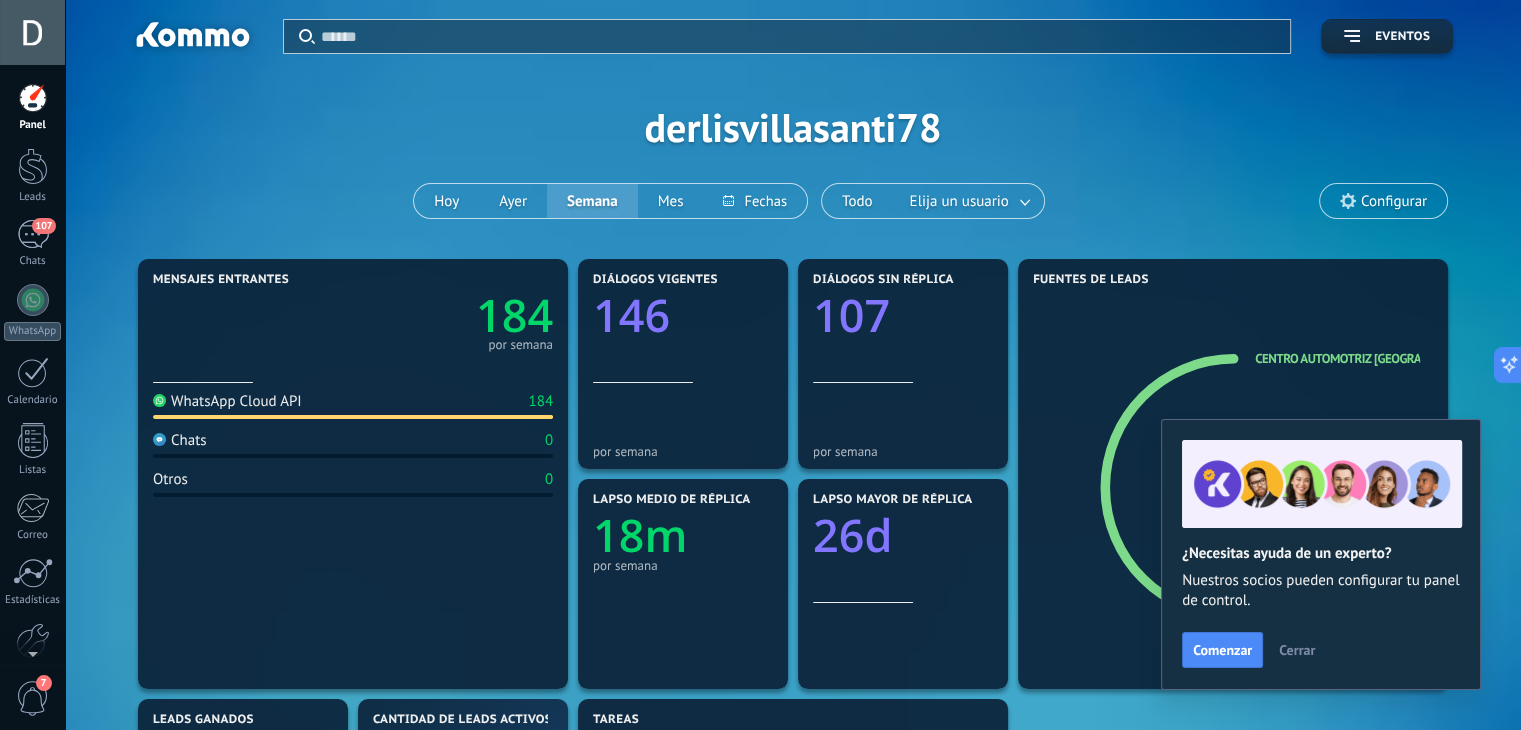 click at bounding box center [32, 32] 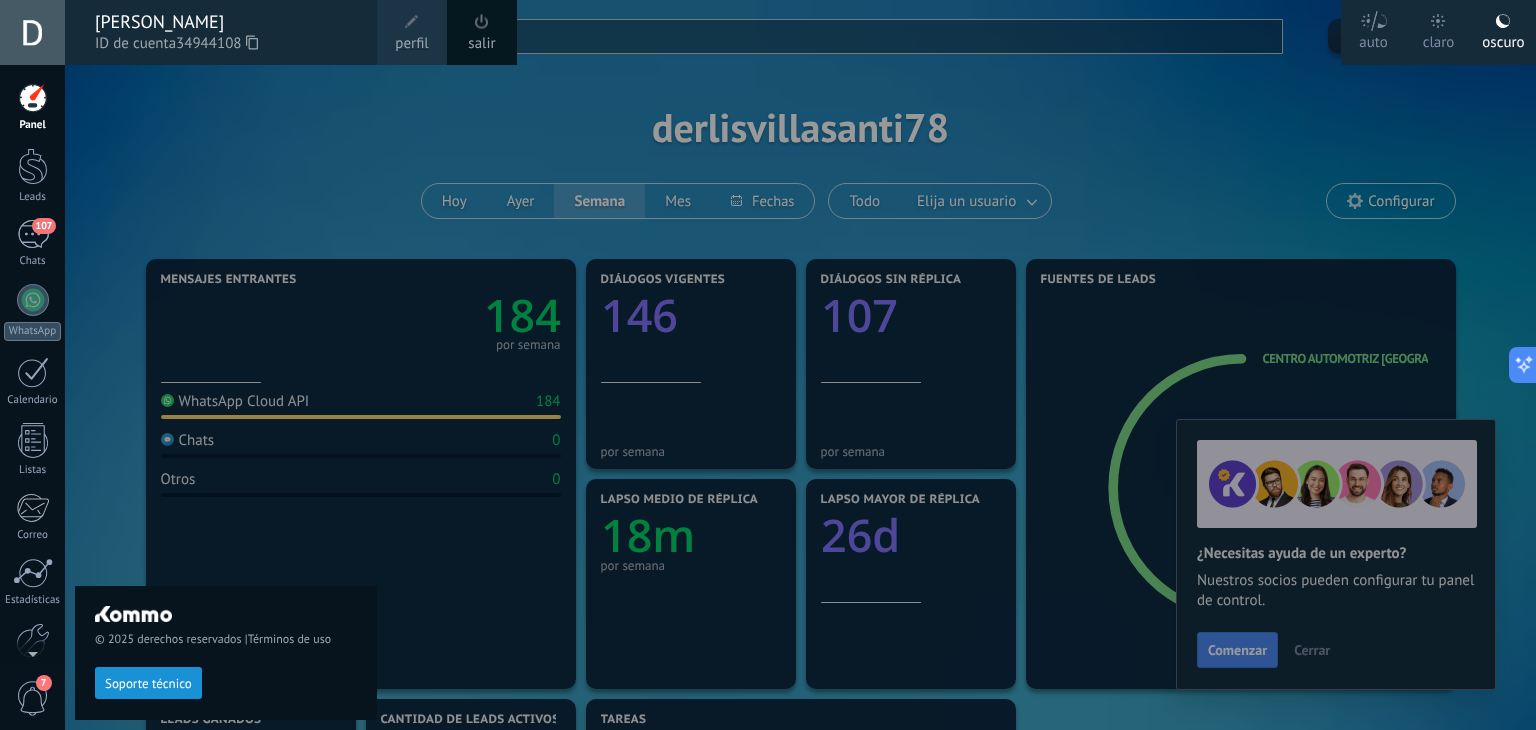 click on "perfil" at bounding box center [411, 44] 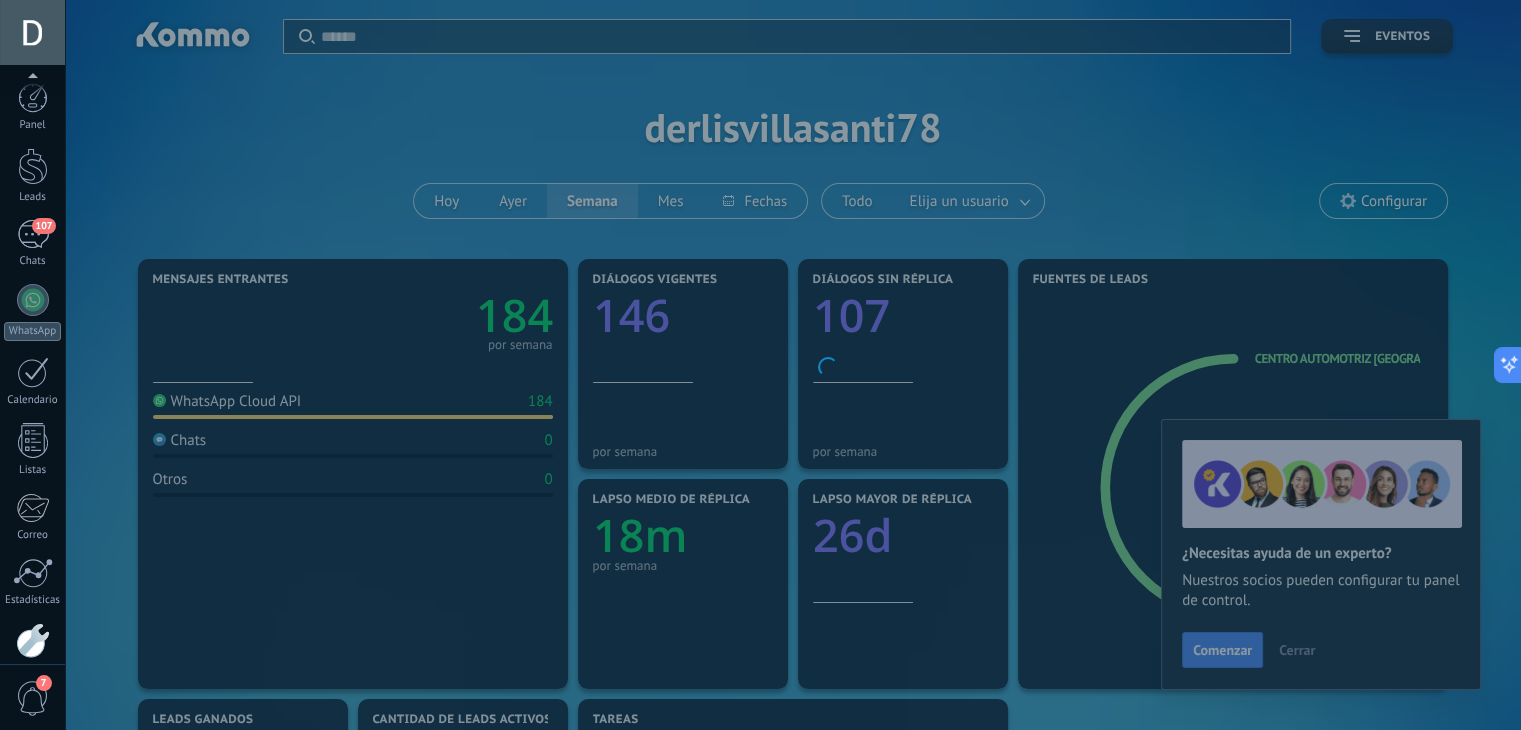 scroll, scrollTop: 101, scrollLeft: 0, axis: vertical 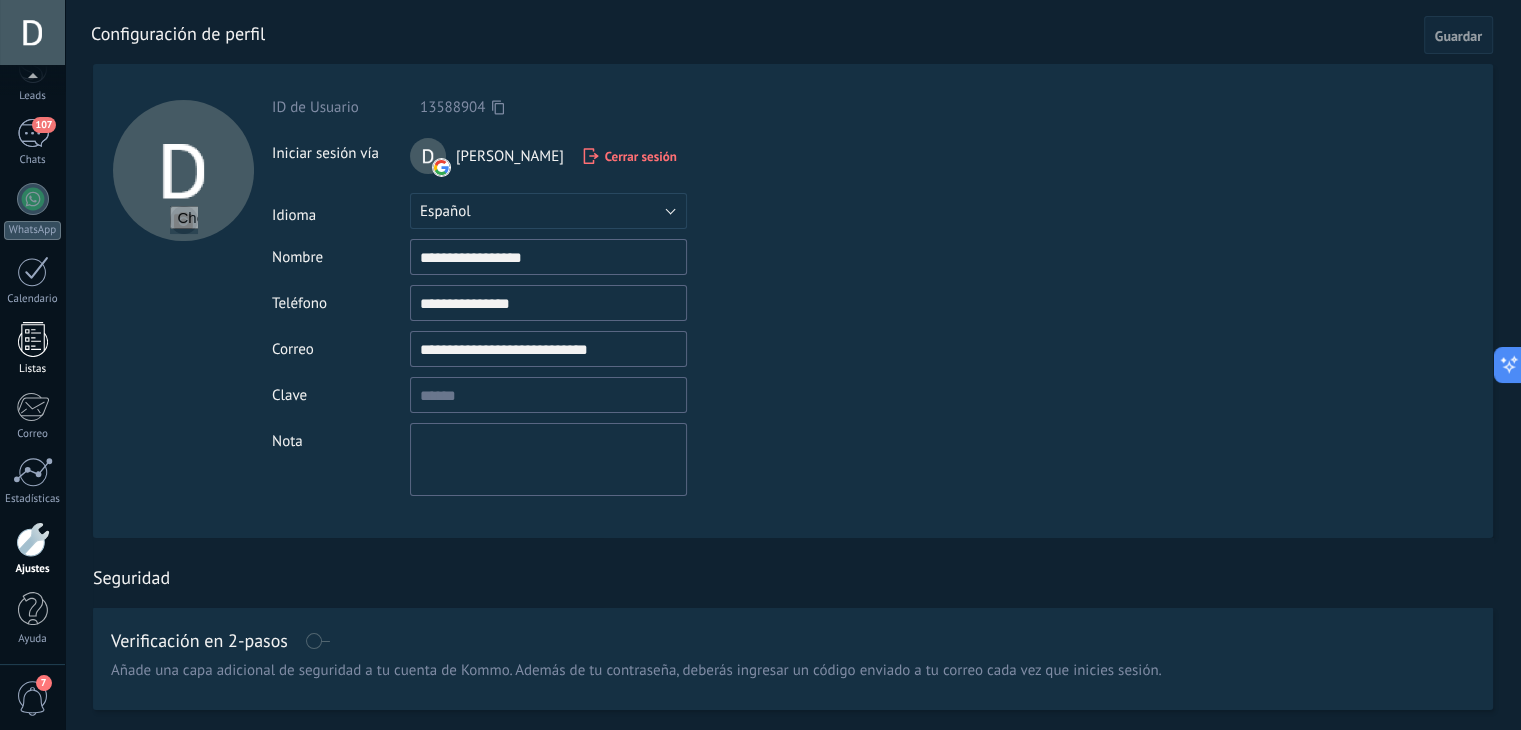 click at bounding box center (33, 339) 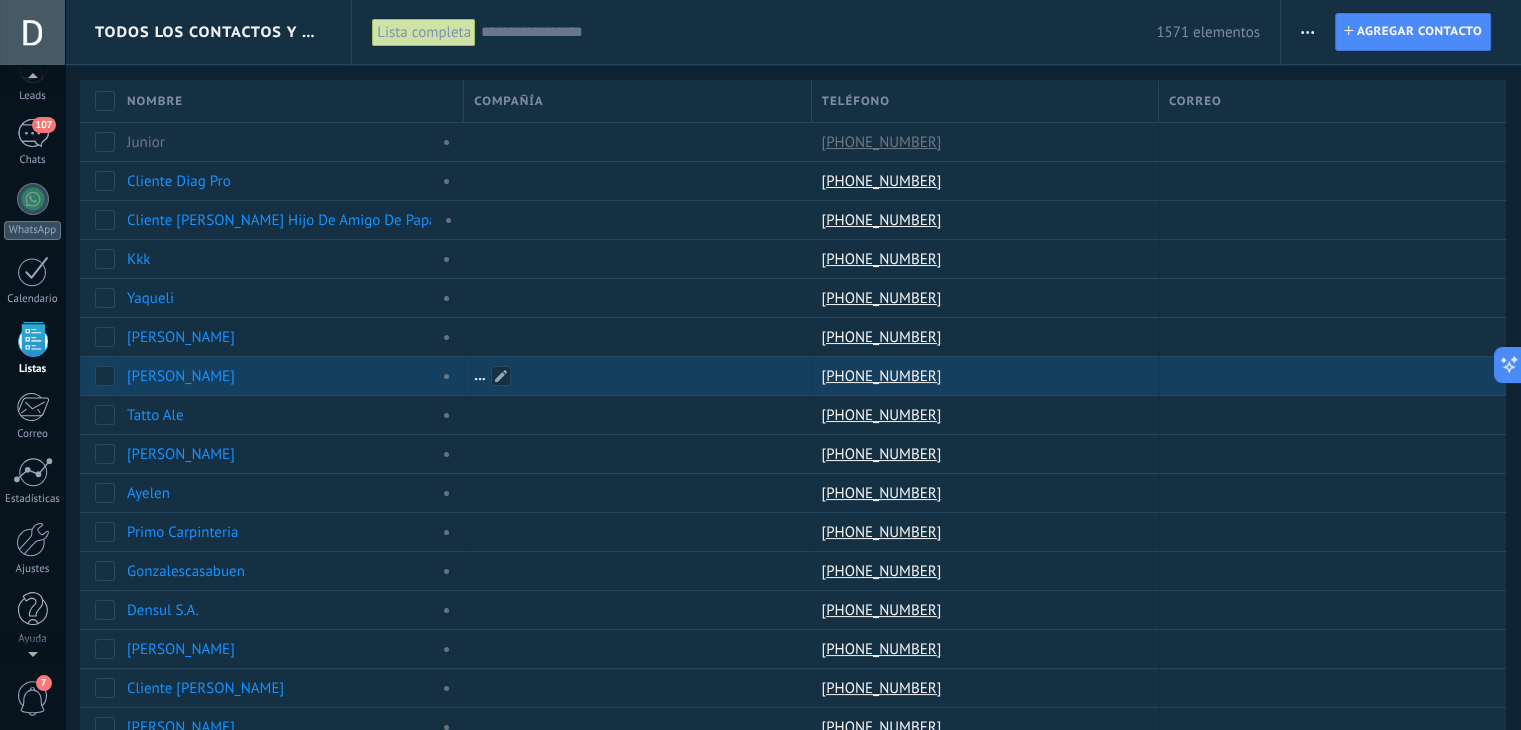 scroll, scrollTop: 51, scrollLeft: 0, axis: vertical 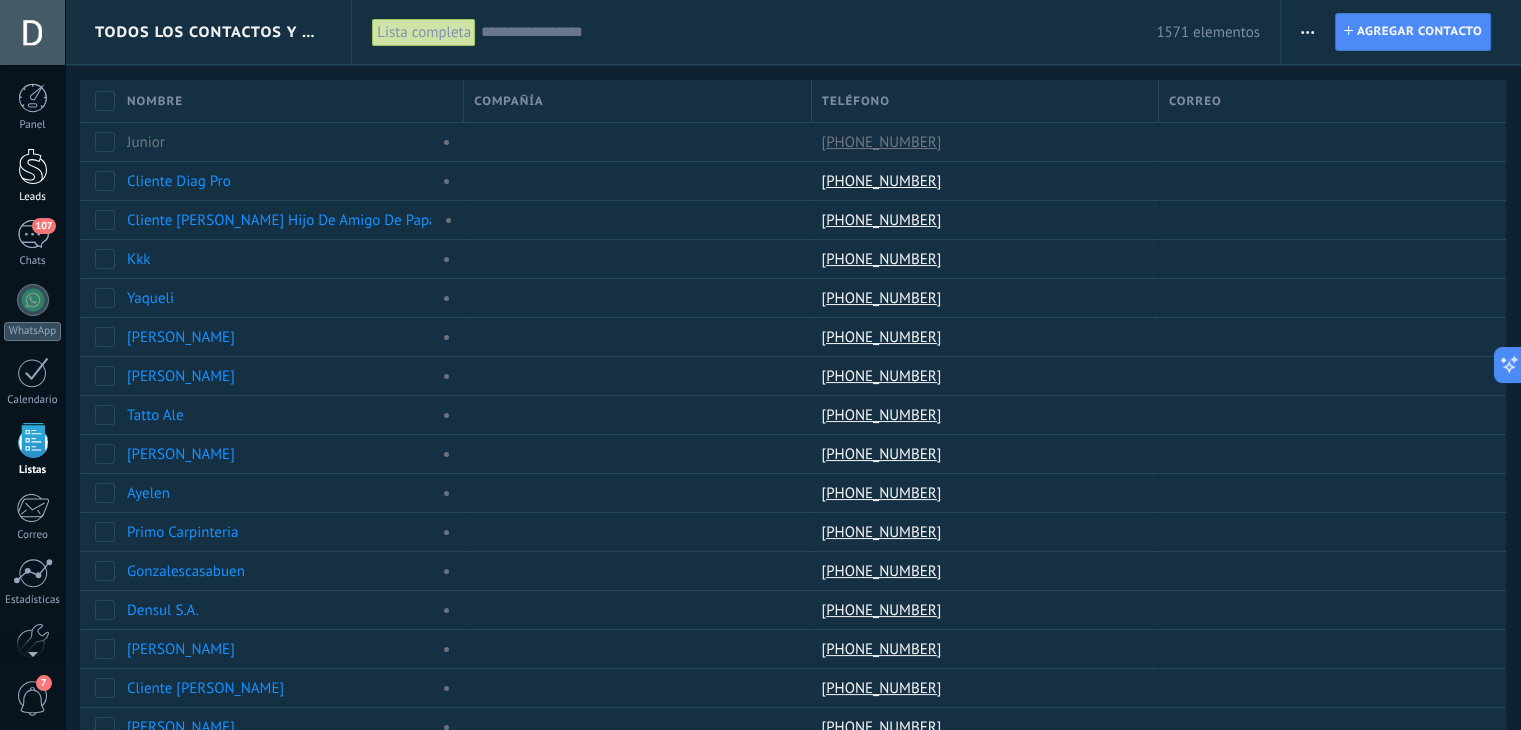 click at bounding box center (33, 166) 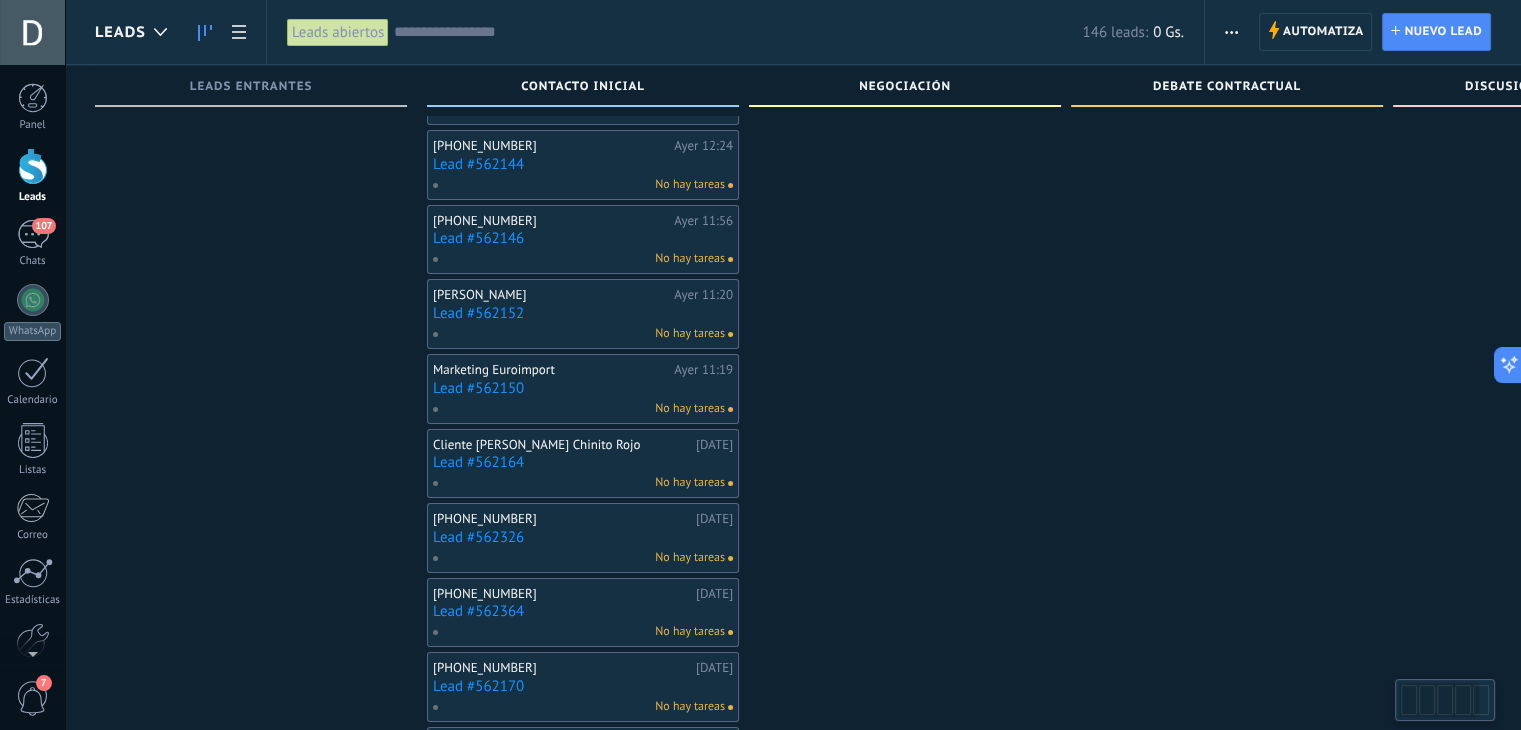 scroll, scrollTop: 0, scrollLeft: 0, axis: both 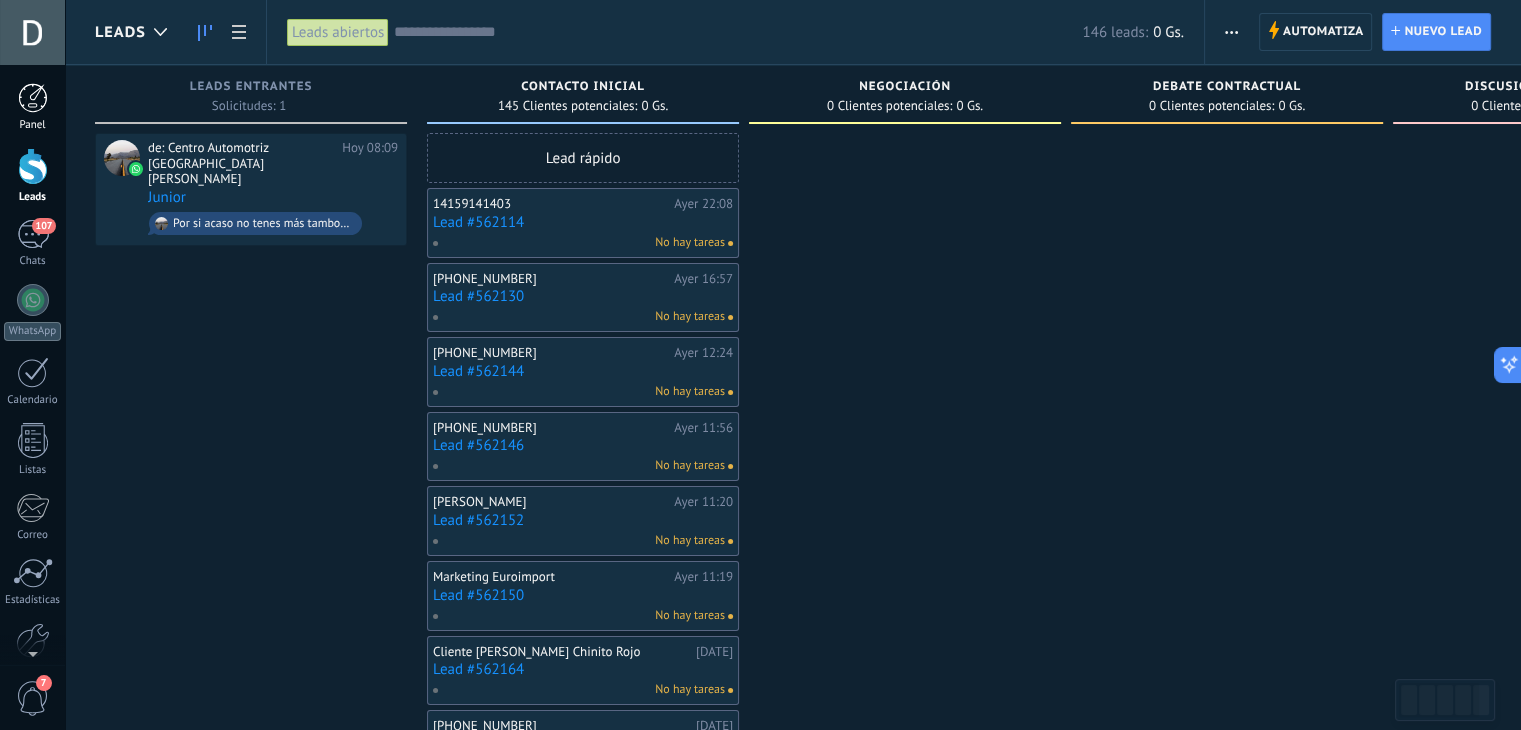 click on "Panel" at bounding box center [32, 107] 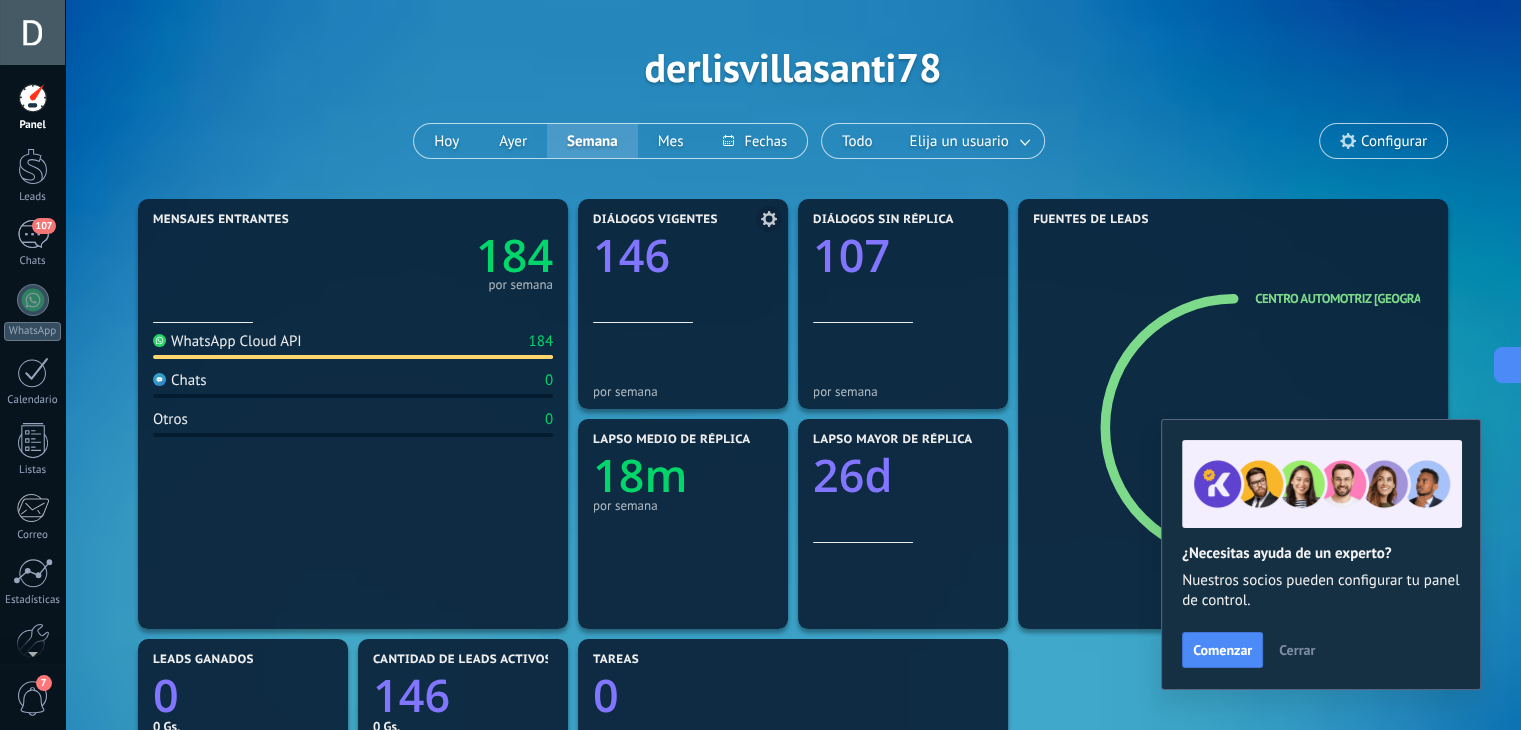 scroll, scrollTop: 0, scrollLeft: 0, axis: both 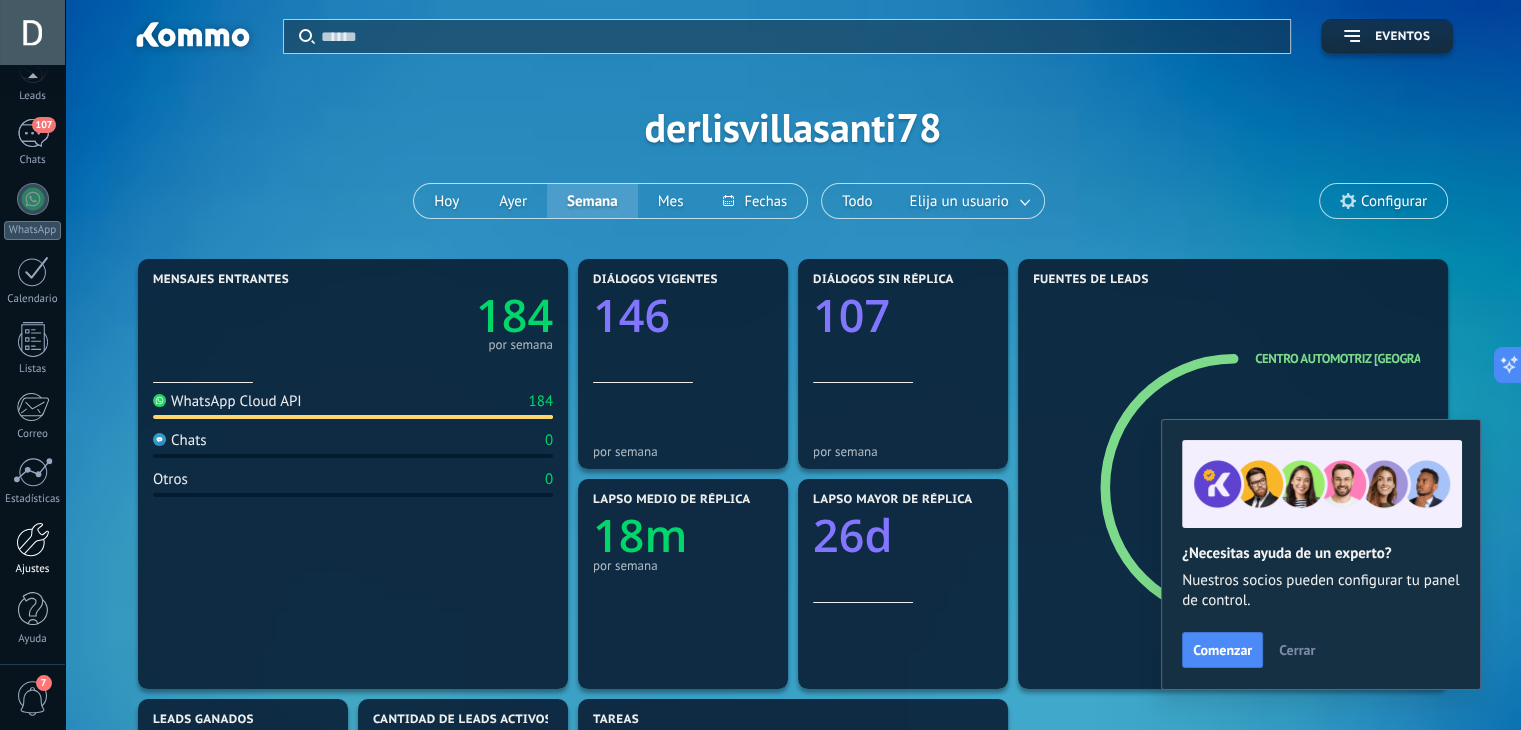 click at bounding box center [33, 539] 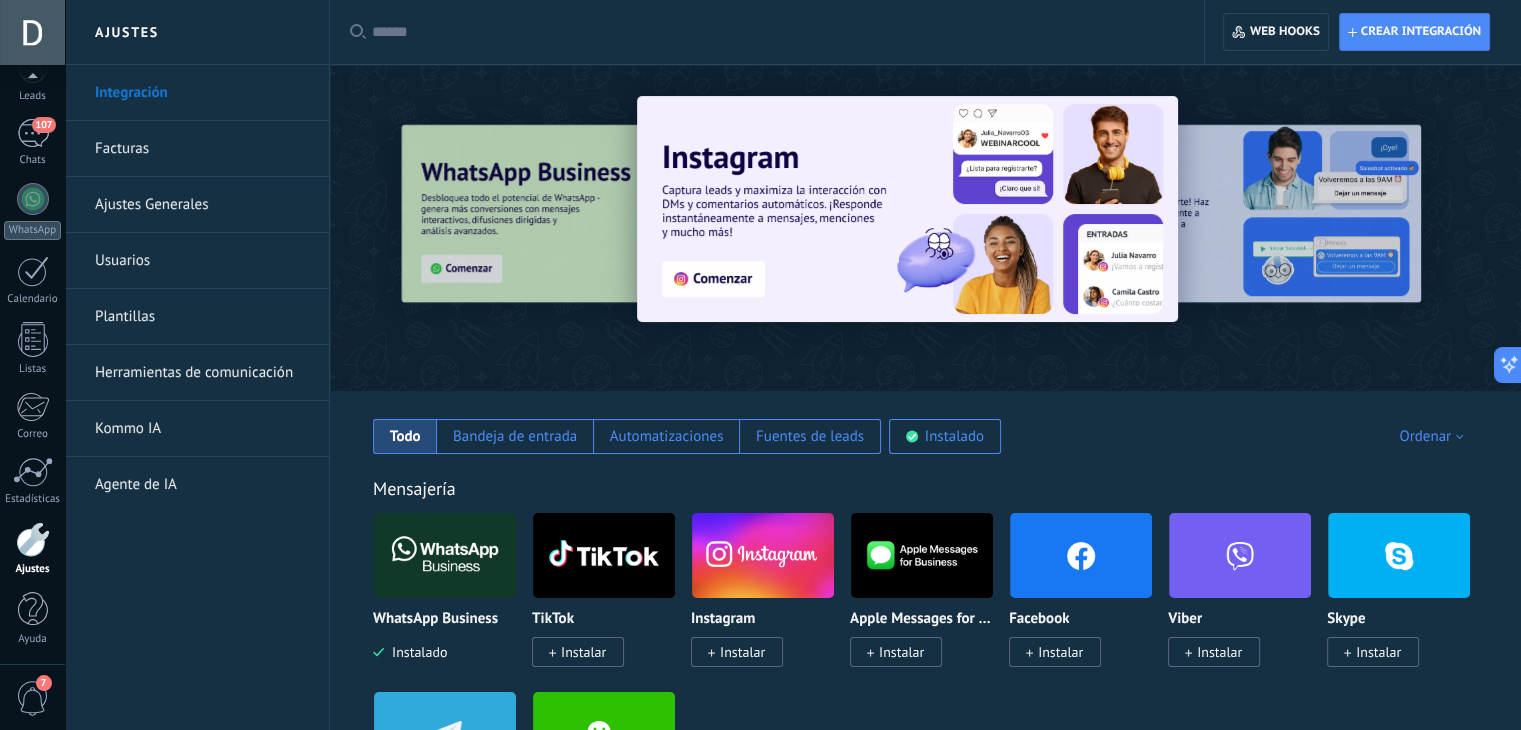 scroll, scrollTop: 0, scrollLeft: 0, axis: both 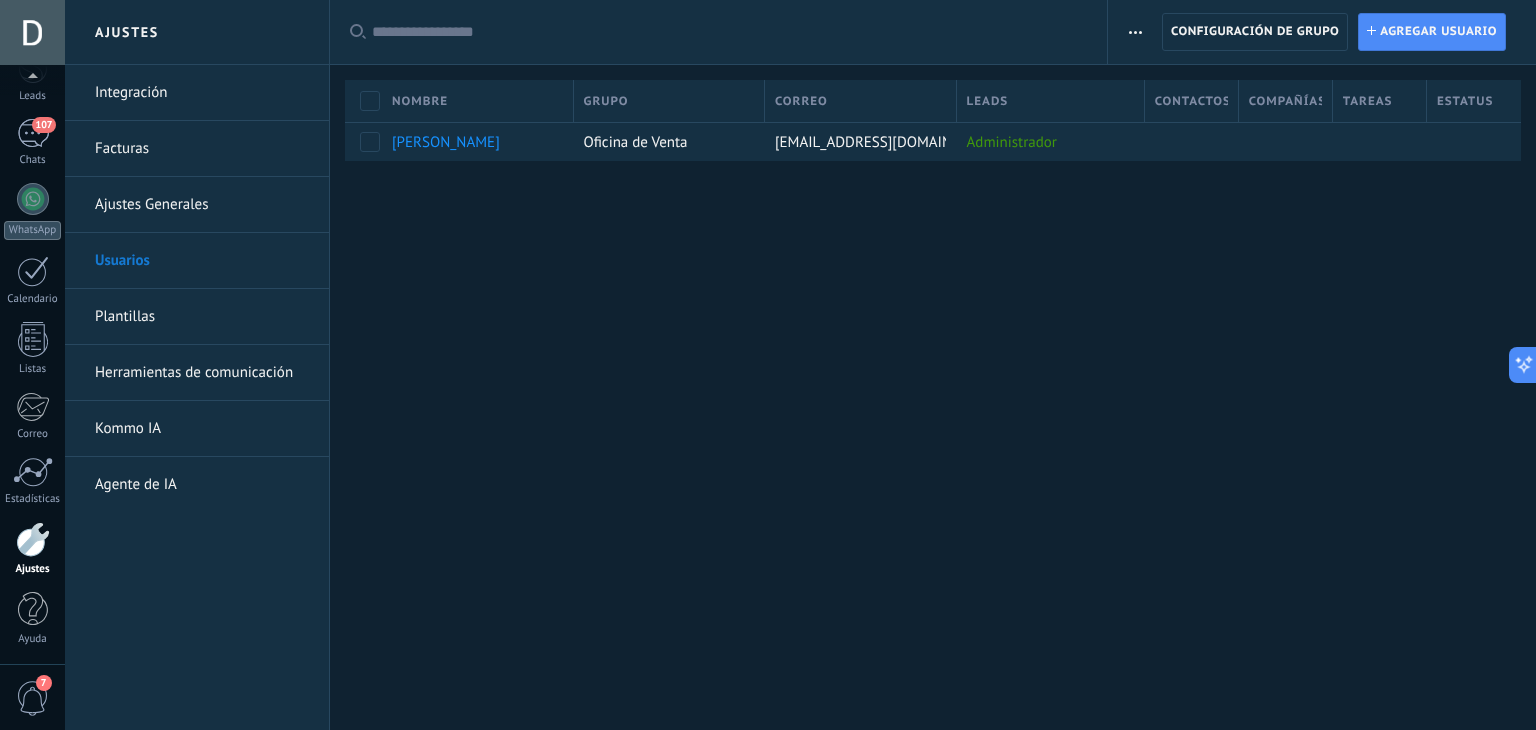 click on "Ajustes Generales" at bounding box center (202, 205) 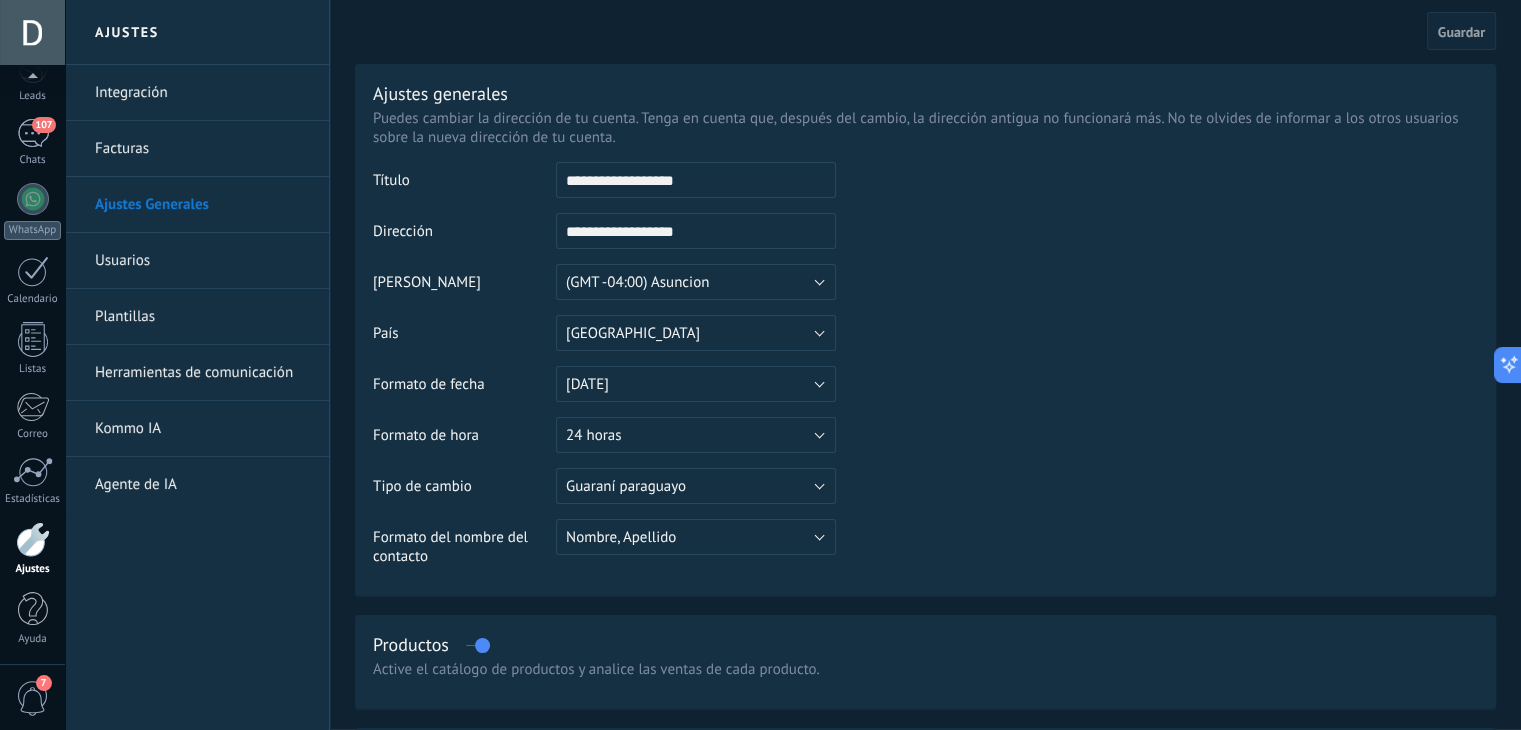 click on "Facturas" at bounding box center [202, 149] 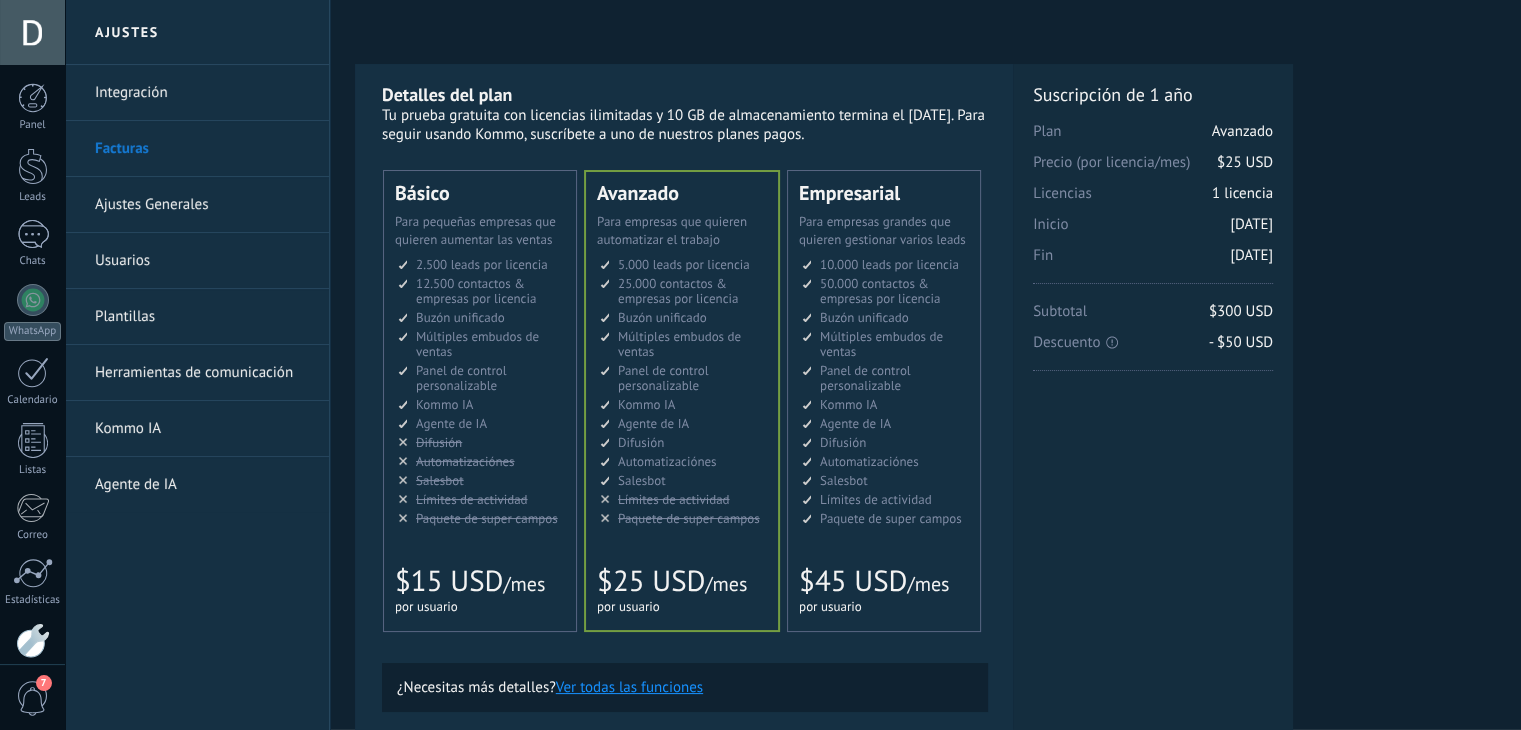 scroll, scrollTop: 172, scrollLeft: 0, axis: vertical 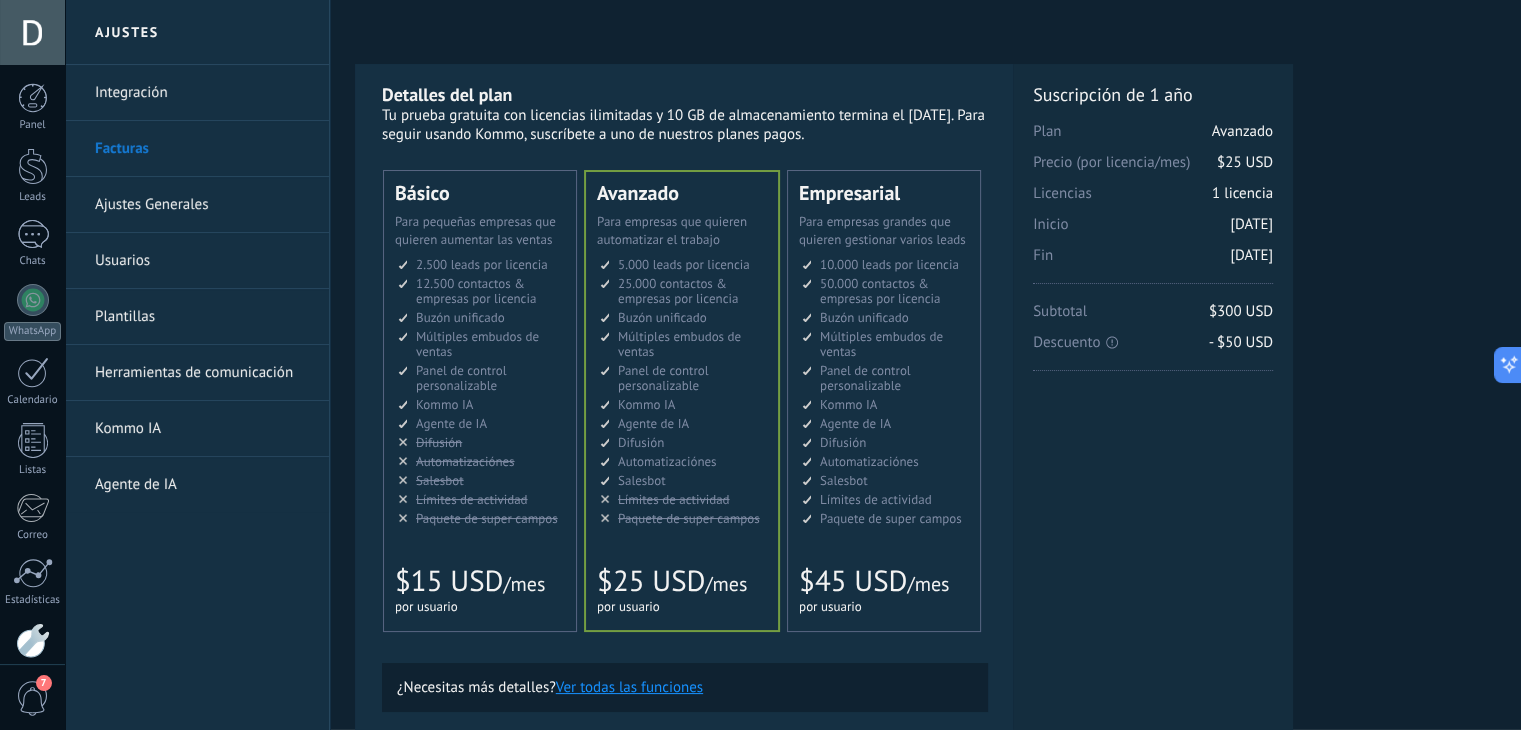 click on "Integración" at bounding box center [202, 93] 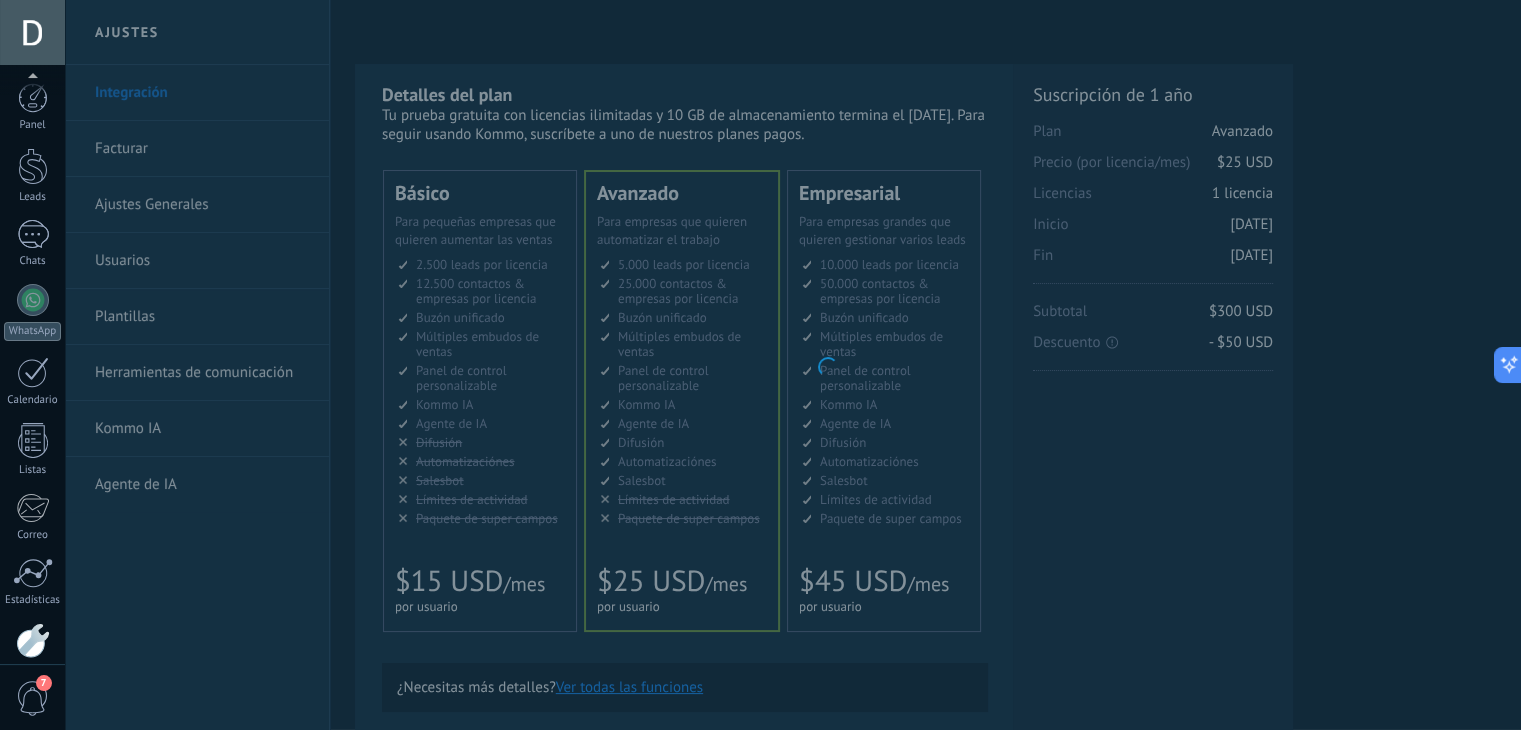scroll, scrollTop: 101, scrollLeft: 0, axis: vertical 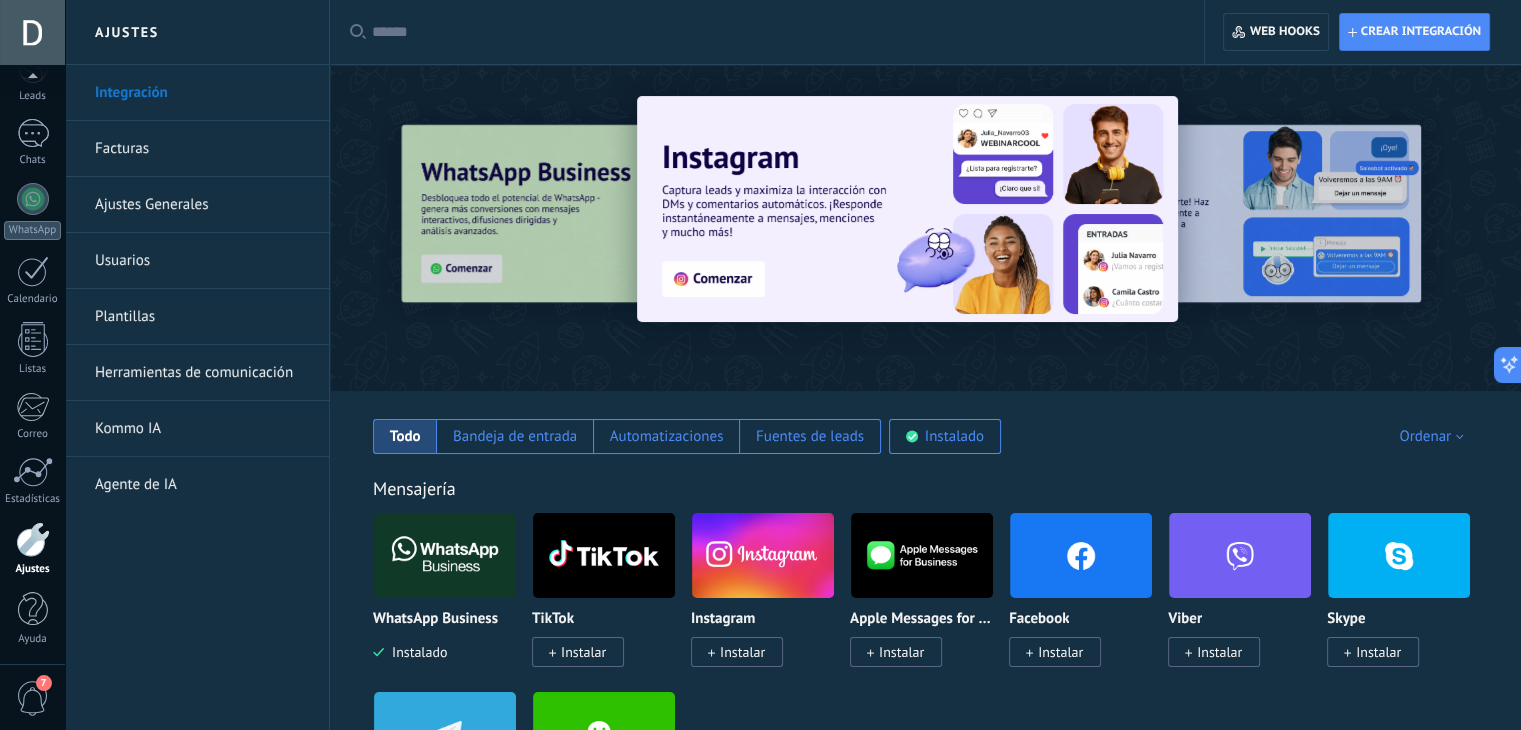 click on "Integración" at bounding box center (202, 93) 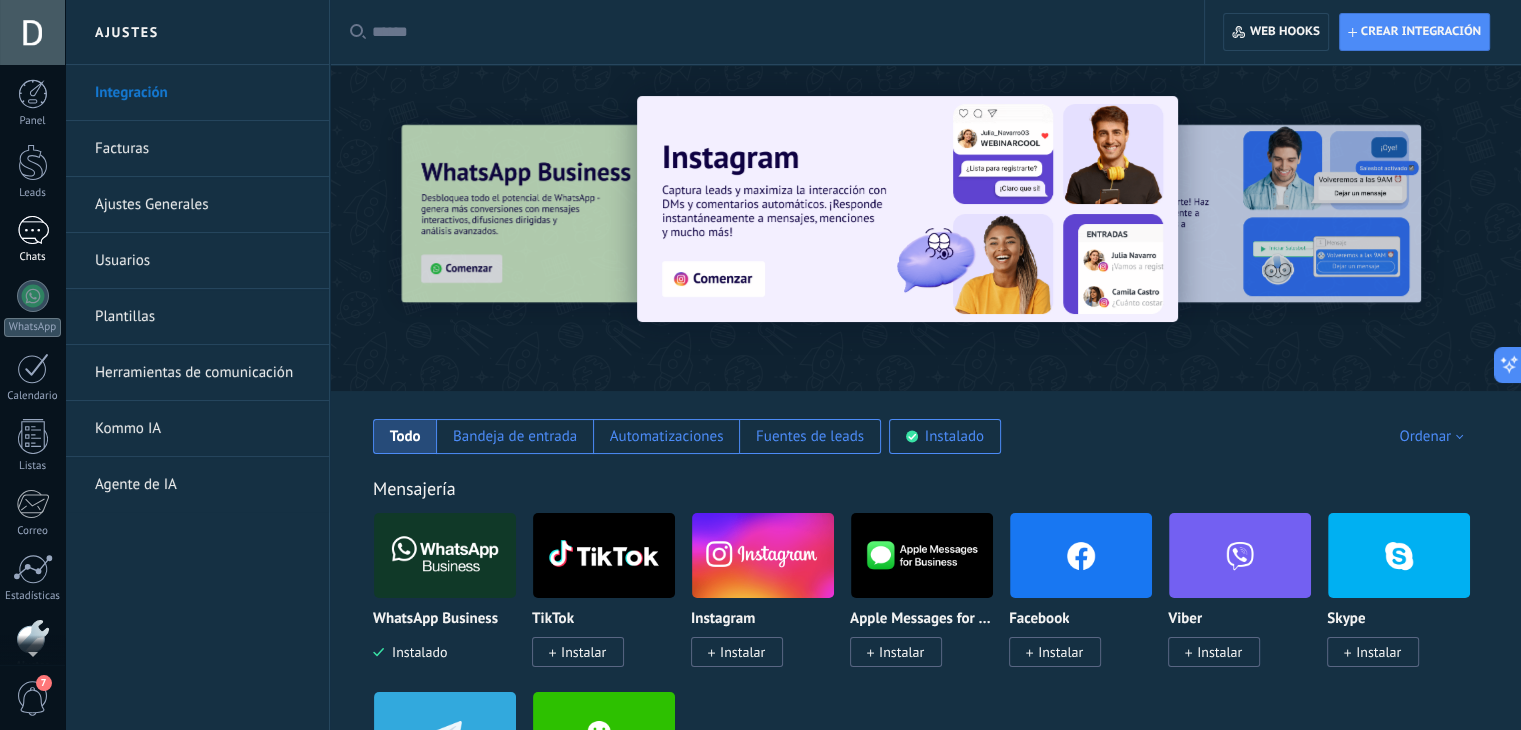 scroll, scrollTop: 0, scrollLeft: 0, axis: both 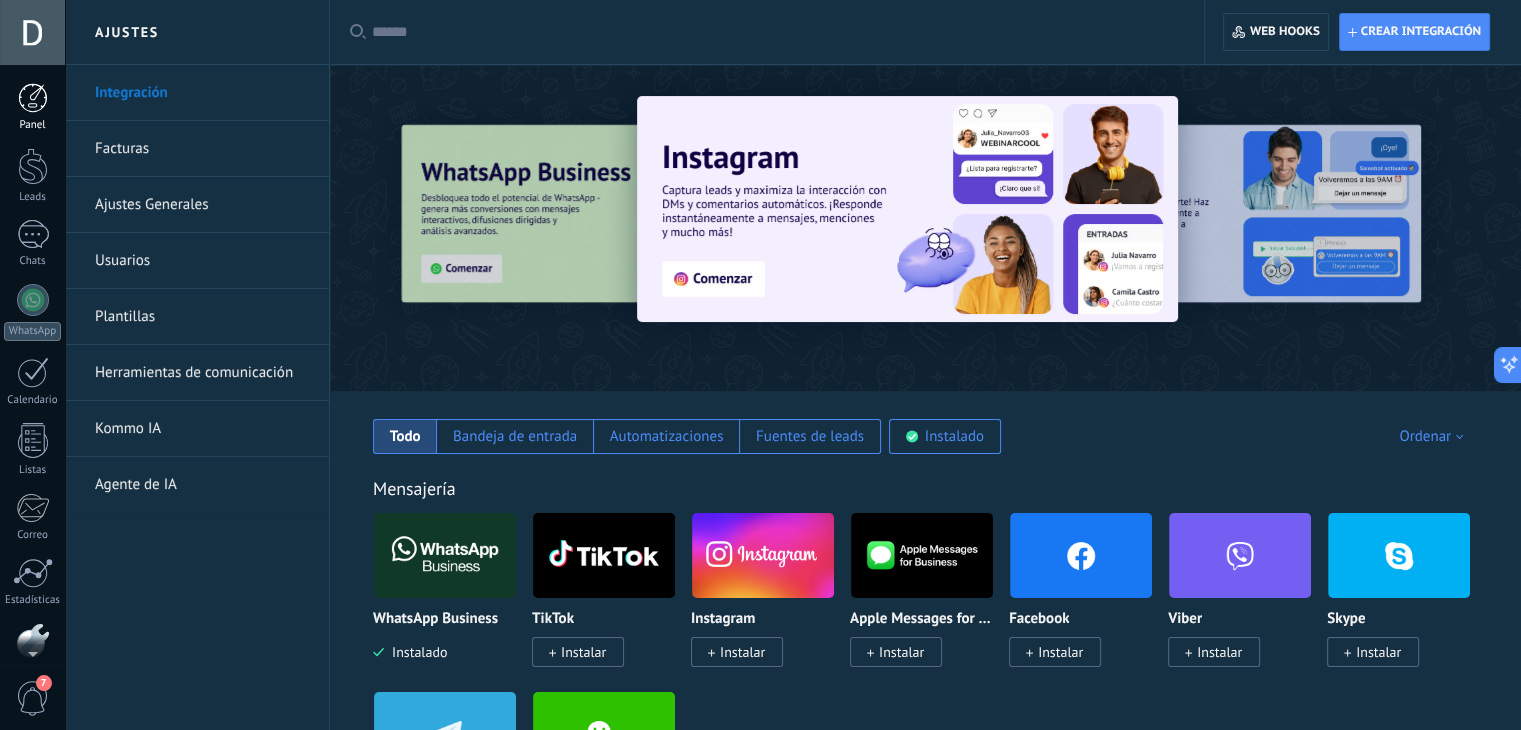 click at bounding box center (33, 98) 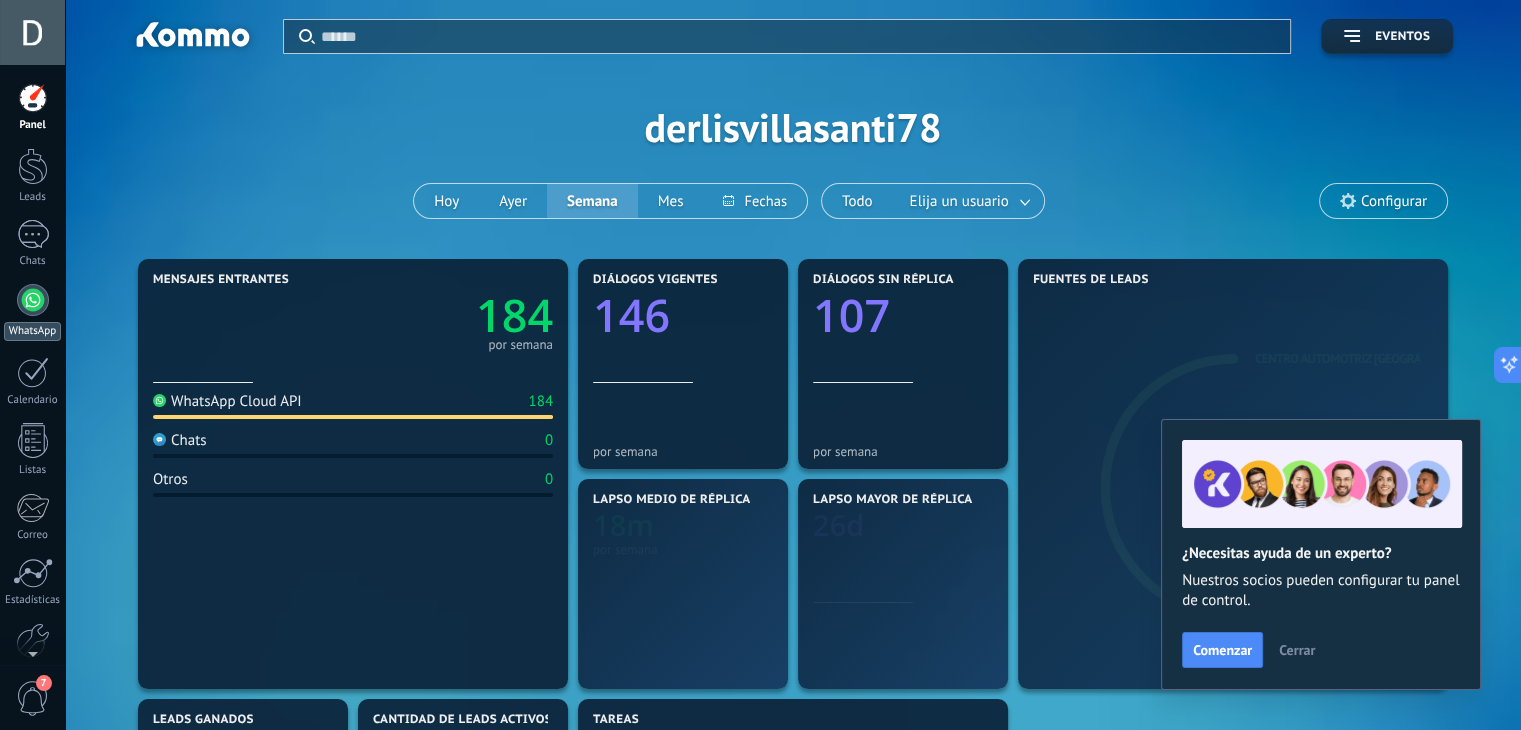 click at bounding box center [33, 300] 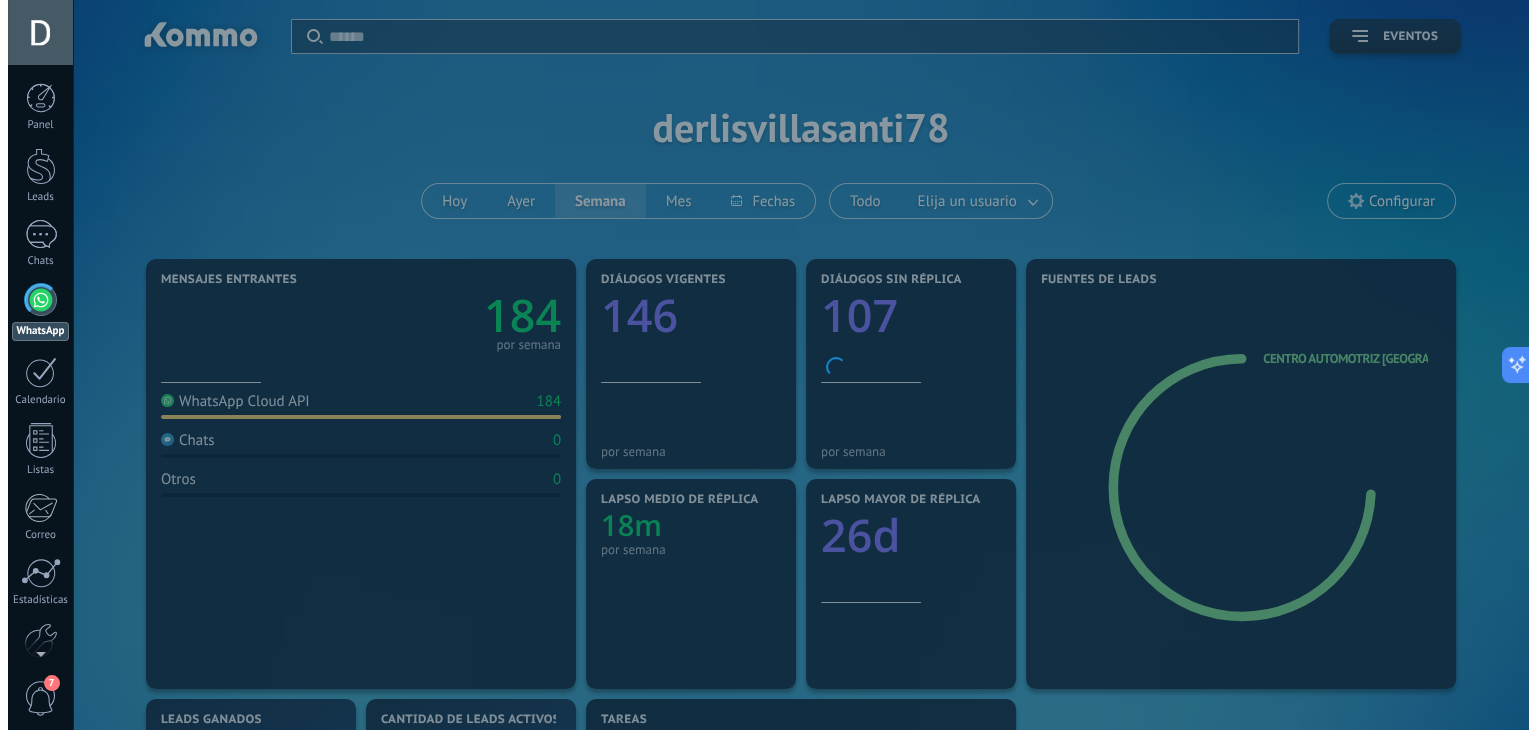 scroll, scrollTop: 203, scrollLeft: 0, axis: vertical 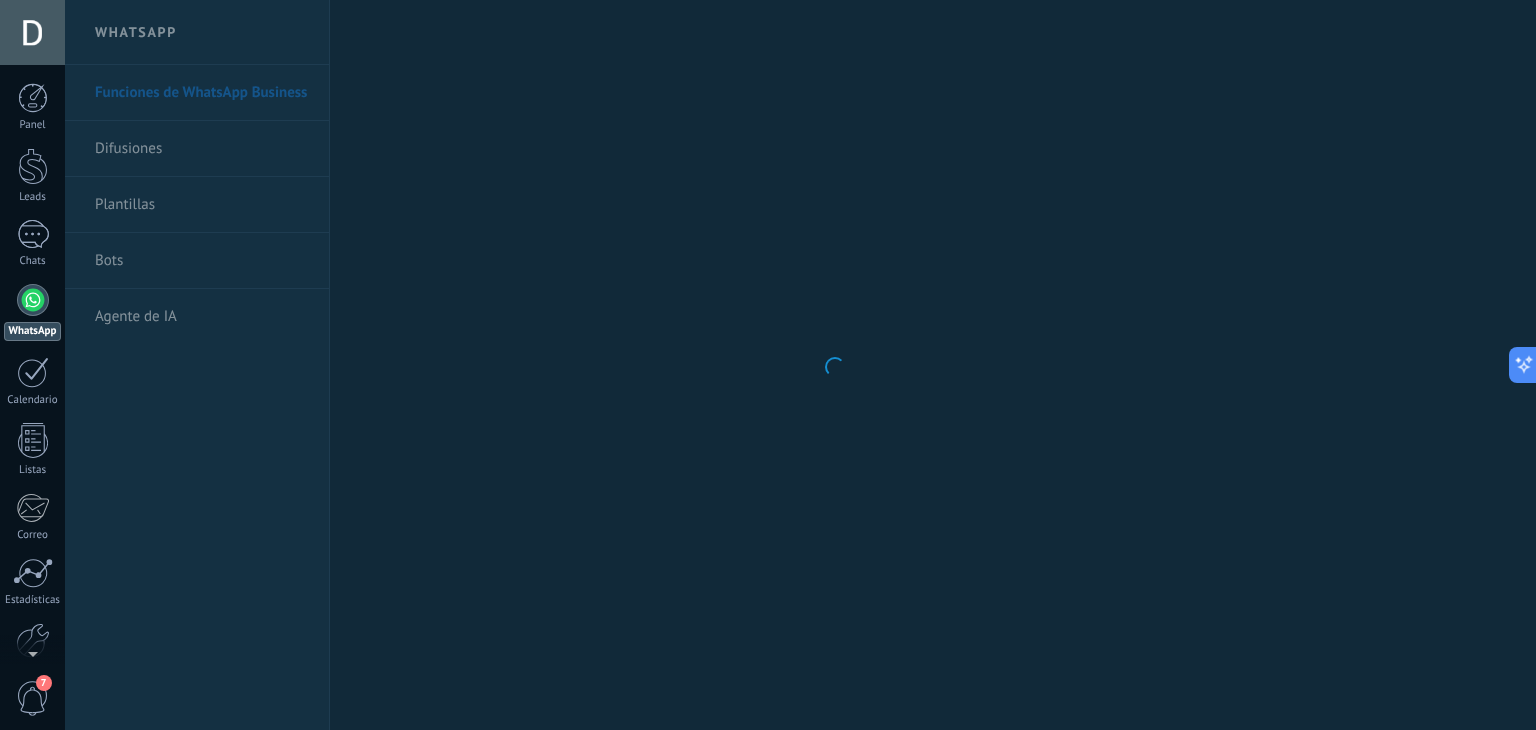 click on ".abccls-1,.abccls-2{fill-rule:evenodd}.abccls-2{fill:#fff} .abfcls-1{fill:none}.abfcls-2{fill:#fff} .abncls-1{isolation:isolate}.abncls-2{opacity:.06}.abncls-2,.abncls-3,.abncls-6{mix-blend-mode:multiply}.abncls-3{opacity:.15}.abncls-4,.abncls-8{fill:#fff}.abncls-5{fill:url(#abnlinear-gradient)}.abncls-6{opacity:.04}.abncls-7{fill:url(#abnlinear-gradient-2)}.abncls-8{fill-rule:evenodd} .abqst0{fill:#ffa200} .abwcls-1{fill:#252525} .cls-1{isolation:isolate} .acicls-1{fill:none} .aclcls-1{fill:#232323} .acnst0{display:none} .addcls-1,.addcls-2{fill:none;stroke-miterlimit:10}.addcls-1{stroke:#dfe0e5}.addcls-2{stroke:#a1a7ab} .adecls-1,.adecls-2{fill:none;stroke-miterlimit:10}.adecls-1{stroke:#dfe0e5}.adecls-2{stroke:#a1a7ab} .adqcls-1{fill:#8591a5;fill-rule:evenodd} .aeccls-1{fill:#5c9f37} .aeecls-1{fill:#f86161} .aejcls-1{fill:#8591a5;fill-rule:evenodd} .aekcls-1{fill-rule:evenodd} .aelcls-1{fill-rule:evenodd;fill:currentColor} .aemcls-1{fill-rule:evenodd;fill:currentColor} .aencls-2{fill:#f86161;opacity:.3}" at bounding box center [768, 365] 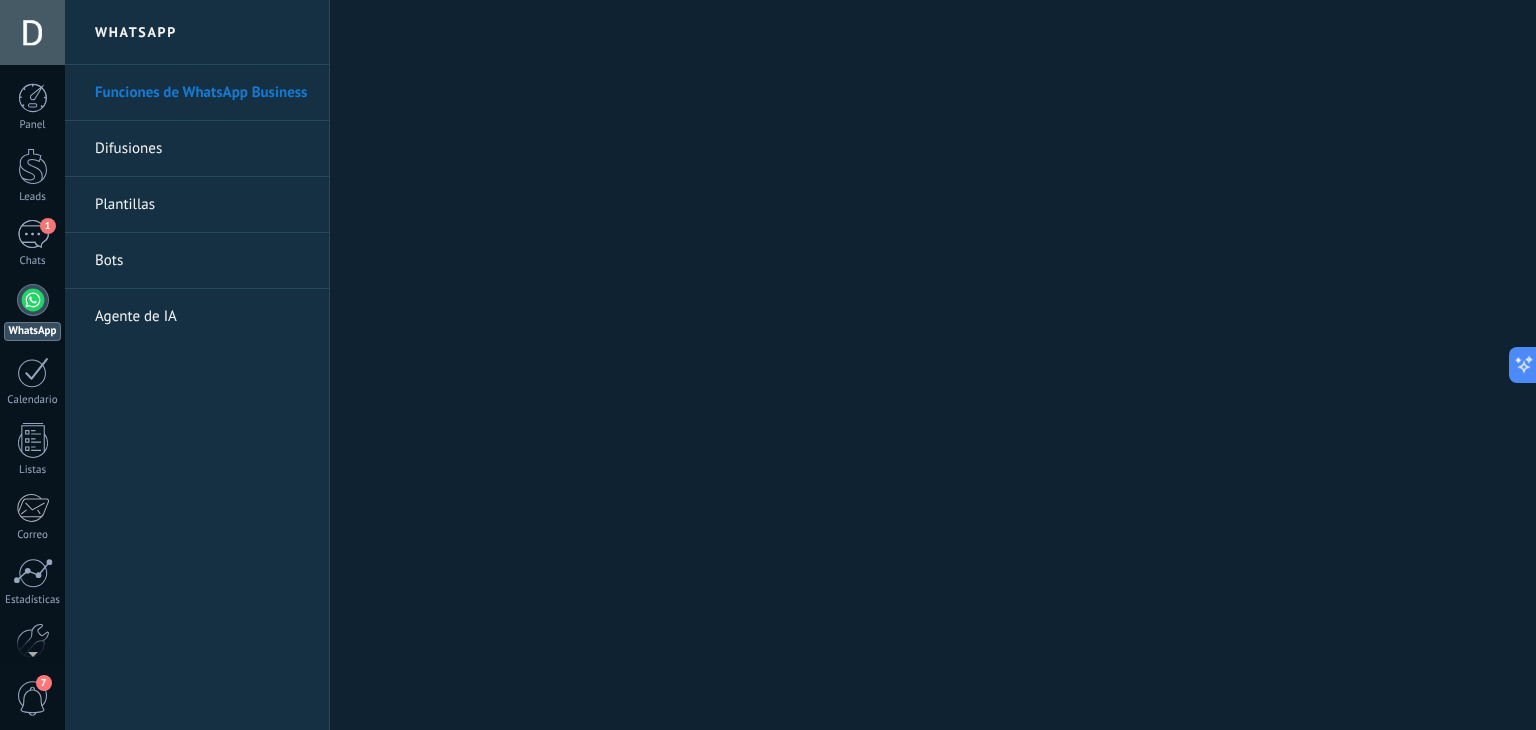 click on "Bots" at bounding box center [202, 261] 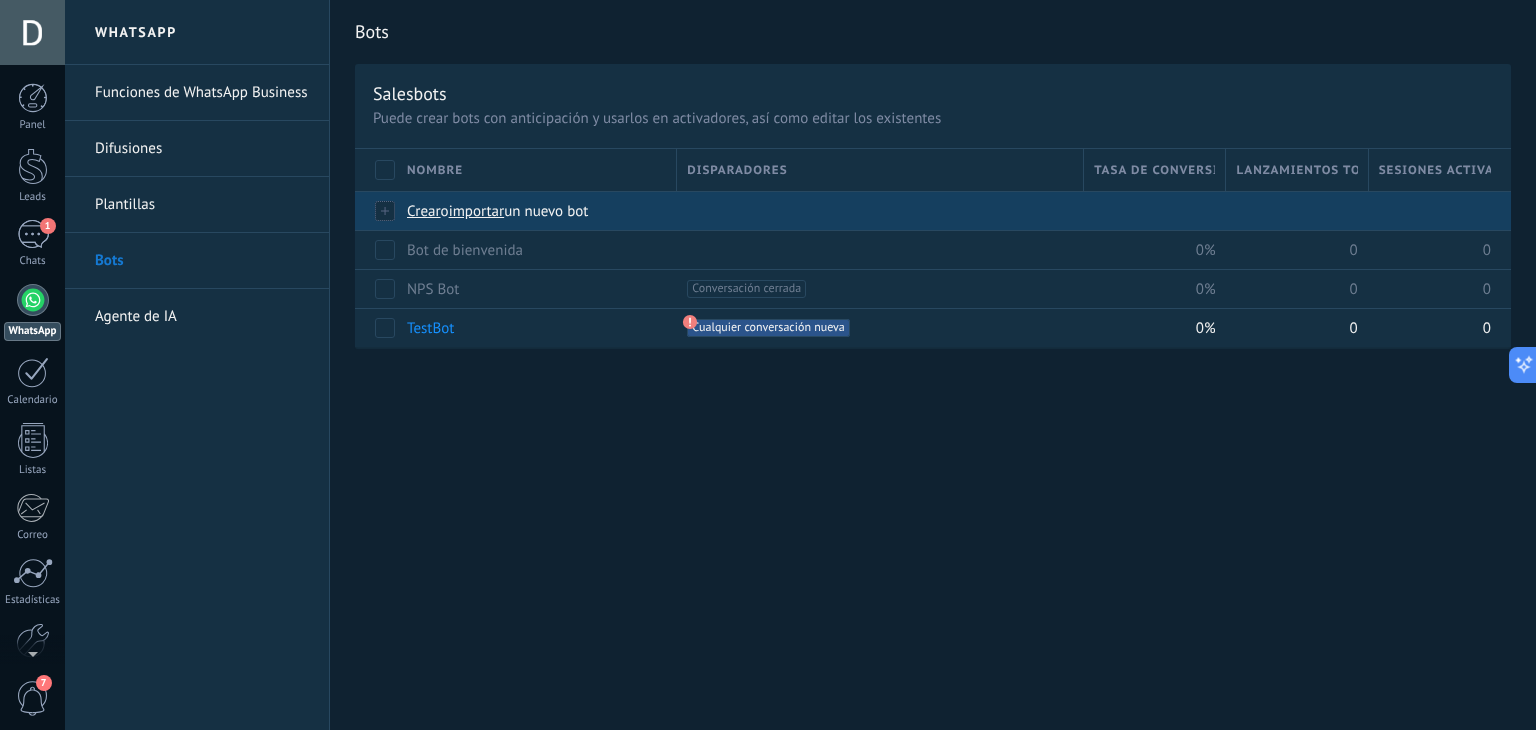 click on "Crear" at bounding box center (424, 211) 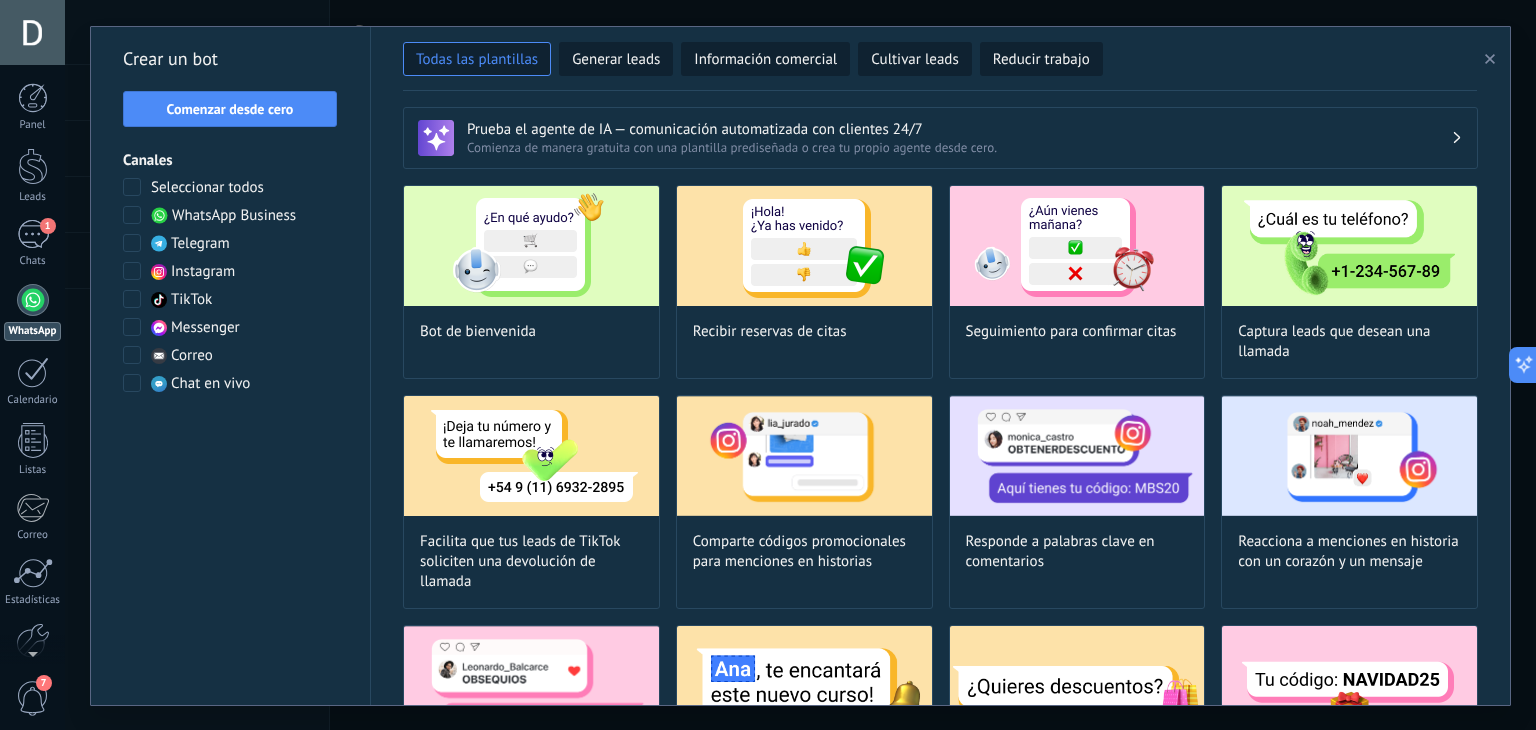 click at bounding box center (132, 215) 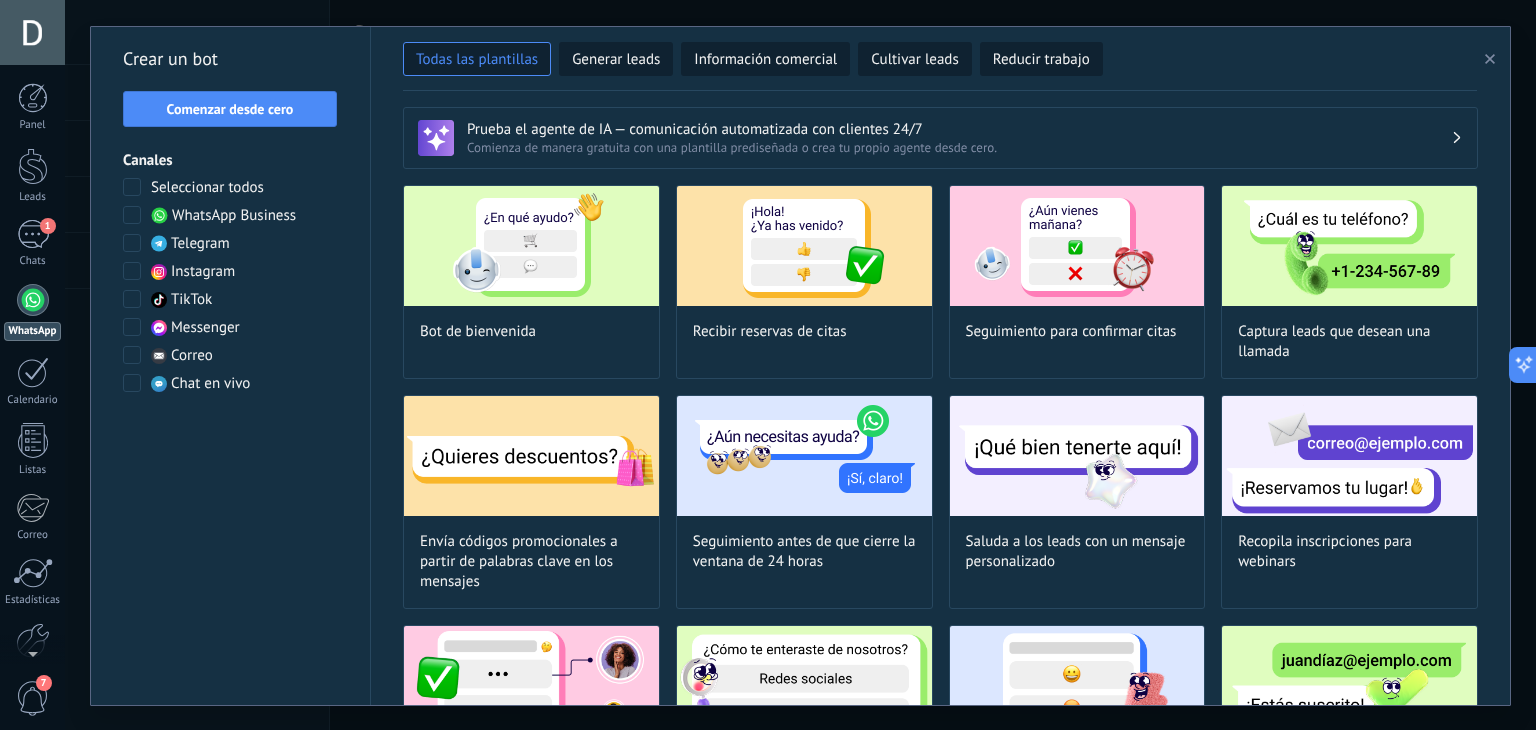 click at bounding box center (132, 271) 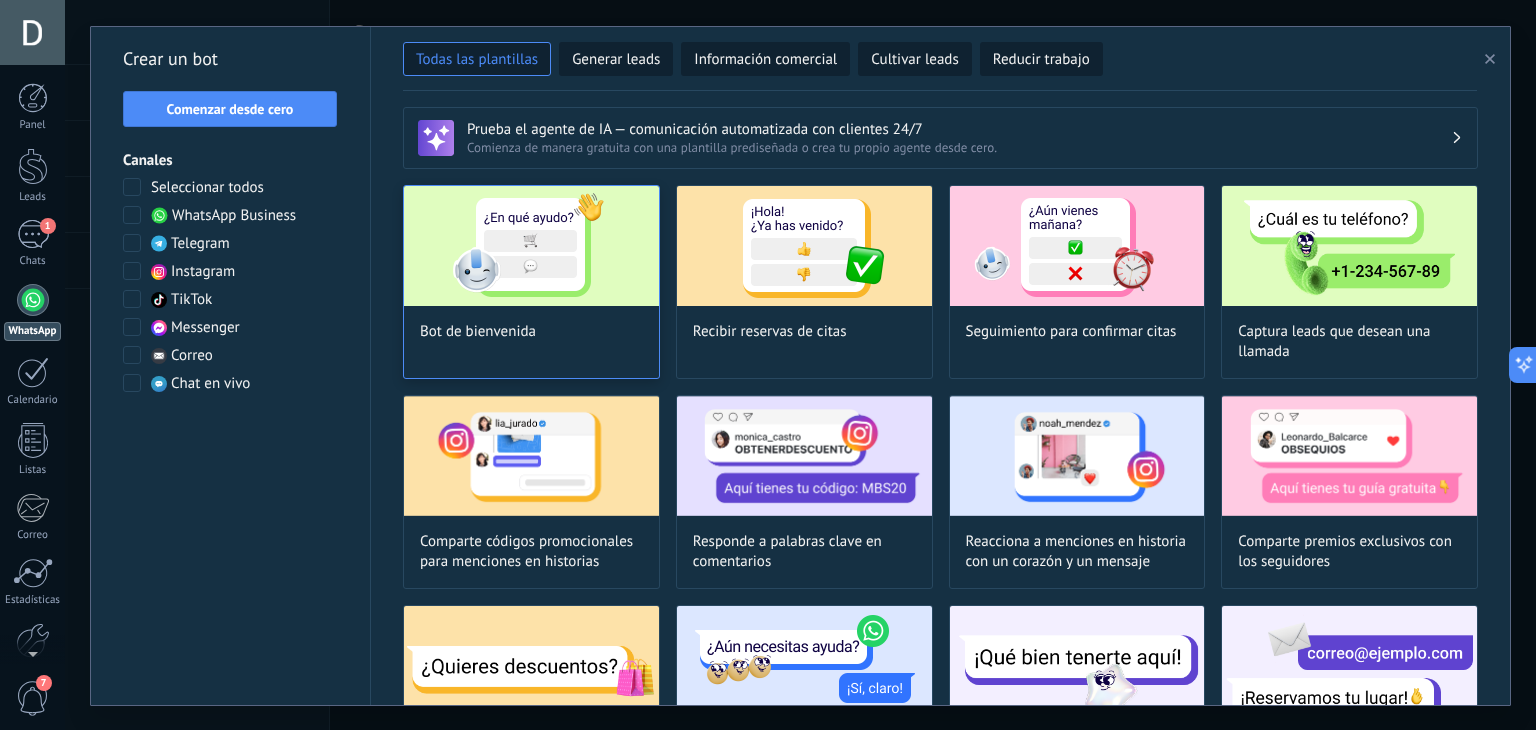 click at bounding box center [531, 246] 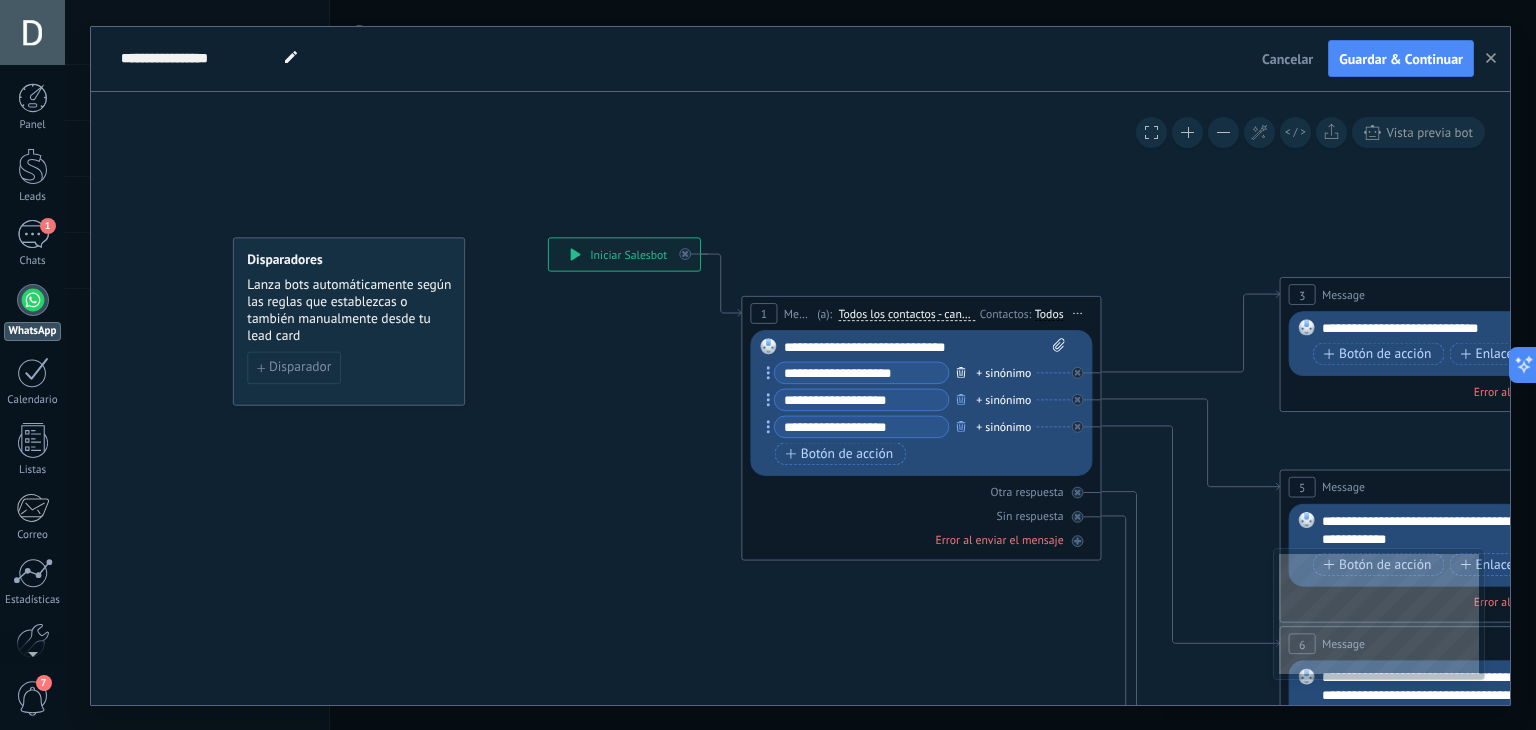 click 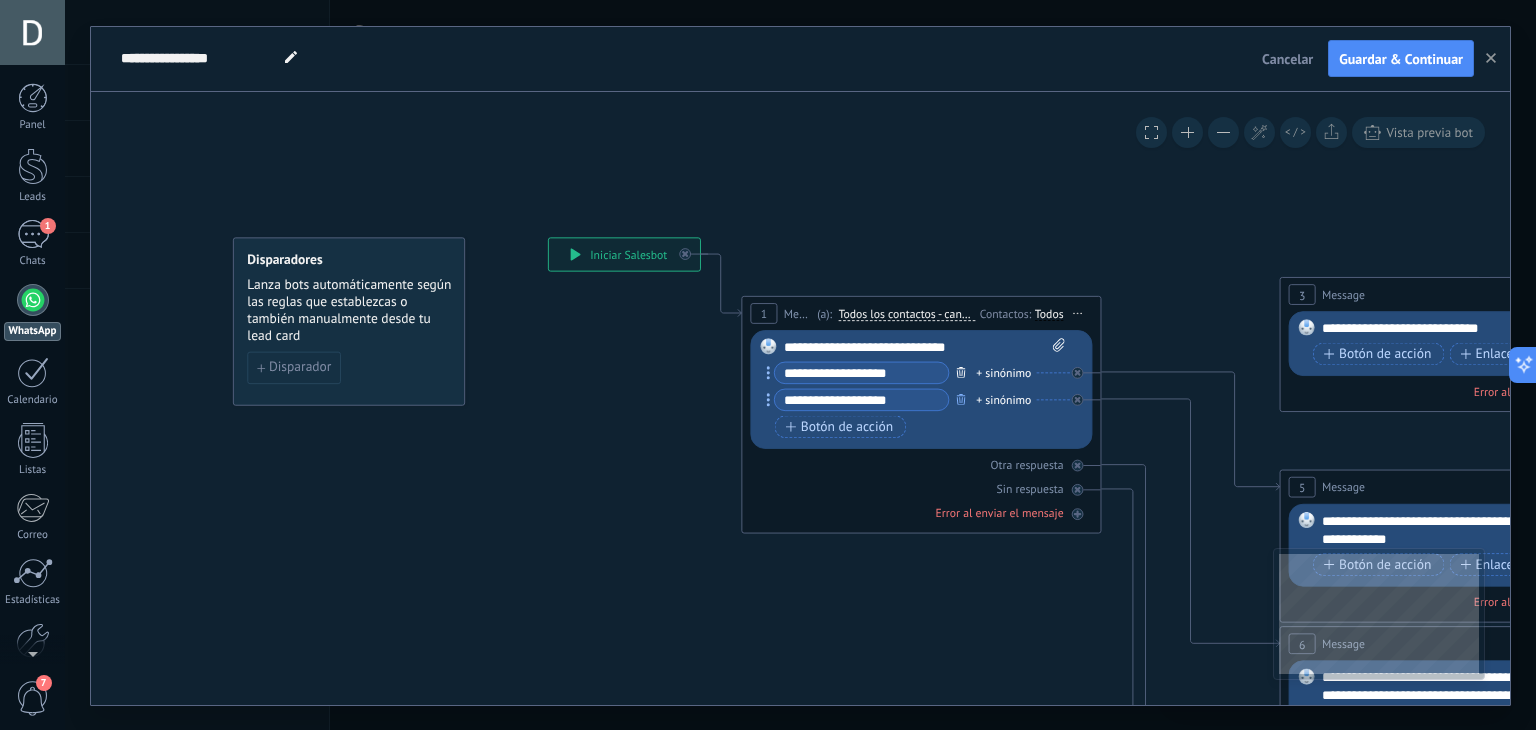 click 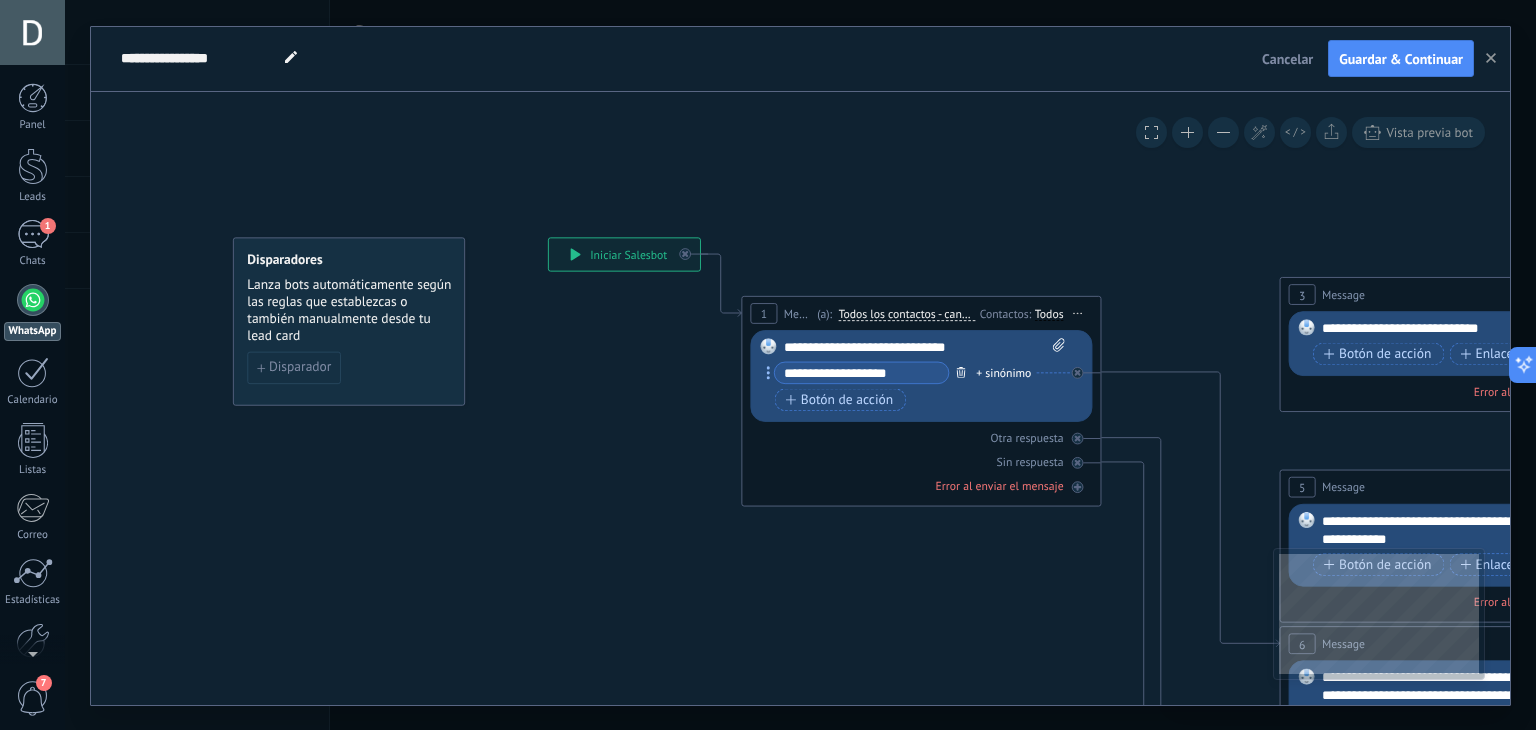 click 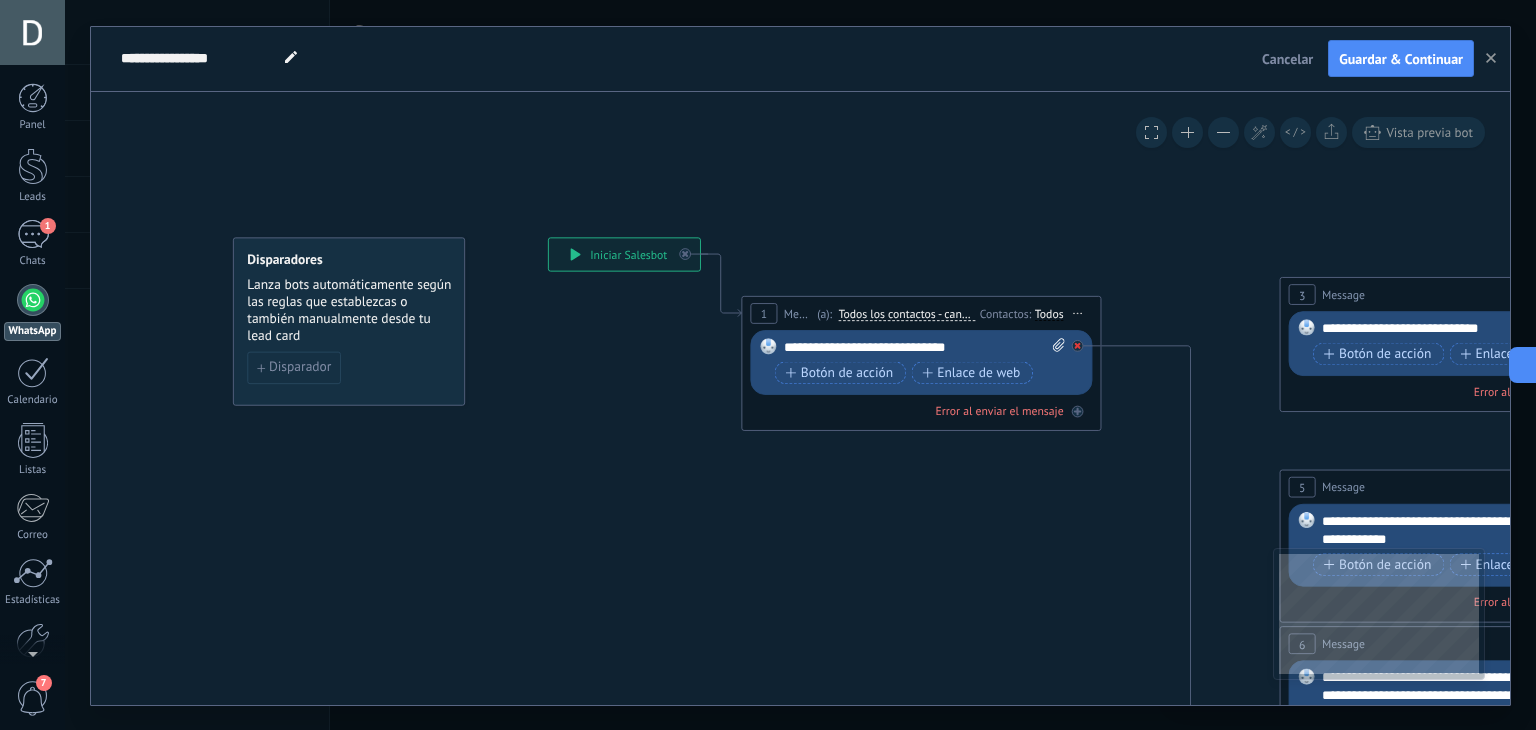 click 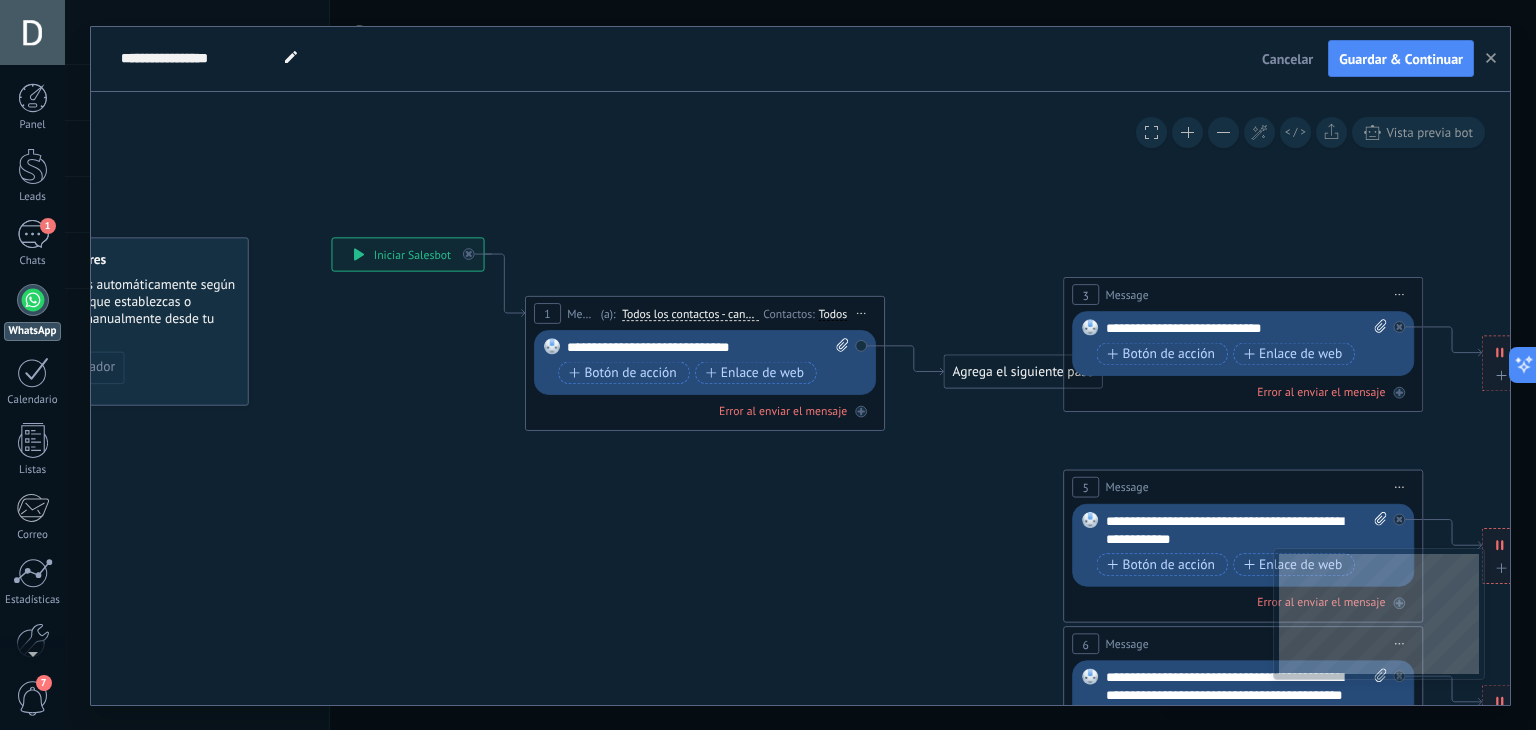 drag, startPoint x: 1352, startPoint y: 291, endPoint x: 1400, endPoint y: 299, distance: 48.6621 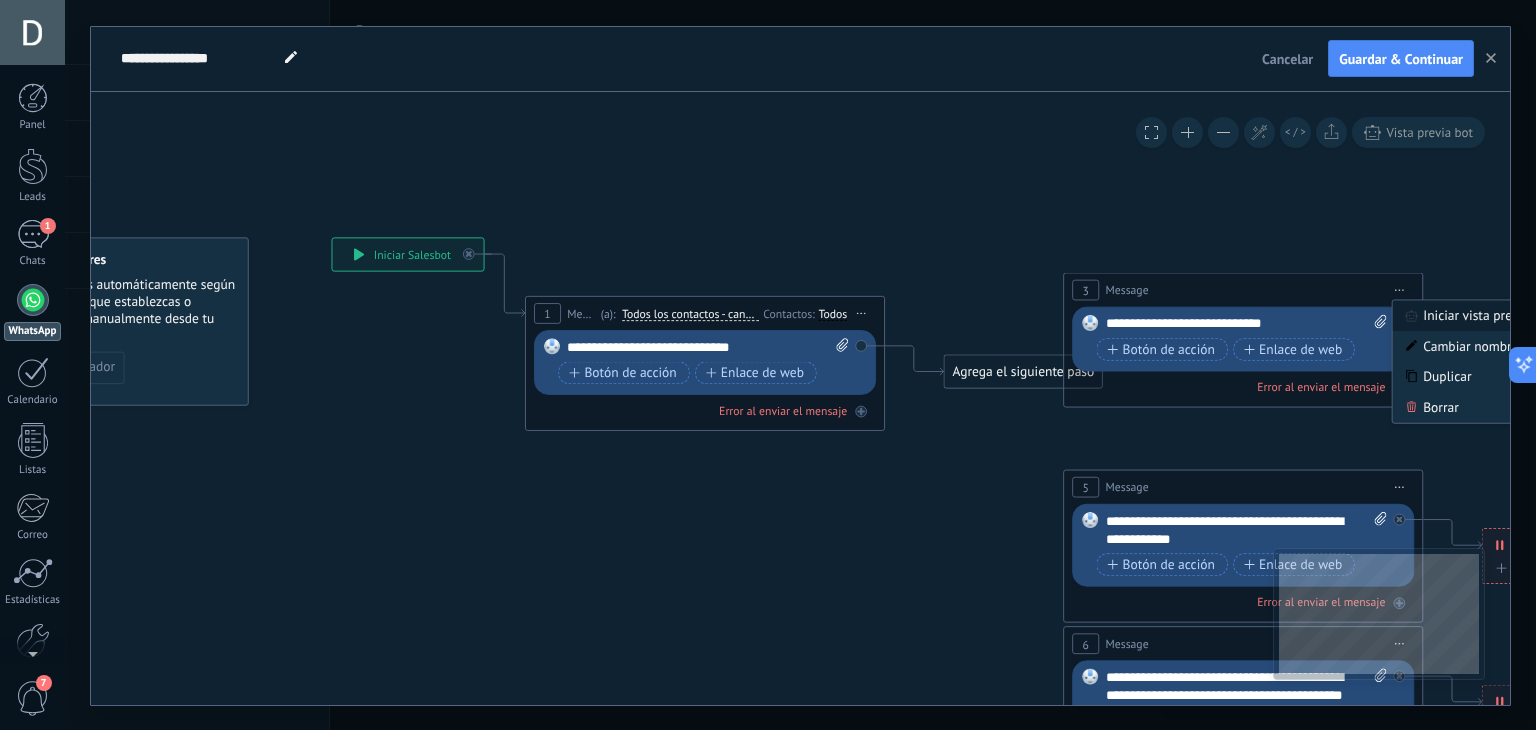 click on "Iniciar vista previa aquí" at bounding box center [1482, 315] 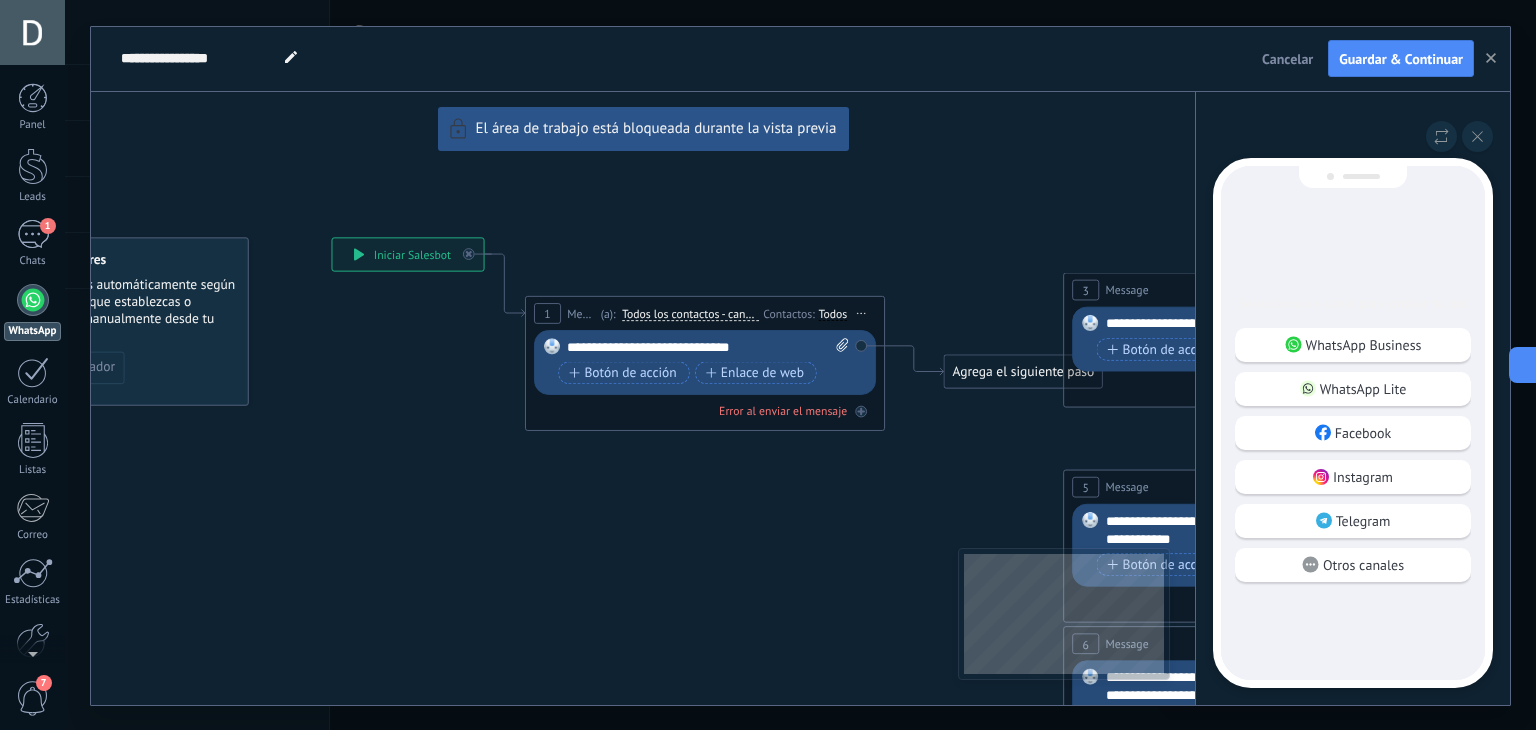 click on "**********" at bounding box center (800, 366) 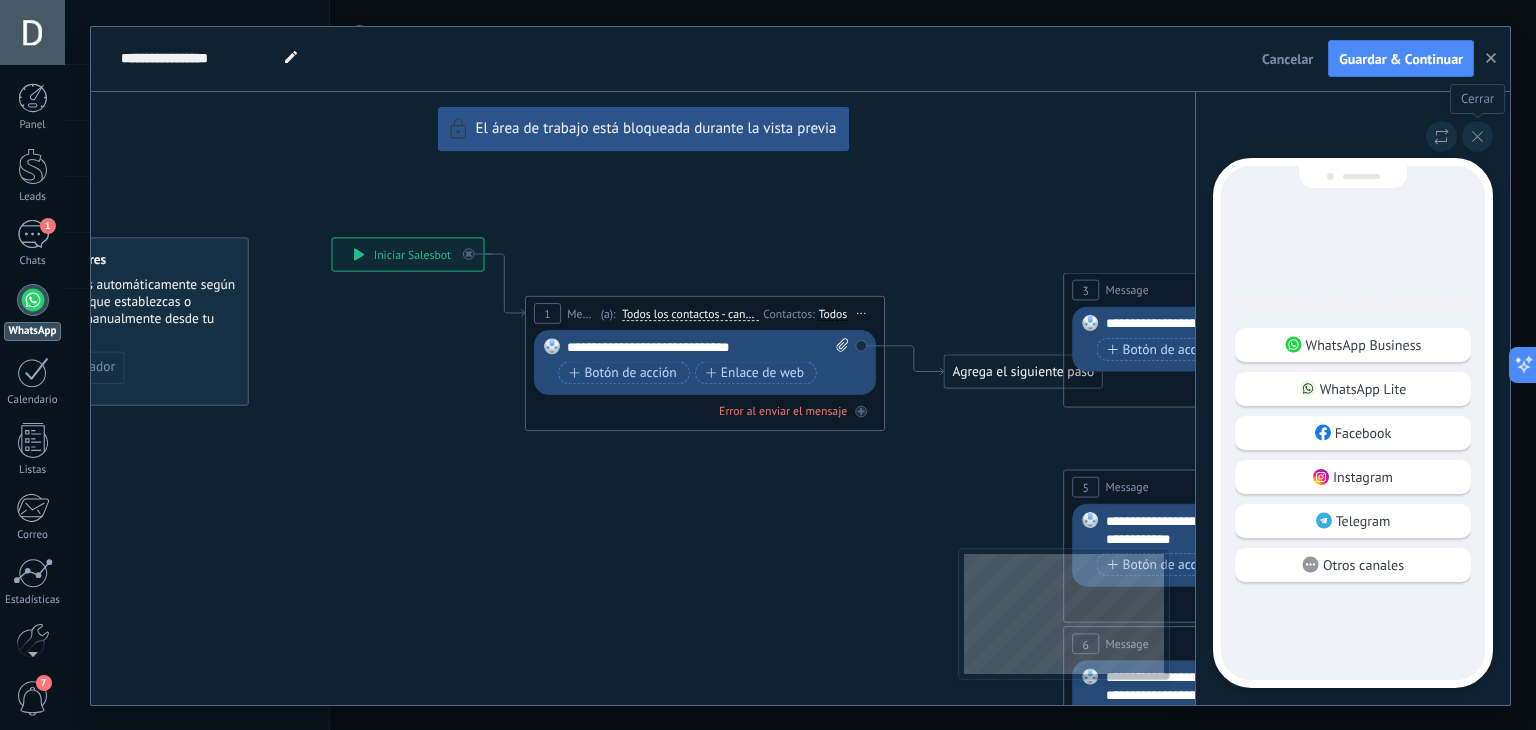 click at bounding box center [1477, 136] 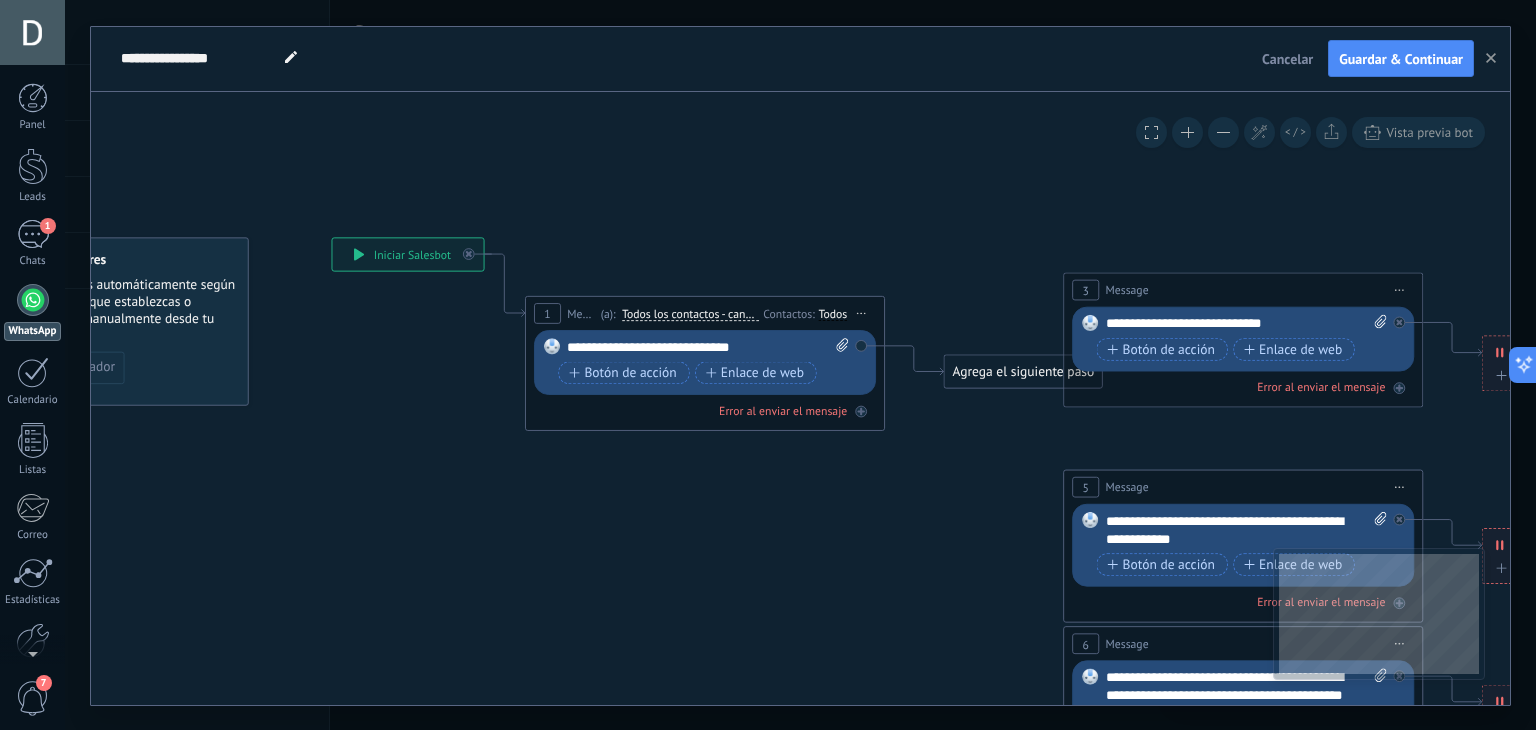 click on "Iniciar vista previa aquí
Cambiar nombre
Duplicar
[GEOGRAPHIC_DATA]" at bounding box center (1399, 290) 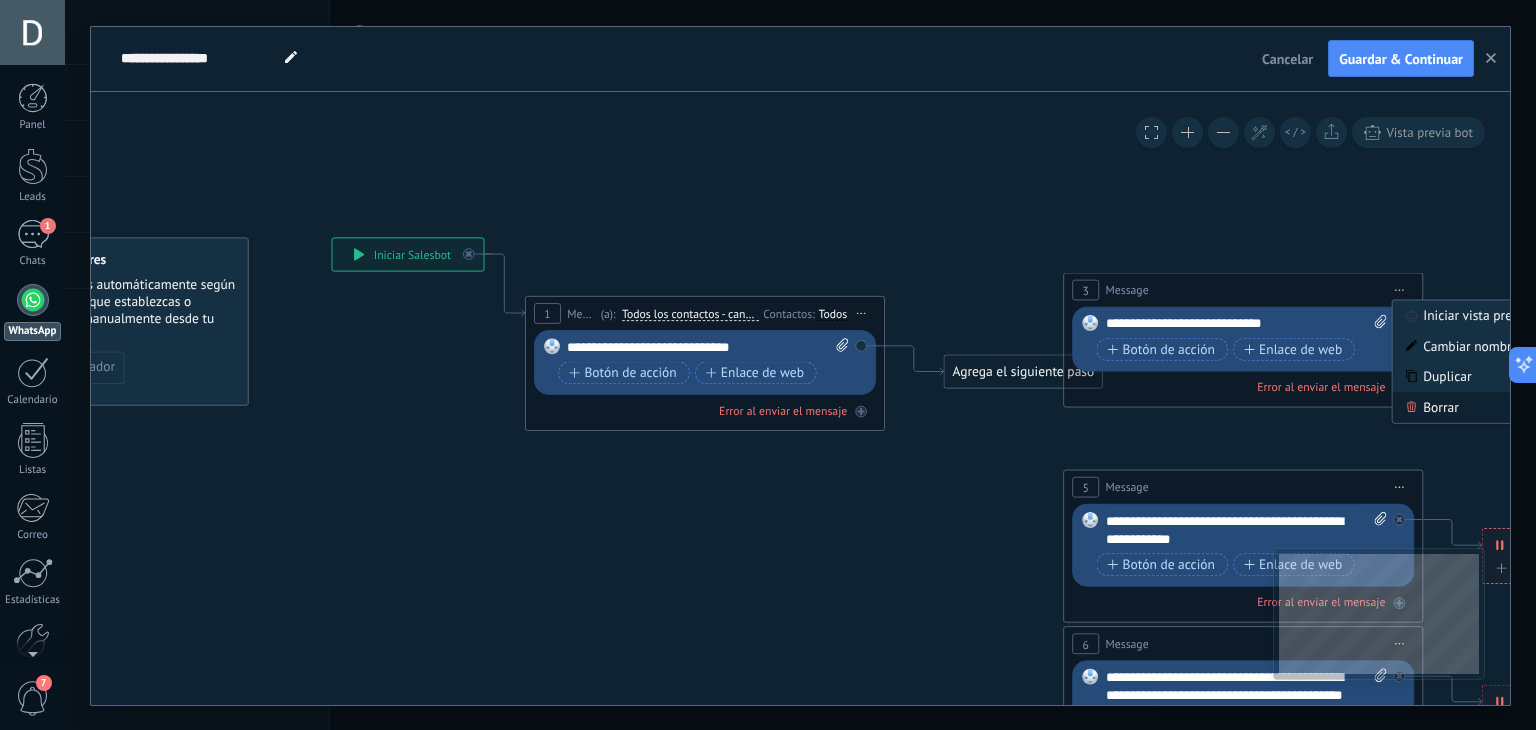 click on "Borrar" at bounding box center [1482, 407] 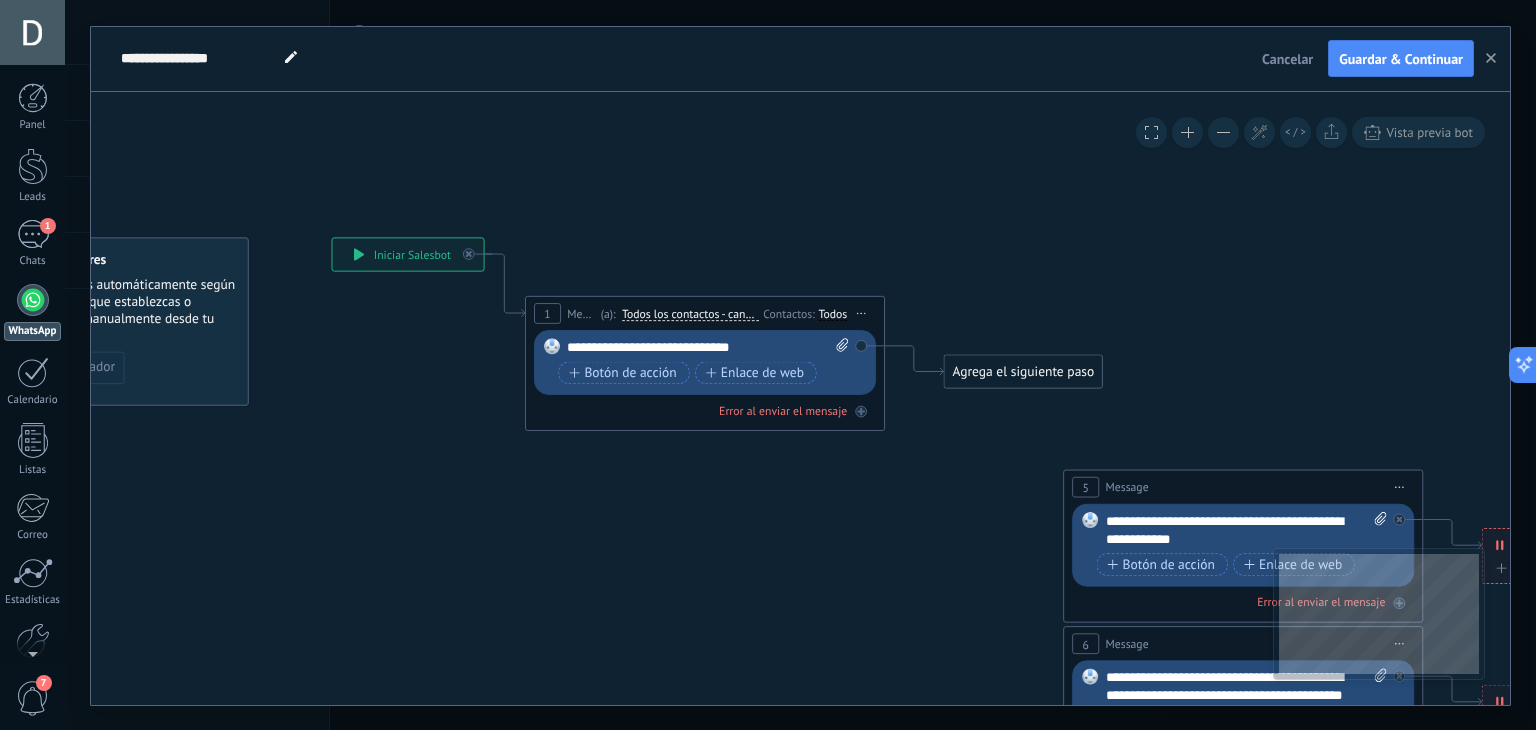 click on "Iniciar vista previa aquí
Cambiar nombre
Duplicar
[GEOGRAPHIC_DATA]" at bounding box center (1399, 487) 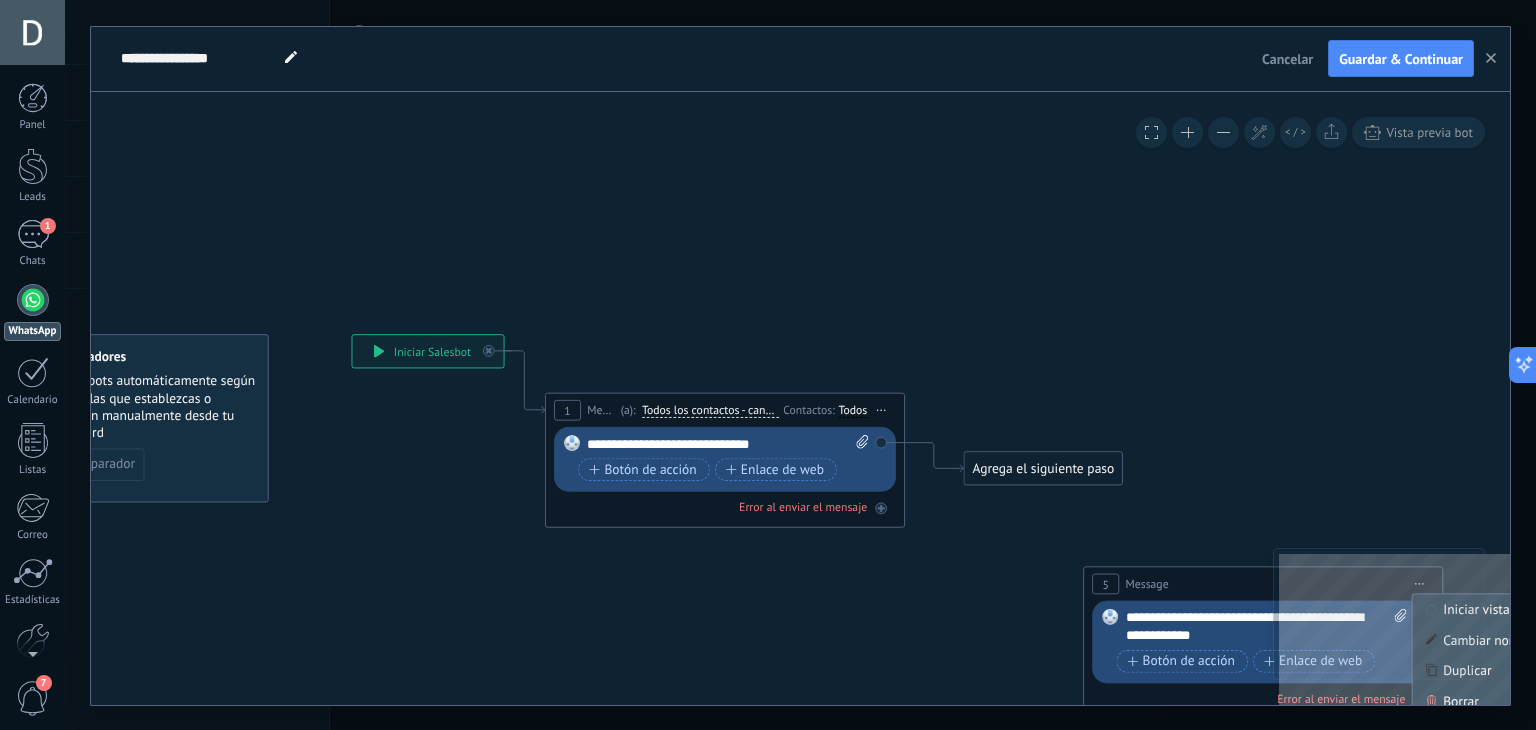 drag, startPoint x: 1293, startPoint y: 372, endPoint x: 1189, endPoint y: 398, distance: 107.200745 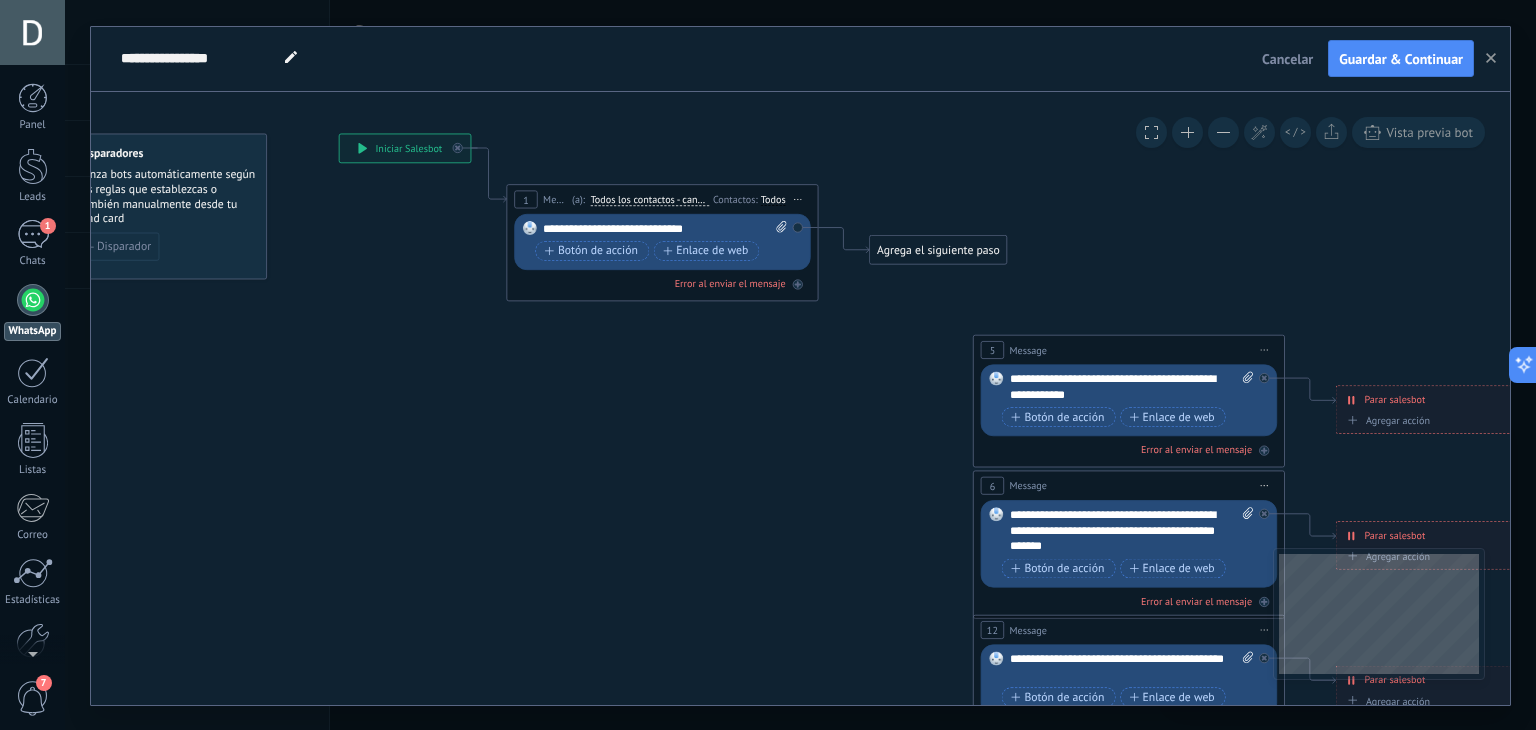 click on "Iniciar vista previa aquí
Cambiar nombre
Duplicar
[GEOGRAPHIC_DATA]" at bounding box center (1264, 349) 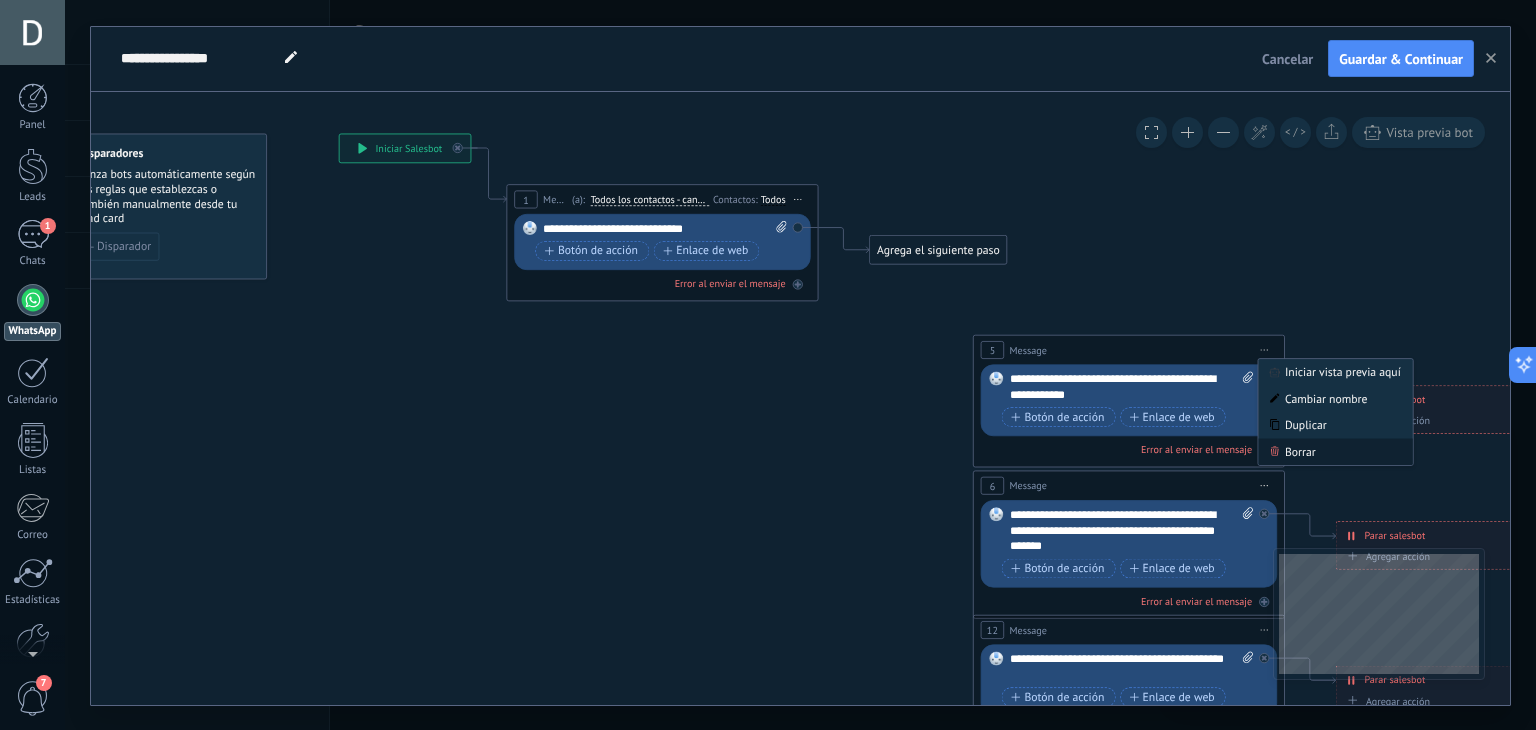 click on "Borrar" at bounding box center [1335, 451] 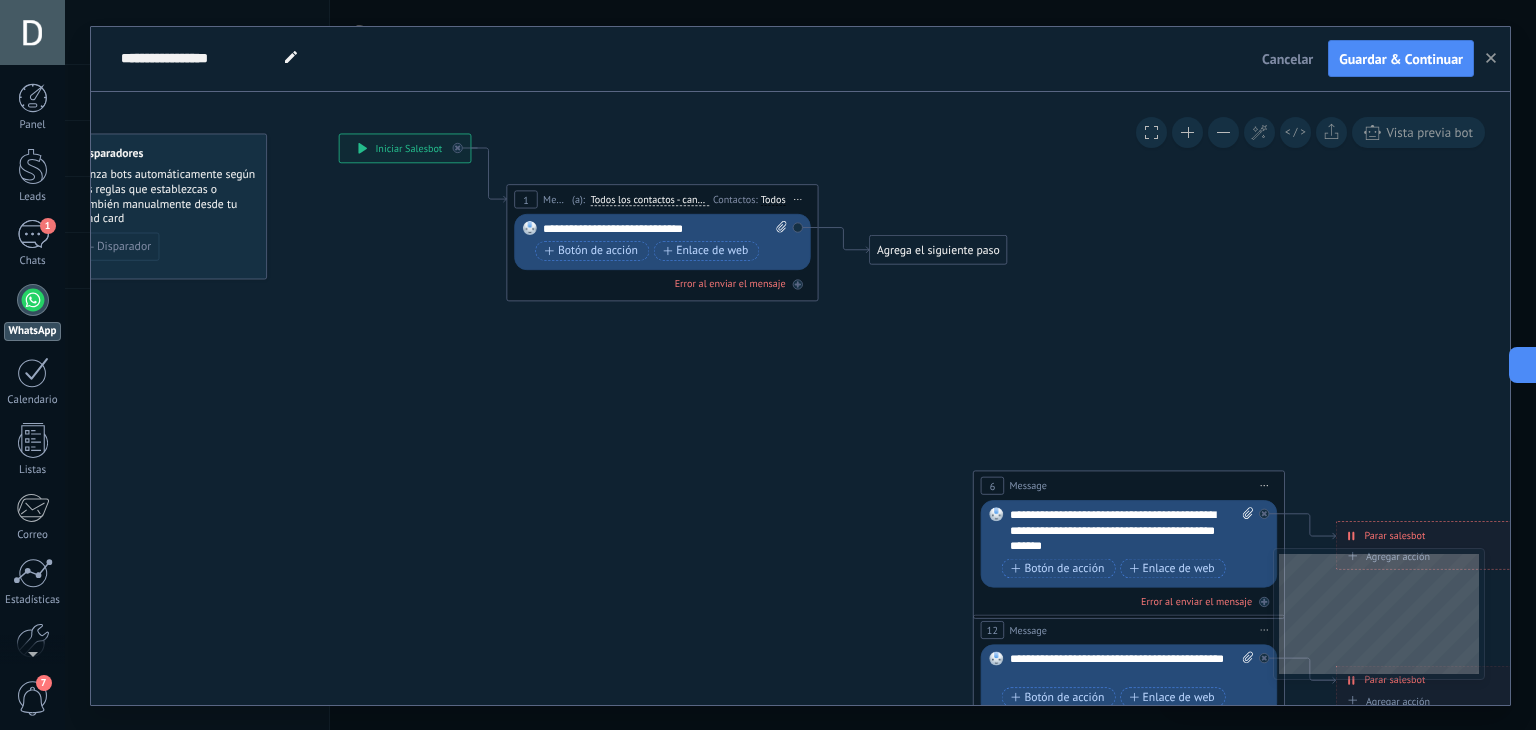 click on "Iniciar vista previa aquí
Cambiar nombre
Duplicar
[GEOGRAPHIC_DATA]" at bounding box center (1264, 485) 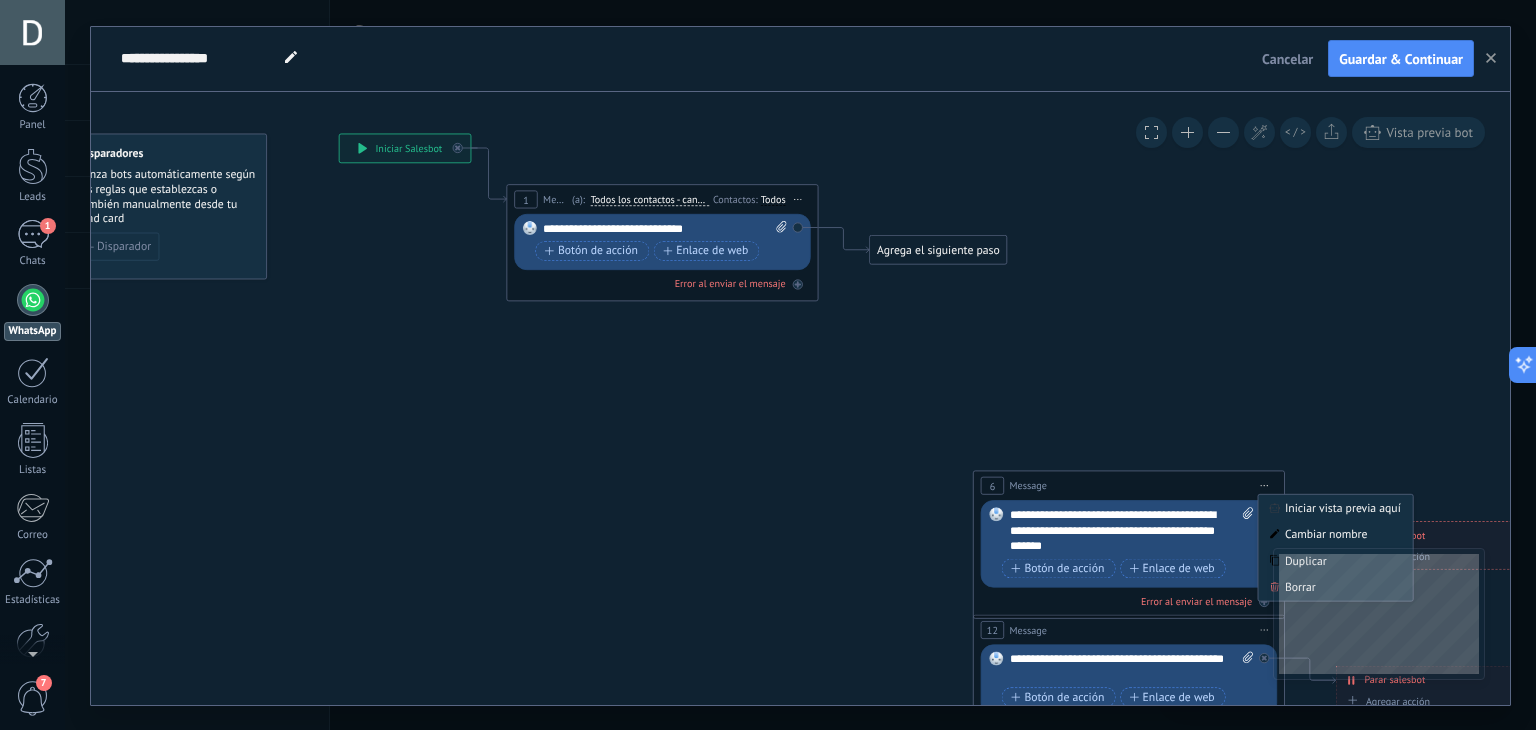 click 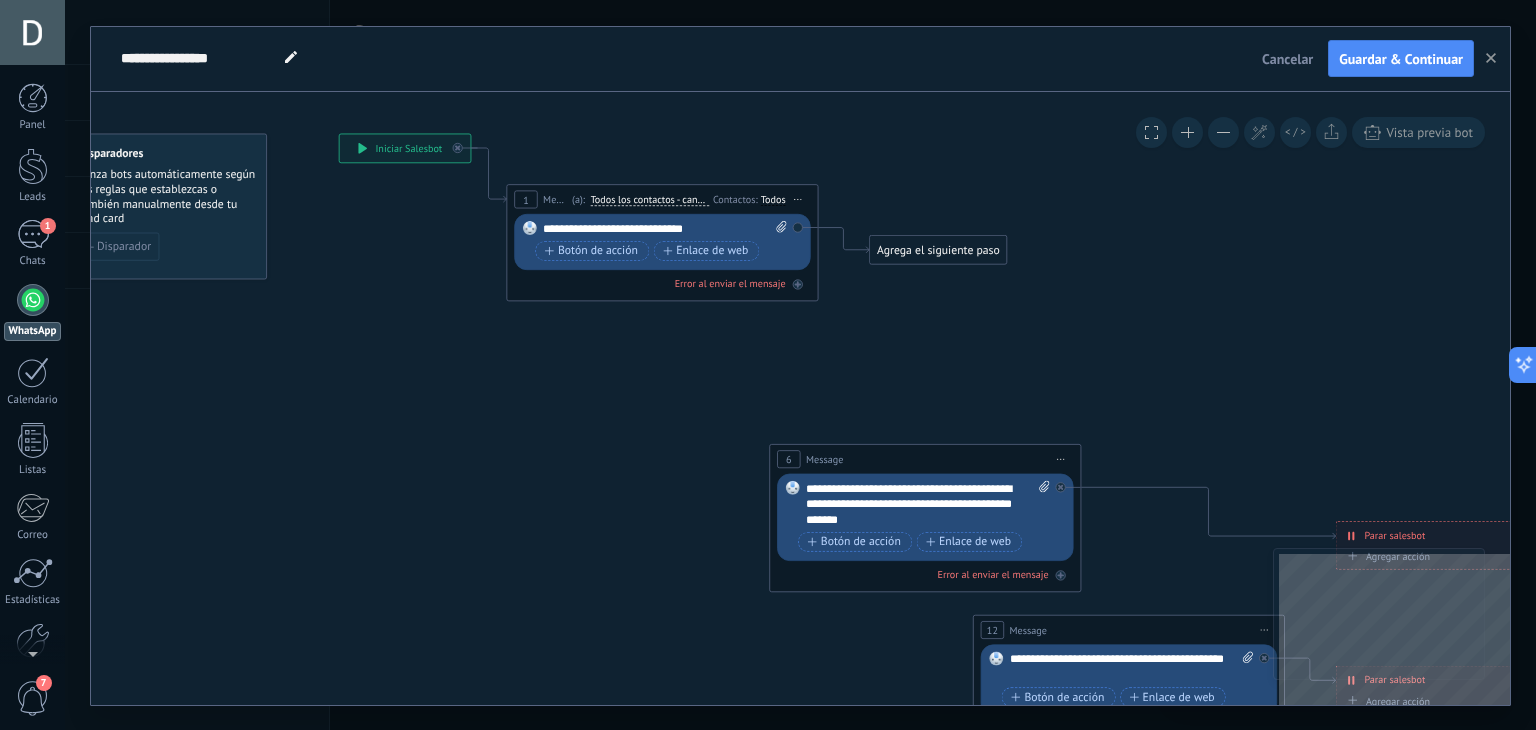 drag, startPoint x: 1262, startPoint y: 485, endPoint x: 1056, endPoint y: 449, distance: 209.12198 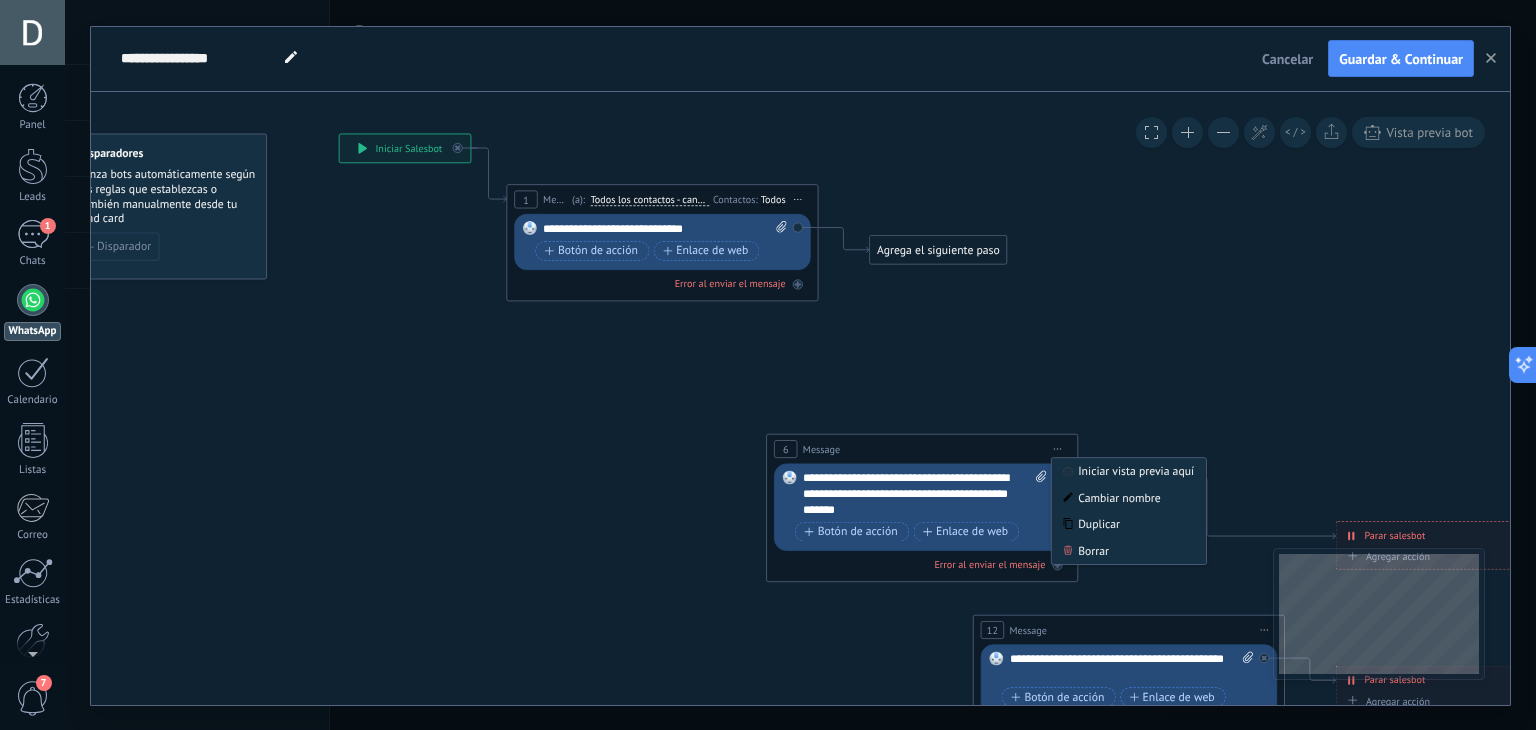 click on "Iniciar vista previa aquí
Cambiar nombre
Duplicar
[GEOGRAPHIC_DATA]" at bounding box center (1057, 448) 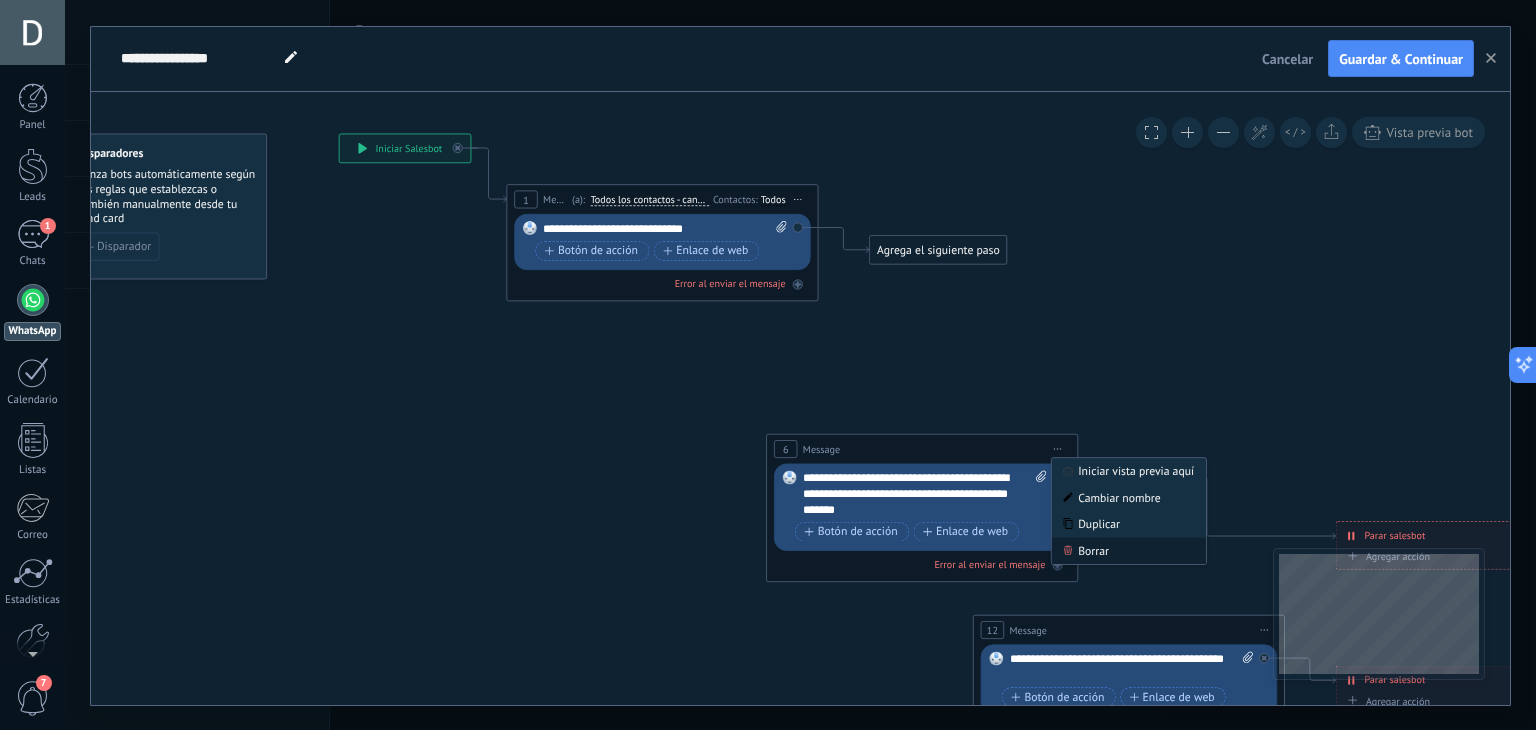 click on "Borrar" at bounding box center (1129, 550) 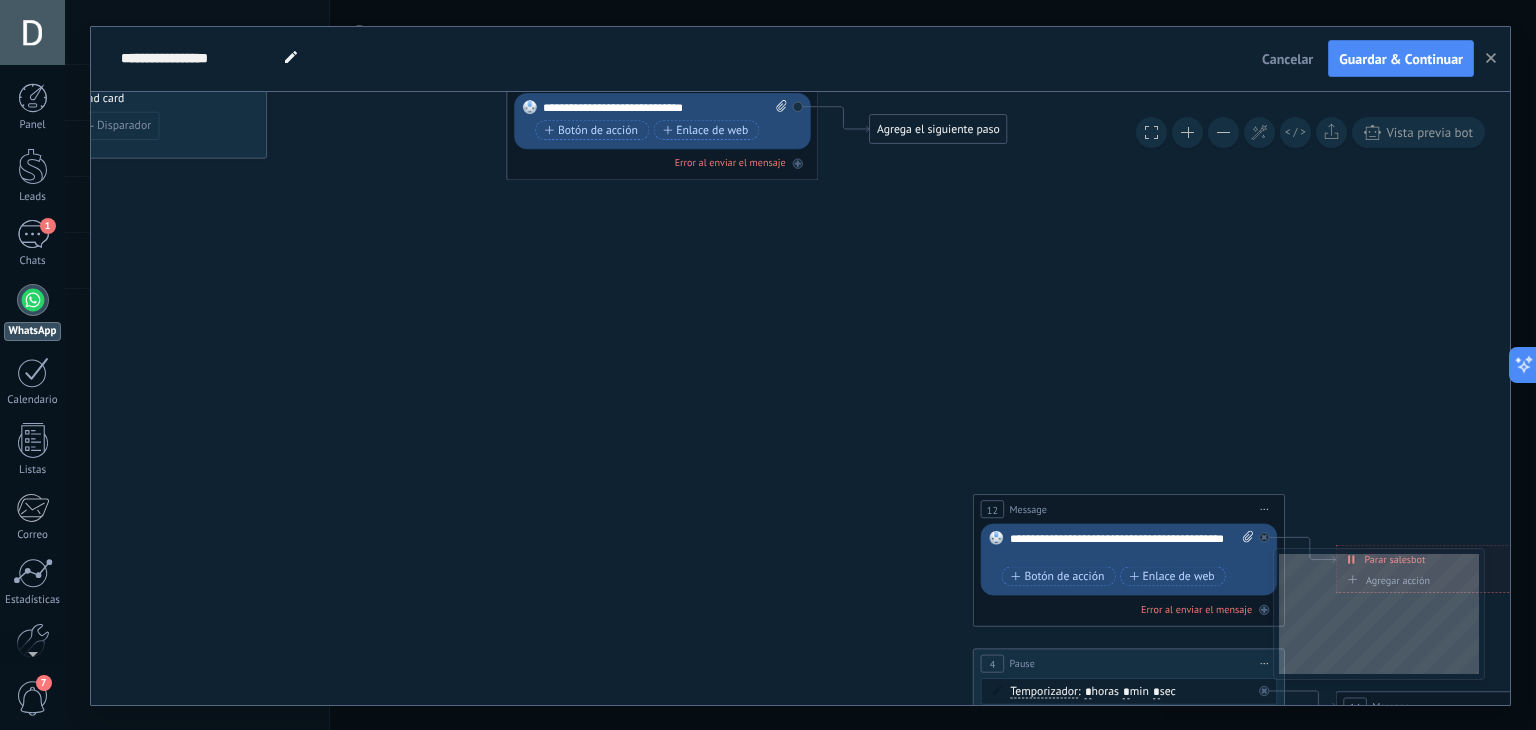 click on "Iniciar vista previa aquí
Cambiar nombre
Duplicar
[GEOGRAPHIC_DATA]" at bounding box center [1264, 509] 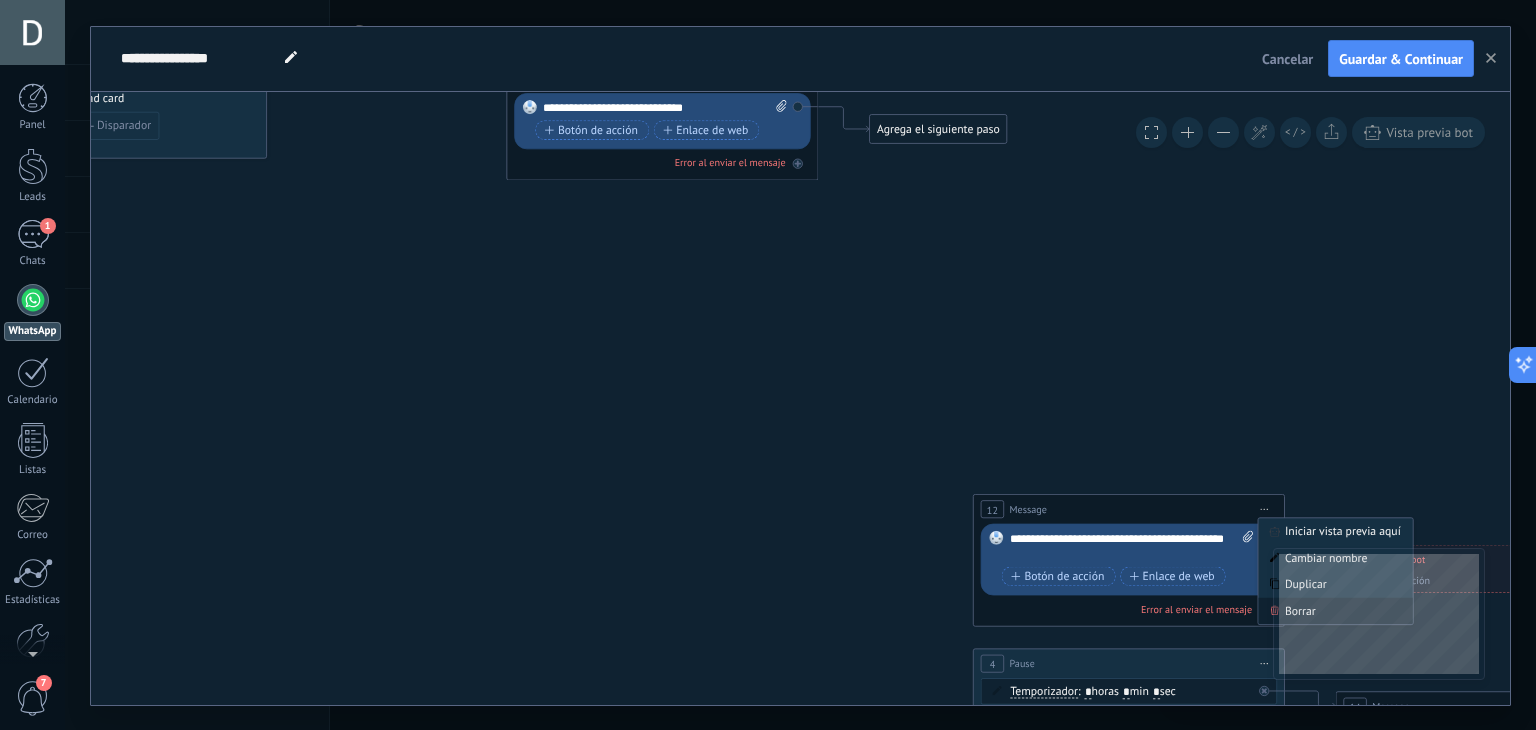 click on "Borrar" at bounding box center (1335, 610) 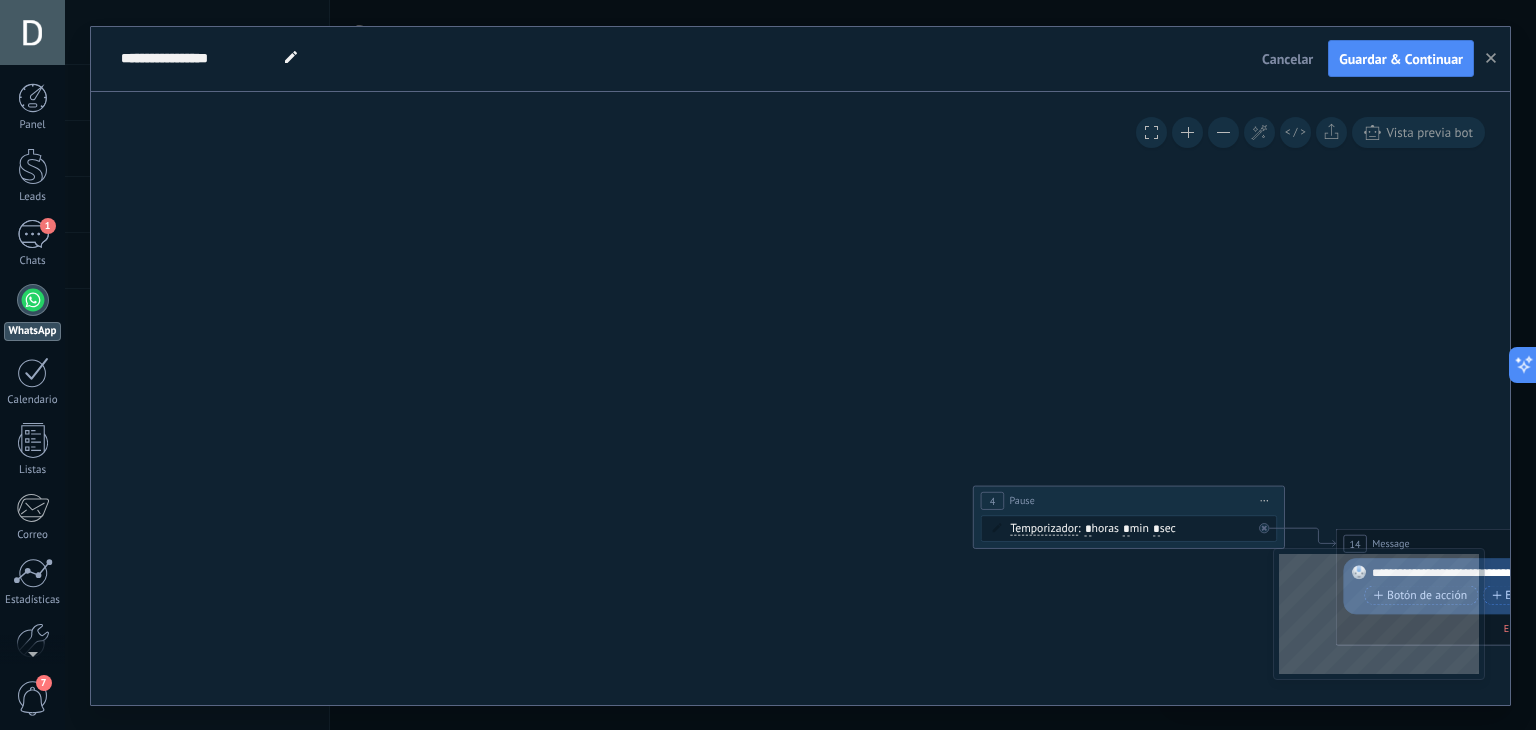 click on "Iniciar vista previa aquí
Cambiar nombre
Duplicar
[GEOGRAPHIC_DATA]" at bounding box center (1264, 500) 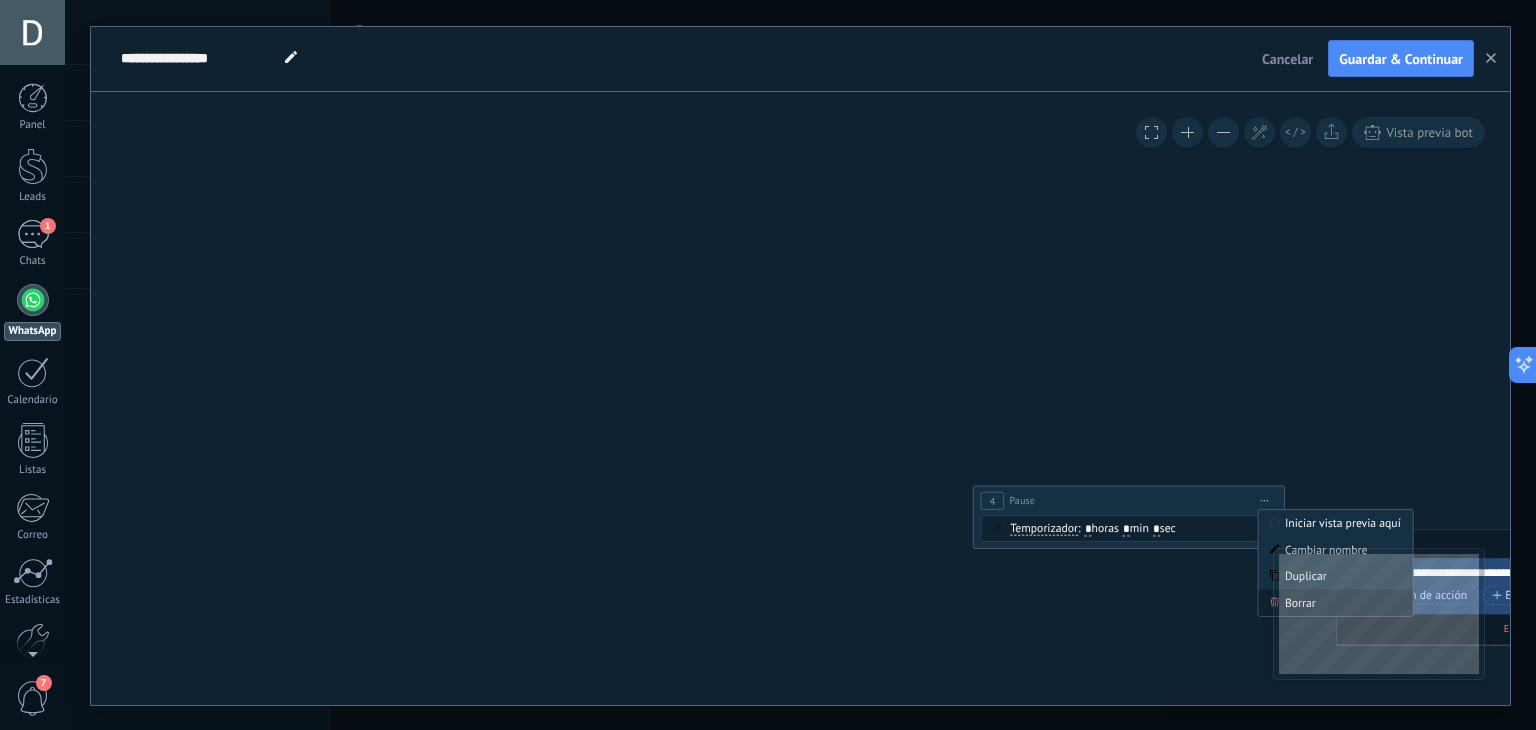 click on "Borrar" at bounding box center (1335, 602) 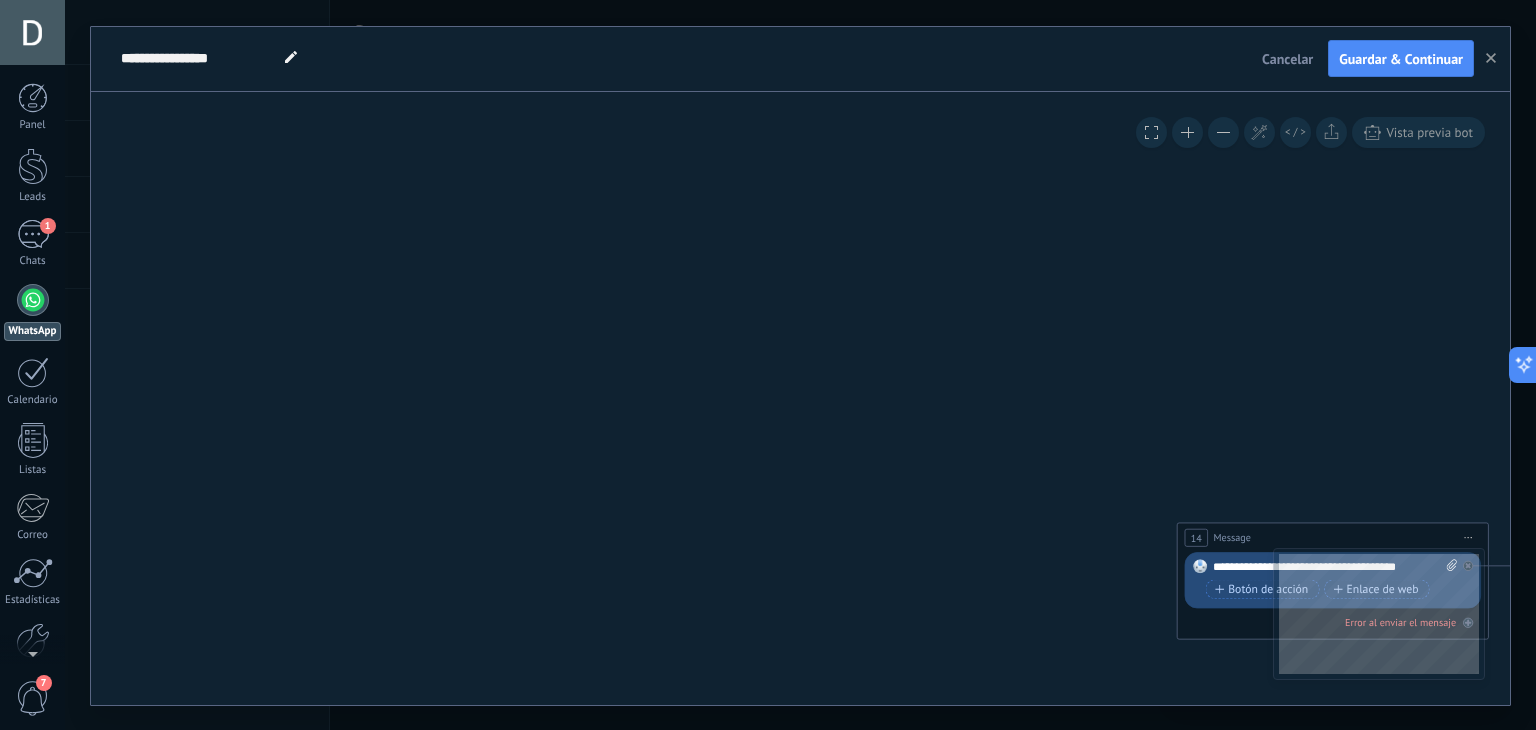 click on "Iniciar vista previa aquí
Cambiar nombre
Duplicar
[GEOGRAPHIC_DATA]" at bounding box center [1468, 537] 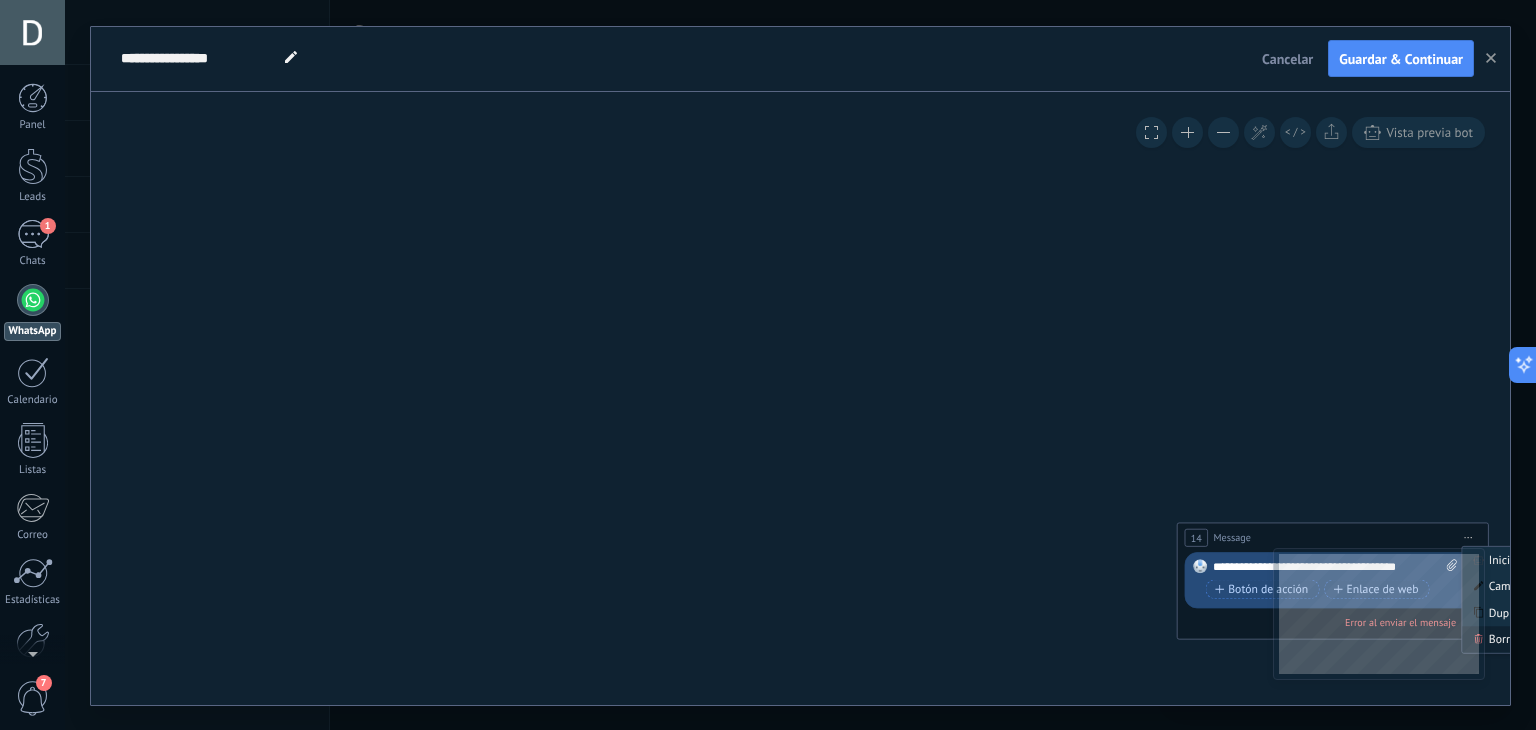 click on "Borrar" at bounding box center (1539, 639) 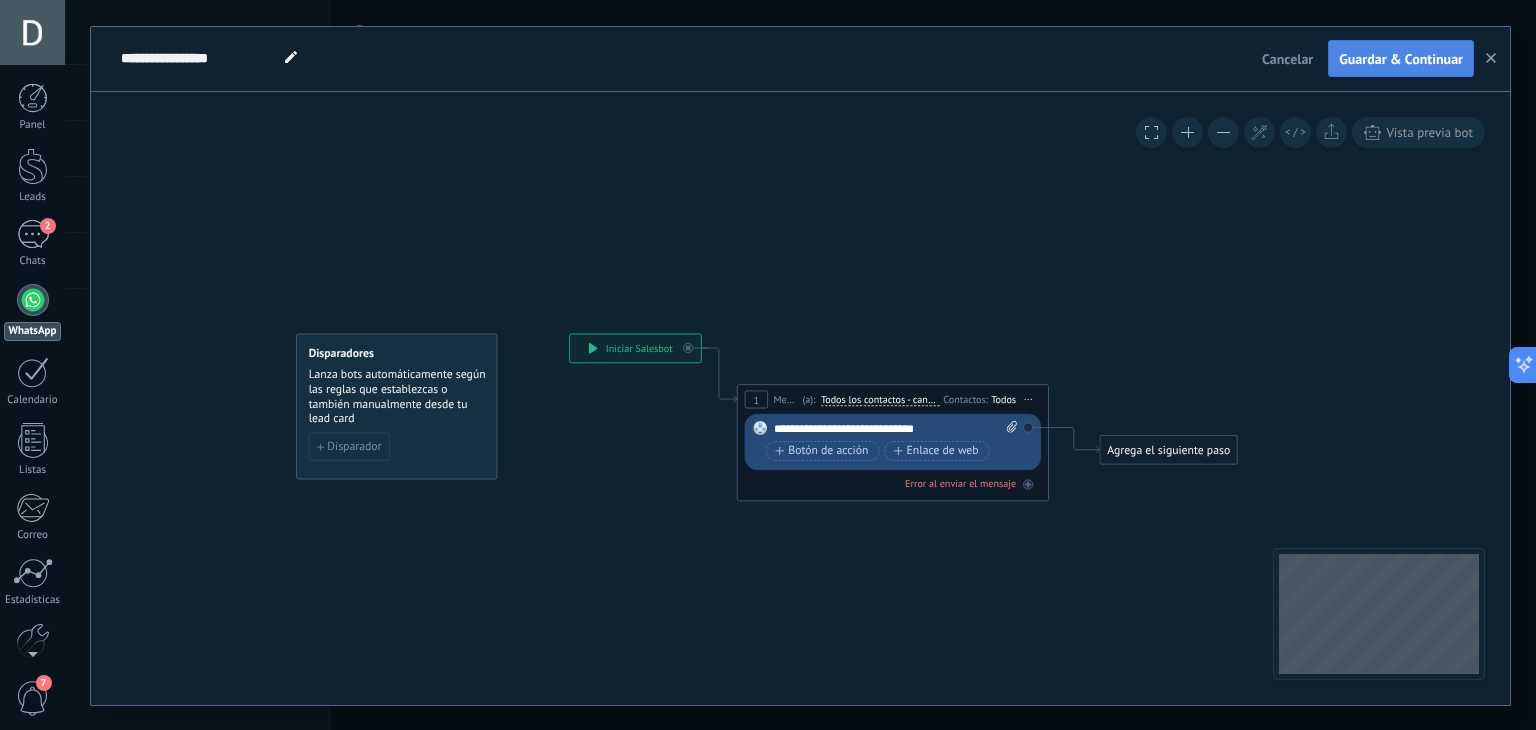 click on "Guardar & Continuar" at bounding box center (1401, 59) 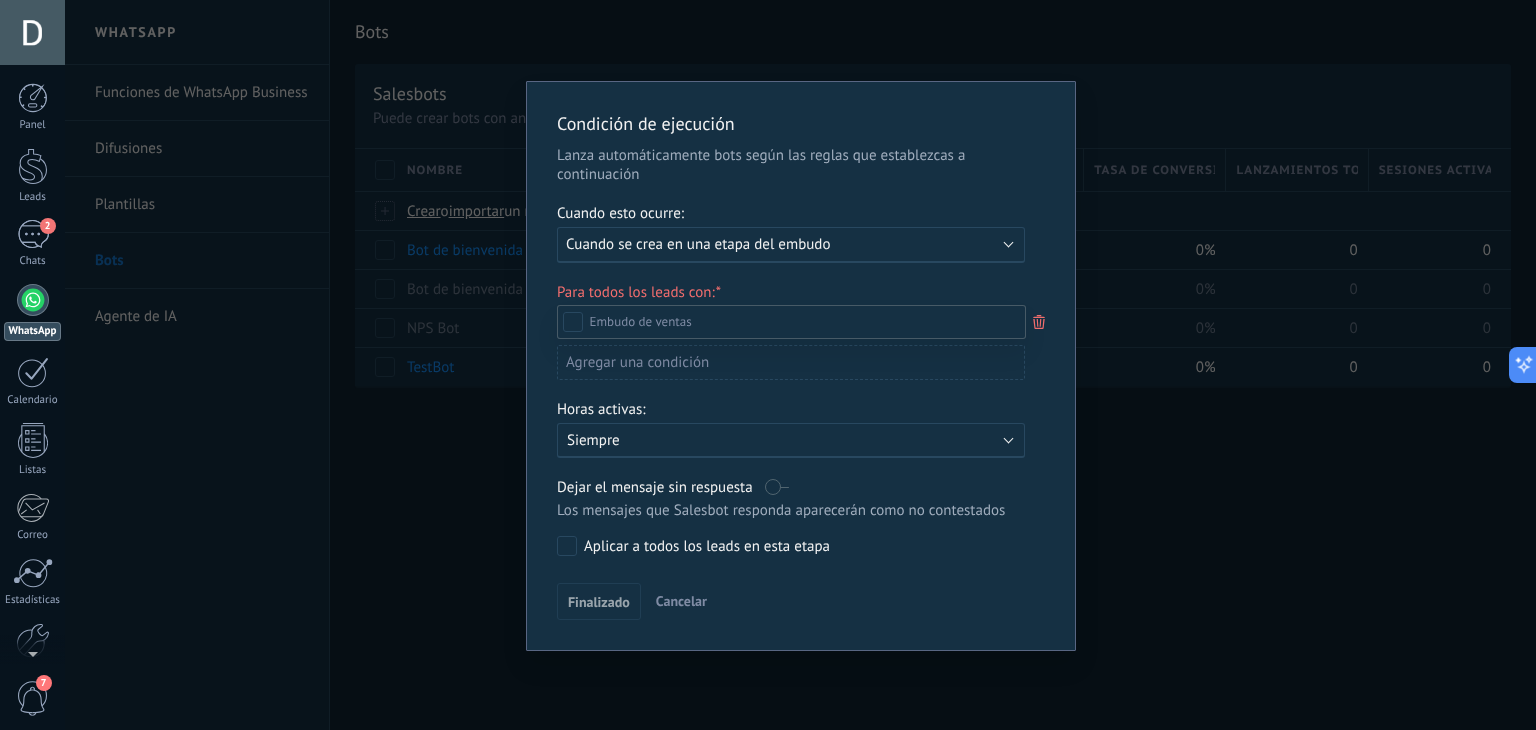 click on "Leads Entrantes Contacto inicial Negociación Debate contractual Discusión de contrato Logrado con éxito Venta Perdido" at bounding box center [791, 516] 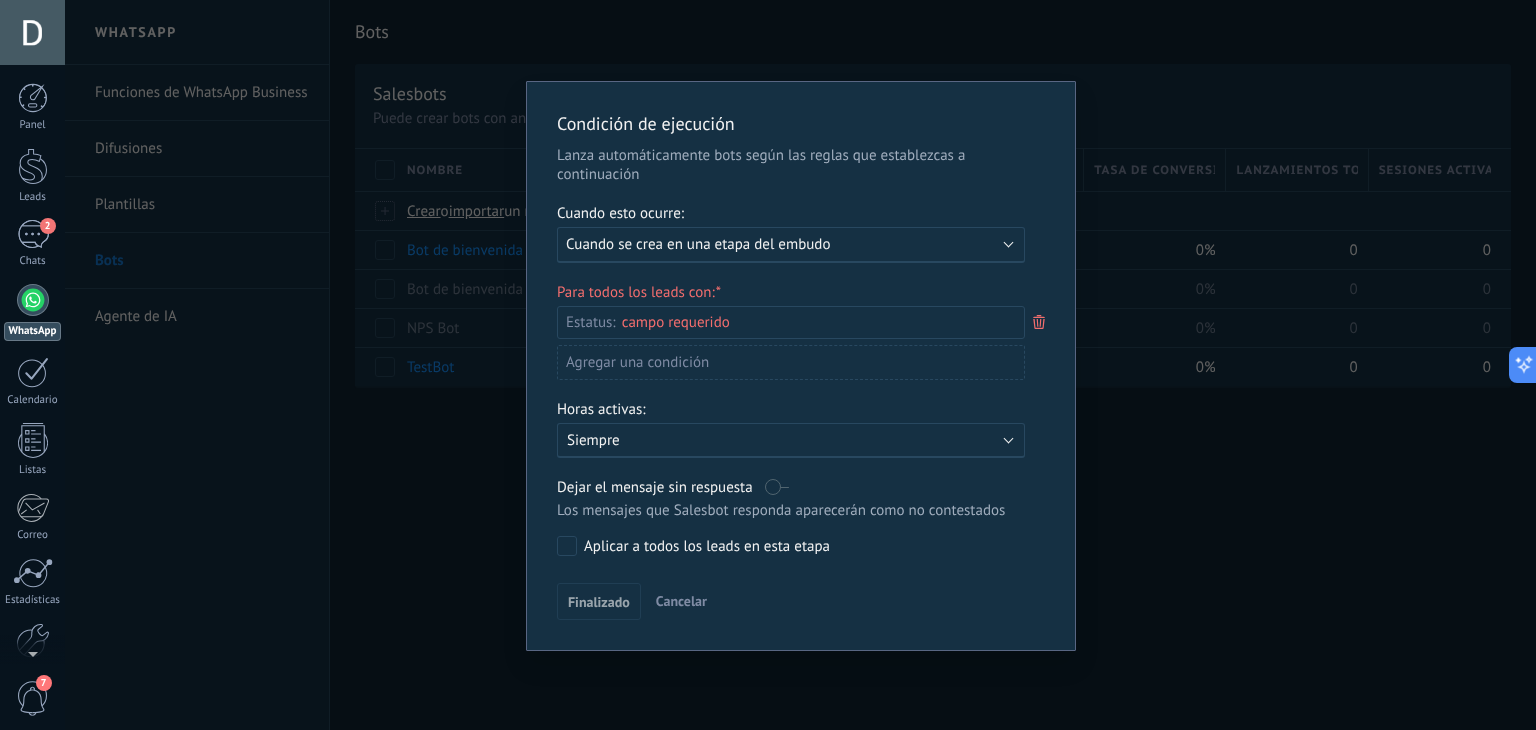 click on "Cancelar" at bounding box center [681, 601] 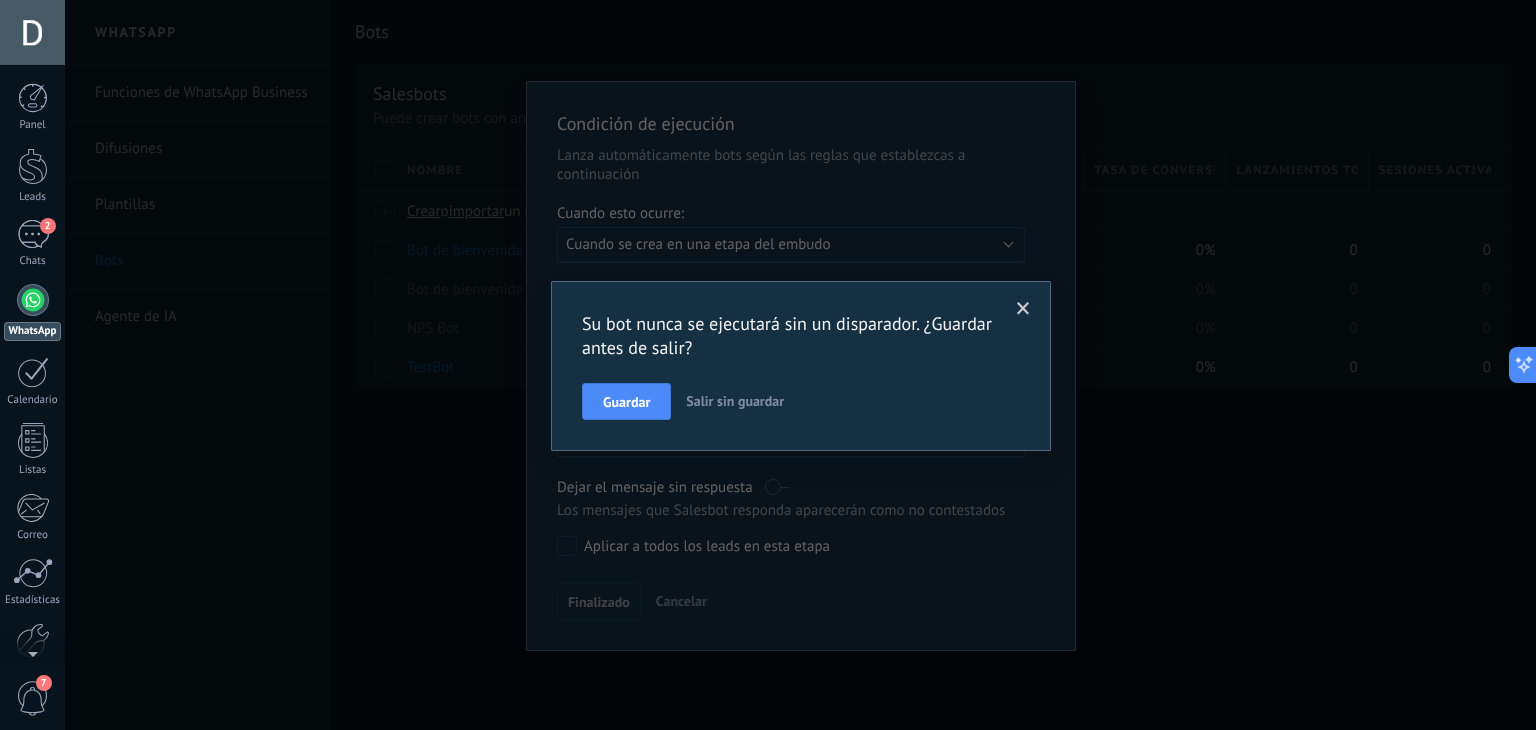 click on "Salir sin guardar" at bounding box center [735, 401] 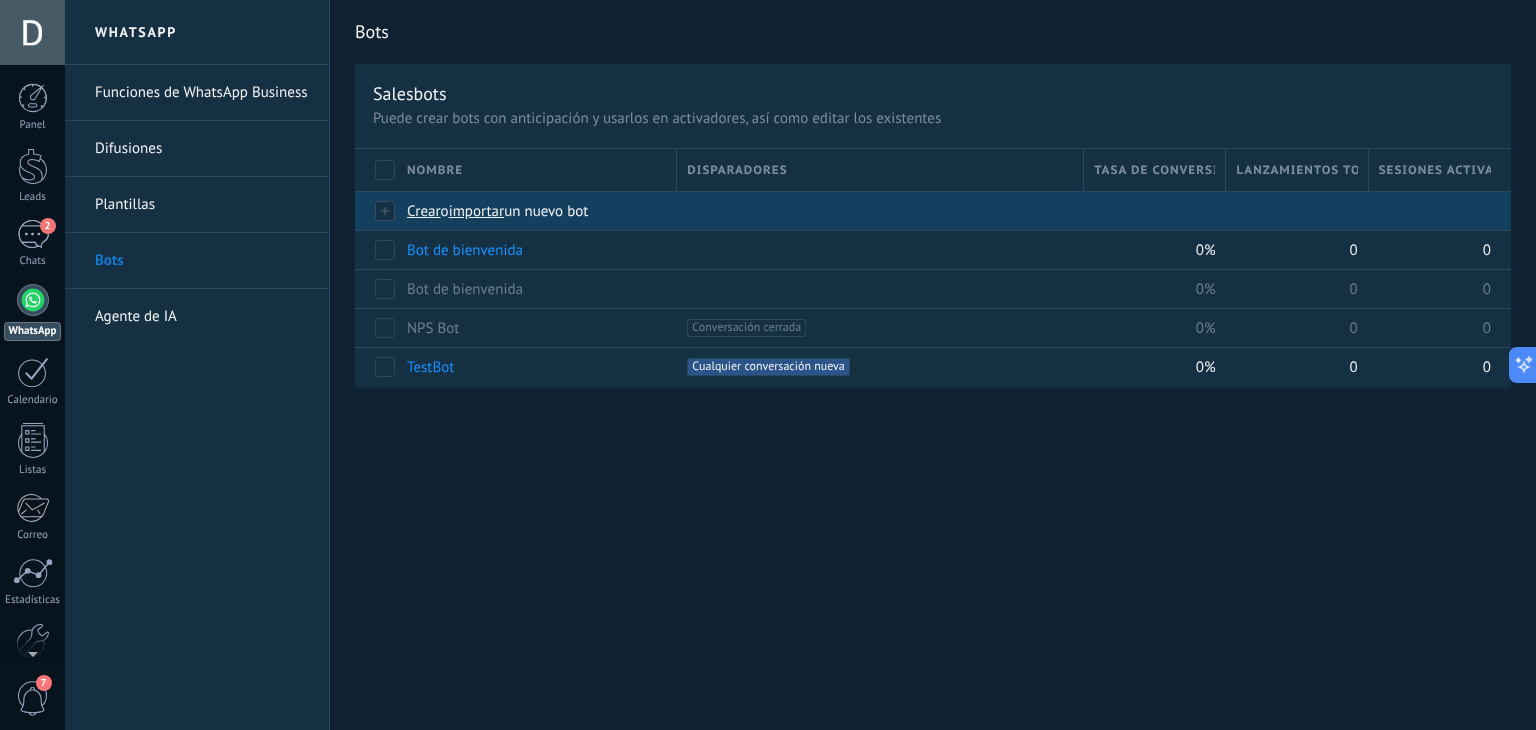 click on "Crear  o  importar  un nuevo bot" at bounding box center [752, 211] 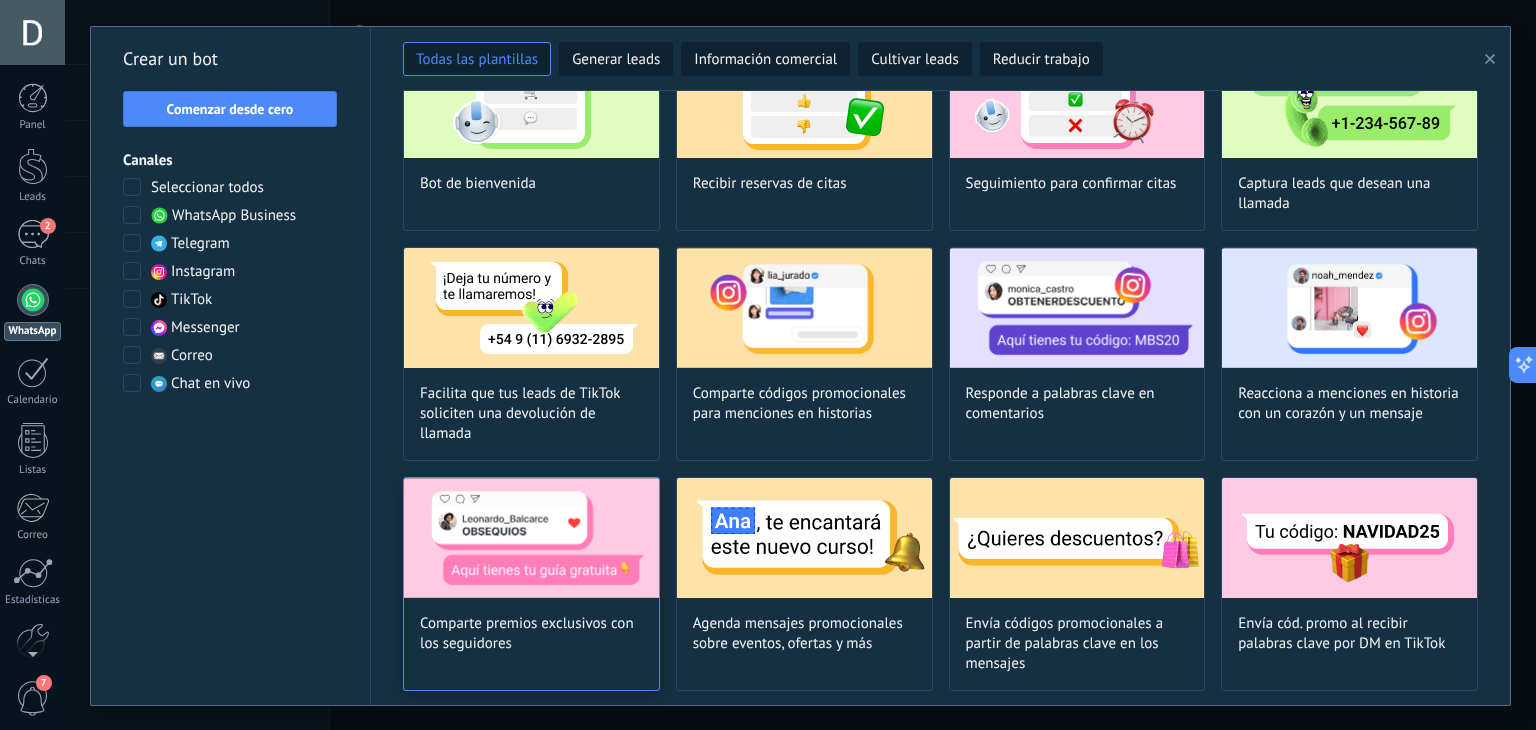 scroll, scrollTop: 0, scrollLeft: 0, axis: both 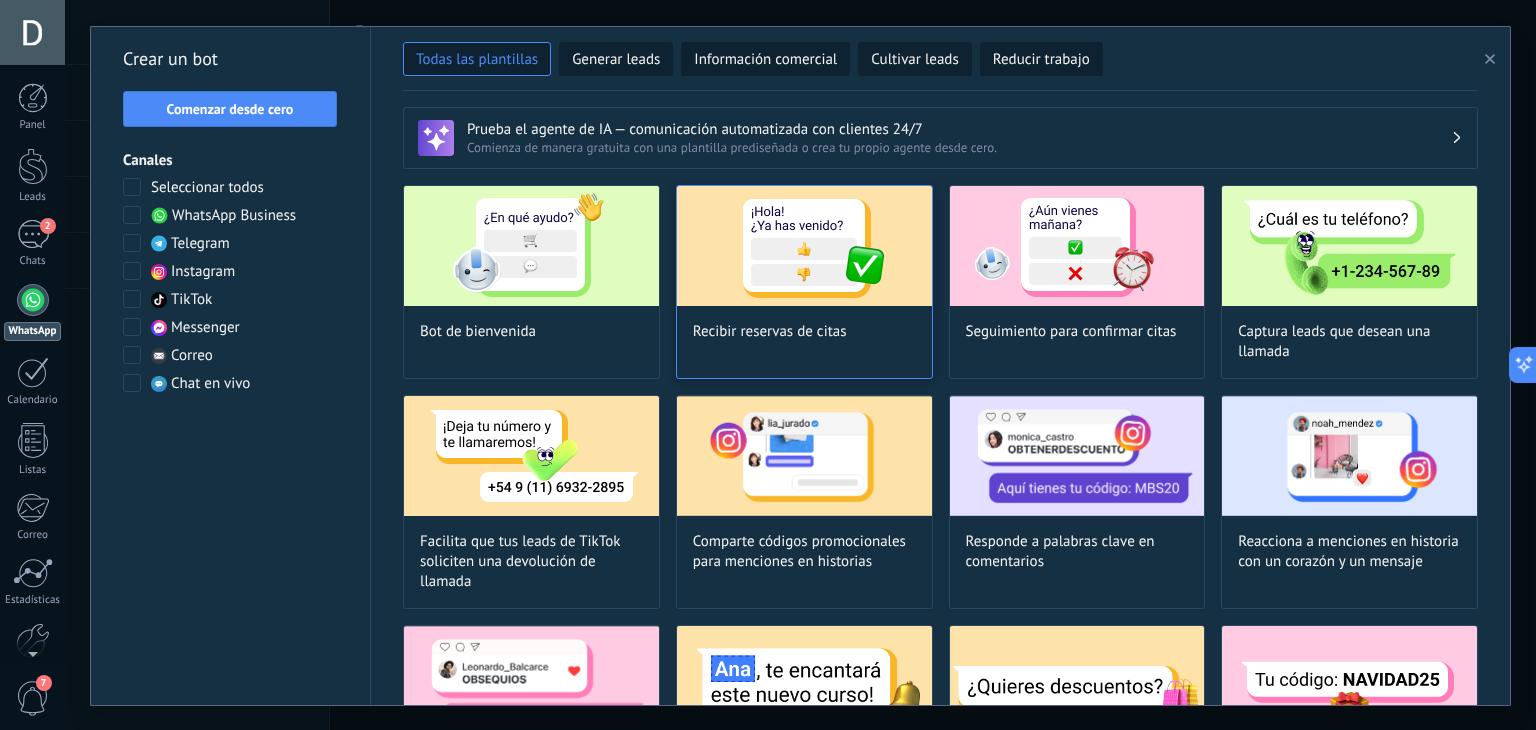 click on "Recibir reservas de citas" at bounding box center (804, 282) 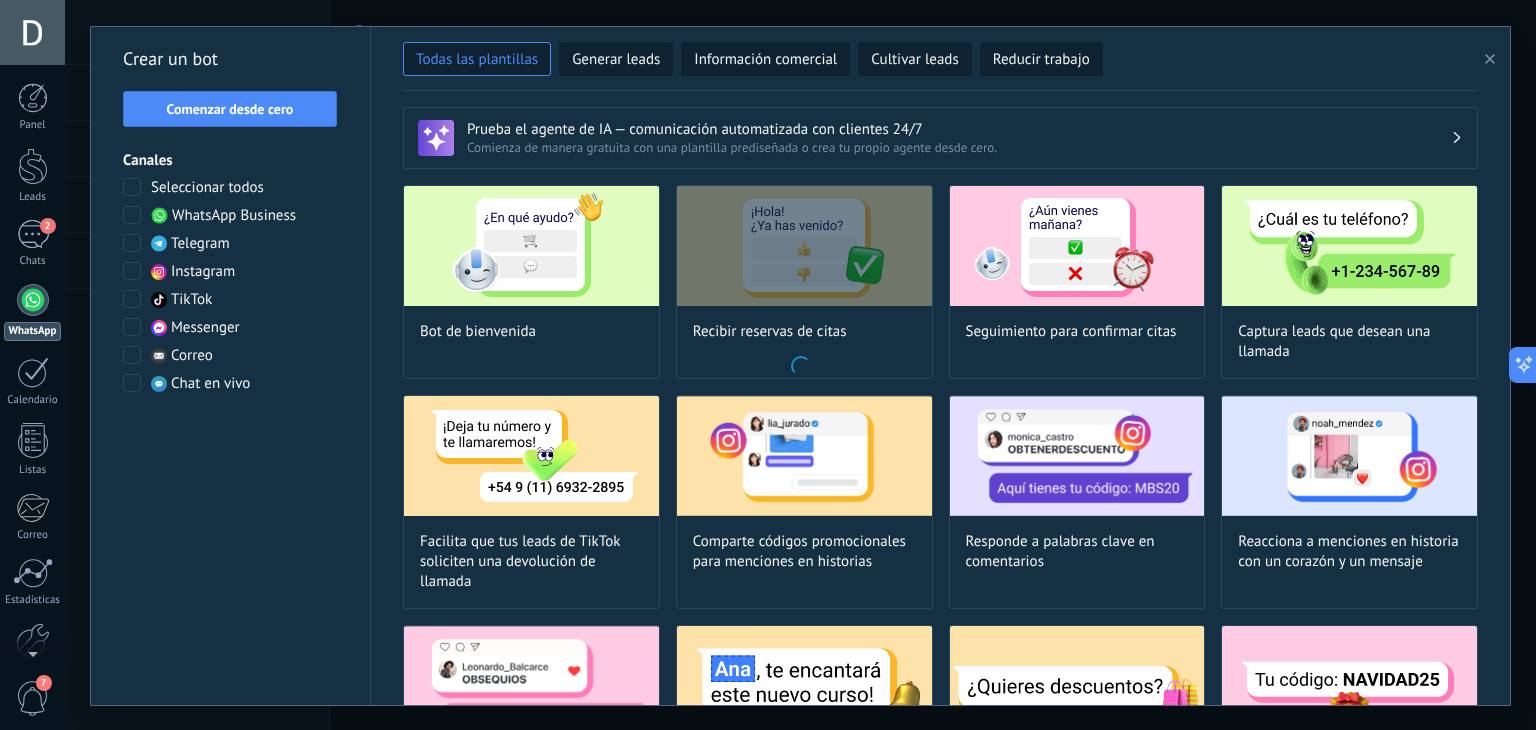 type on "**********" 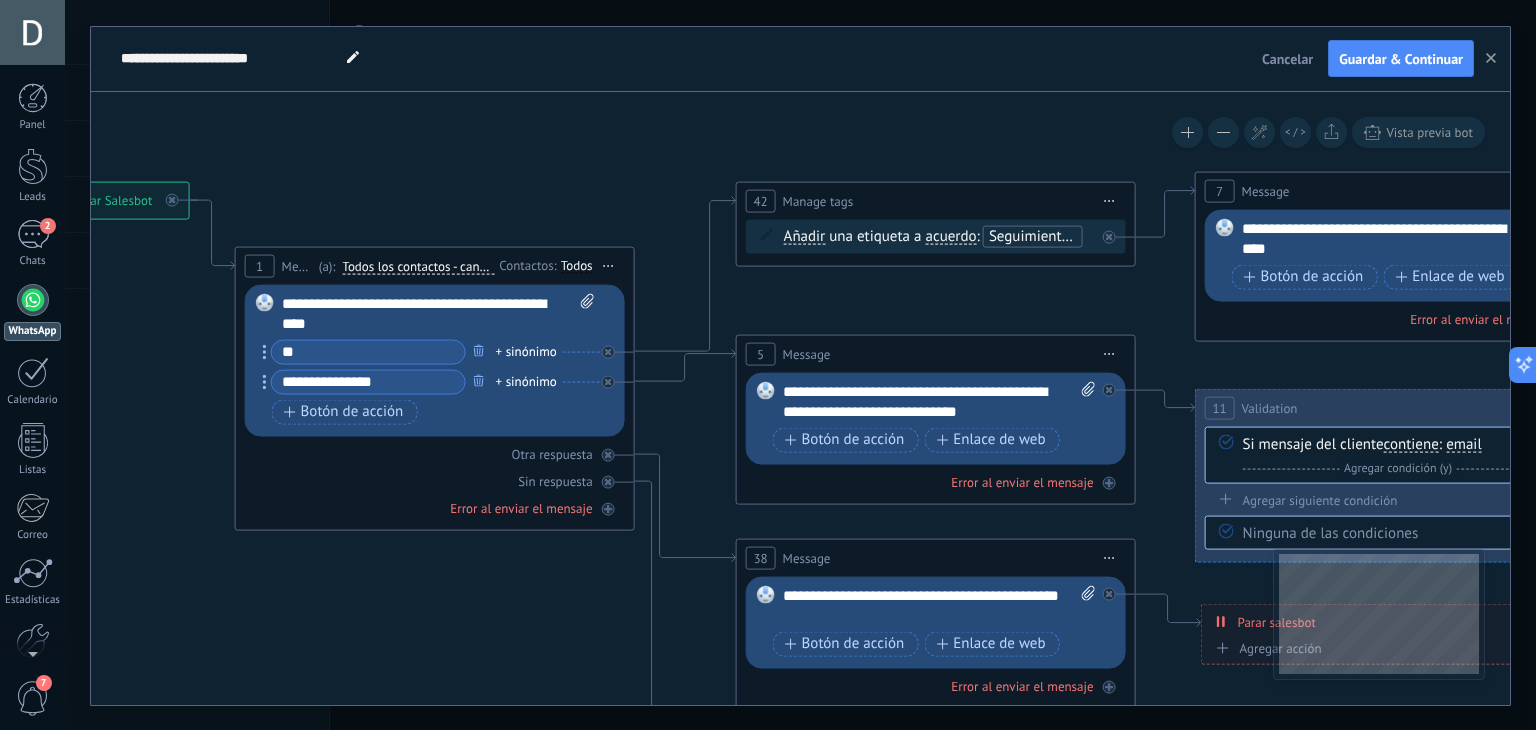 click on "Seguimiento de cita" at bounding box center (1053, 235) 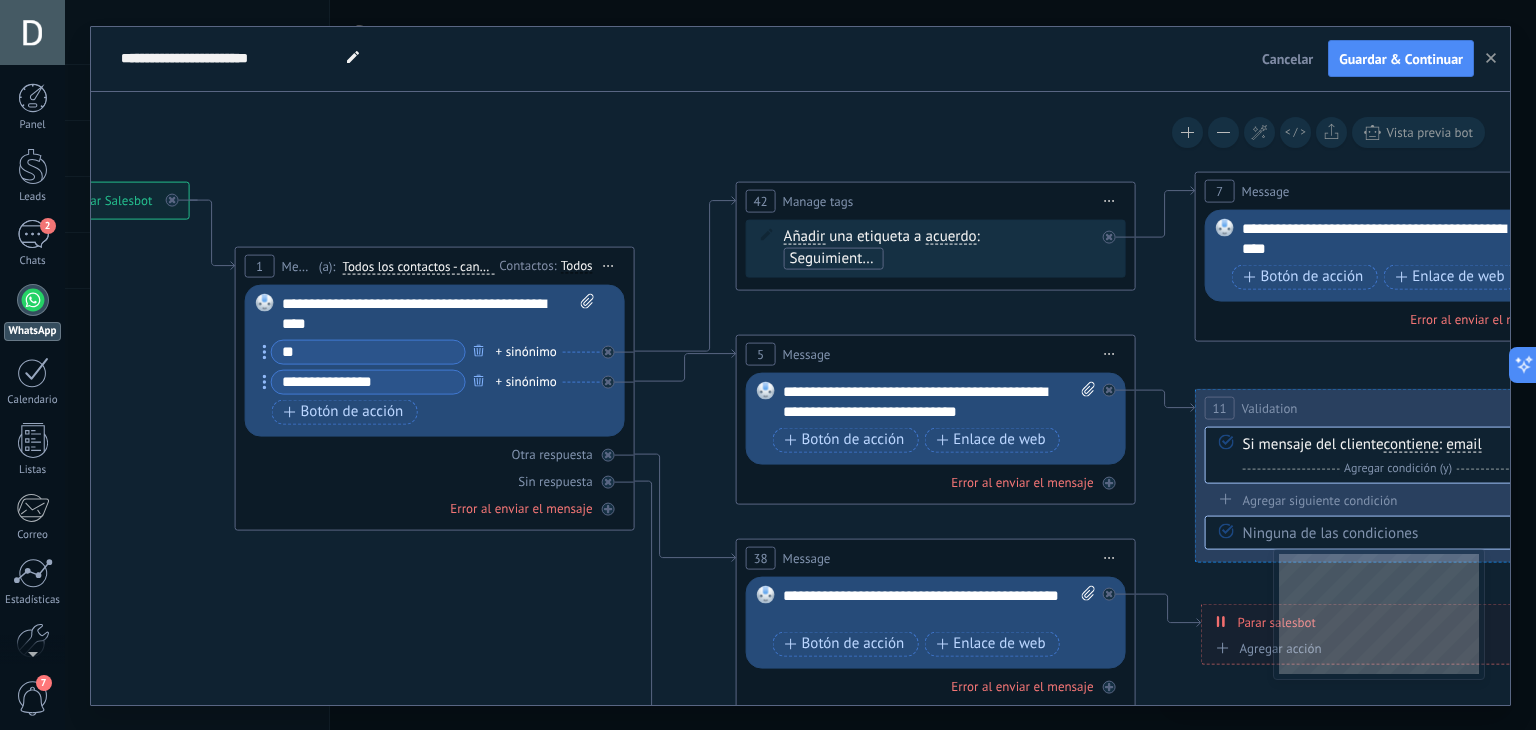click 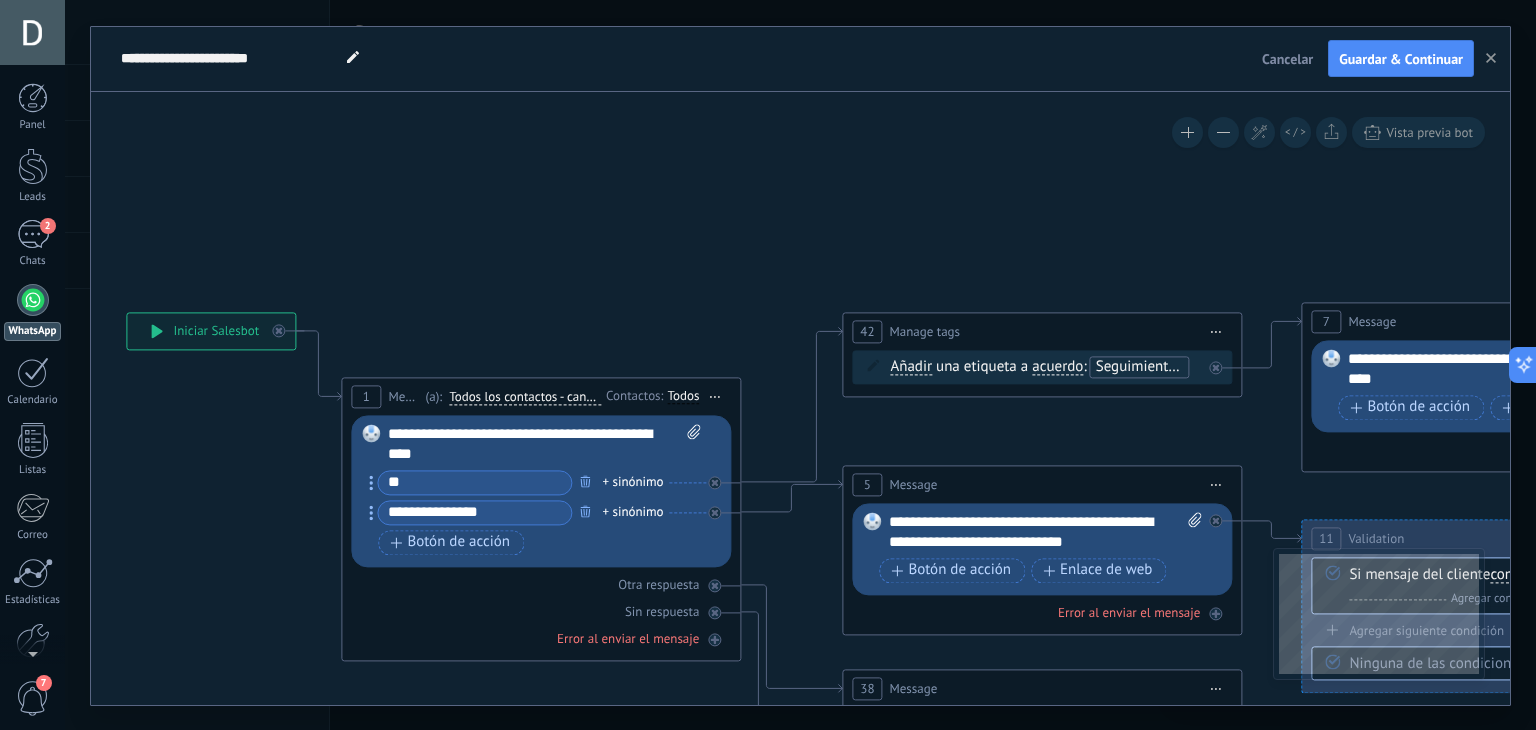 click on "Cancelar" at bounding box center (1287, 59) 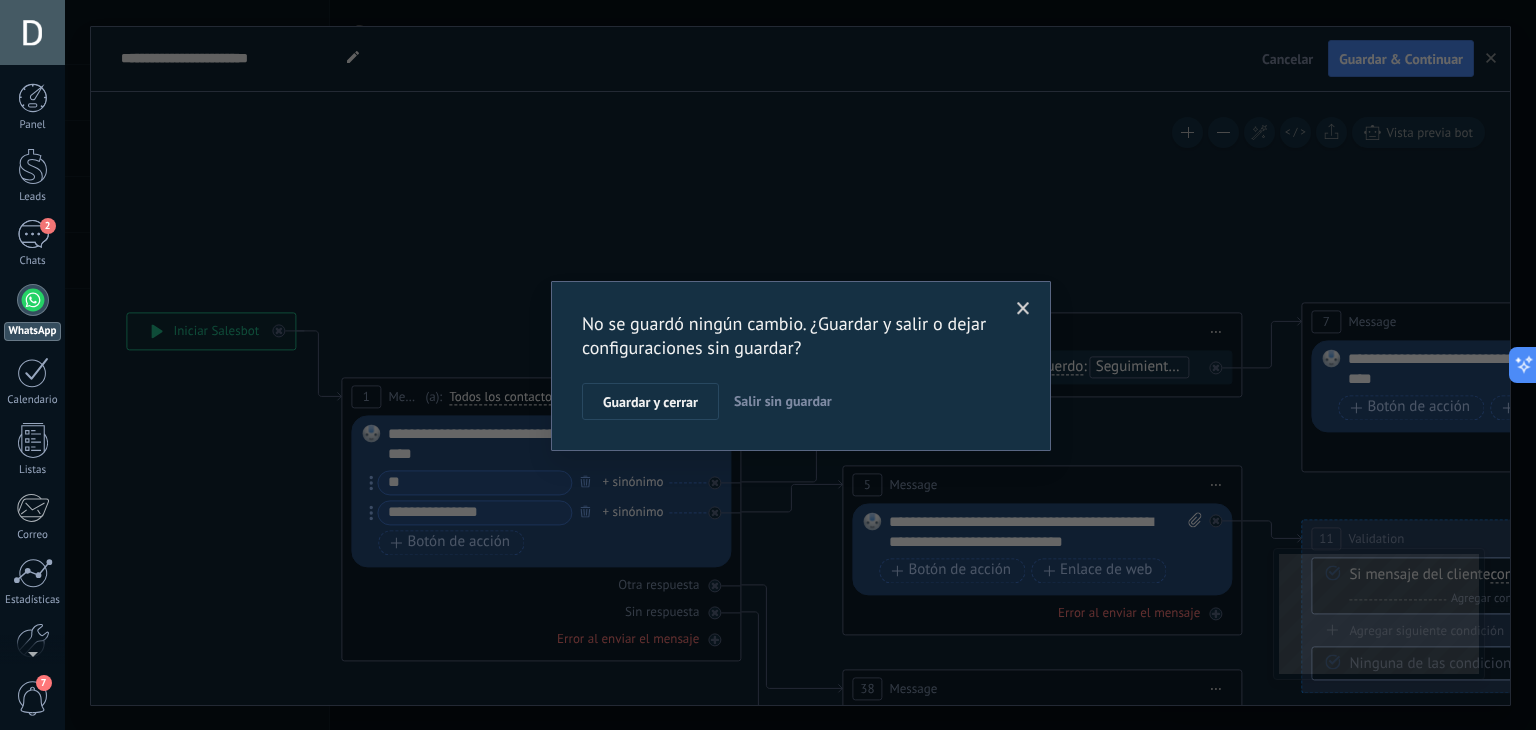 click on "No se guardó ningún cambio. ¿Guardar y salir o dejar configuraciones sin guardar? Guardar y cerrar Salir sin guardar" at bounding box center (800, 365) 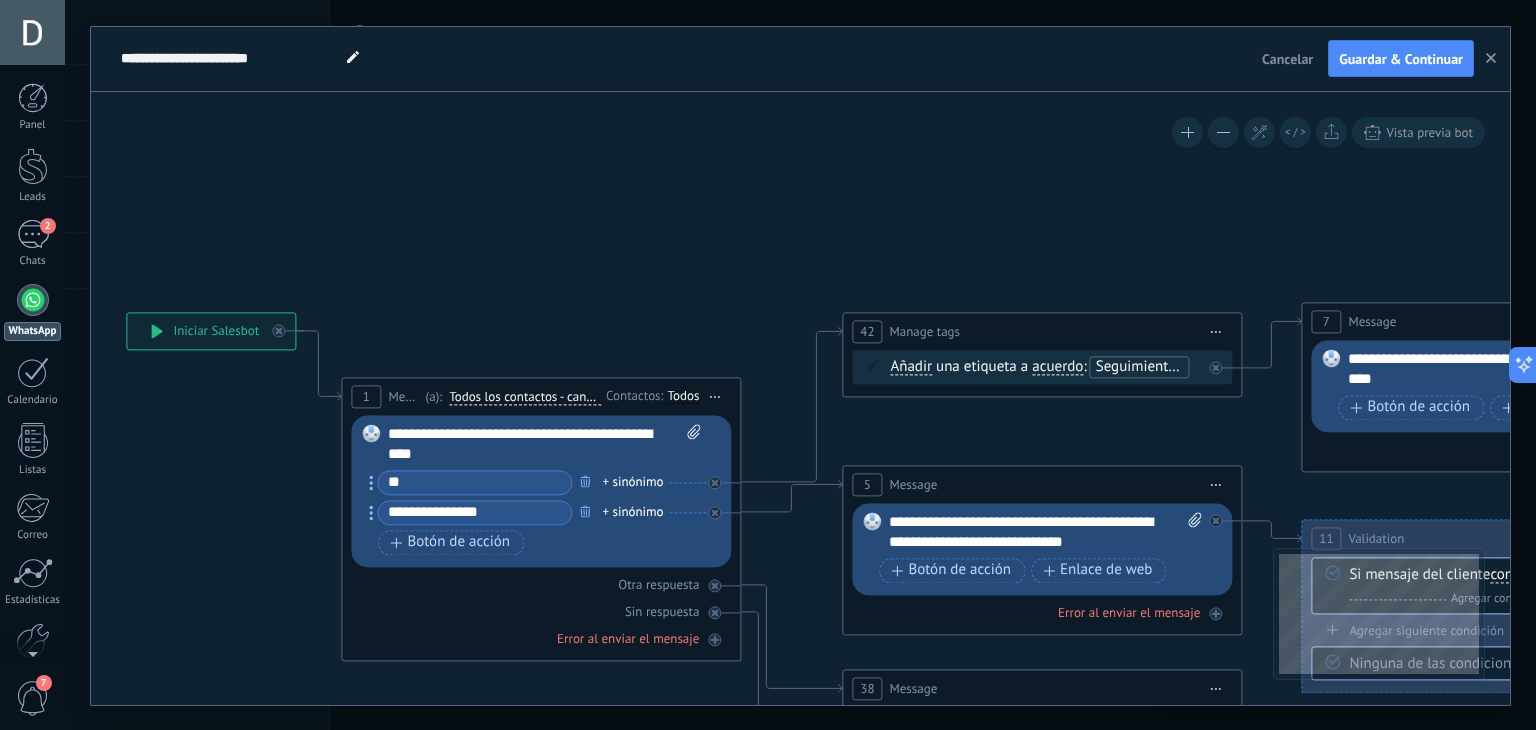 click on "Cancelar" at bounding box center [1287, 59] 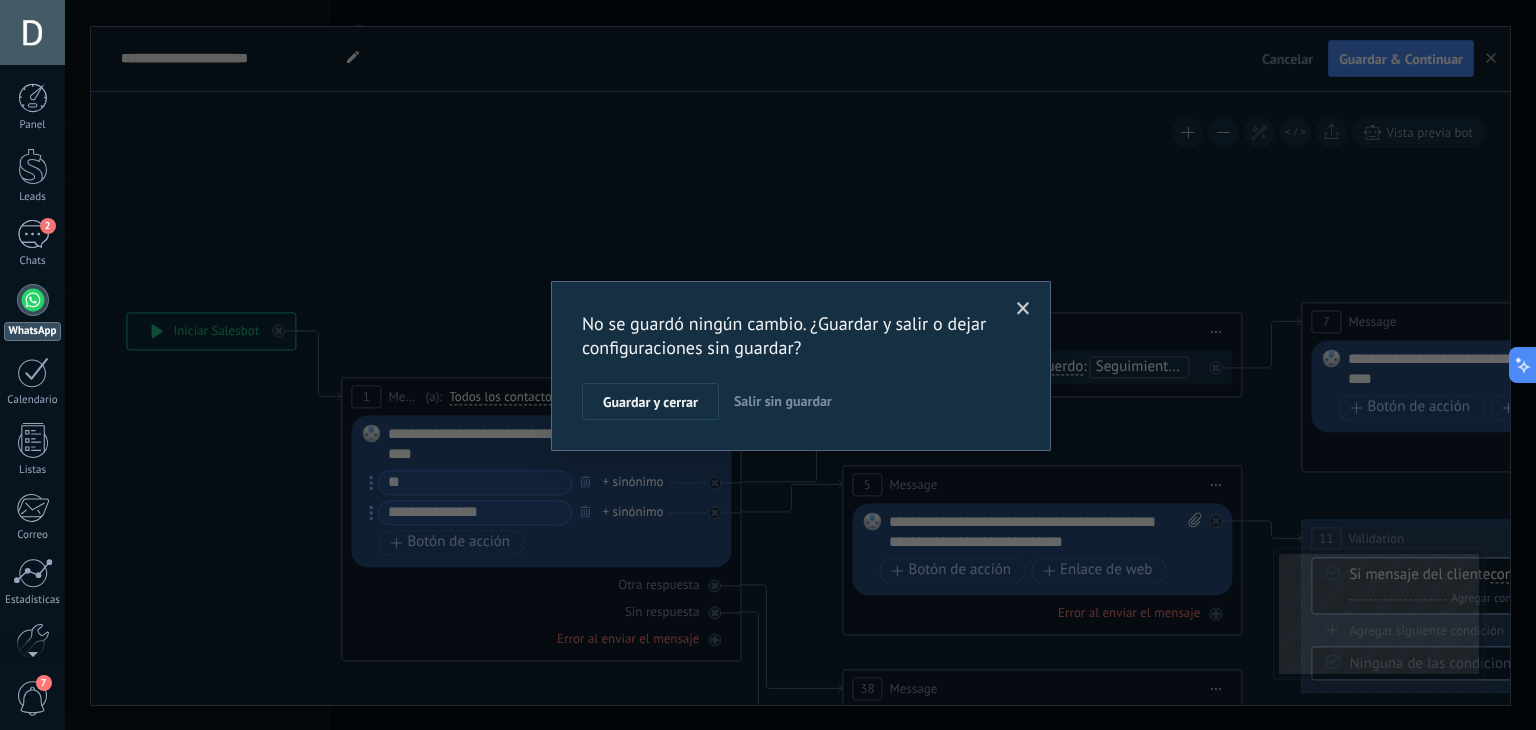 click on "Salir sin guardar" at bounding box center [783, 401] 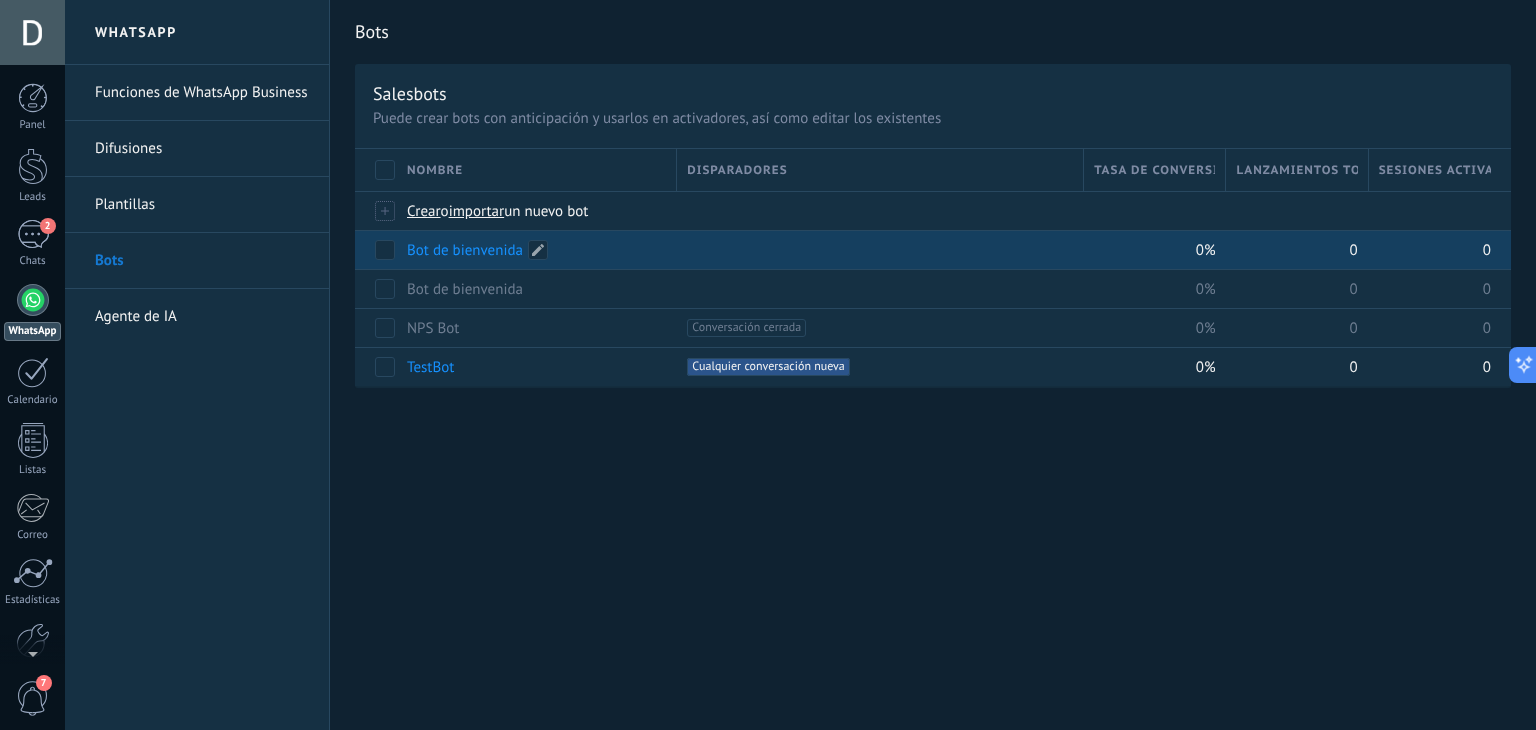 click on "Bot de bienvenida" at bounding box center (532, 250) 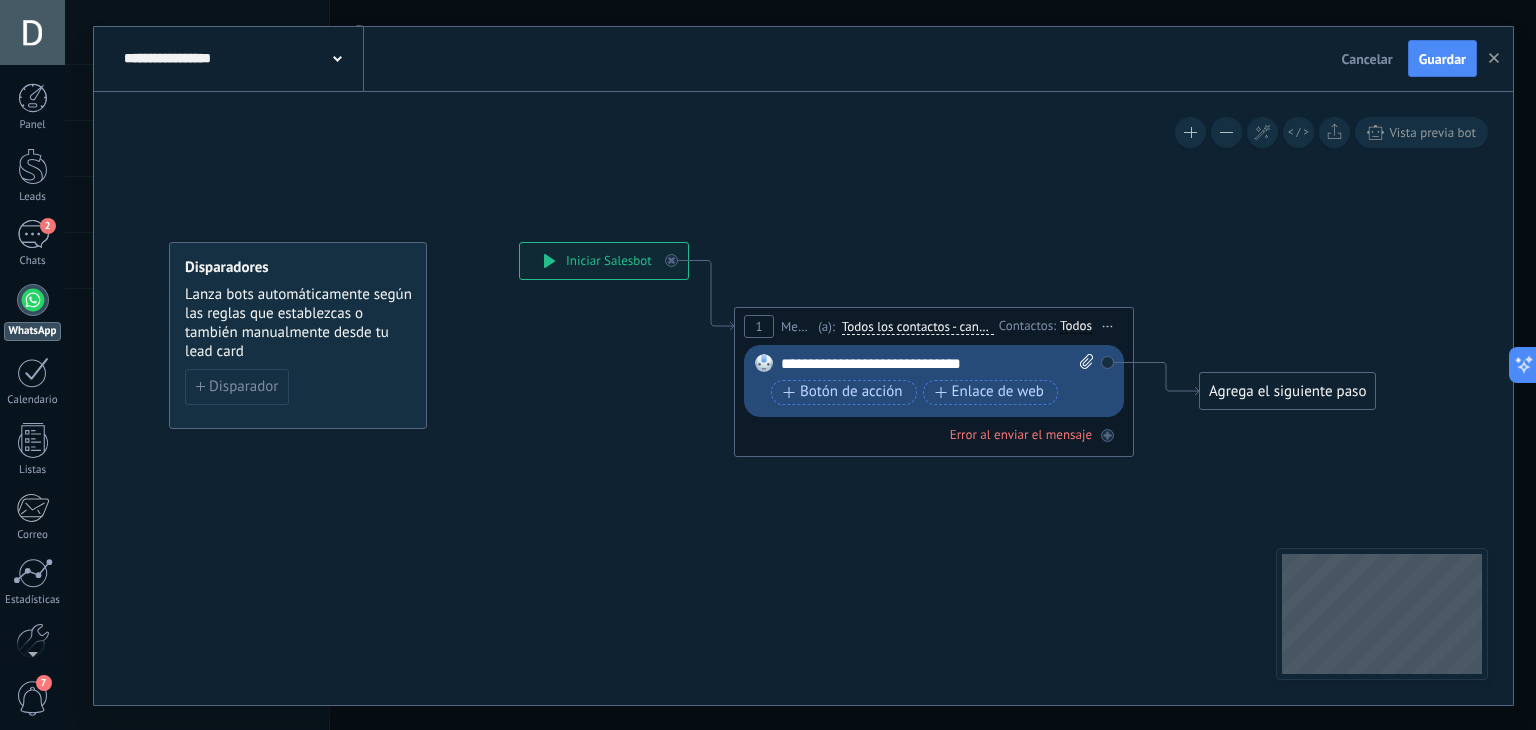 click on "**********" at bounding box center [241, 59] 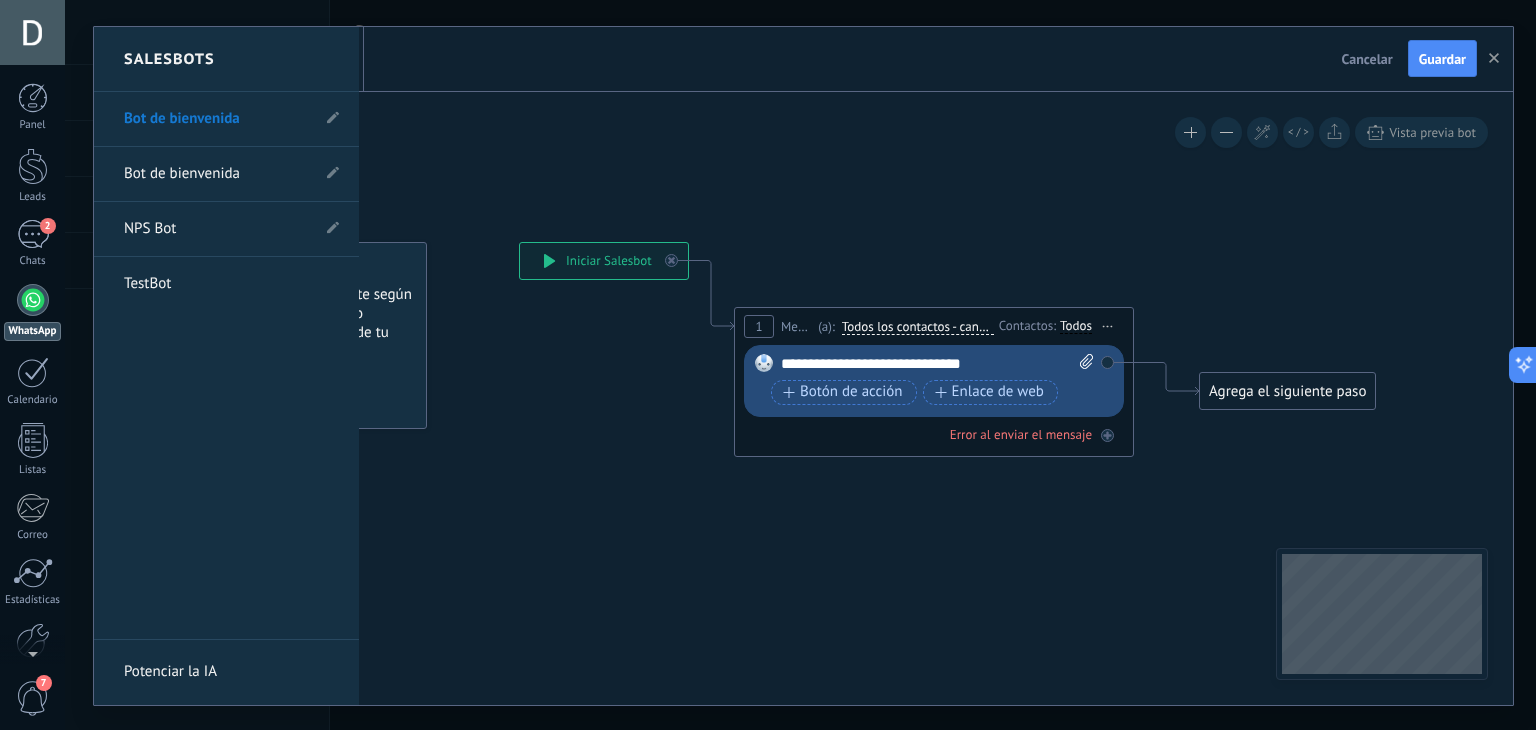click on "Bot de bienvenida" at bounding box center [216, 119] 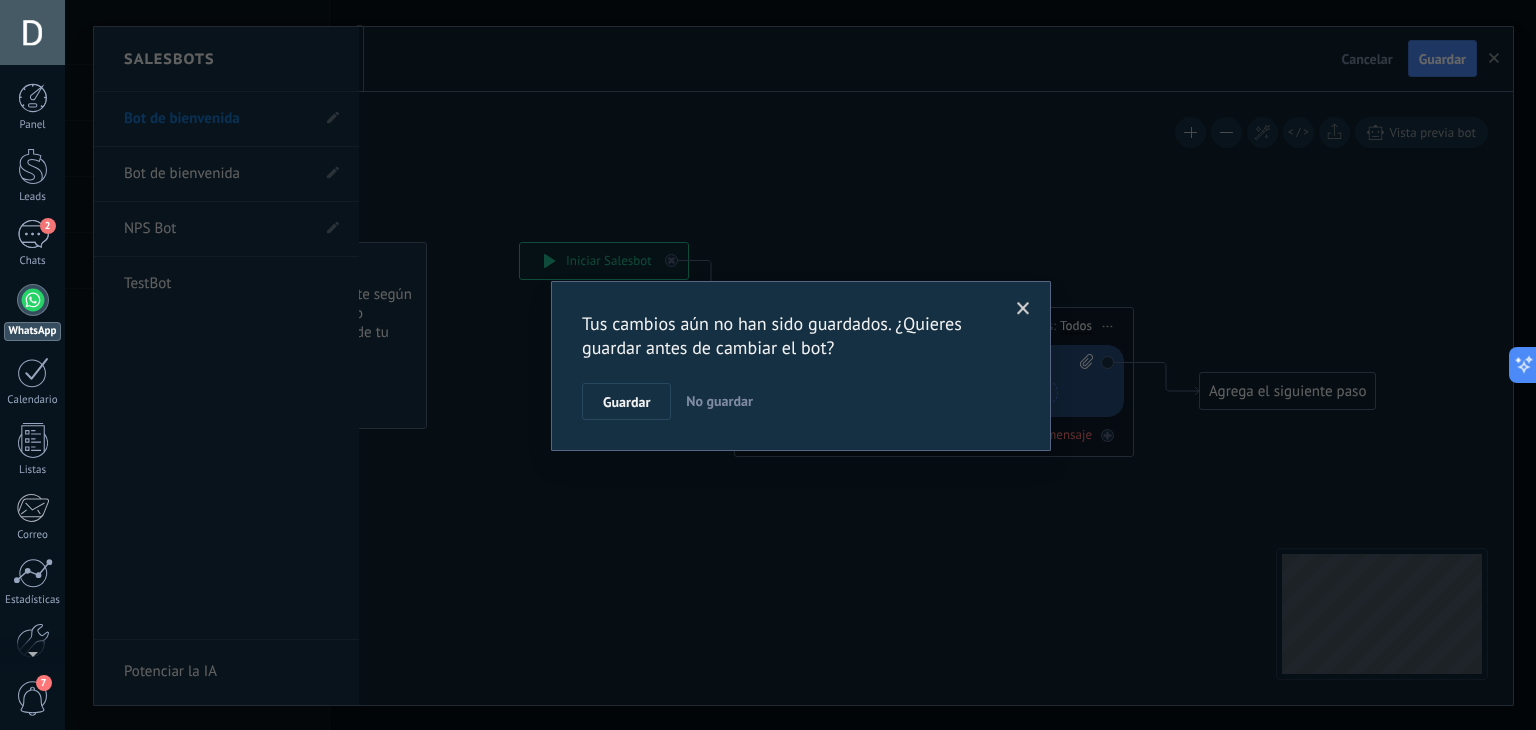 click on "Tus cambios aún no han sido guardados. ¿Quieres guardar antes de cambiar el bot? Guardar No guardar" at bounding box center [800, 365] 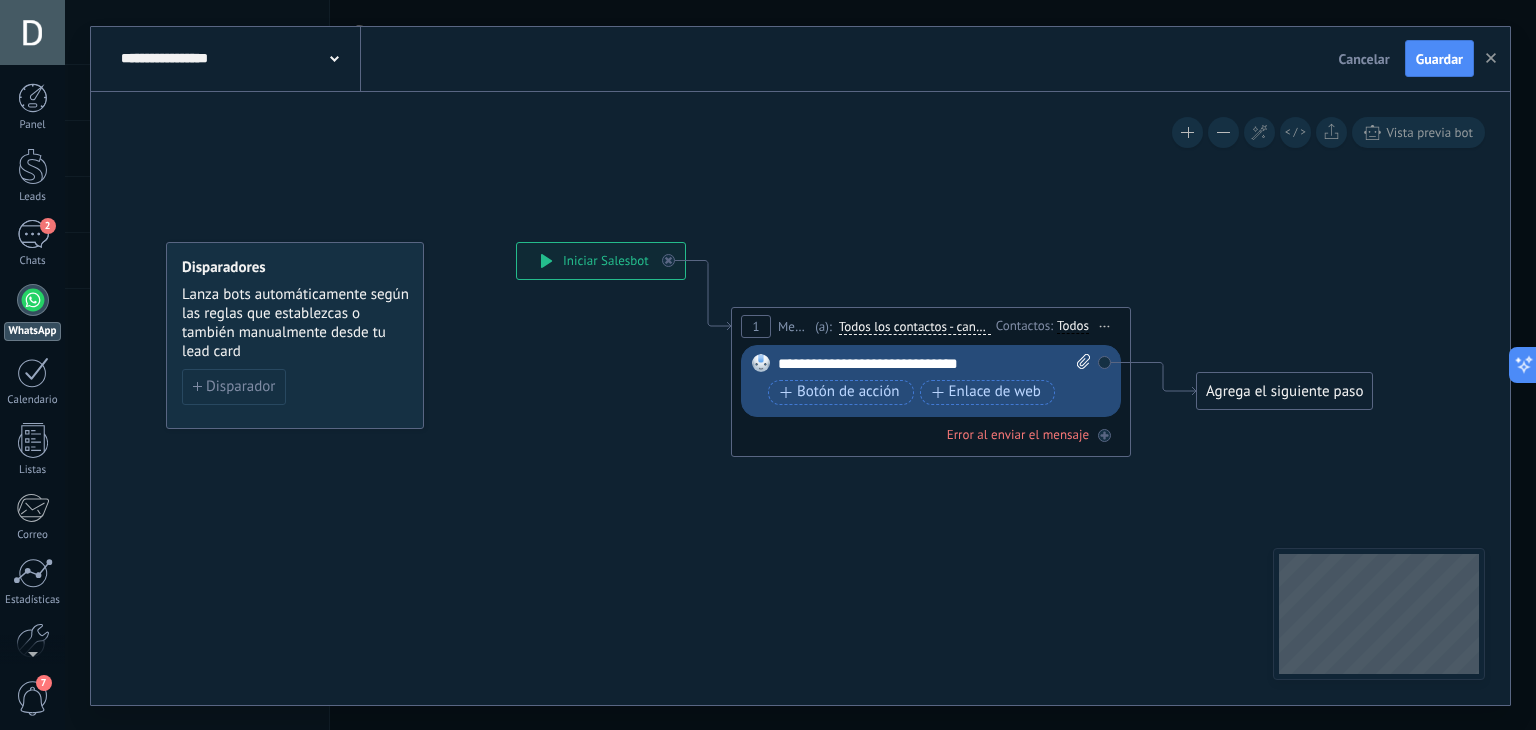 click on "**********" at bounding box center [238, 59] 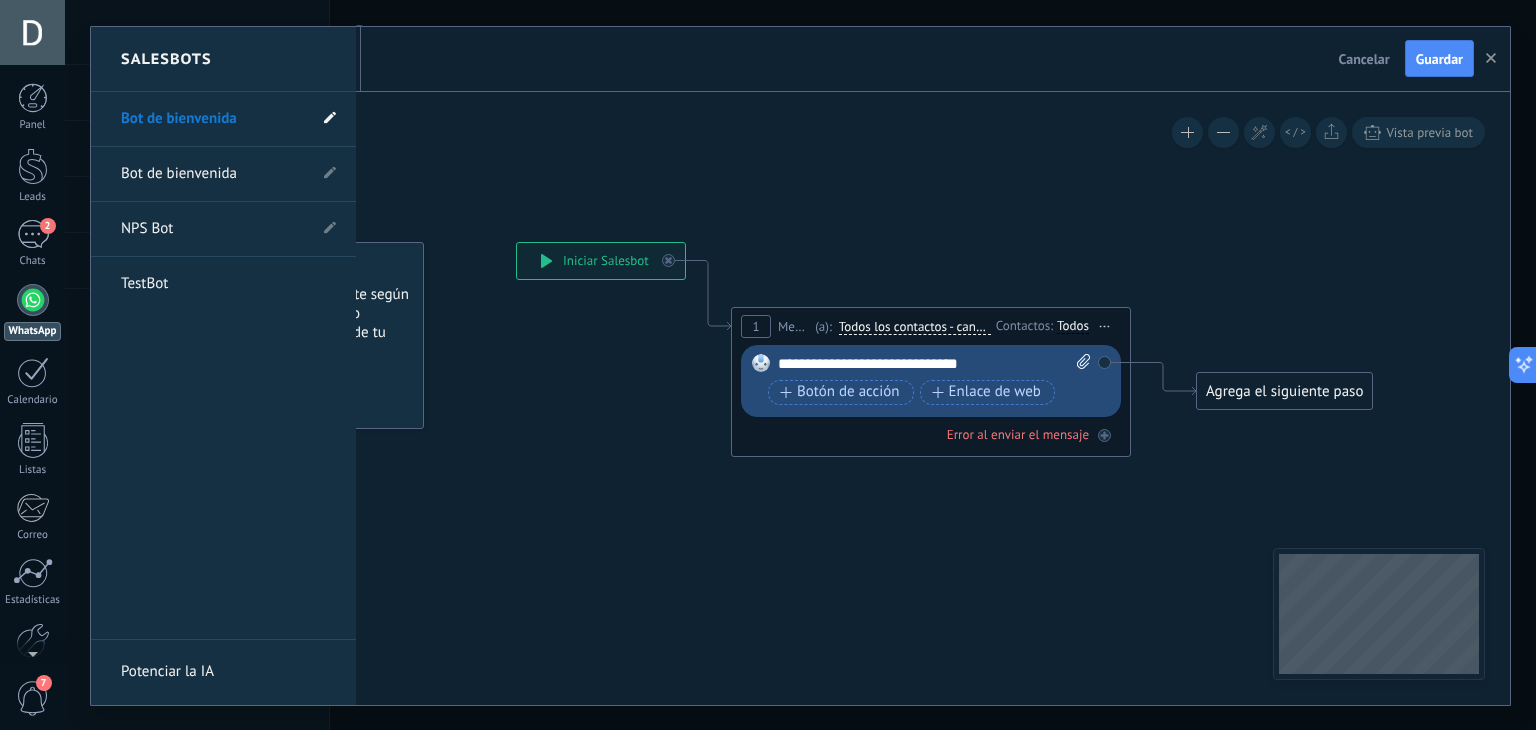 click 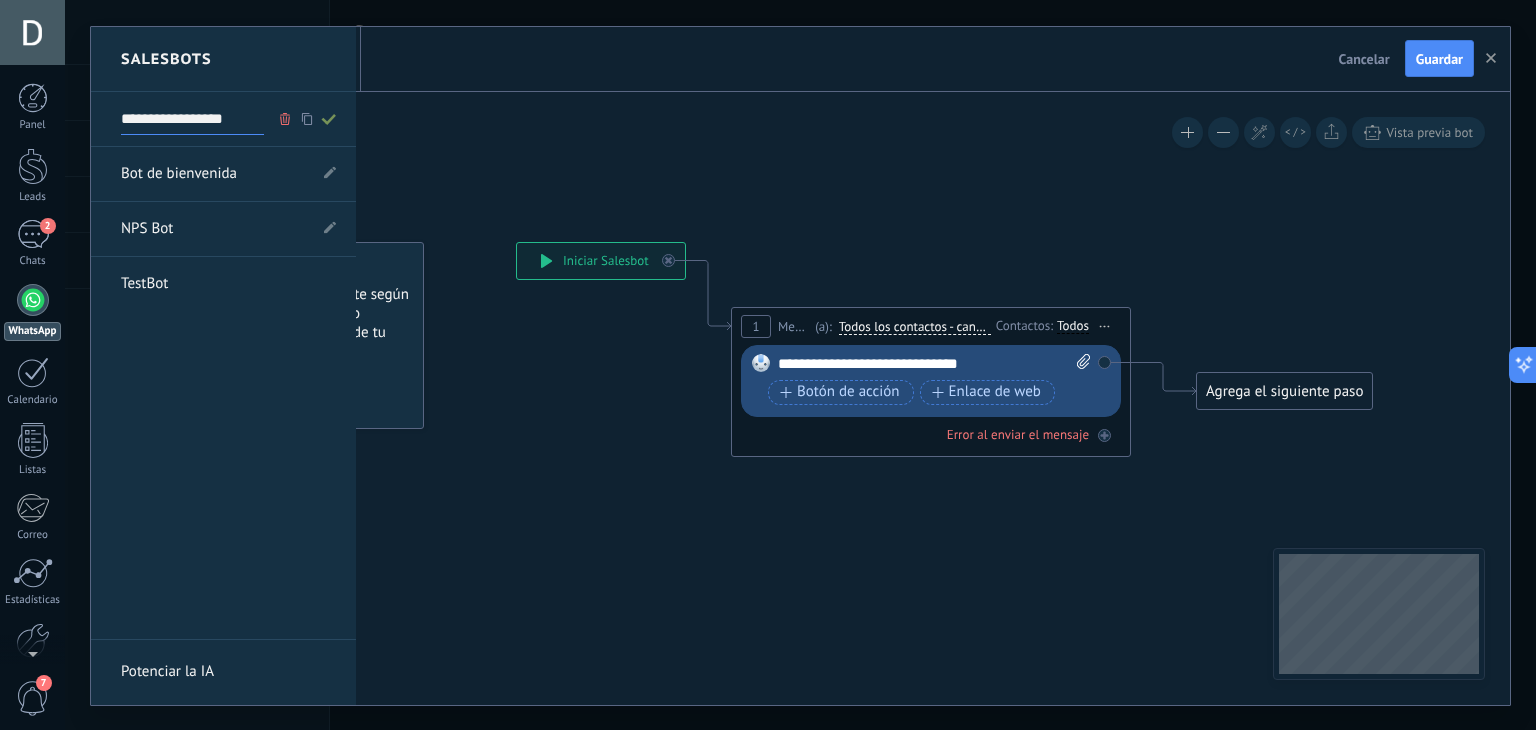 click on "**********" at bounding box center (192, 119) 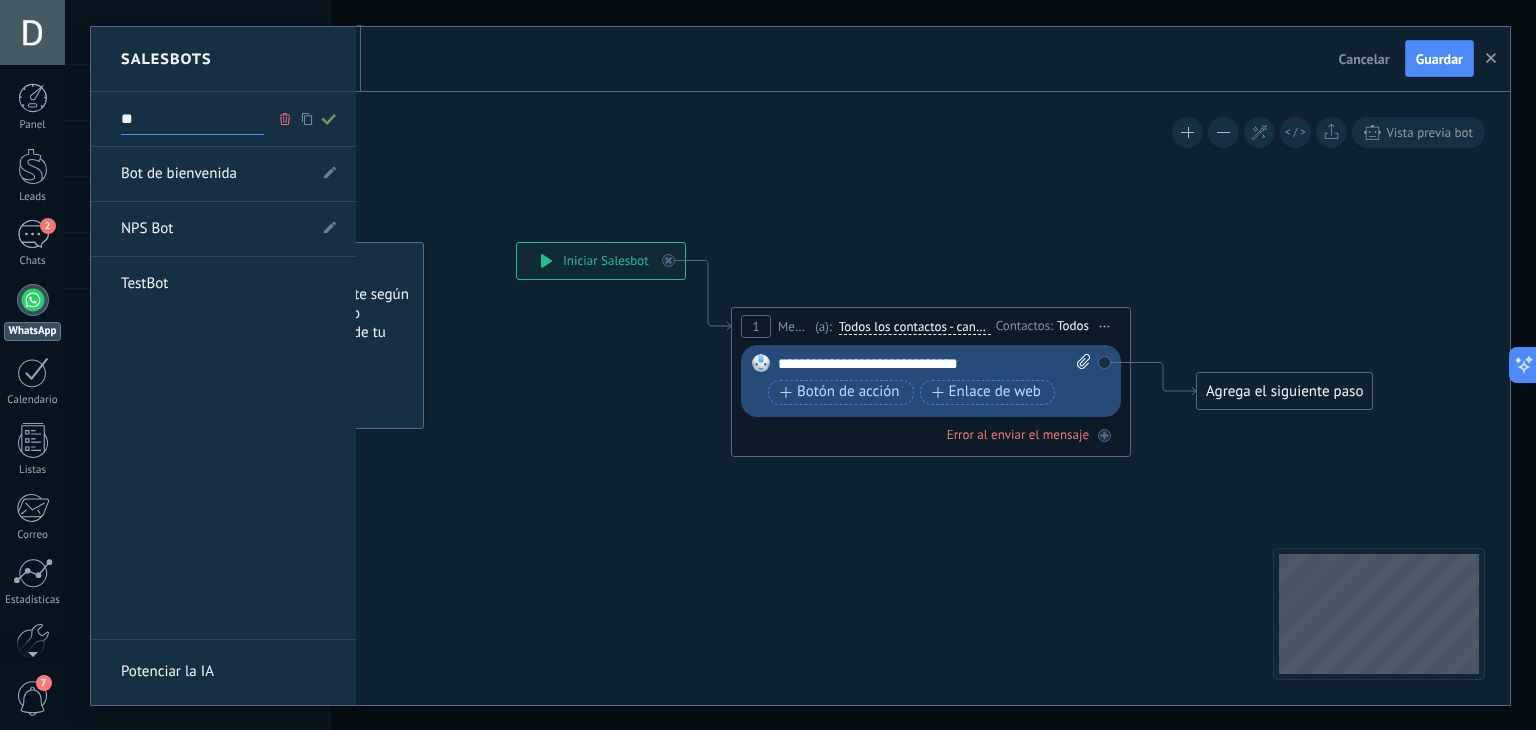 type on "*" 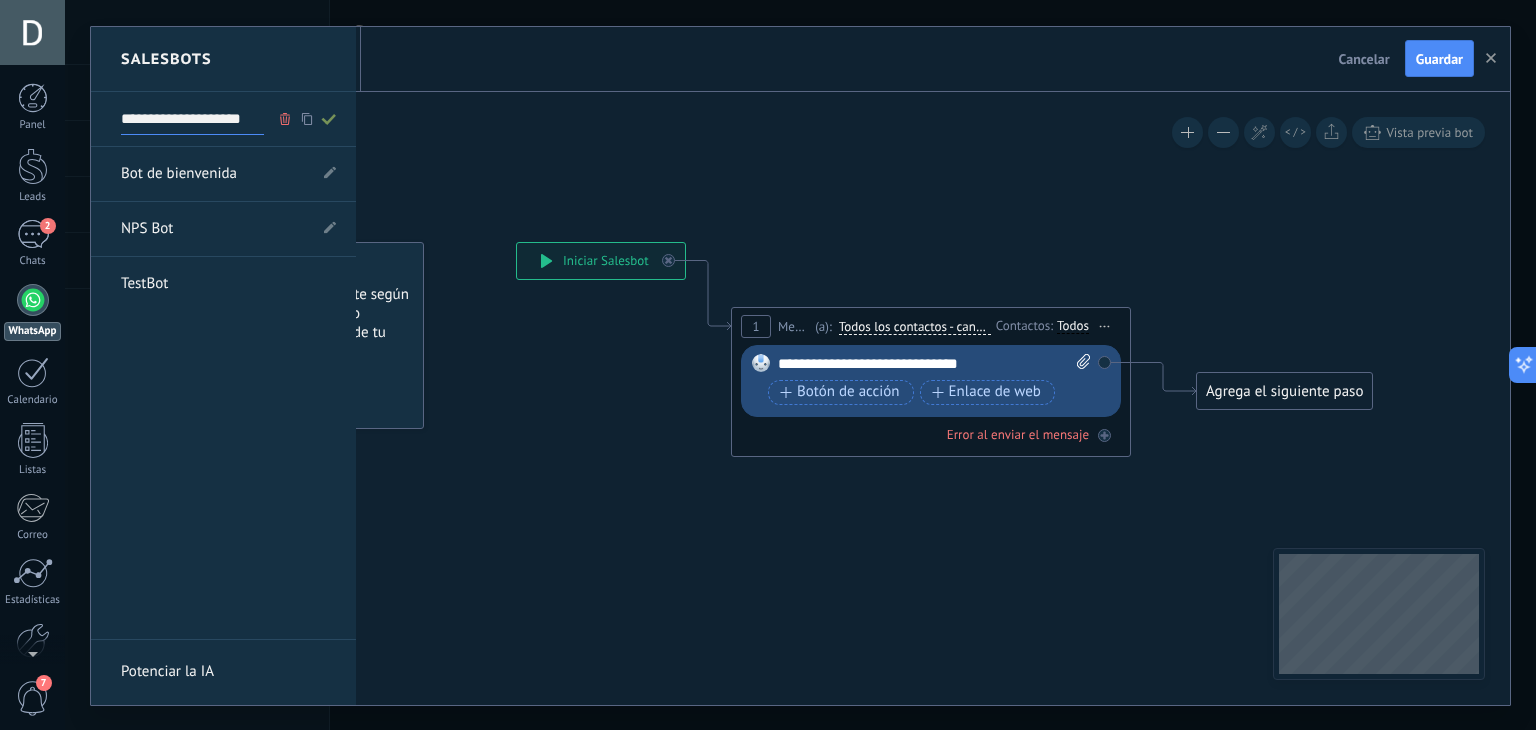 scroll, scrollTop: 0, scrollLeft: 0, axis: both 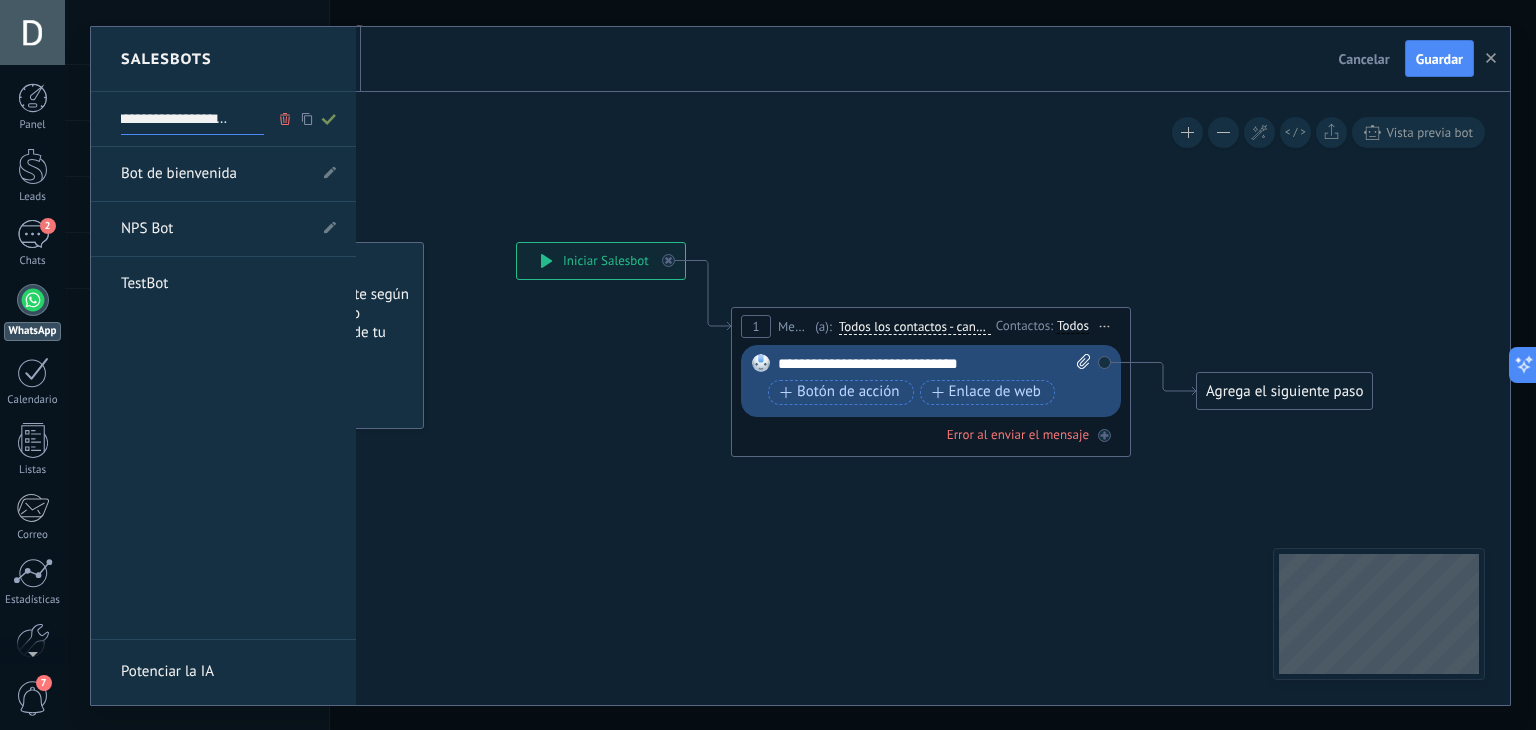 type on "**********" 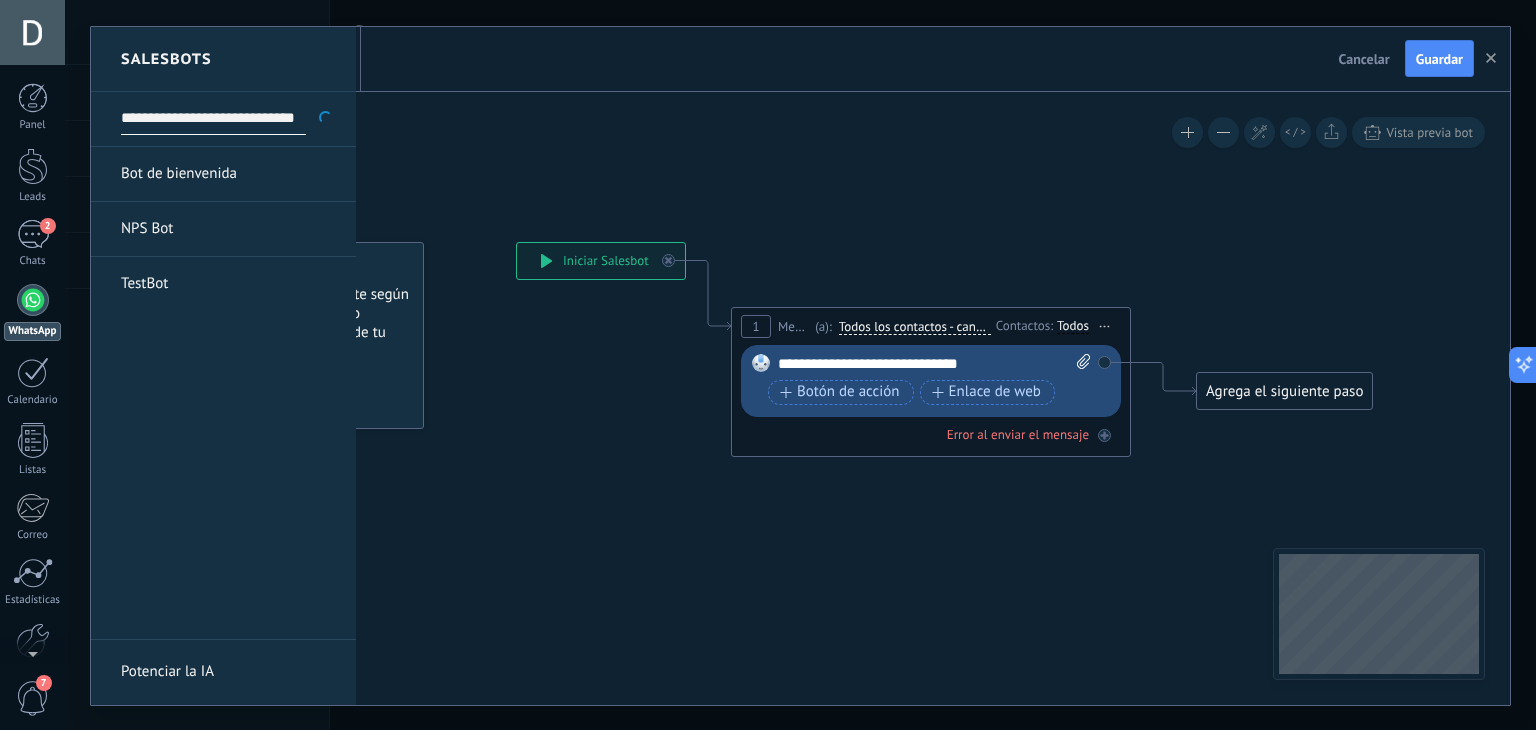 scroll, scrollTop: 0, scrollLeft: 16, axis: horizontal 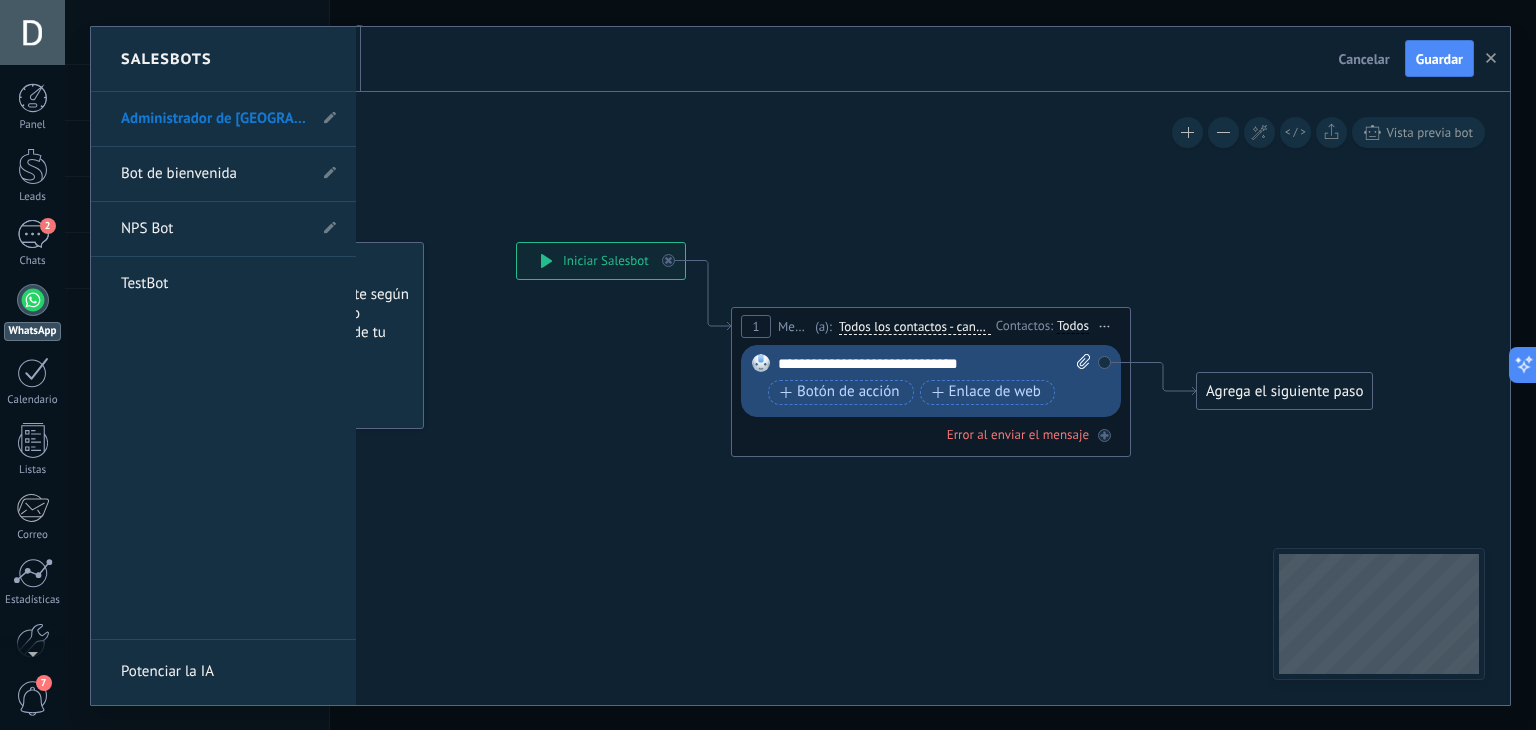 click at bounding box center (800, 366) 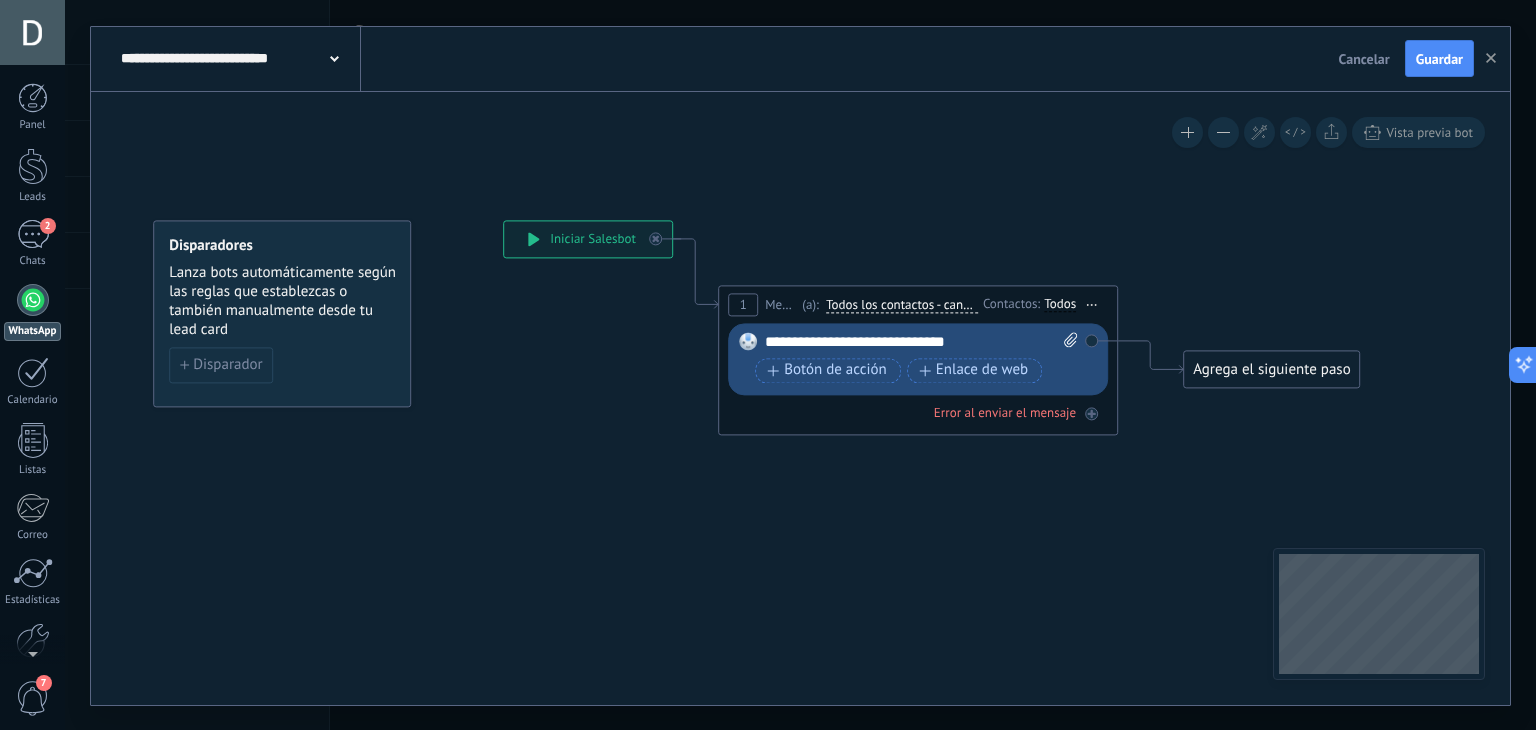 click on "**********" at bounding box center (922, 342) 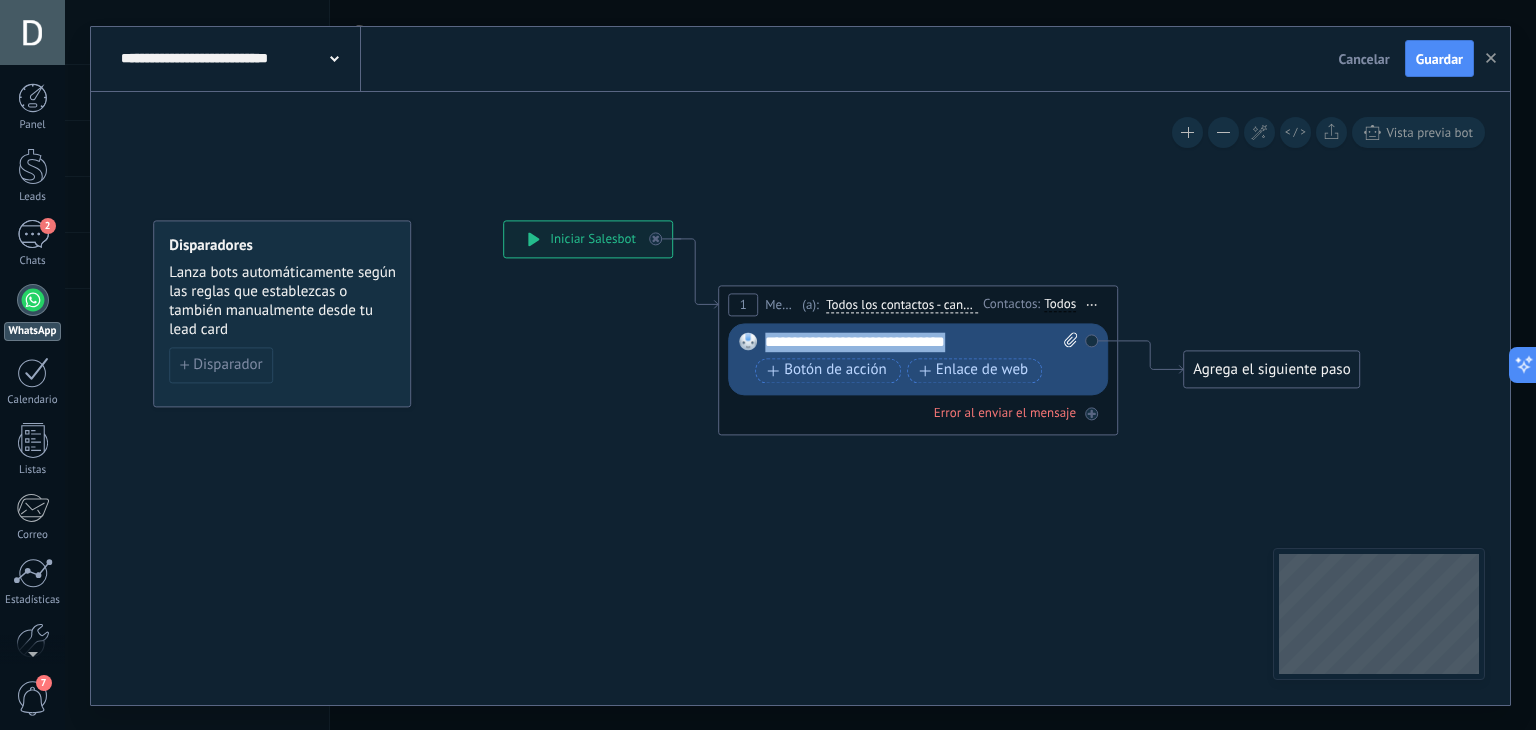 drag, startPoint x: 1007, startPoint y: 345, endPoint x: 661, endPoint y: 327, distance: 346.4679 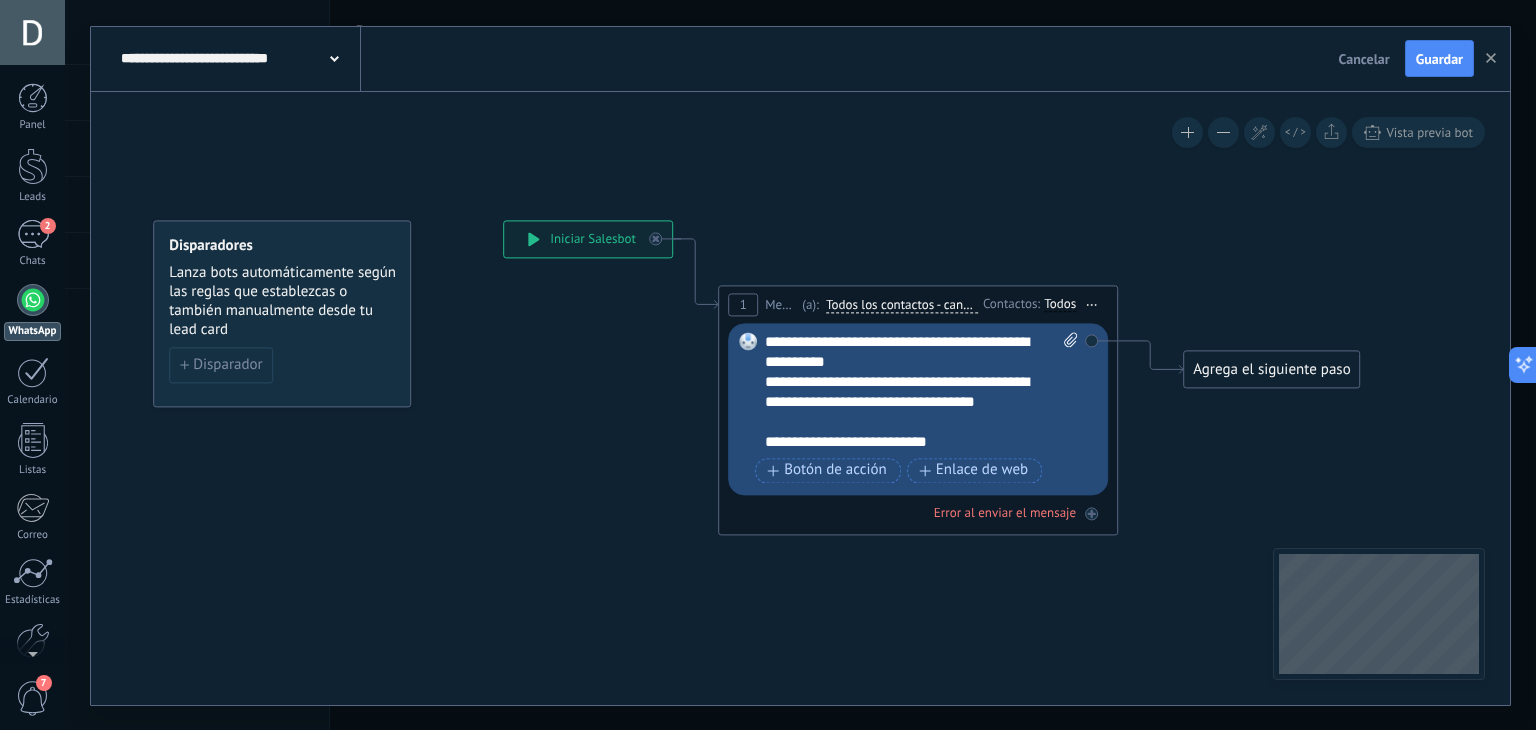 click on "Reemplazar
Quitar
Convertir a mensaje de voz
Arrastre la imagen aquí para adjuntarla.
Añadir imagen
Subir
Arrastrar y soltar
Archivo no encontrado
Escribe tu mensaje..." at bounding box center [918, 409] 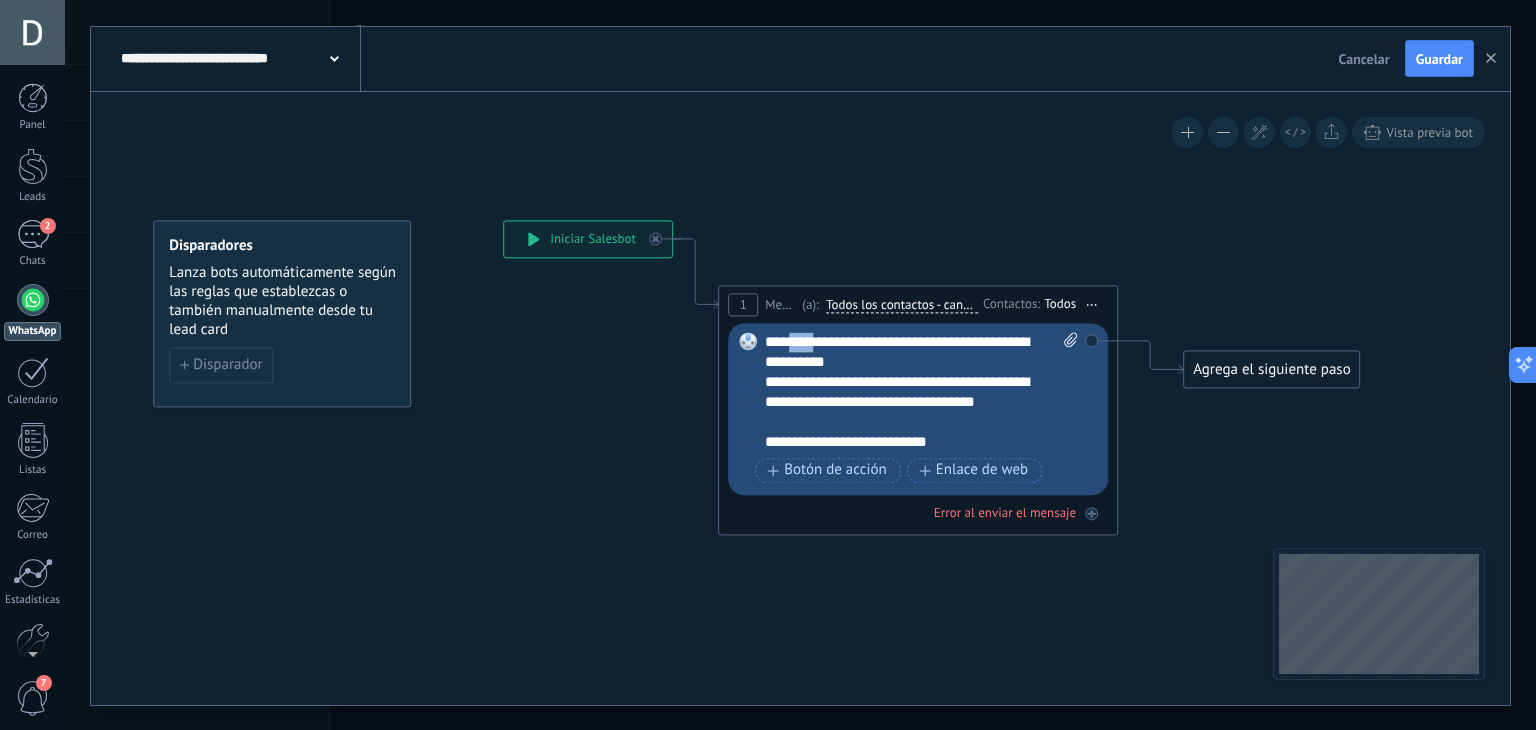 click on "**********" at bounding box center [922, 392] 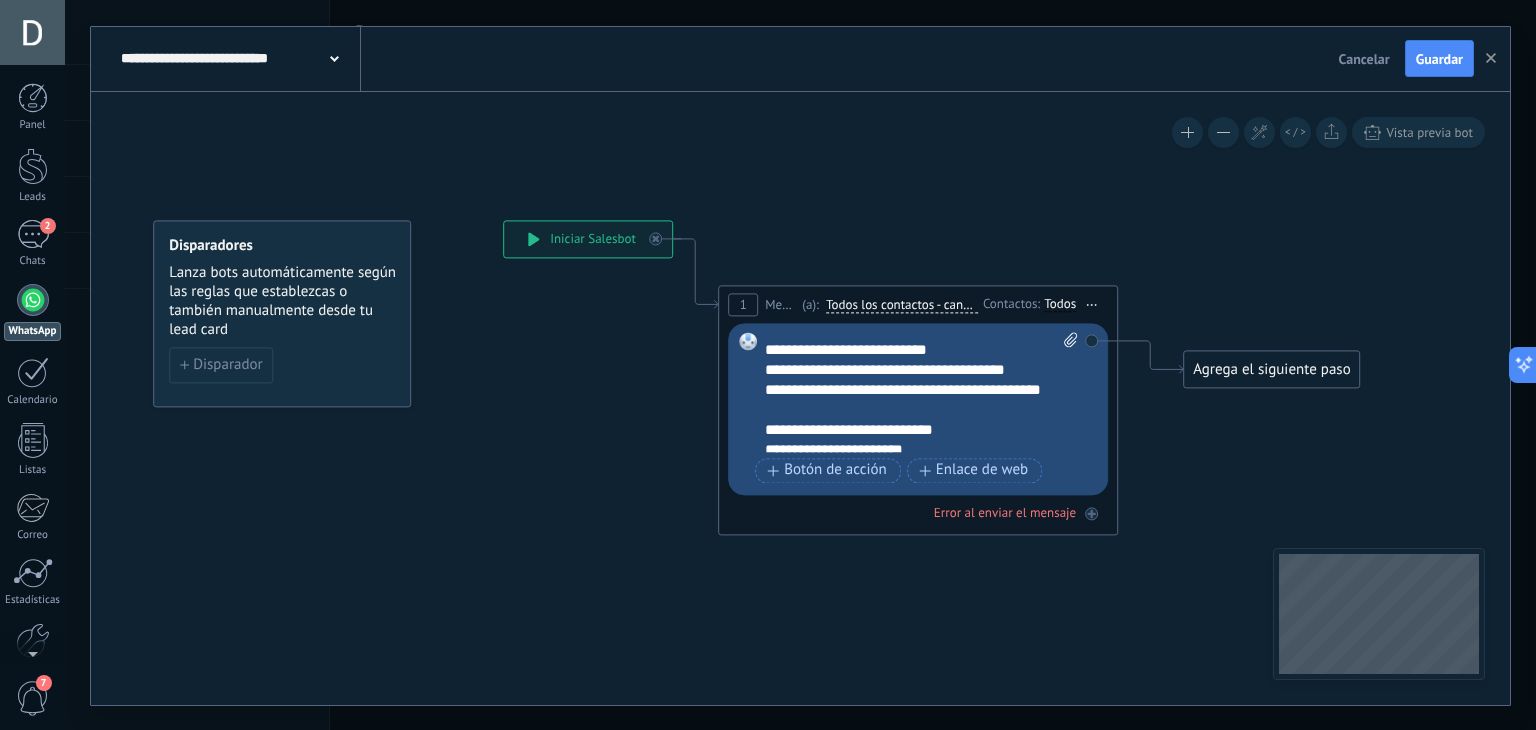 scroll, scrollTop: 100, scrollLeft: 0, axis: vertical 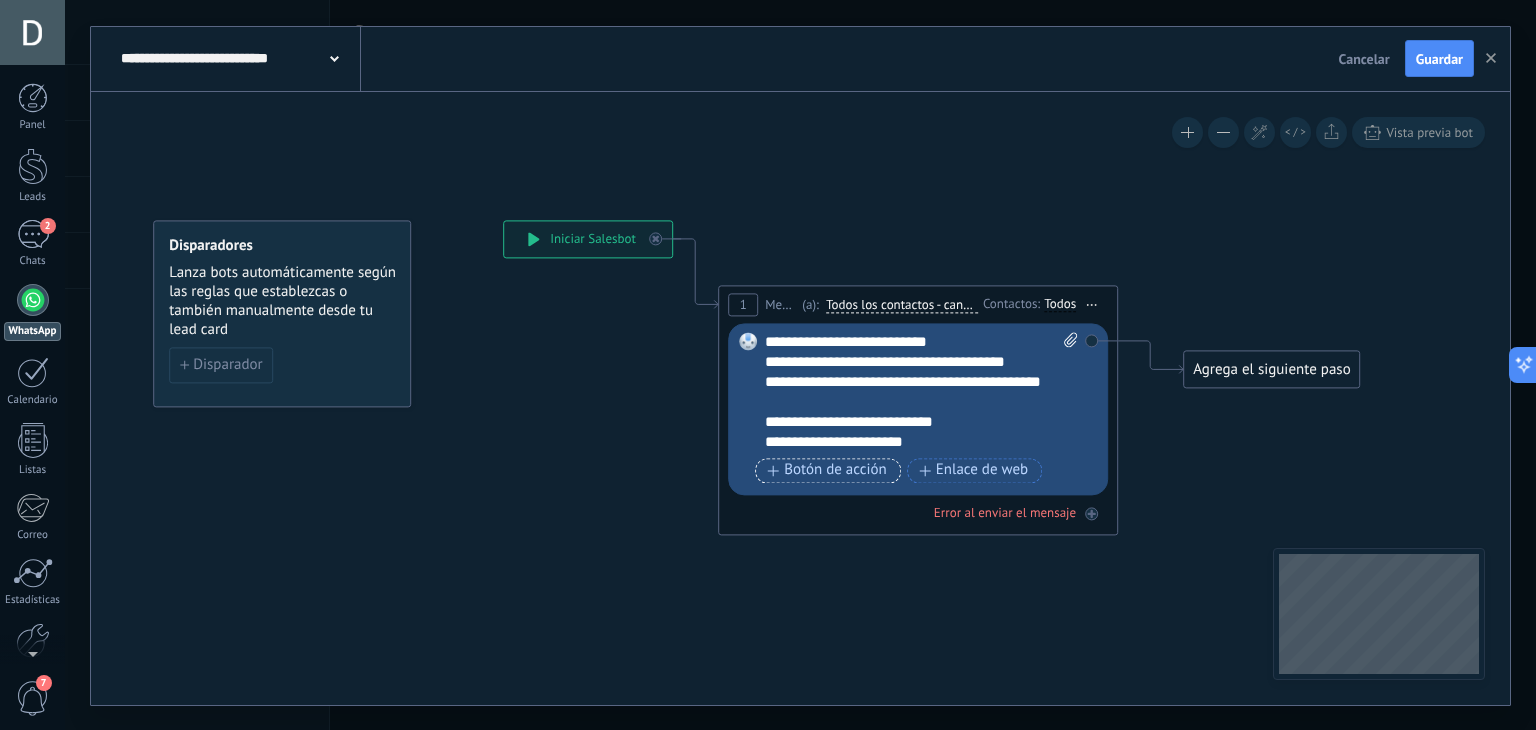 click on "Botón de acción" at bounding box center (827, 471) 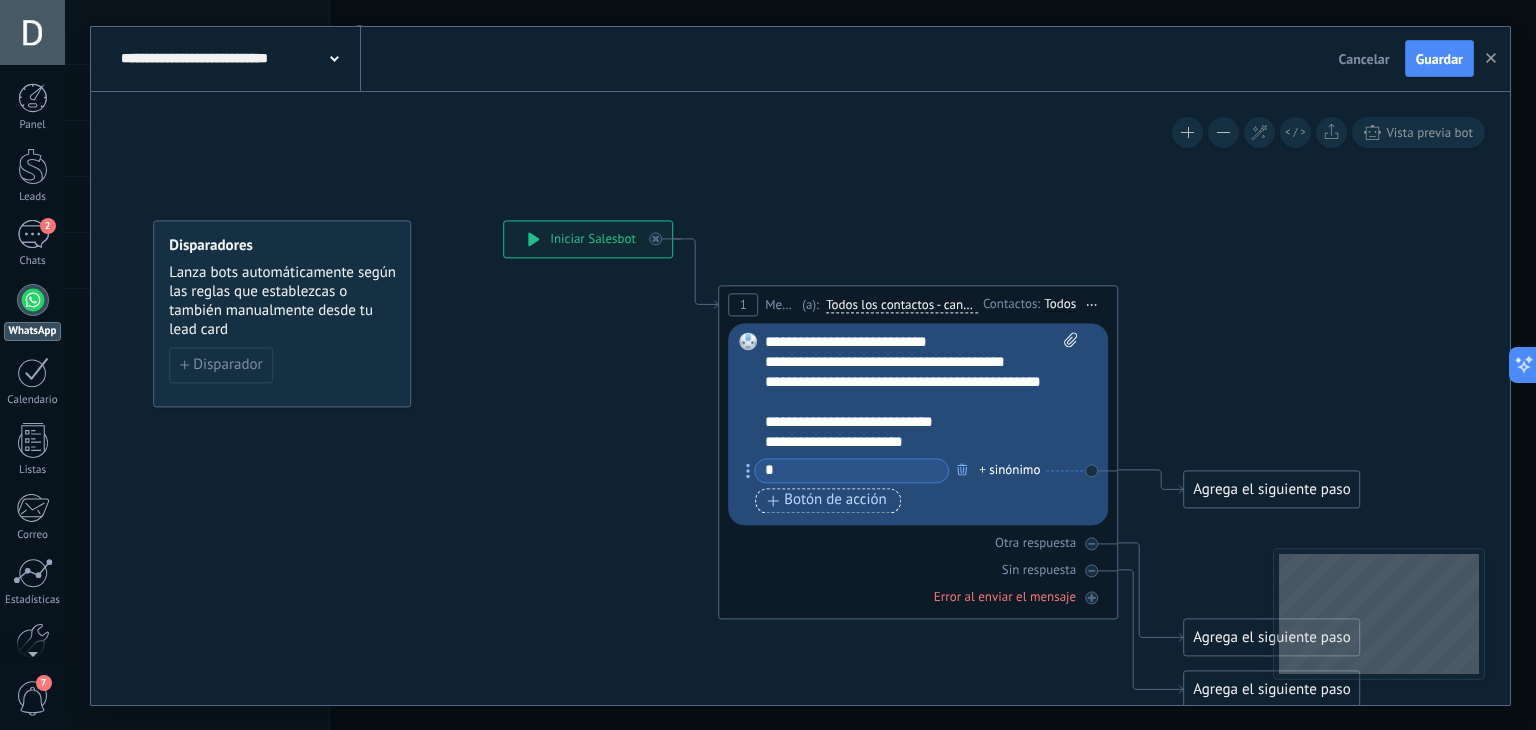 type on "*" 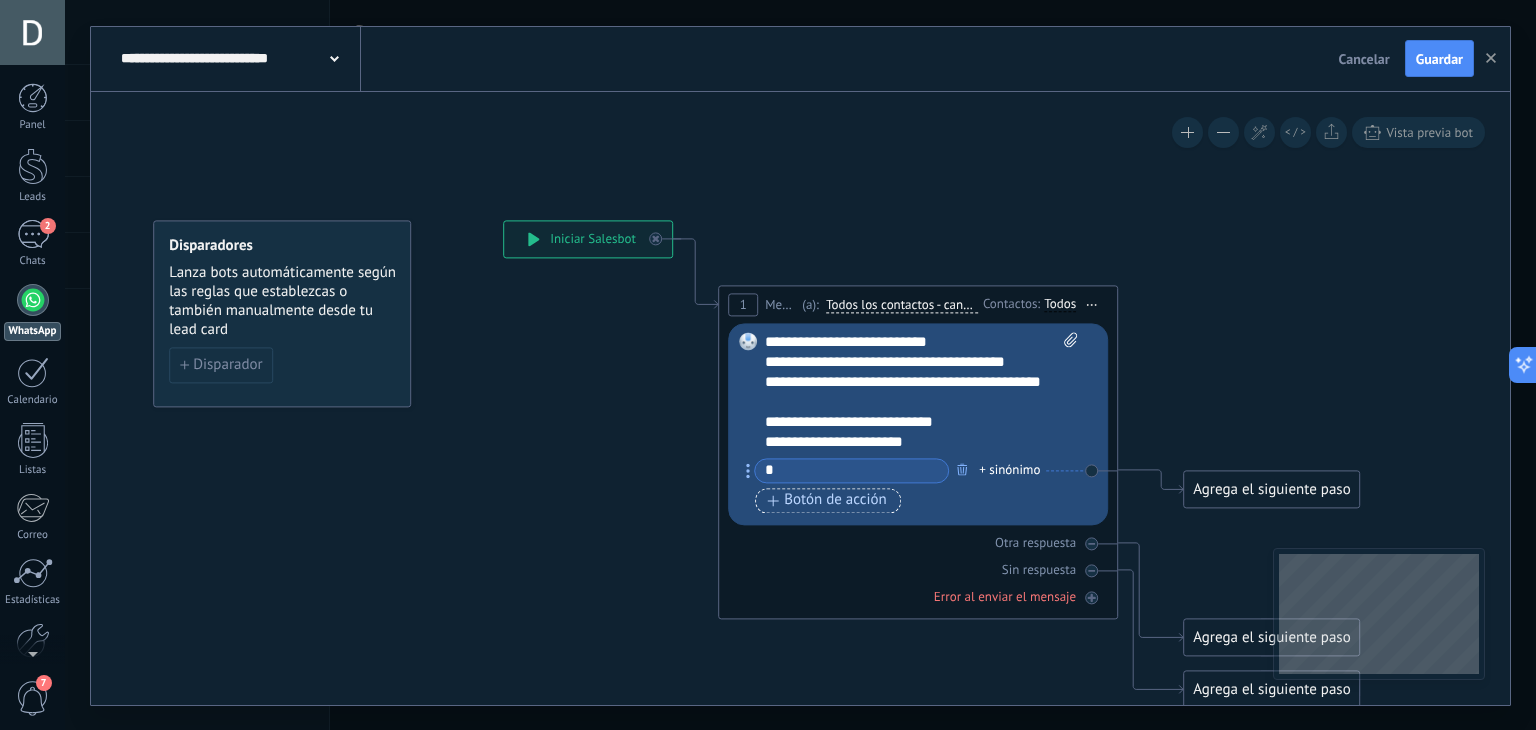 click on "Botón de acción" at bounding box center [827, 501] 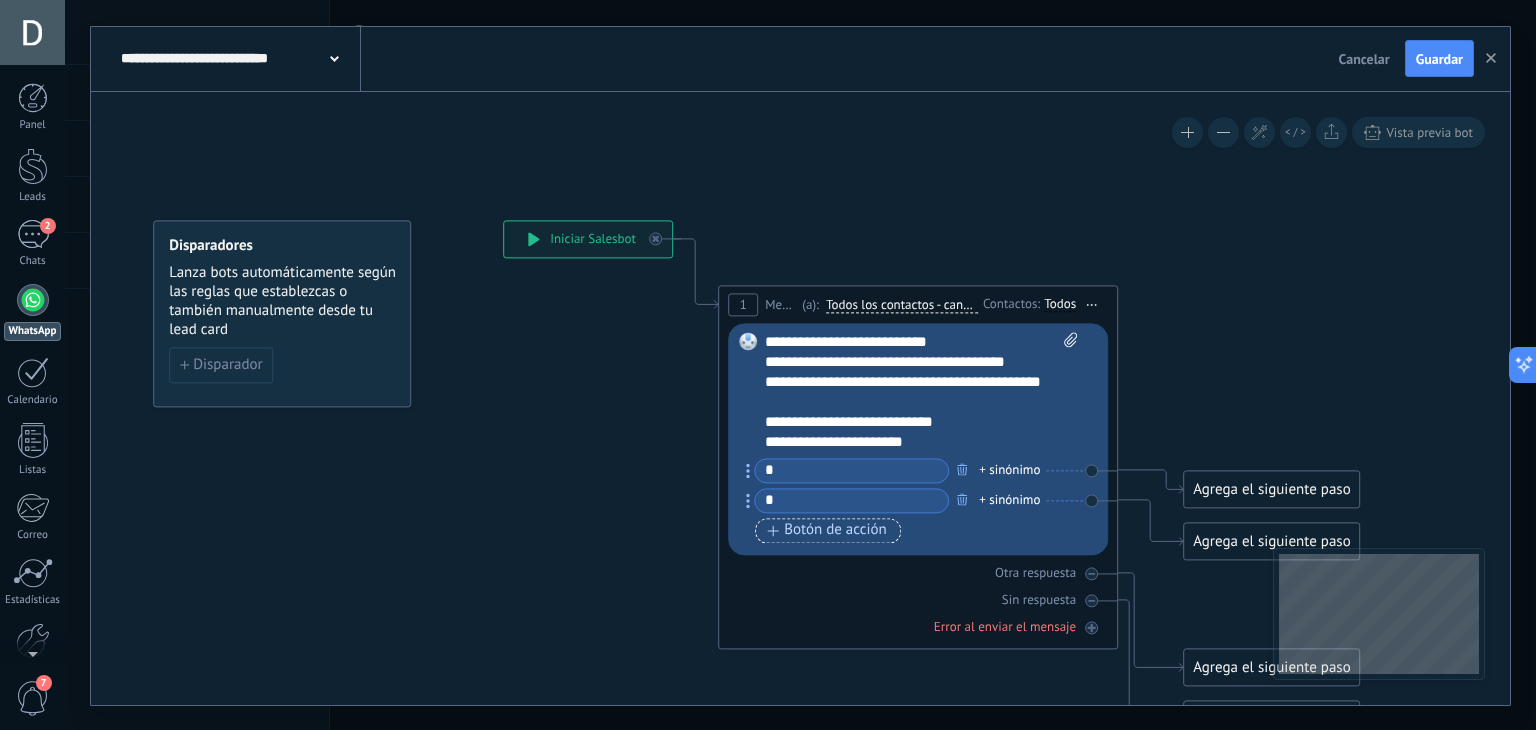 type on "*" 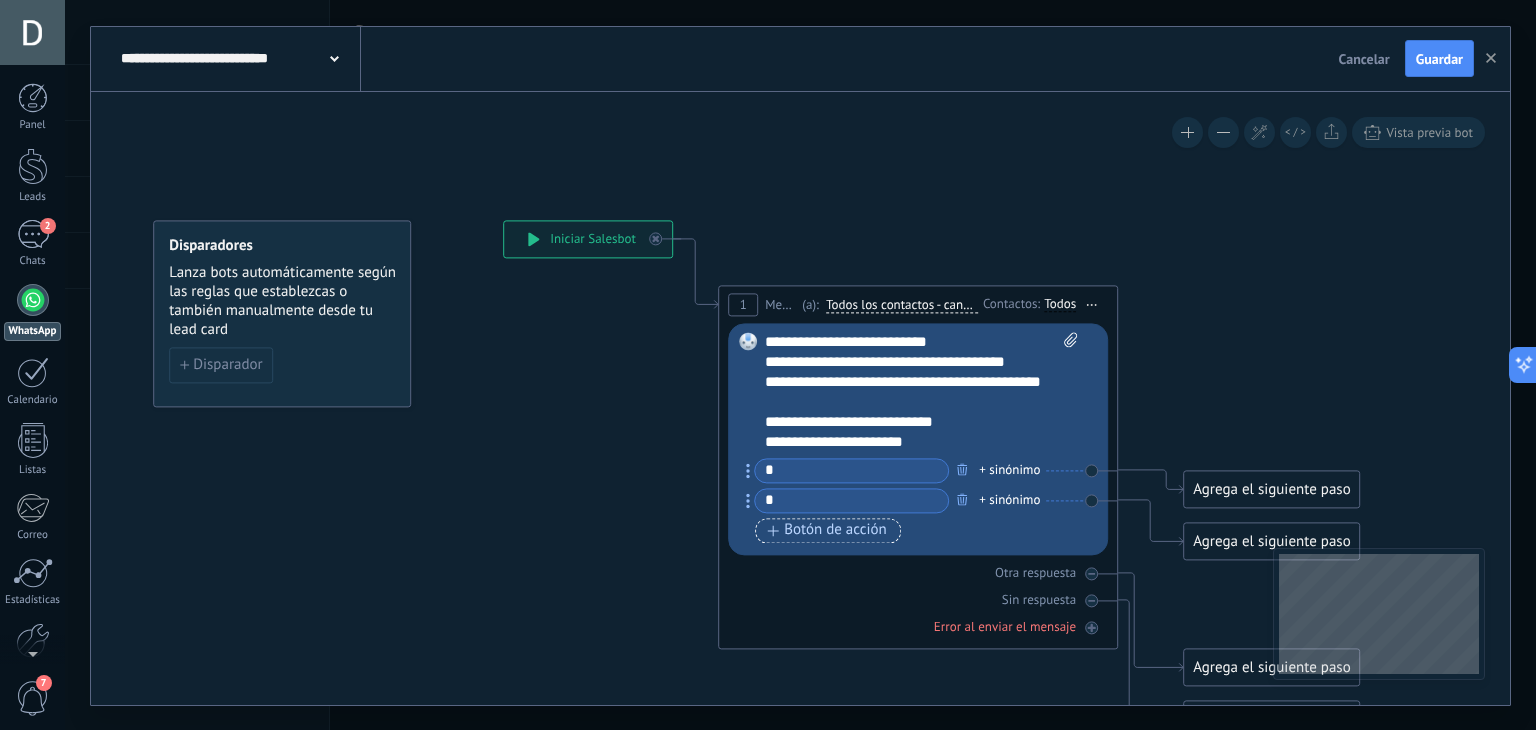 click on "Botón de acción" at bounding box center [827, 531] 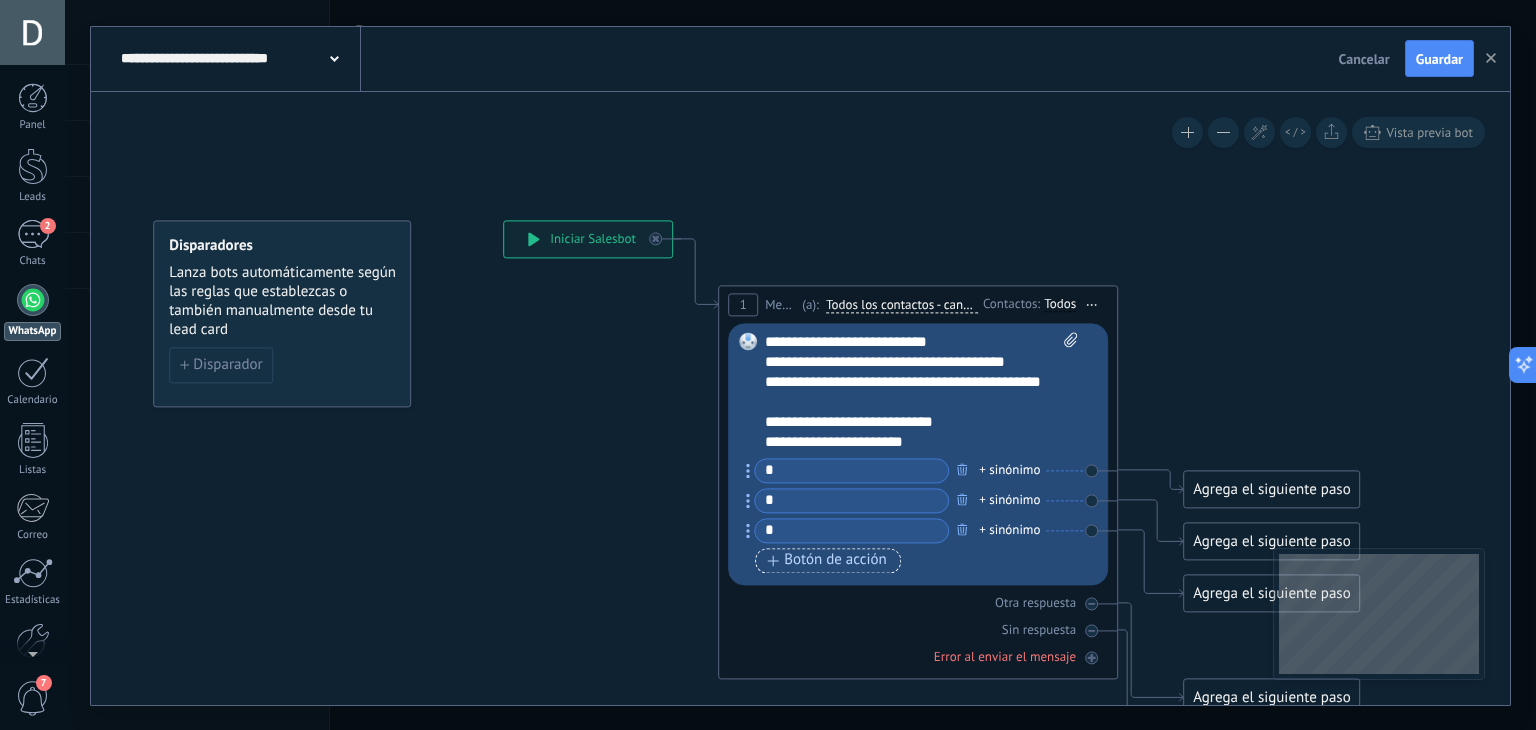 type on "*" 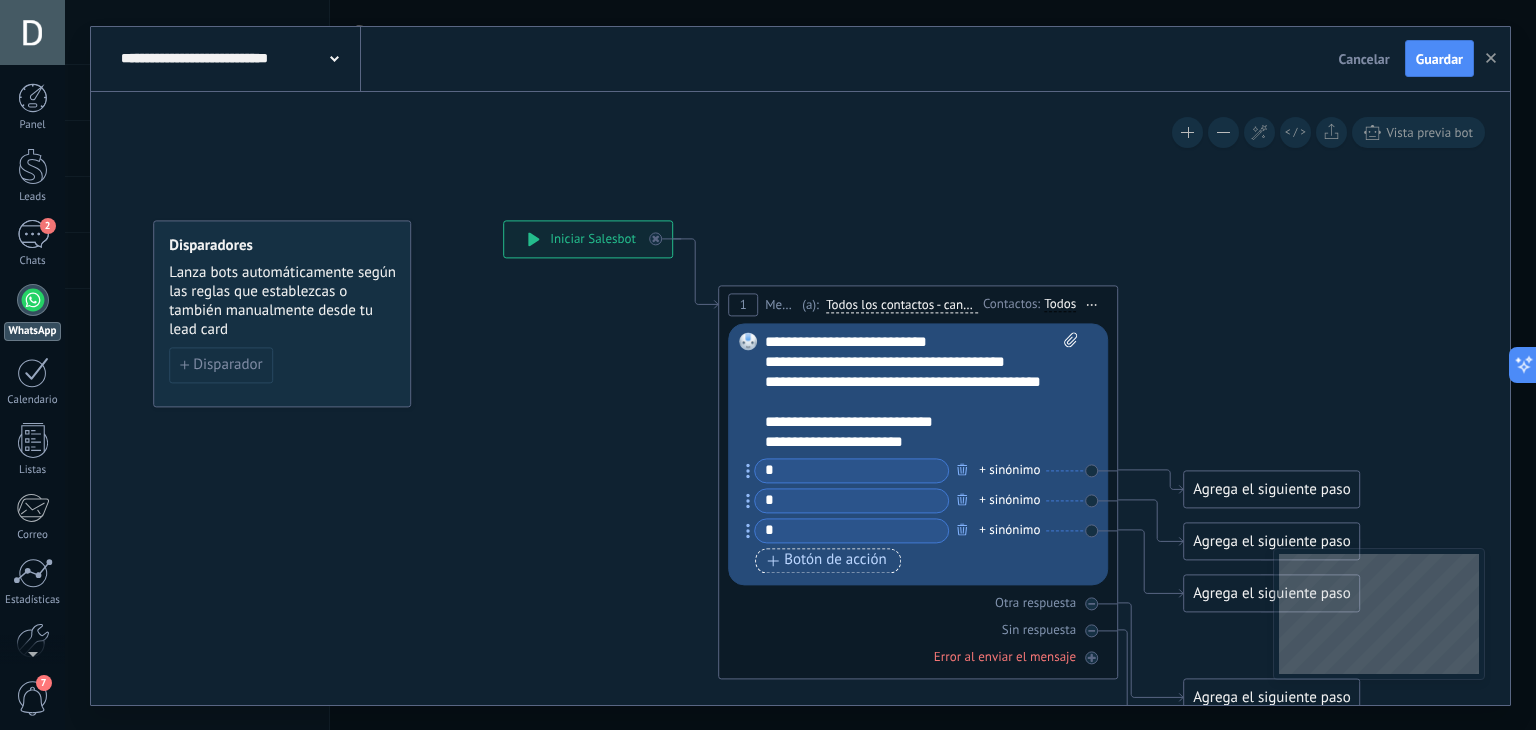 click on "Botón de acción" at bounding box center (827, 561) 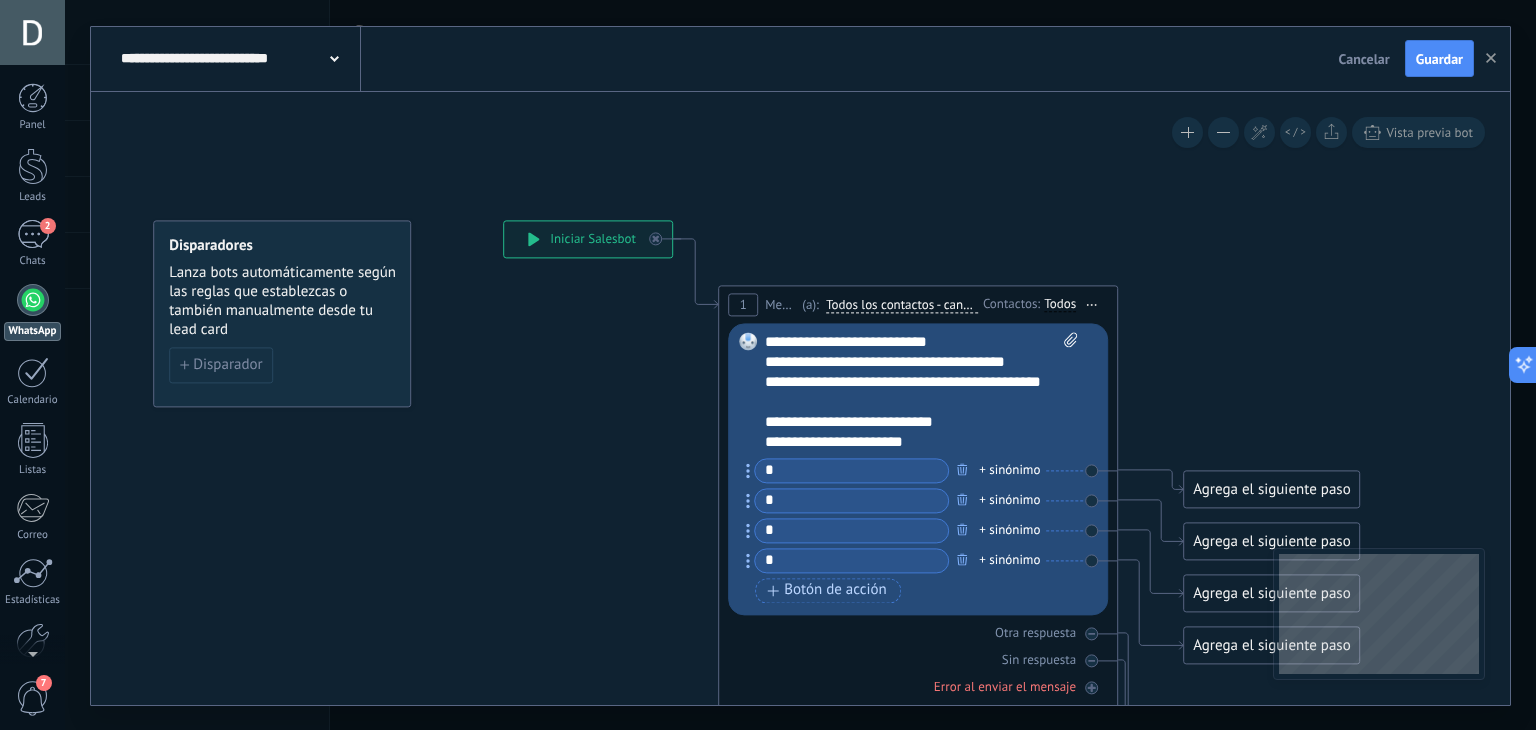 type on "*" 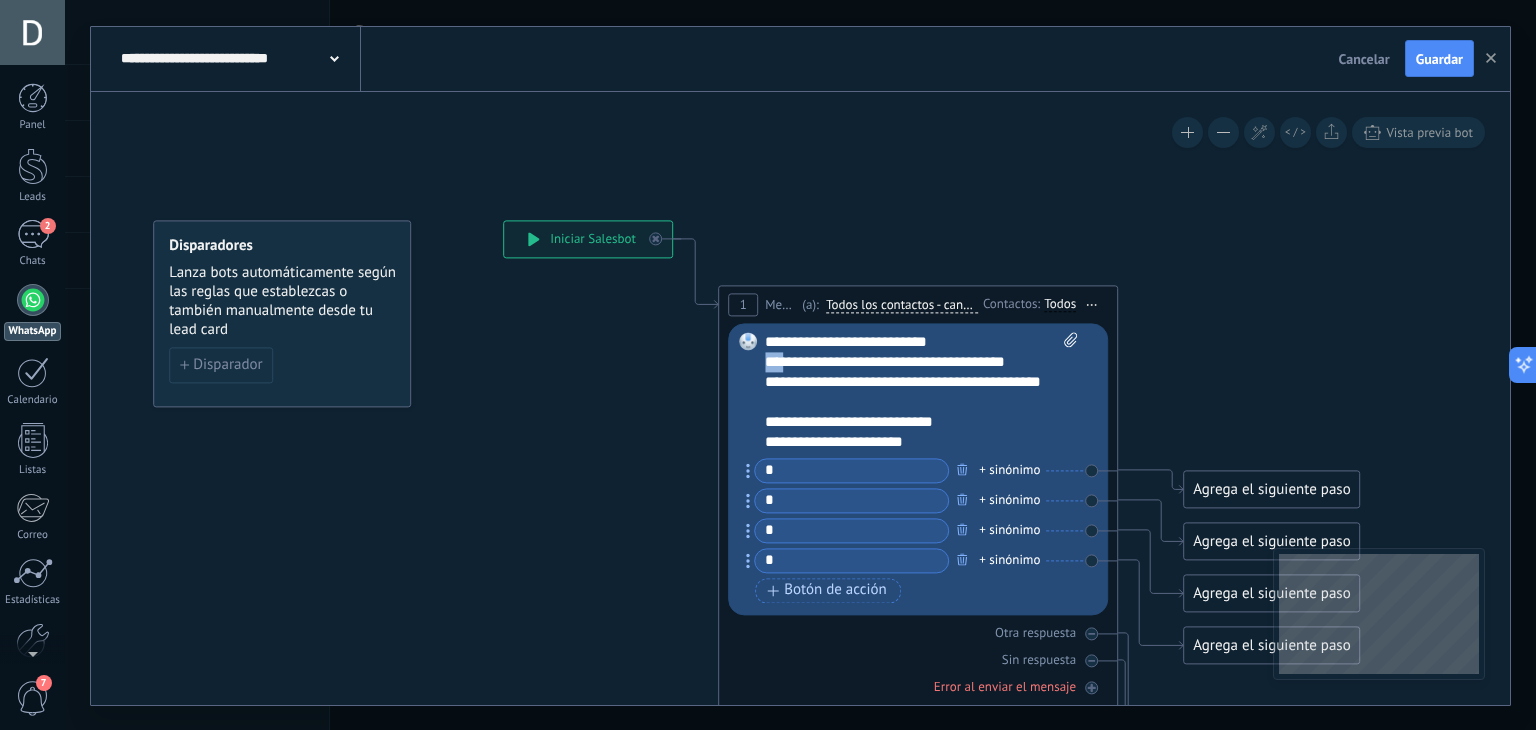 drag, startPoint x: 782, startPoint y: 361, endPoint x: 754, endPoint y: 361, distance: 28 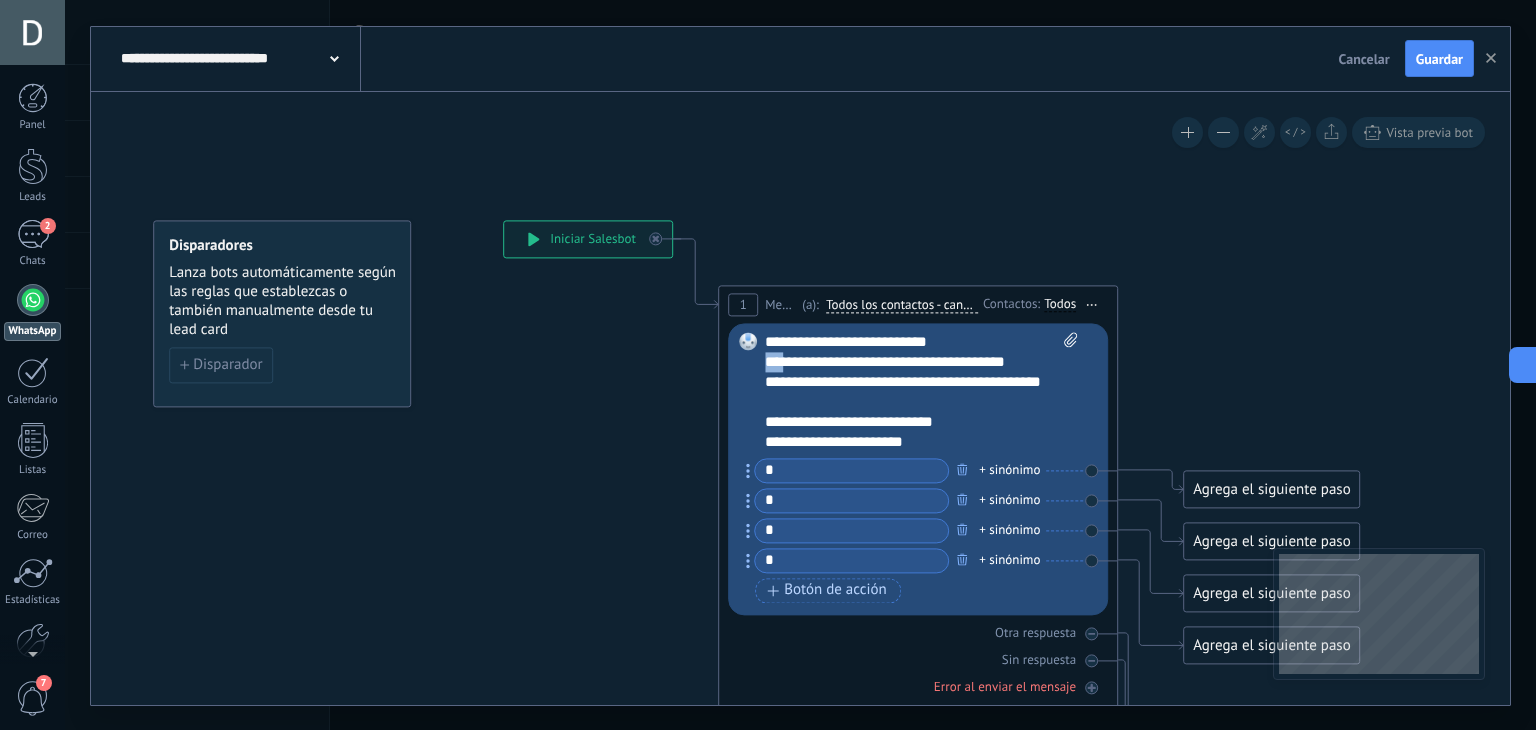 copy on "***" 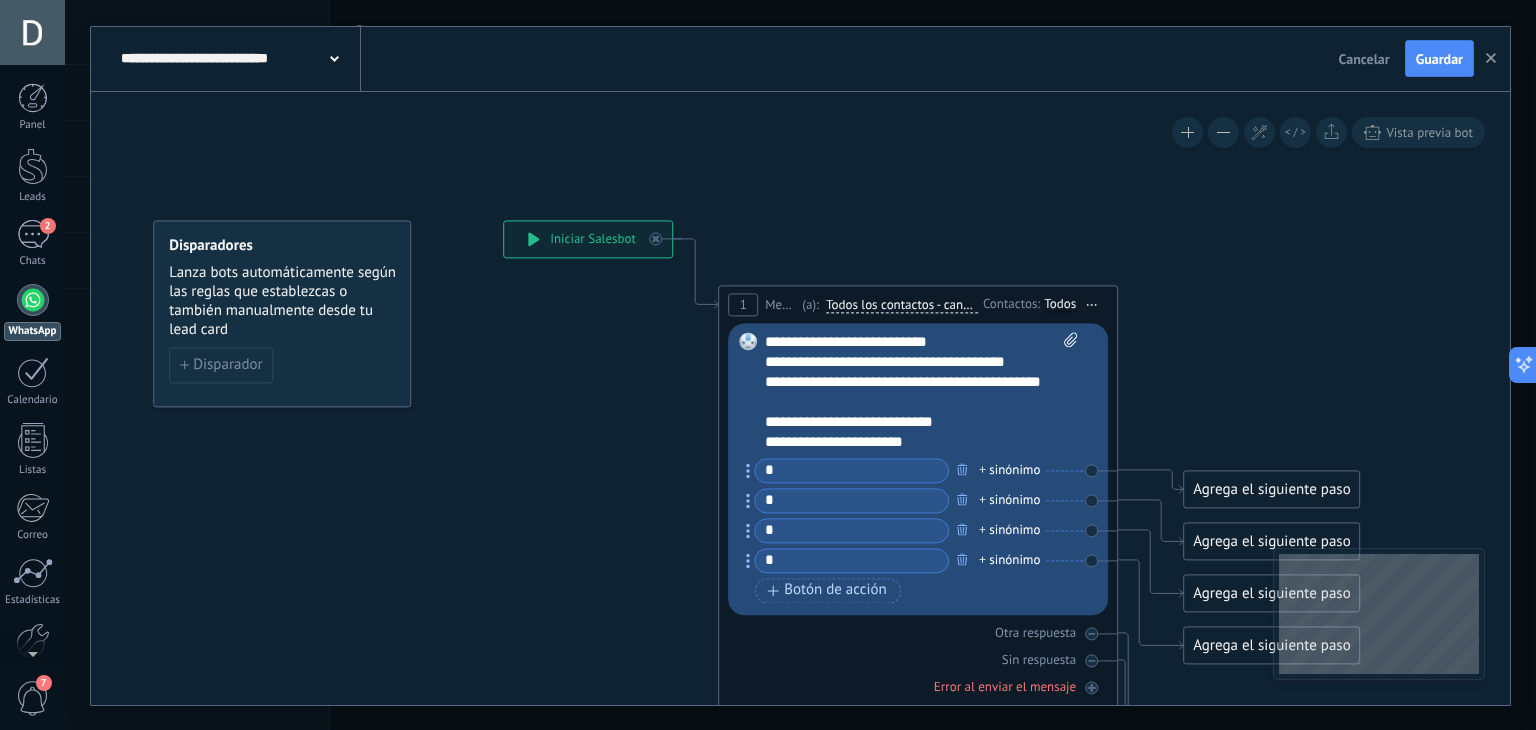 click on "*" at bounding box center [851, 470] 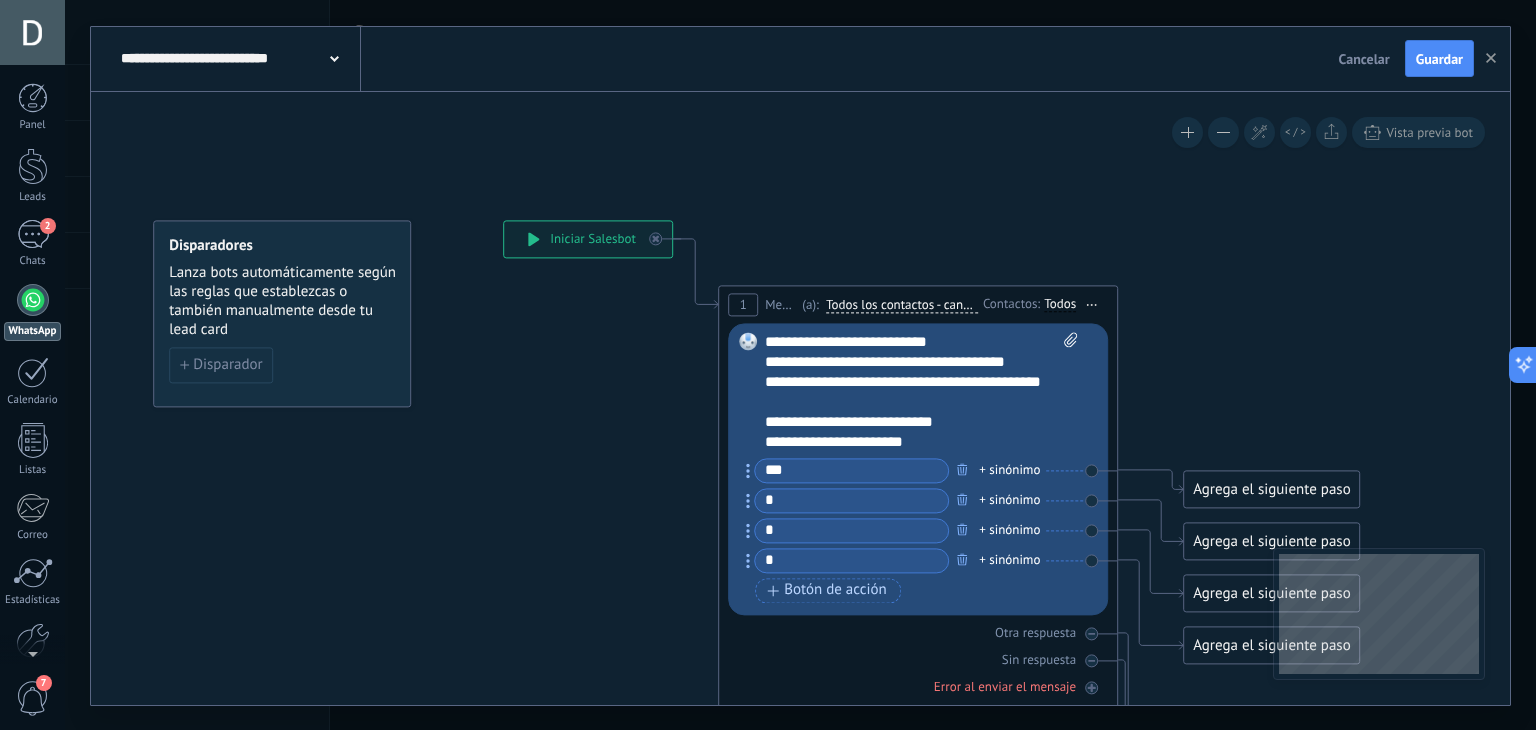 type on "***" 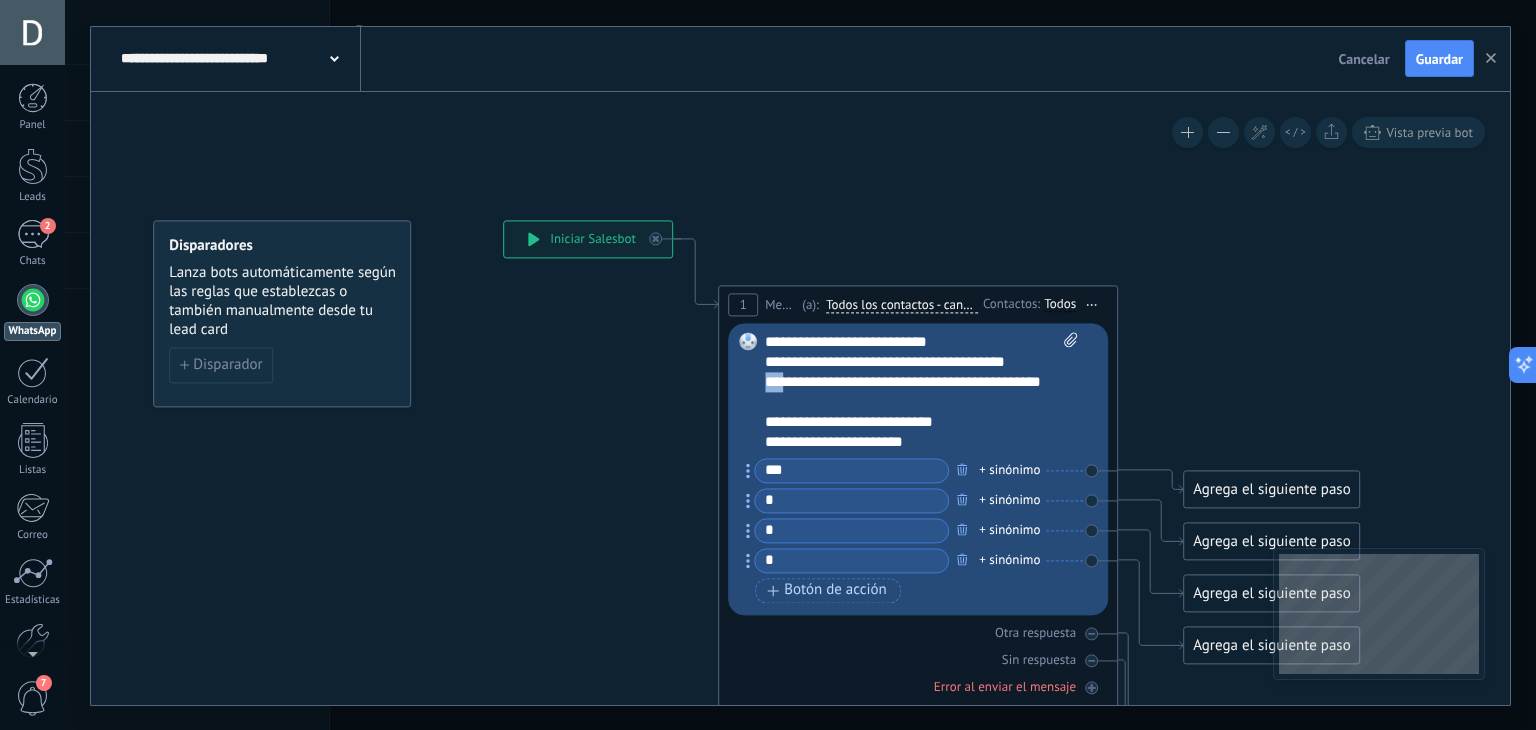 drag, startPoint x: 781, startPoint y: 385, endPoint x: 760, endPoint y: 385, distance: 21 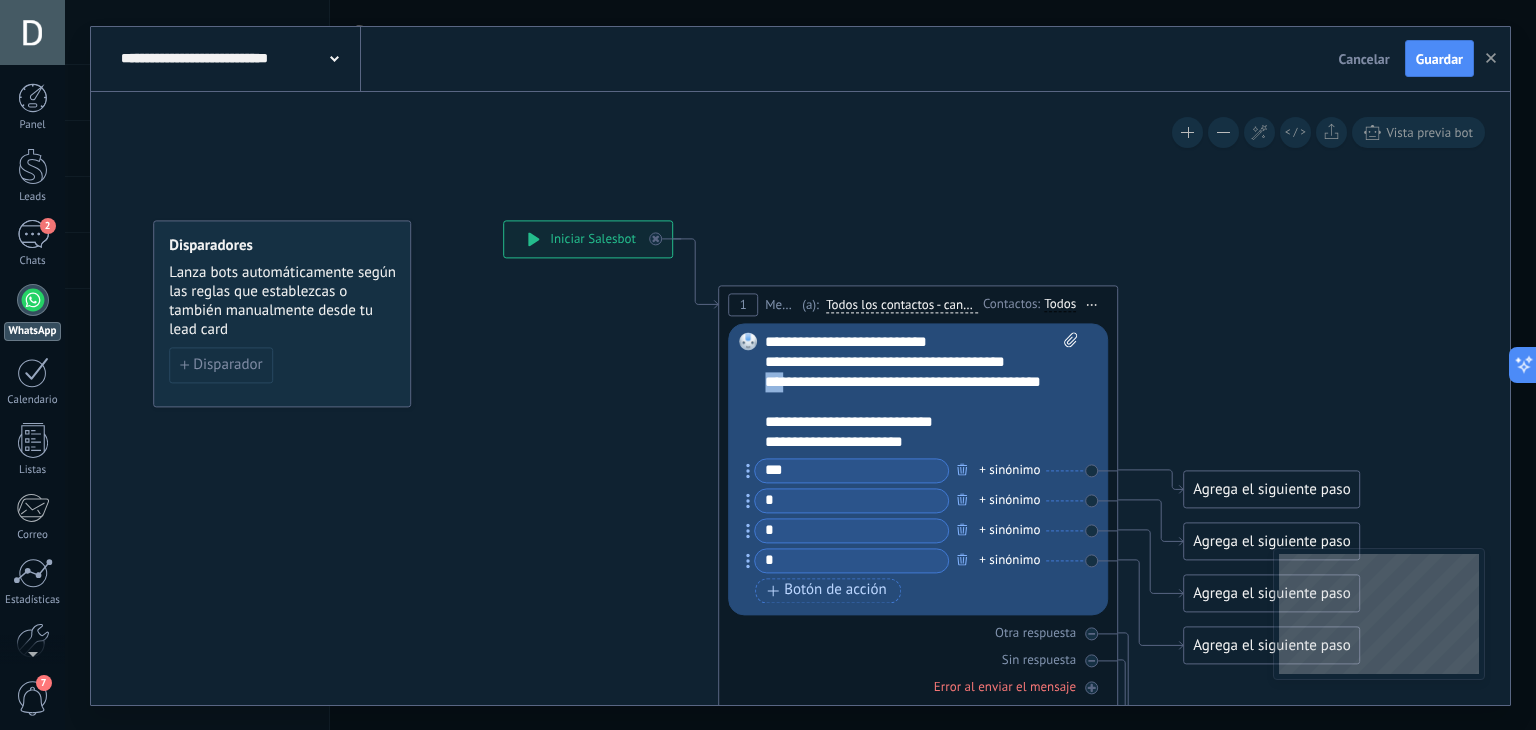 copy on "***" 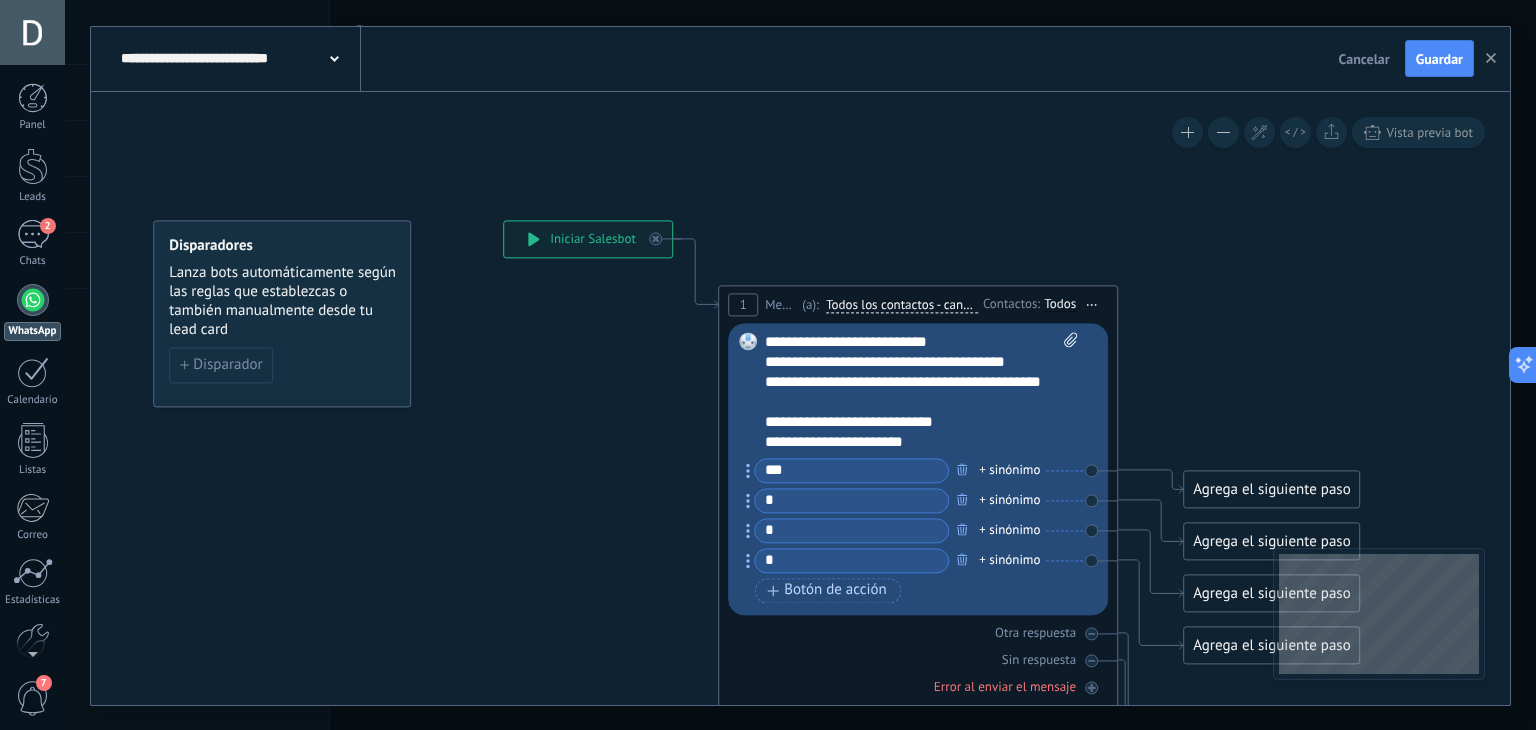 click on "*" at bounding box center (851, 500) 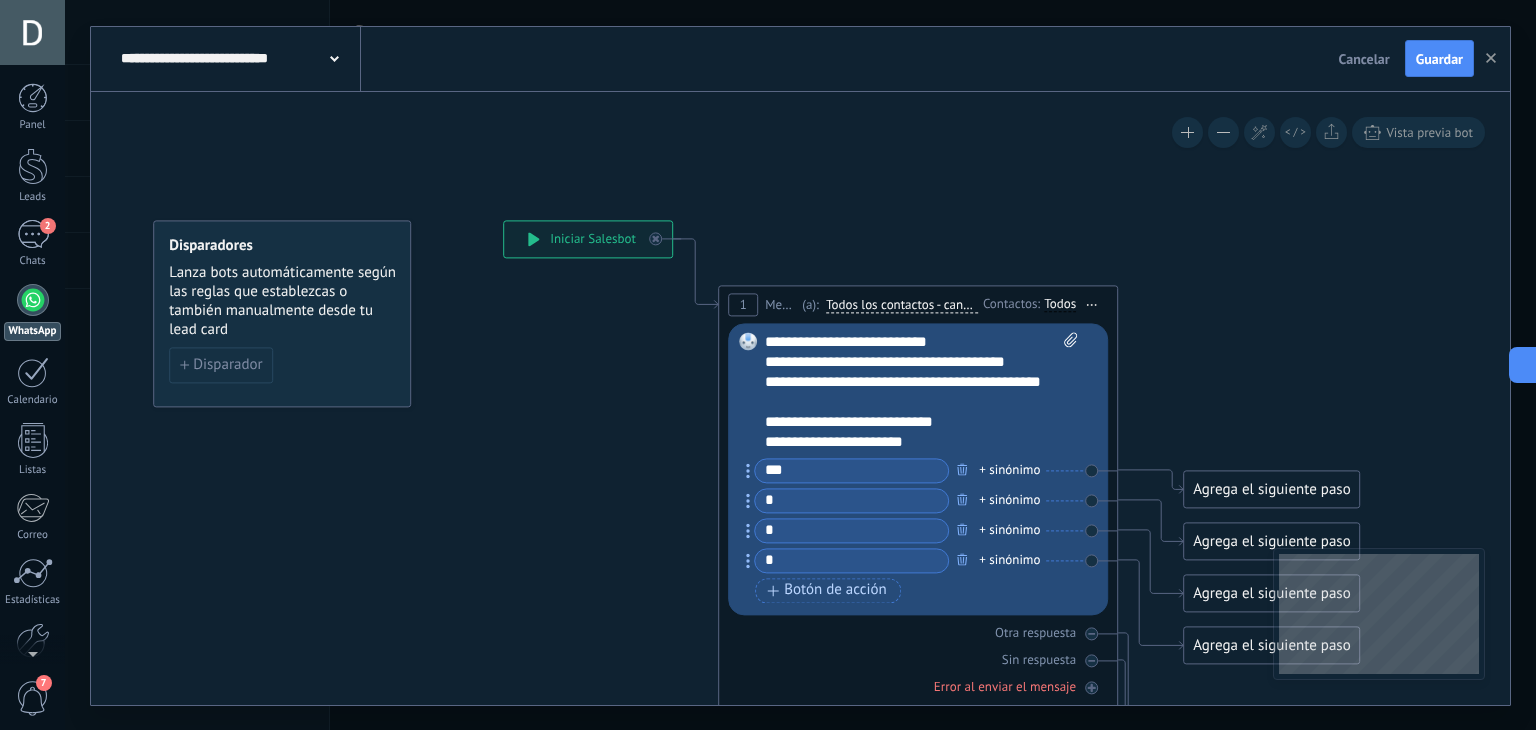paste on "**" 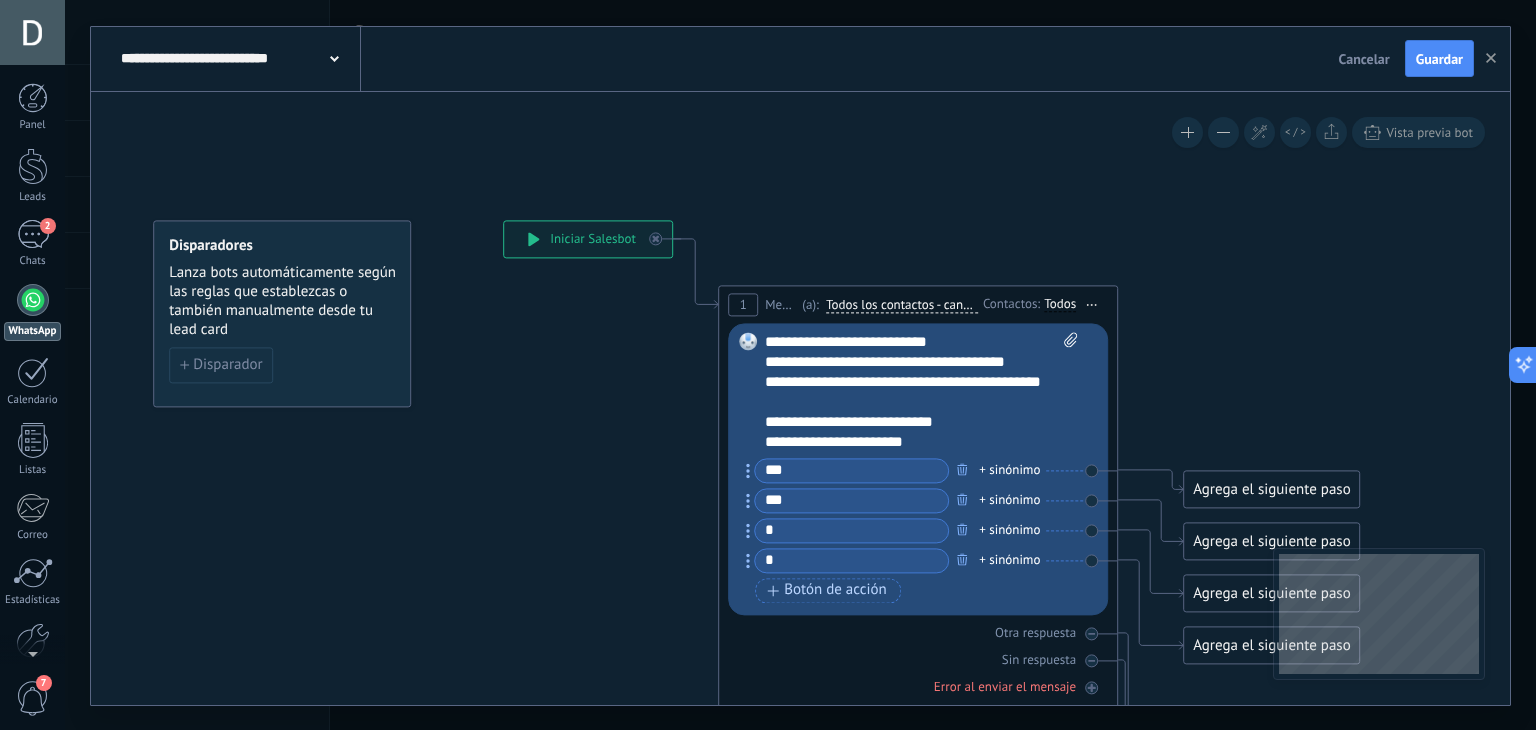type on "***" 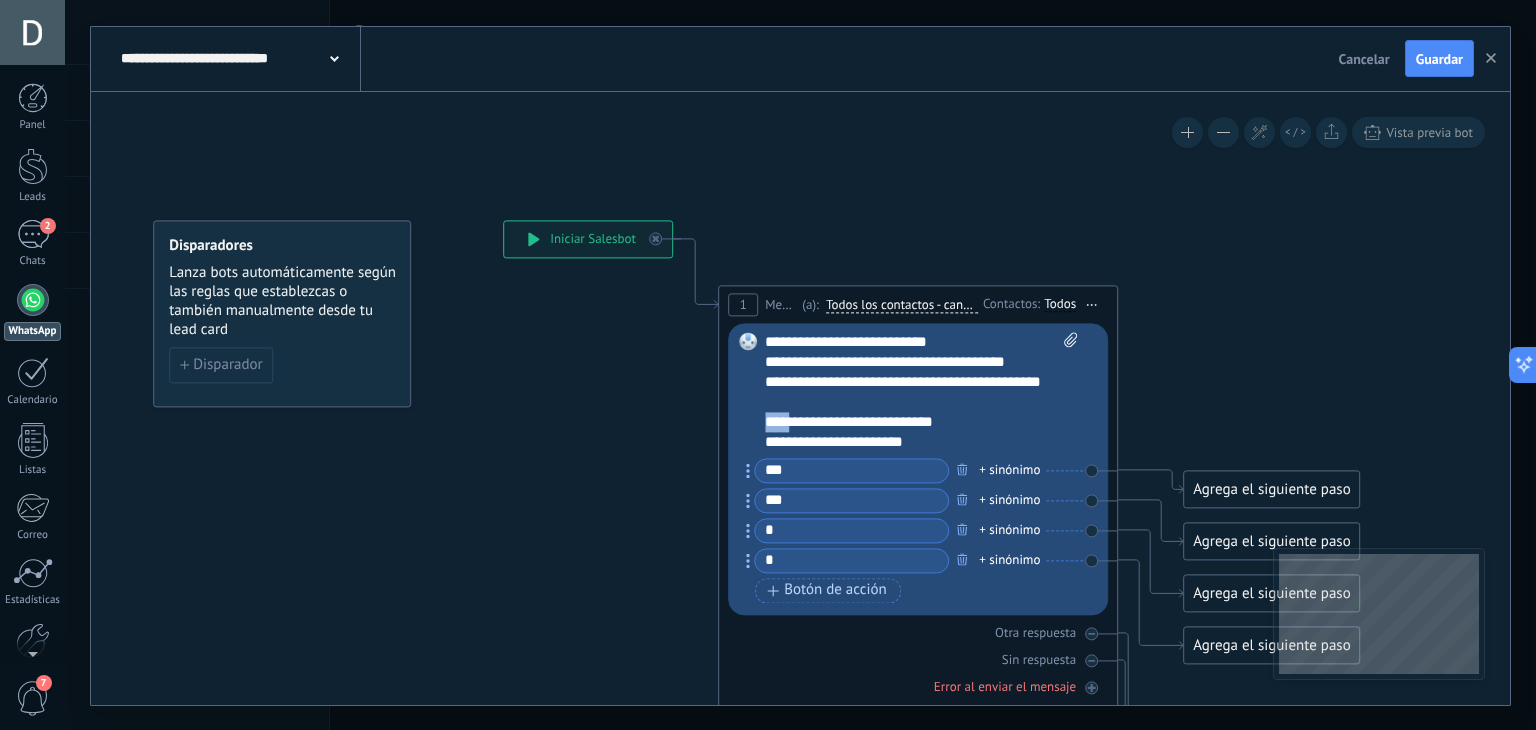 drag, startPoint x: 787, startPoint y: 415, endPoint x: 736, endPoint y: 423, distance: 51.62364 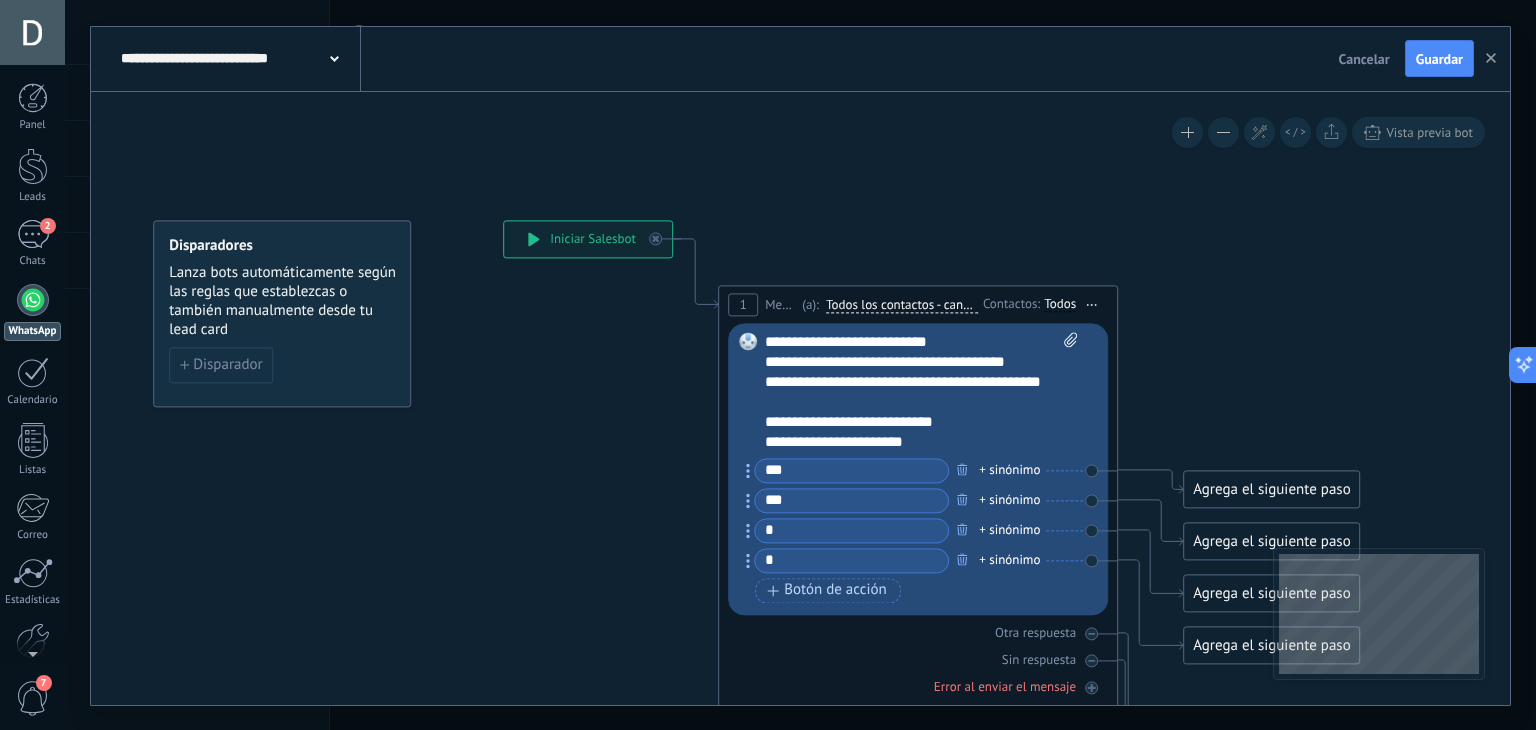 drag, startPoint x: 792, startPoint y: 541, endPoint x: 782, endPoint y: 529, distance: 15.6205 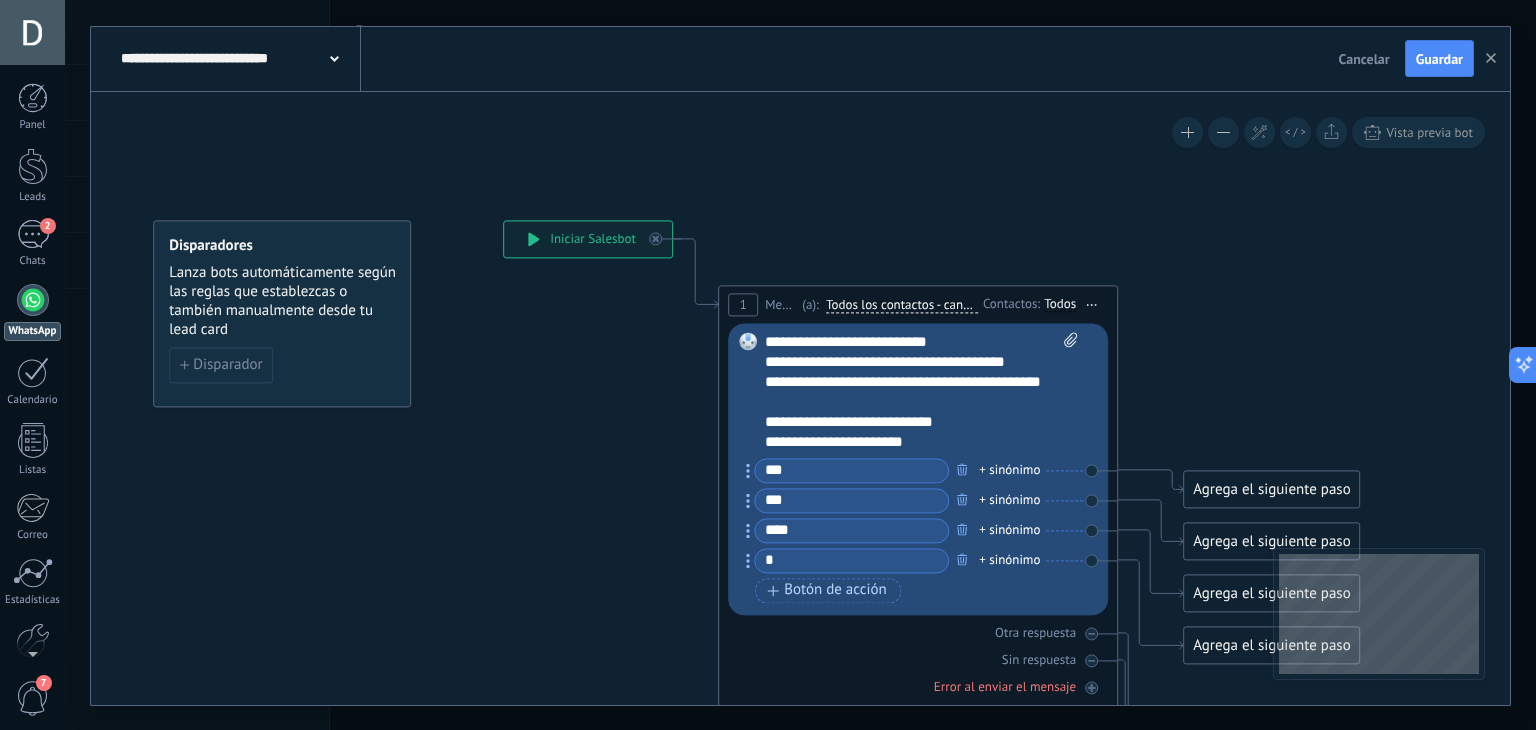 type on "***" 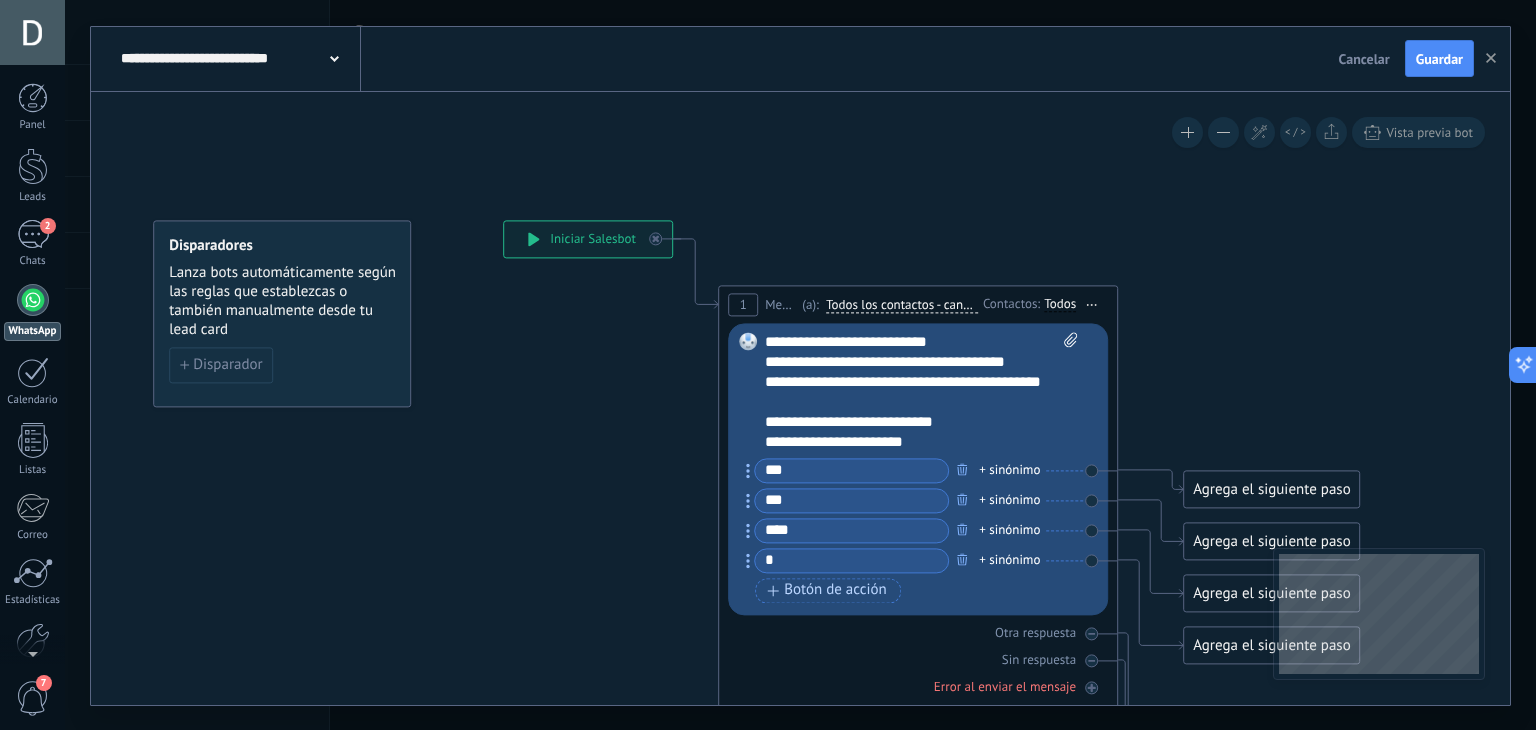 click on "Reemplazar
Quitar
Convertir a mensaje de voz
Arrastre la imagen aquí para adjuntarla.
Añadir imagen
Subir
Arrastrar y soltar
Archivo no encontrado
Escribe tu mensaje..." at bounding box center [918, 469] 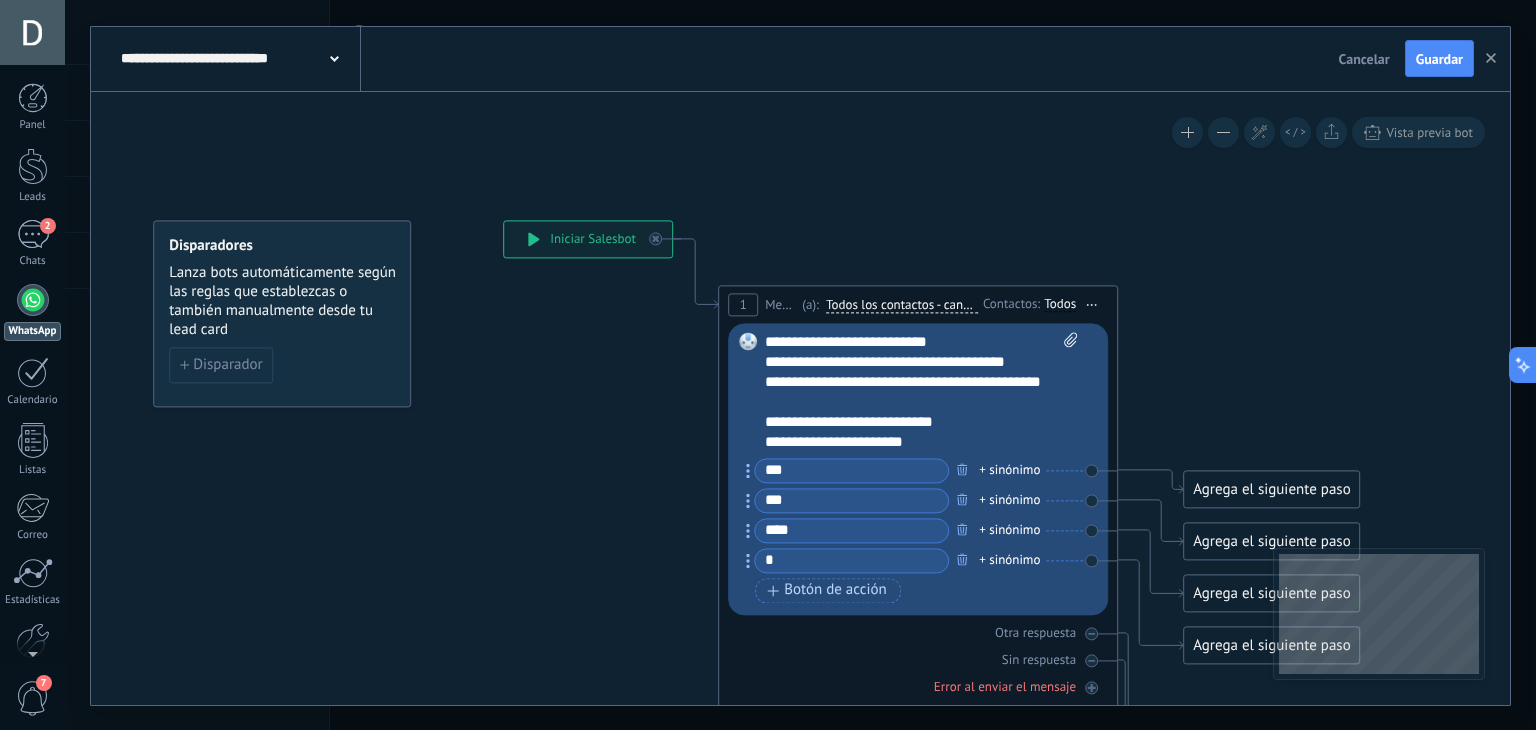 click on "**********" at bounding box center (904, 442) 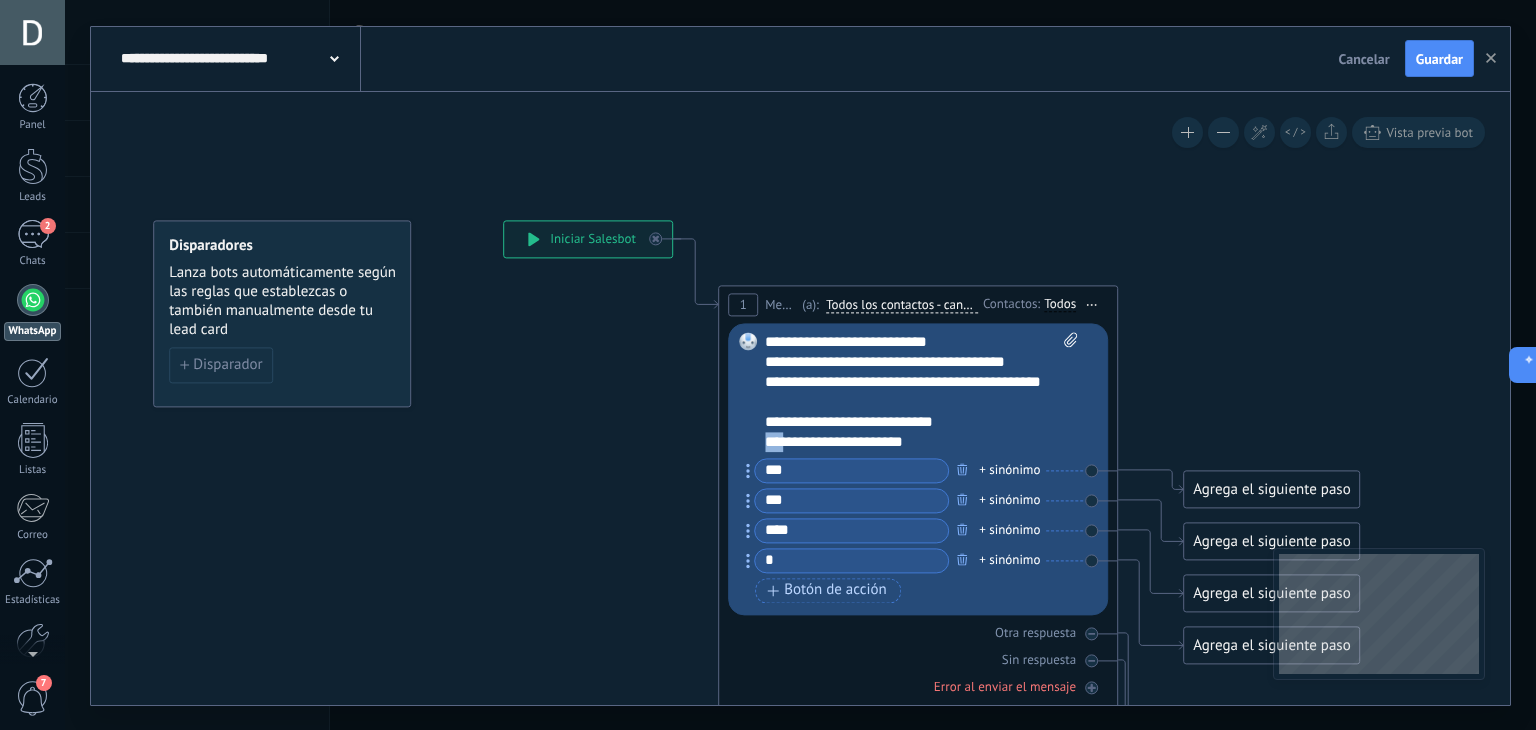 drag, startPoint x: 784, startPoint y: 434, endPoint x: 747, endPoint y: 445, distance: 38.600517 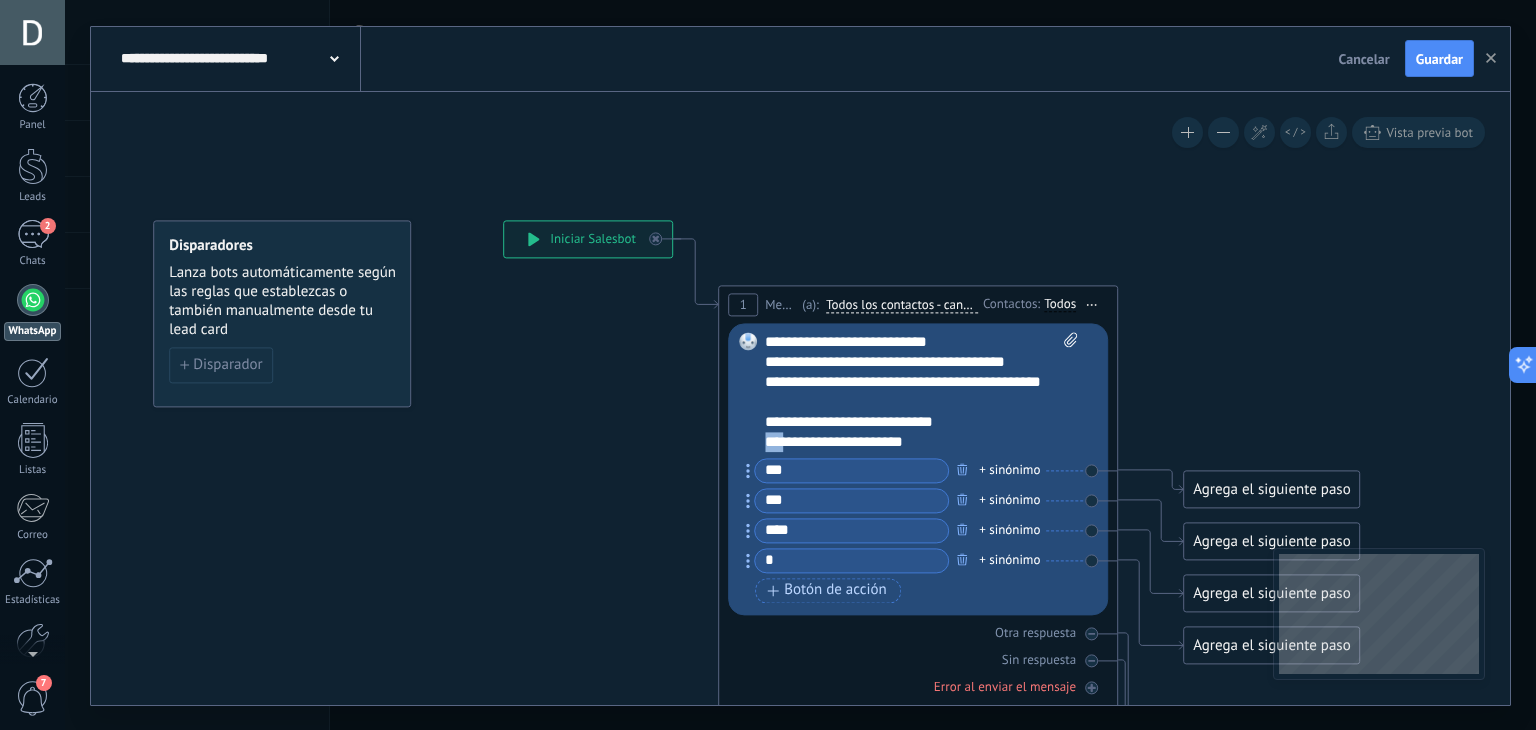 copy on "***" 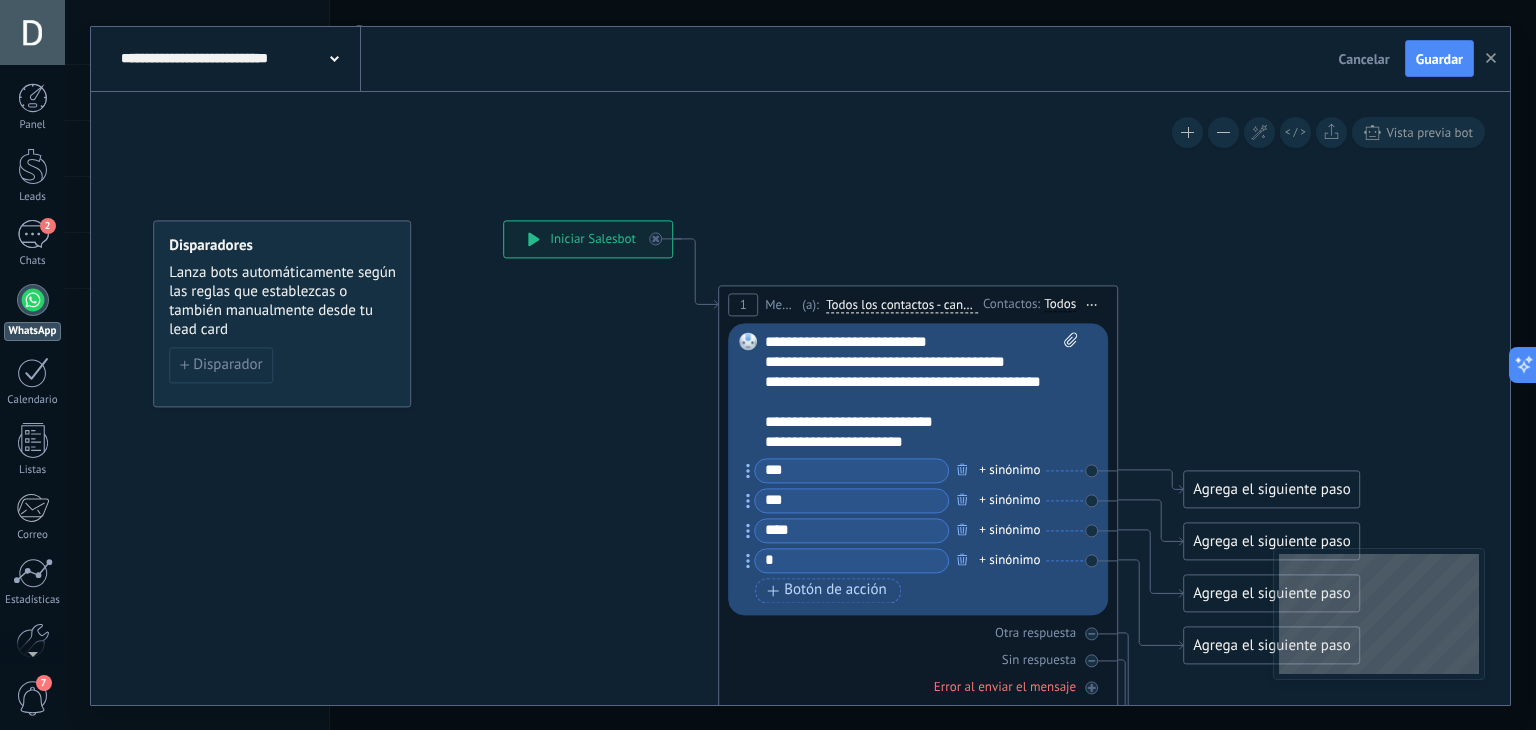 click on "*" at bounding box center [851, 560] 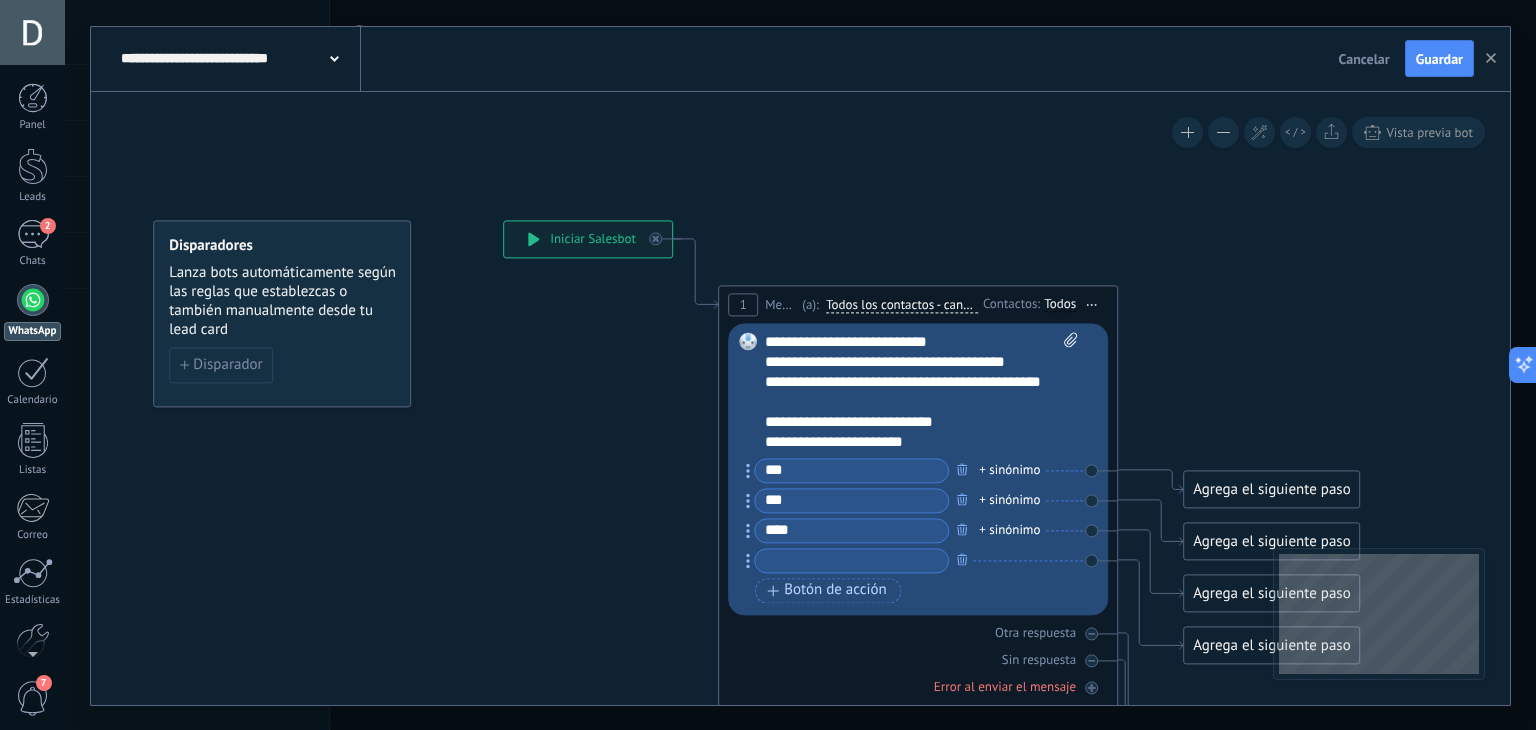 paste on "***" 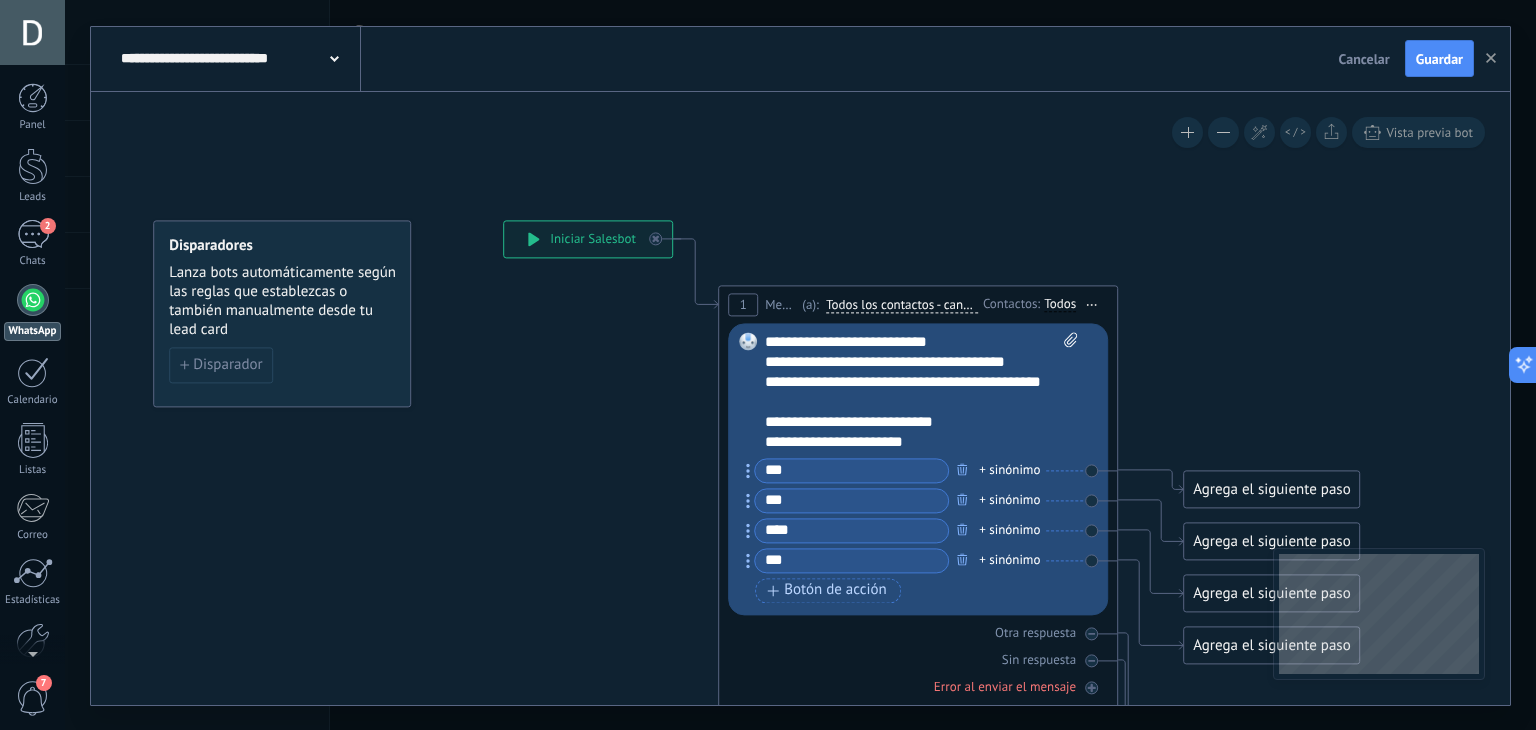 type on "***" 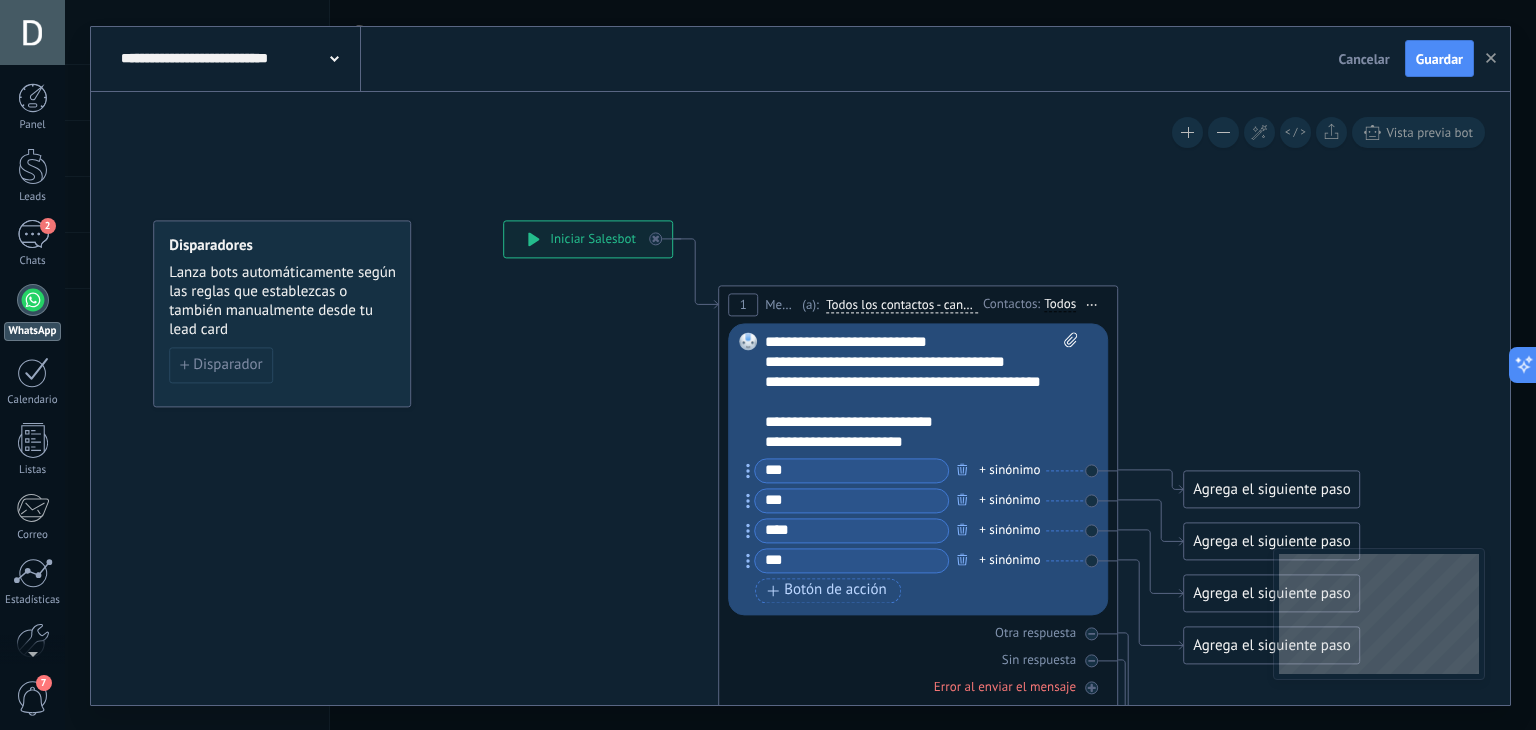 click 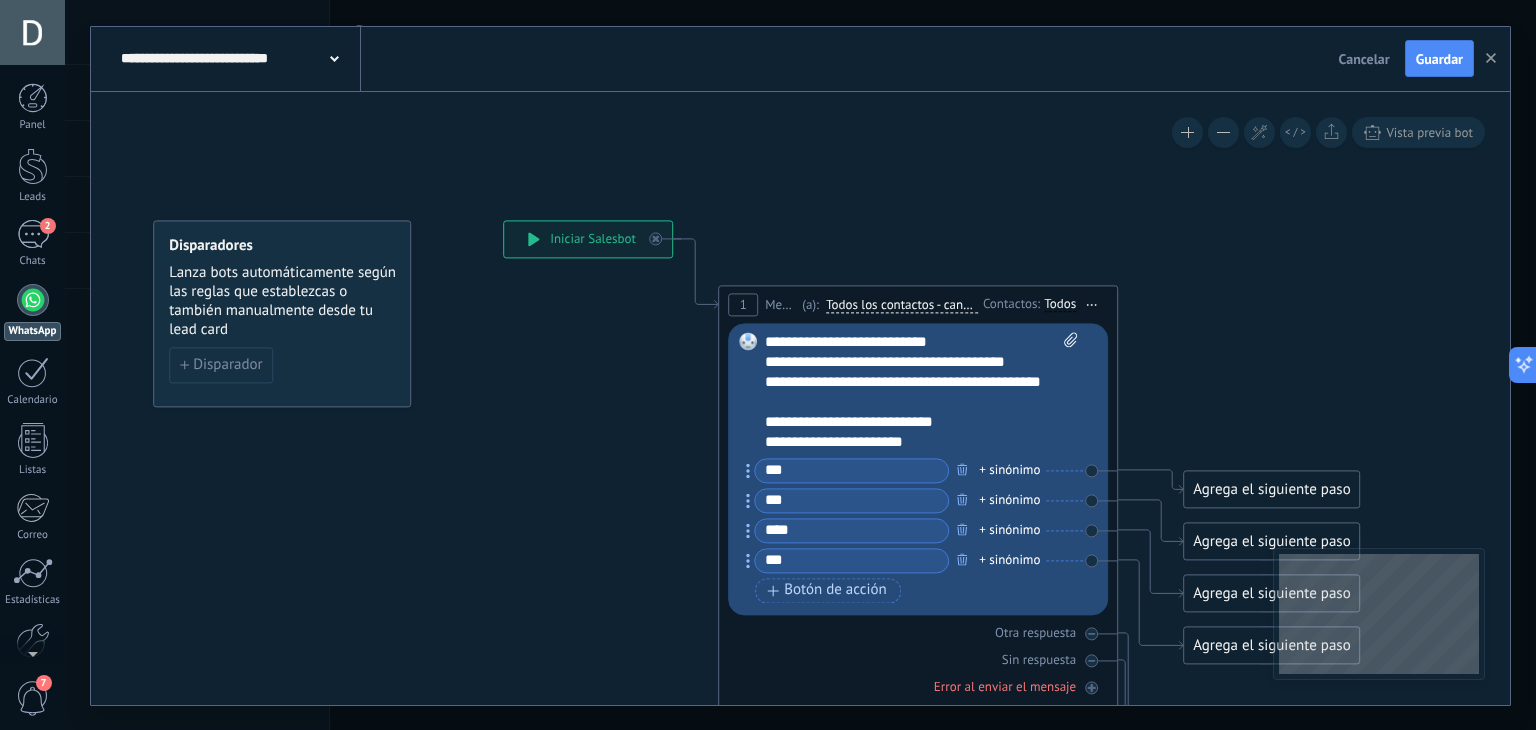 click on "Agrega el siguiente paso" at bounding box center [1271, 489] 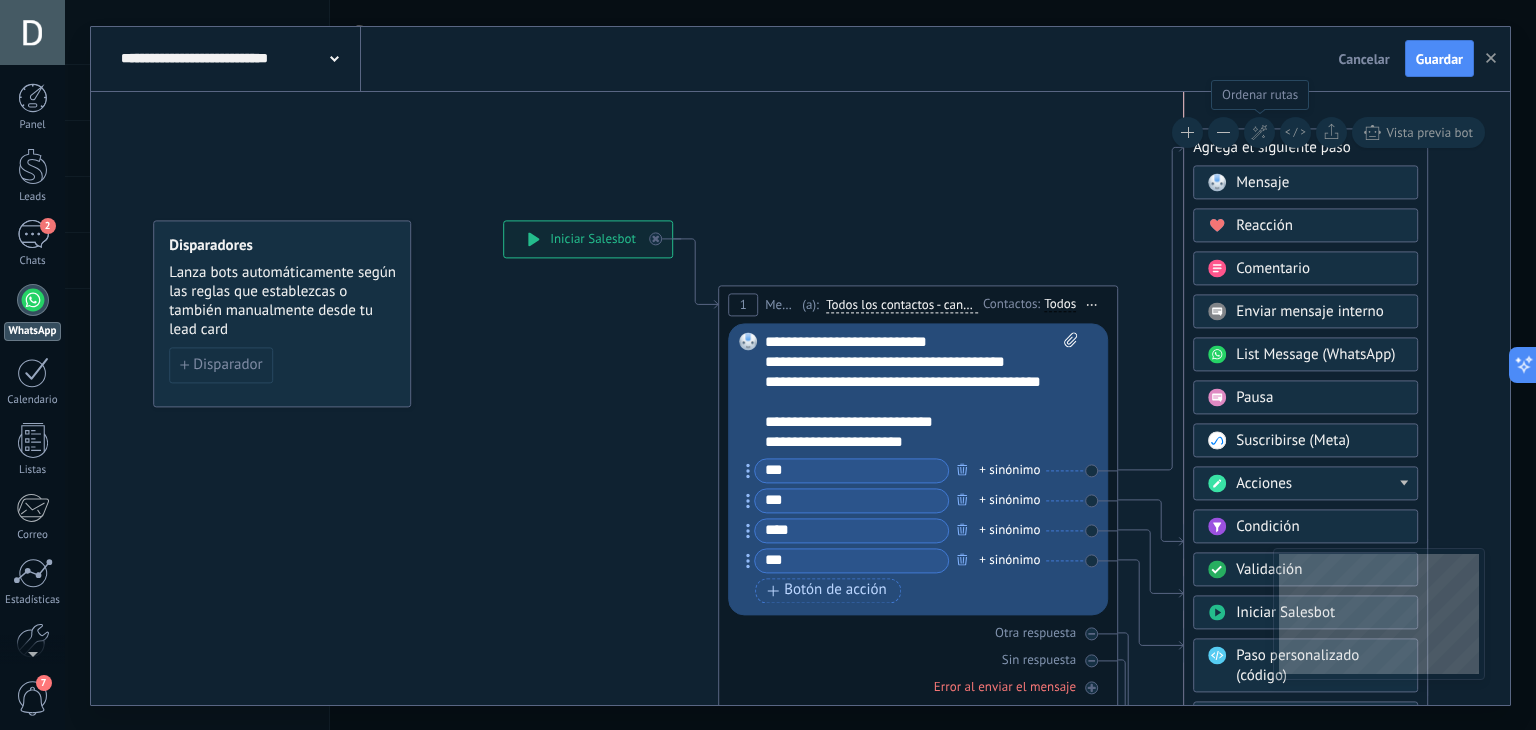 click at bounding box center [1259, 132] 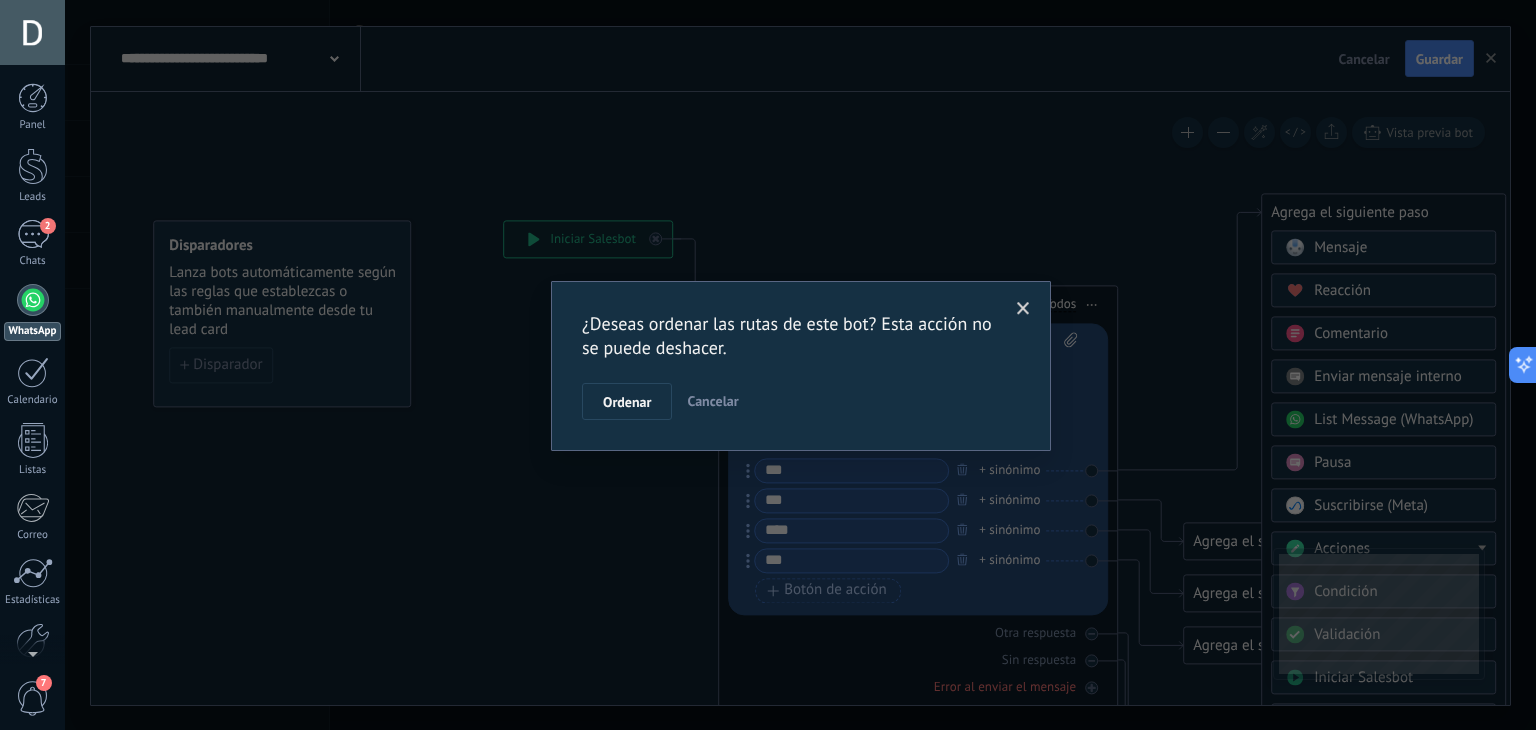 click on "¿Deseas ordenar las rutas de este bot? Esta acción no se puede deshacer. Ordenar Cancelar" at bounding box center (800, 365) 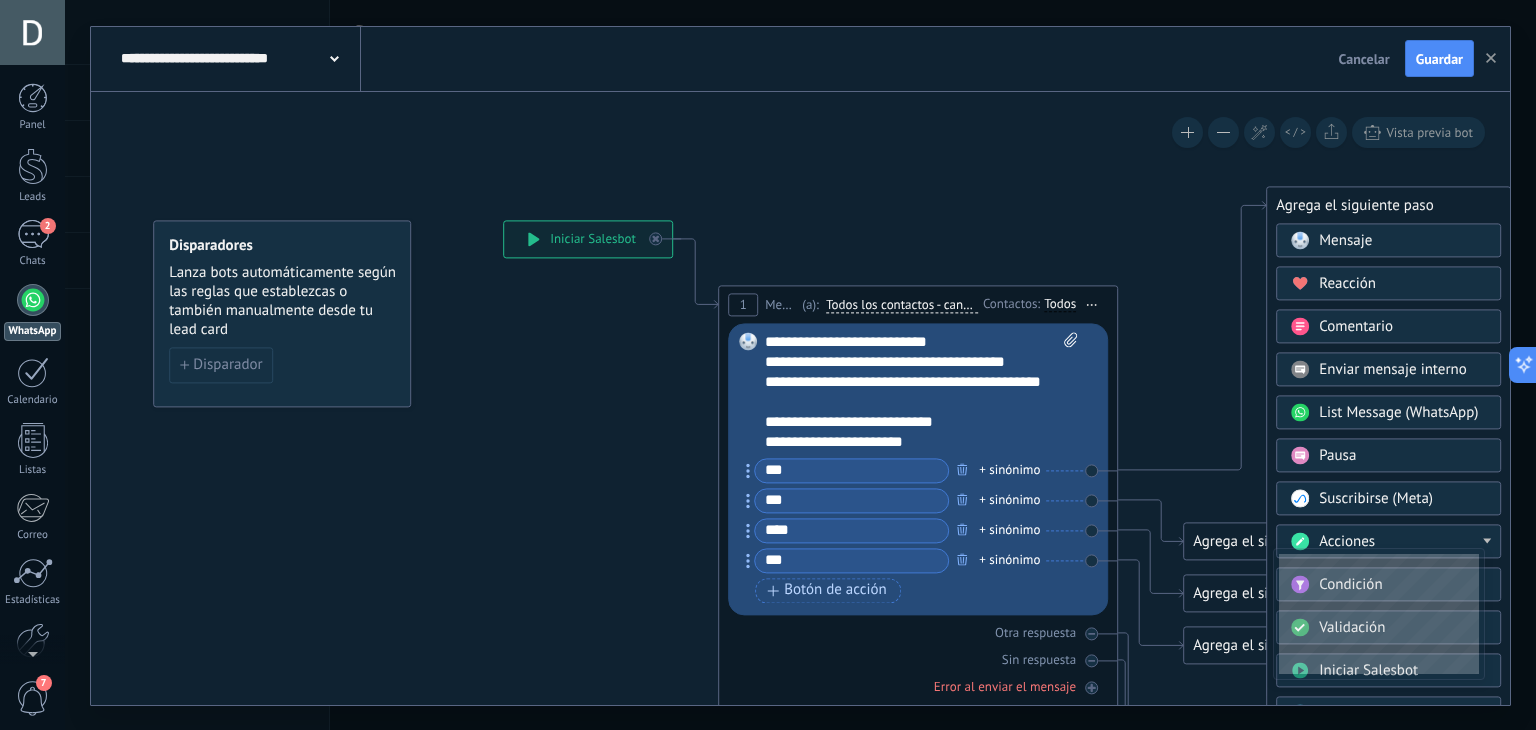 click on "Agrega el siguiente paso" at bounding box center (1388, 205) 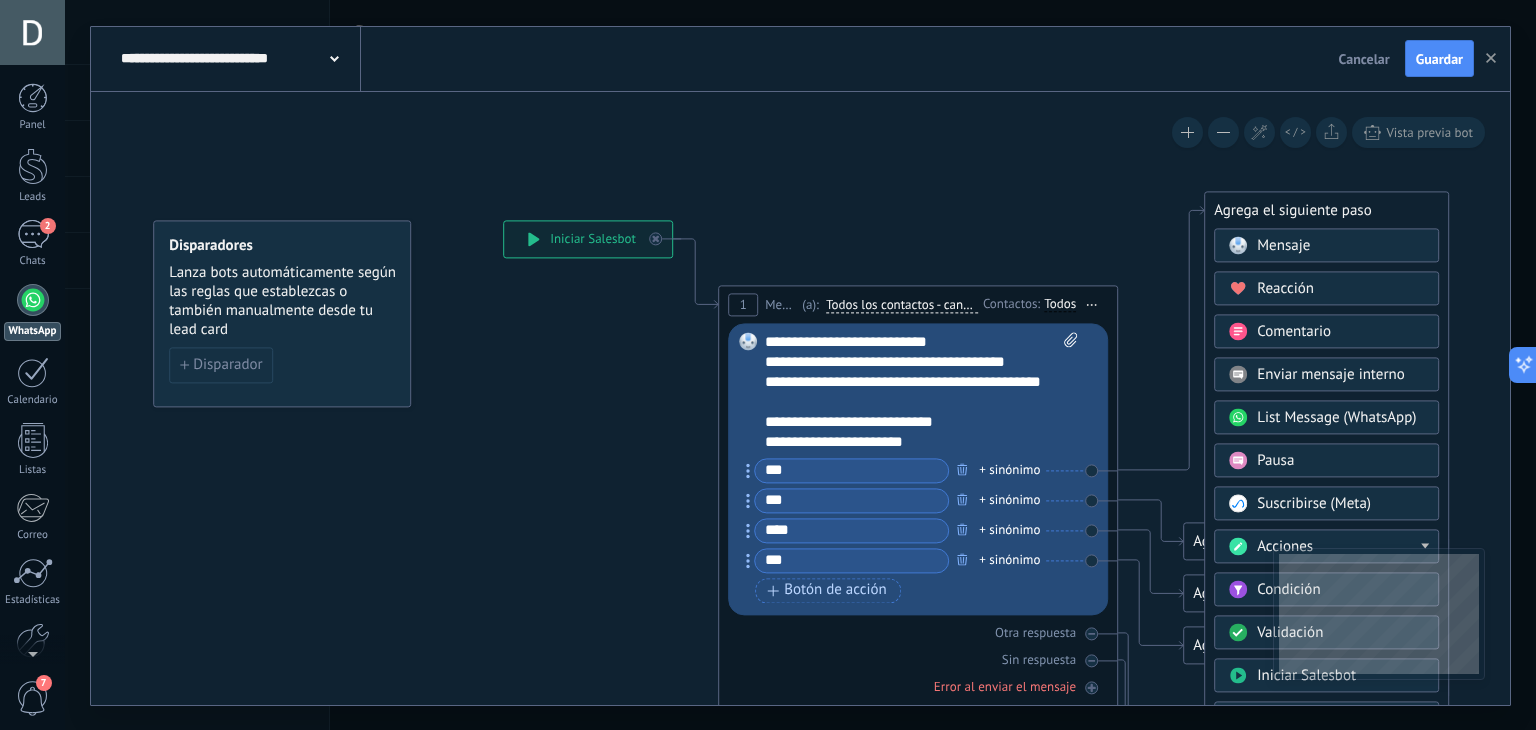 click on "Agrega el siguiente paso" at bounding box center (1326, 210) 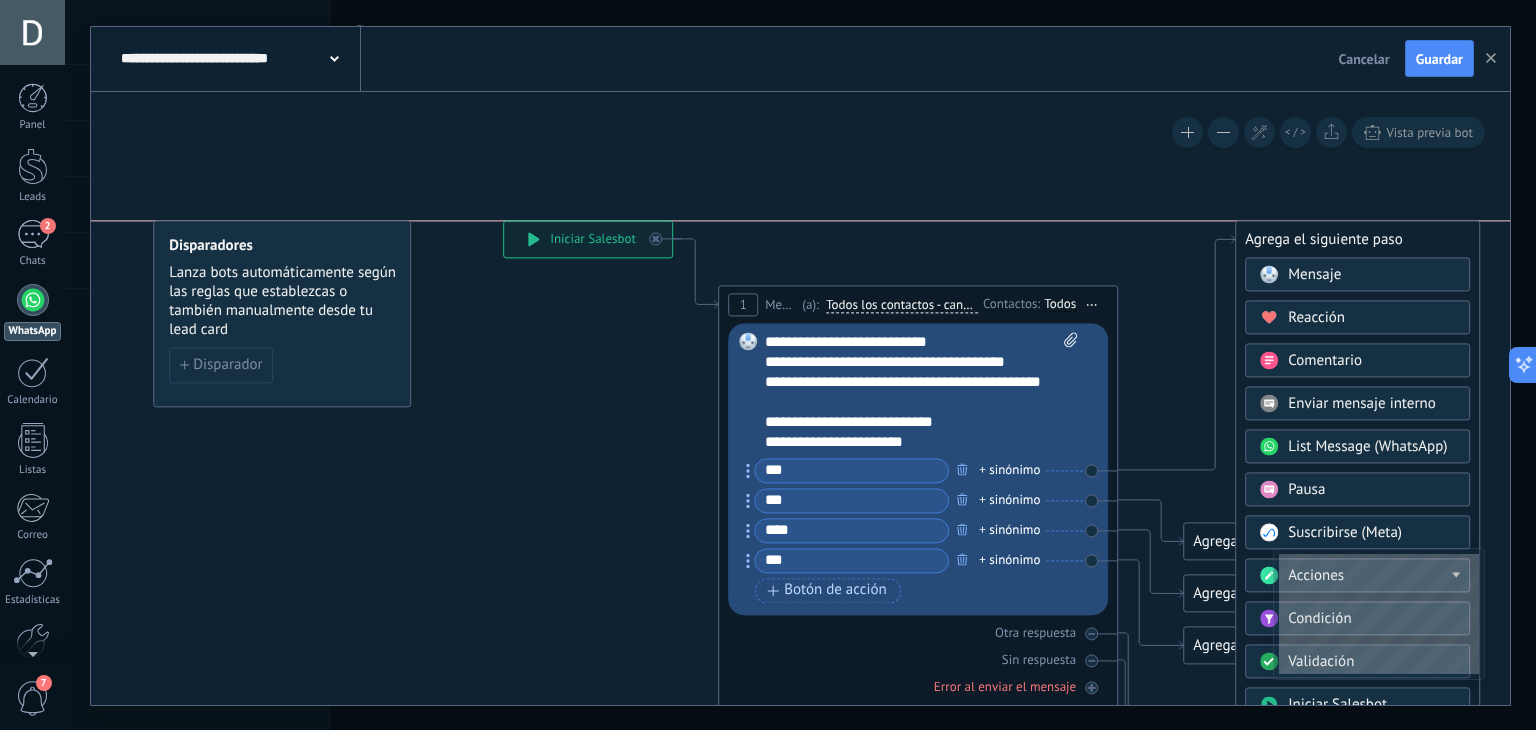 click on "Agrega el siguiente paso" at bounding box center [1357, 239] 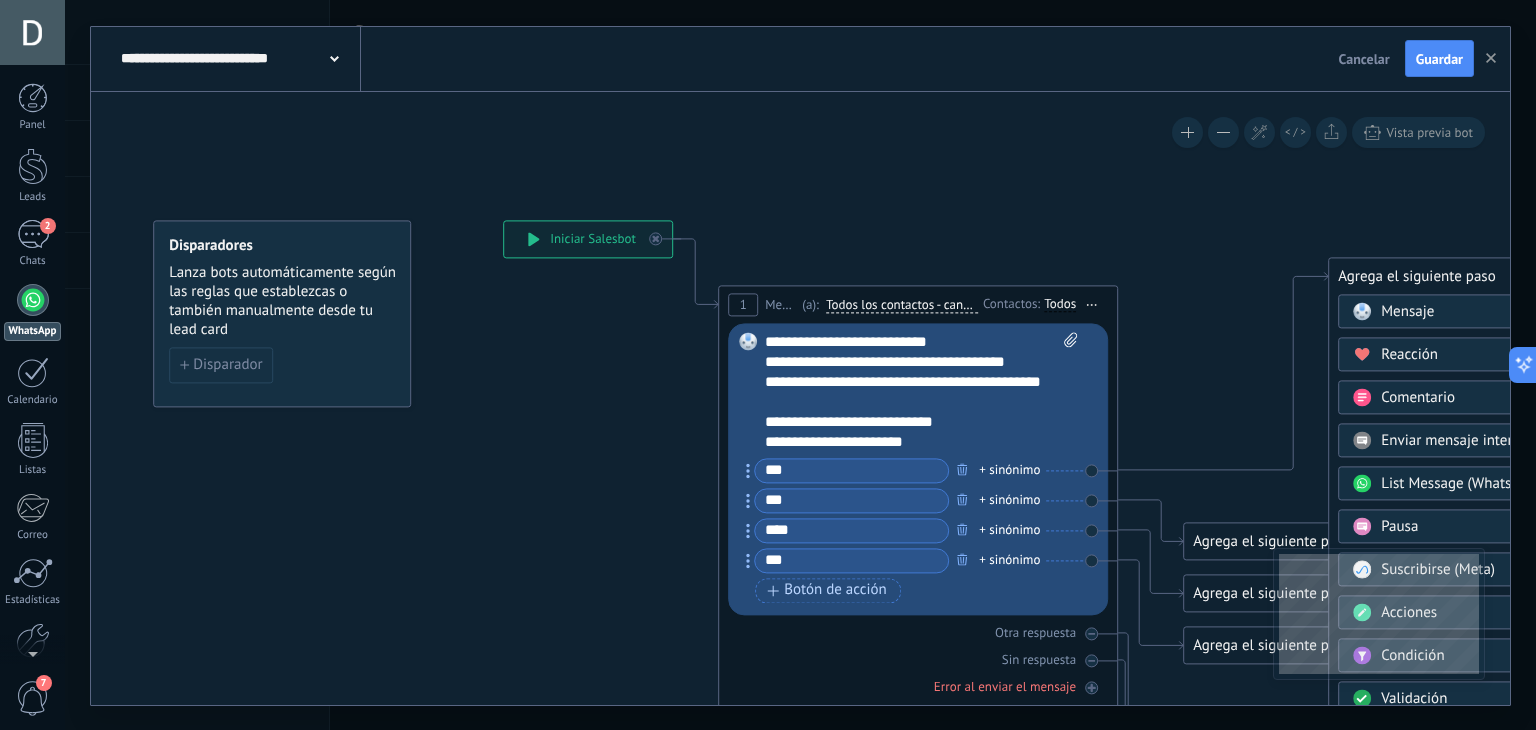 drag, startPoint x: 1303, startPoint y: 247, endPoint x: 1396, endPoint y: 285, distance: 100.46392 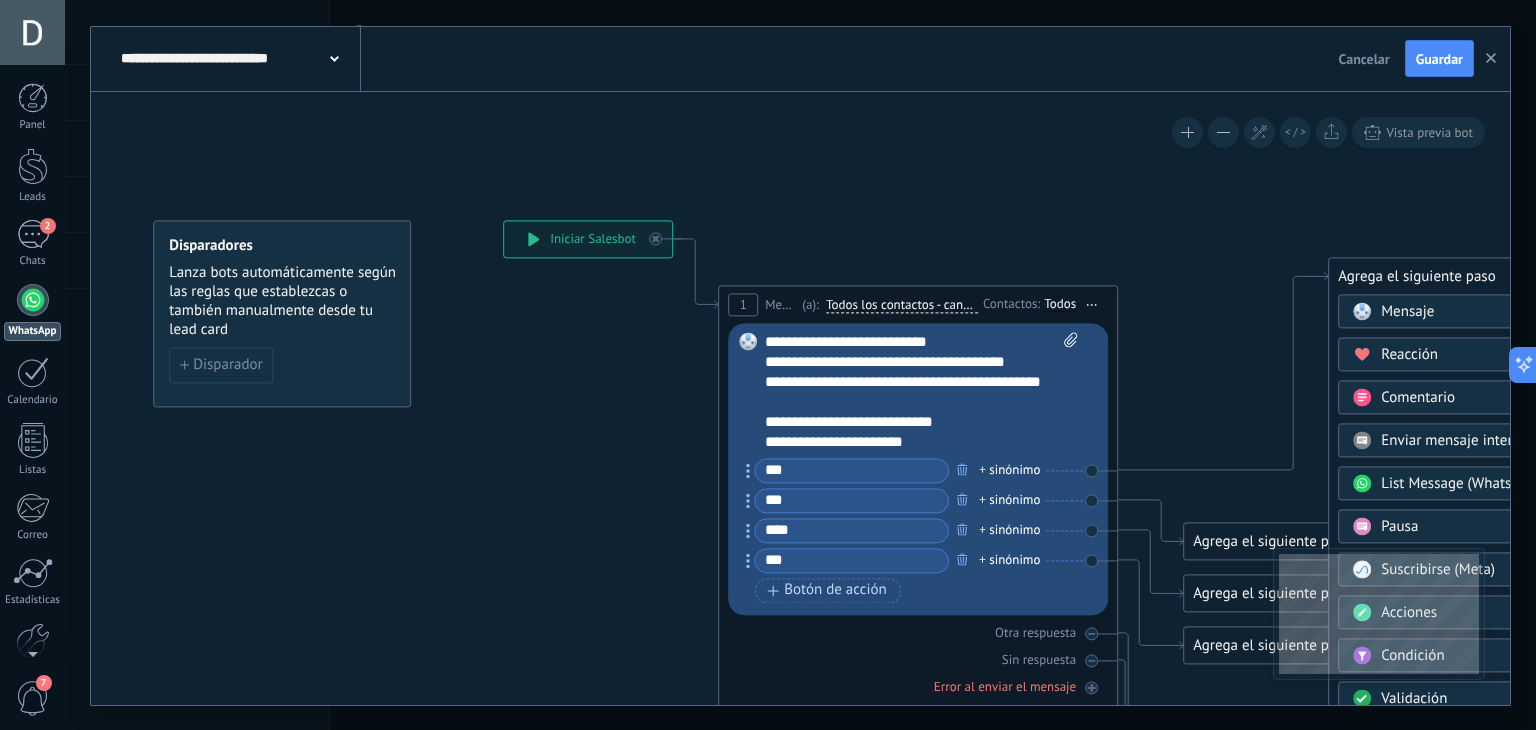 click on "Agrega el siguiente paso
Mensaje
Mensaje
Mensaje
Reacción
Comentario
Enviar mensaje interno" at bounding box center [1450, 602] 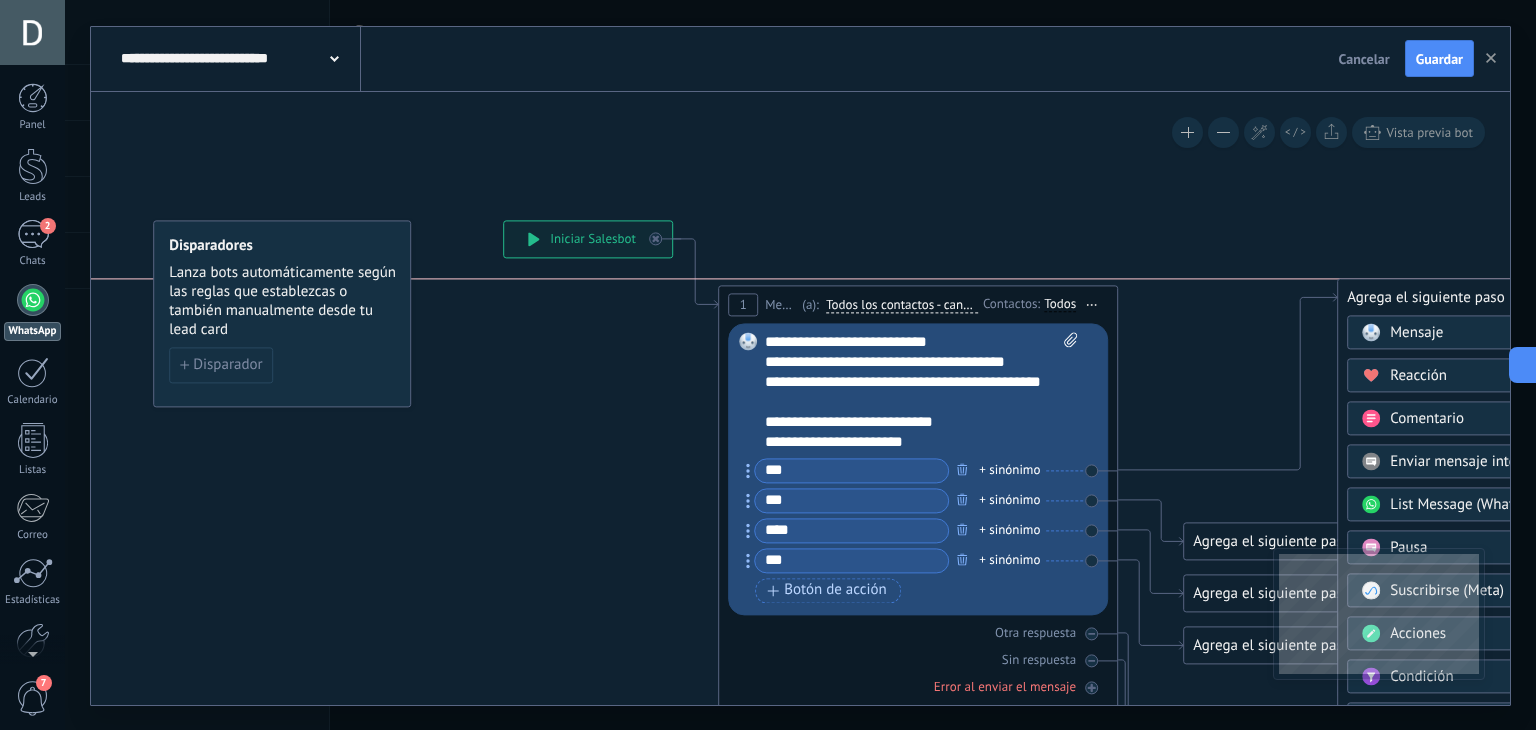 click on "Agrega el siguiente paso" at bounding box center [1459, 297] 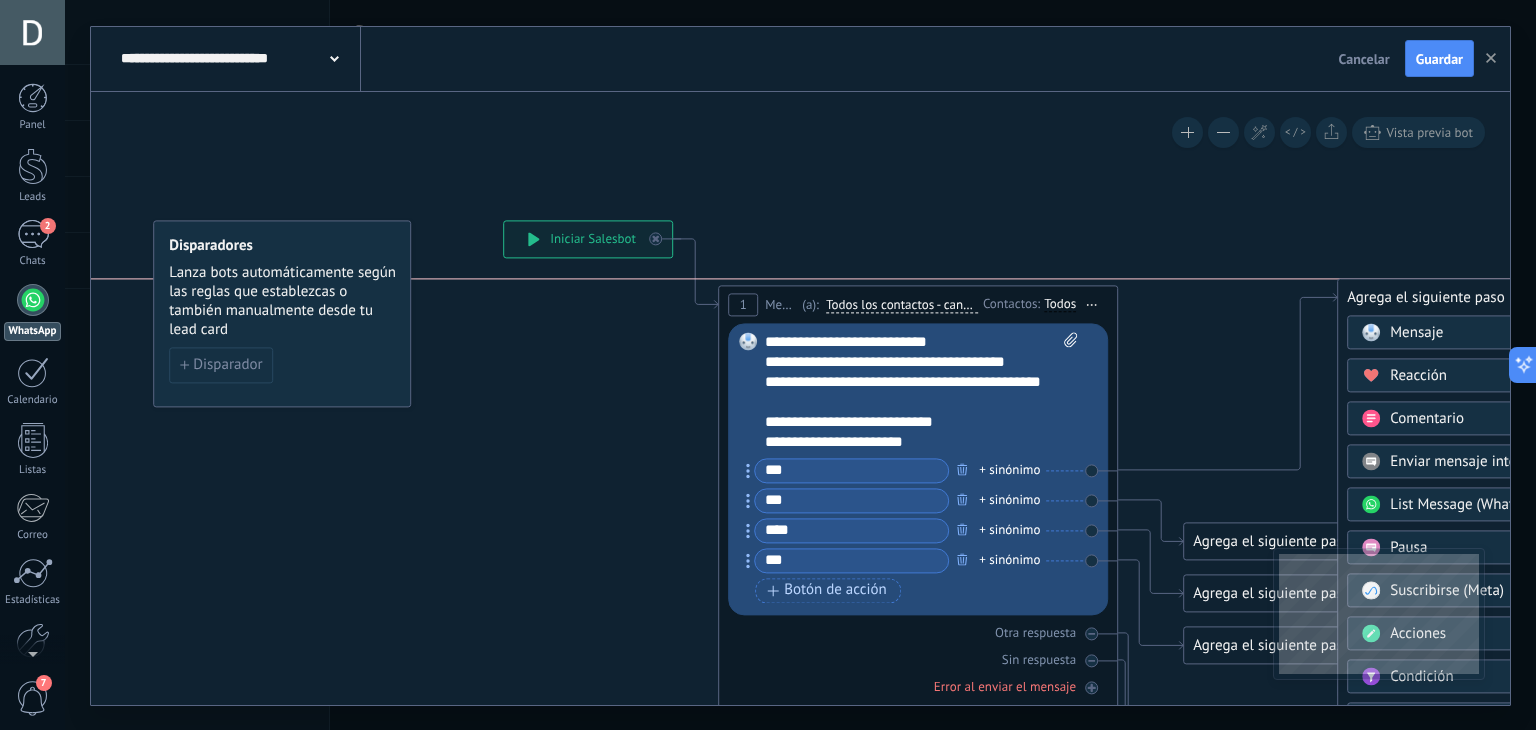 drag, startPoint x: 1406, startPoint y: 300, endPoint x: 1410, endPoint y: 318, distance: 18.439089 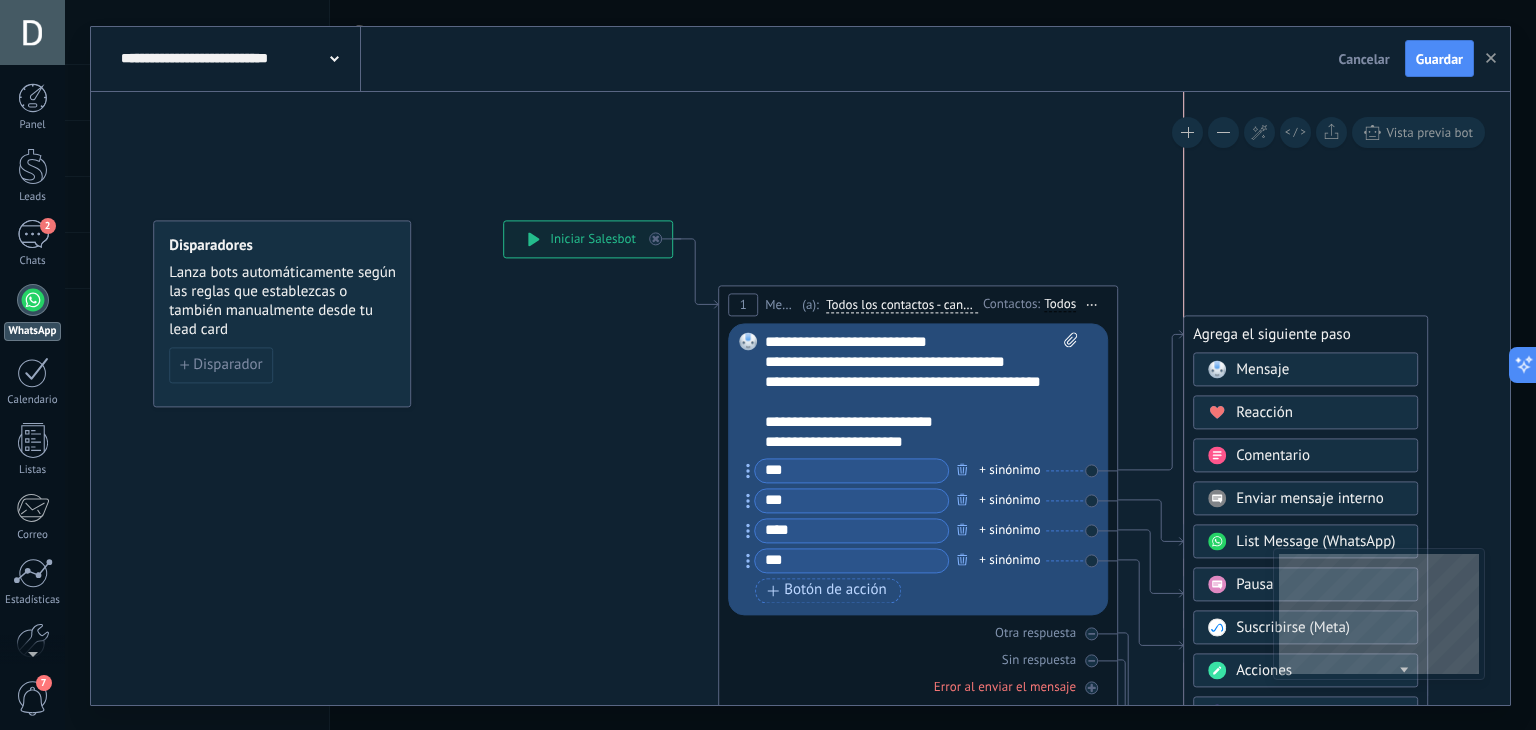 click on "Agrega el siguiente paso" at bounding box center (1305, 334) 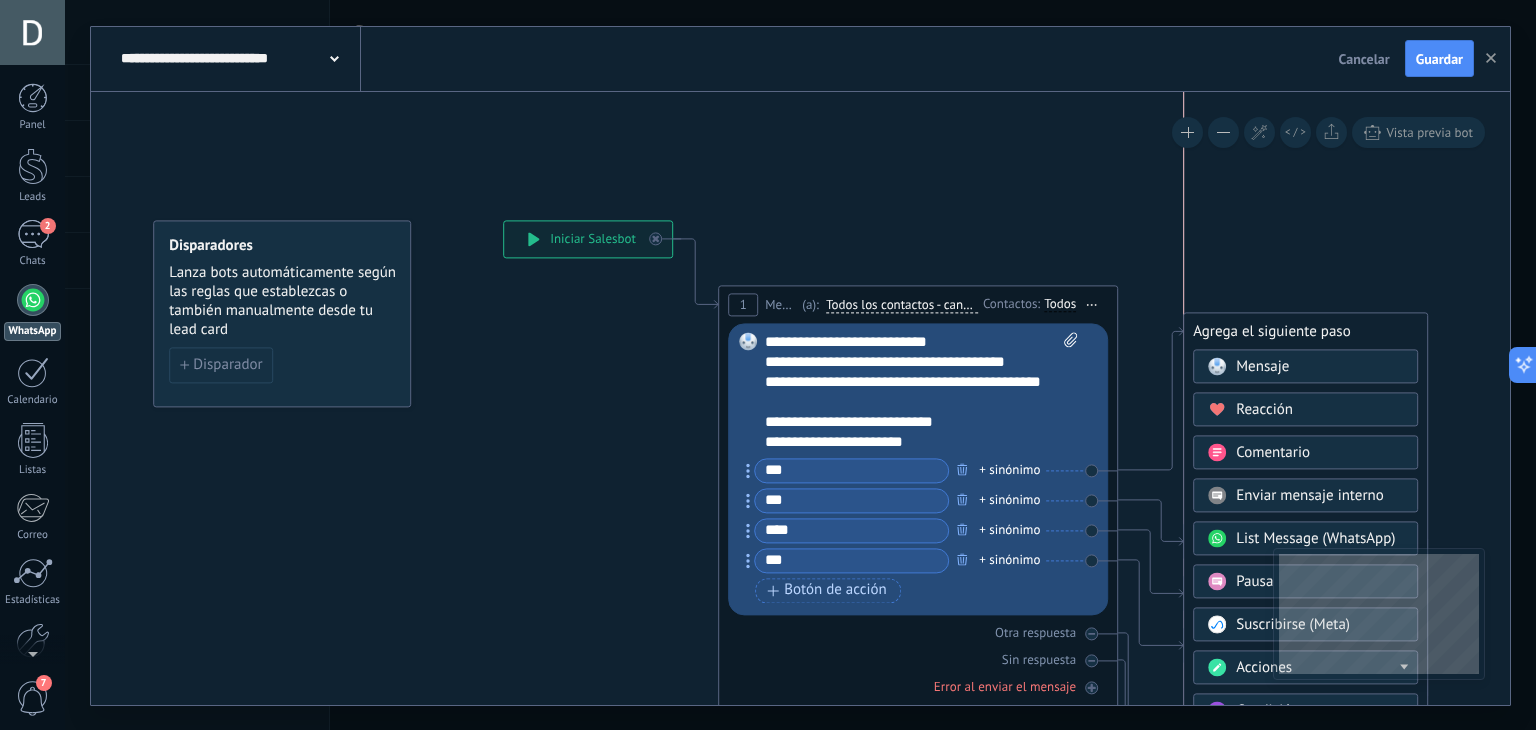 click on "Agrega el siguiente paso" at bounding box center [1305, 331] 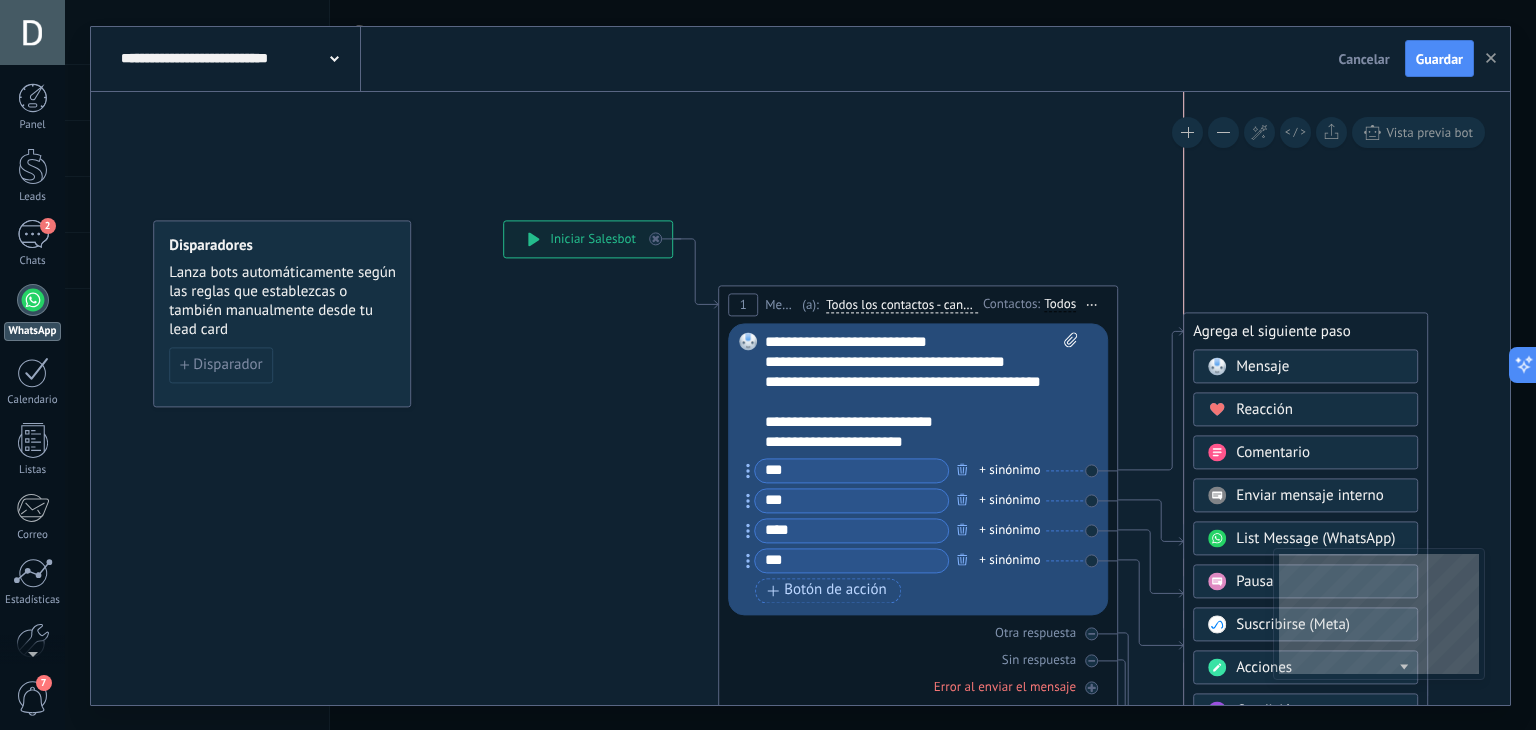 click on "Agrega el siguiente paso" at bounding box center (1305, 331) 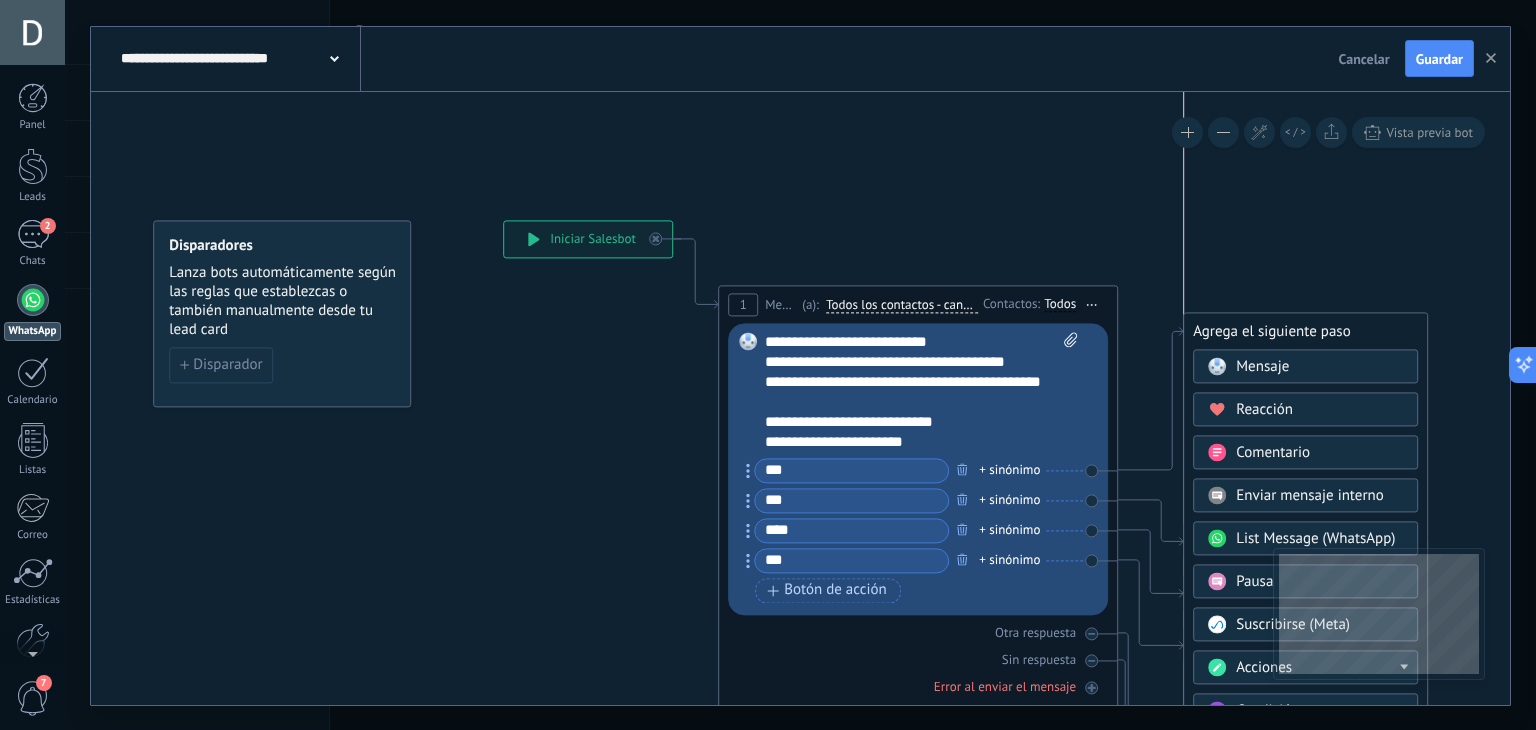 click on "Agrega el siguiente paso" at bounding box center (1305, 331) 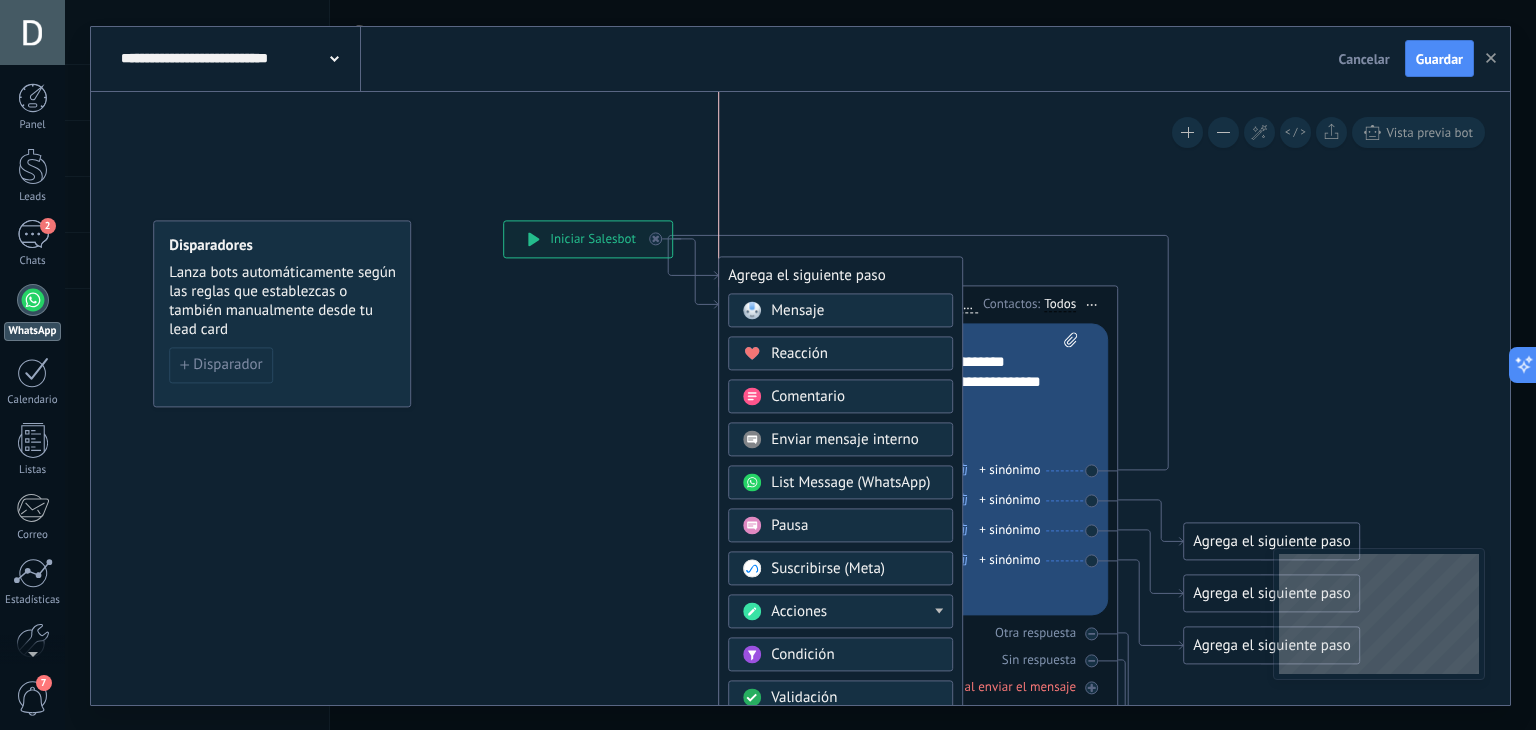 click on "Agrega el siguiente paso" at bounding box center [840, 275] 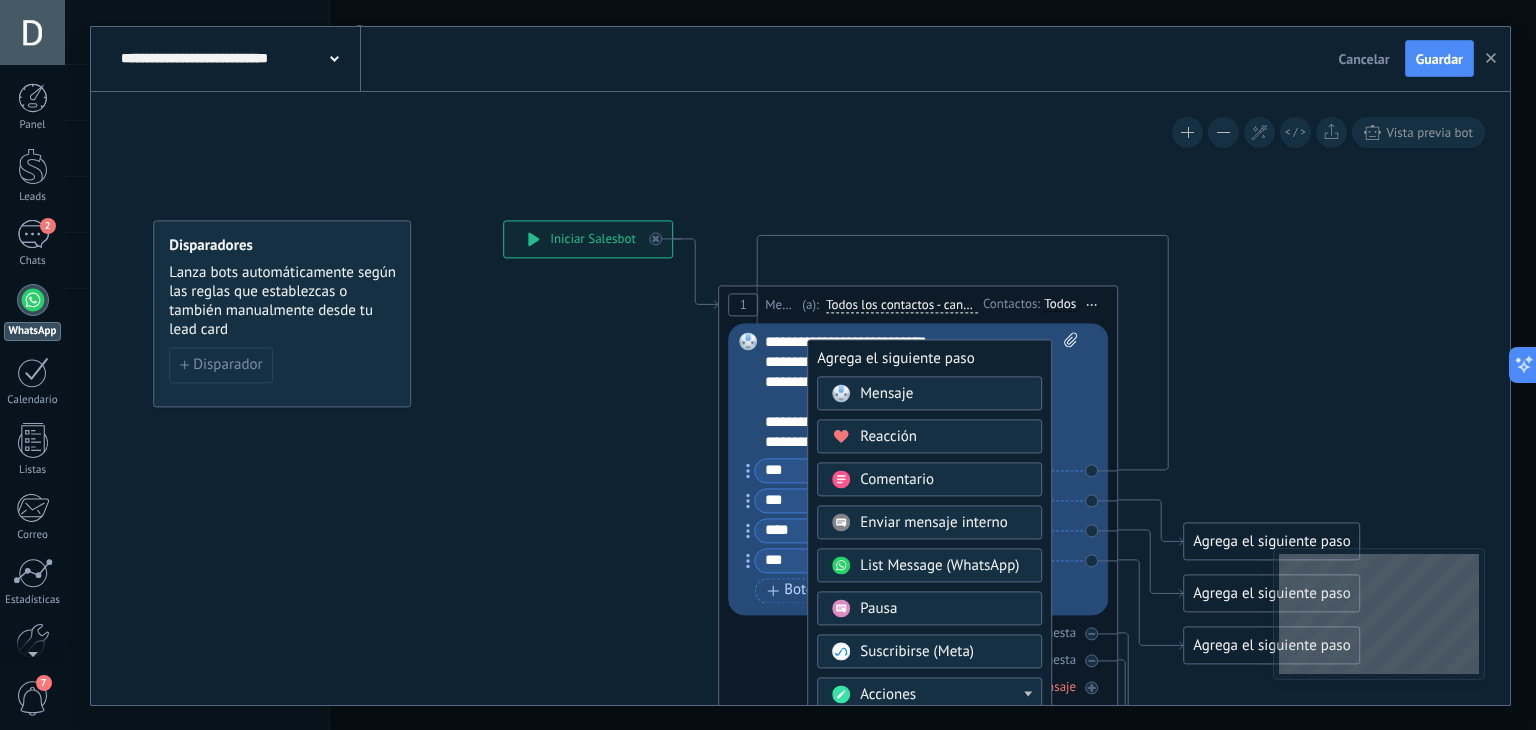 click on "Agrega el siguiente paso" at bounding box center (929, 358) 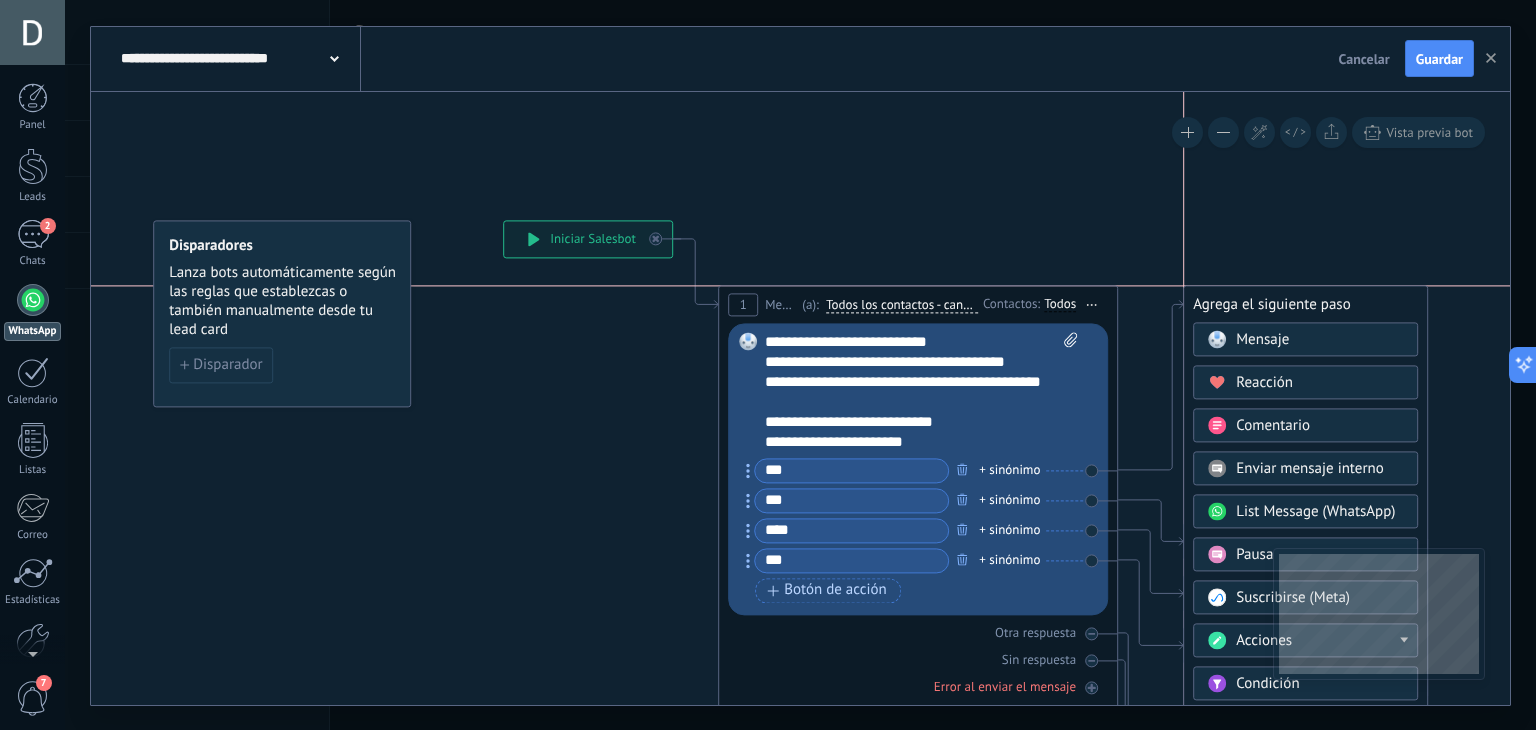 click on "Agrega el siguiente paso" at bounding box center (1305, 304) 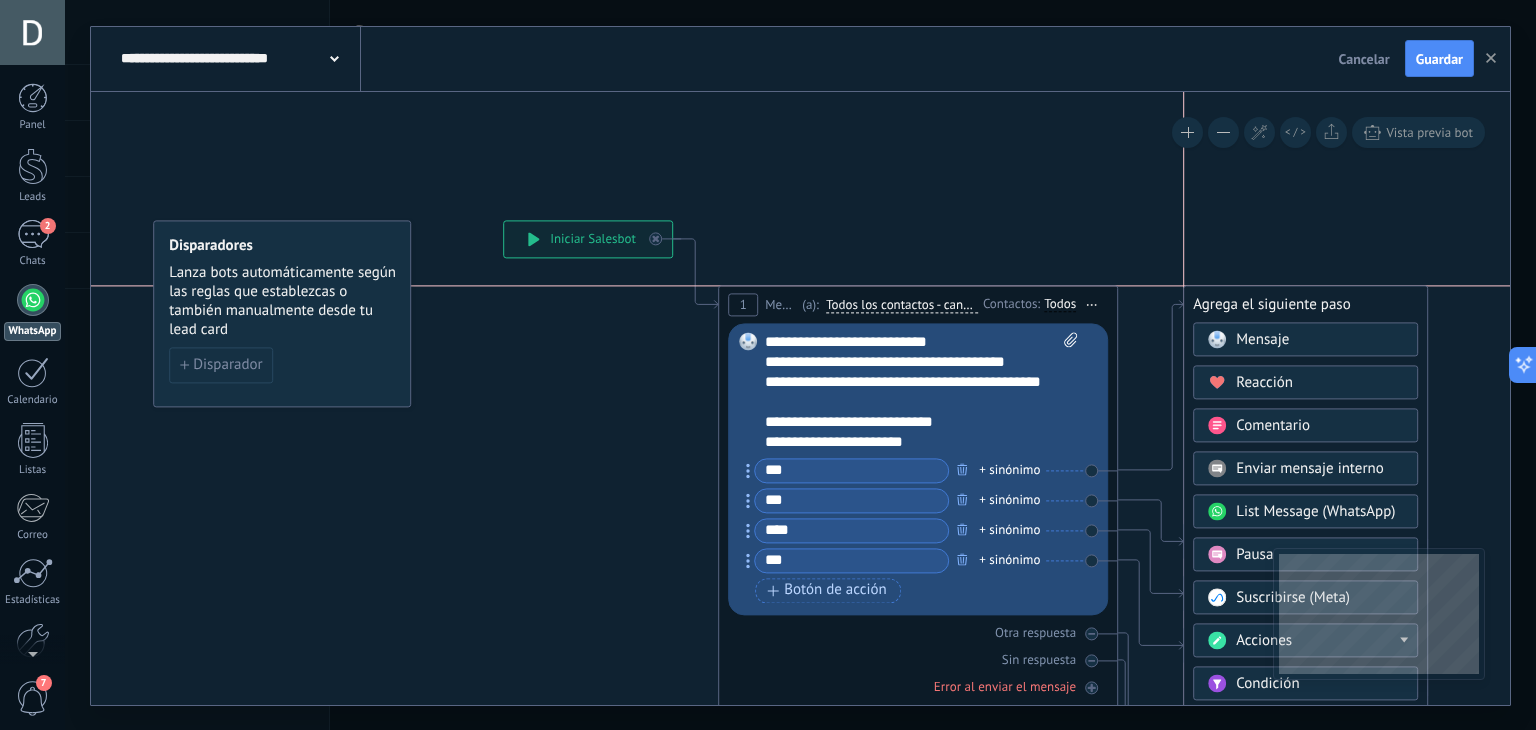 click on "Agrega el siguiente paso" at bounding box center (1305, 304) 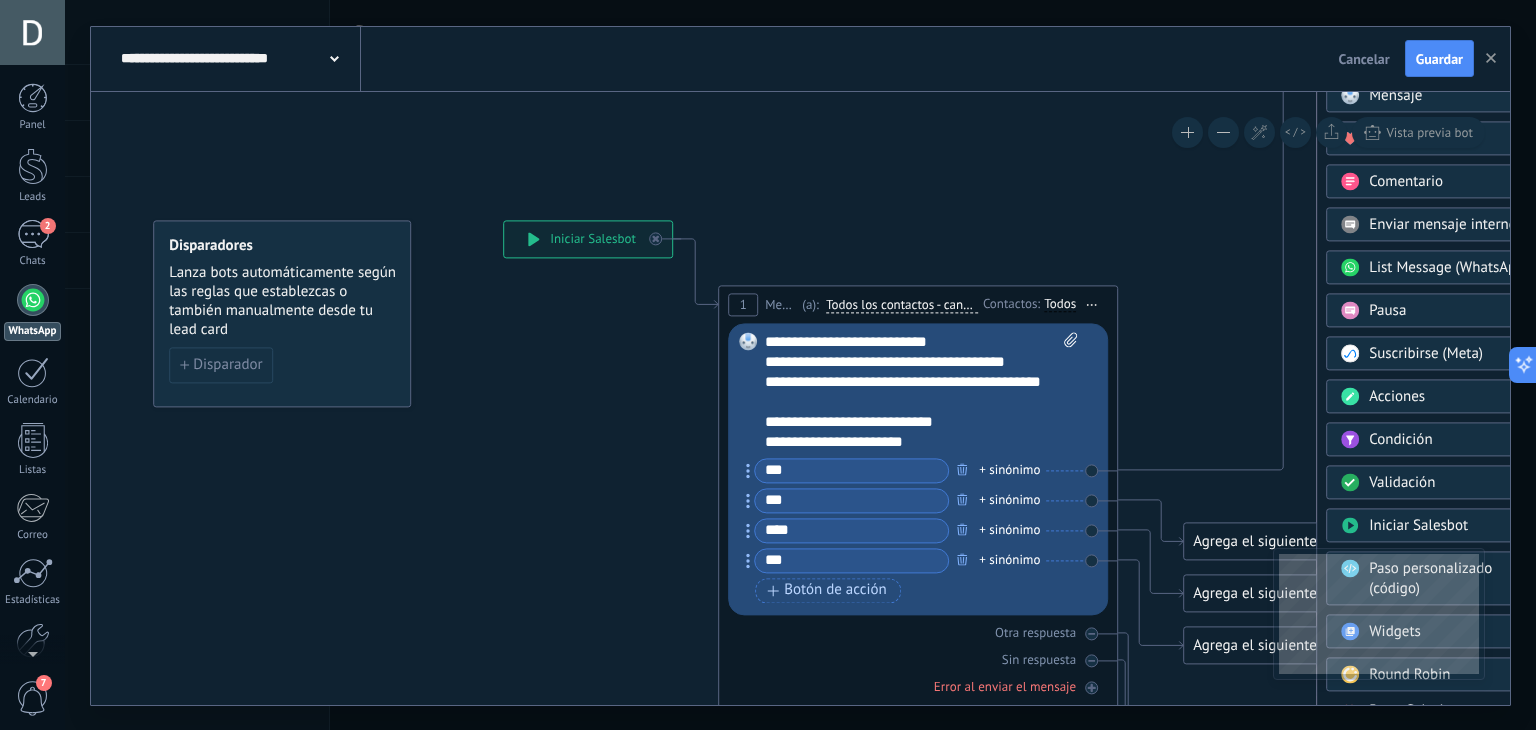 click on "Cancelar" at bounding box center (1364, 59) 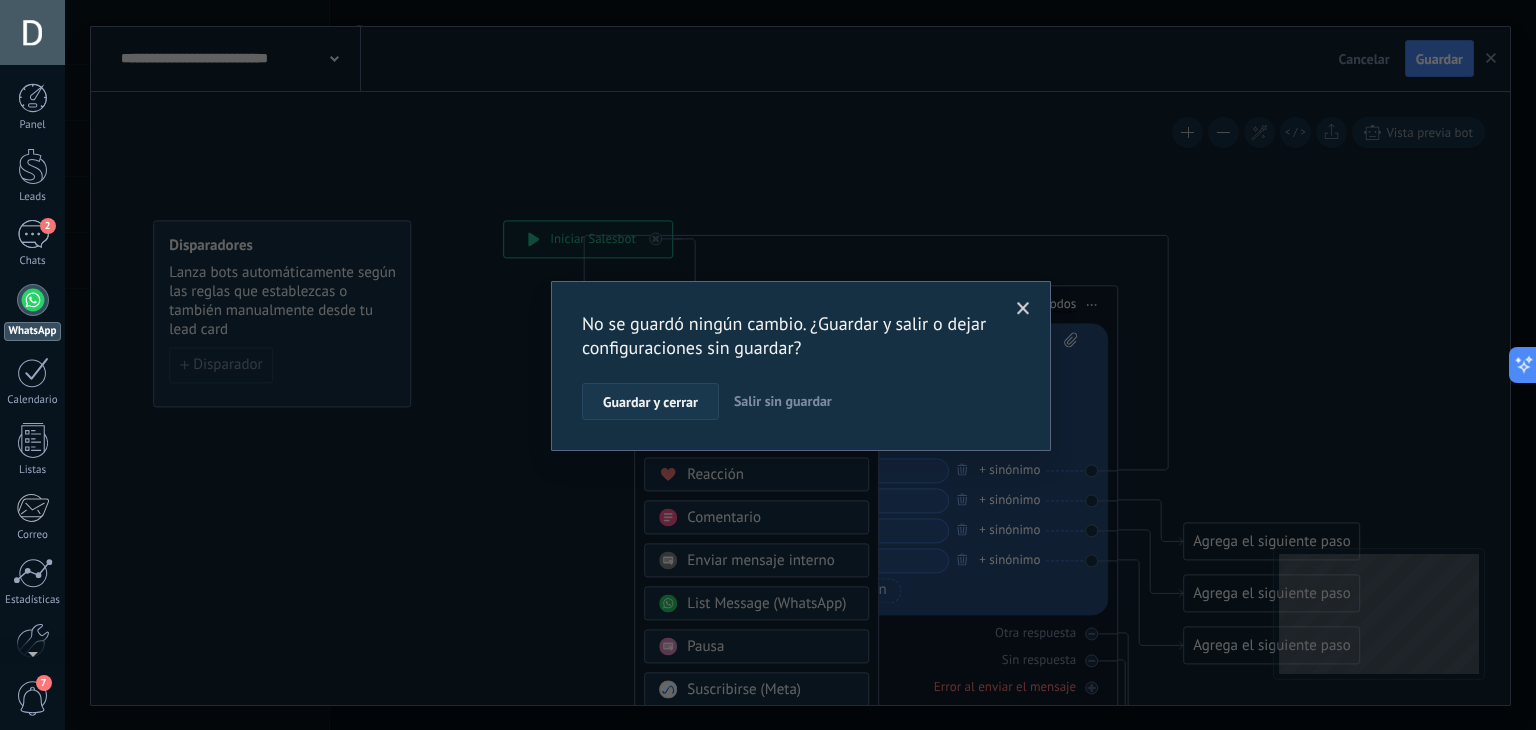 click on "Guardar y cerrar" at bounding box center [650, 402] 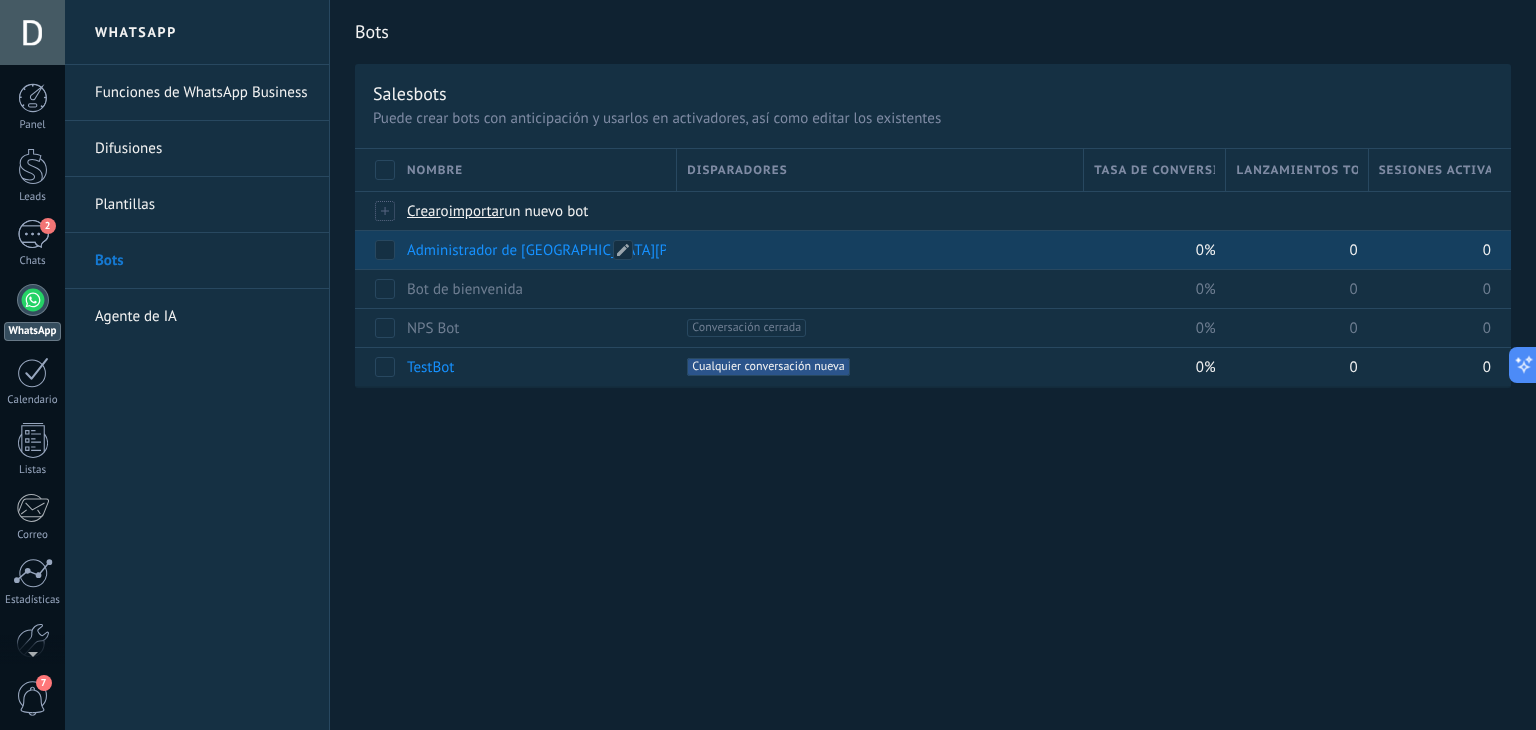 click on "Administrador de [GEOGRAPHIC_DATA][PERSON_NAME]" at bounding box center (585, 250) 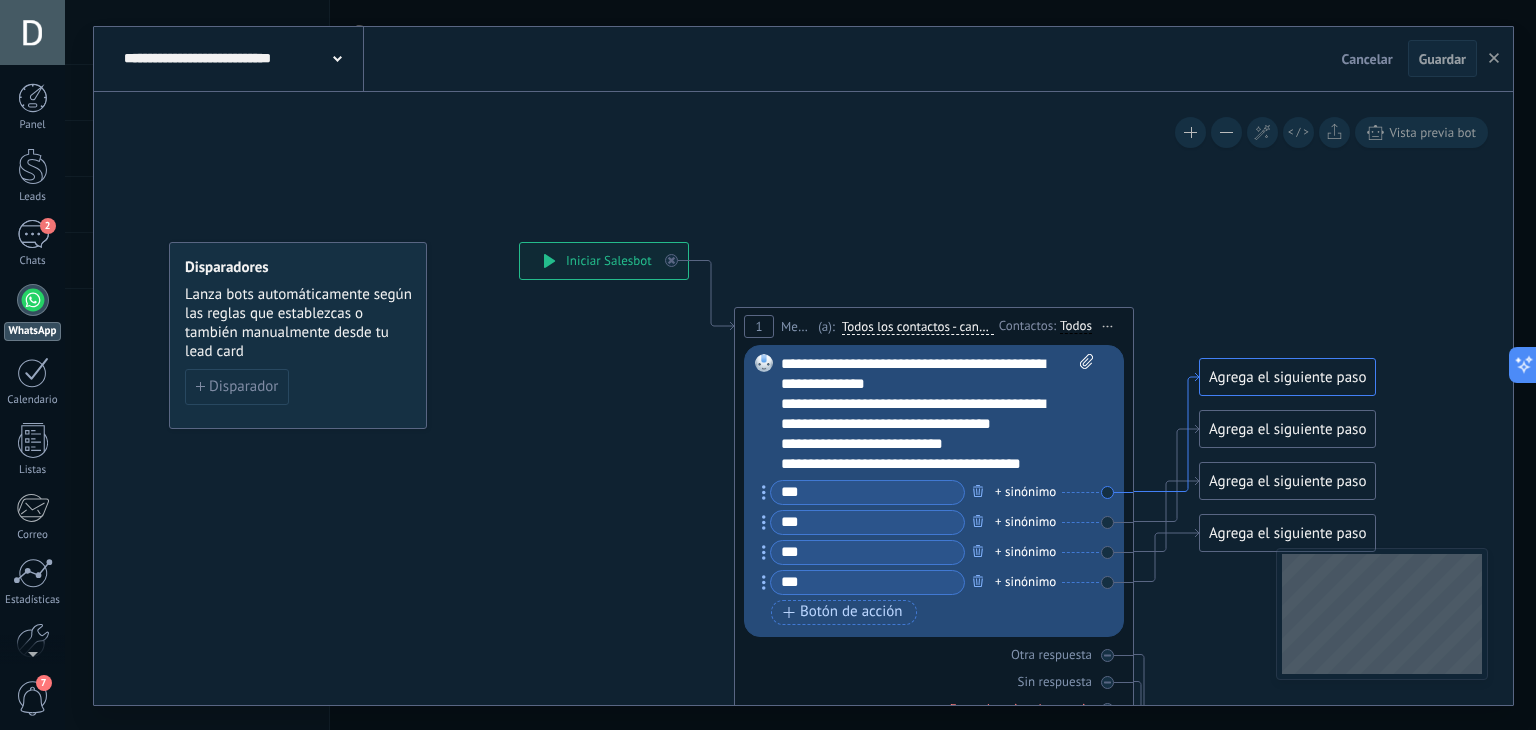 click 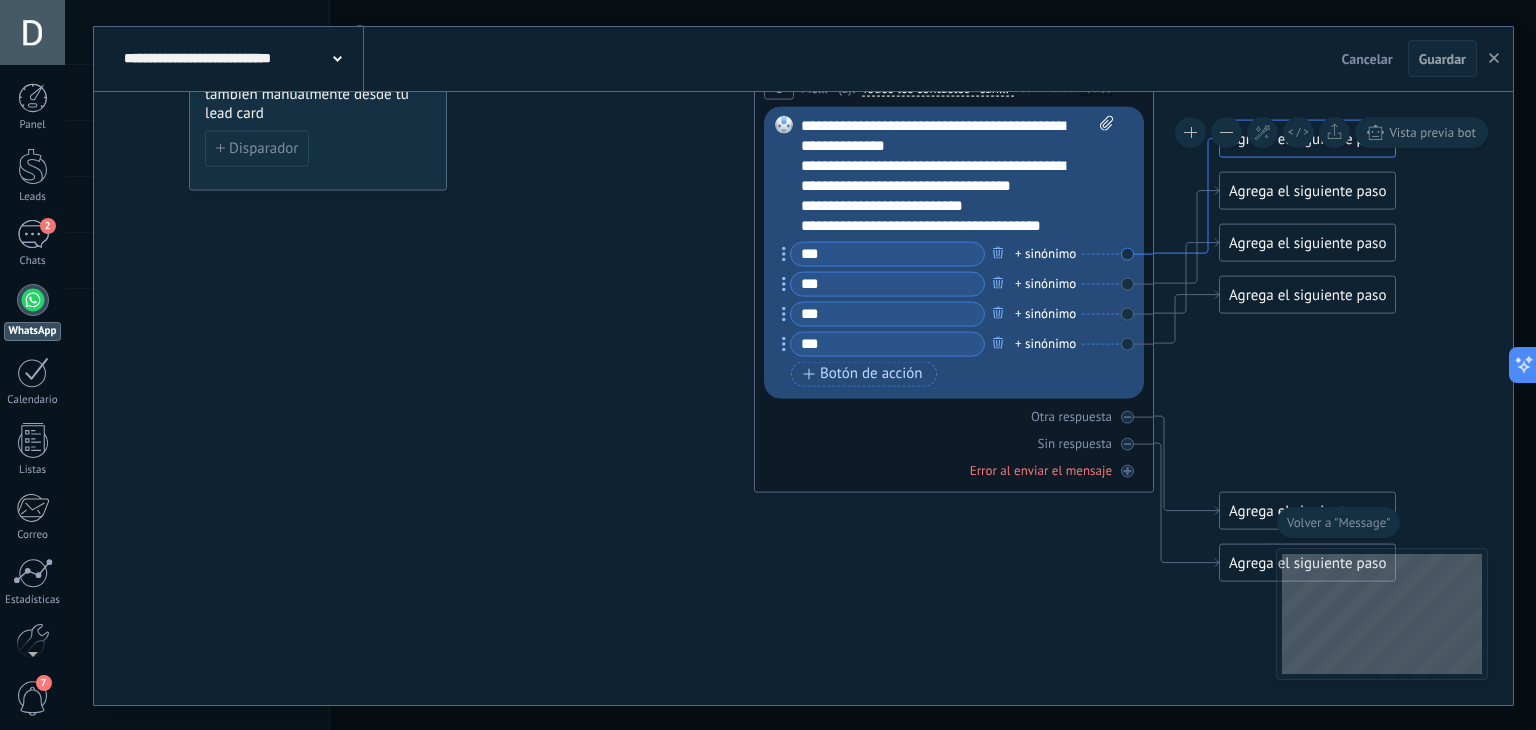 click 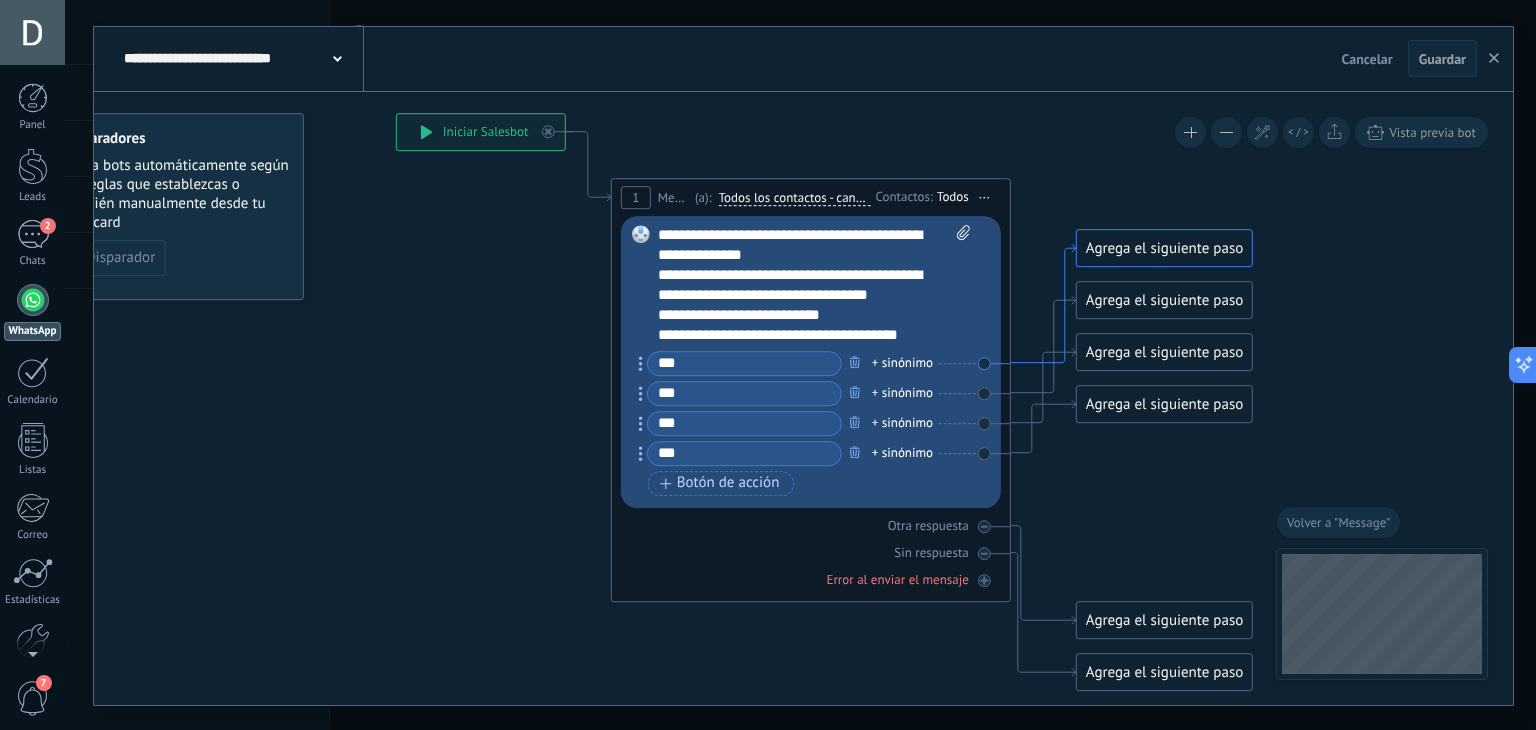 click 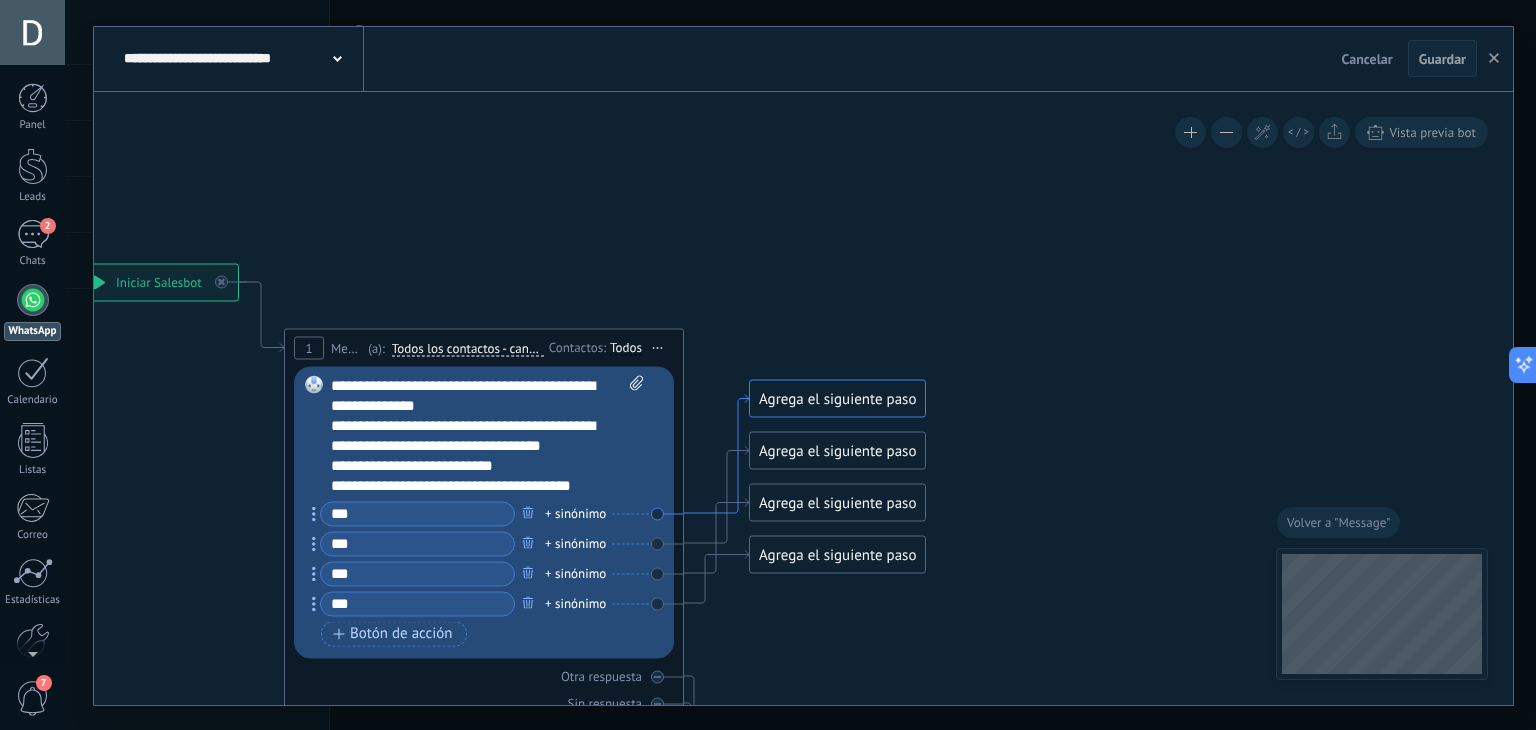 click on "**********" at bounding box center (69, 263) 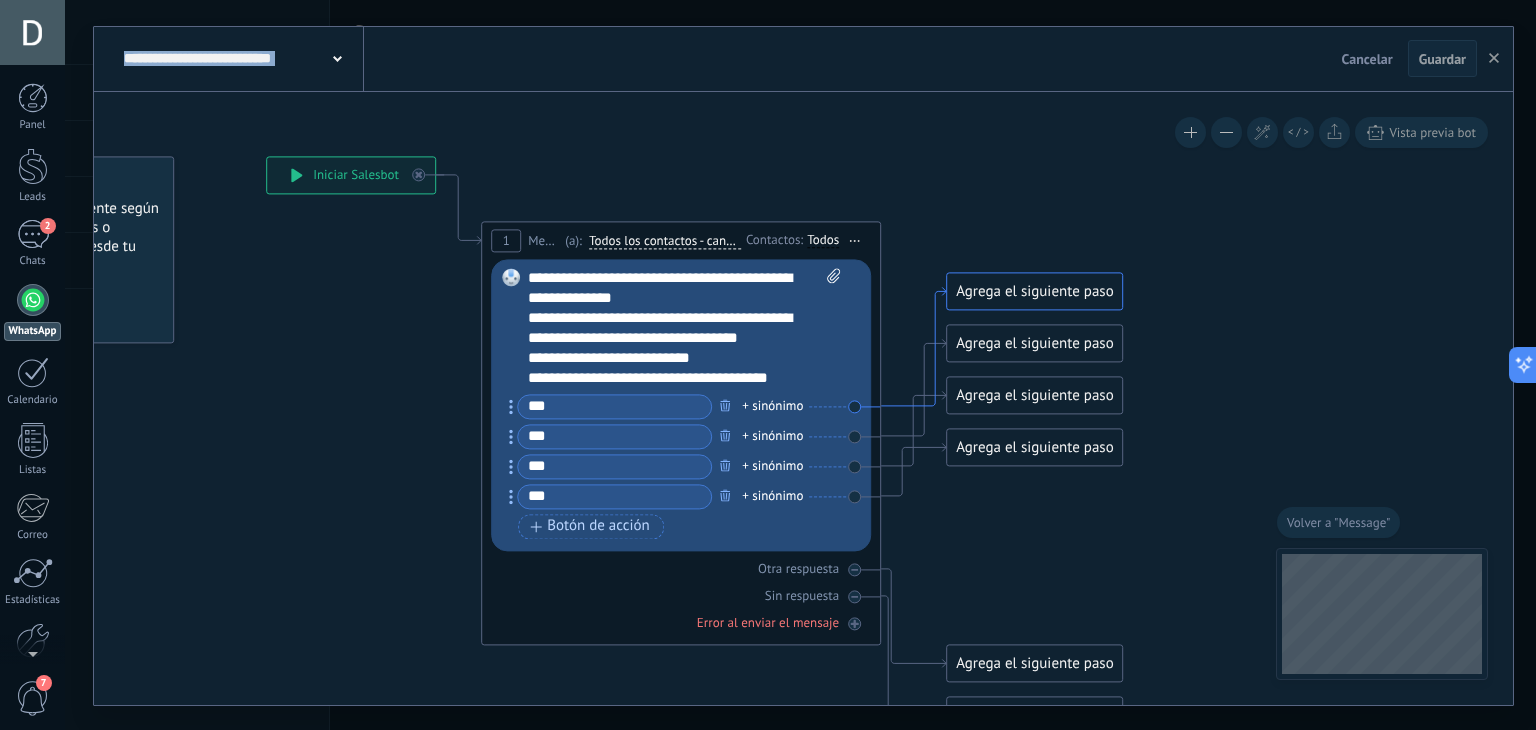 click 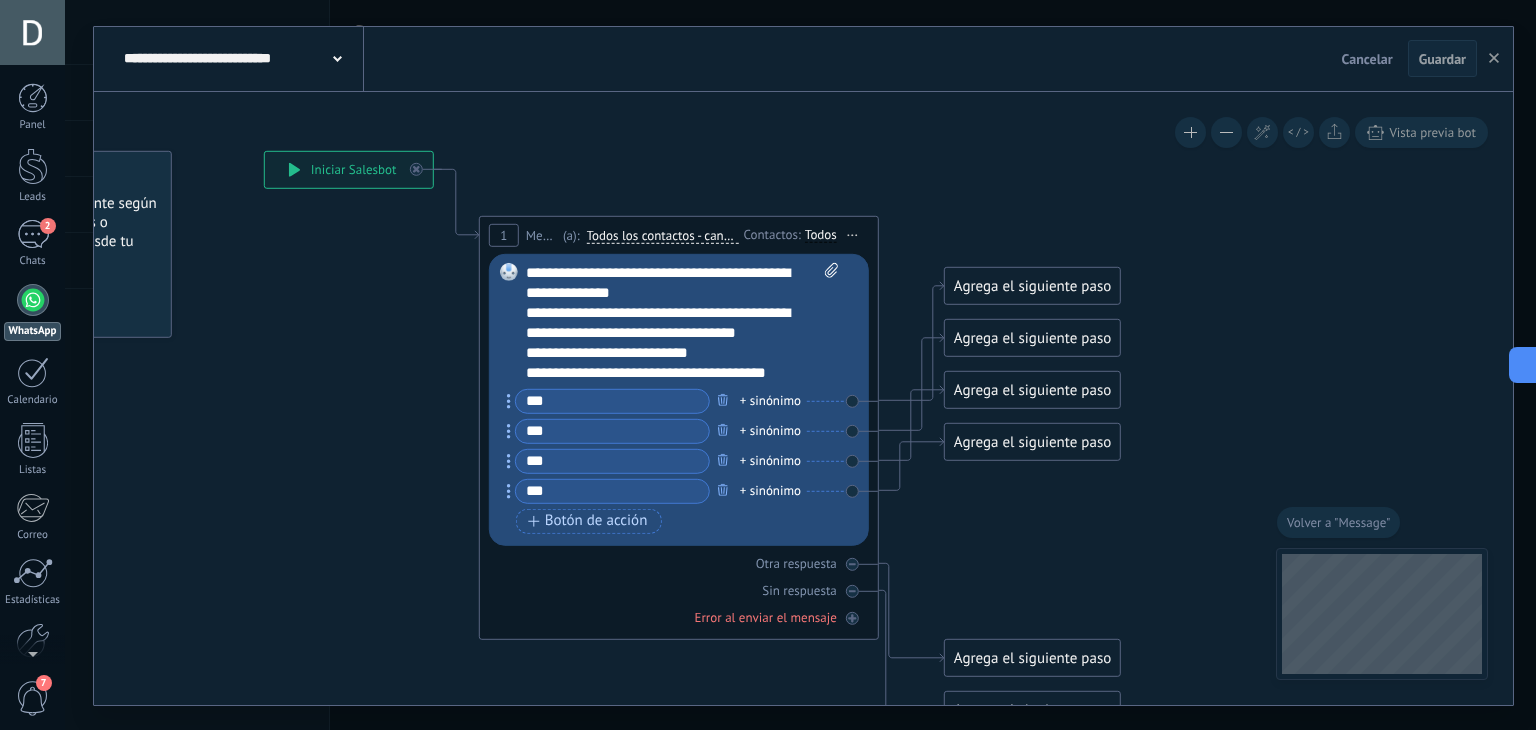 click 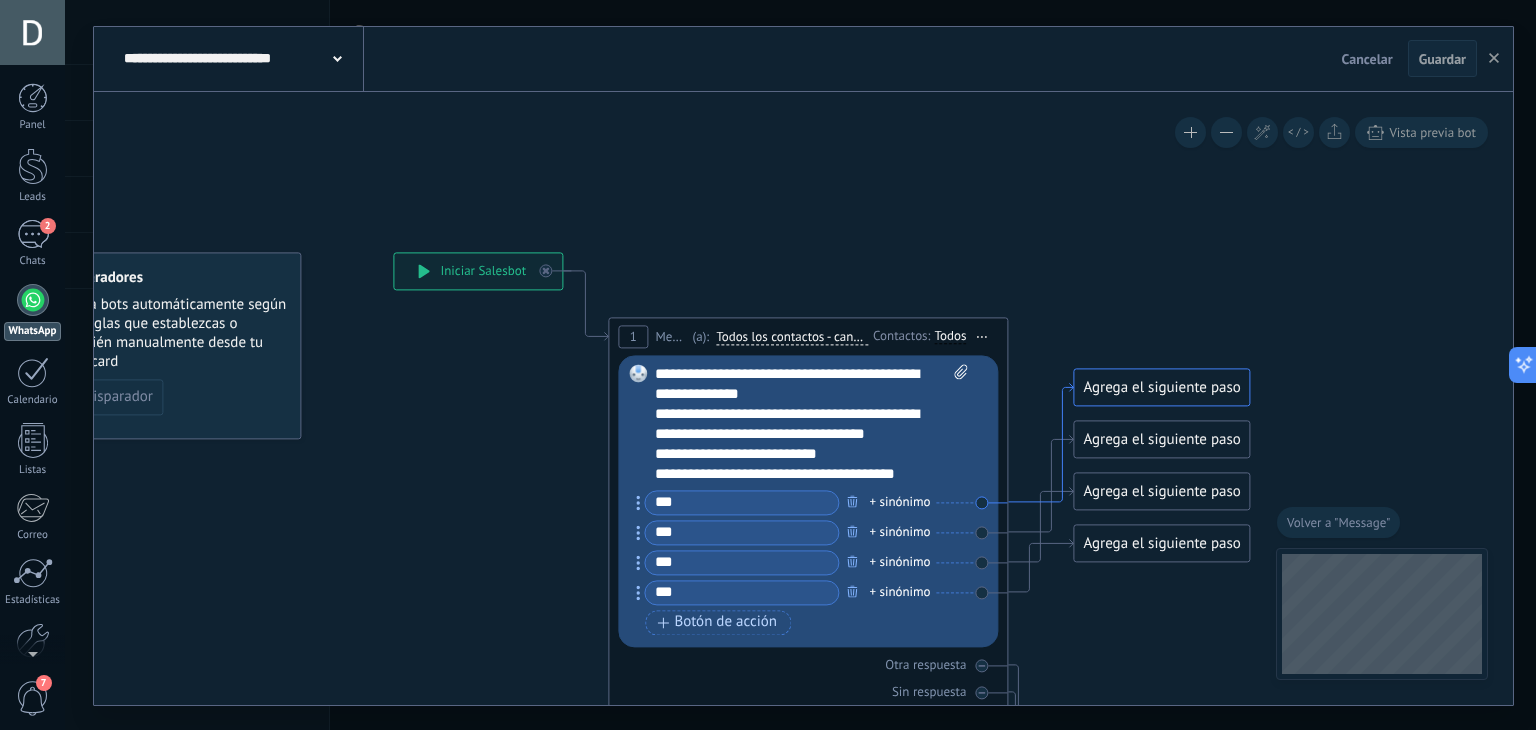 click 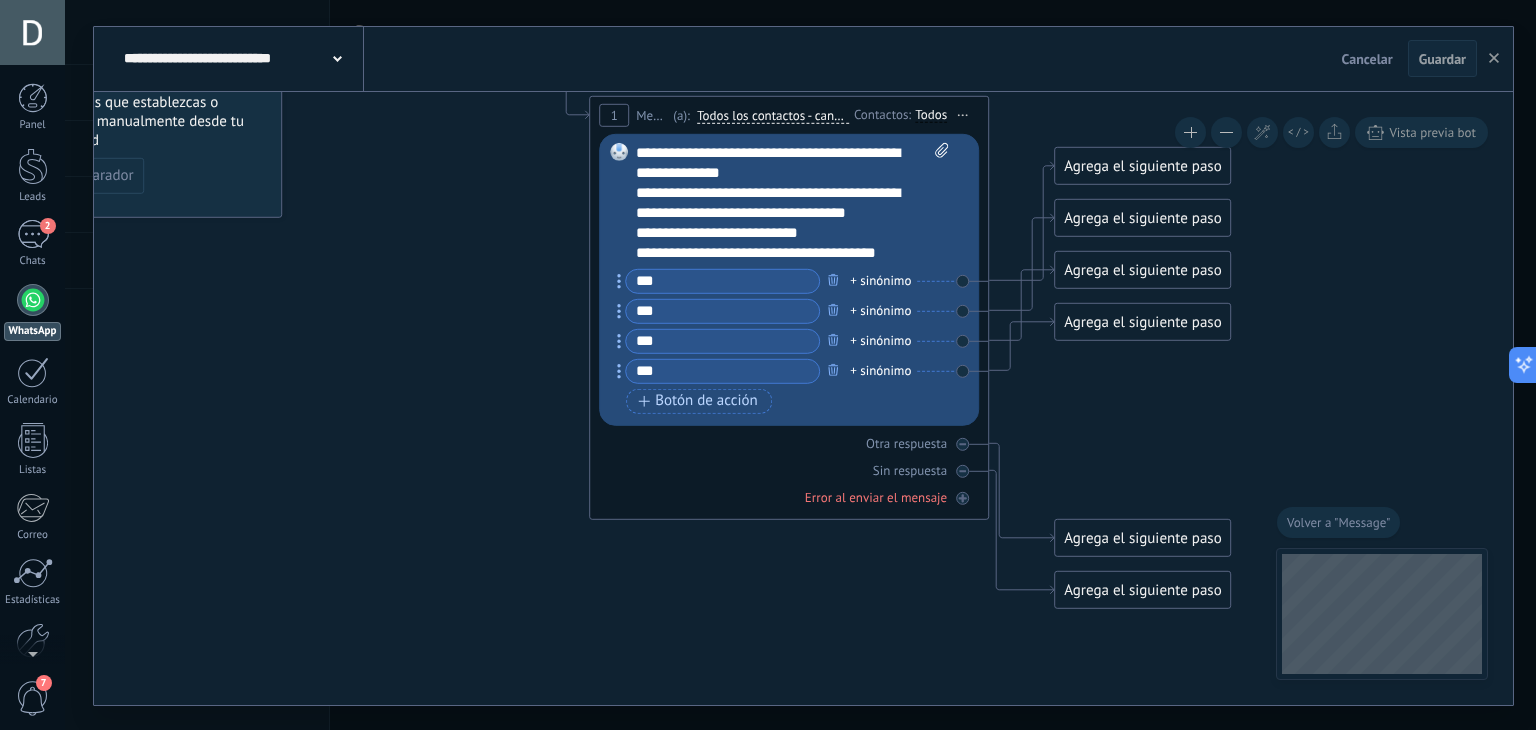 click 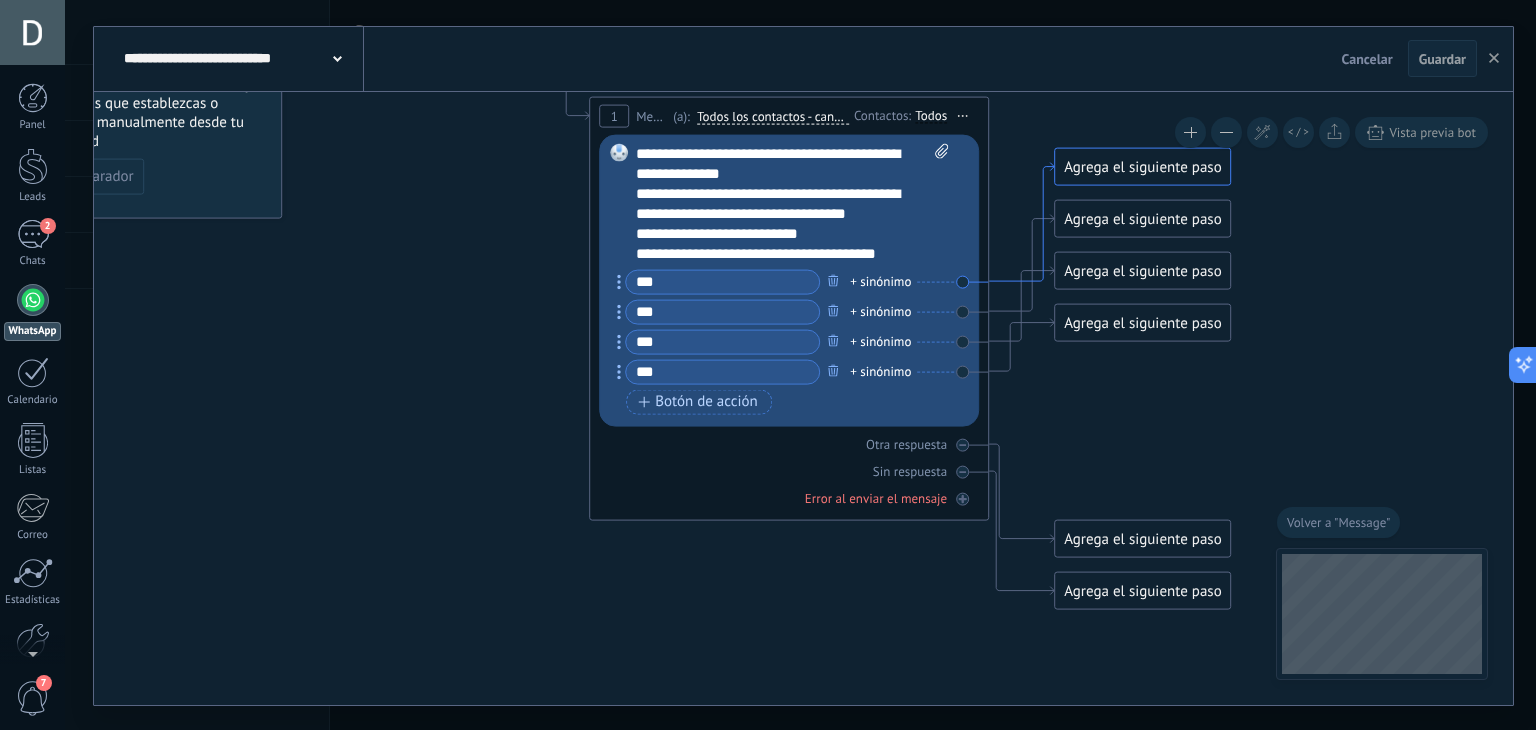 click 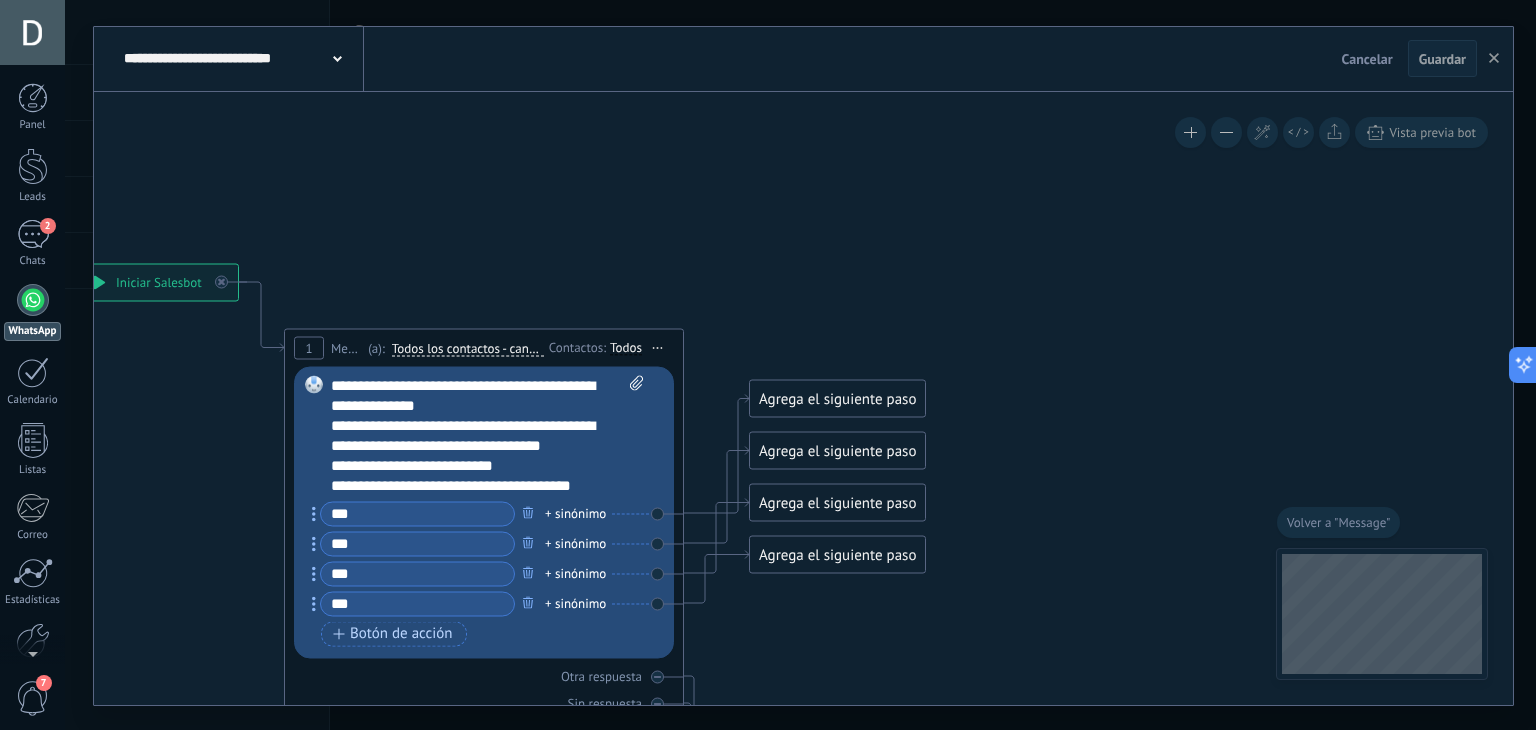 click 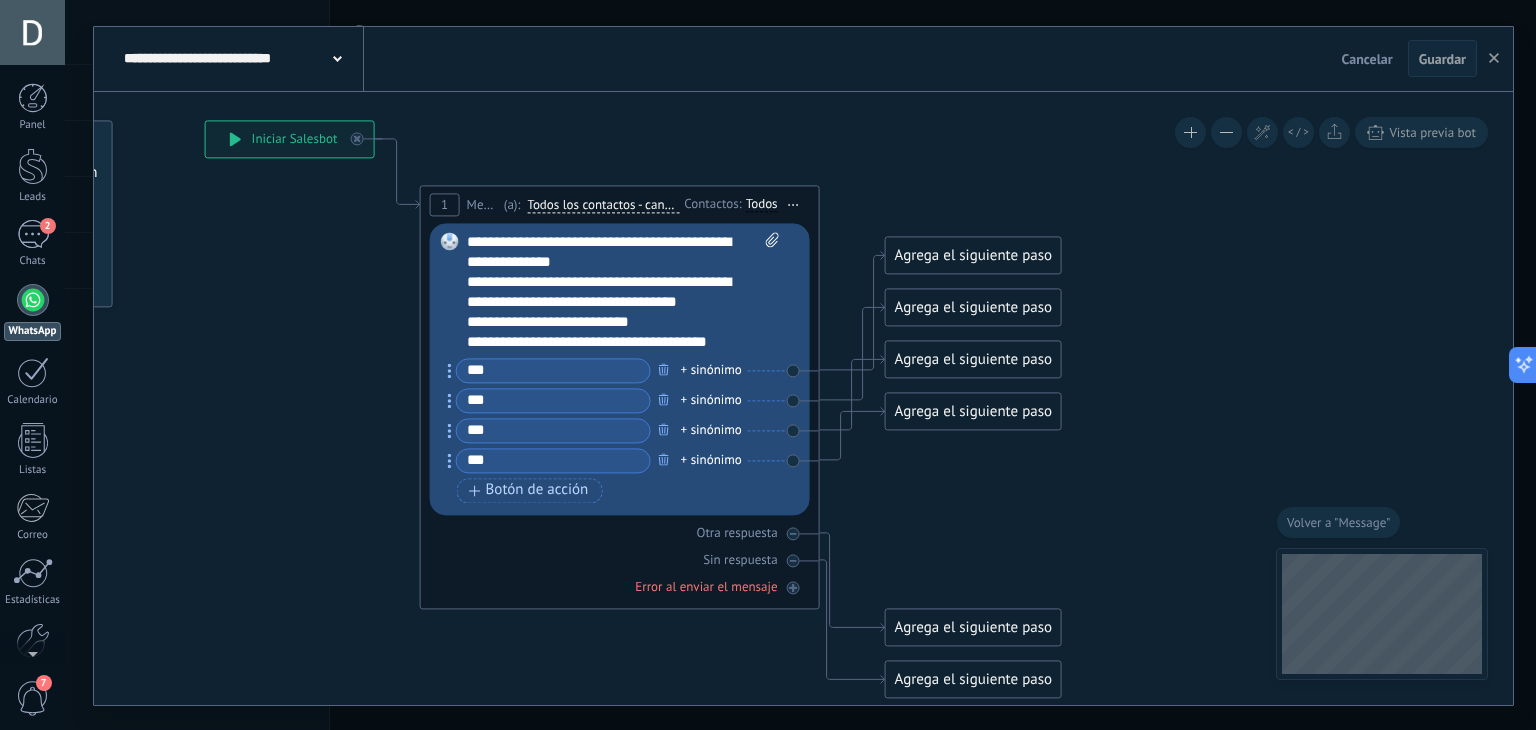 click on "**********" at bounding box center (205, 120) 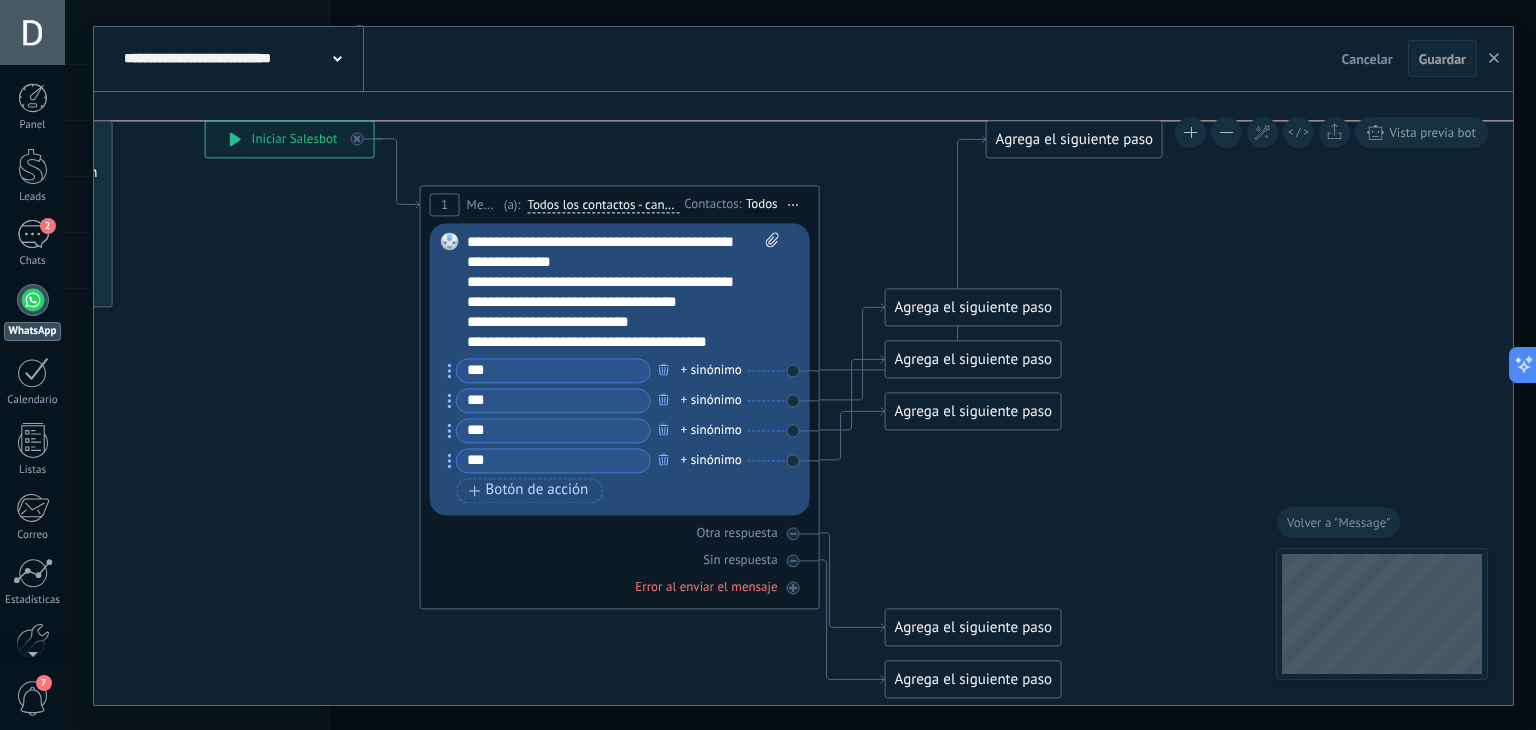 click 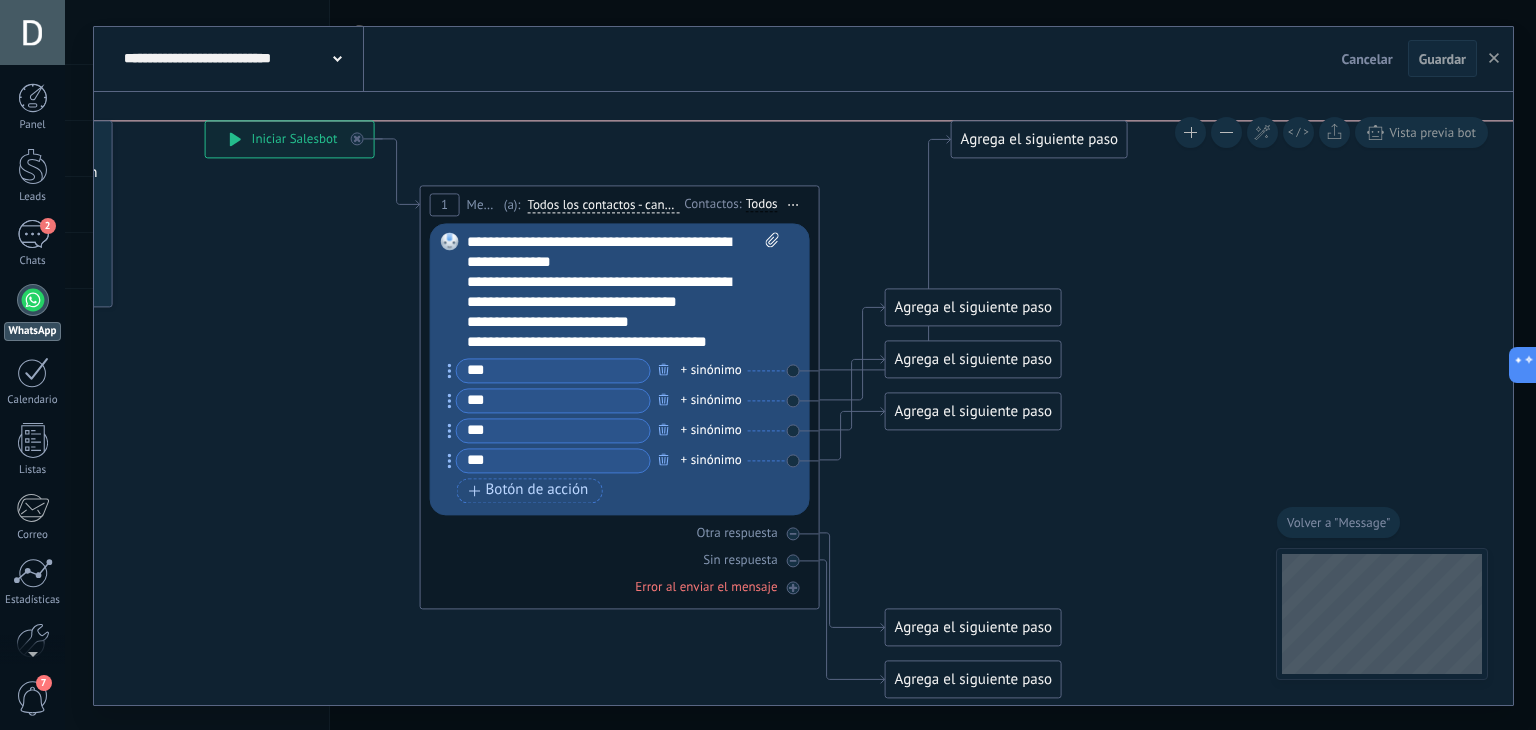click 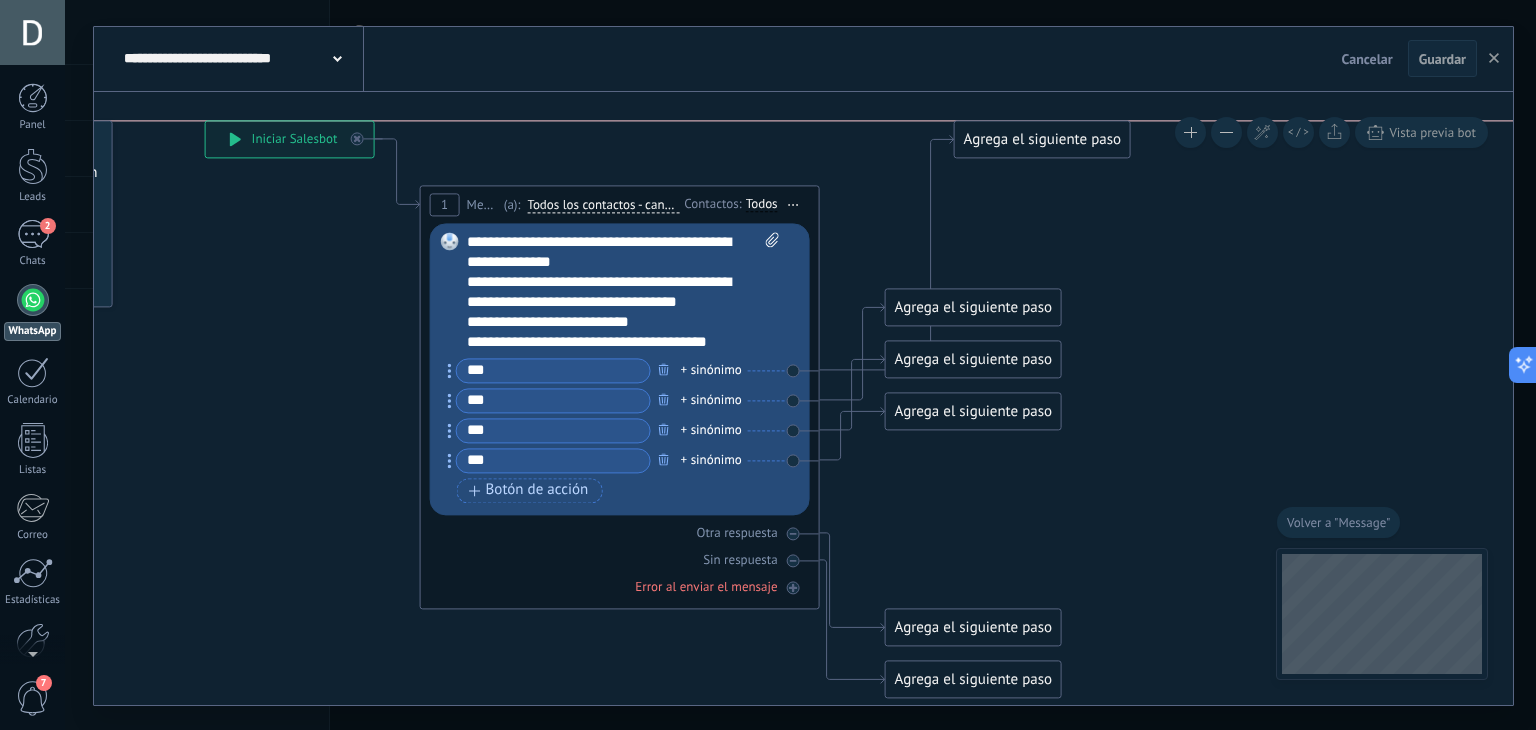 click 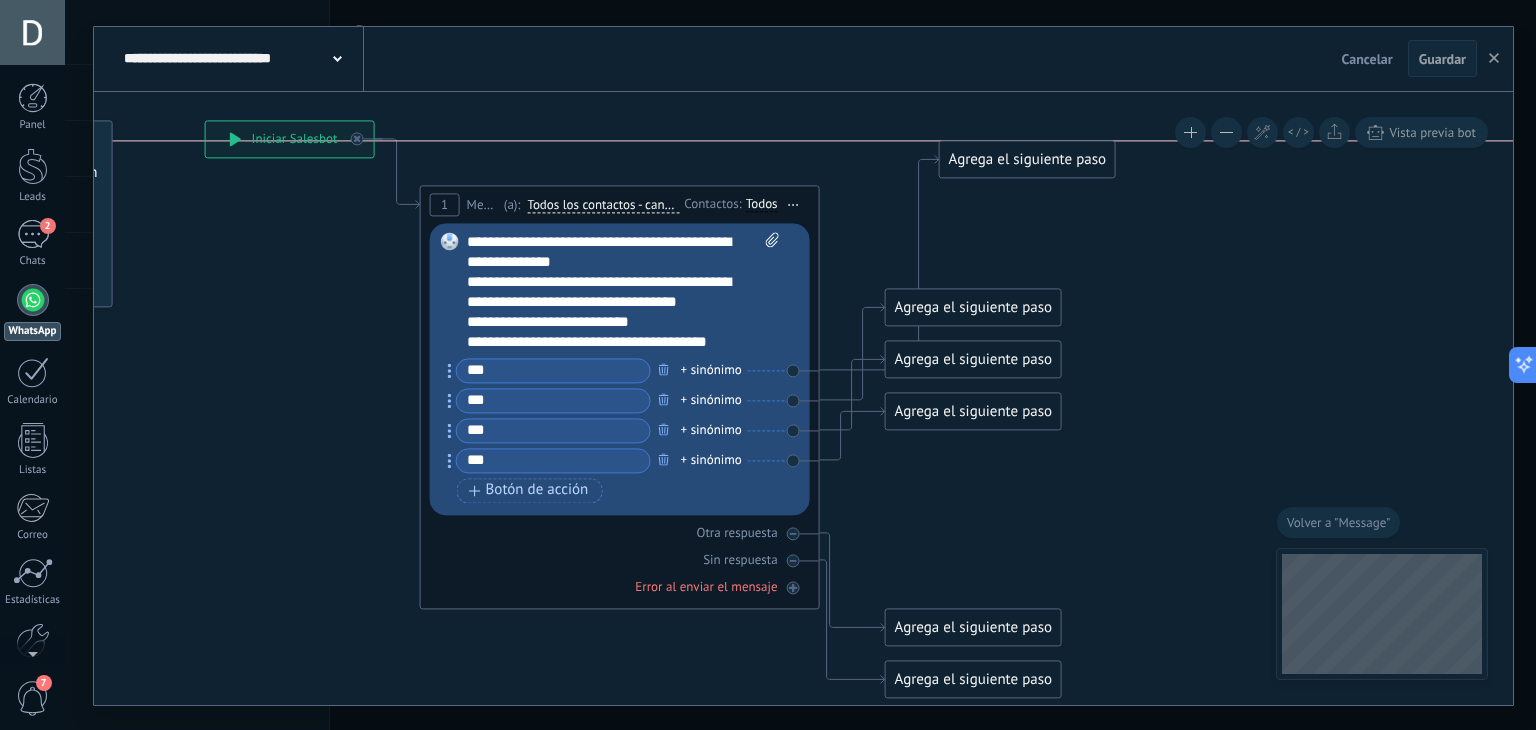 click 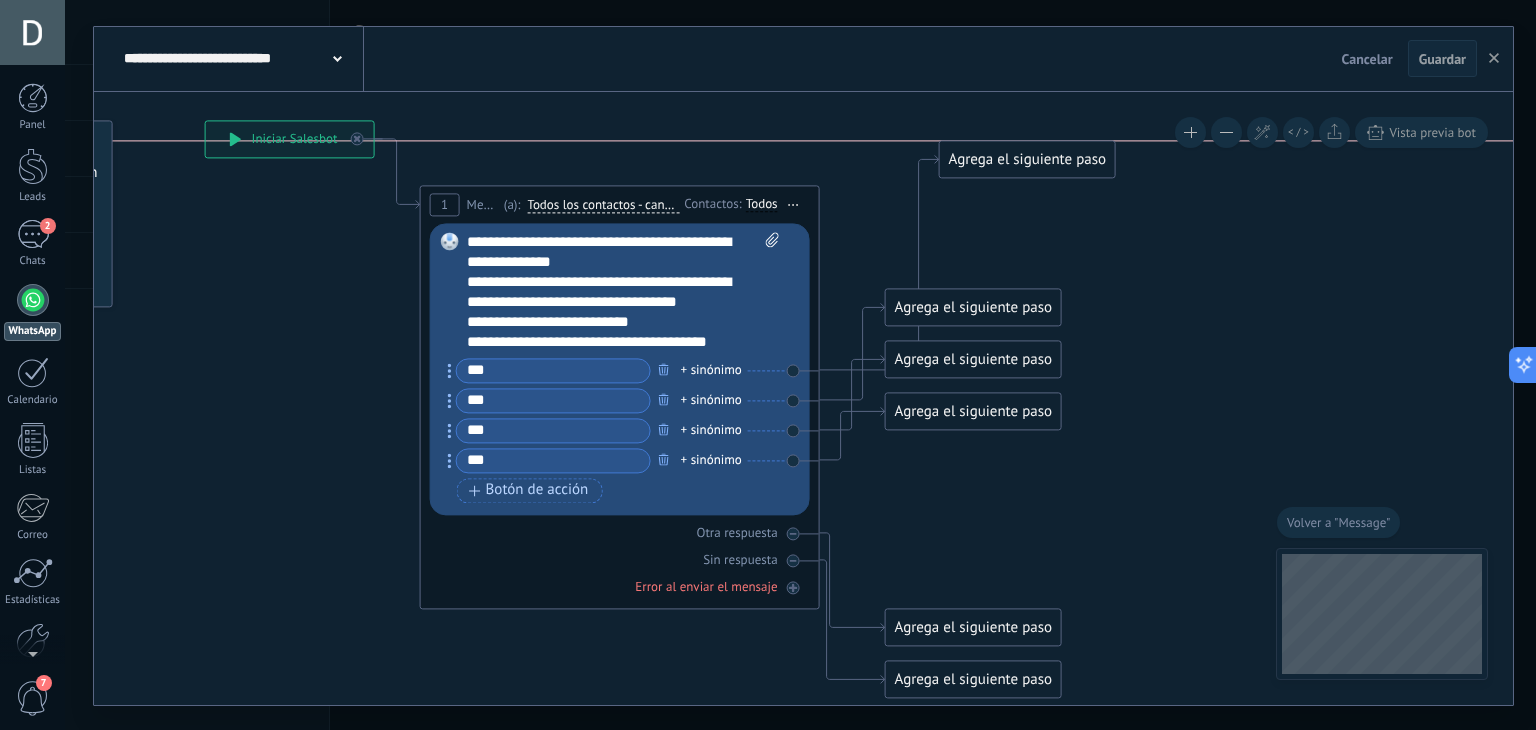 click 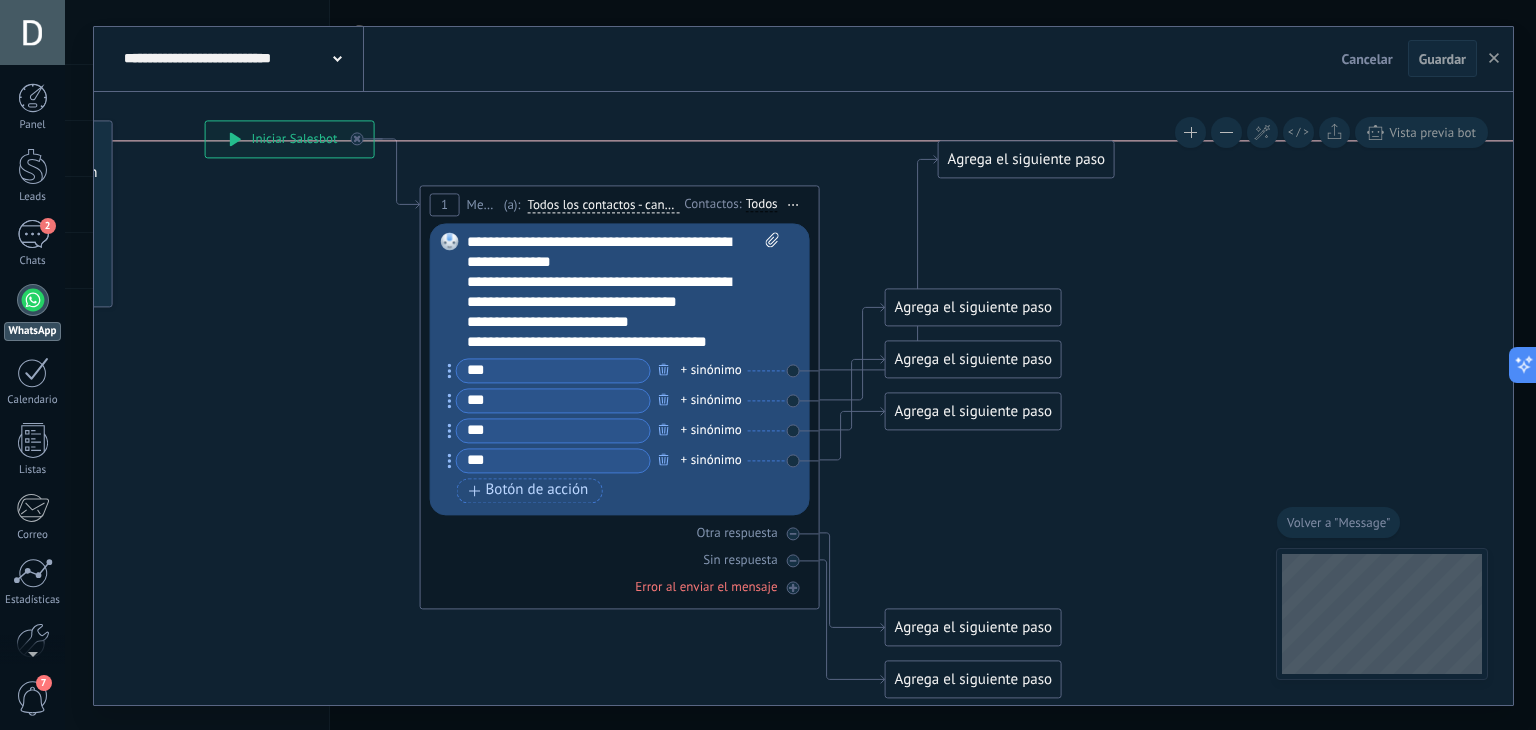 click 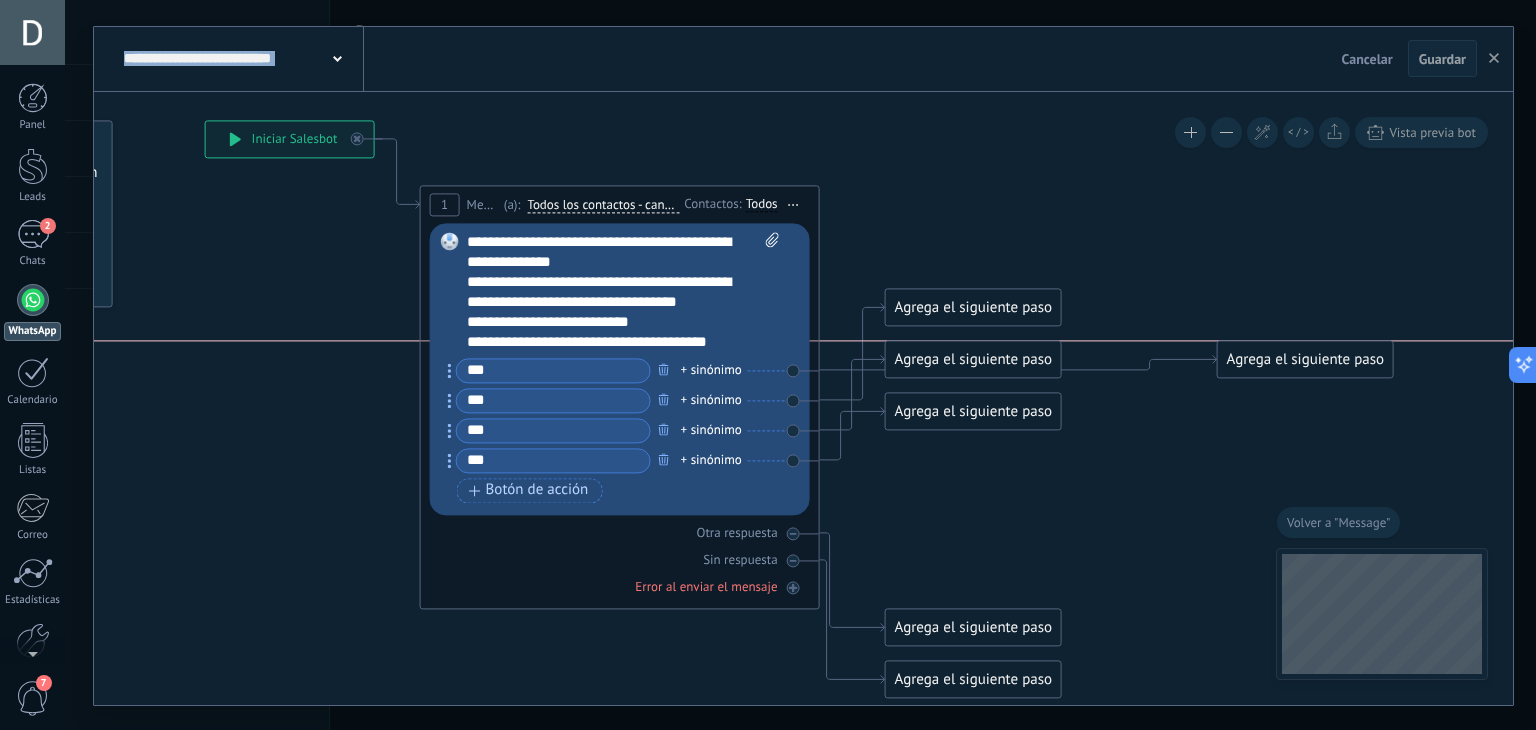drag, startPoint x: 883, startPoint y: 269, endPoint x: 1162, endPoint y: 478, distance: 348.60007 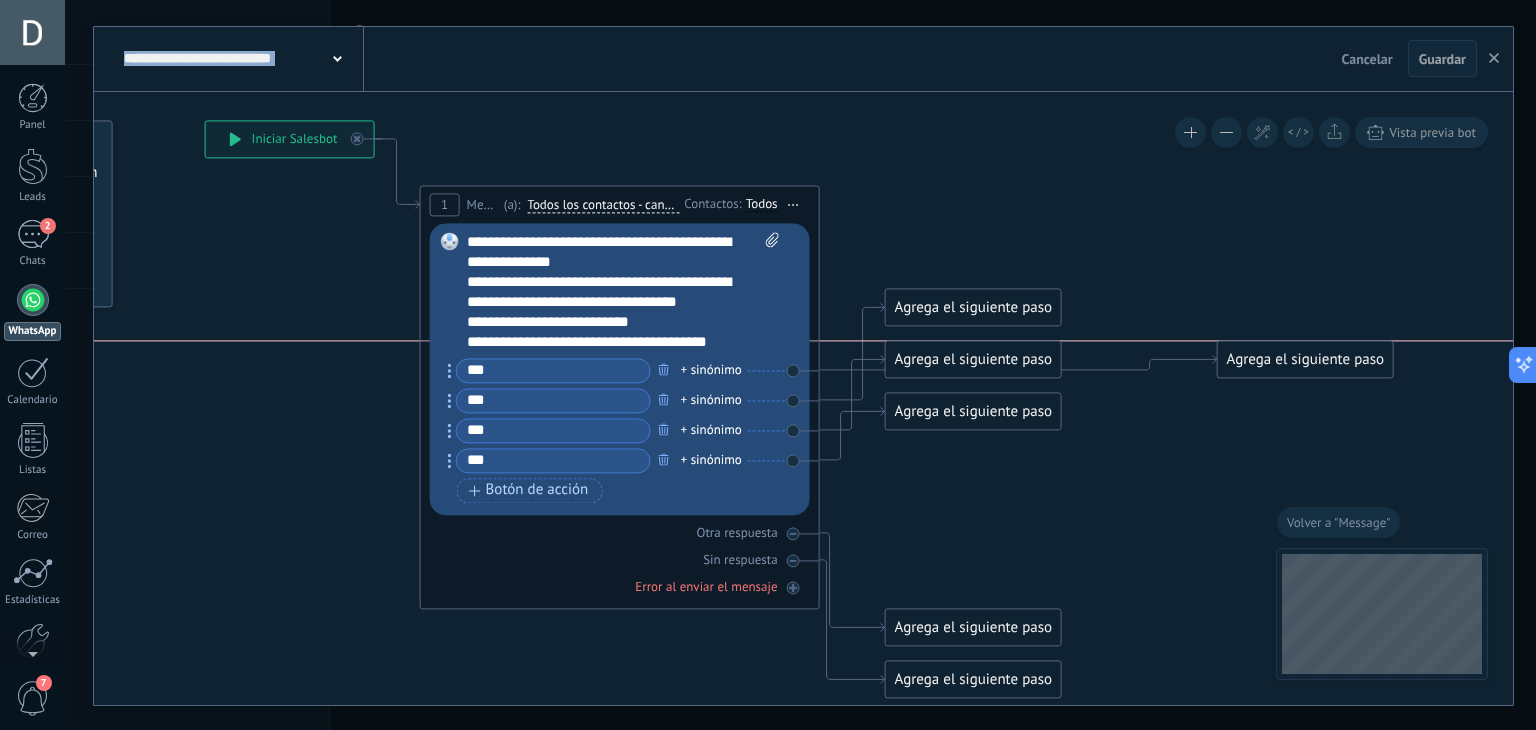 click 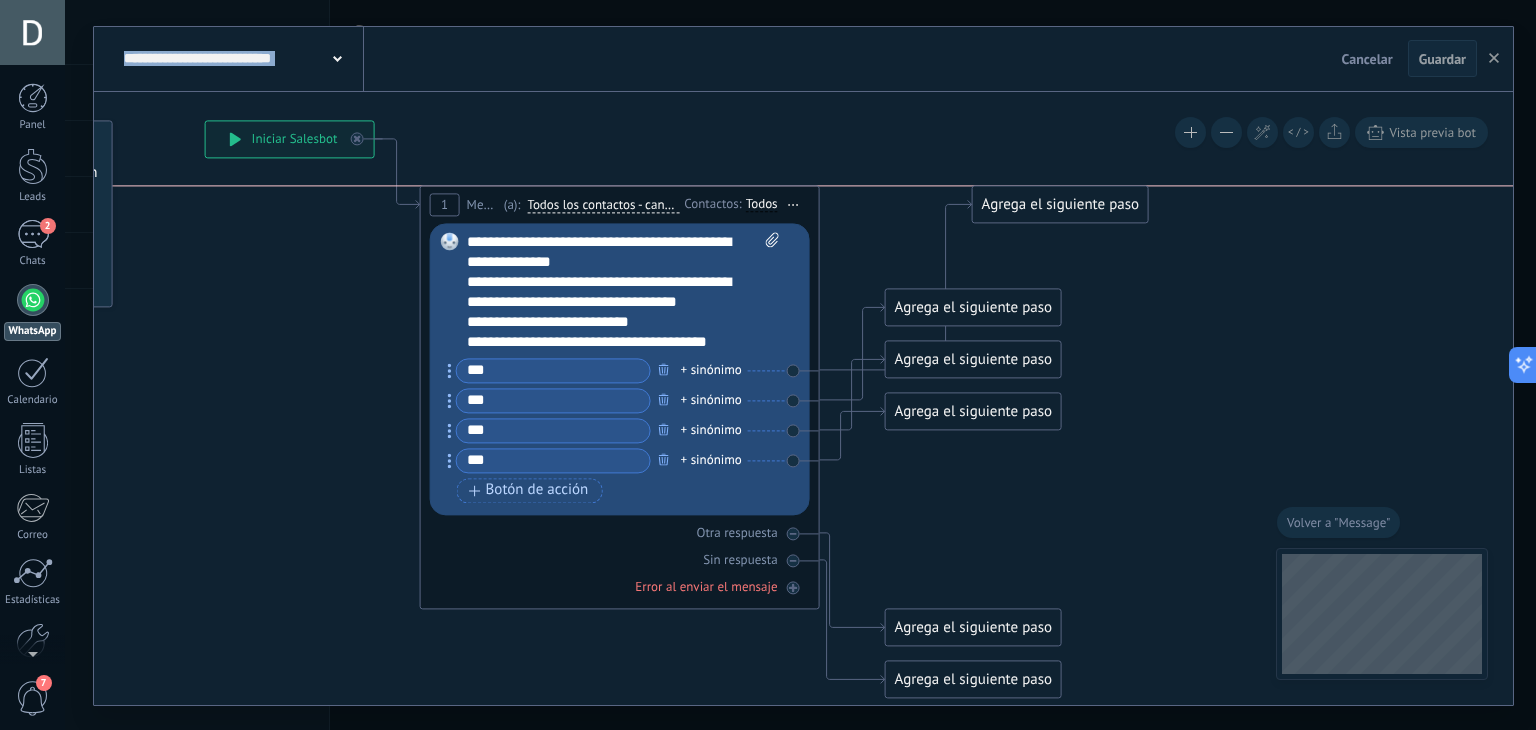 click on "Agrega el siguiente paso" at bounding box center [973, 307] 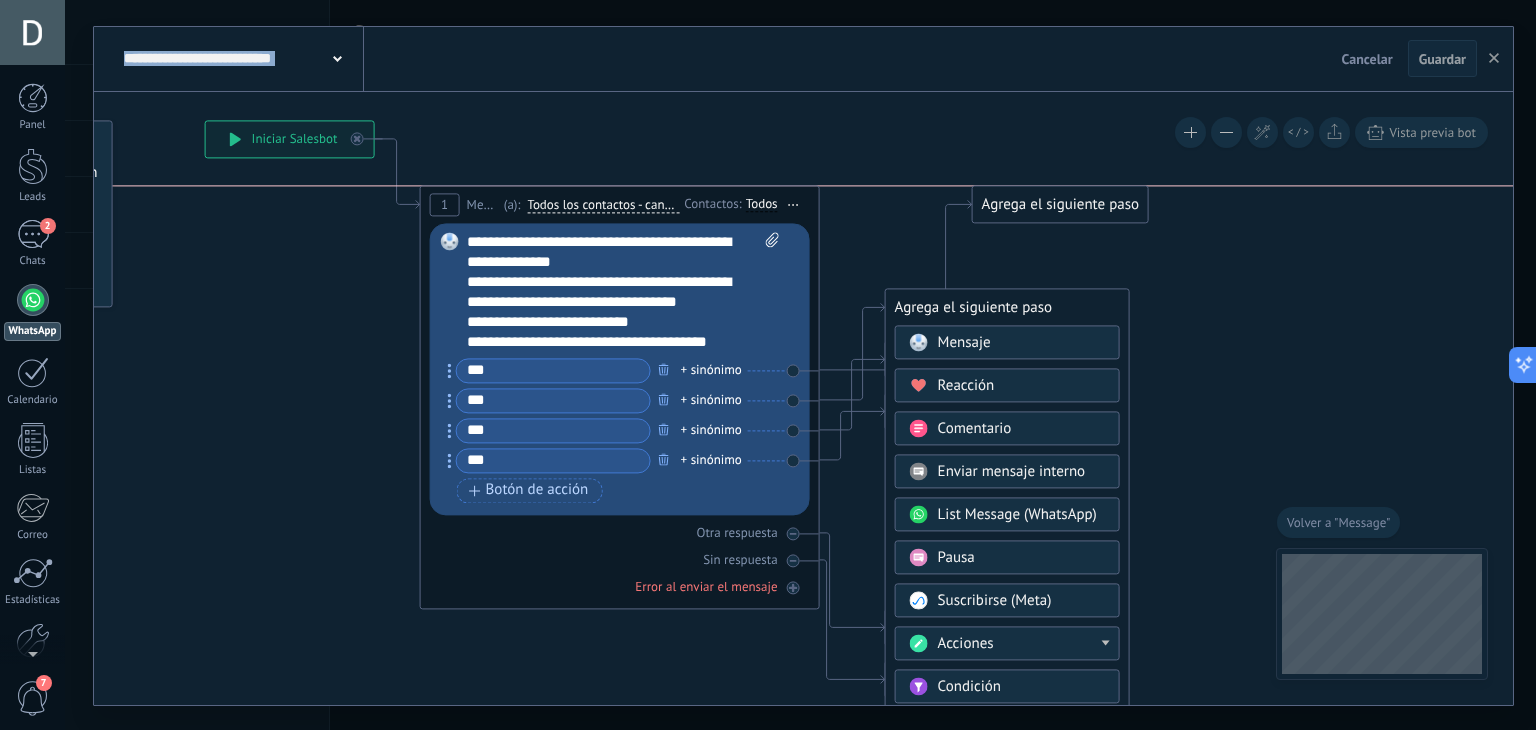 click on "Agrega el siguiente paso" at bounding box center (1007, 307) 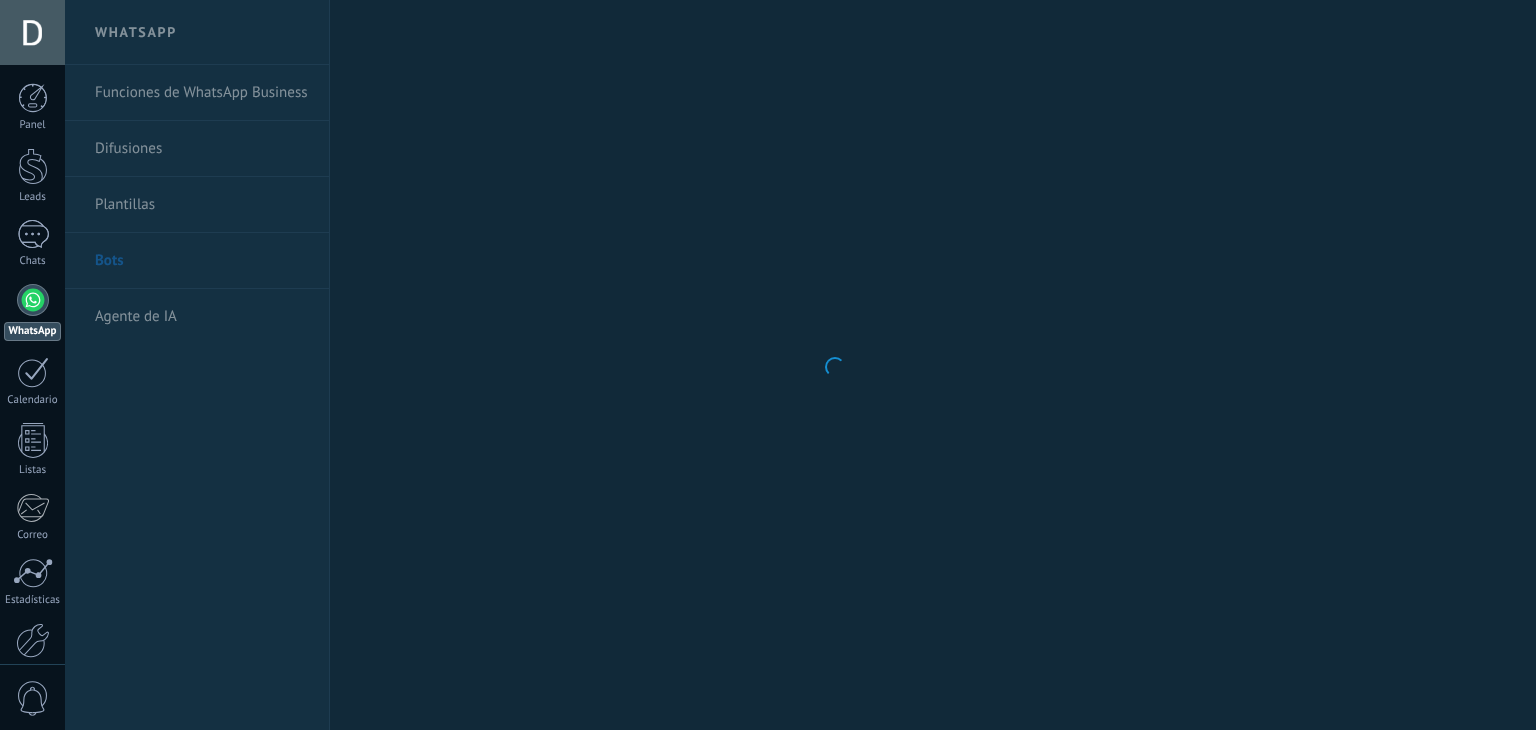 scroll, scrollTop: 0, scrollLeft: 0, axis: both 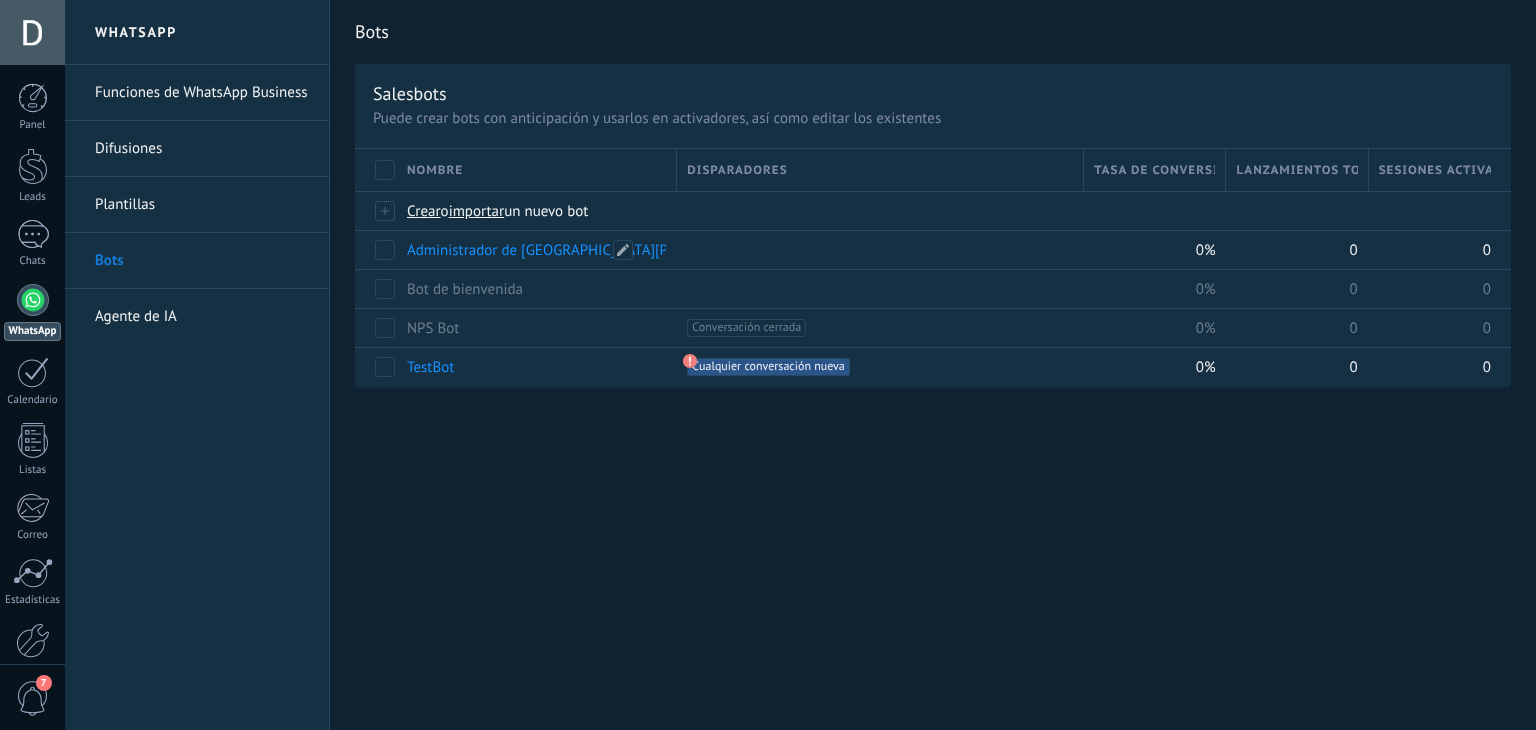 click on "Administrador de [GEOGRAPHIC_DATA][PERSON_NAME]" at bounding box center (585, 250) 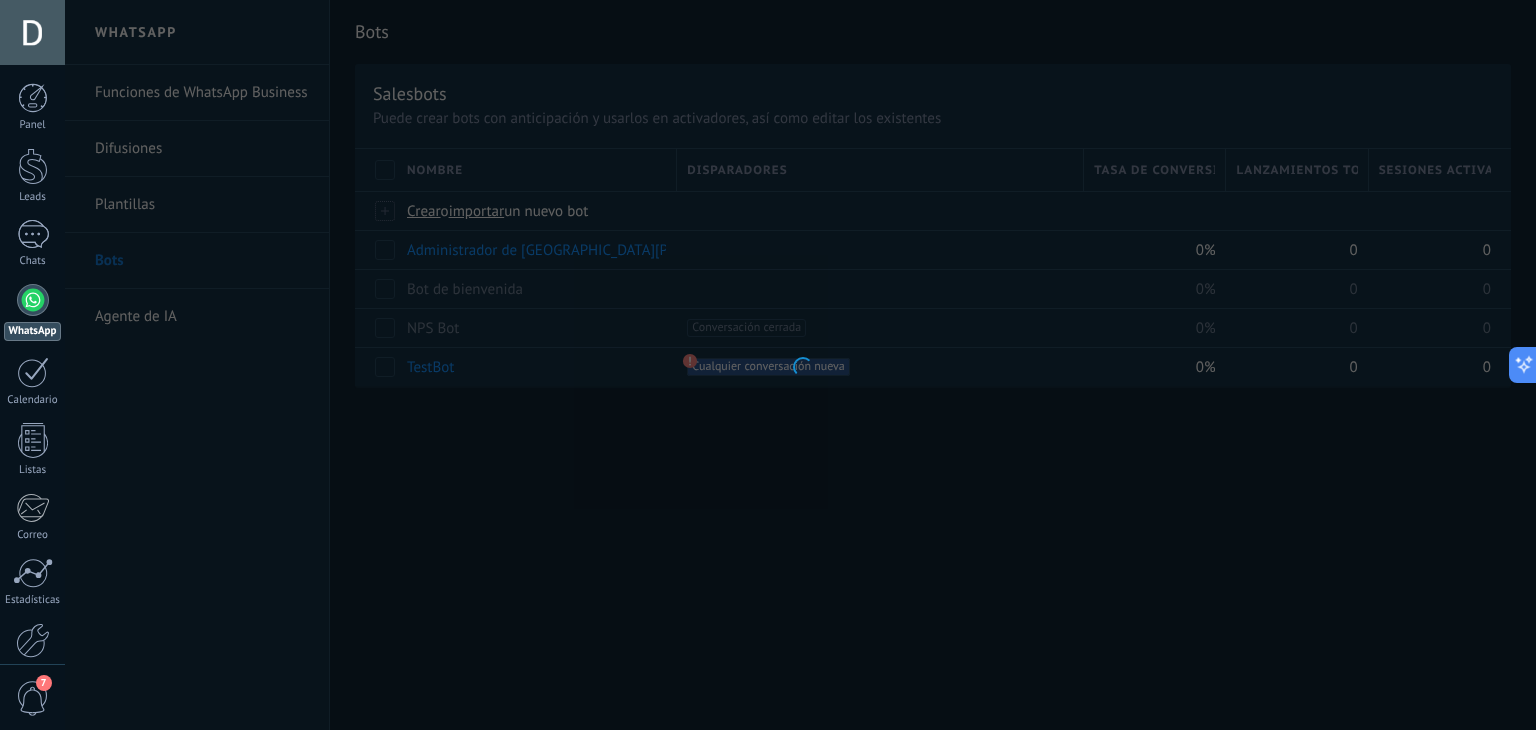 scroll, scrollTop: 203, scrollLeft: 0, axis: vertical 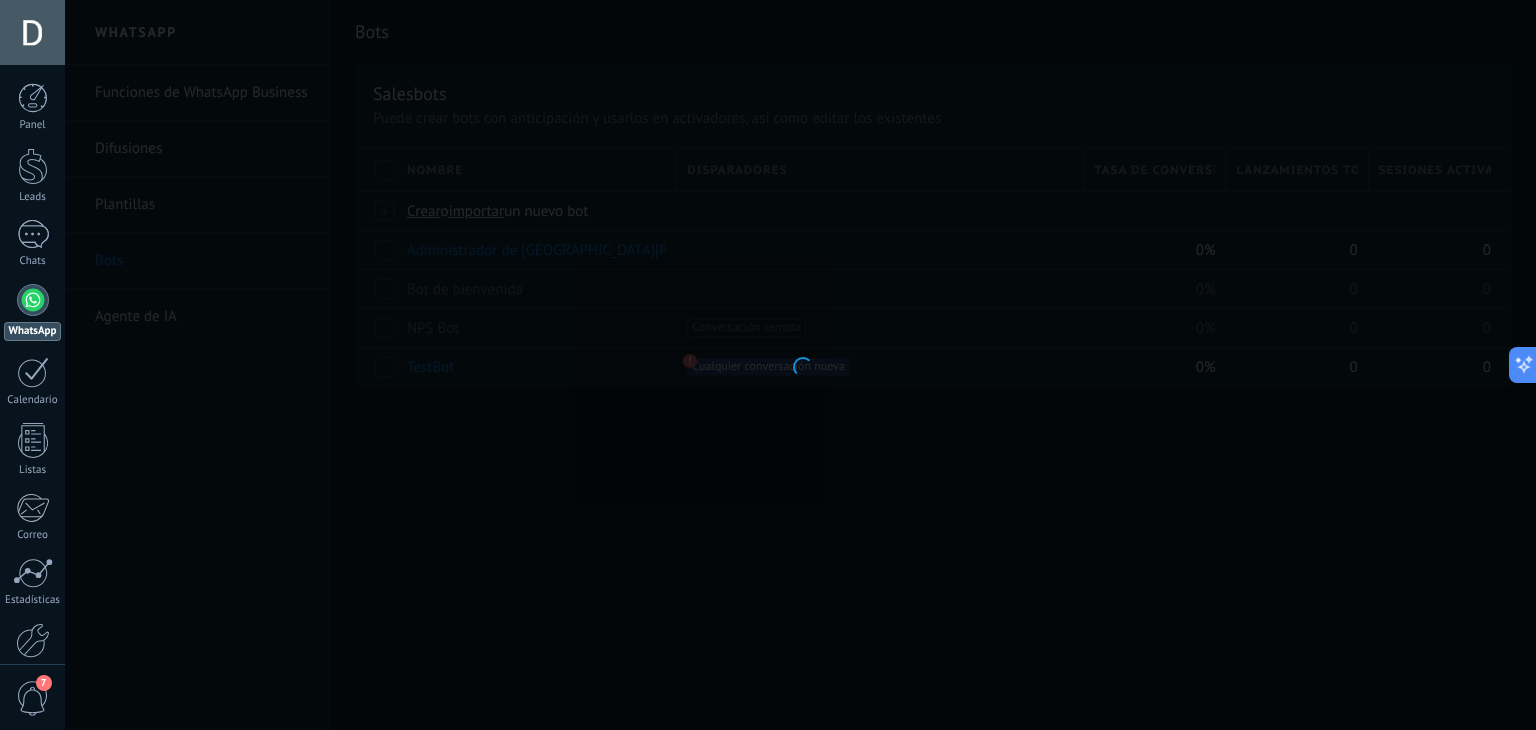 type on "**********" 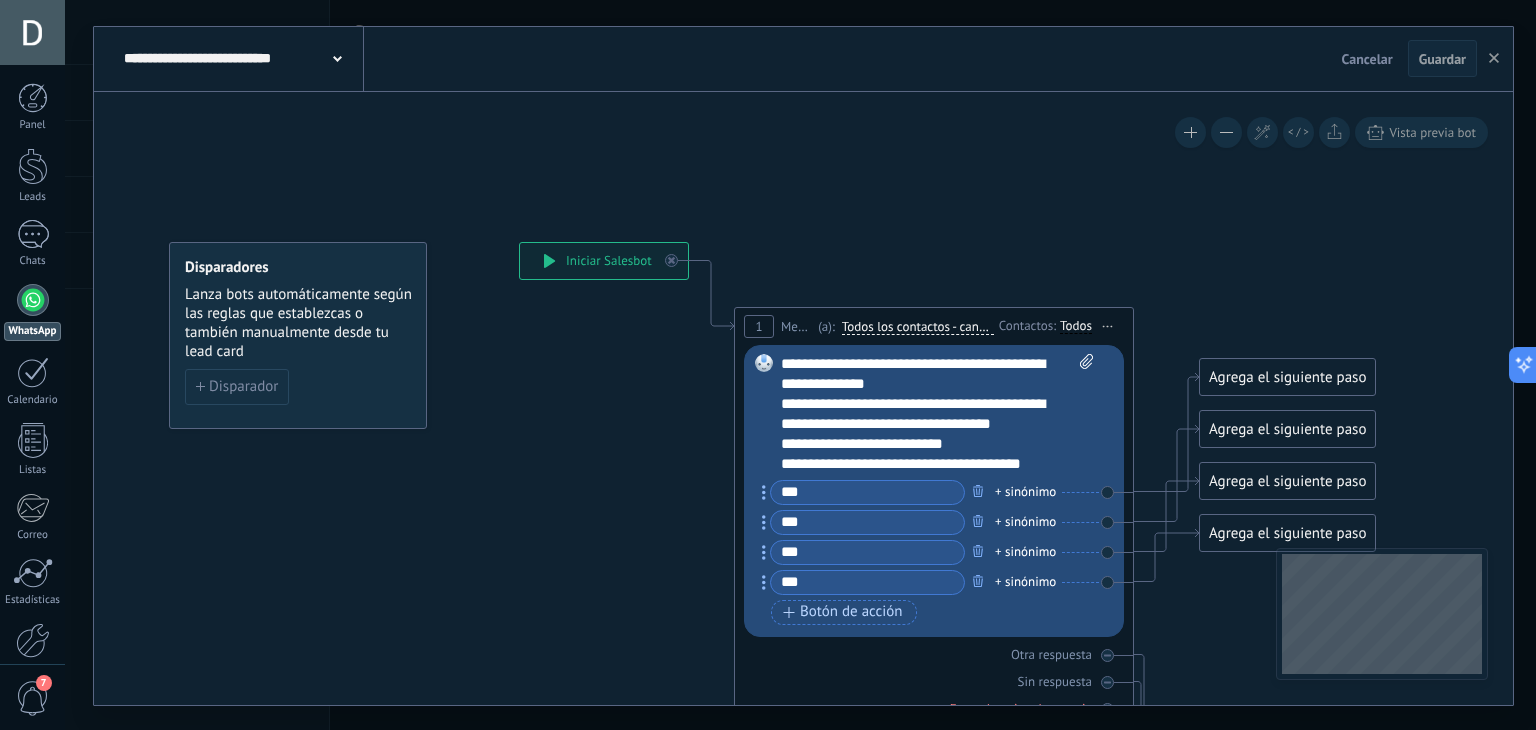 click on "Reemplazar
Quitar
Convertir a mensaje de voz
Arrastre la imagen aquí para adjuntarla.
Añadir imagen
Subir
Arrastrar y soltar
Archivo no encontrado
Escribe tu mensaje..." at bounding box center [934, 491] 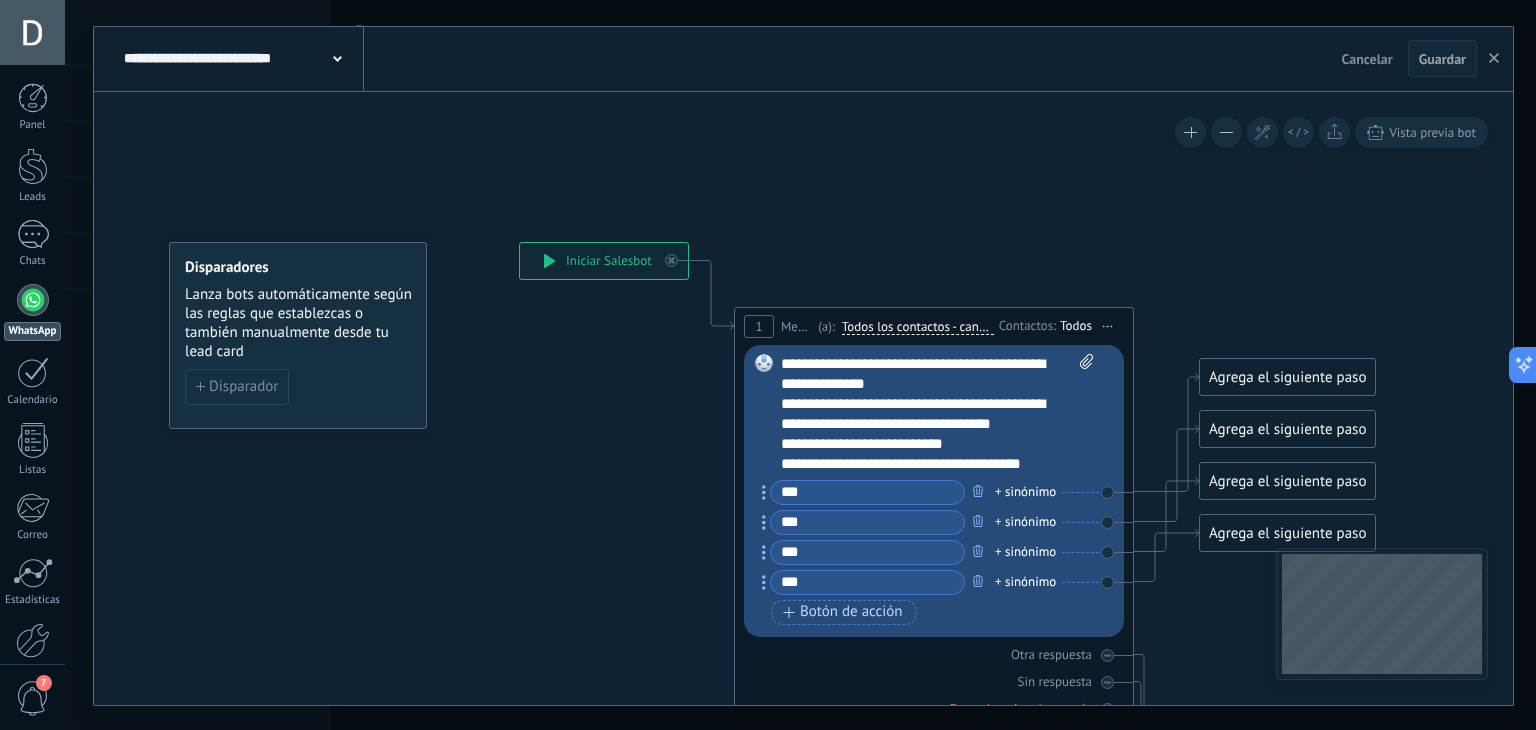 click on "Reemplazar
Quitar
Convertir a mensaje de voz
Arrastre la imagen aquí para adjuntarla.
Añadir imagen
Subir
Arrastrar y soltar
Archivo no encontrado
Escribe tu mensaje..." at bounding box center (934, 491) 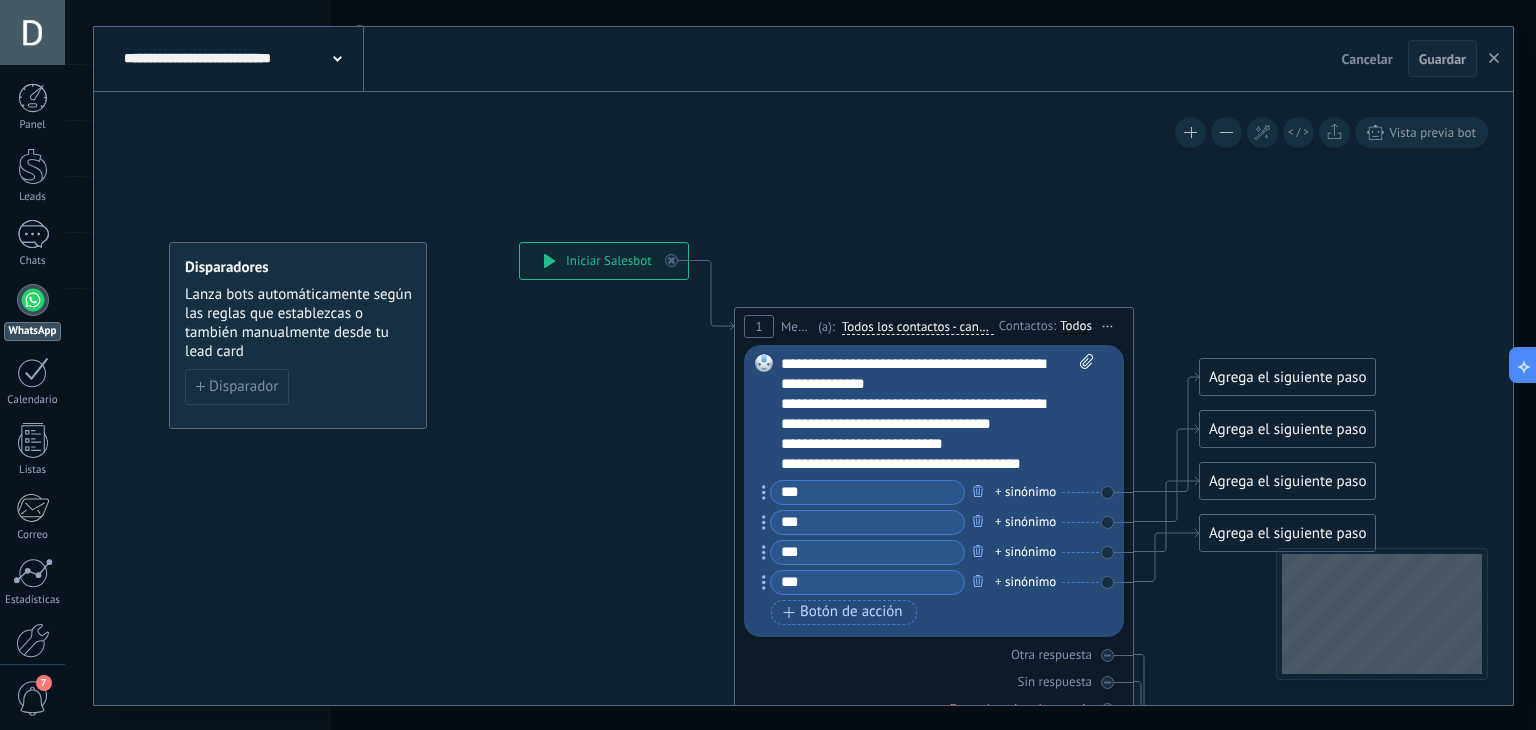 click on "1
Message
*******
(a):
Todos los contactos - canales seleccionados
Todos los contactos - canales seleccionados
Todos los contactos - canal primario
Contacto principal - canales seleccionados
Contacto principal - canal primario
Todos los contactos - canales seleccionados
Todos los contactos - canales seleccionados
Todos los contactos - canal primario" at bounding box center [934, 519] 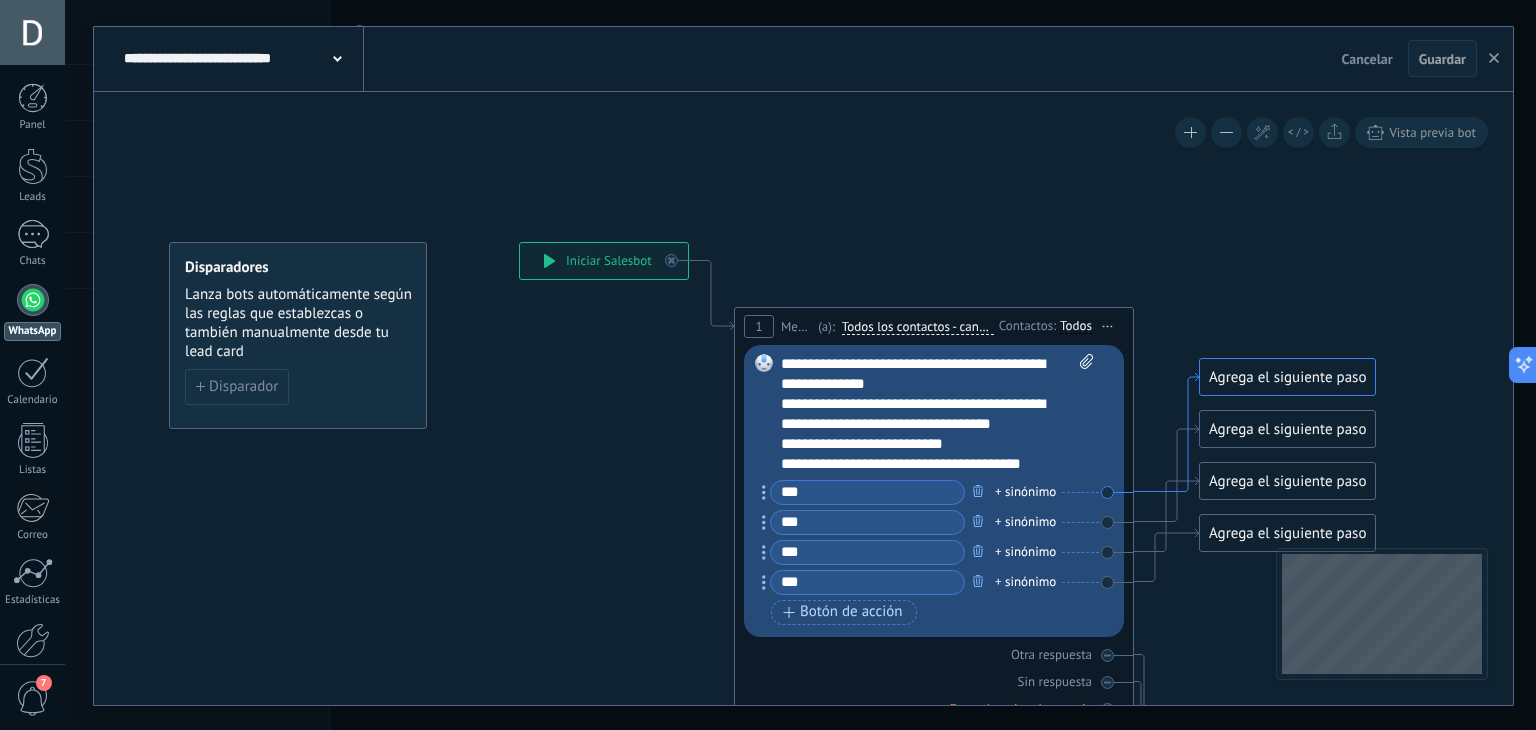 click 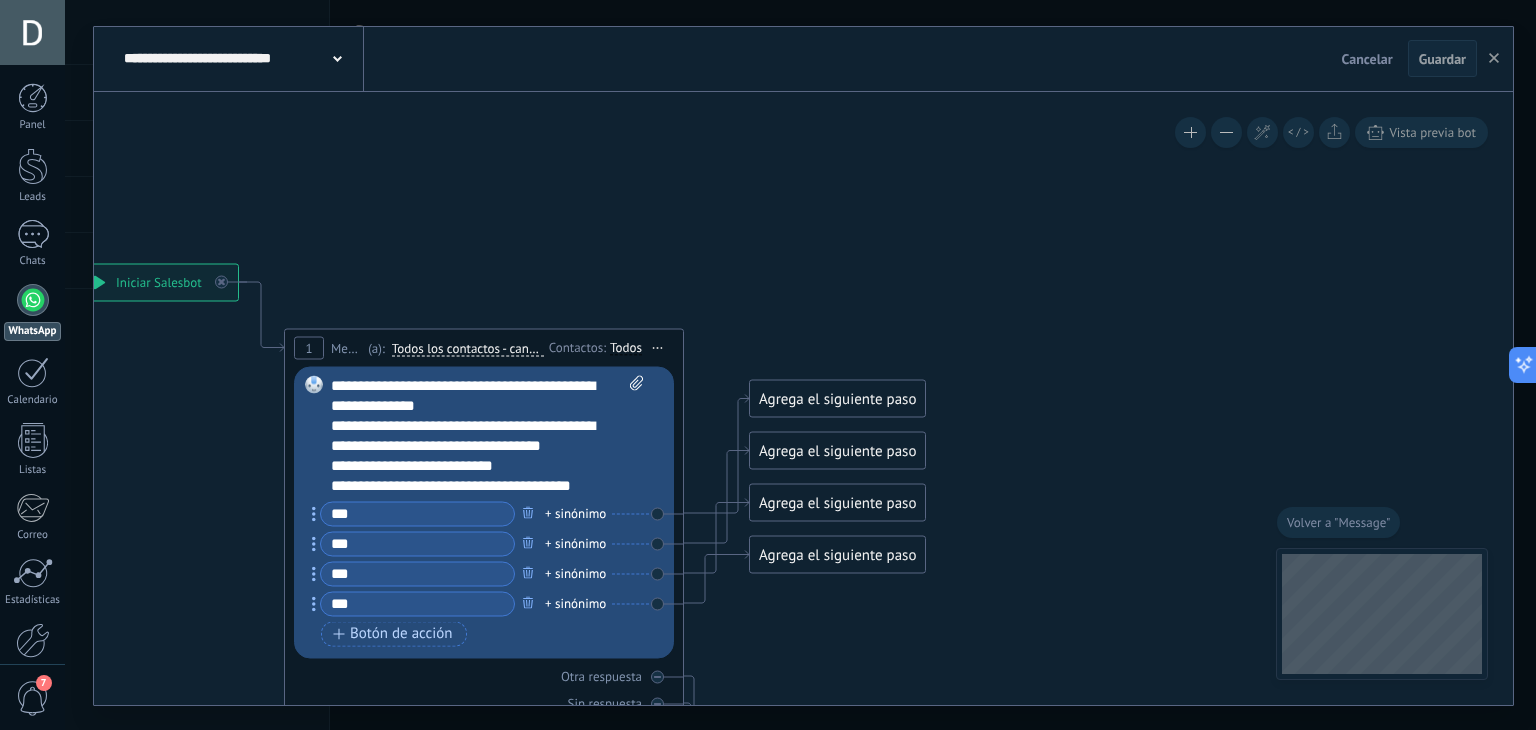 click on "Agrega el siguiente paso" at bounding box center [837, 398] 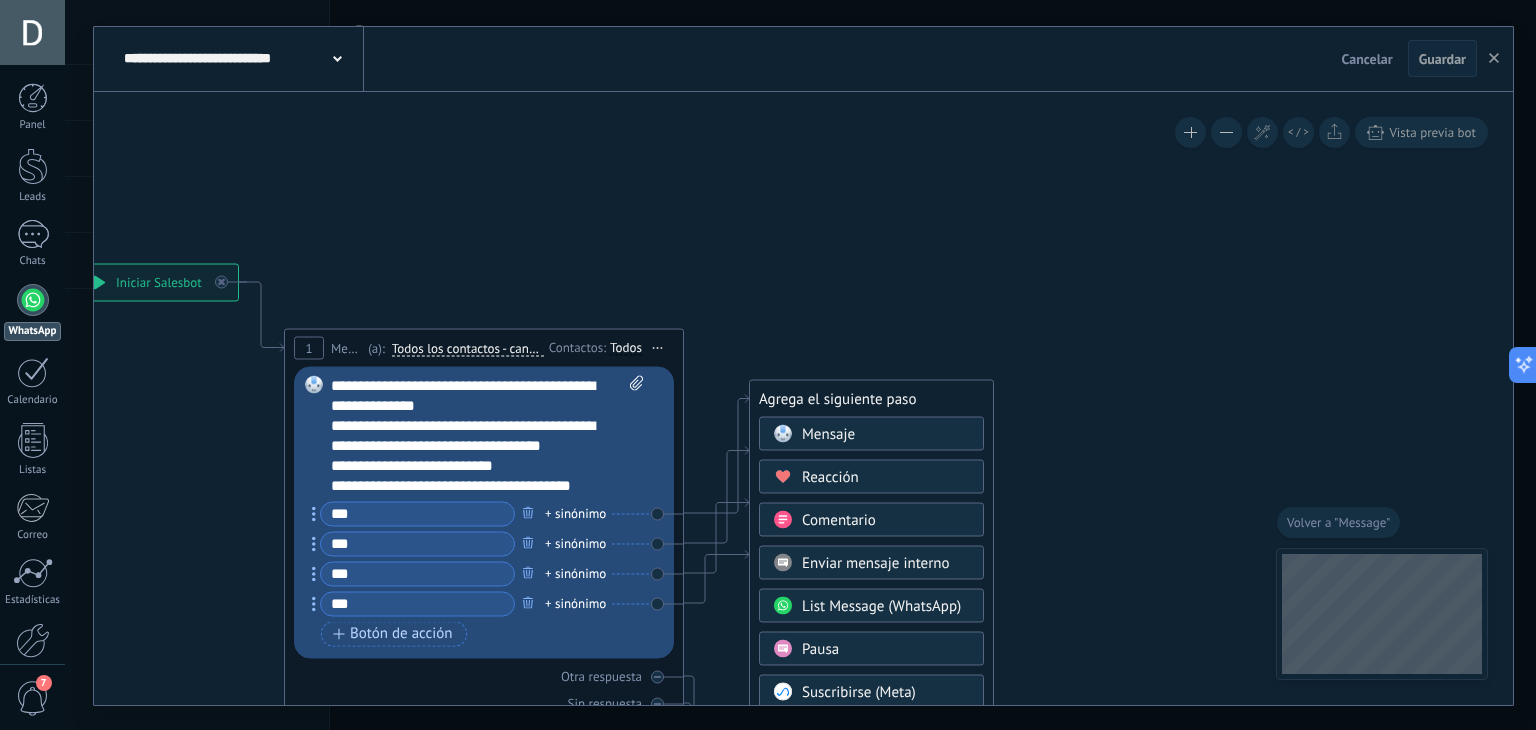 click on "Pausa" at bounding box center (886, 649) 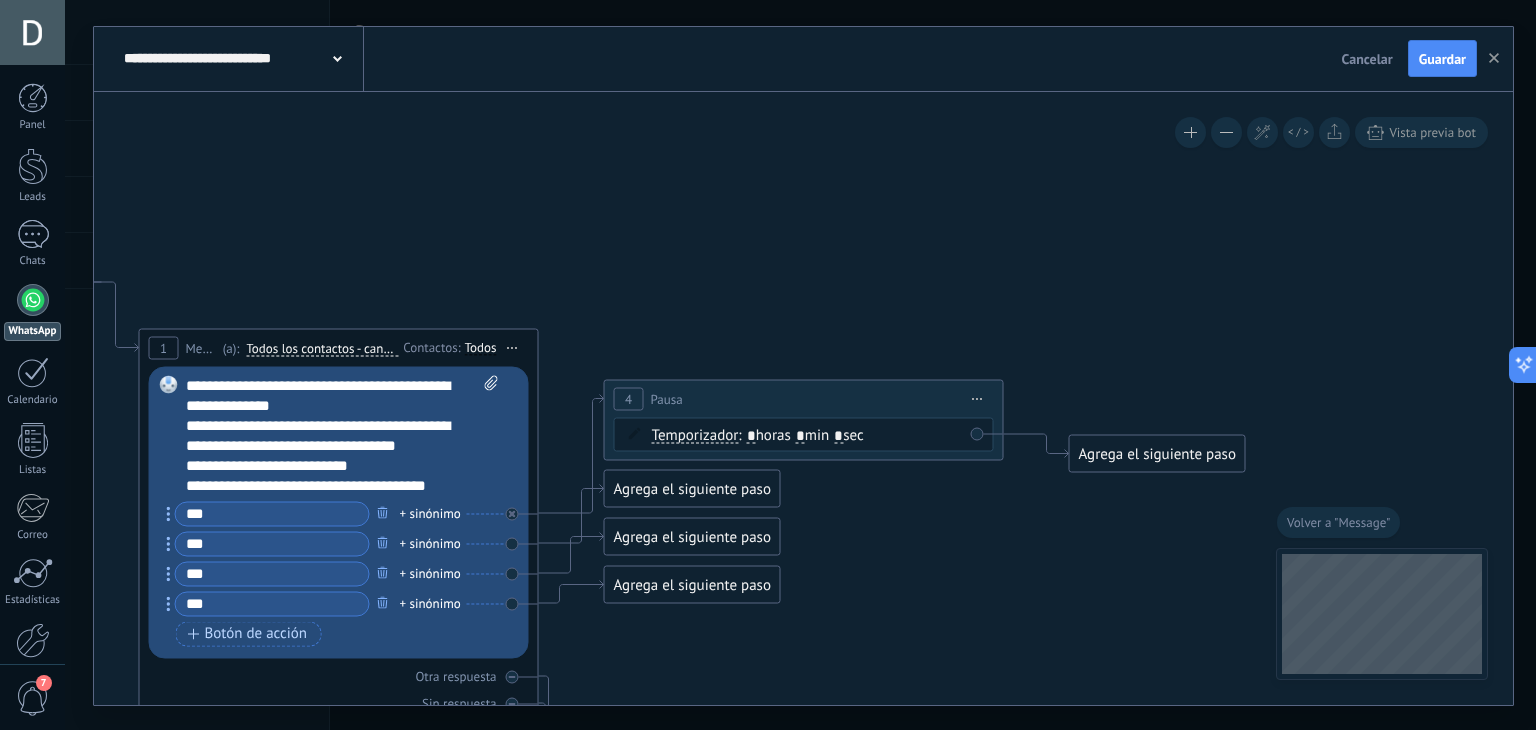 click on "Temporizador" at bounding box center (695, 435) 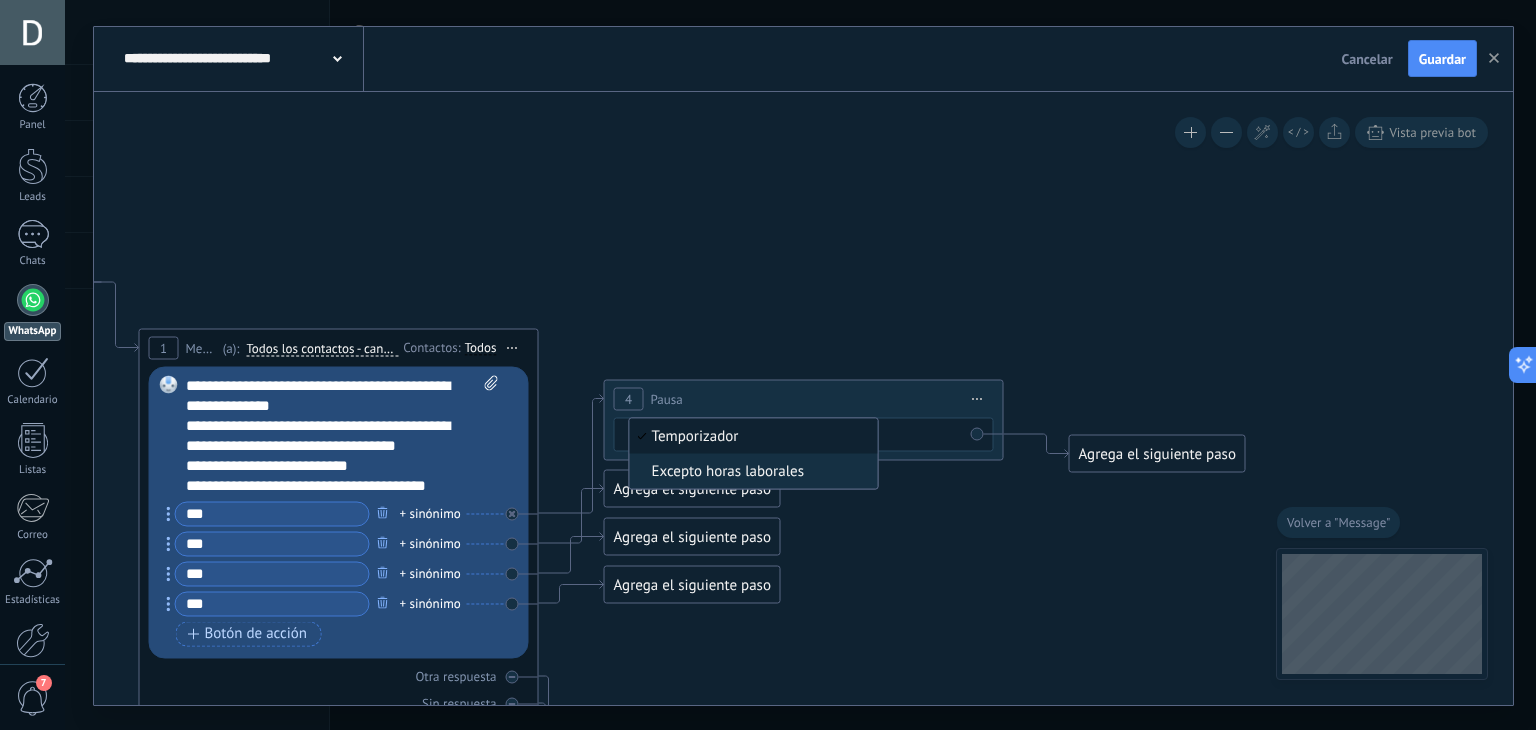 click on "4
Pausa
*****
Iniciar vista previa aquí
Cambiar nombre
Duplicar
Borrar" at bounding box center [804, 398] 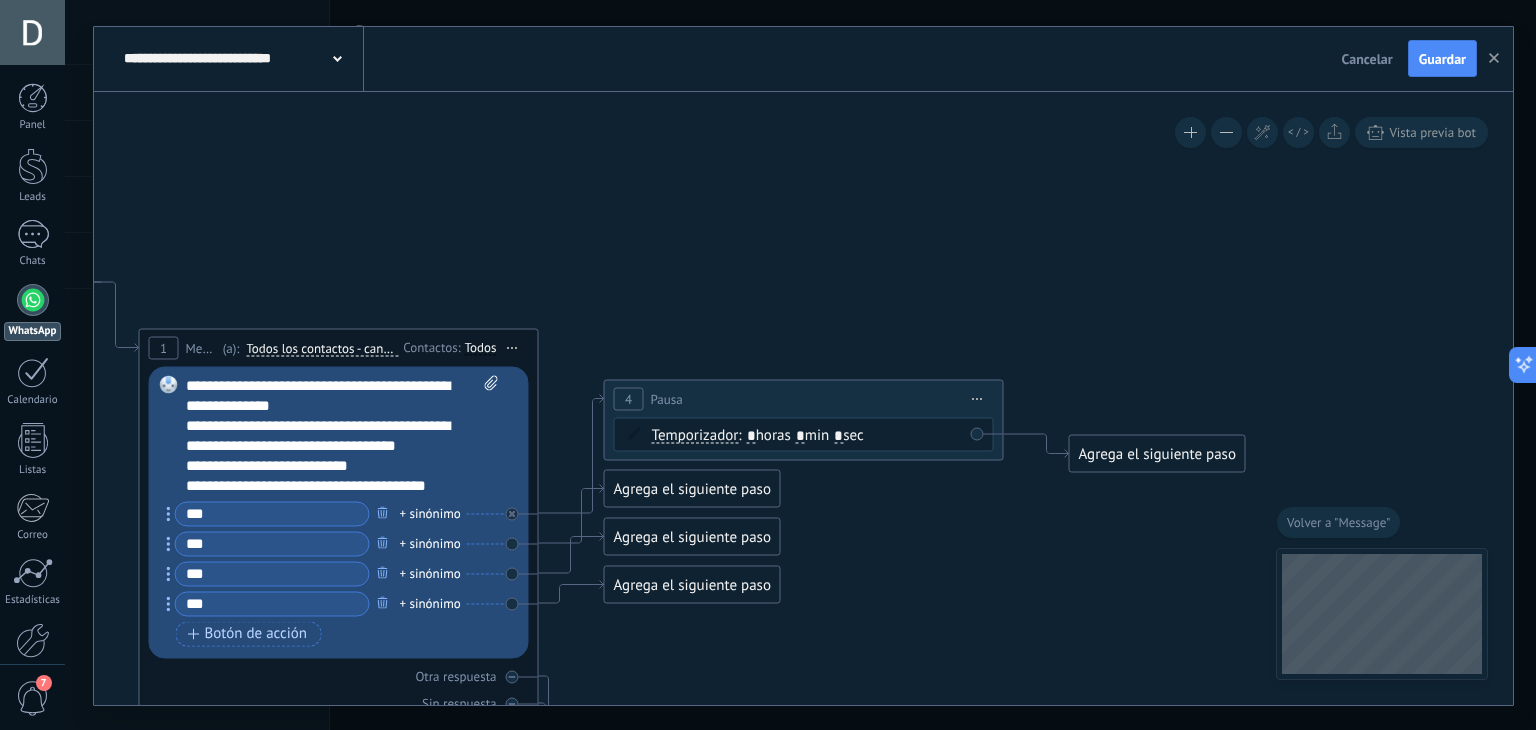 click on "4
Pausa
*****
Iniciar vista previa aquí
Cambiar nombre
Duplicar
Borrar" at bounding box center (804, 398) 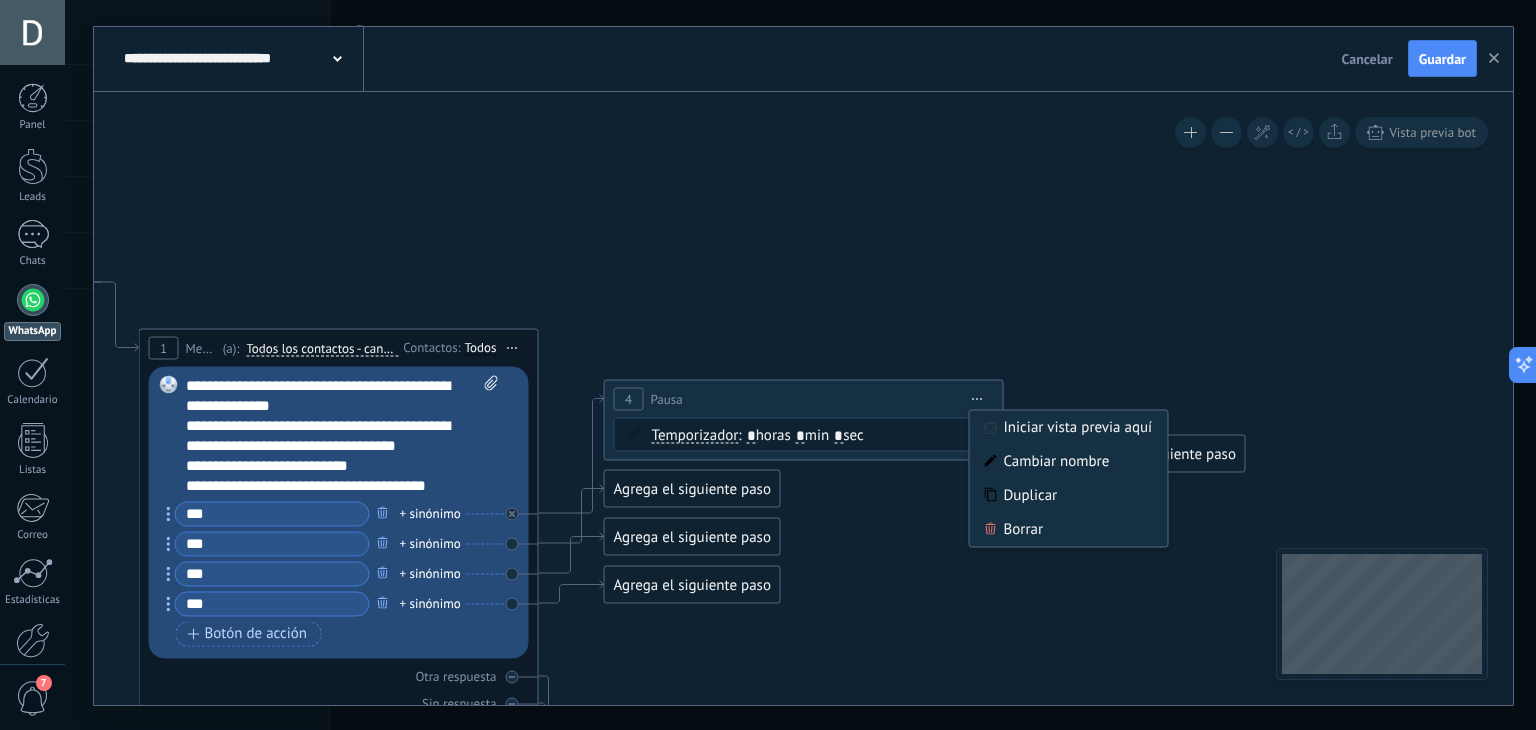 click on "Temporizador
Temporizador
Excepto horas laborales
Temporizador
Temporizador
Excepto horas laborales
:
*  horas
*  min  *  sec
:
Lu - Do" at bounding box center [804, 434] 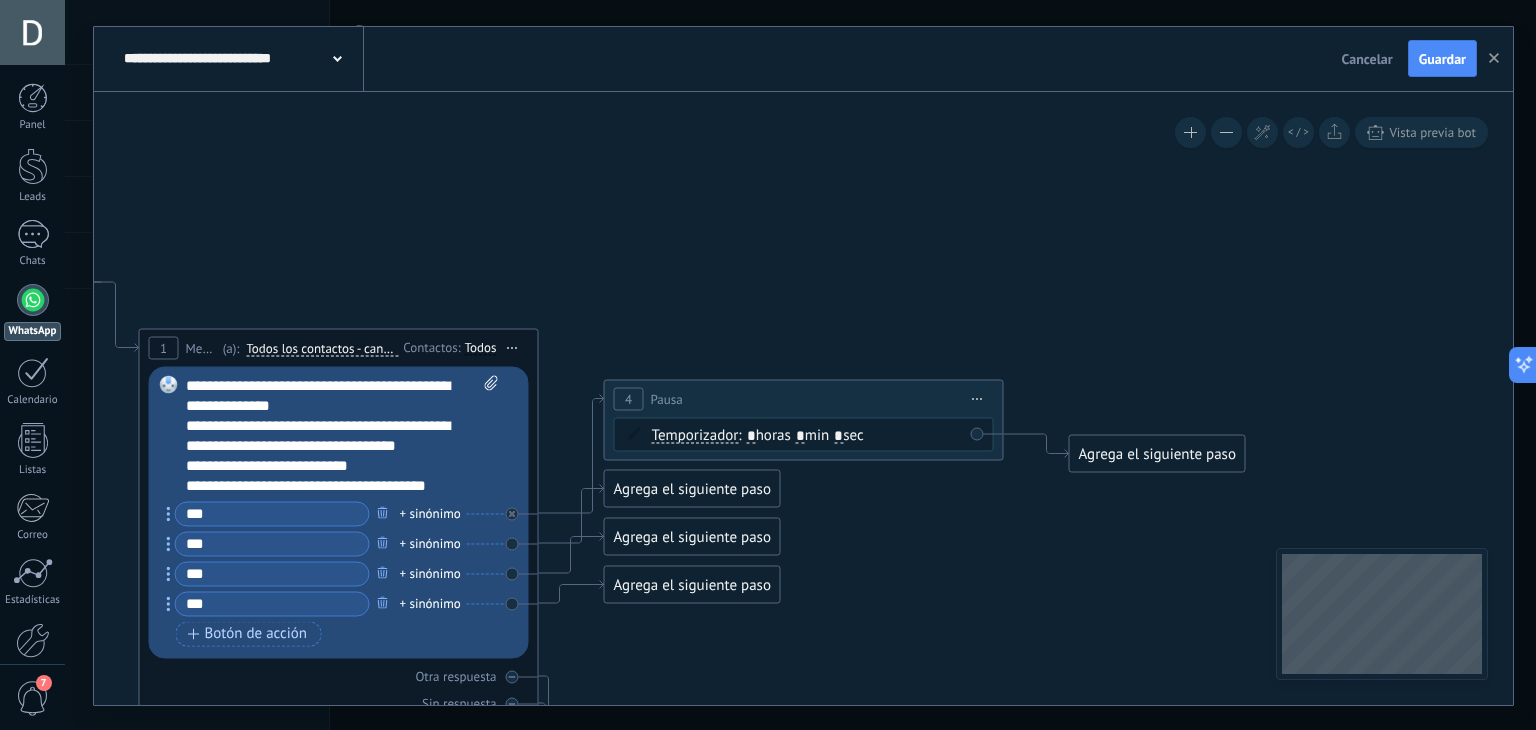 click on "Temporizador
Temporizador
Excepto horas laborales
Temporizador
Temporizador
Excepto horas laborales
:
*  horas
*  min  *  sec
:
Lu - Do" at bounding box center (804, 434) 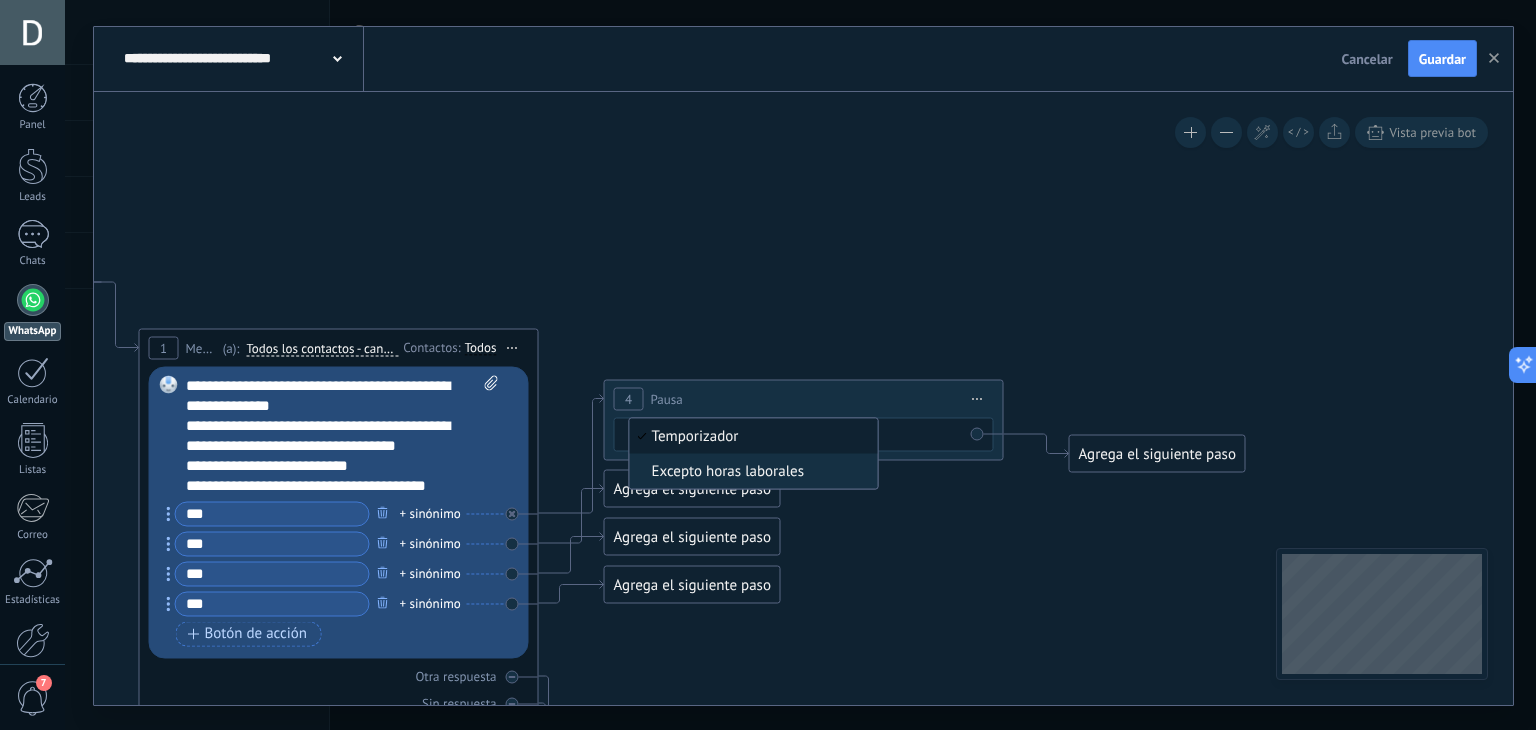 click on "Temporizador" at bounding box center (751, 436) 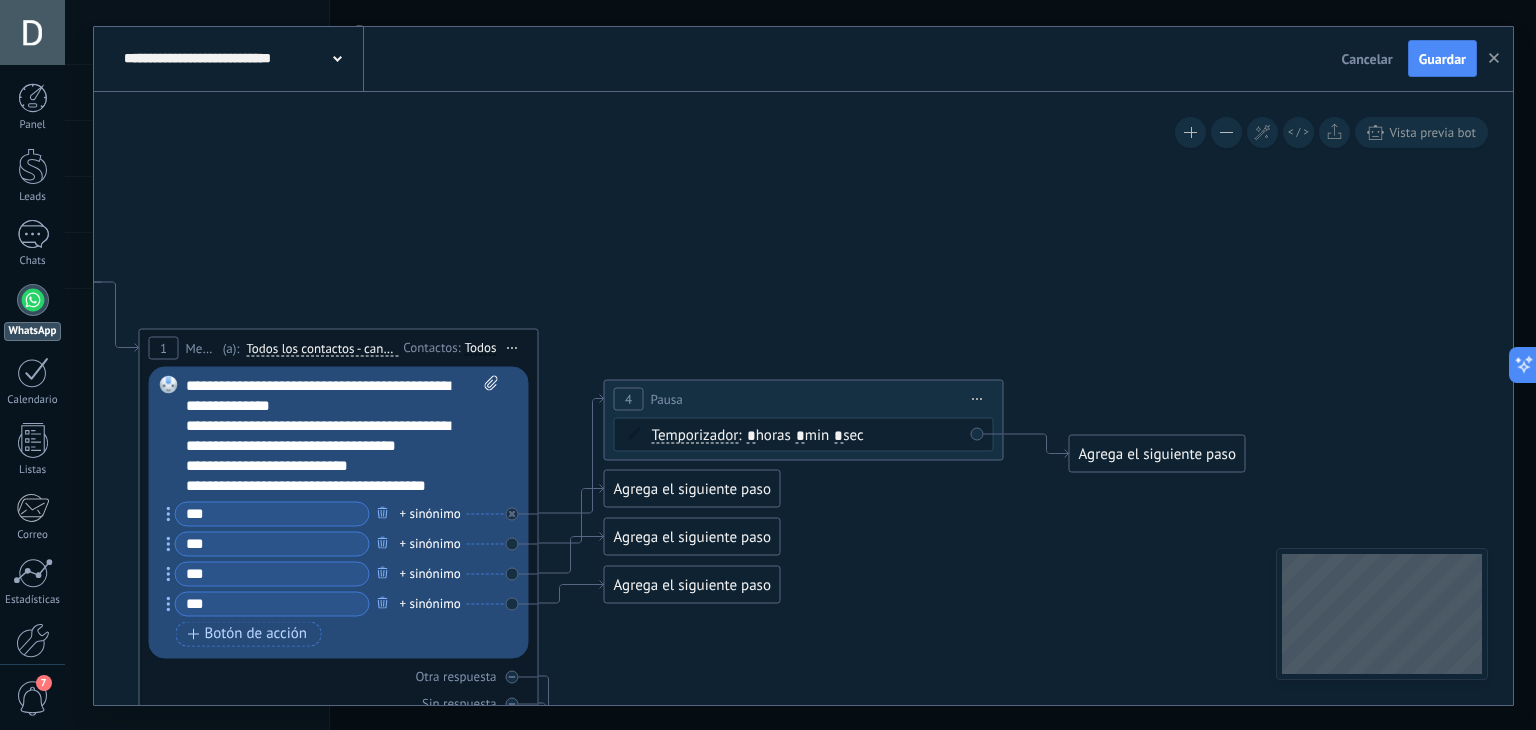 click on "Temporizador" at bounding box center [695, 435] 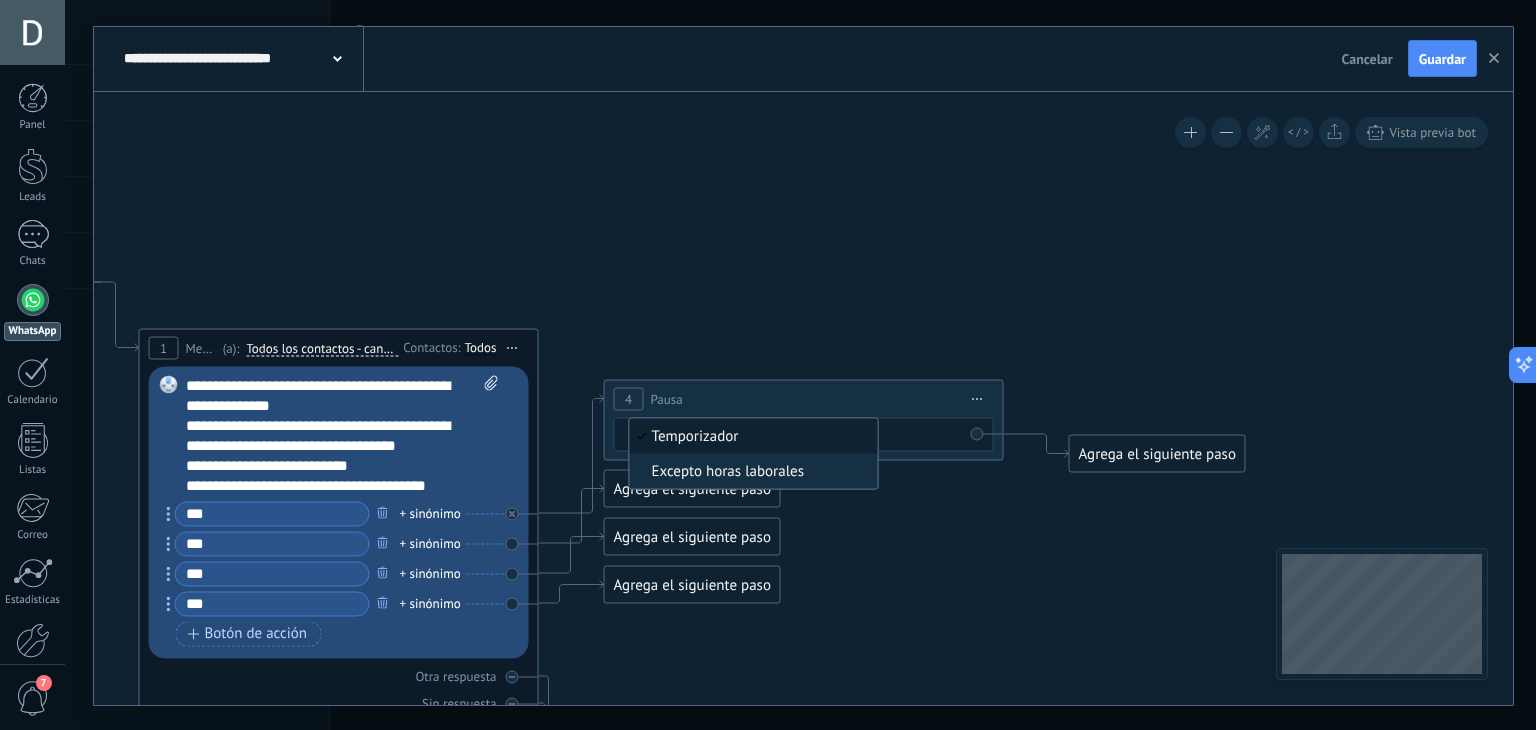 click on "4
Pausa
*****
Iniciar vista previa aquí
Cambiar nombre
Duplicar
Borrar" at bounding box center (804, 398) 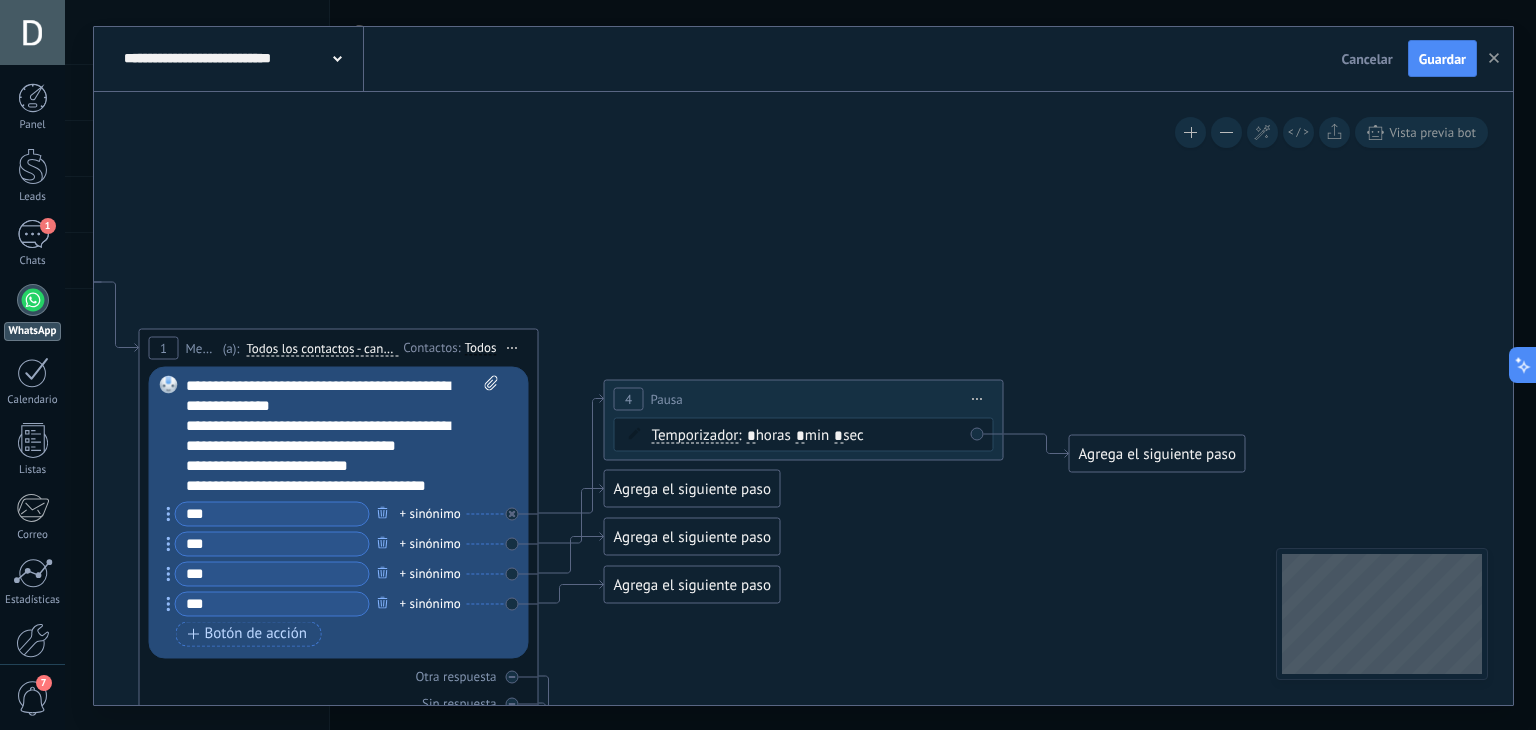 click on "Temporizador
Temporizador
Excepto horas laborales
Temporizador
Temporizador
Excepto horas laborales
:
*  horas
*  min  *  sec
:
Lu - Do
Lu" at bounding box center (807, 435) 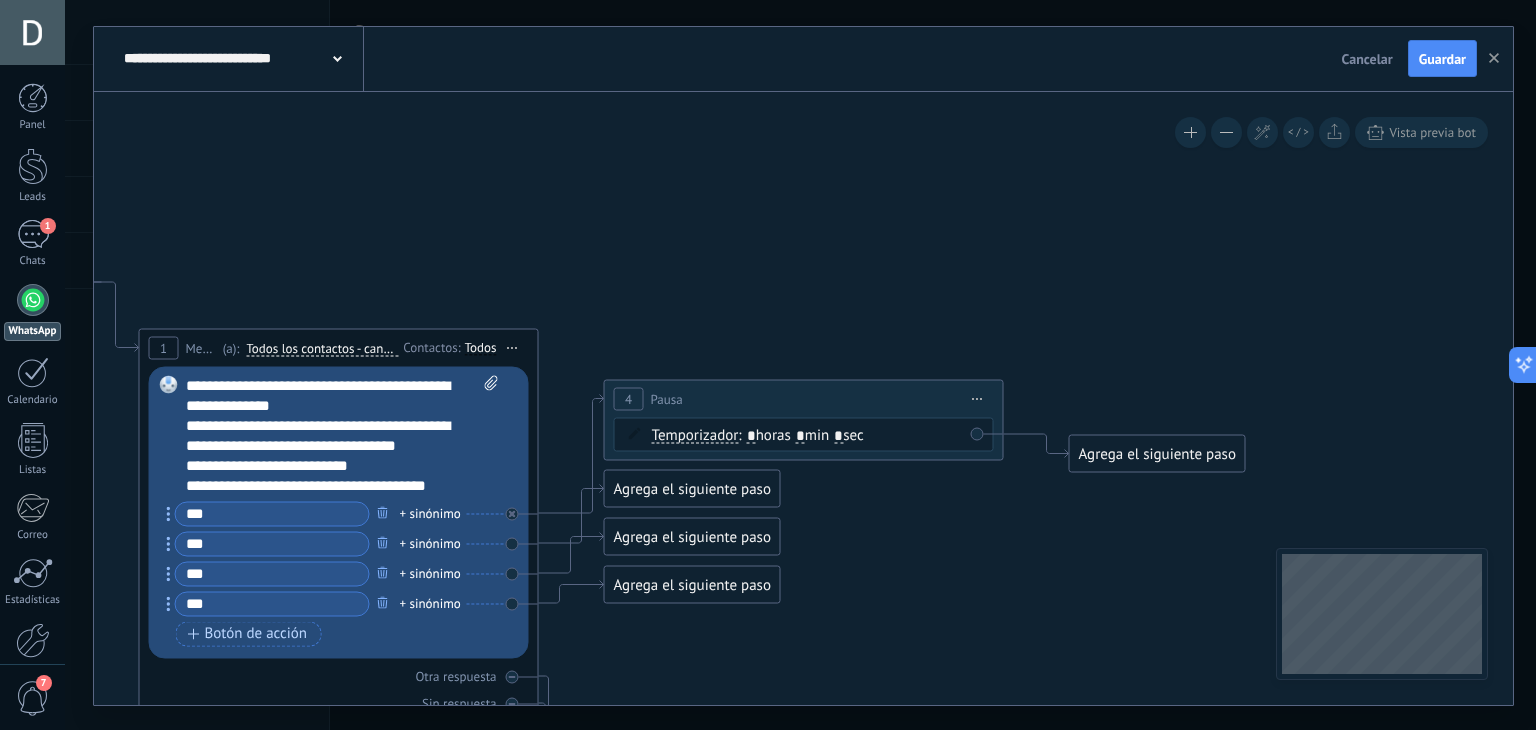 click 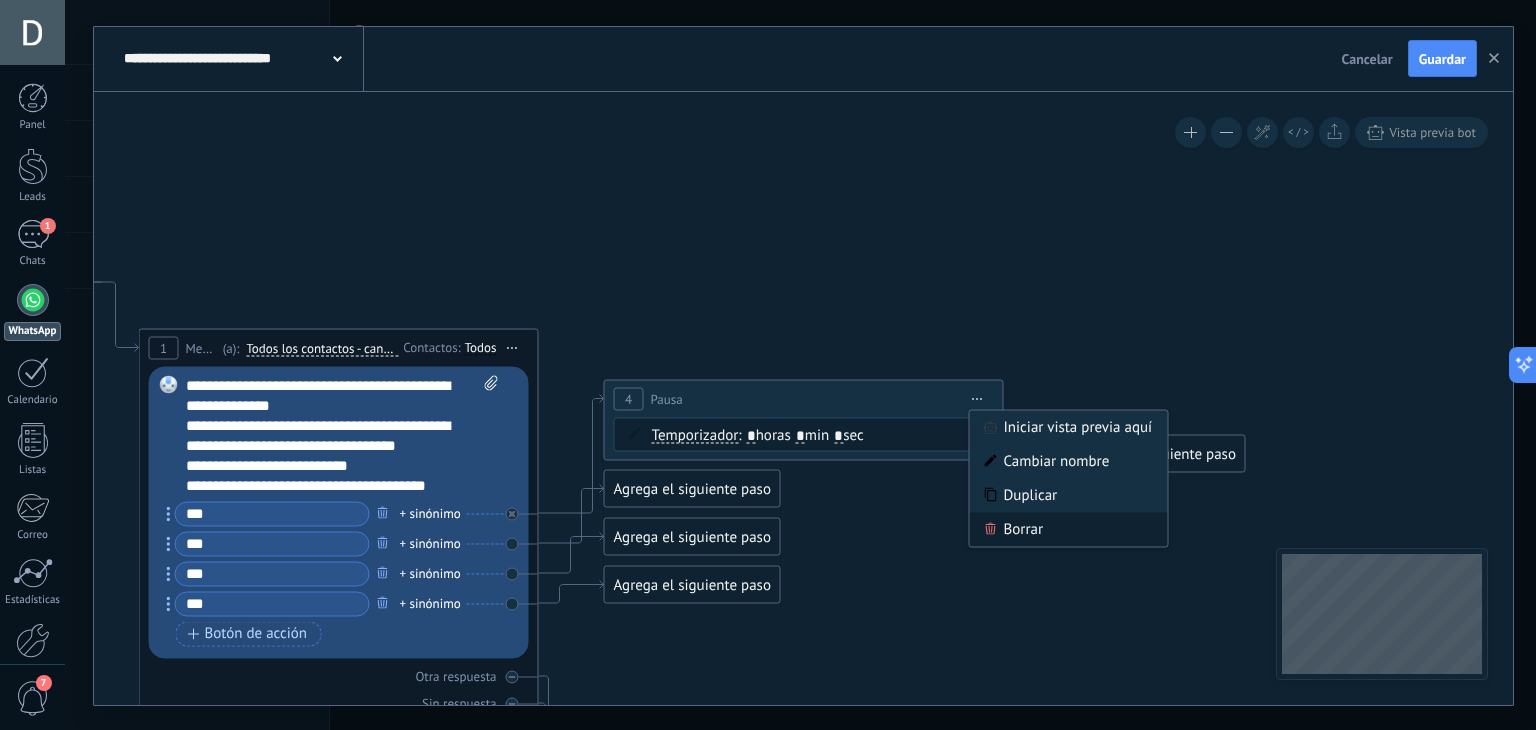 click on "Borrar" at bounding box center (1069, 529) 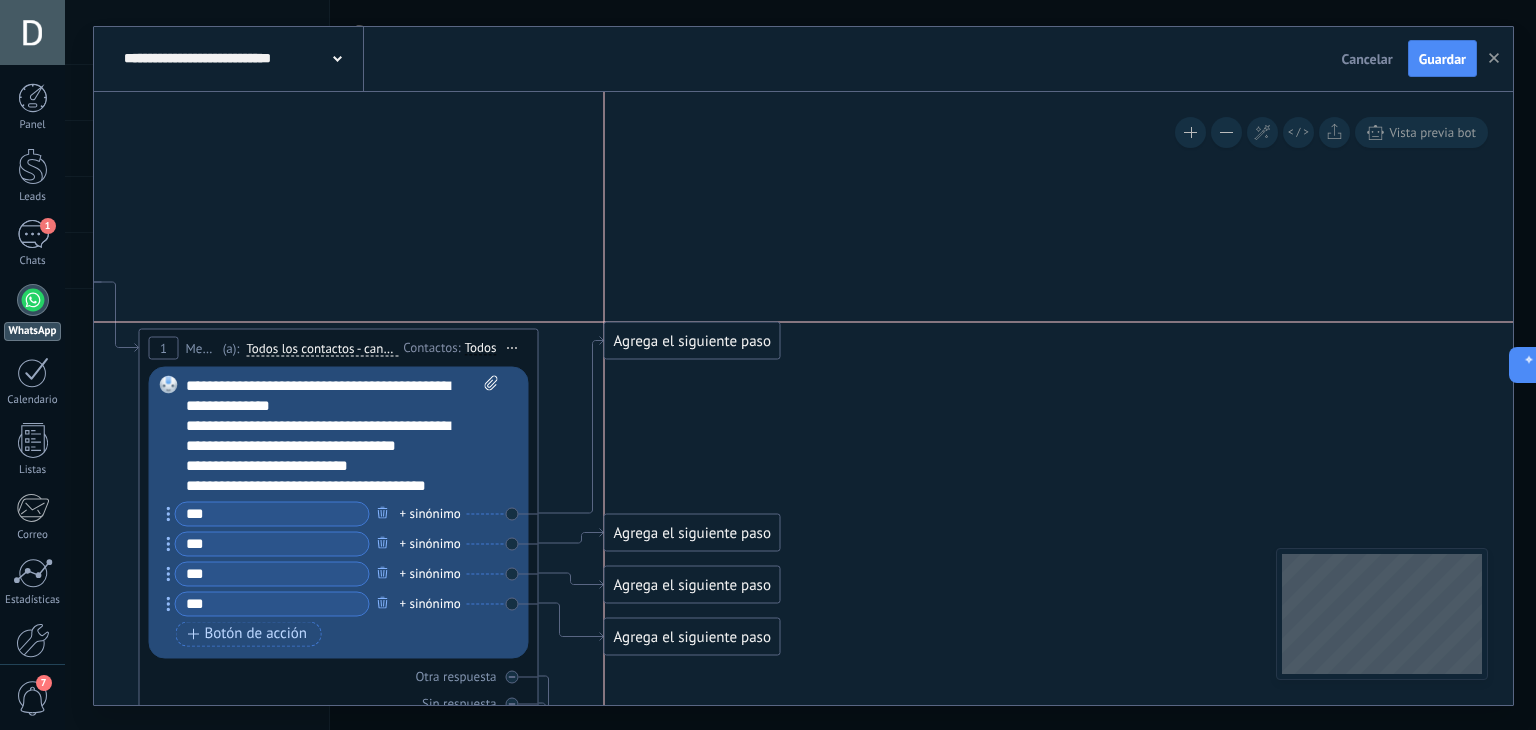 drag, startPoint x: 639, startPoint y: 676, endPoint x: 642, endPoint y: 319, distance: 357.0126 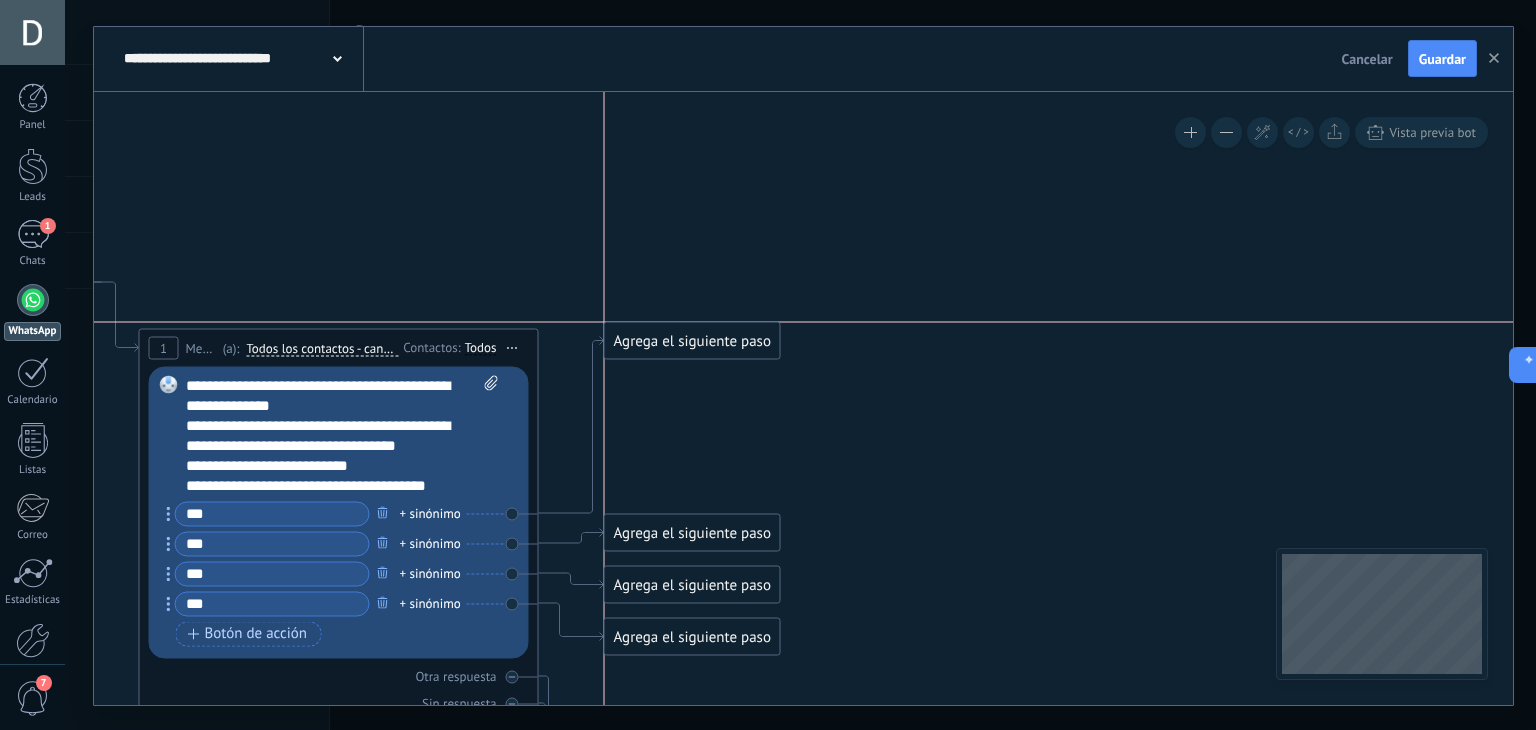click on "**********" at bounding box center (-76, 263) 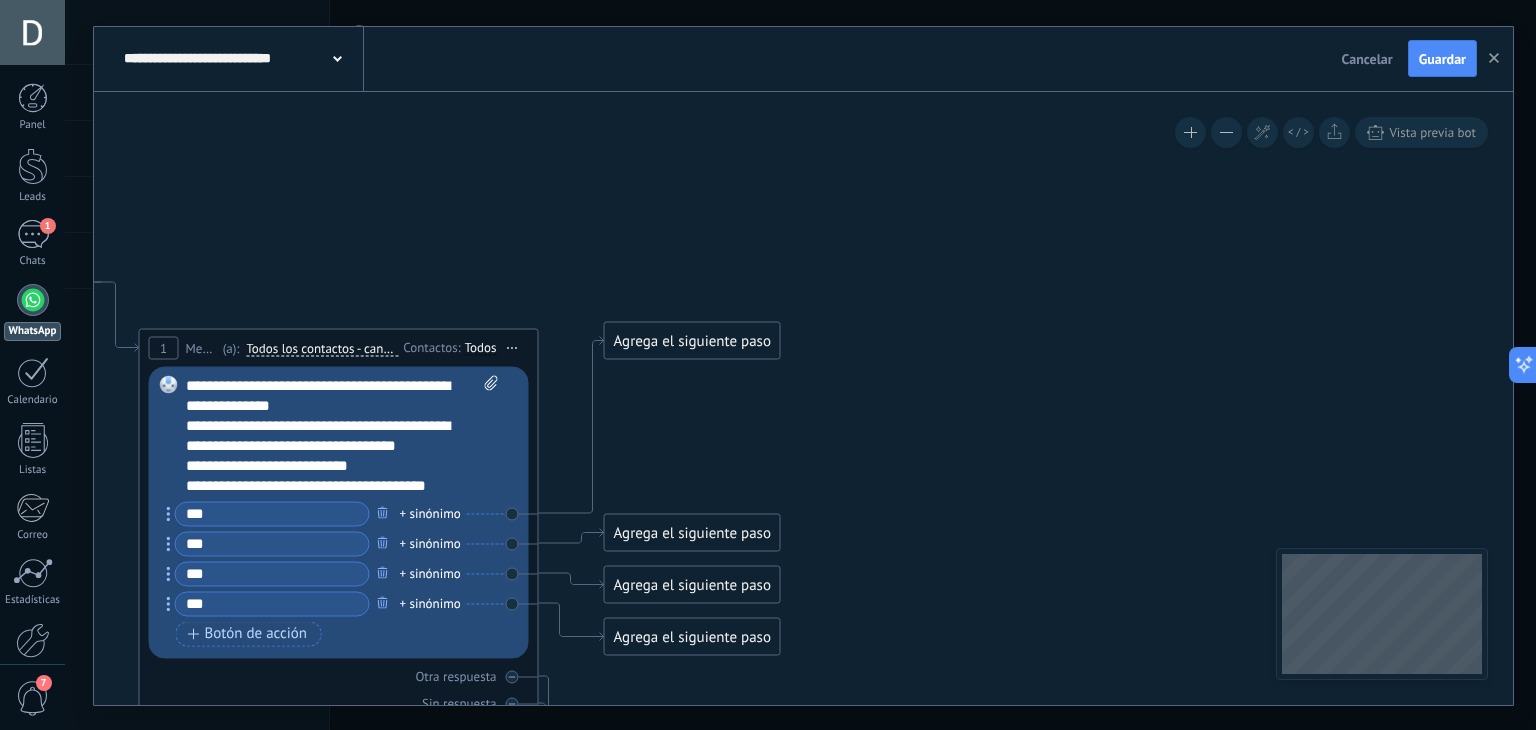 click on "Agrega el siguiente paso" at bounding box center [692, 340] 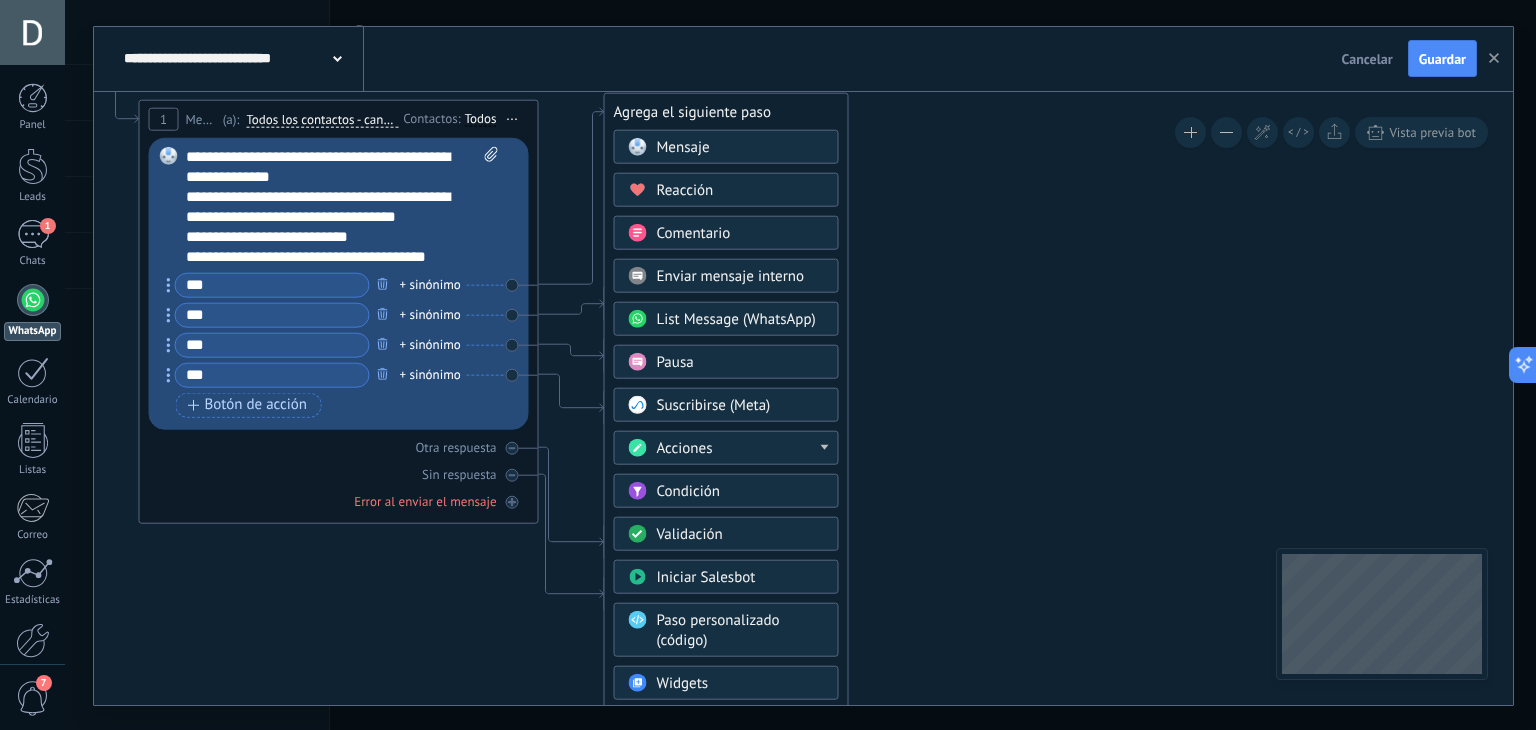 click on "Acciones" at bounding box center [685, 447] 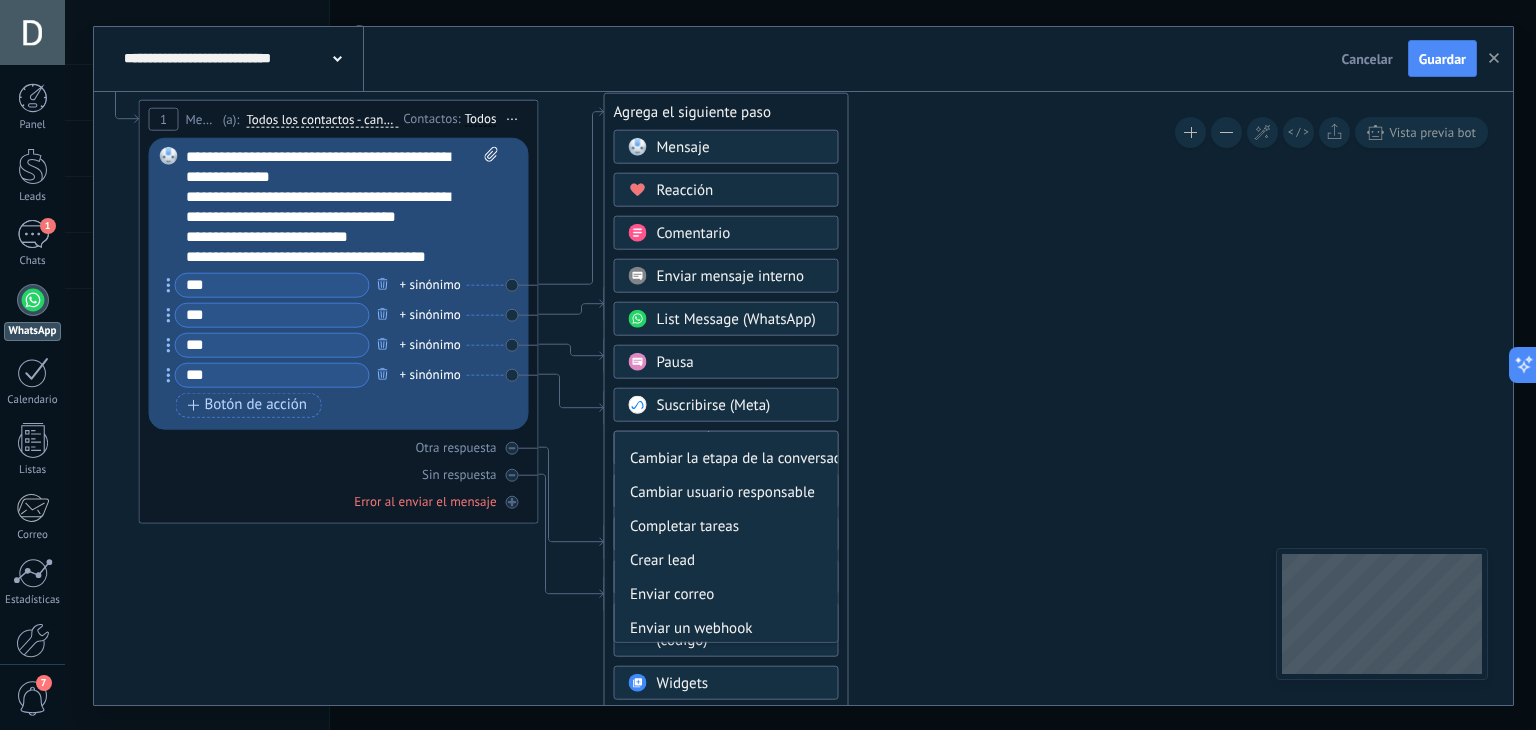 scroll, scrollTop: 121, scrollLeft: 0, axis: vertical 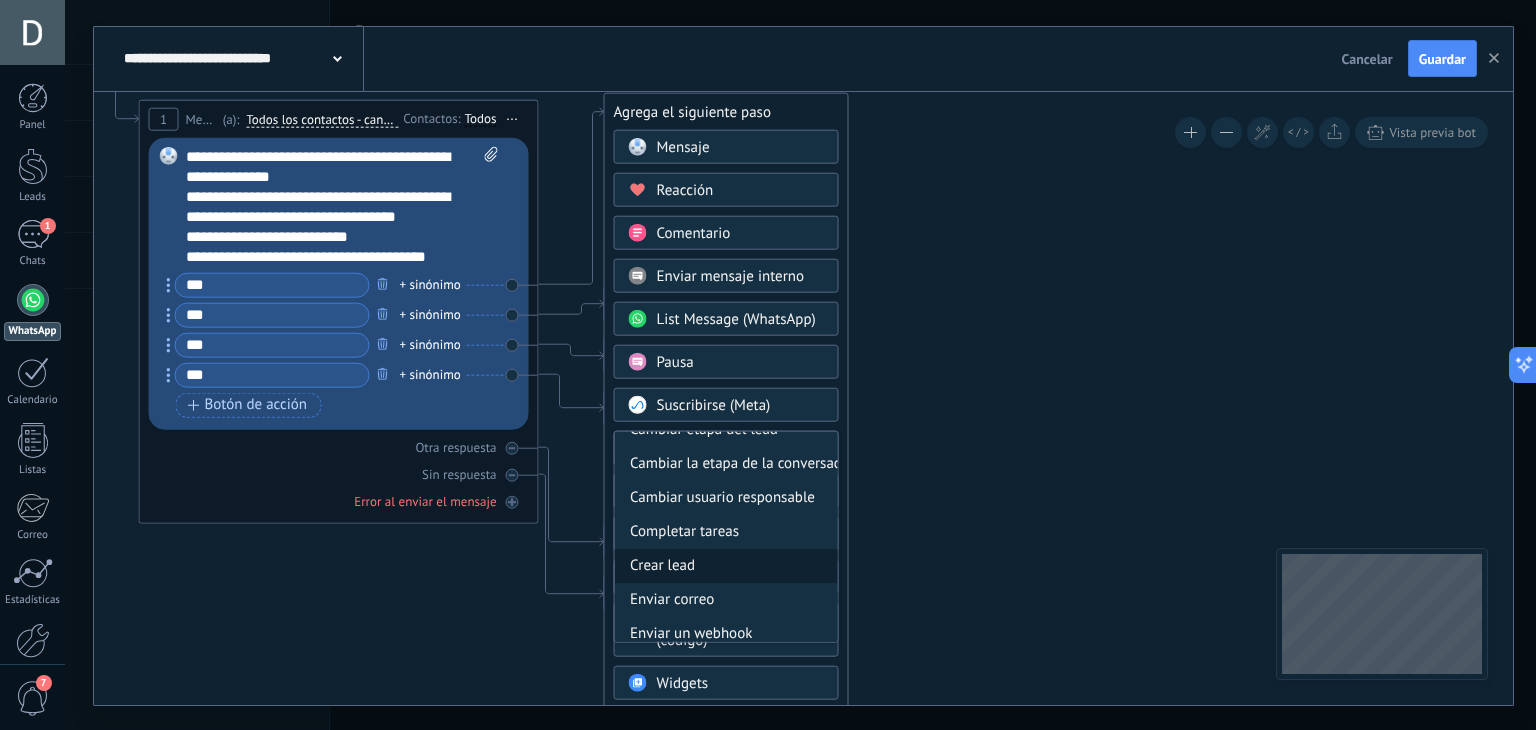 click on "Crear lead" at bounding box center [726, 565] 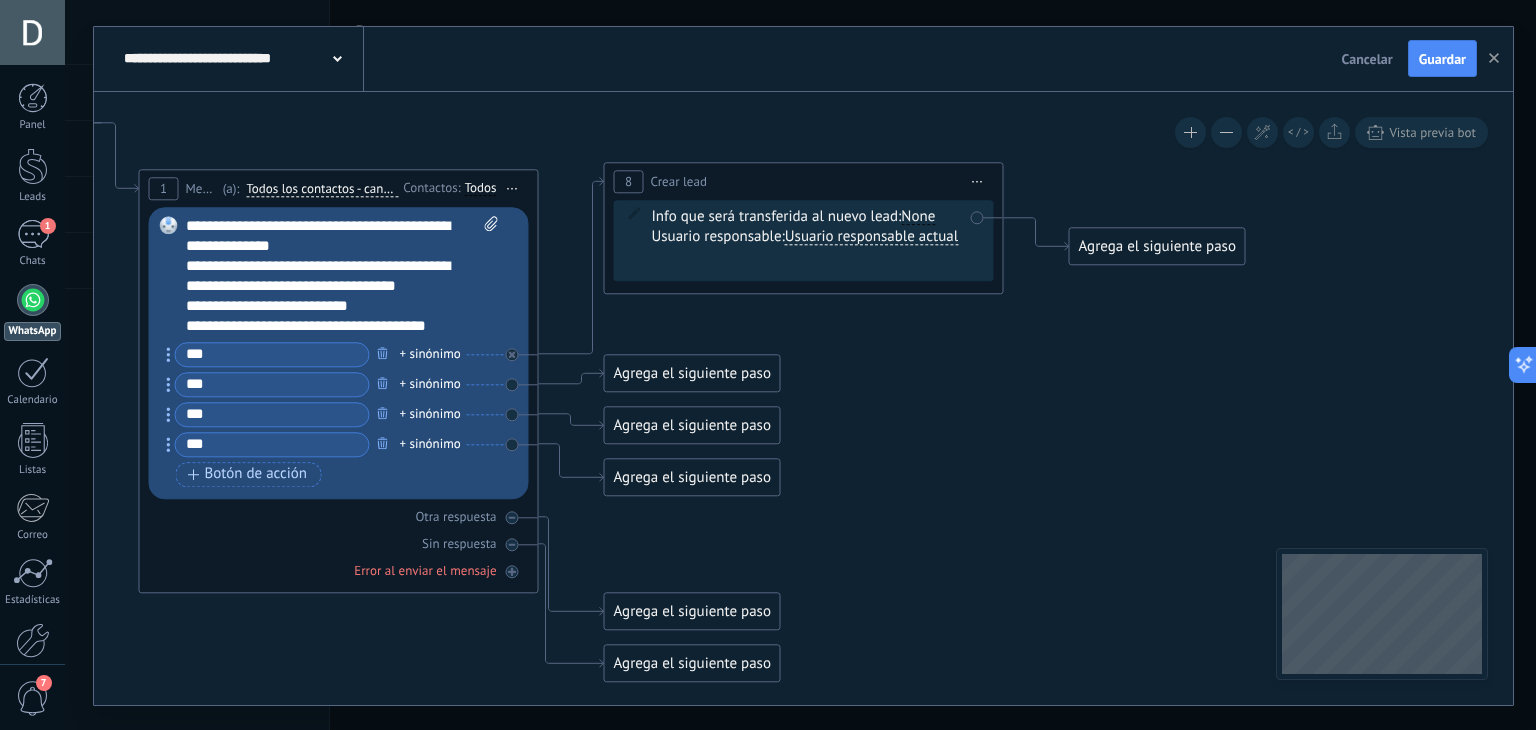 click on "Contacto inicial Negociación Debate contractual Discusión de contrato Logrado con éxito Venta Perdido" at bounding box center [0, 0] 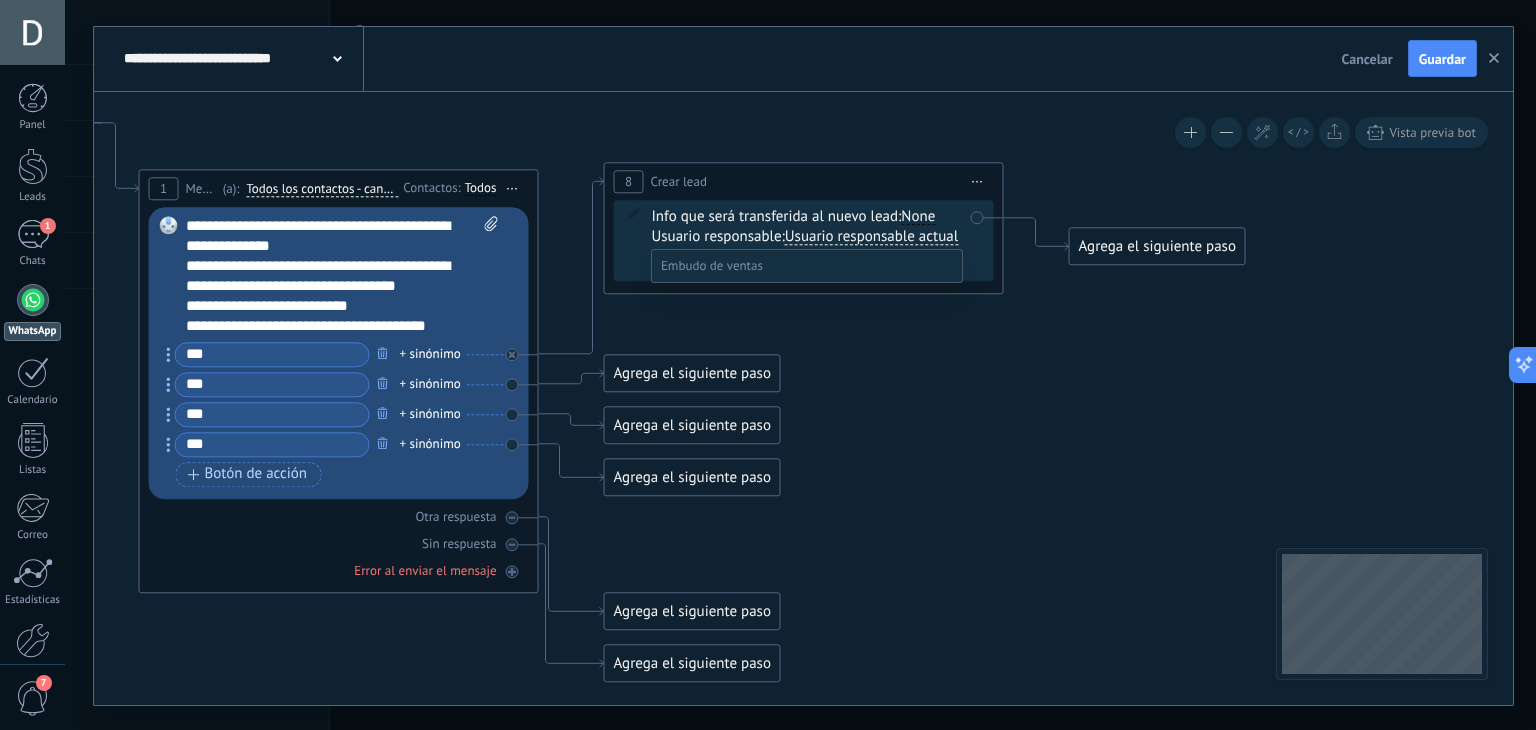 click at bounding box center [800, 365] 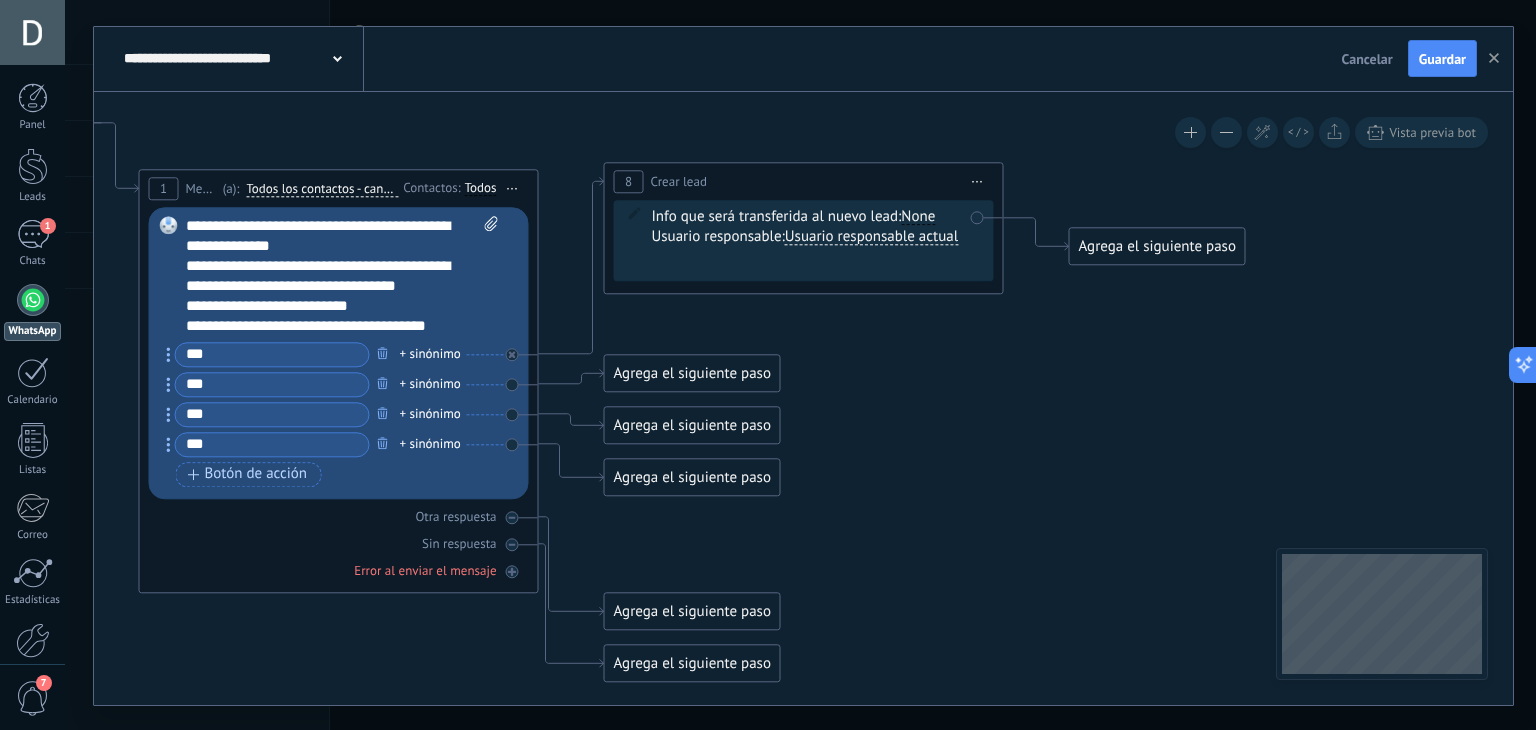 click on "**********" at bounding box center [804, 181] 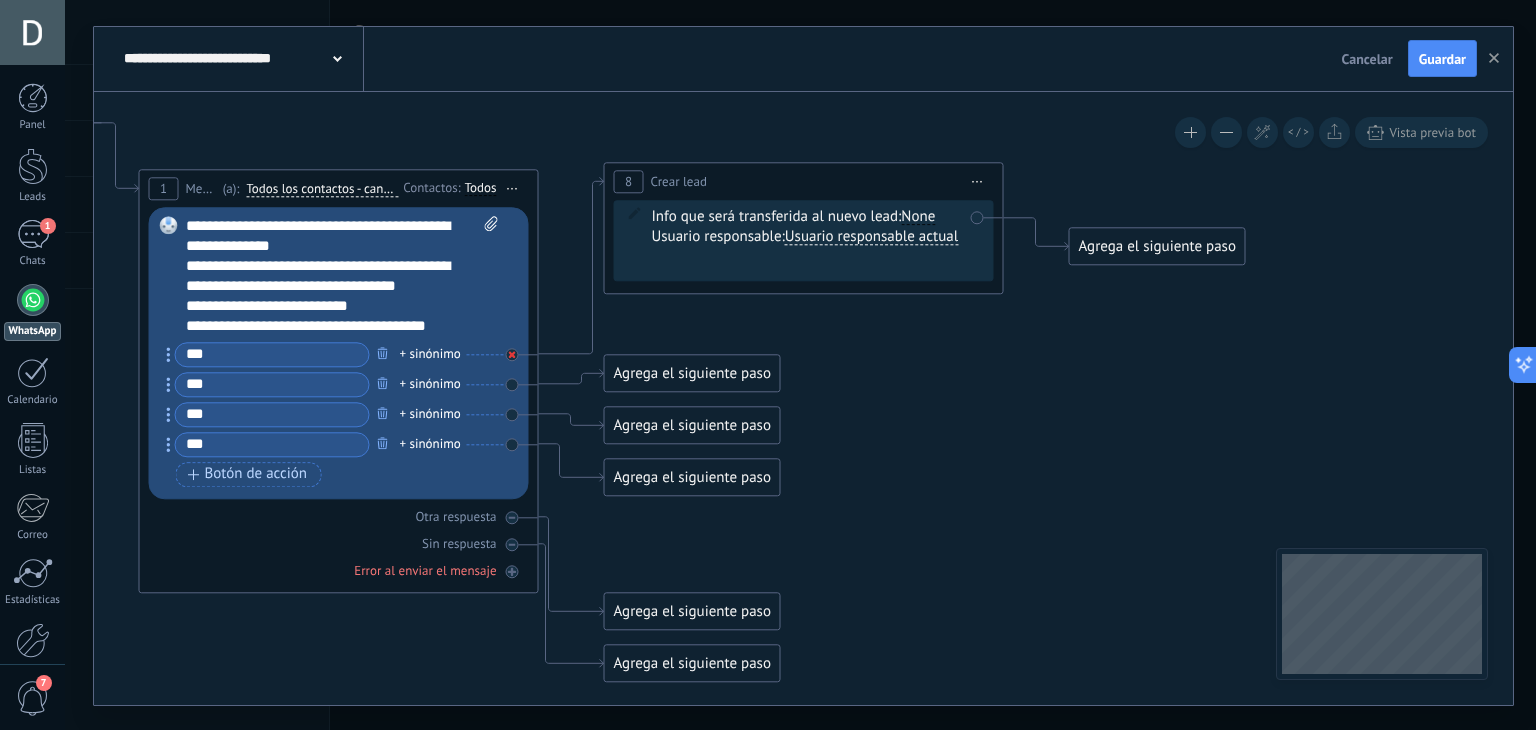 click at bounding box center (512, 354) 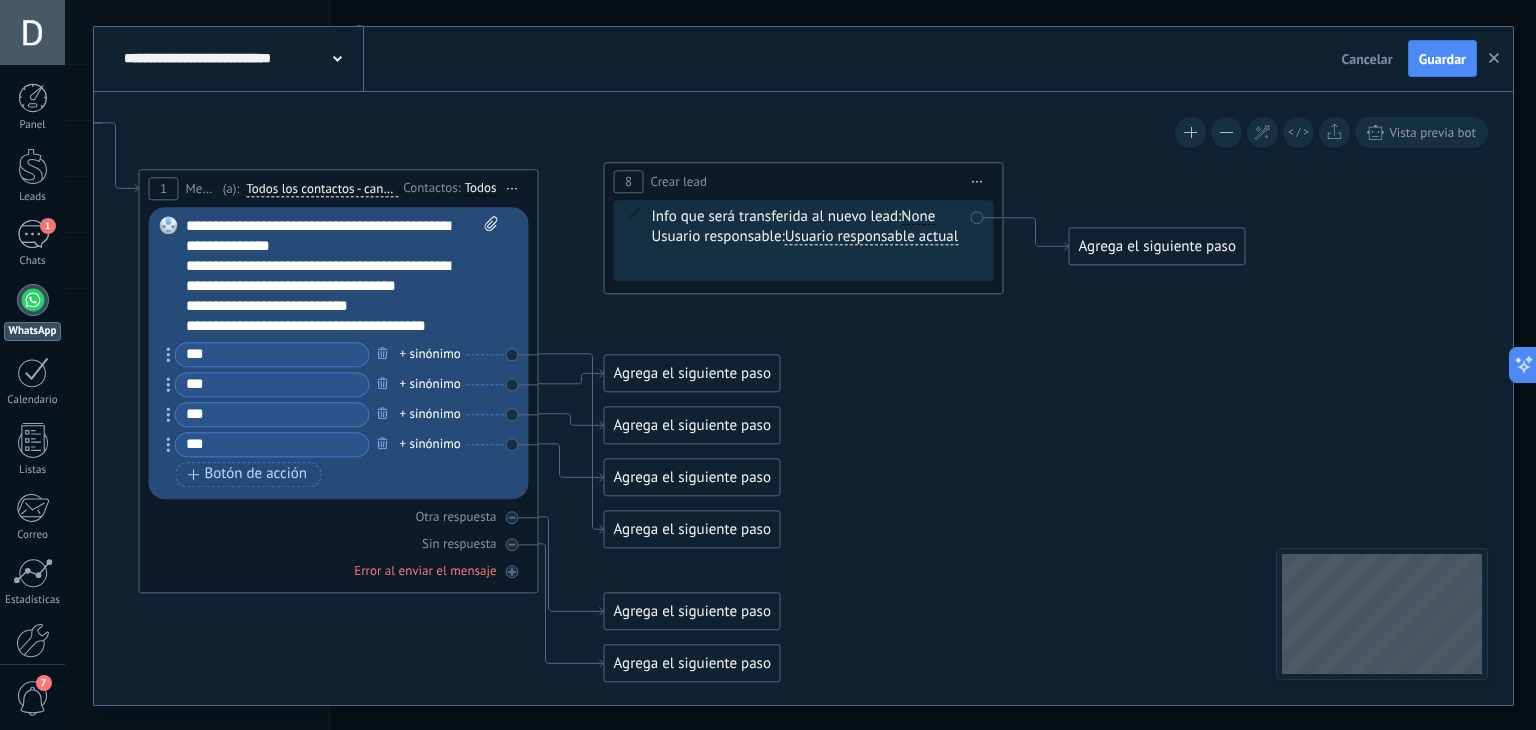 click on "Iniciar vista previa aquí
Cambiar nombre
Duplicar
[GEOGRAPHIC_DATA]" at bounding box center (978, 181) 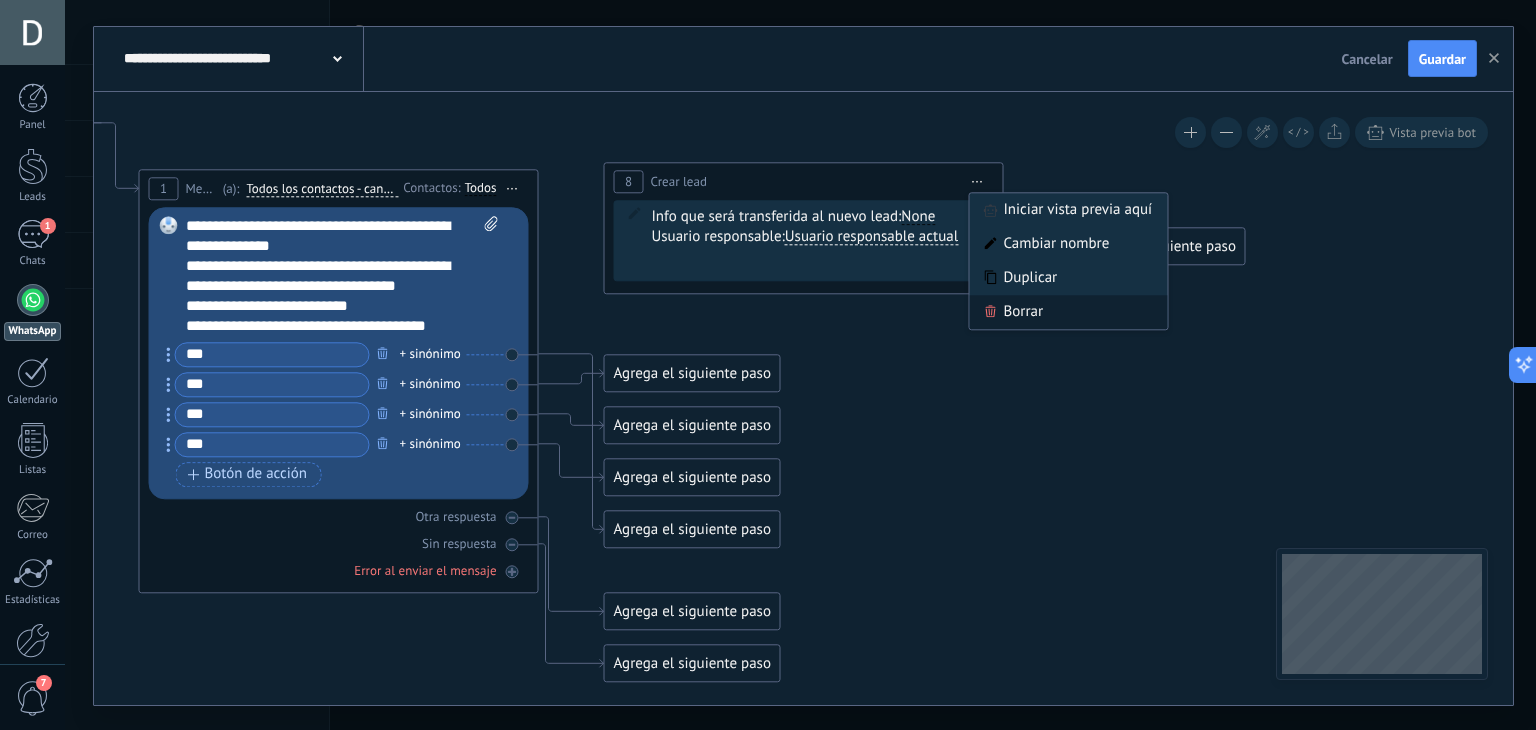 click on "Borrar" at bounding box center [1069, 312] 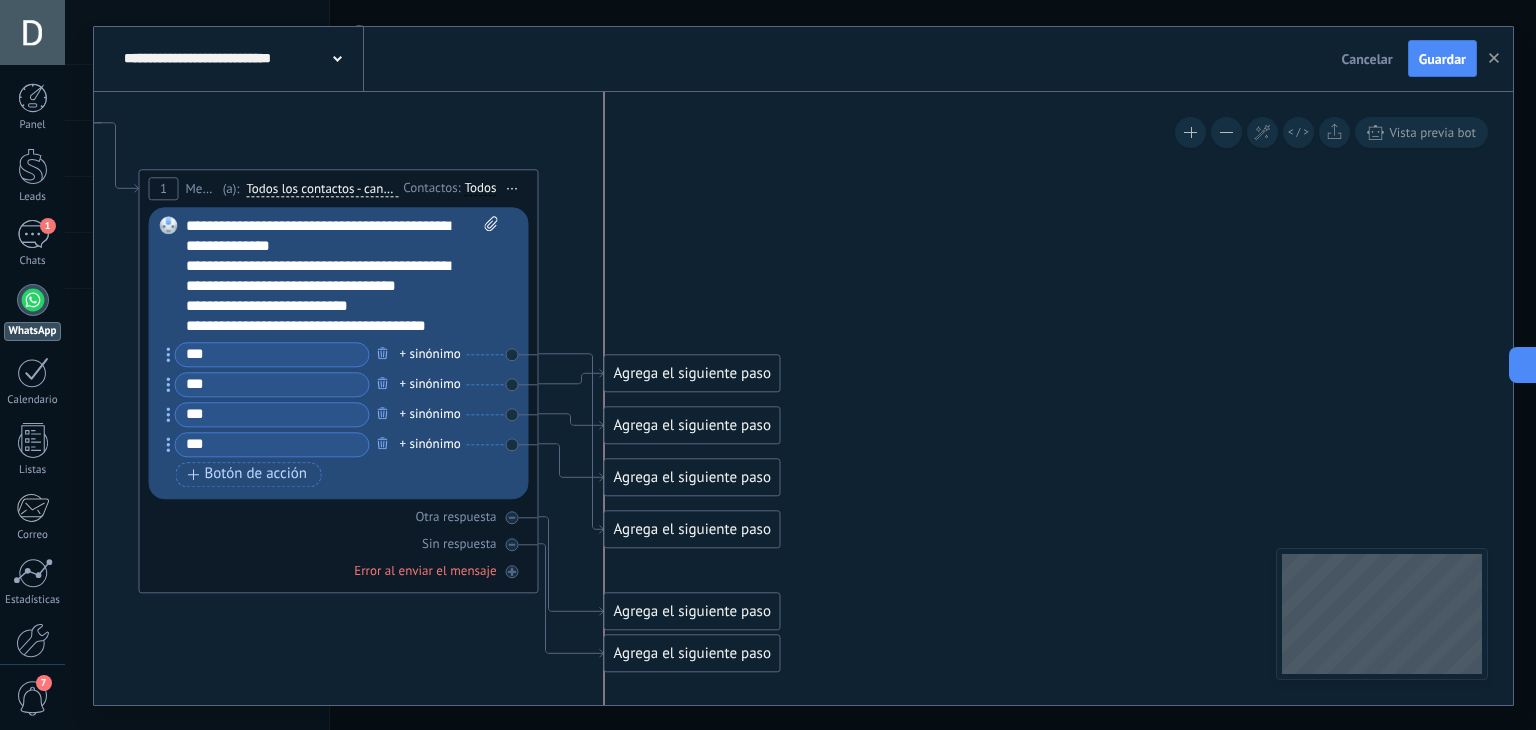 click on "Agrega el siguiente paso" at bounding box center [692, 653] 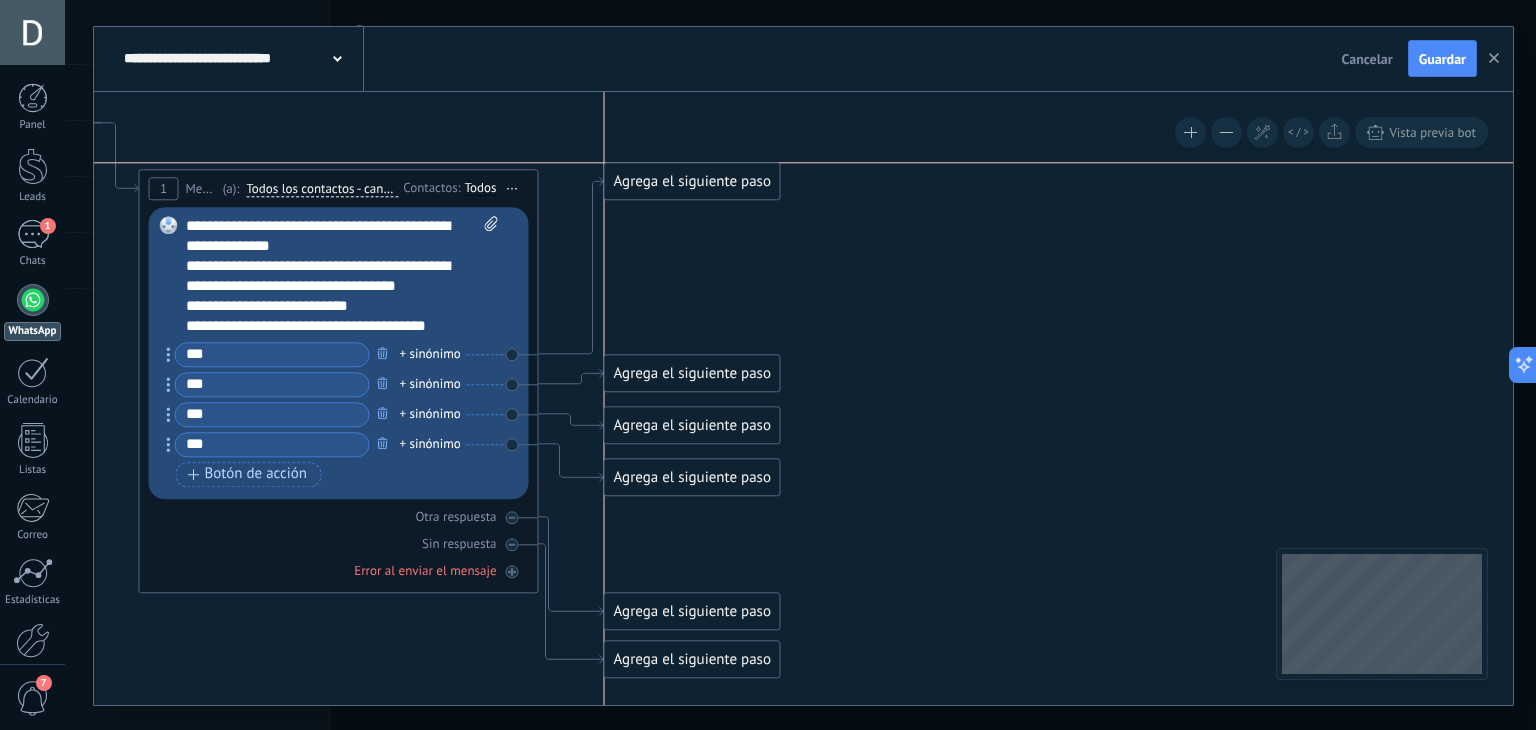 drag, startPoint x: 660, startPoint y: 524, endPoint x: 667, endPoint y: 169, distance: 355.069 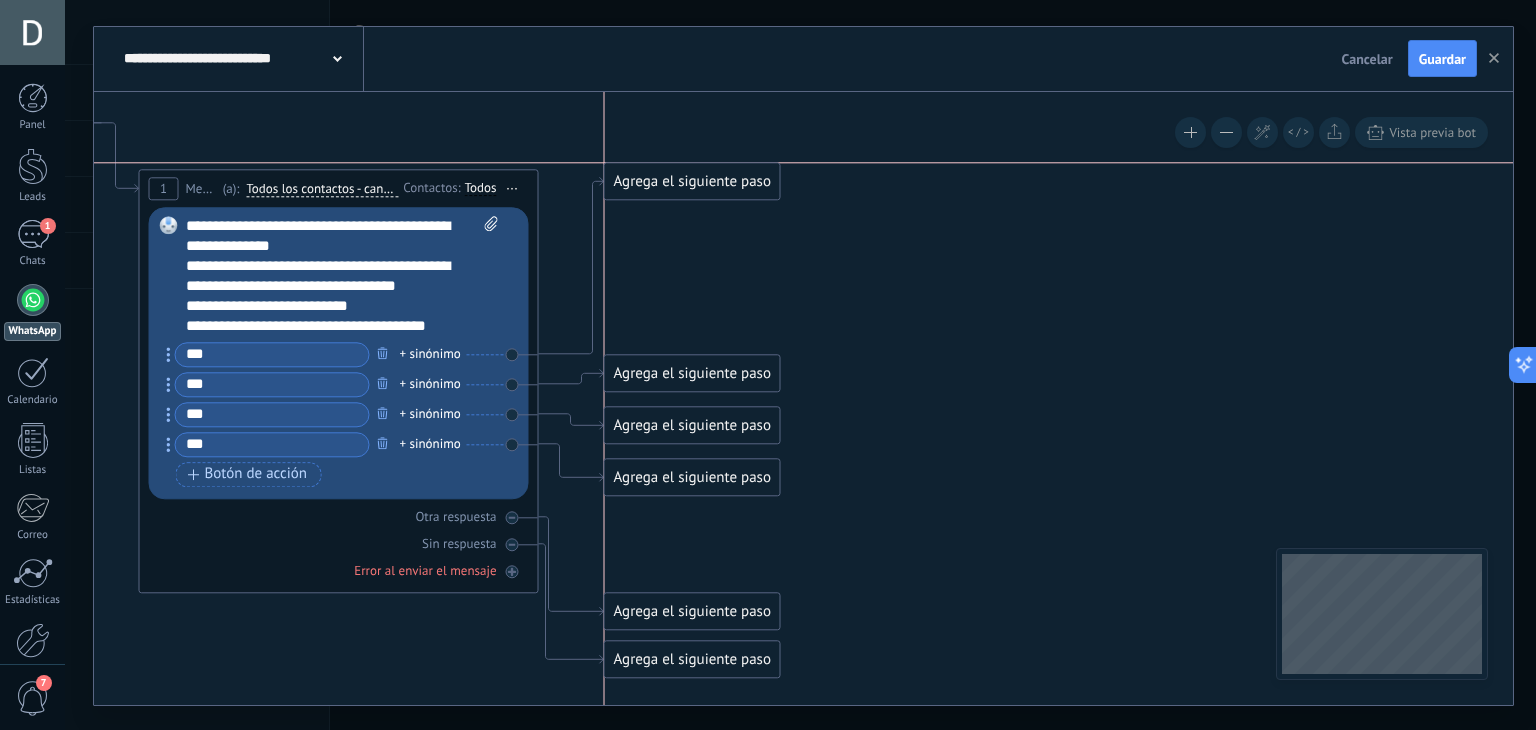 click on "Agrega el siguiente paso" at bounding box center [692, 181] 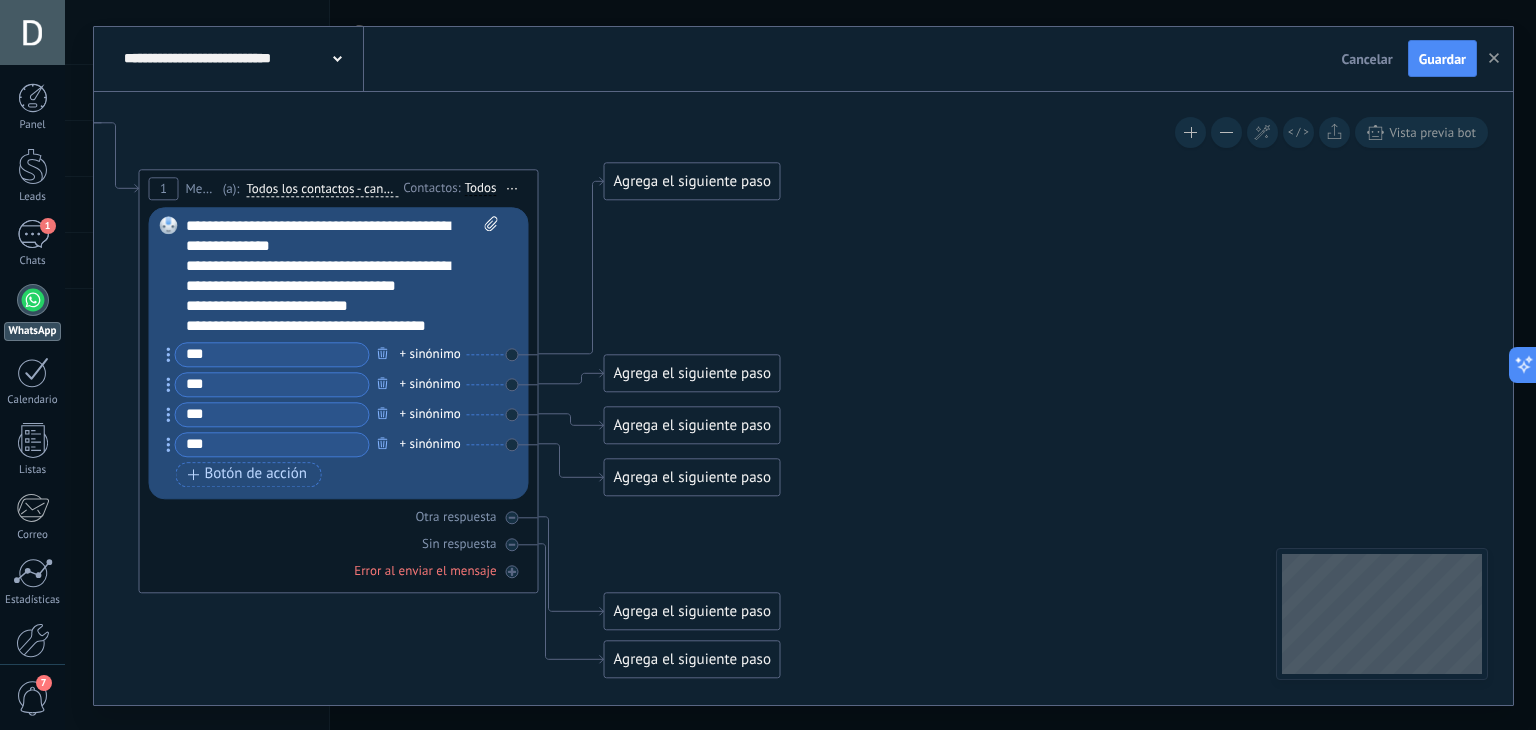 click on "Agrega el siguiente paso" at bounding box center (692, 181) 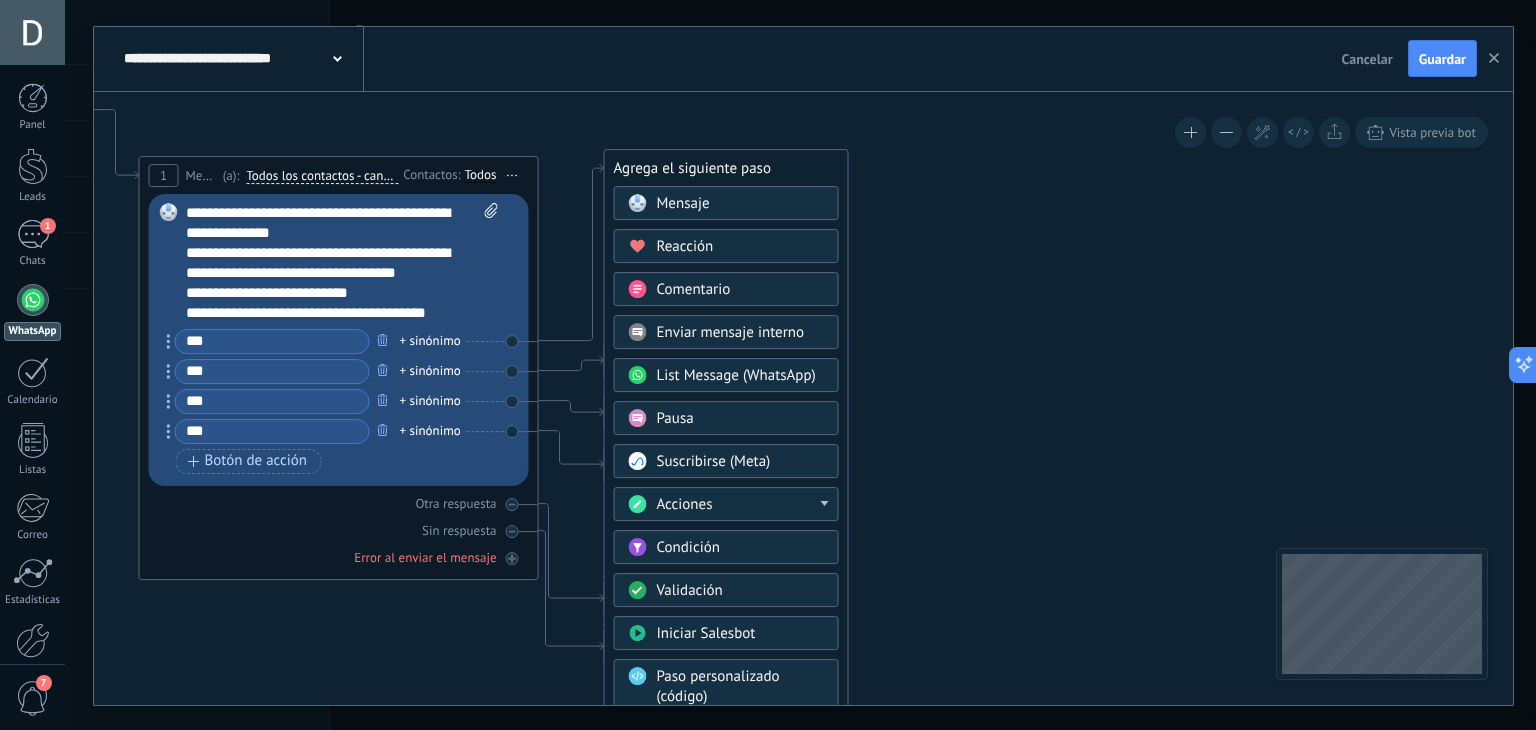 click on "Pausa" at bounding box center [675, 418] 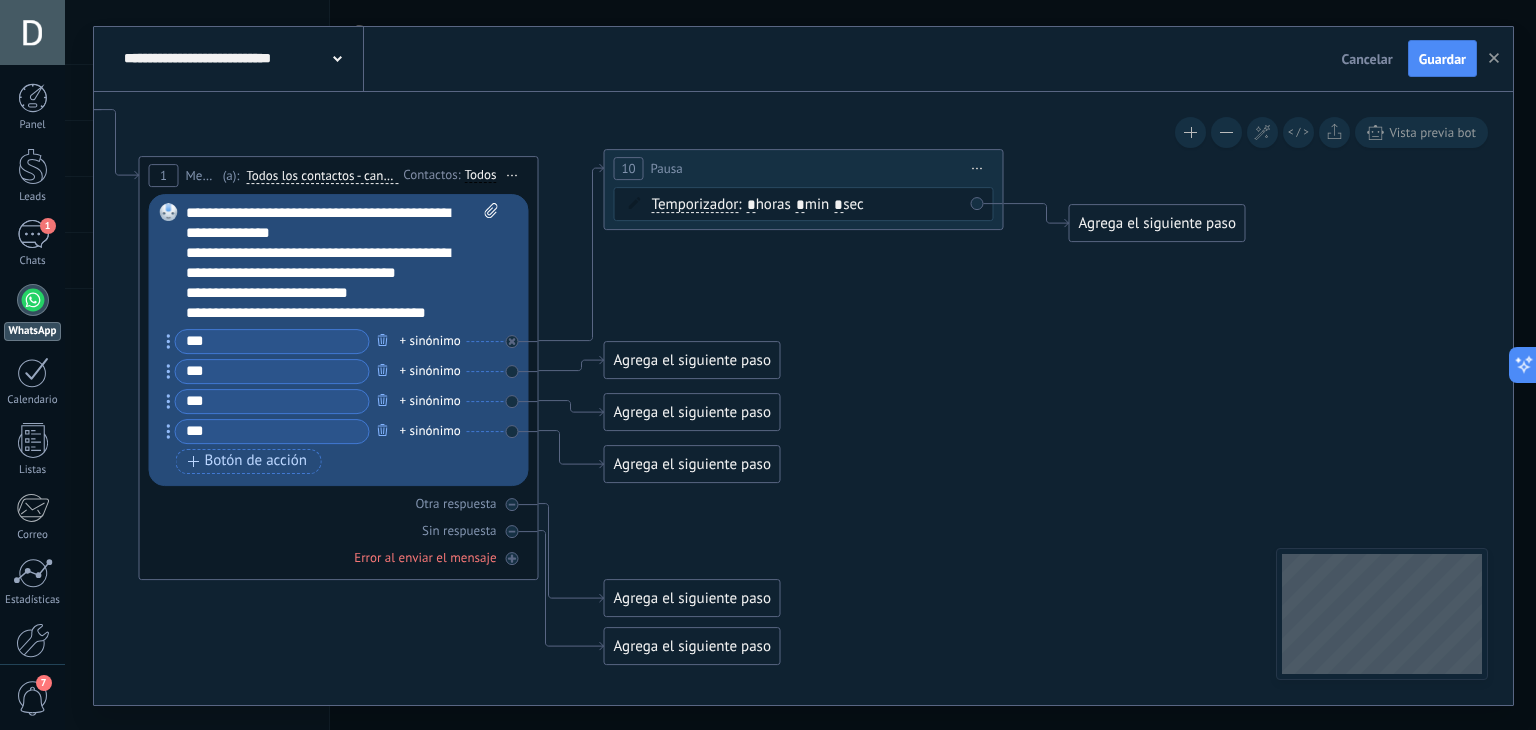 click on "10" at bounding box center (629, 168) 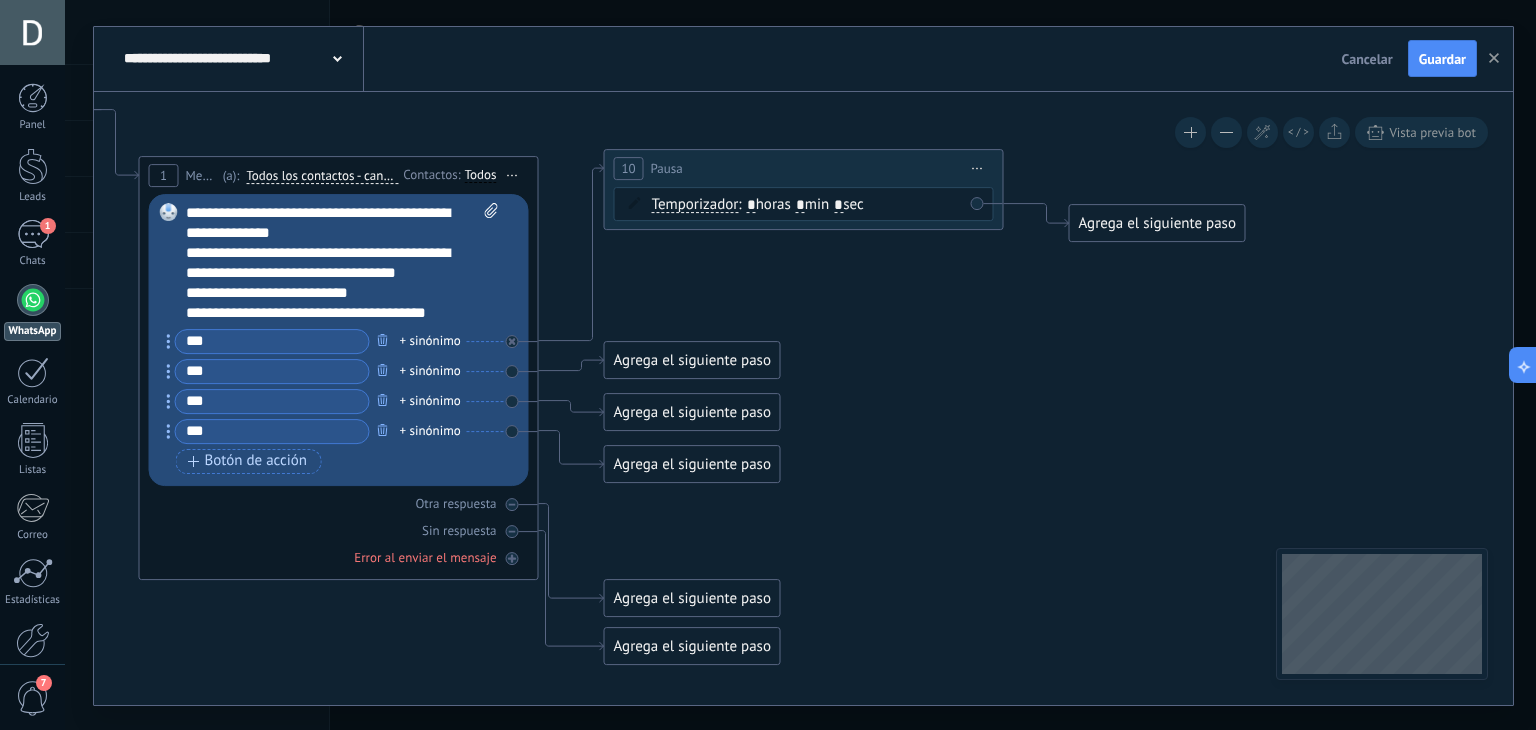 click on "10" at bounding box center [629, 168] 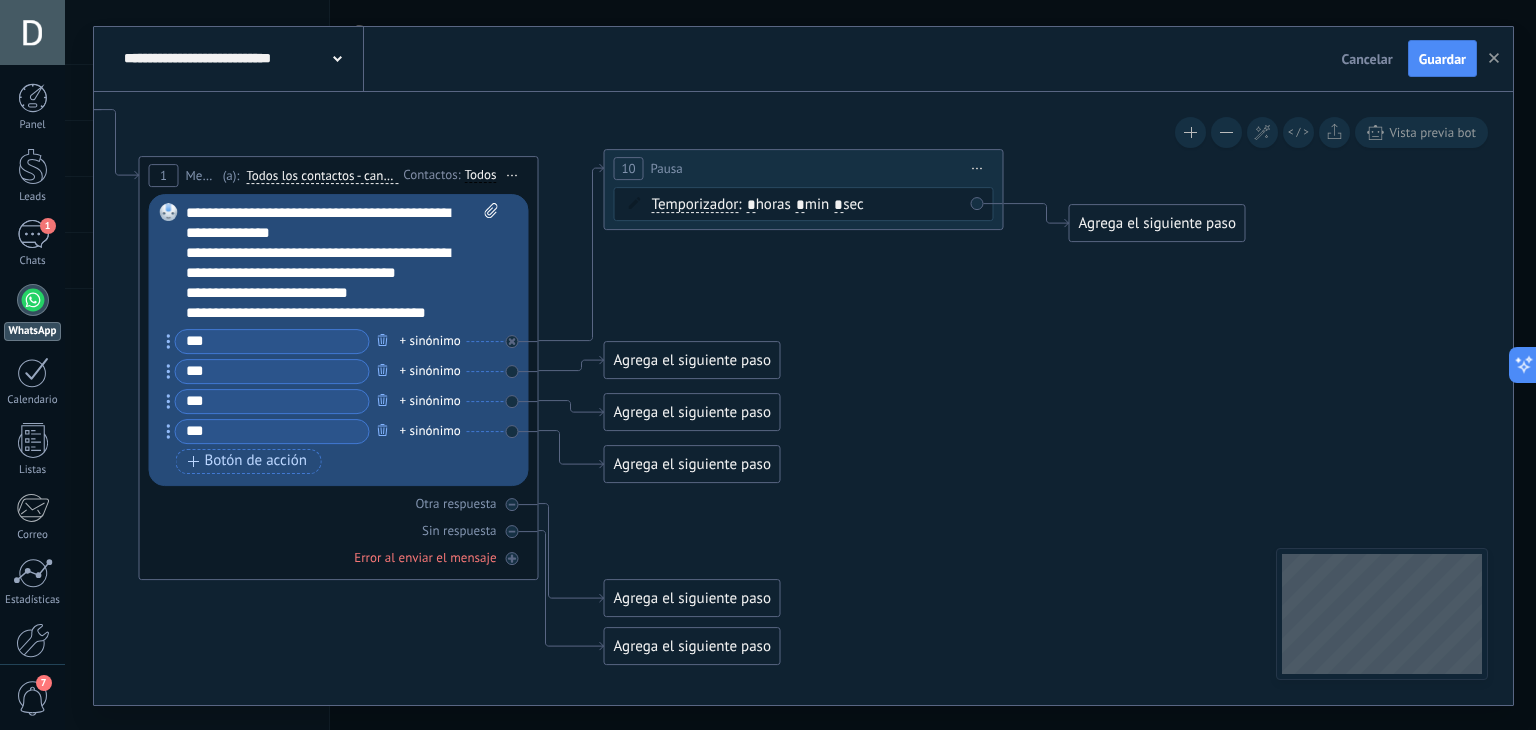click on "Iniciar vista previa aquí
Cambiar nombre
Duplicar
[GEOGRAPHIC_DATA]" at bounding box center (978, 168) 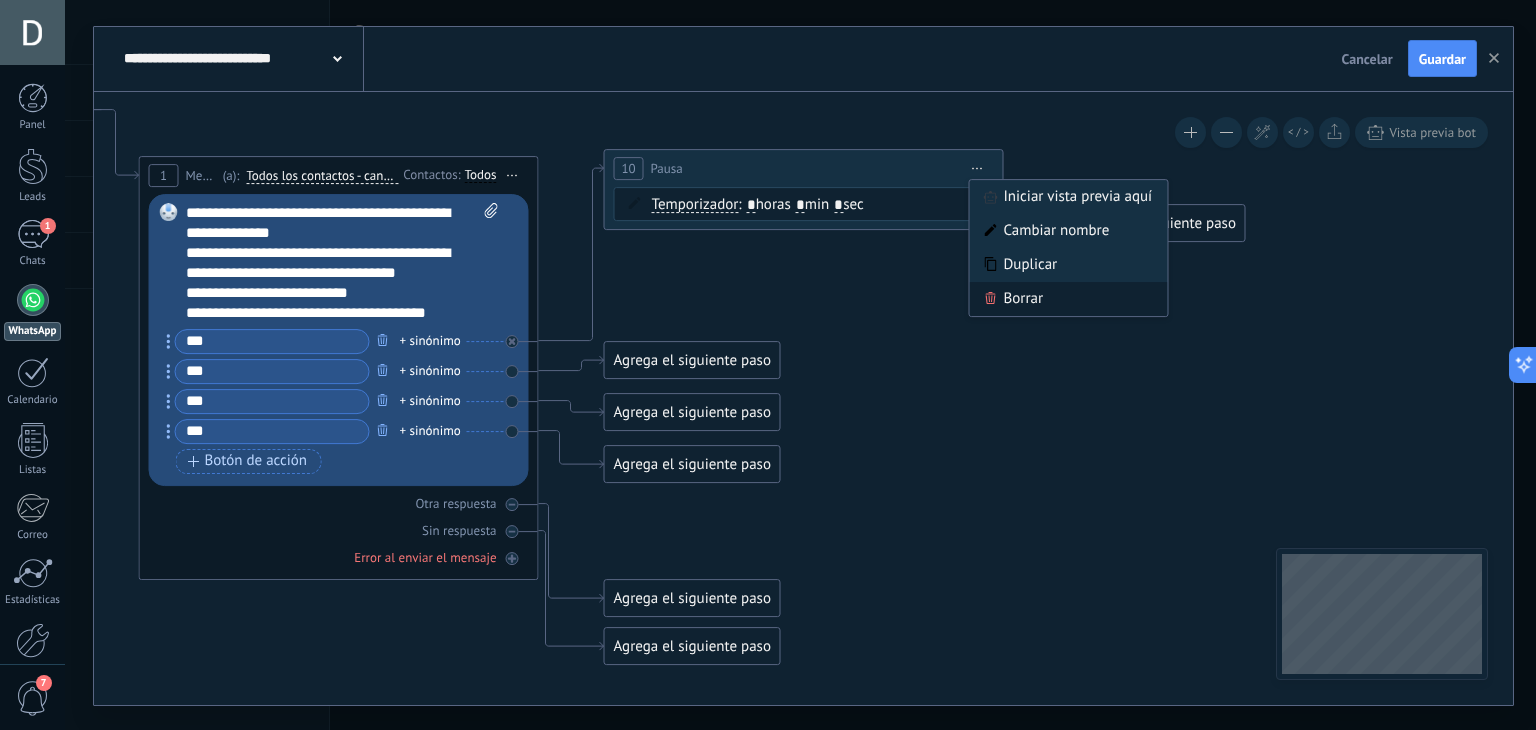 click on "Borrar" at bounding box center (1069, 299) 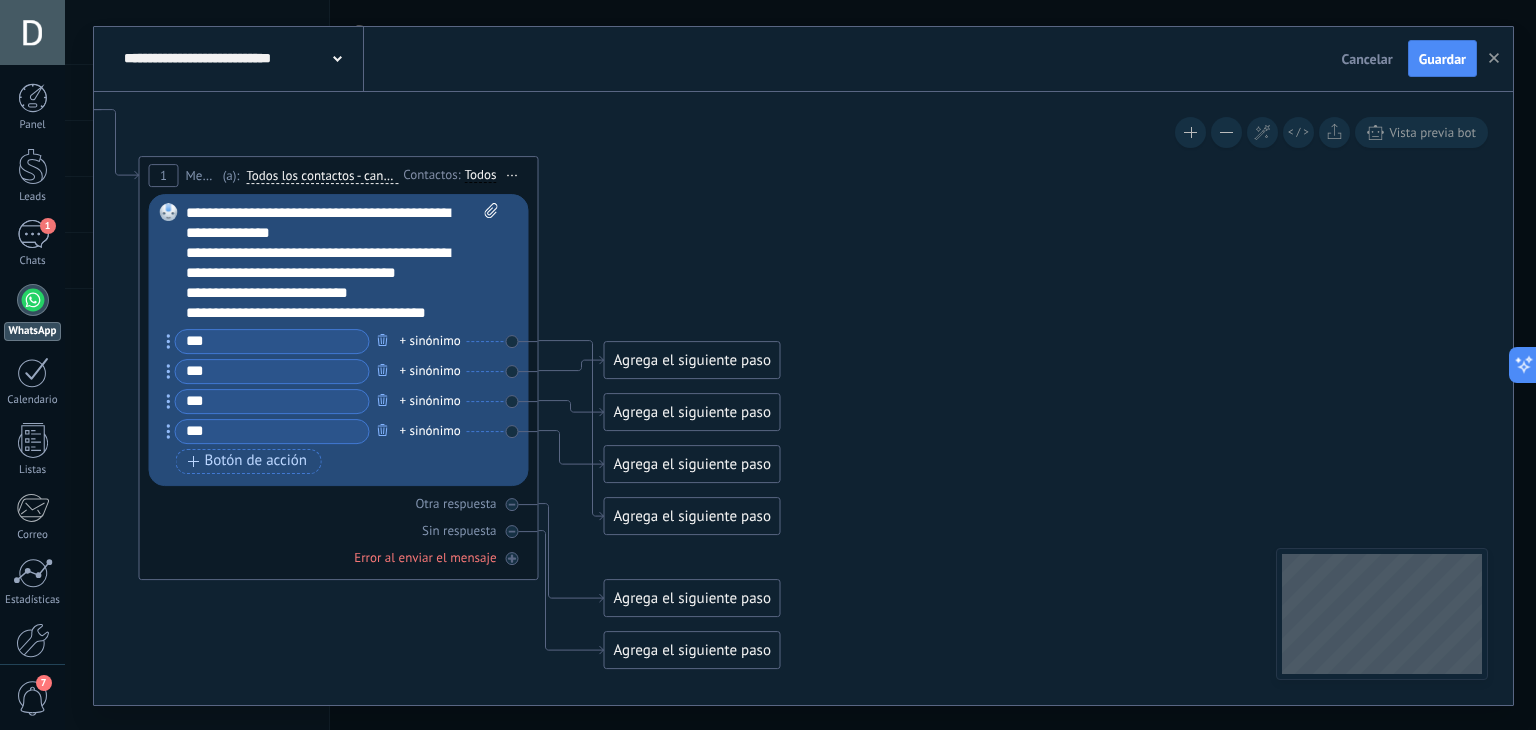click on "Agrega el siguiente paso" at bounding box center (692, 516) 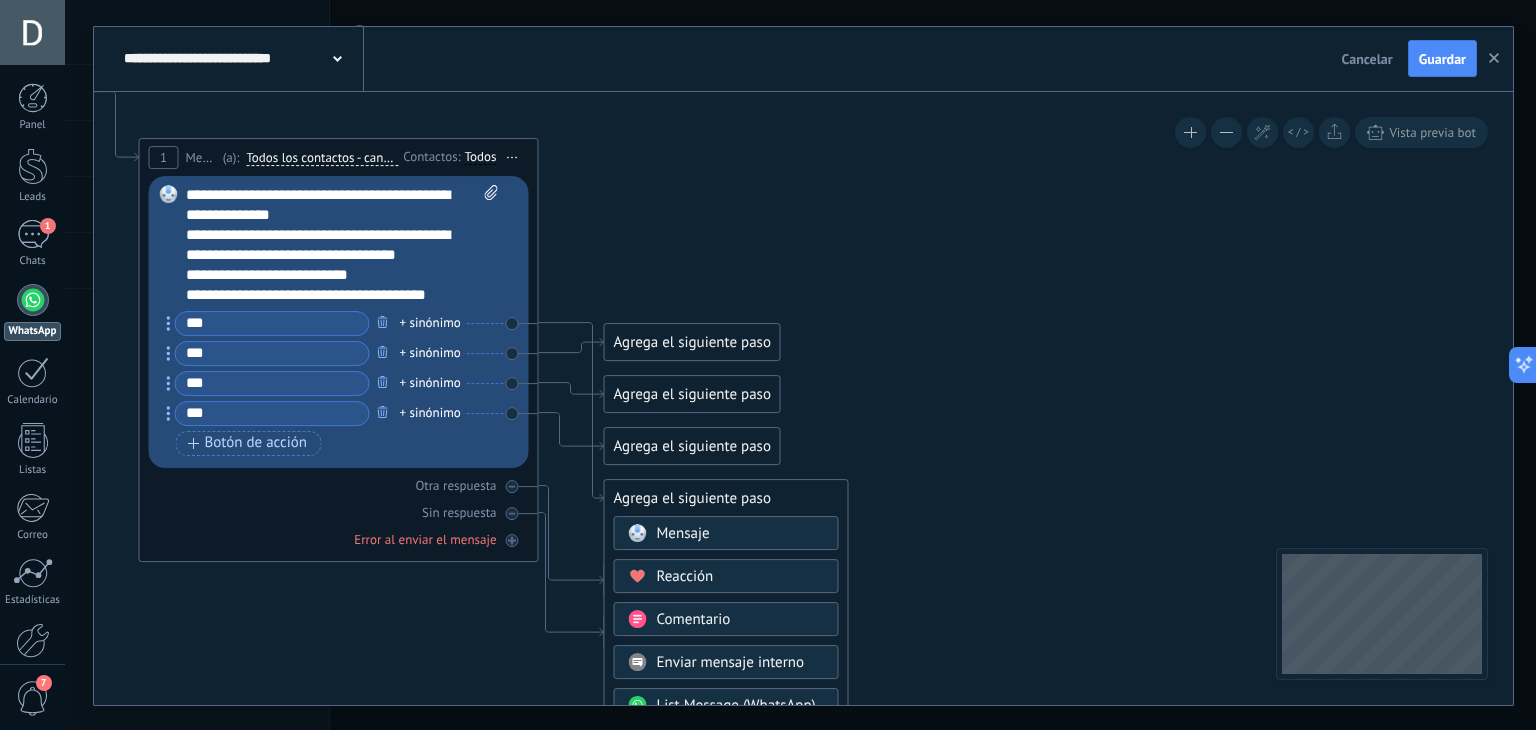 click 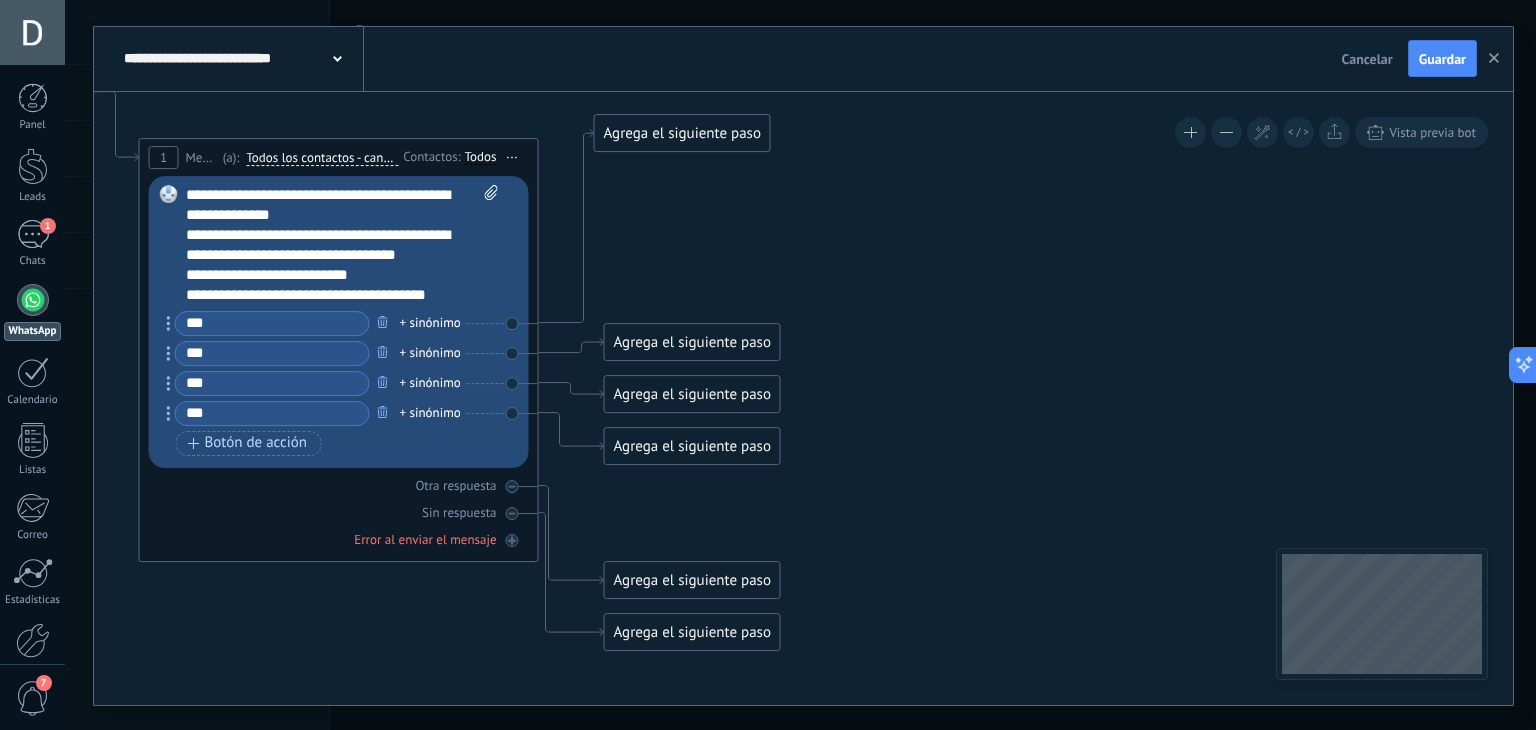 drag, startPoint x: 644, startPoint y: 491, endPoint x: 637, endPoint y: 136, distance: 355.069 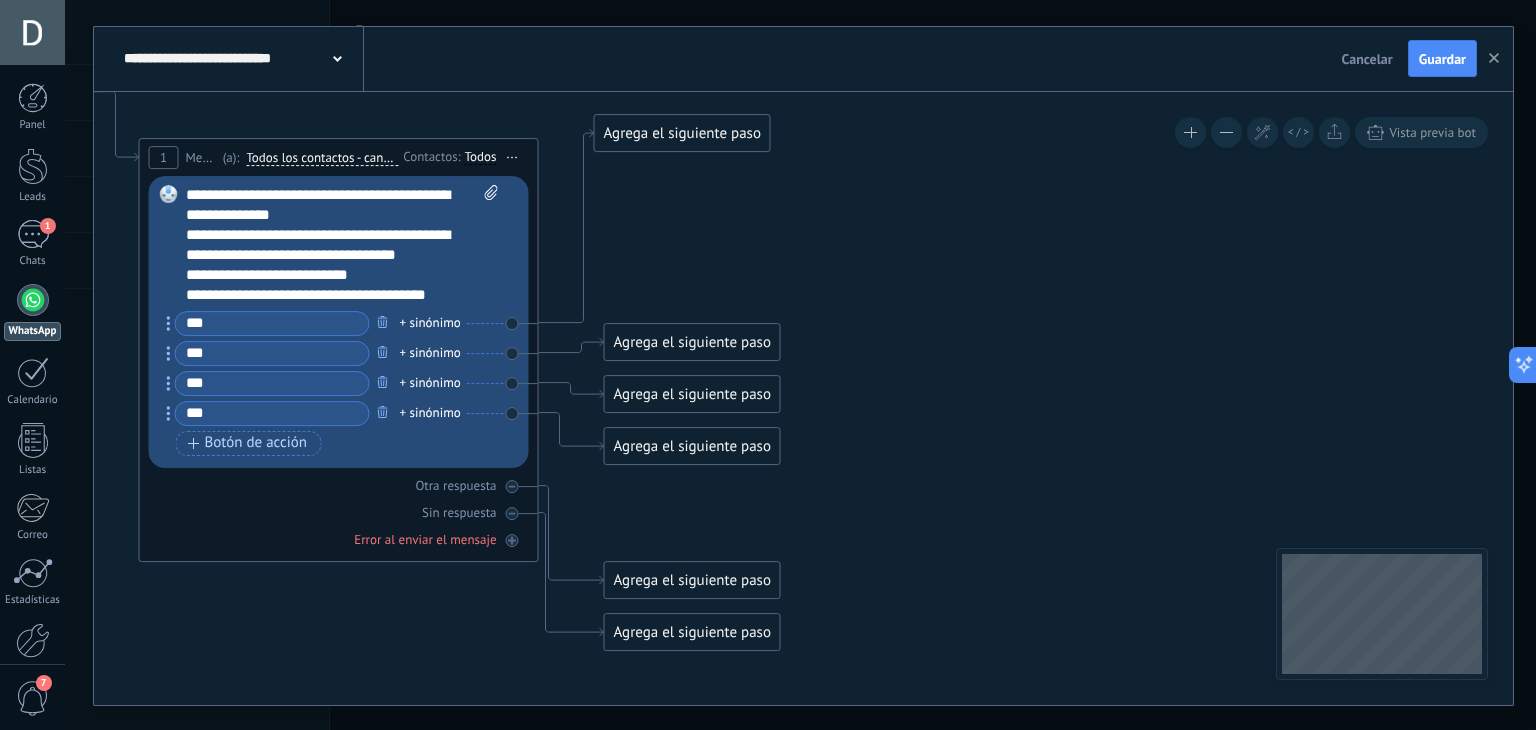 click on "Agrega el siguiente paso" at bounding box center [682, 133] 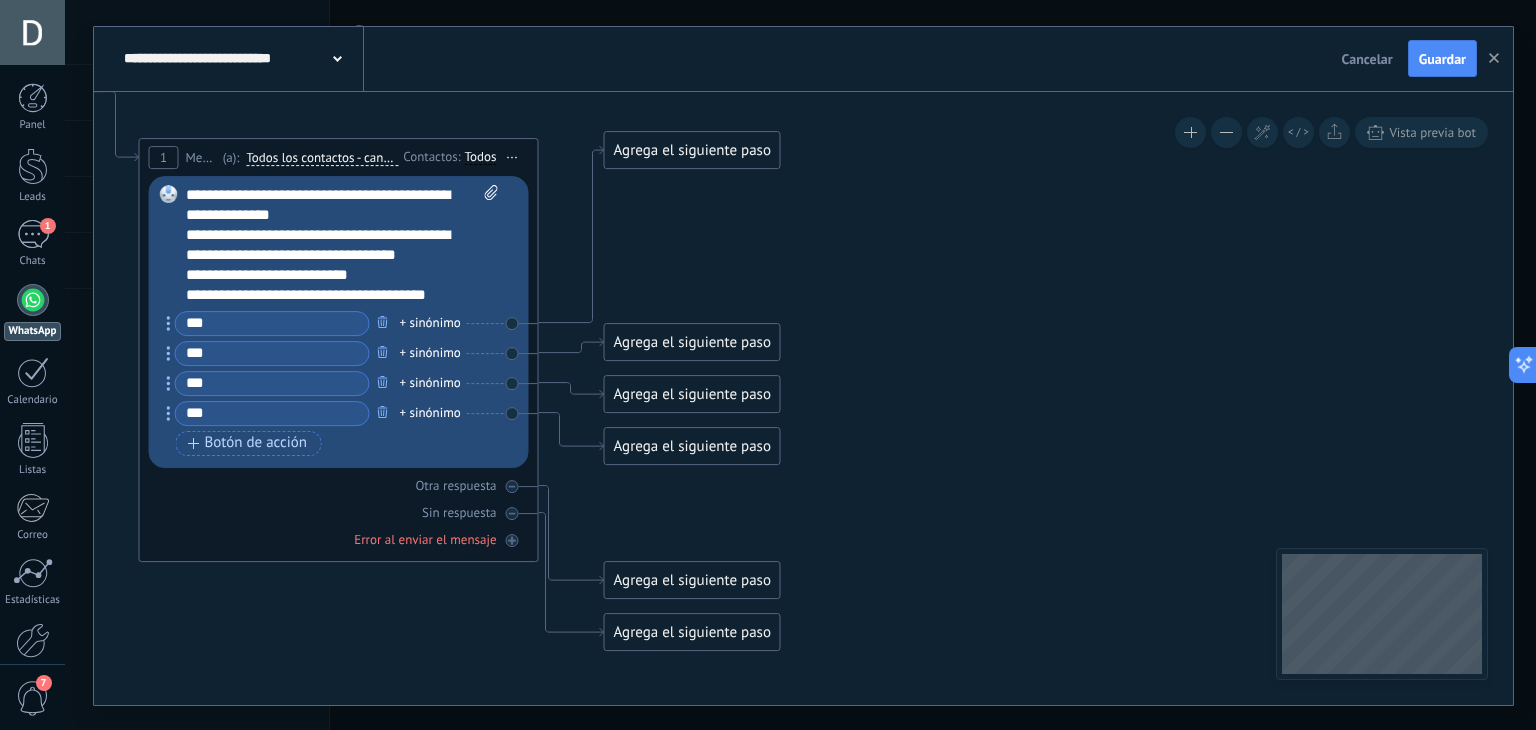 click on "Agrega el siguiente paso" at bounding box center [692, 150] 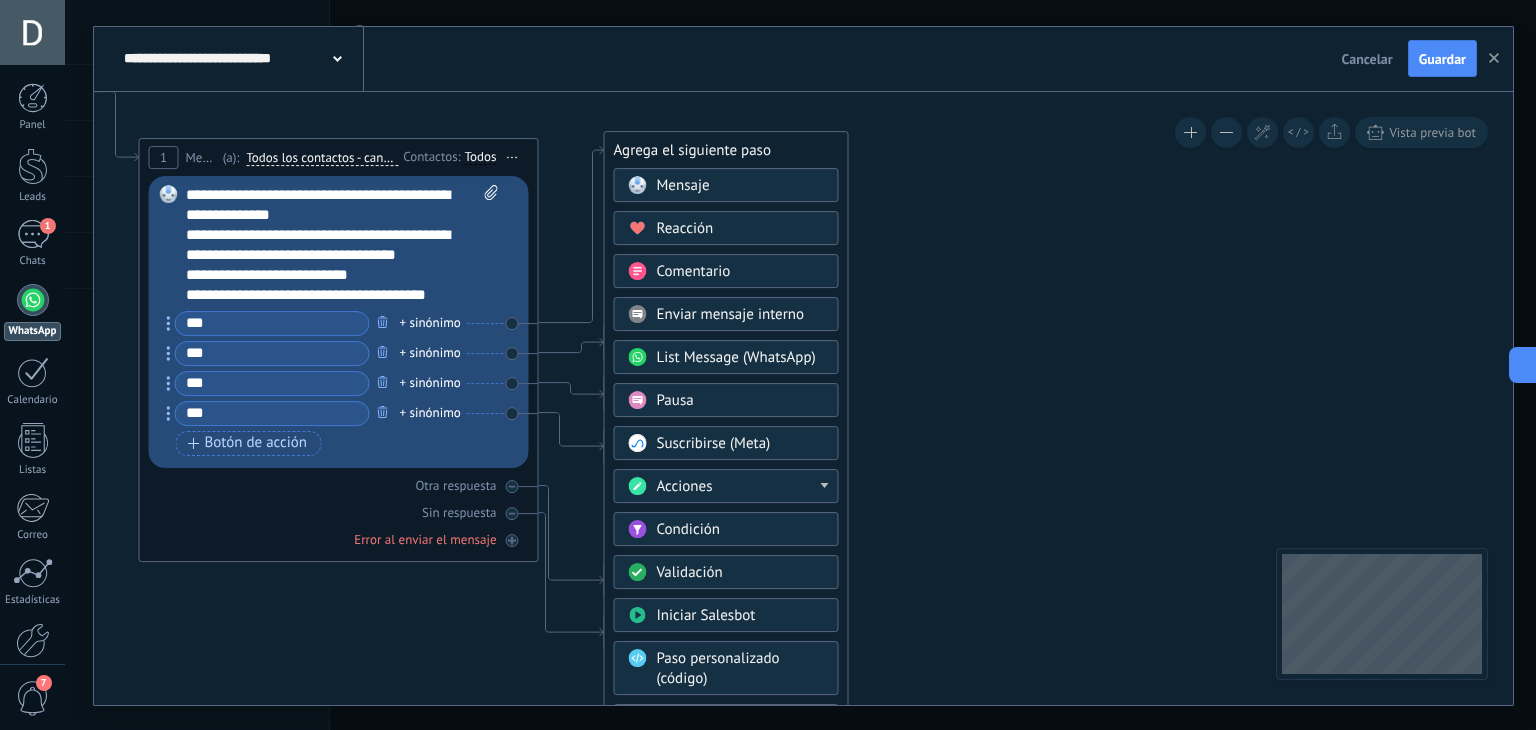 click on "Mensaje" at bounding box center [683, 185] 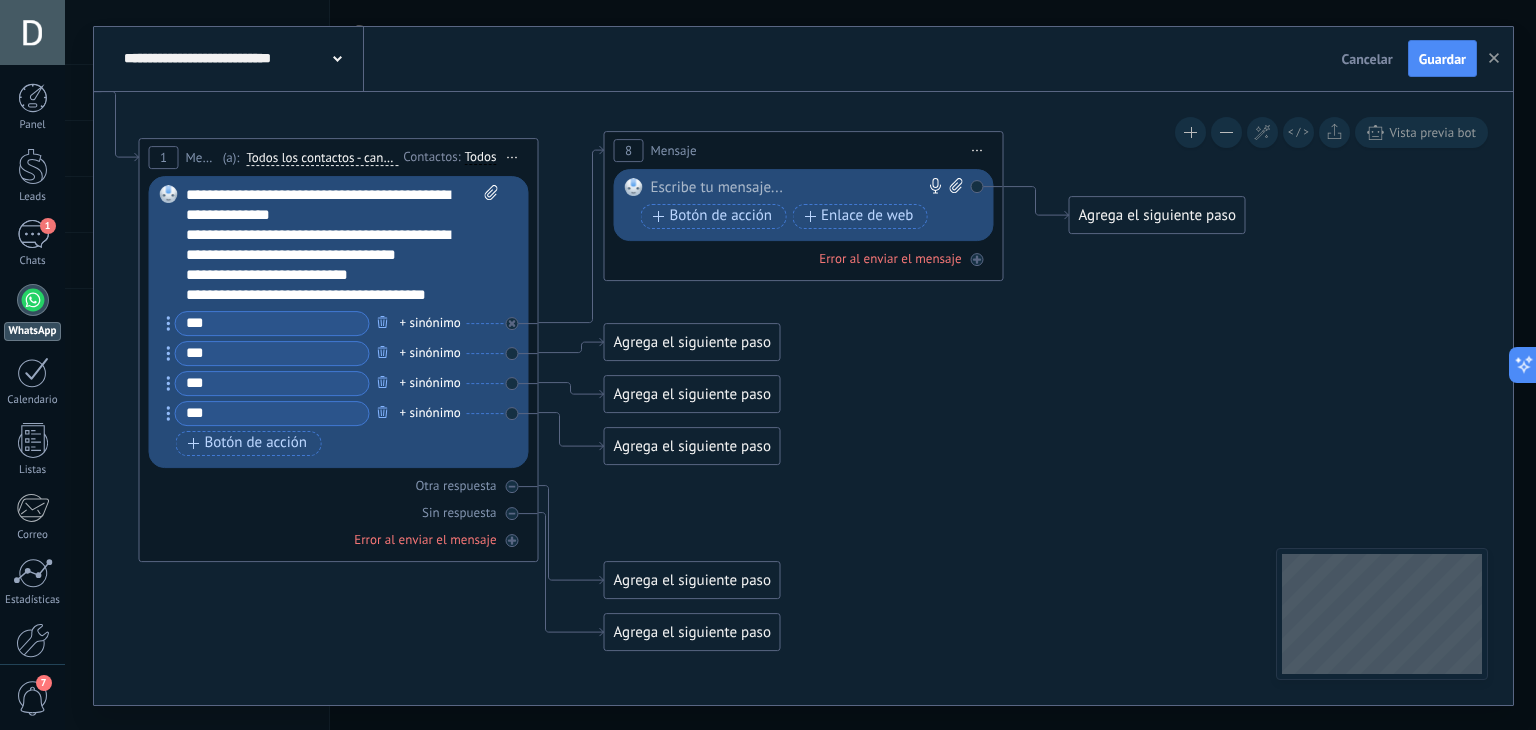 click at bounding box center (799, 188) 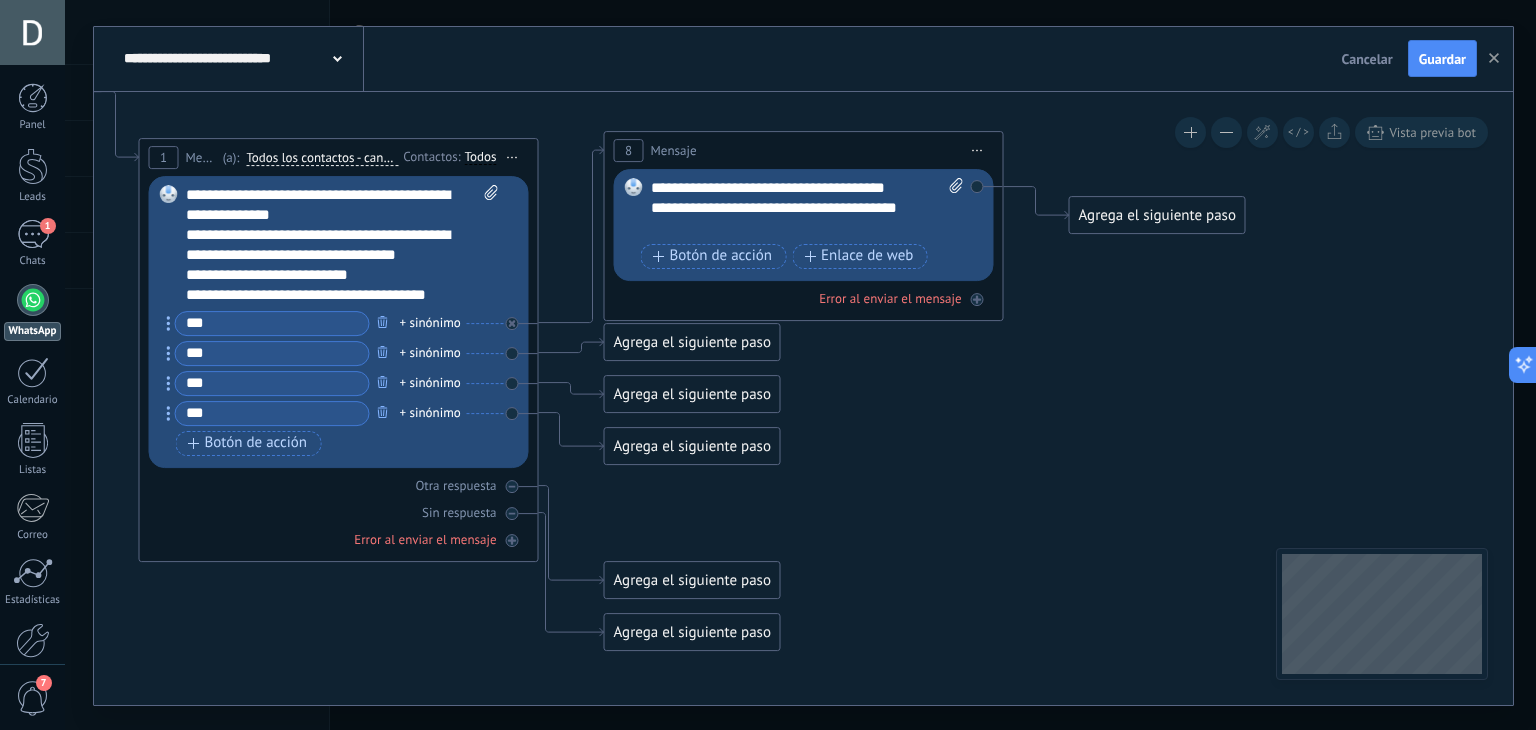 click on "**********" at bounding box center (808, 208) 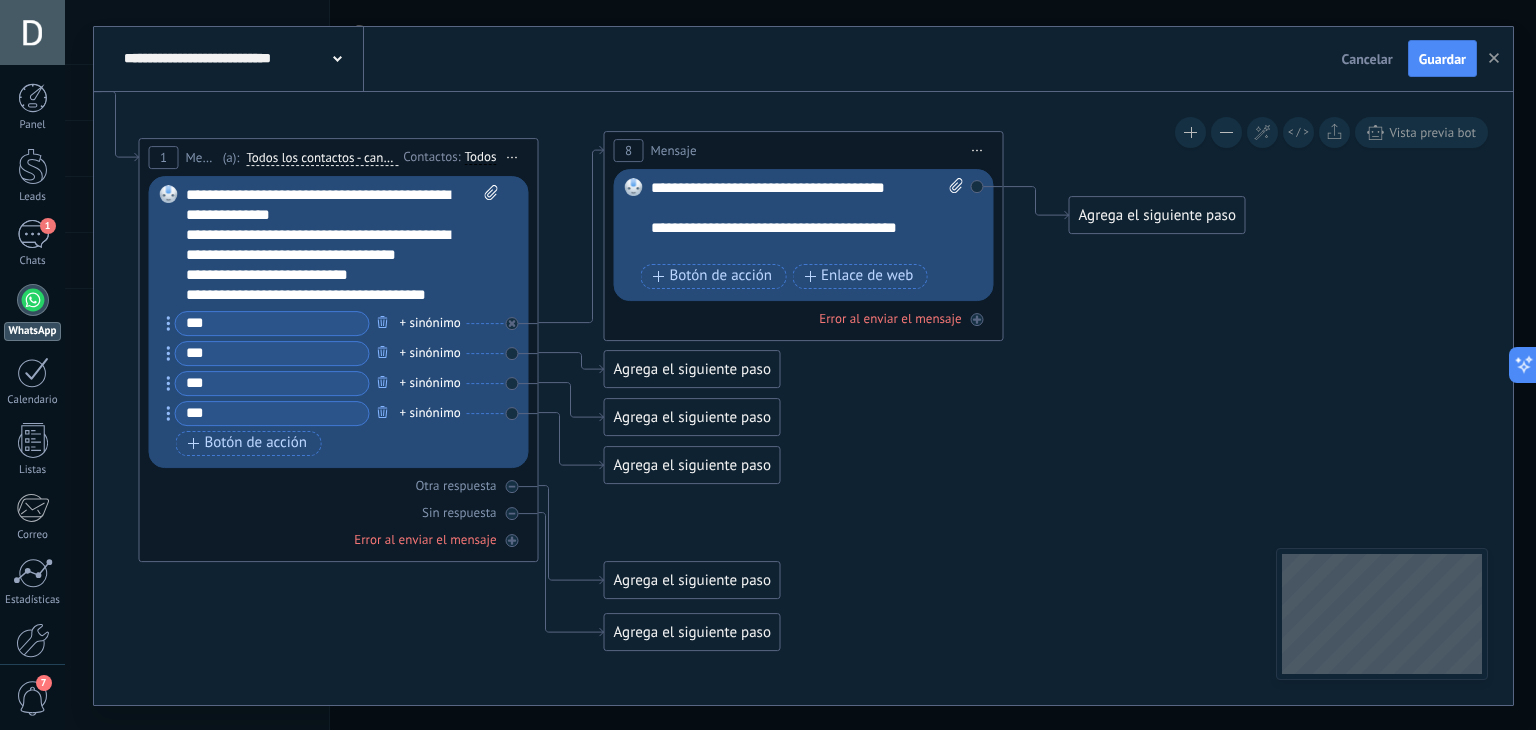 click on "Agrega el siguiente paso" at bounding box center [1157, 215] 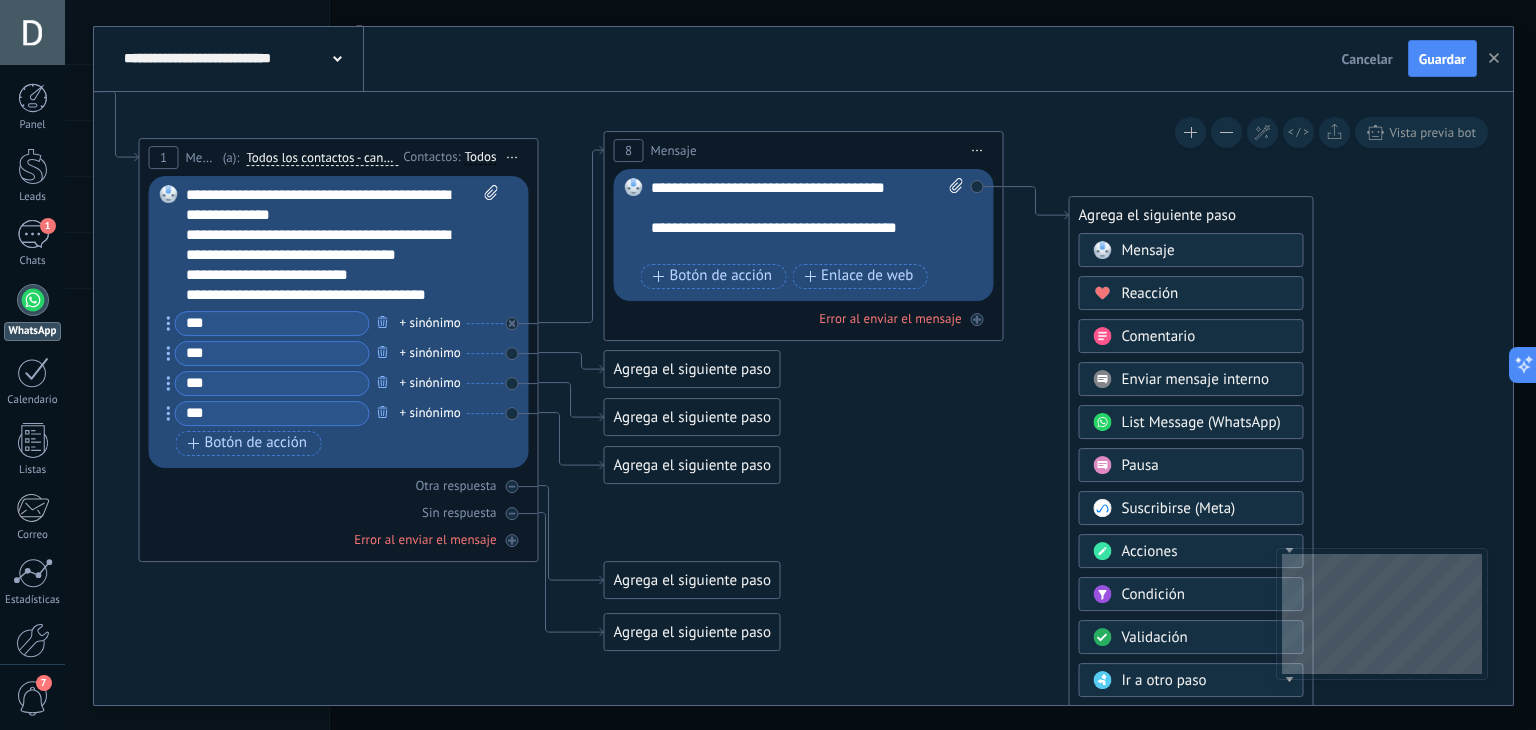 click on "Pausa" at bounding box center [1140, 465] 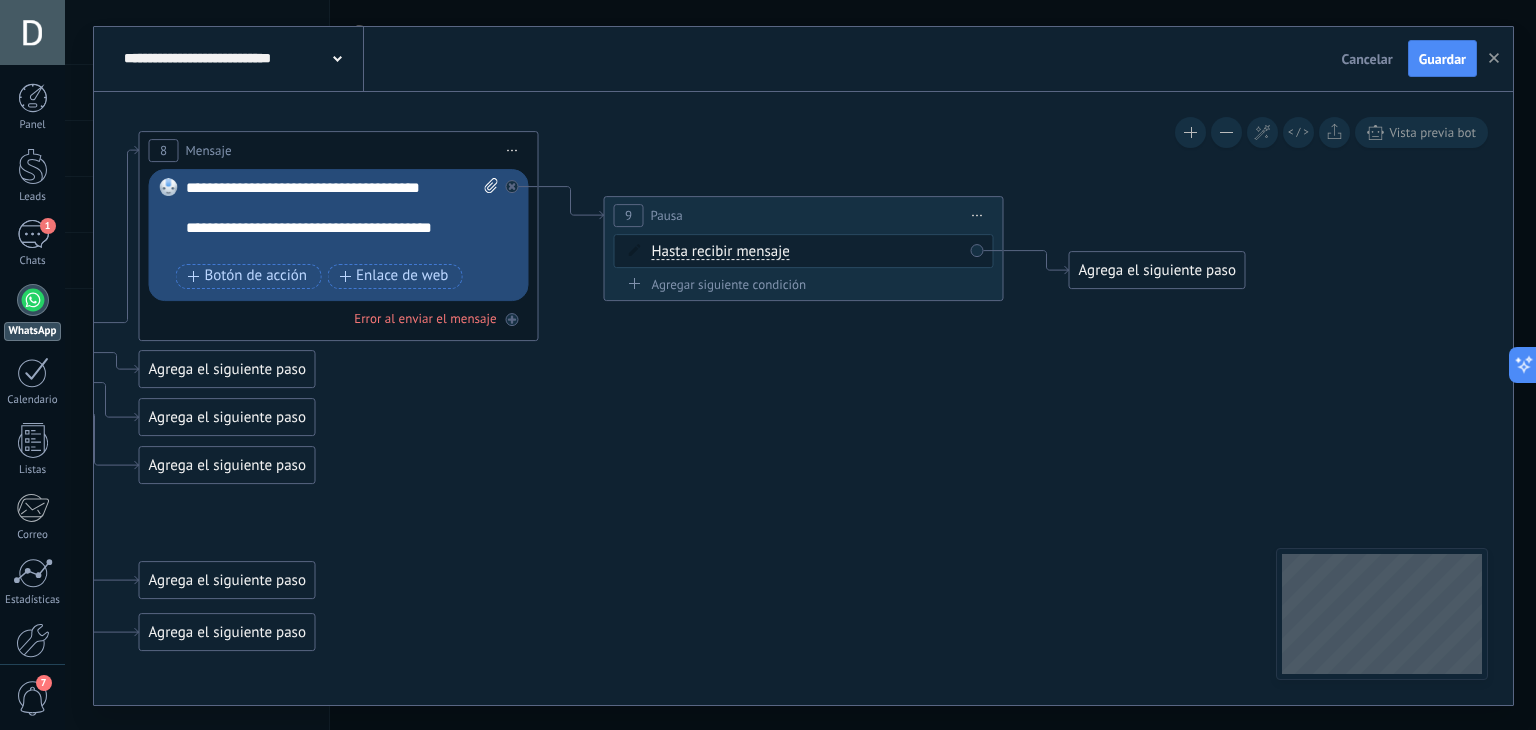 click on "Hasta recibir mensaje" at bounding box center [721, 252] 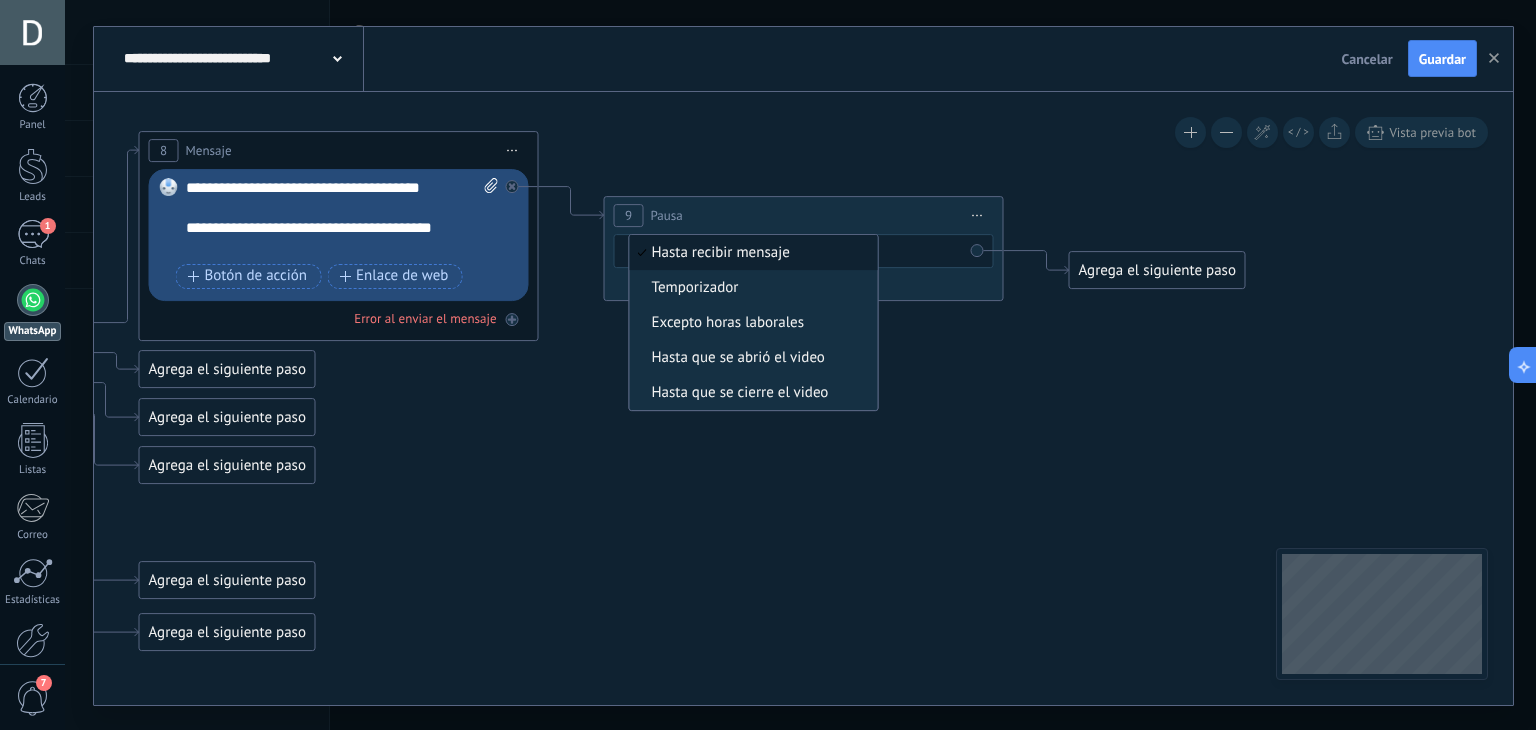 click on "Hasta recibir mensaje" at bounding box center [751, 253] 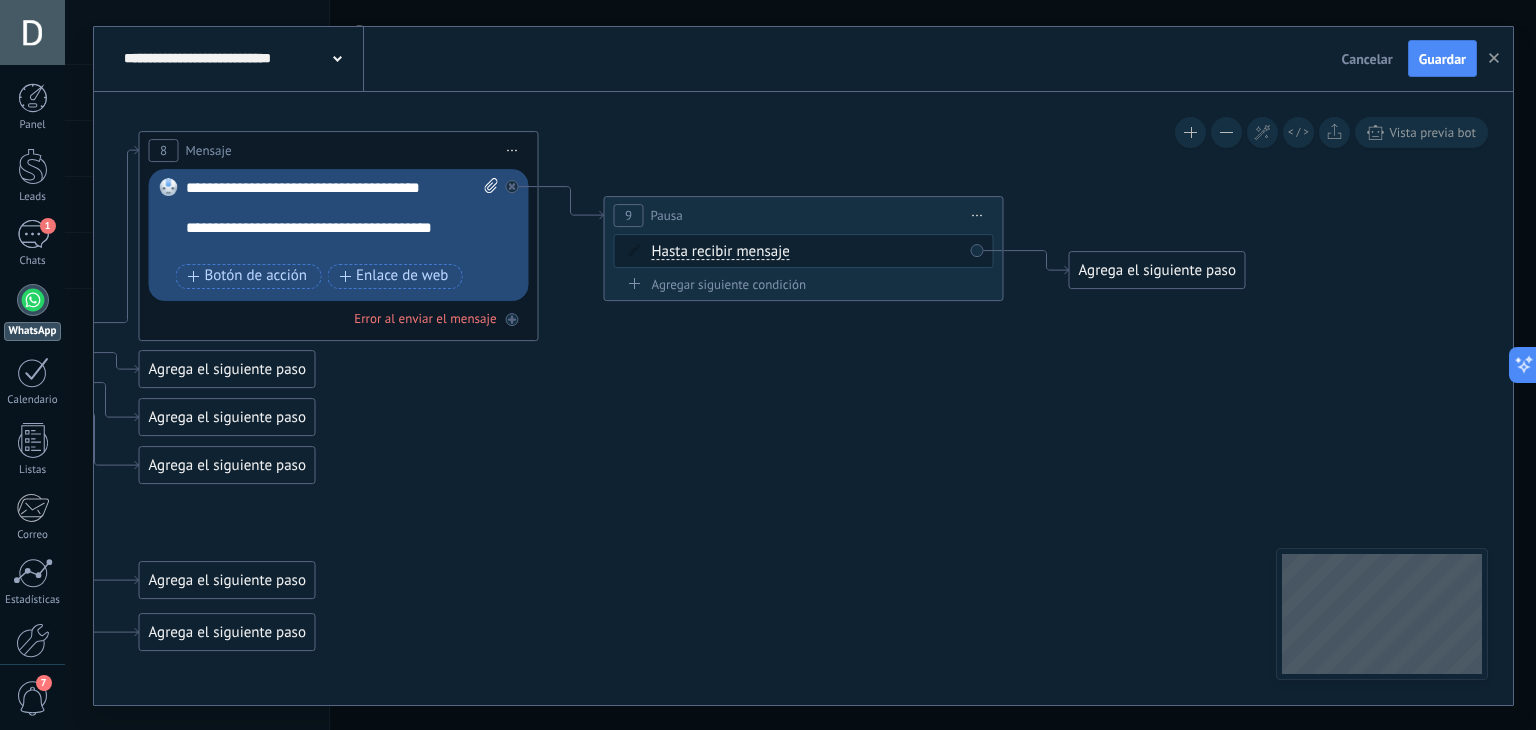 click on "Agrega el siguiente paso" at bounding box center [1157, 270] 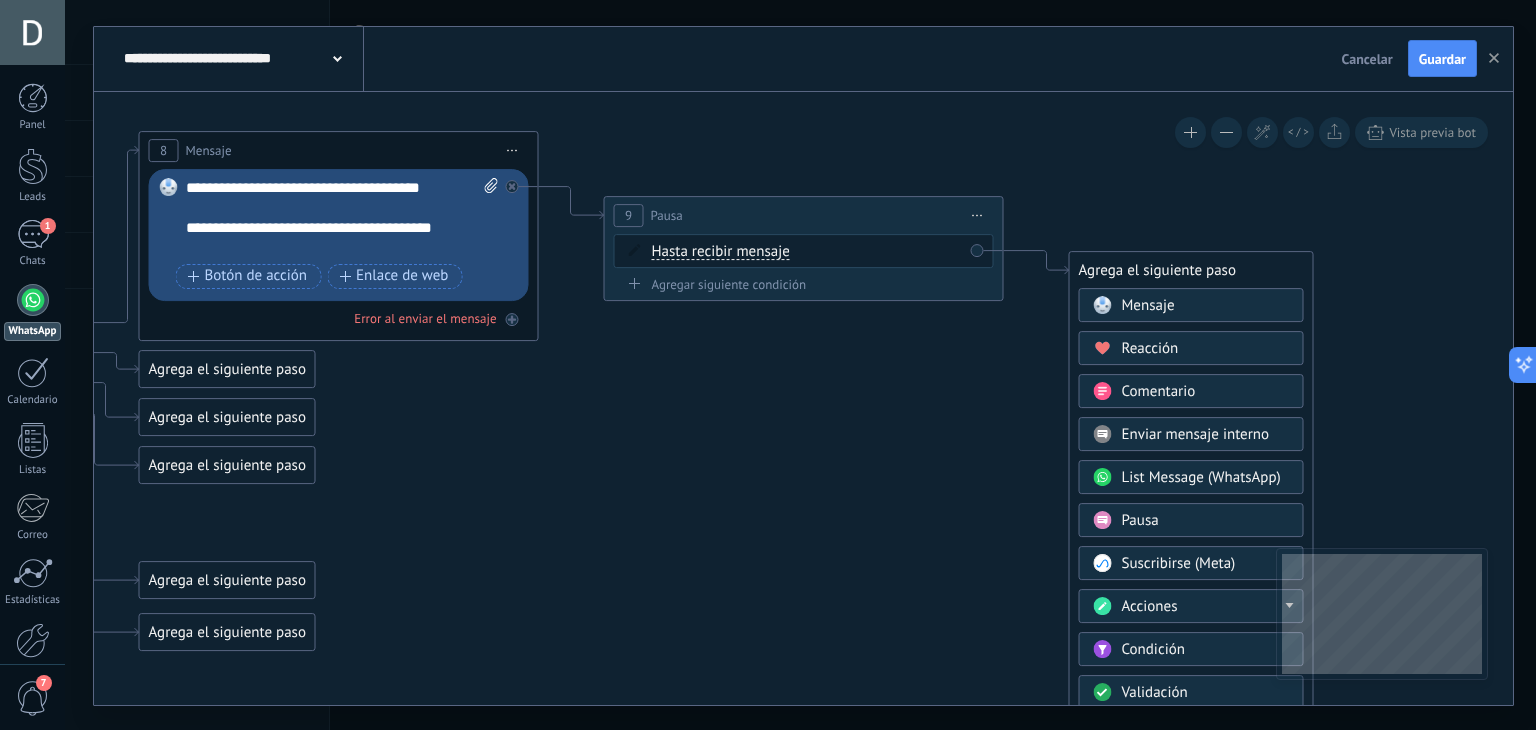 click on "Mensaje" at bounding box center [1148, 305] 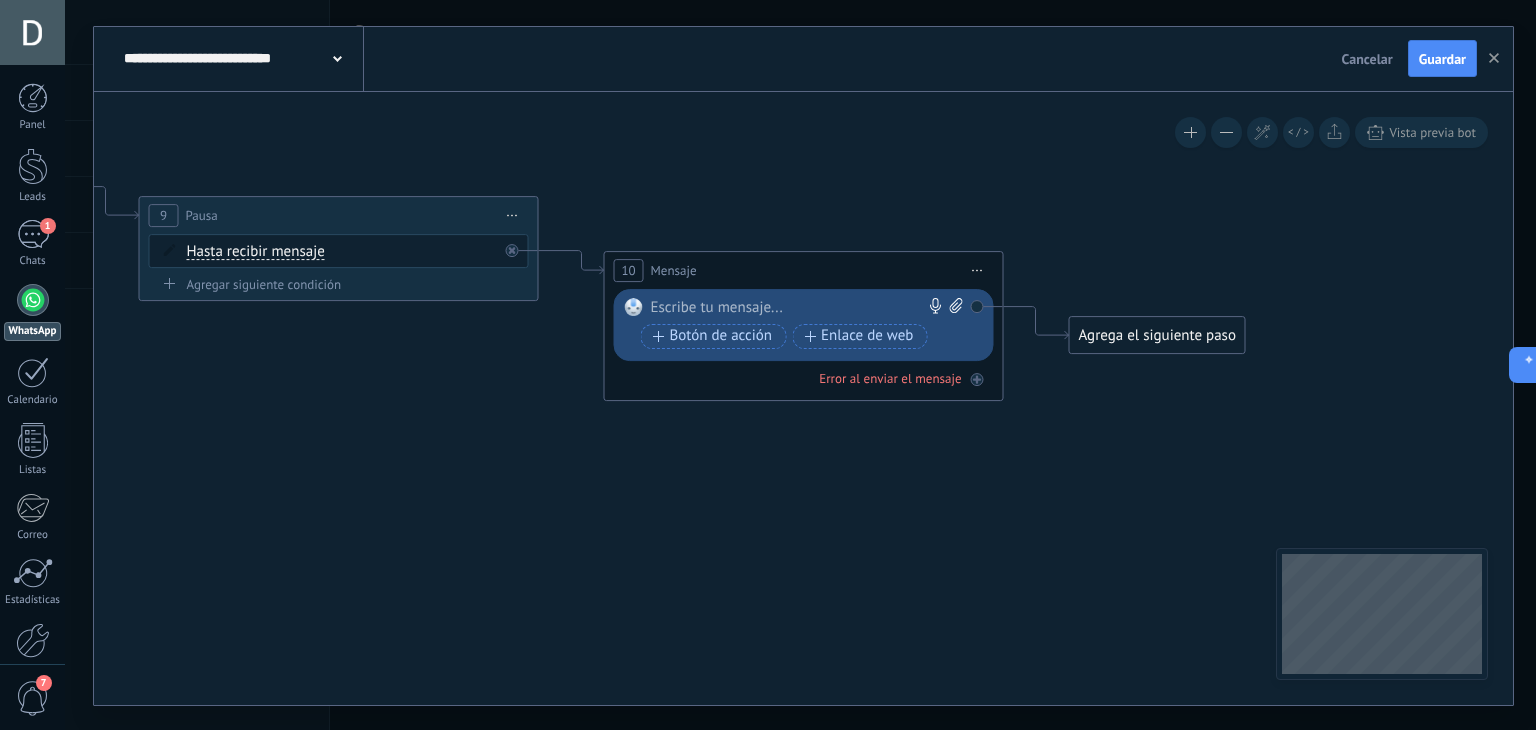 click at bounding box center [799, 308] 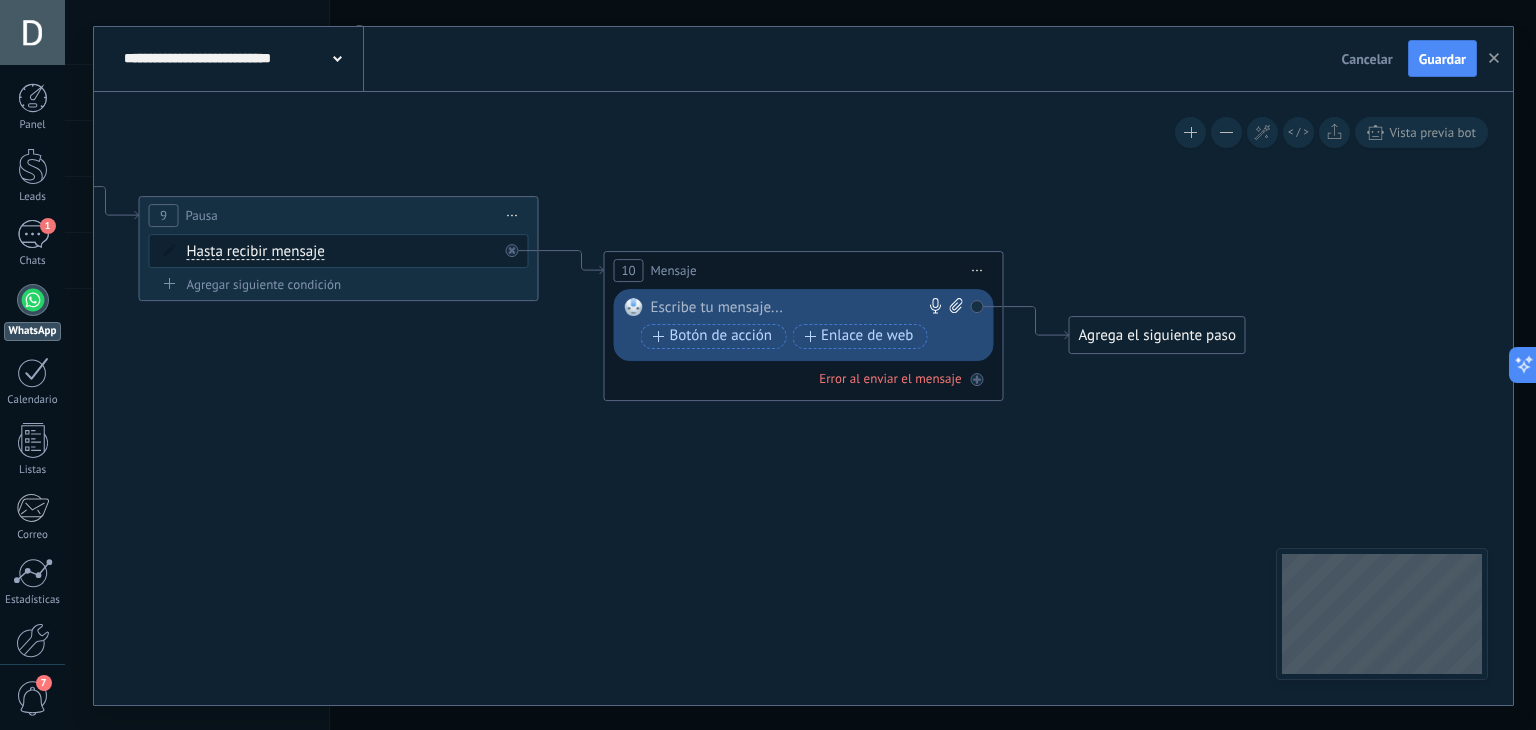 paste 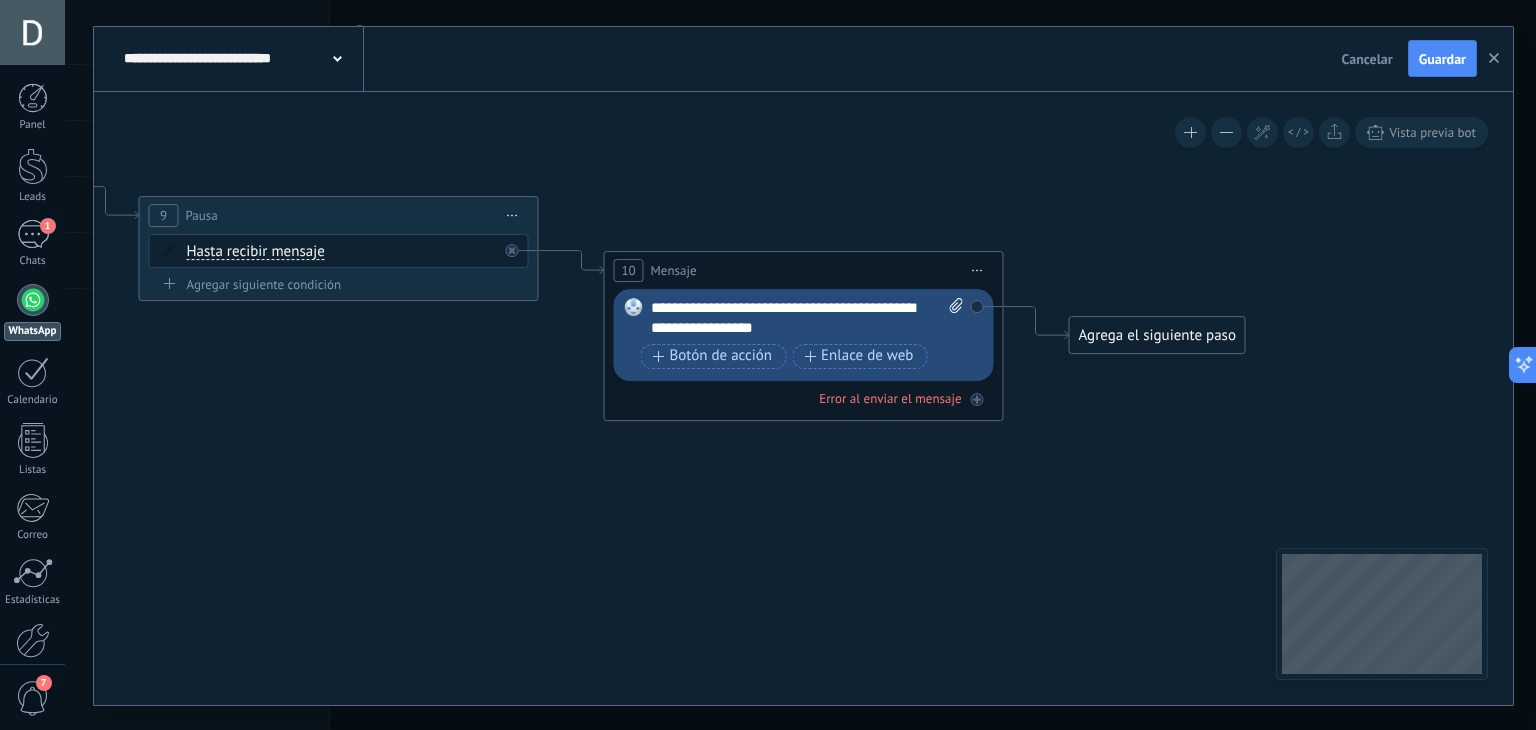 click on "**********" at bounding box center [808, 318] 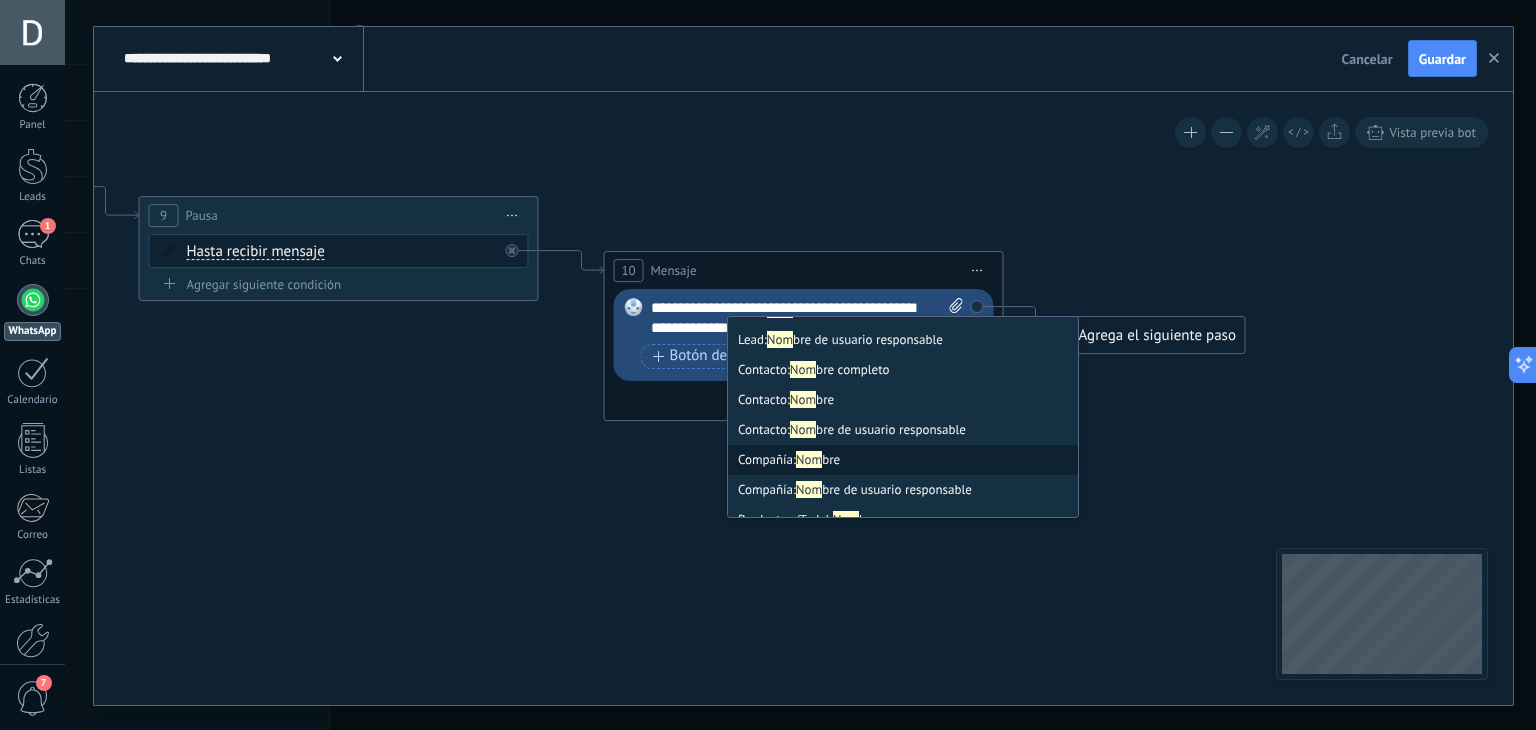 scroll, scrollTop: 48, scrollLeft: 0, axis: vertical 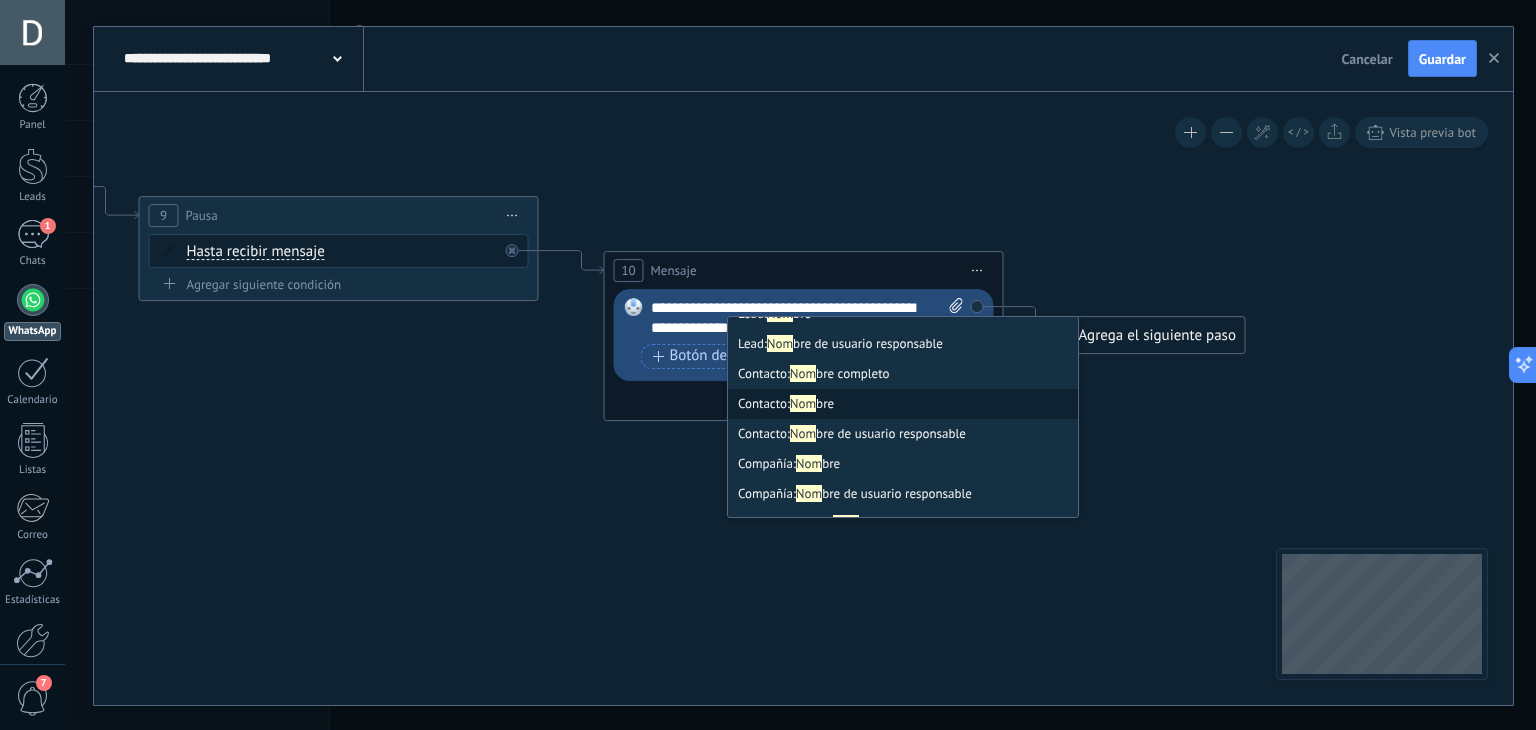 click on "Contacto:  Nom bre" at bounding box center [903, 404] 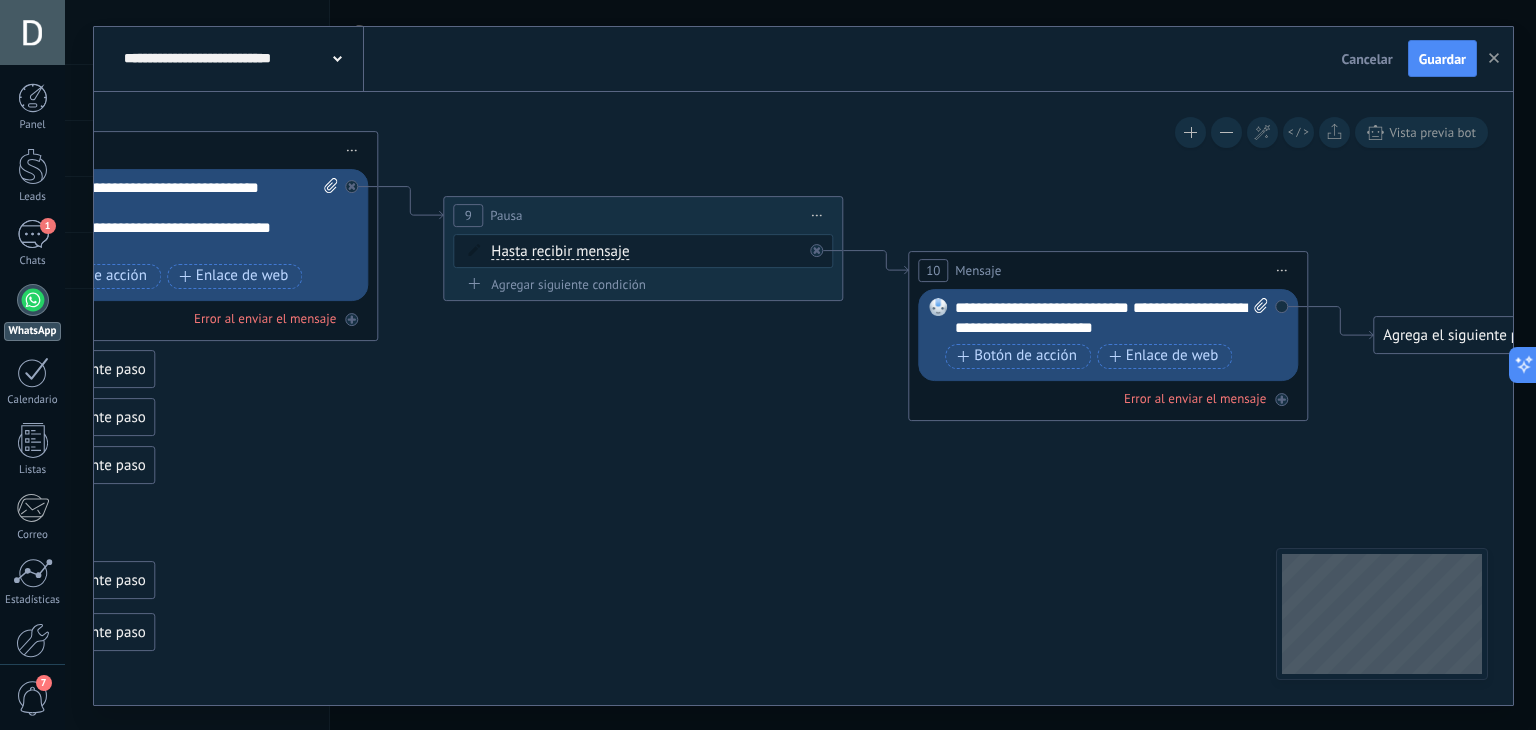 click on "Hasta recibir mensaje" at bounding box center (560, 252) 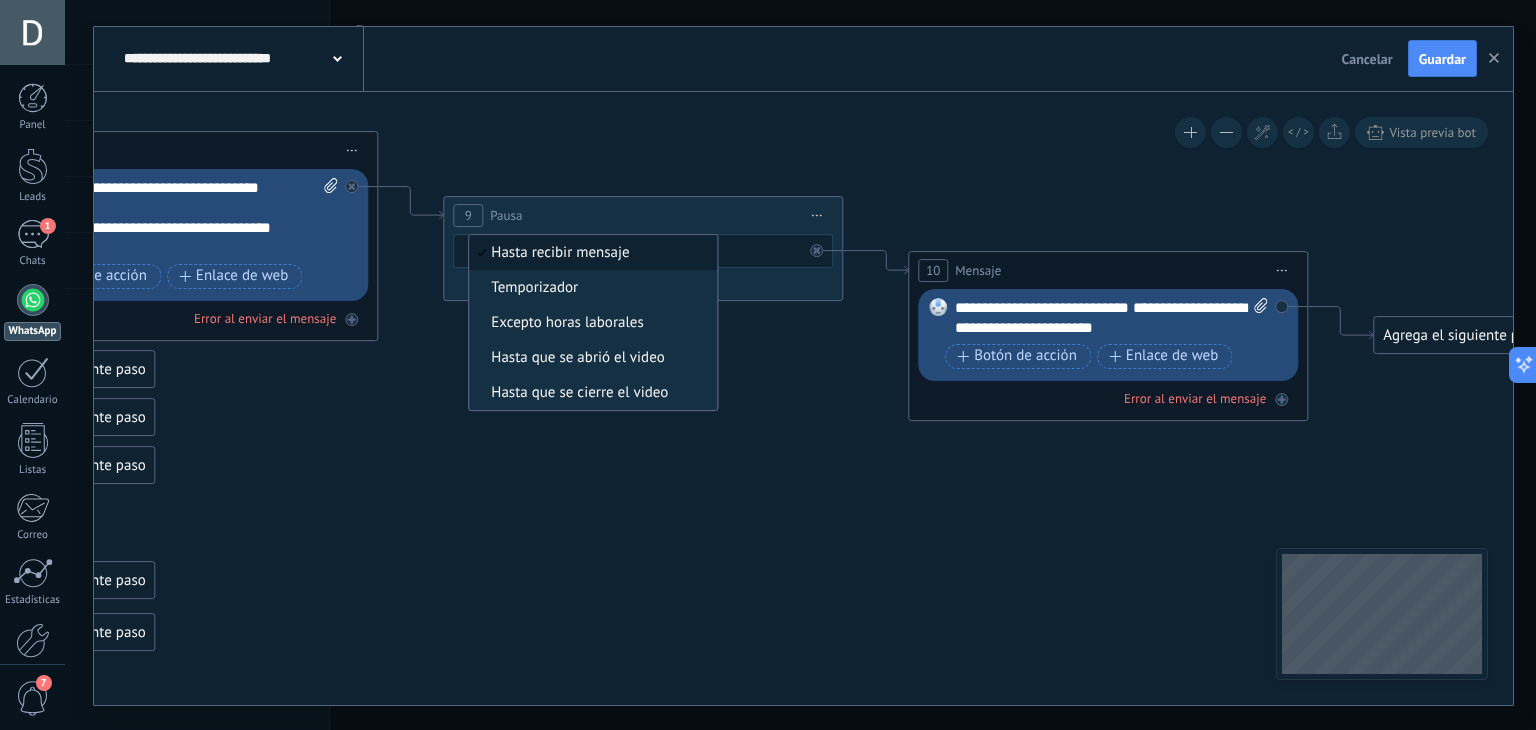 click on "Hasta recibir mensaje
Hasta recibir mensaje
Temporizador
Excepto horas laborales
Hasta que se abrió el video
Hasta que se cierre el video
Hasta recibir mensaje
Hasta recibir mensaje
*" at bounding box center (643, 251) 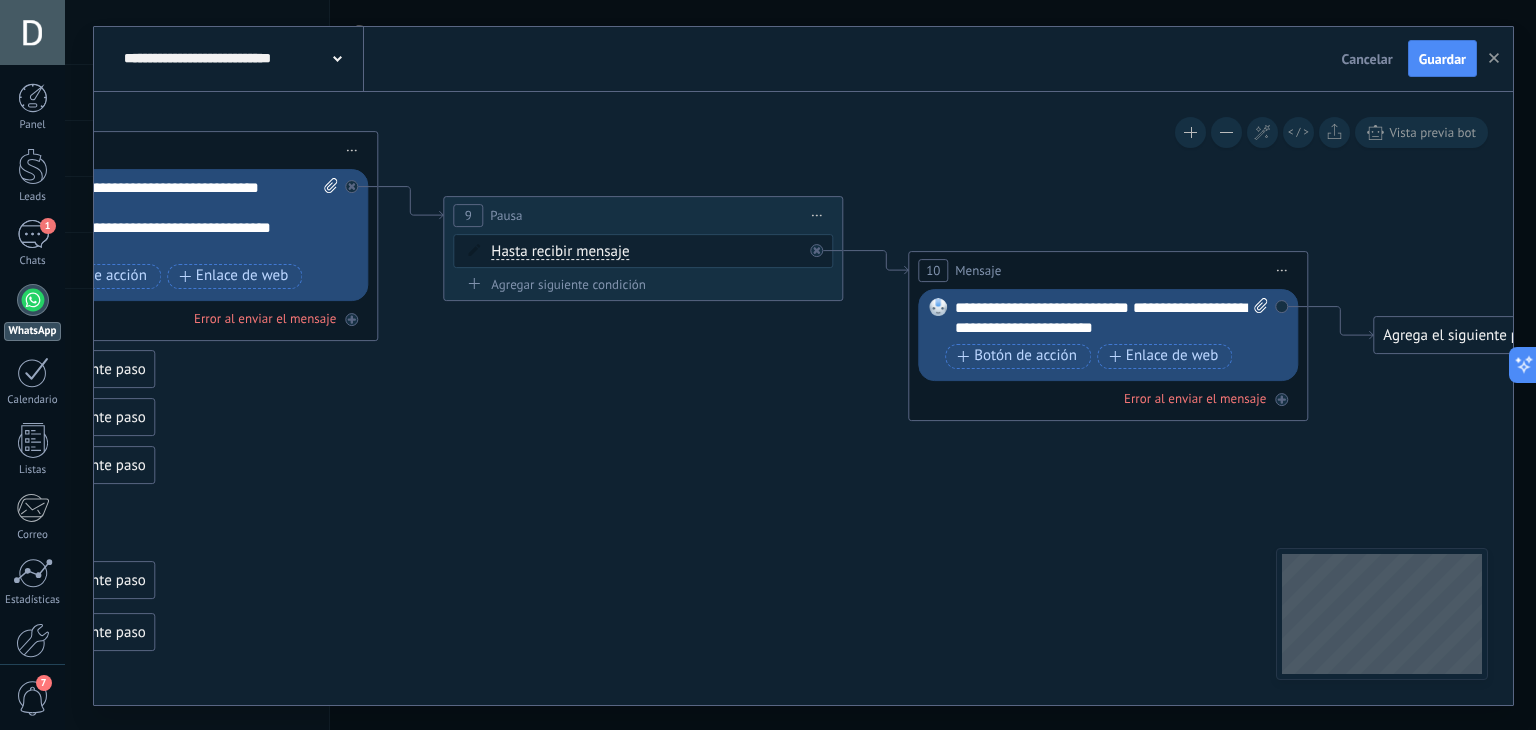 click on "Agregar siguiente condición" at bounding box center [643, 284] 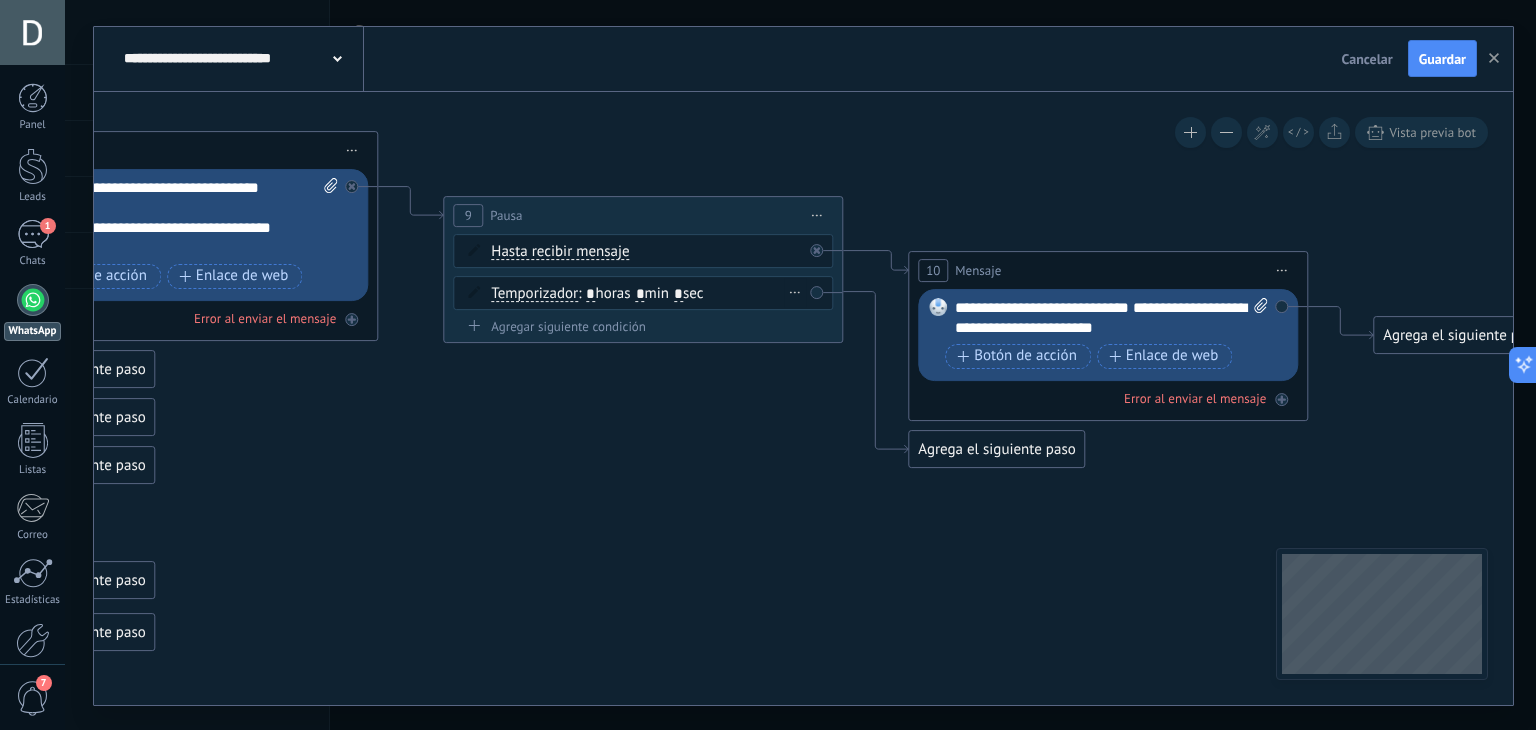 click 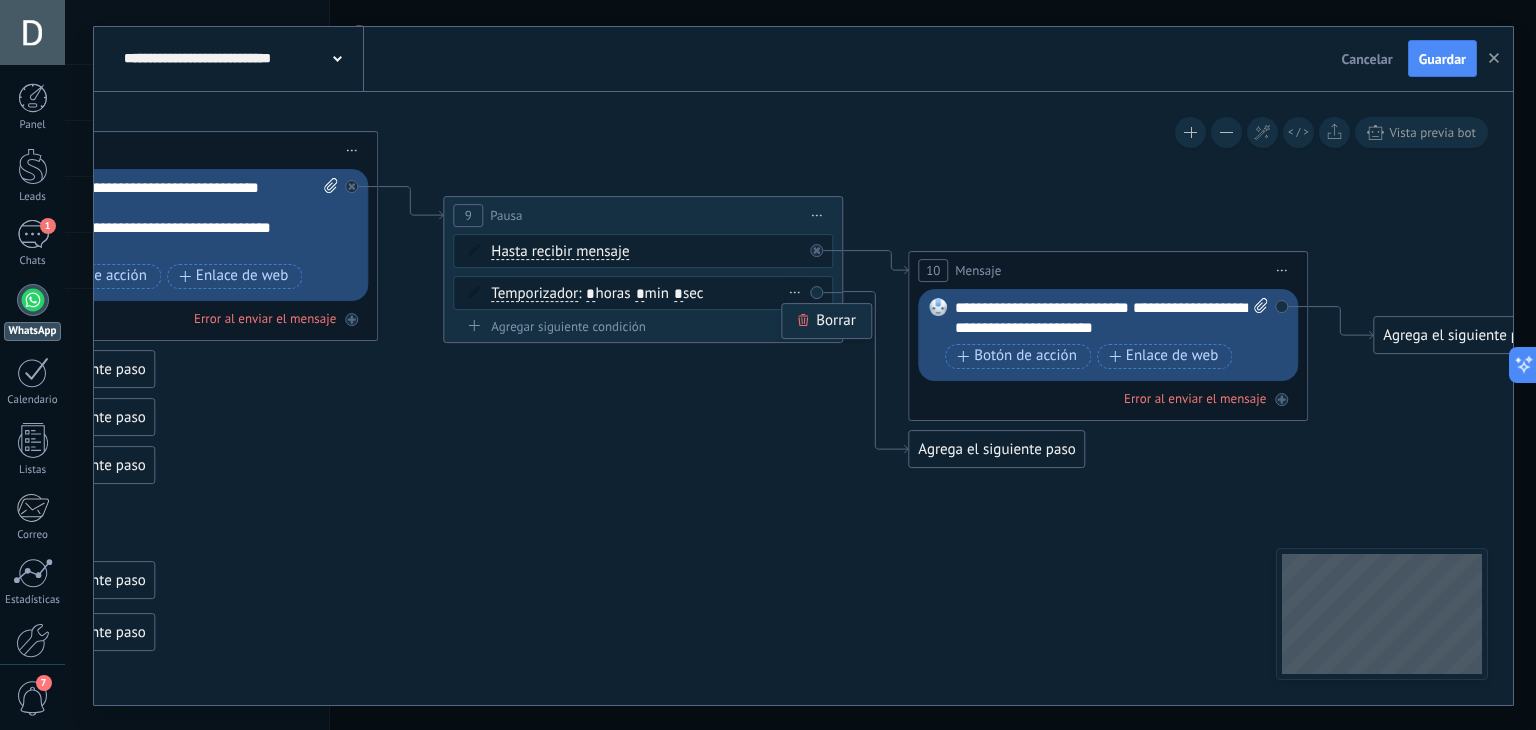 click on "Temporizador
Temporizador
Excepto horas laborales
Hasta que se abrió el video
Hasta que se cierre el video
Temporizador
Temporizador
Excepto horas laborales
Hasta que se abrió el video
Hasta que se cierre el video
* *" at bounding box center [646, 294] 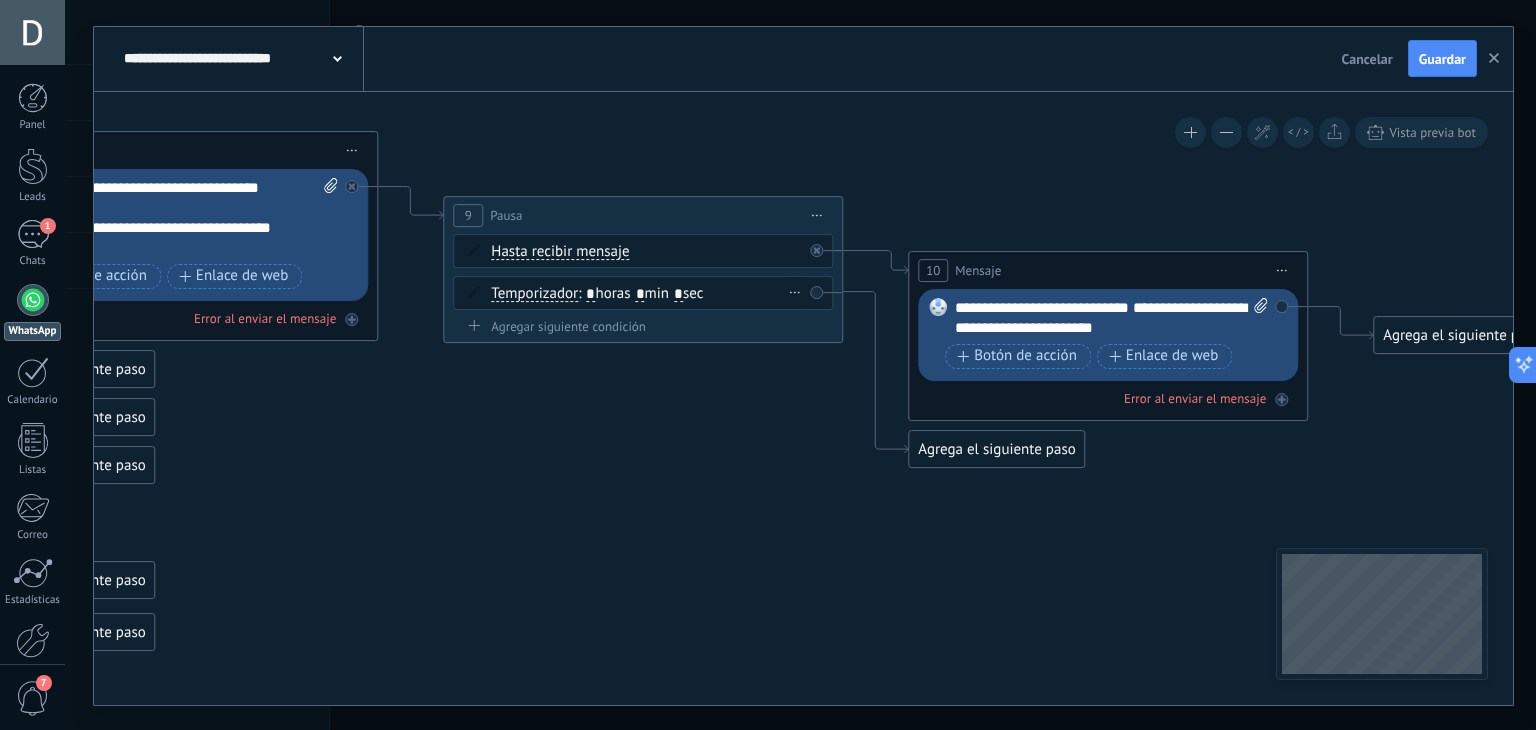 click on "Temporizador
Temporizador
Excepto horas laborales
Hasta que se abrió el video
Hasta que se cierre el video
Temporizador
Temporizador
Excepto horas laborales
Hasta que se abrió el video
Hasta que se cierre el video
* *" at bounding box center [646, 294] 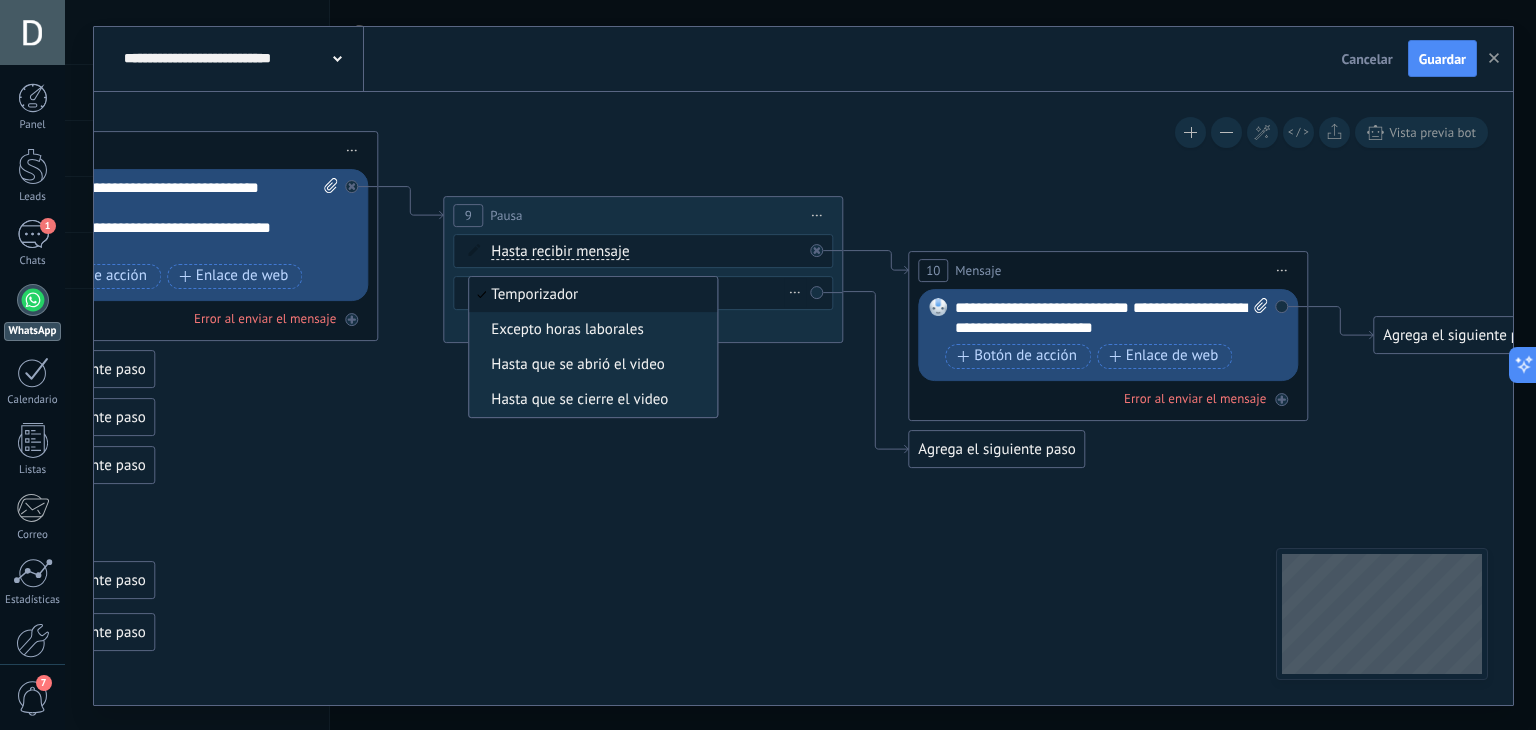 click on "Borrar" at bounding box center [795, 292] 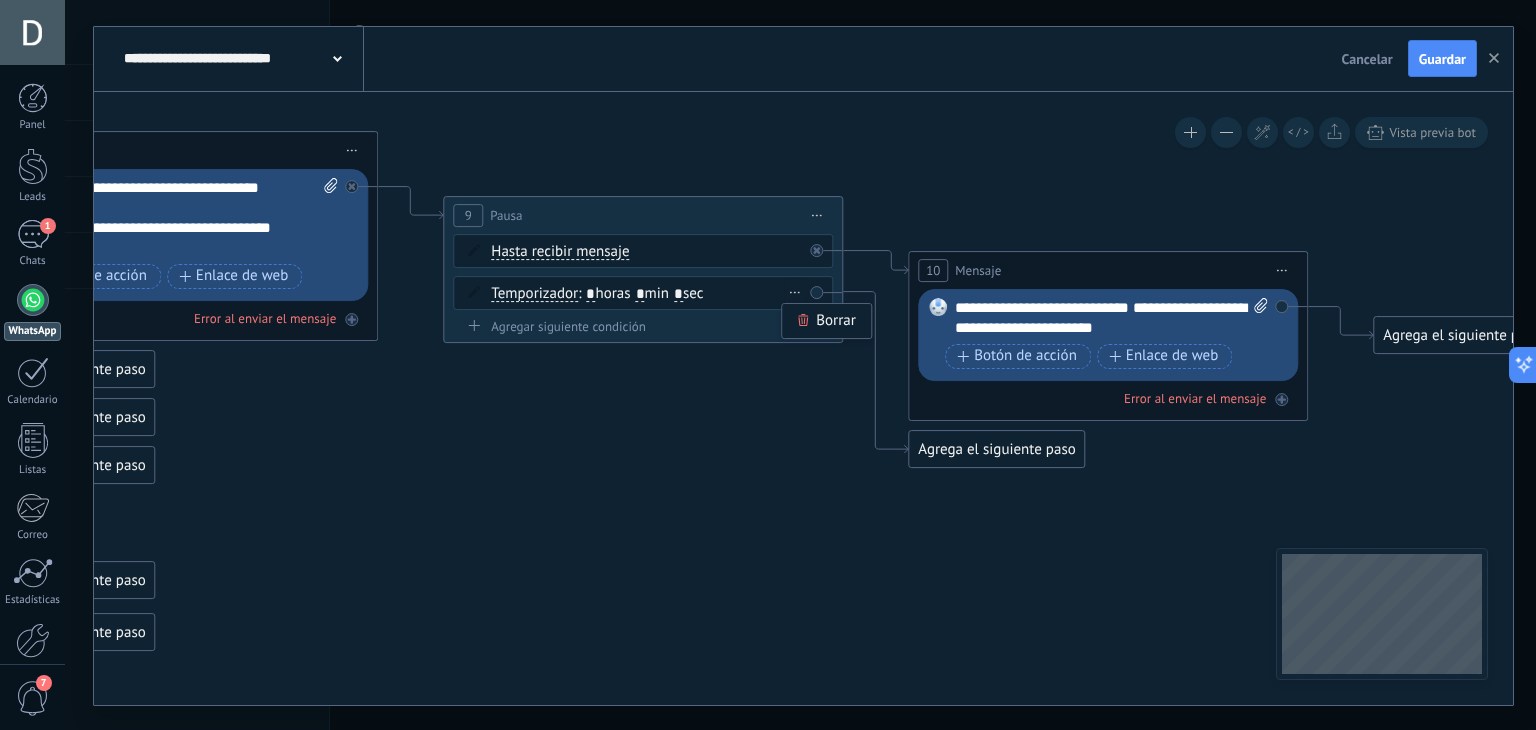 click on "Borrar" at bounding box center (826, 321) 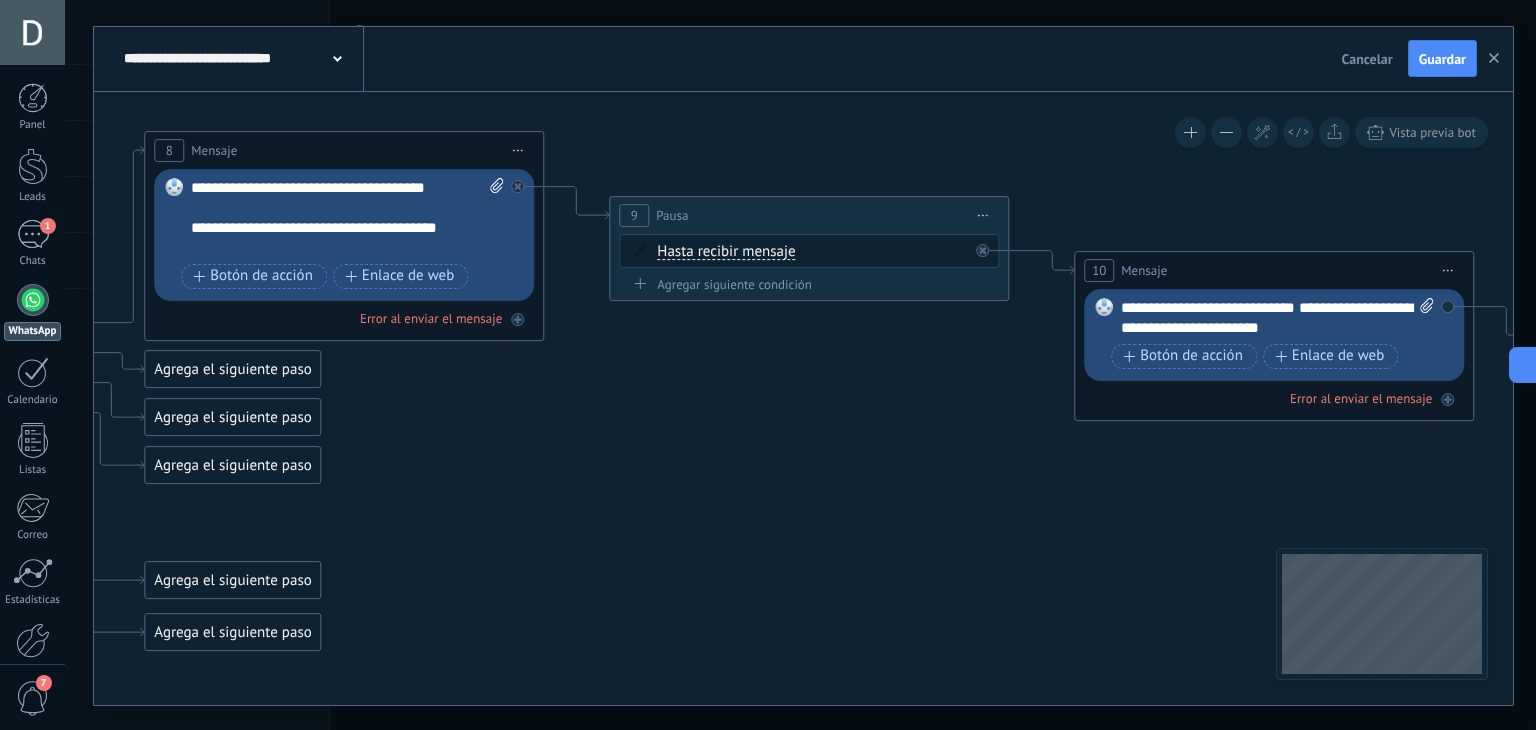 click on "**********" at bounding box center [330, 238] 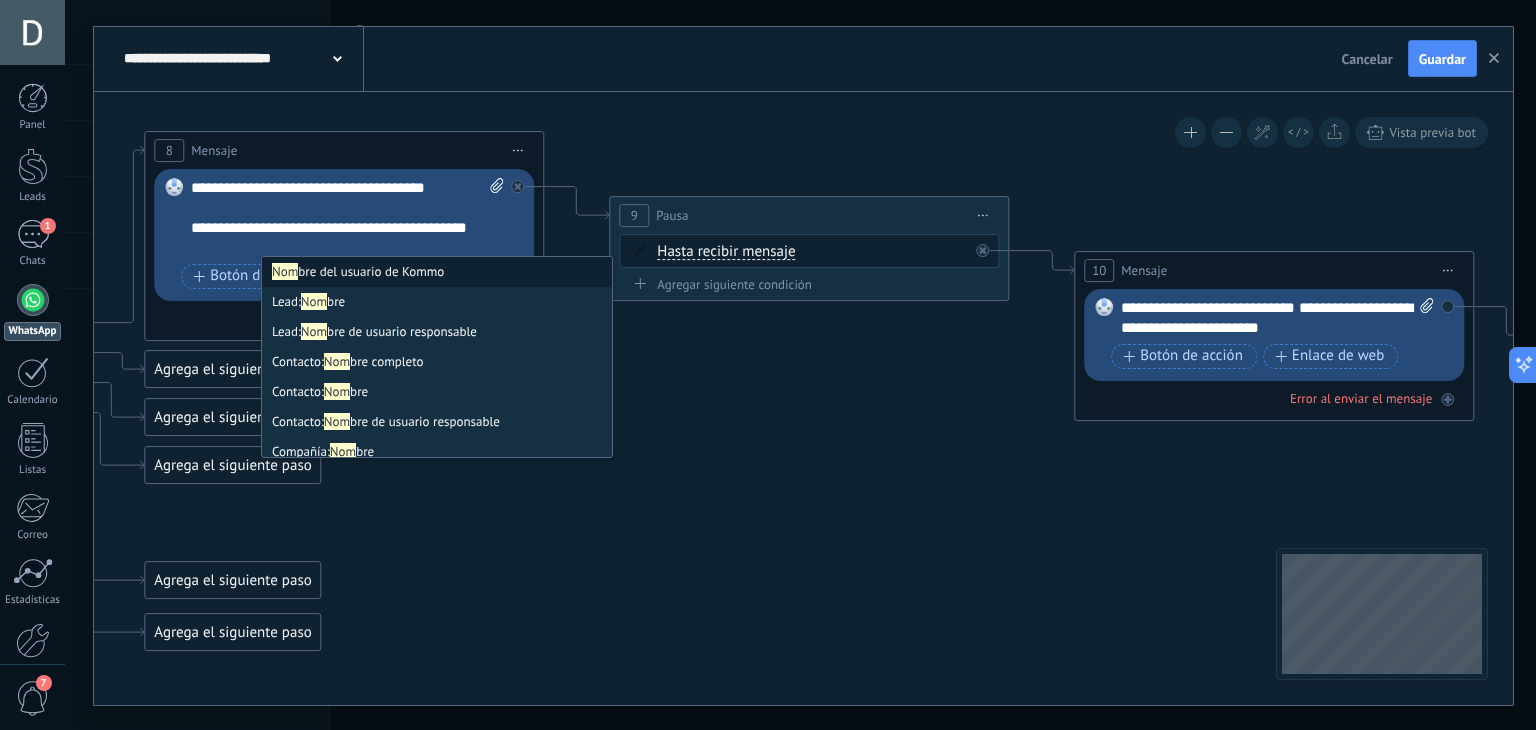 click on "**********" at bounding box center (330, 238) 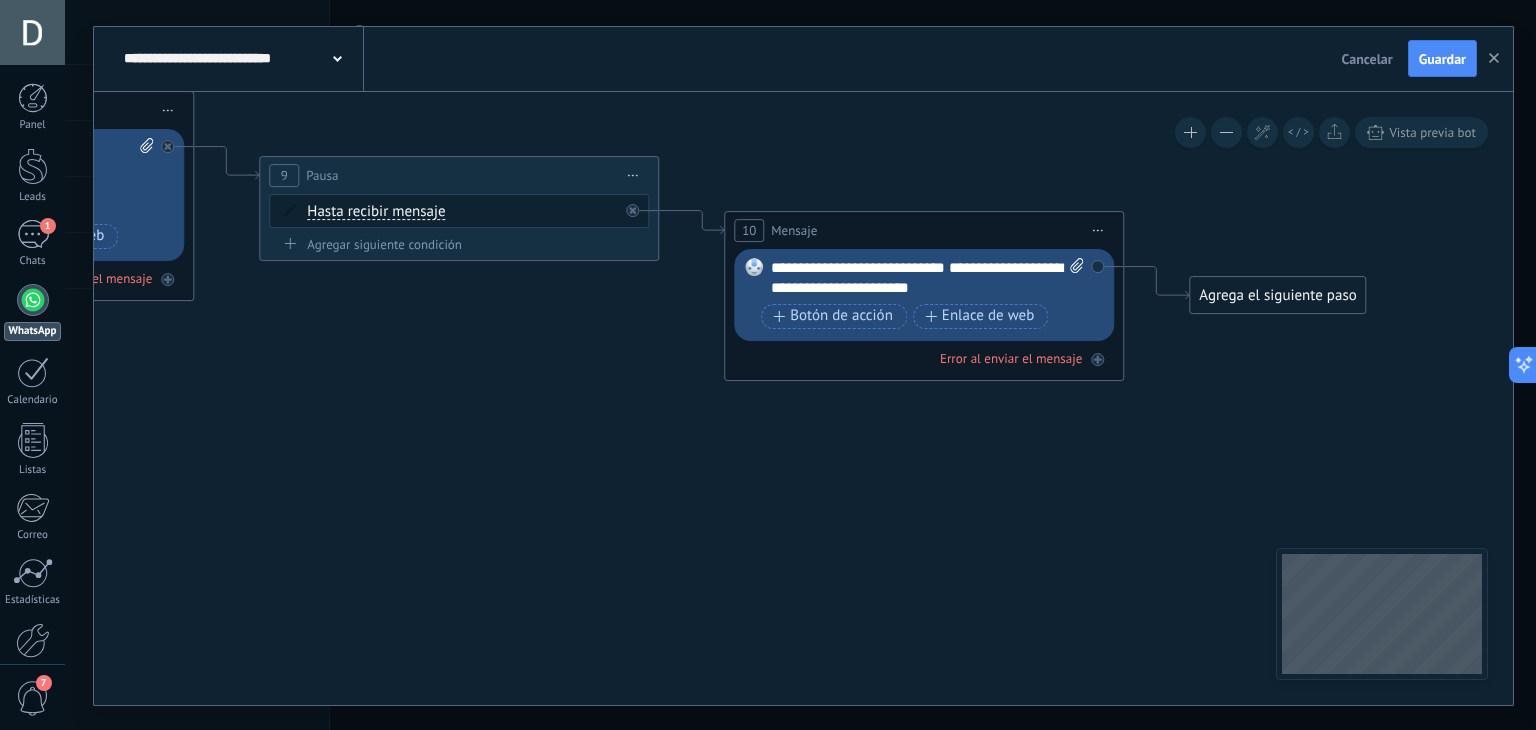 click on "**********" at bounding box center [928, 278] 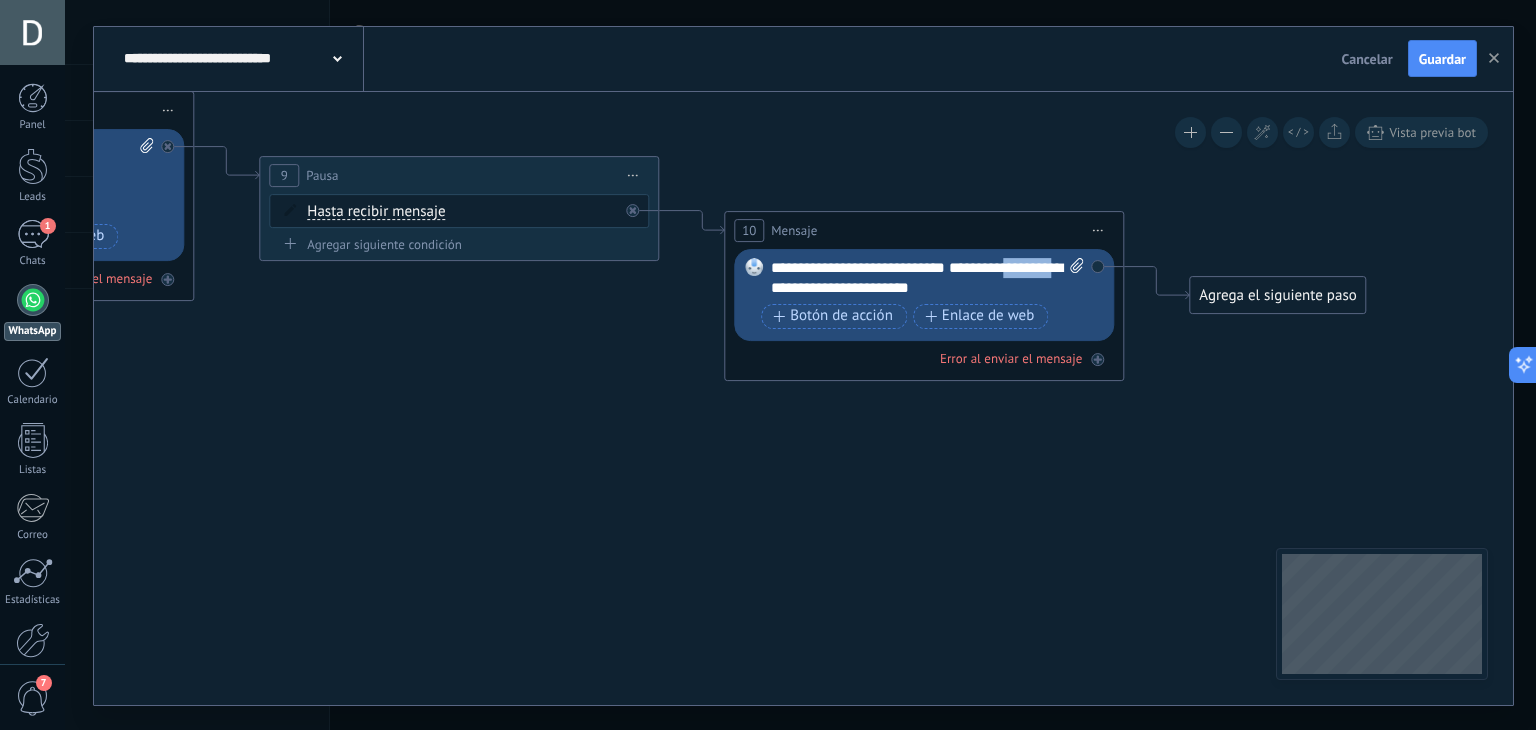 click on "**********" at bounding box center (928, 278) 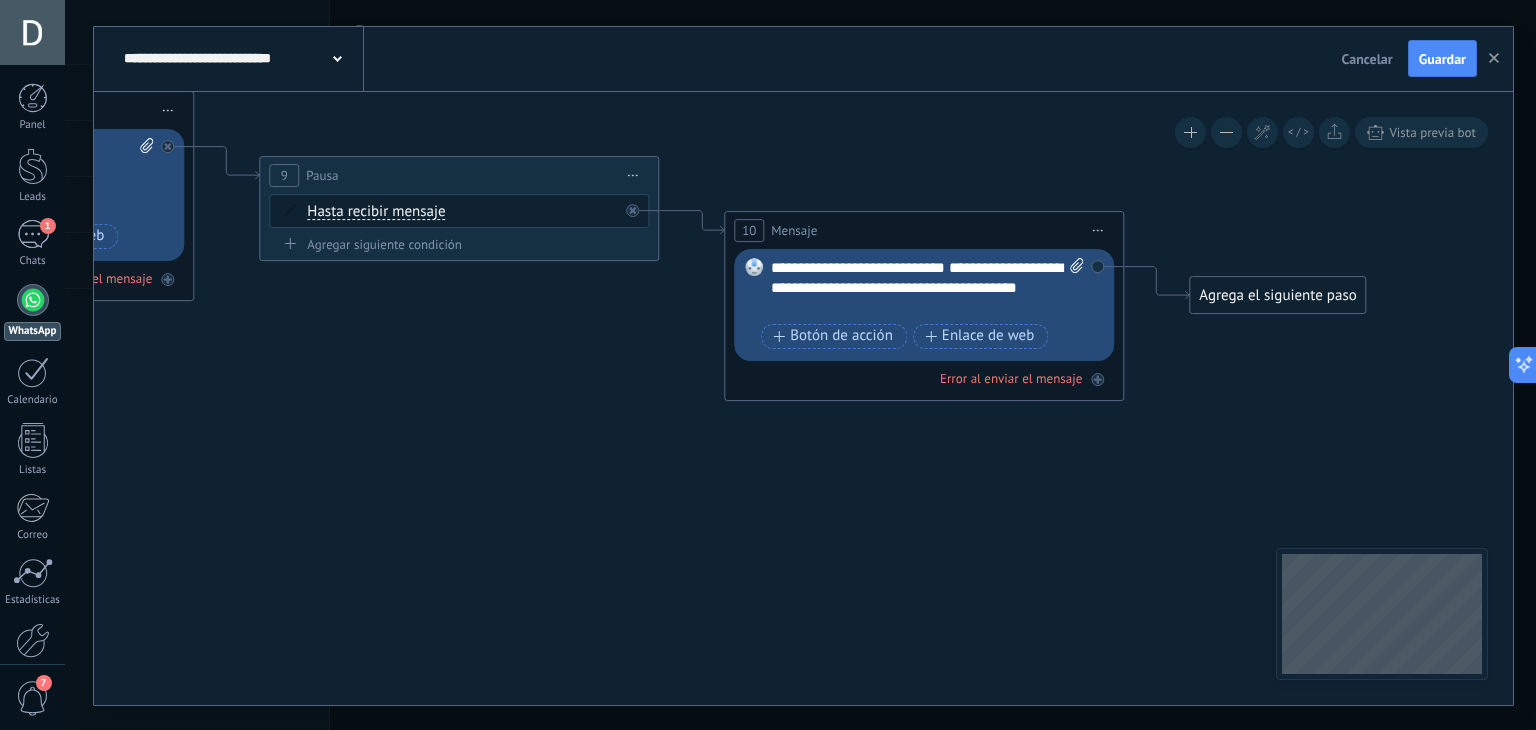 click on "**********" at bounding box center [928, 288] 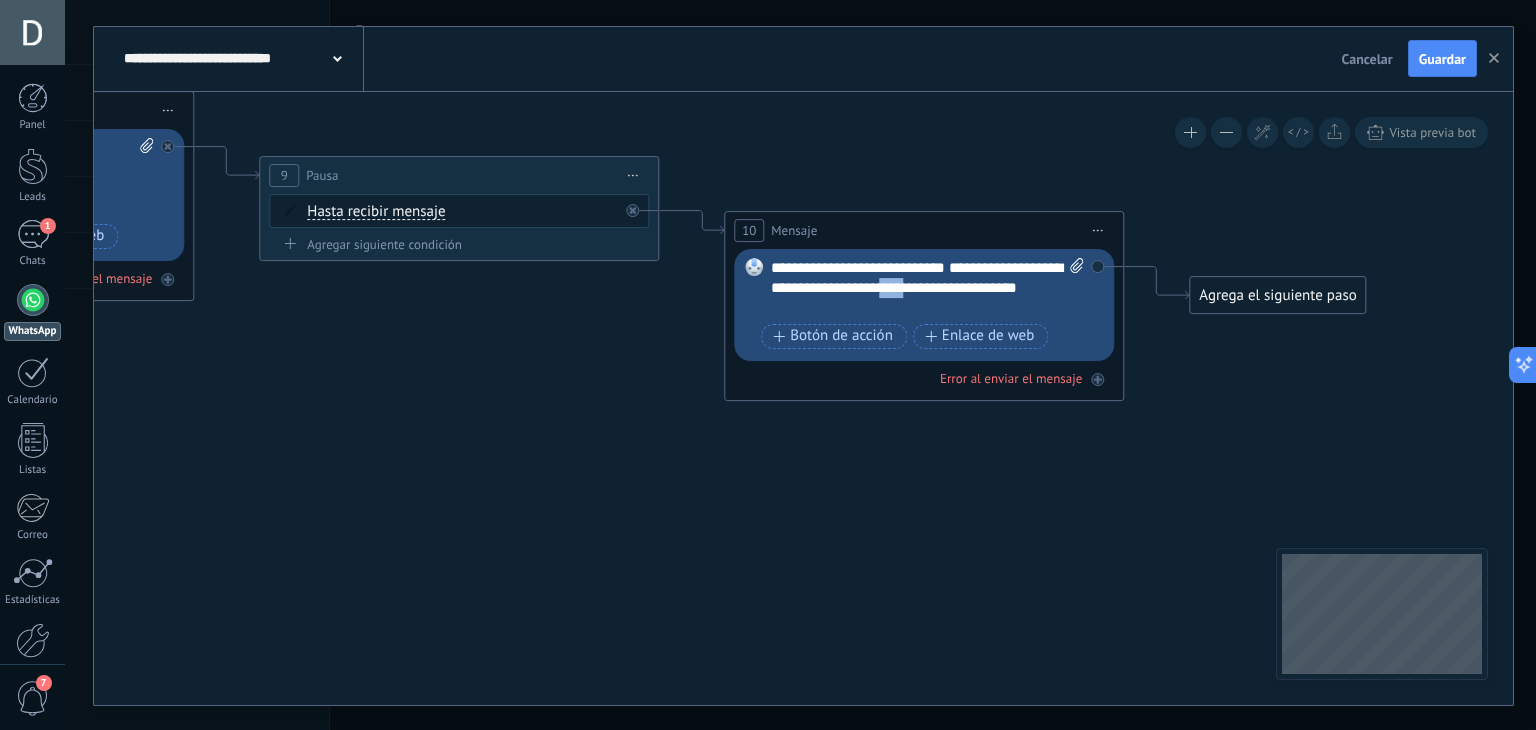 click on "**********" at bounding box center [928, 288] 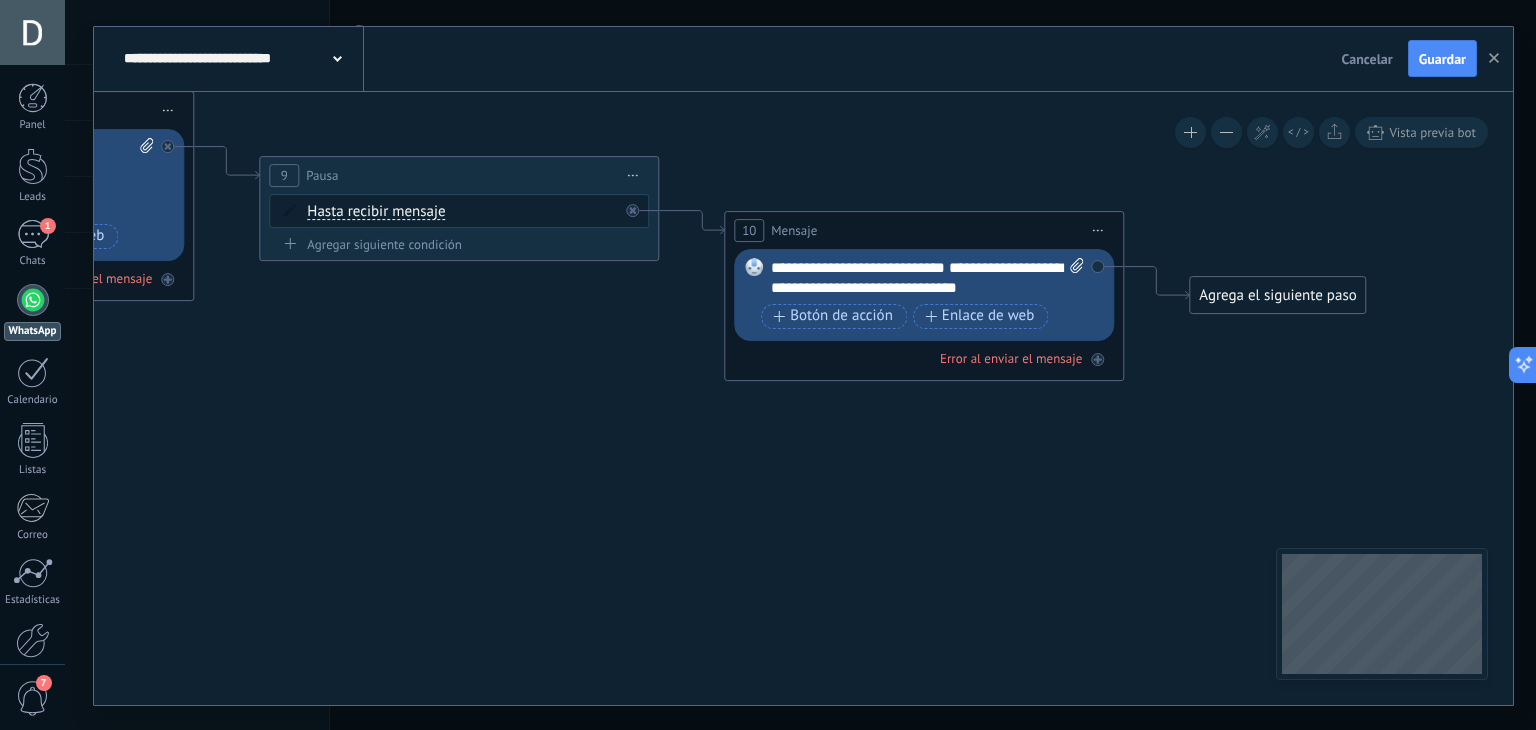 click on "**********" at bounding box center [928, 278] 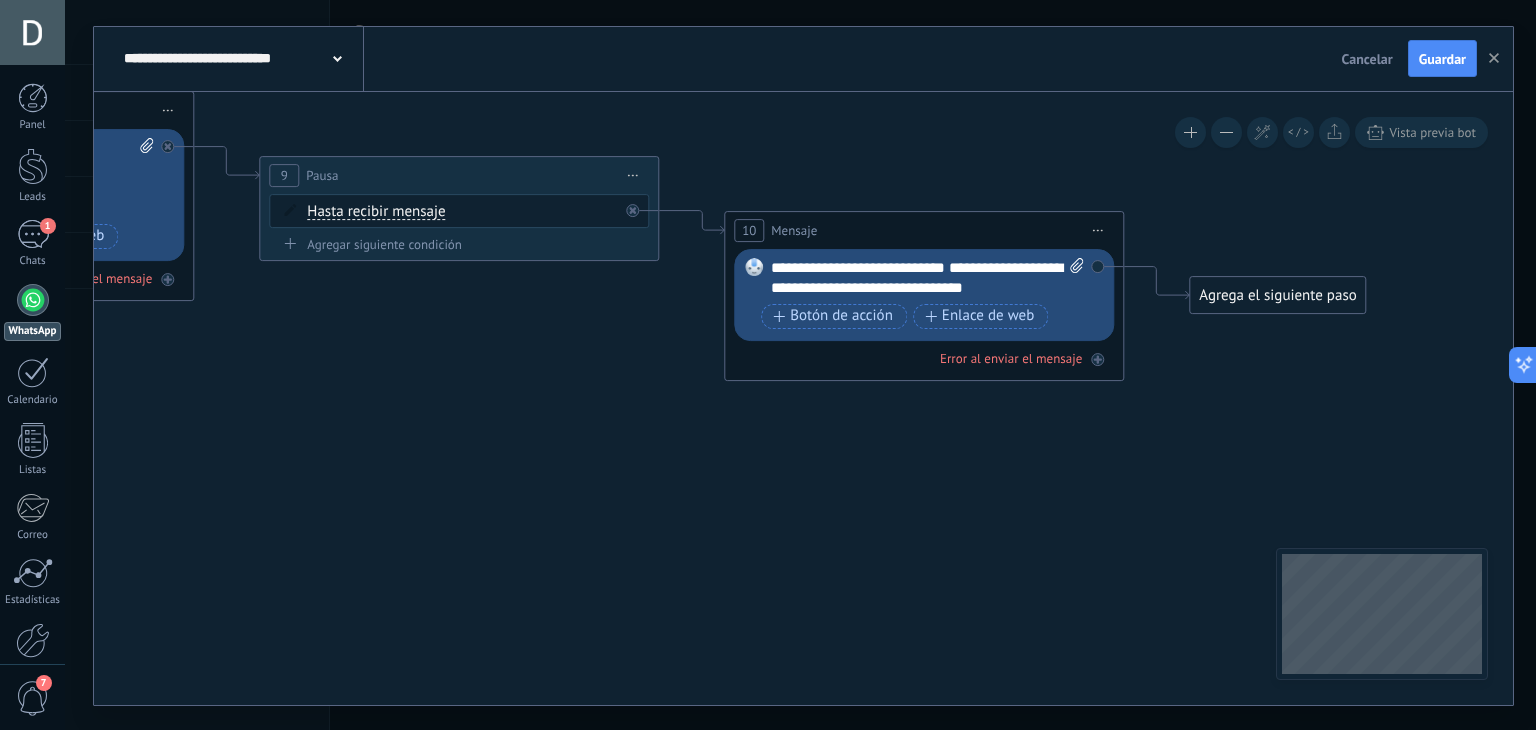 click on "Agrega el siguiente paso" at bounding box center (1277, 295) 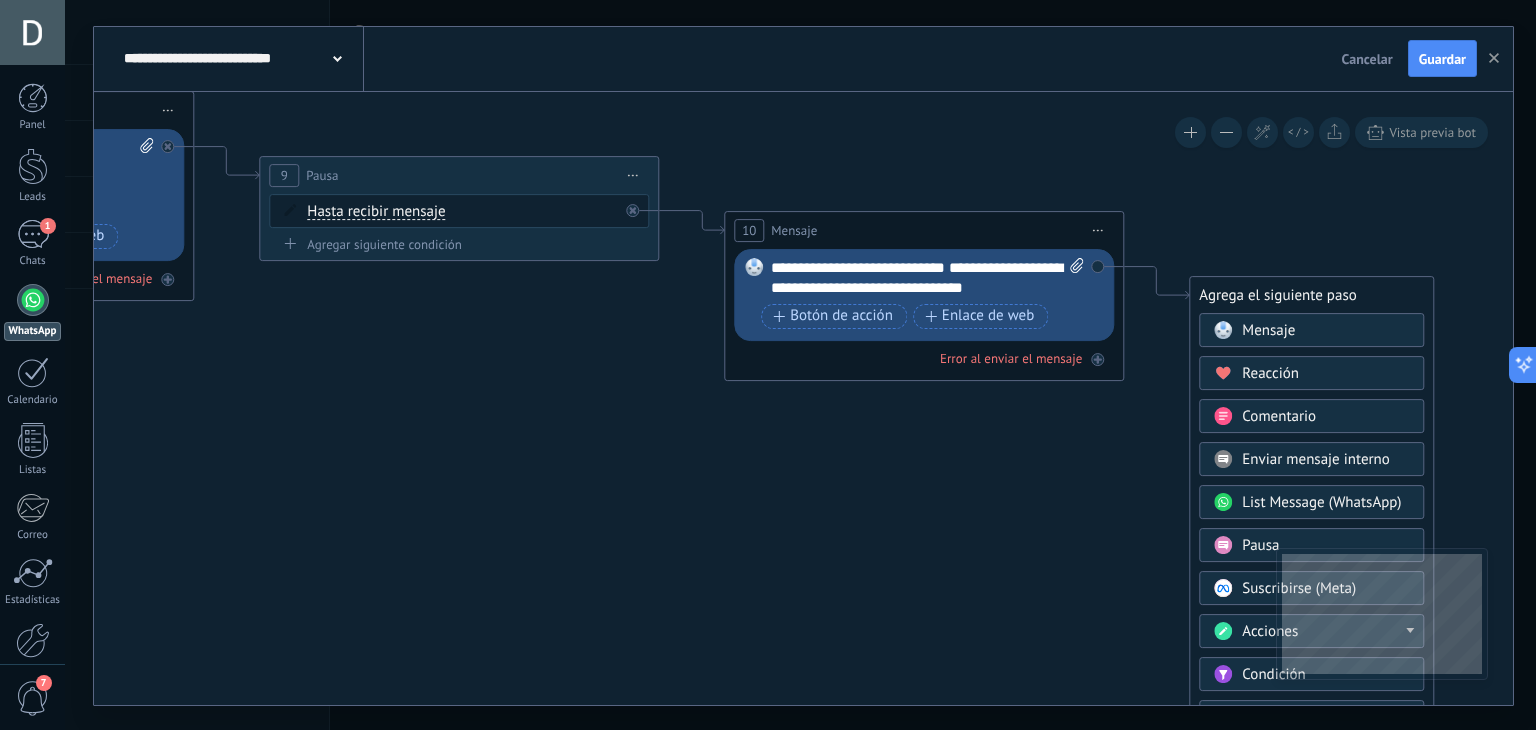 click on "Pausa" at bounding box center (1311, 545) 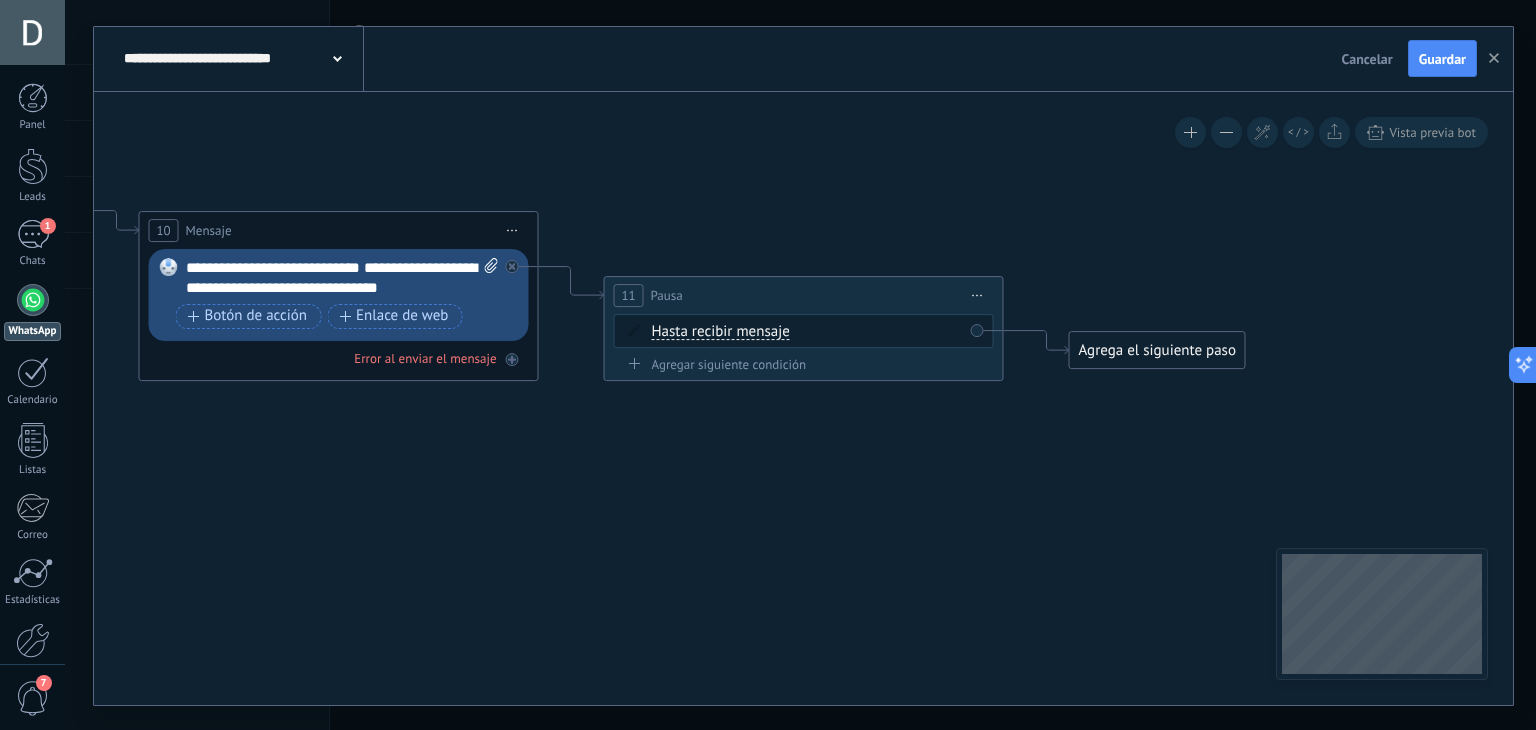 click on "Hasta recibir mensaje" at bounding box center (721, 332) 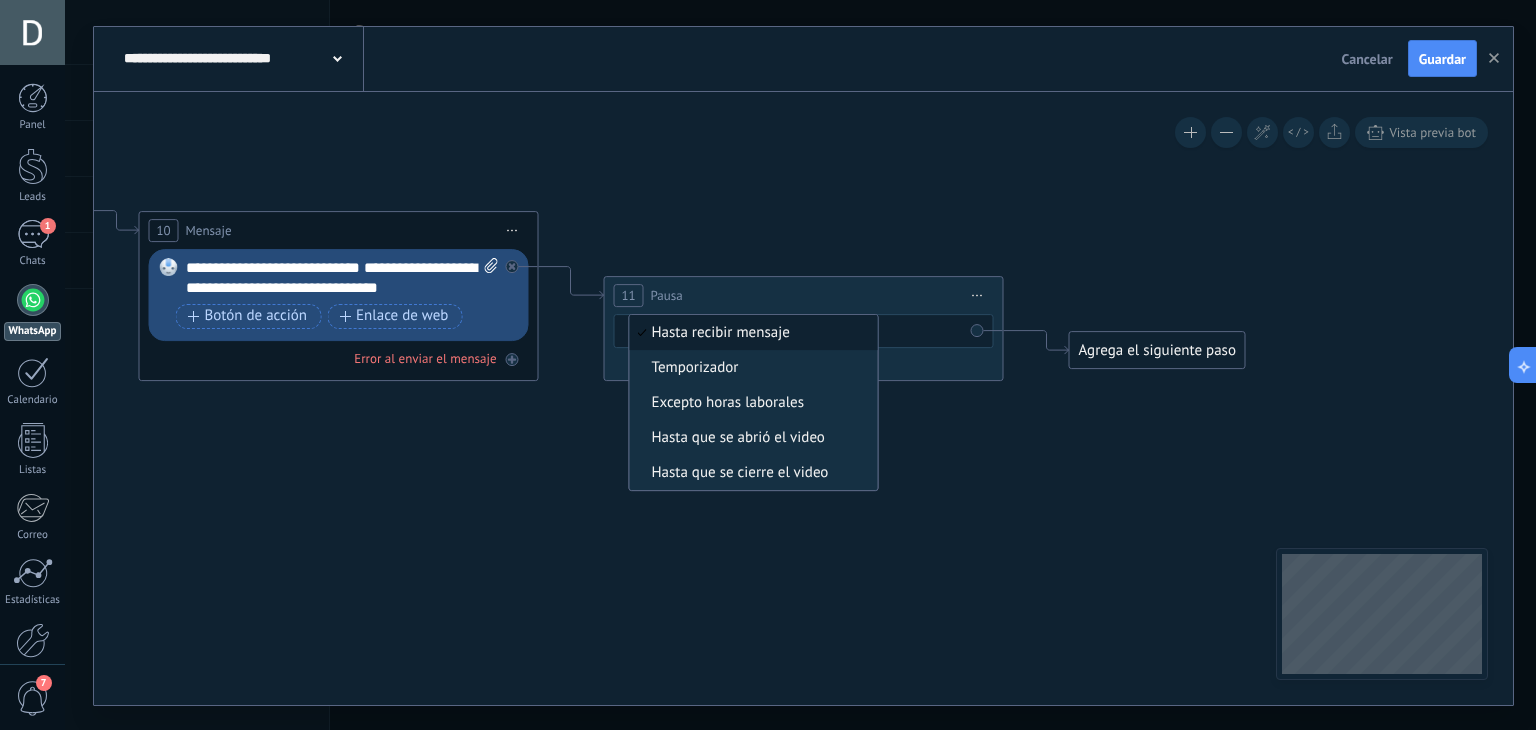 click on "Hasta recibir mensaje" at bounding box center (751, 333) 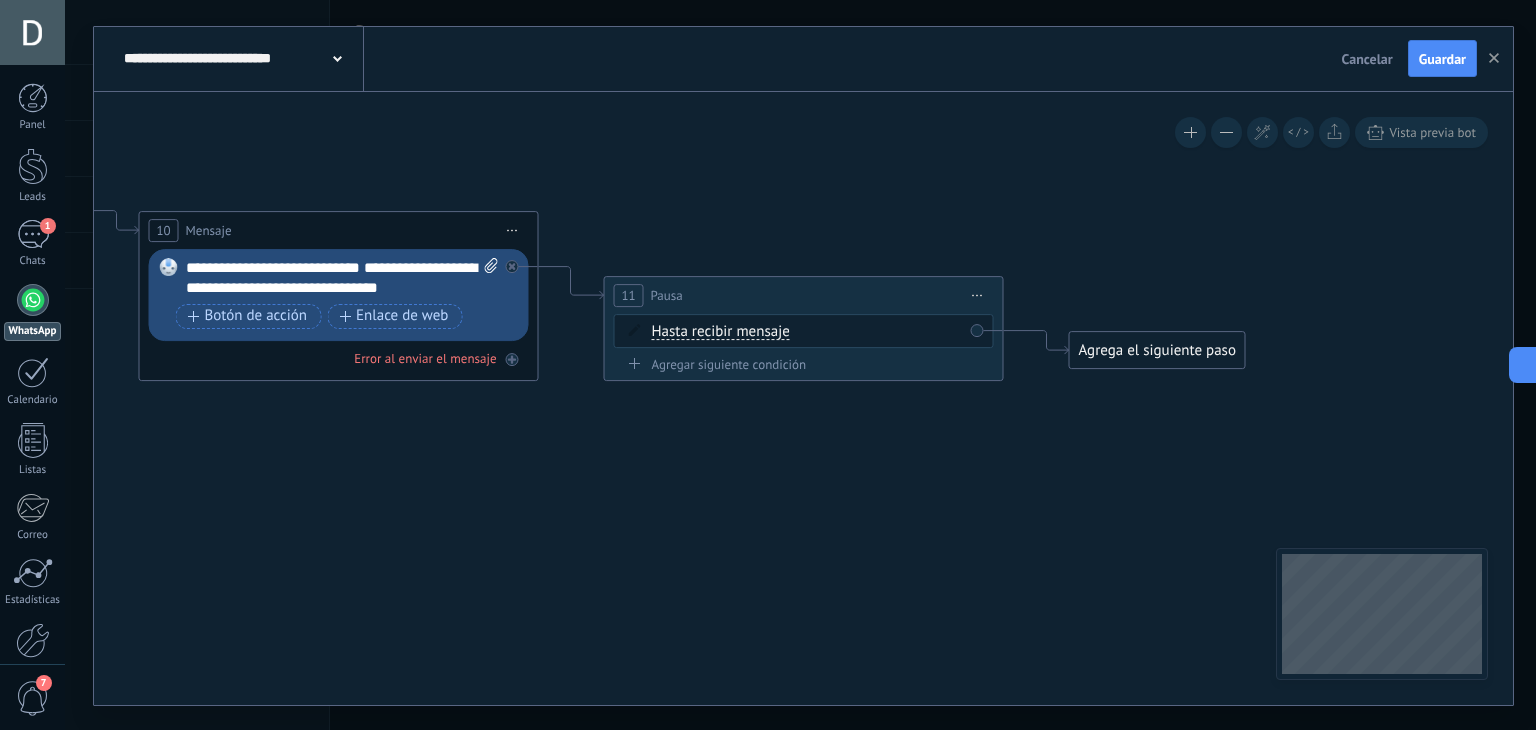 click on "Hasta recibir mensaje" at bounding box center (721, 332) 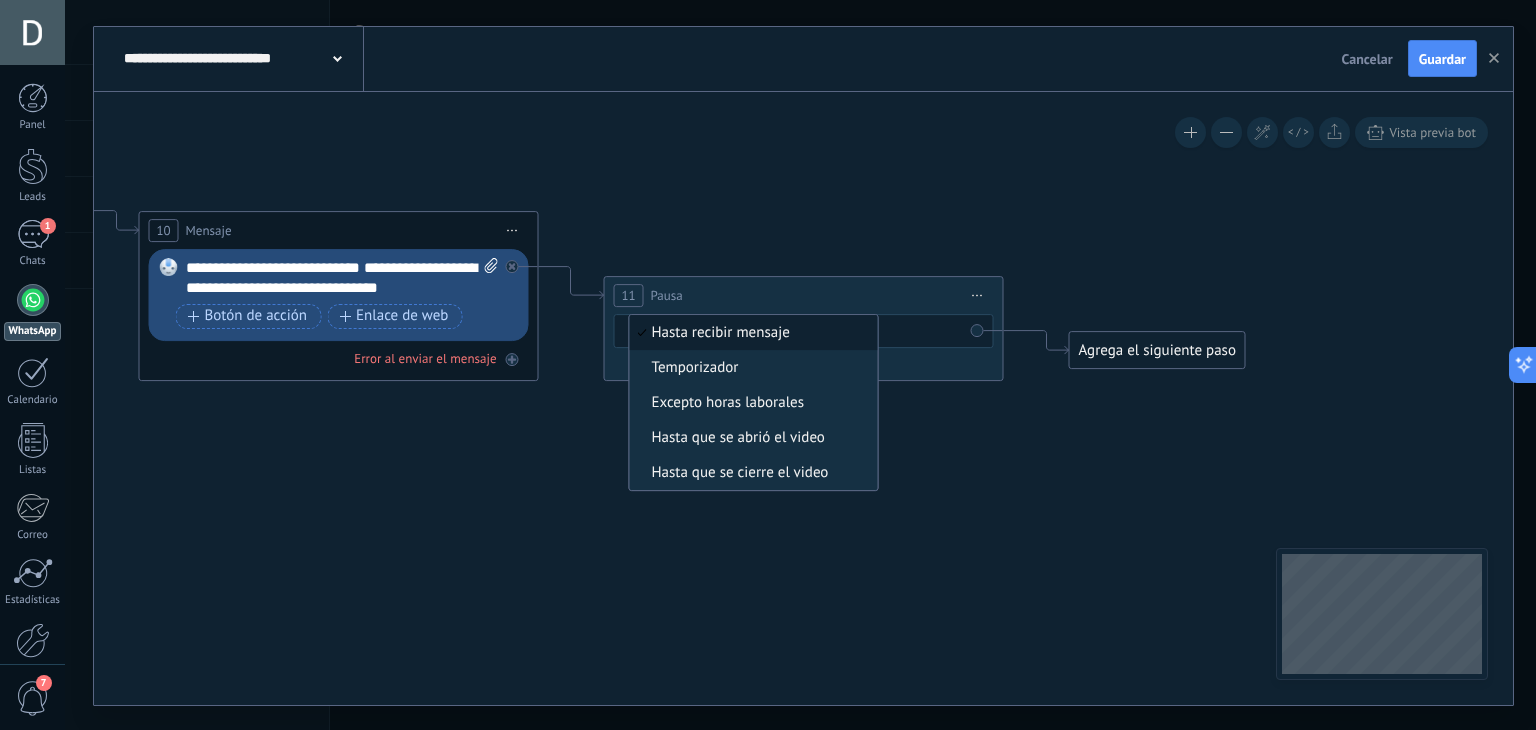click on "Hasta recibir mensaje
Temporizador
Excepto horas laborales
Hasta que se abrió el video
Hasta que se cierre el video" at bounding box center [754, 402] 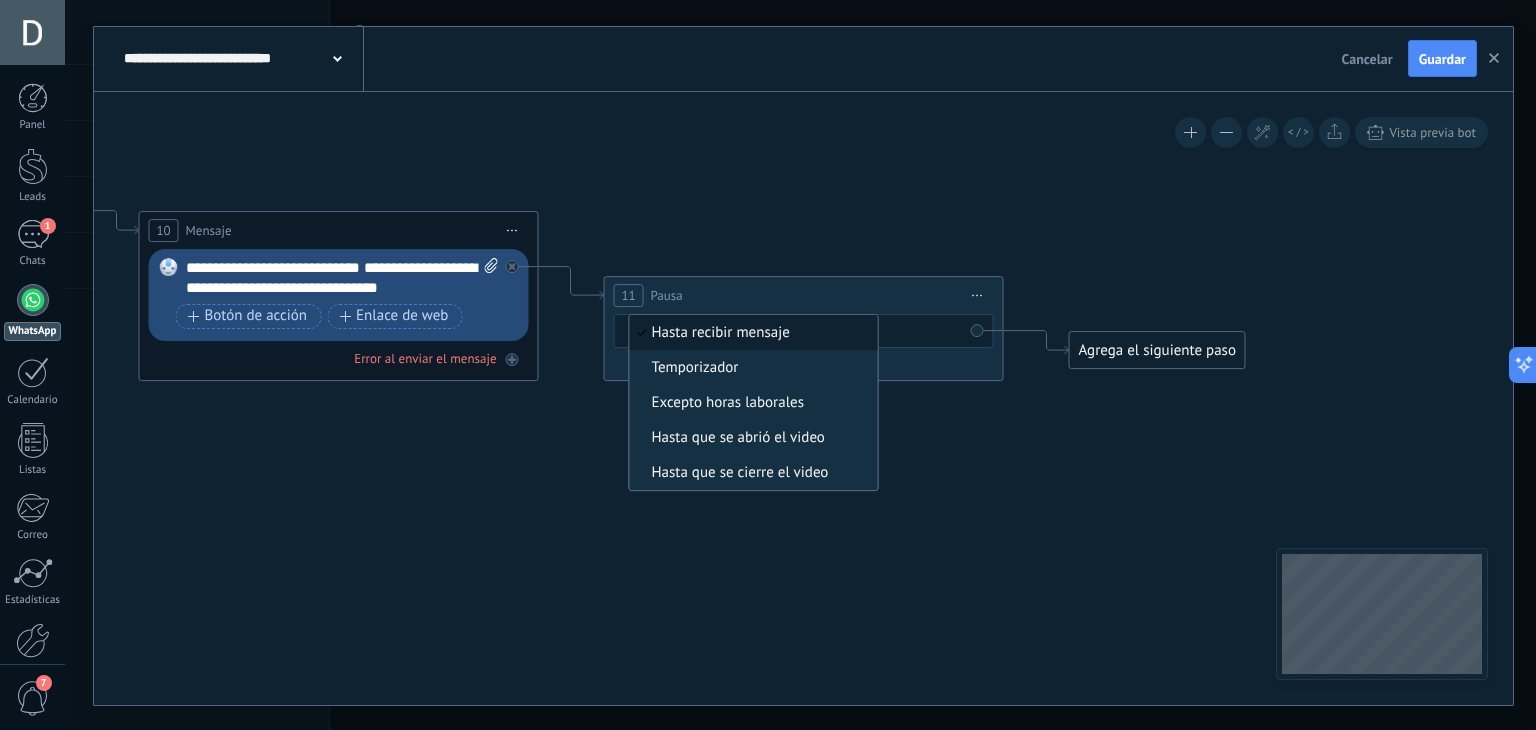 click on "Hasta recibir mensaje" at bounding box center (751, 333) 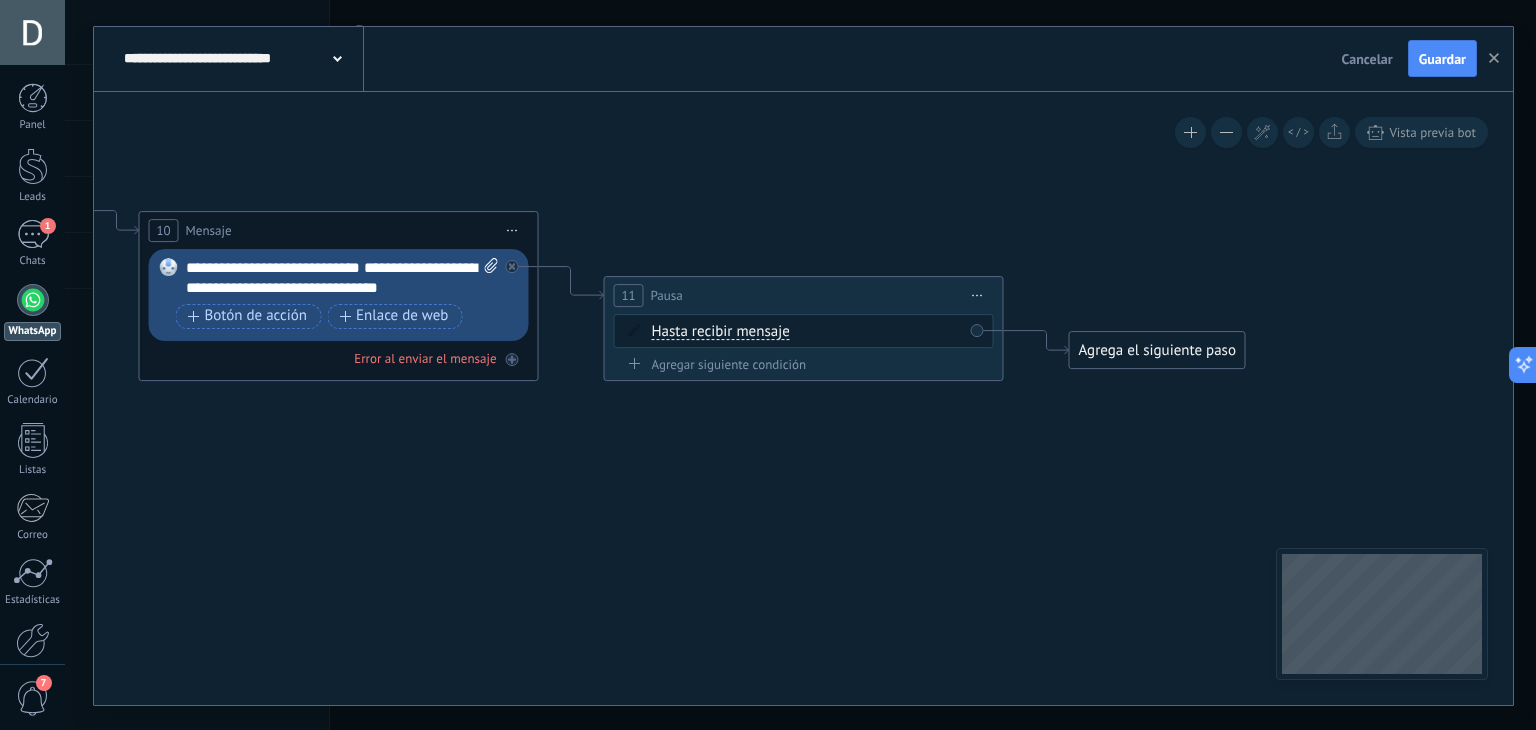 click on "Hasta recibir mensaje
Hasta recibir mensaje
Temporizador
Excepto horas laborales
Hasta que se abrió el video
Hasta que se cierre el video
Hasta recibir mensaje
Hasta recibir mensaje
Temporizador" at bounding box center [807, 332] 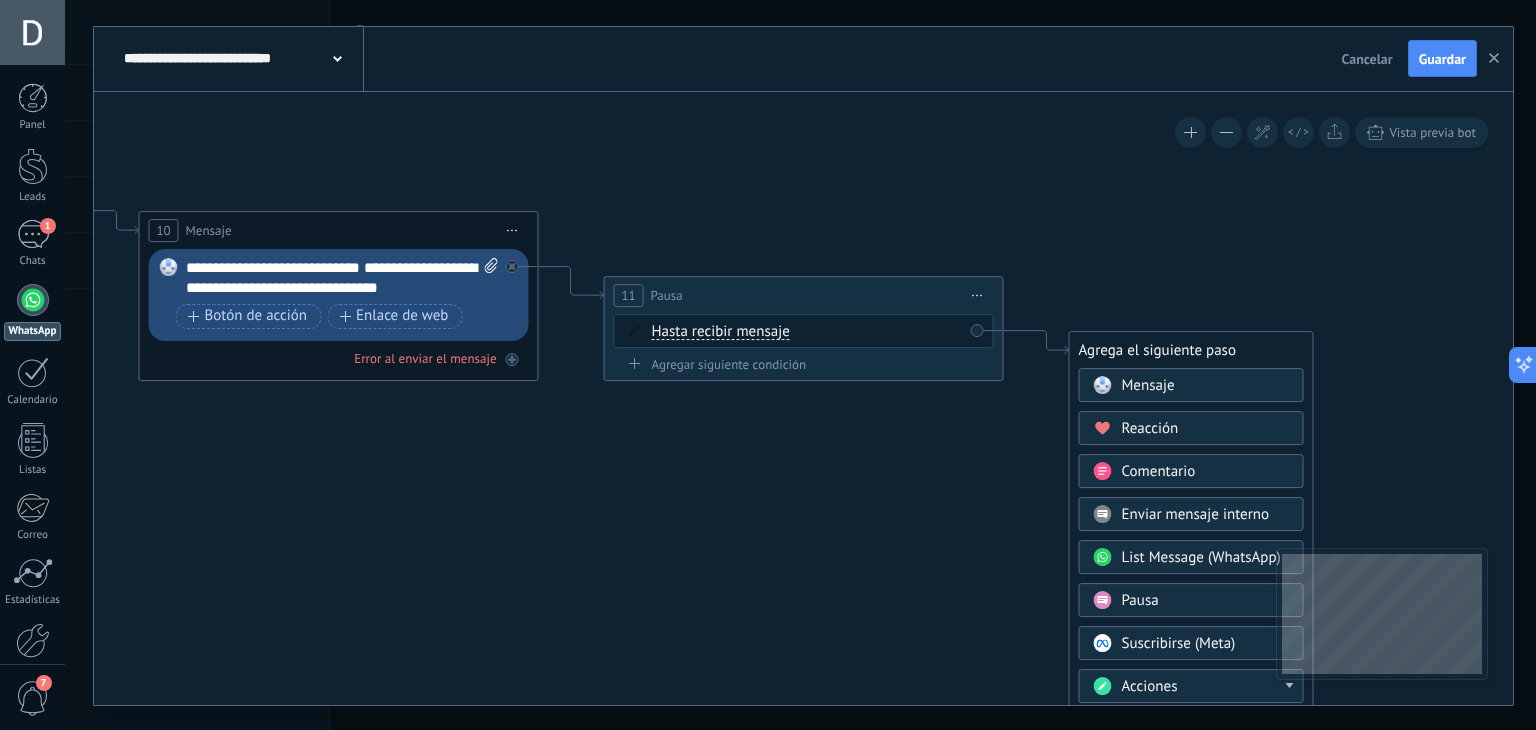 click on "Mensaje" at bounding box center [1148, 385] 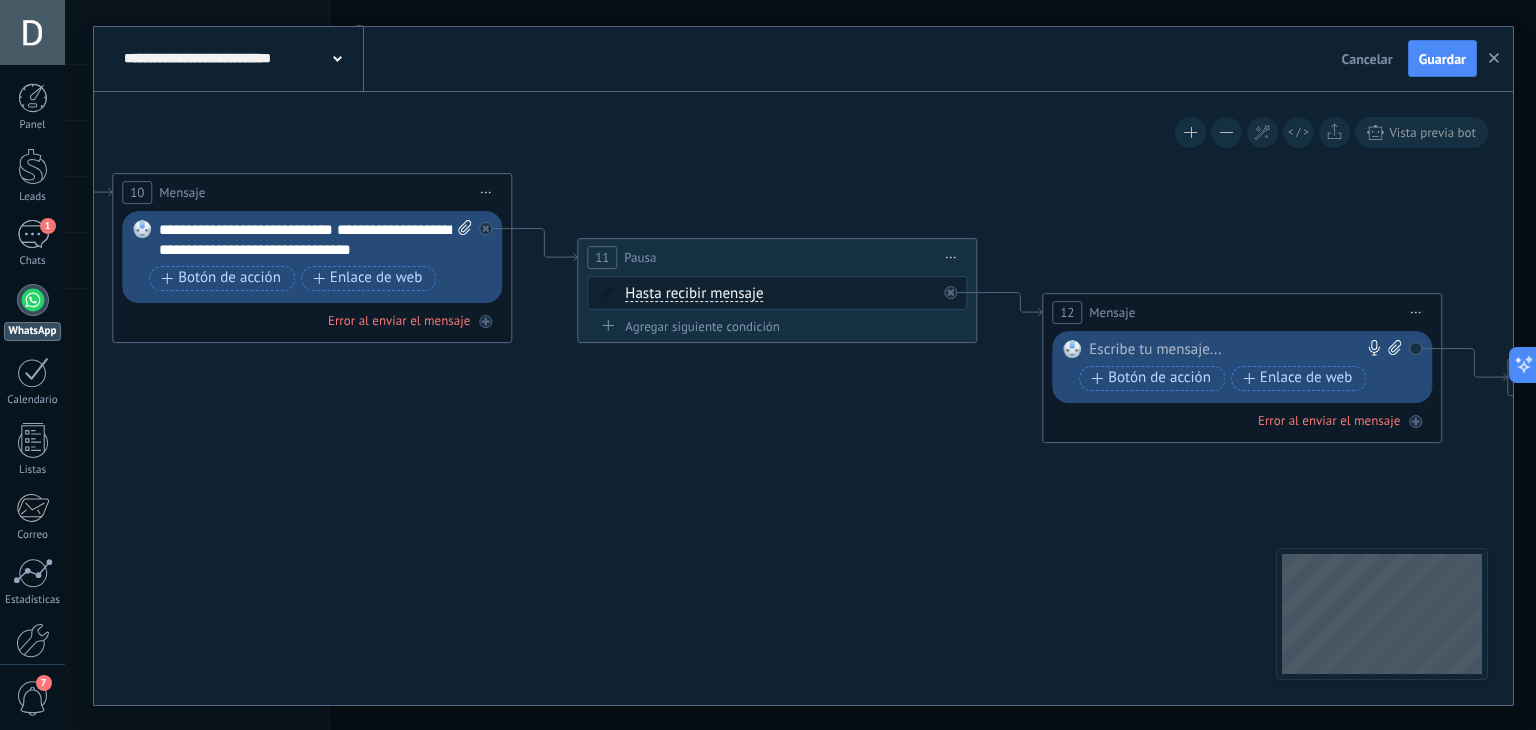 click on "**********" at bounding box center (316, 240) 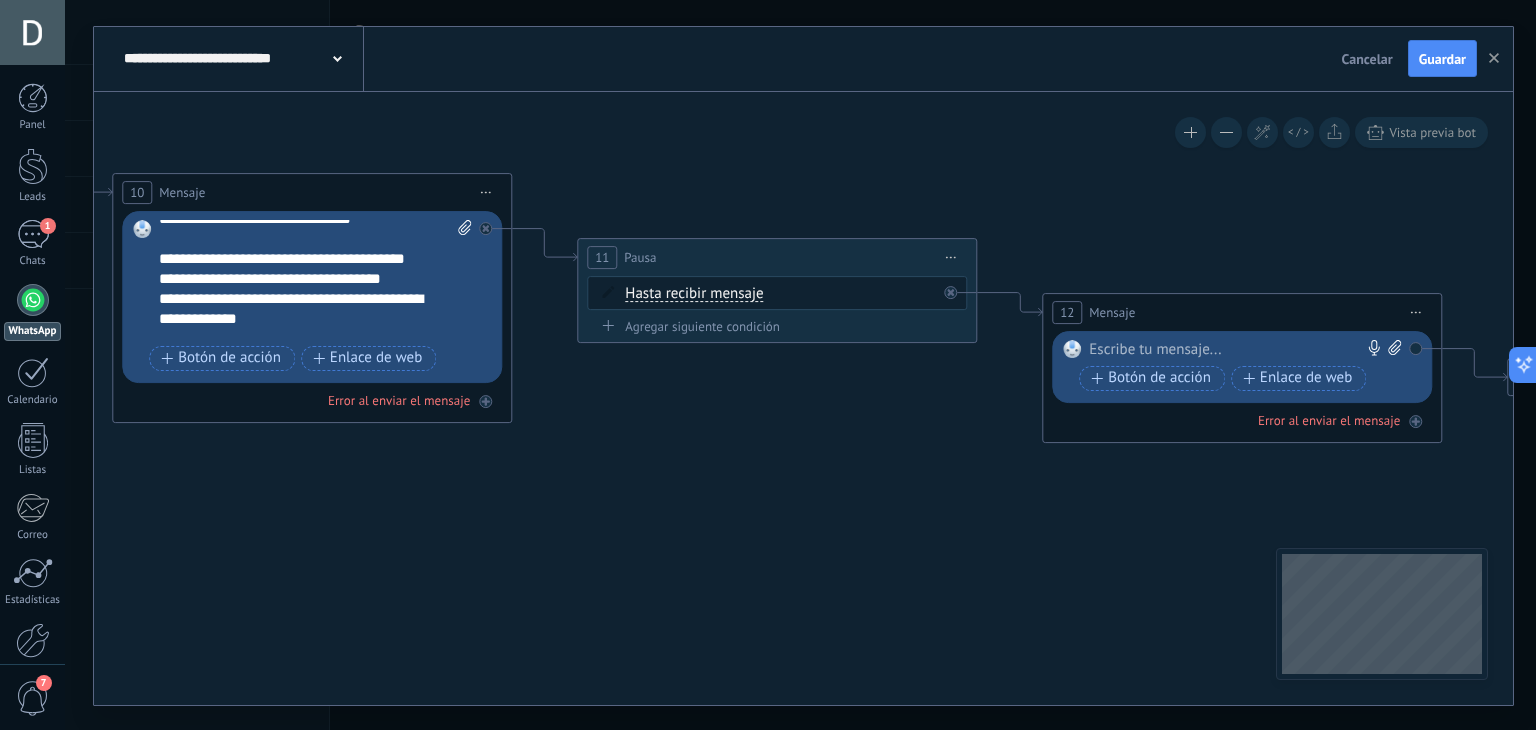 scroll, scrollTop: 40, scrollLeft: 0, axis: vertical 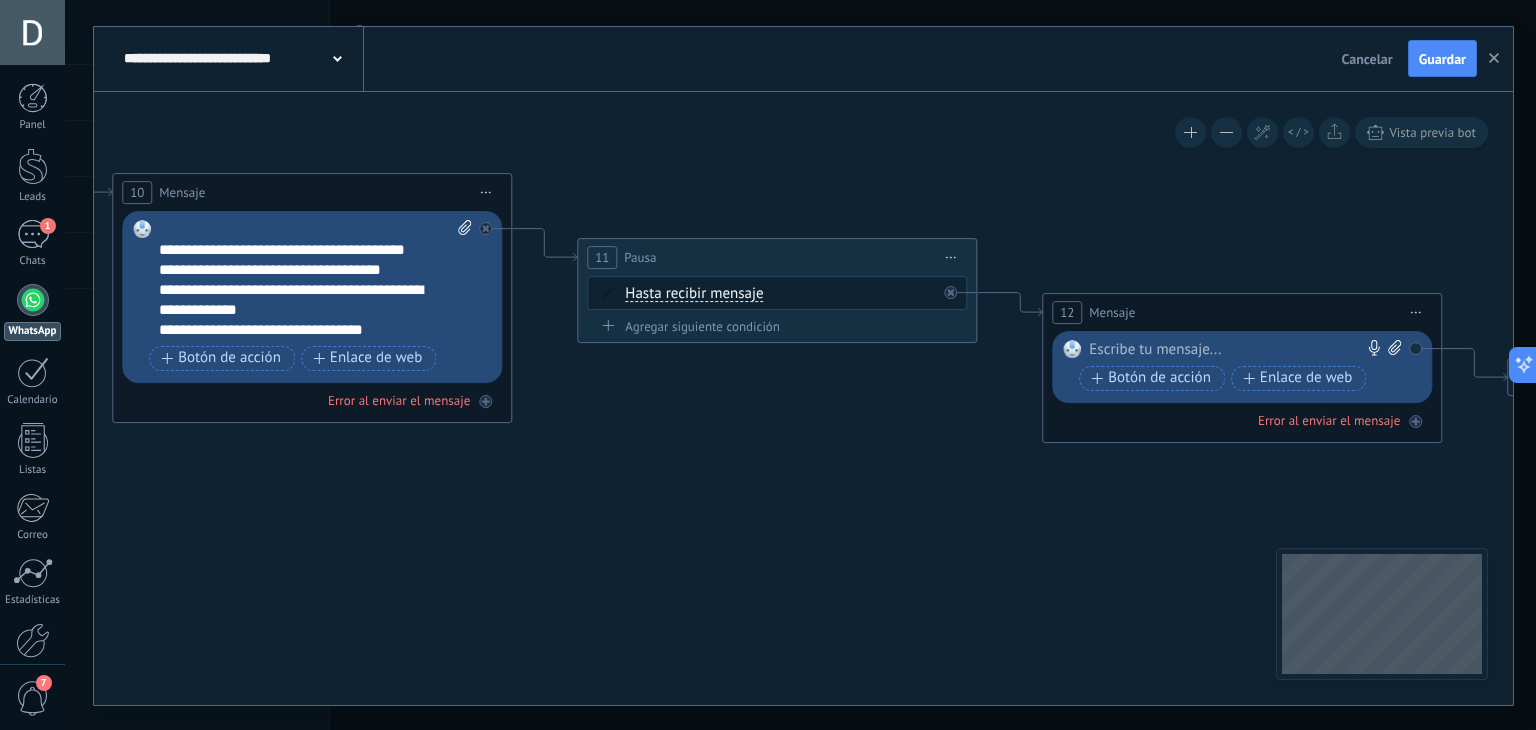click on "Reemplazar
Quitar
Convertir a mensaje de voz
Arrastre la imagen aquí para adjuntarla.
Añadir imagen
Subir
Arrastrar y soltar
Archivo no encontrado
Escribe tu mensaje..." at bounding box center (1245, 368) 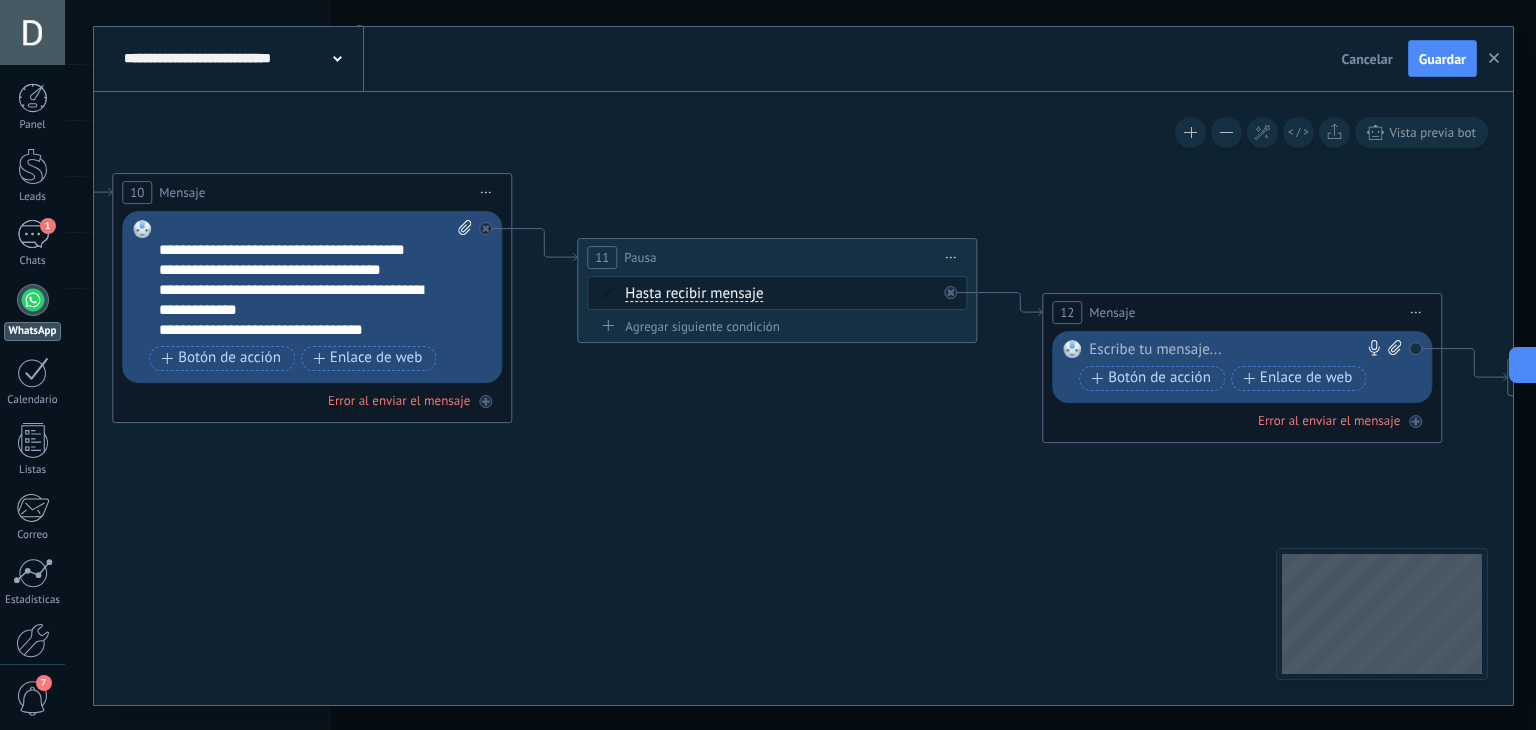 paste 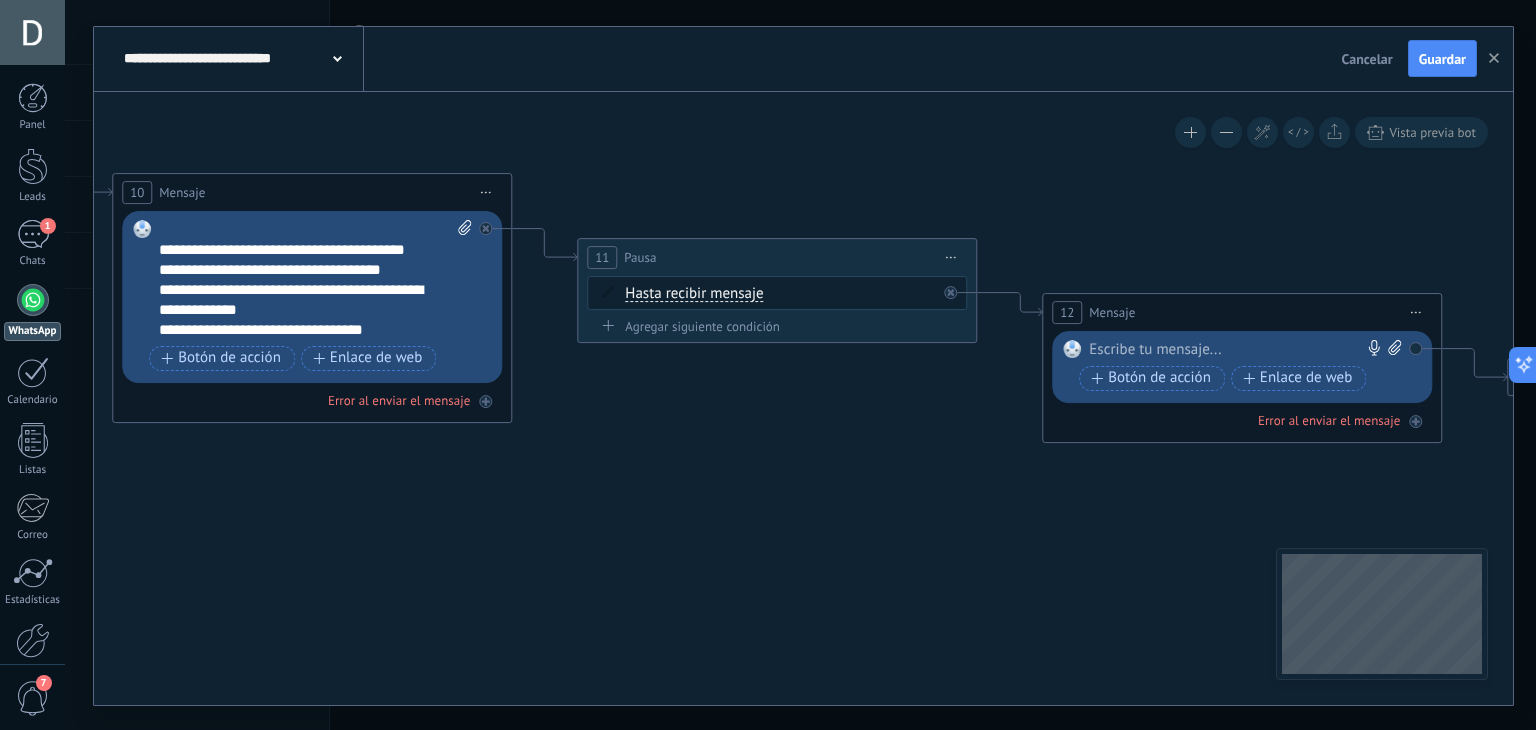 click on "**********" at bounding box center (298, 330) 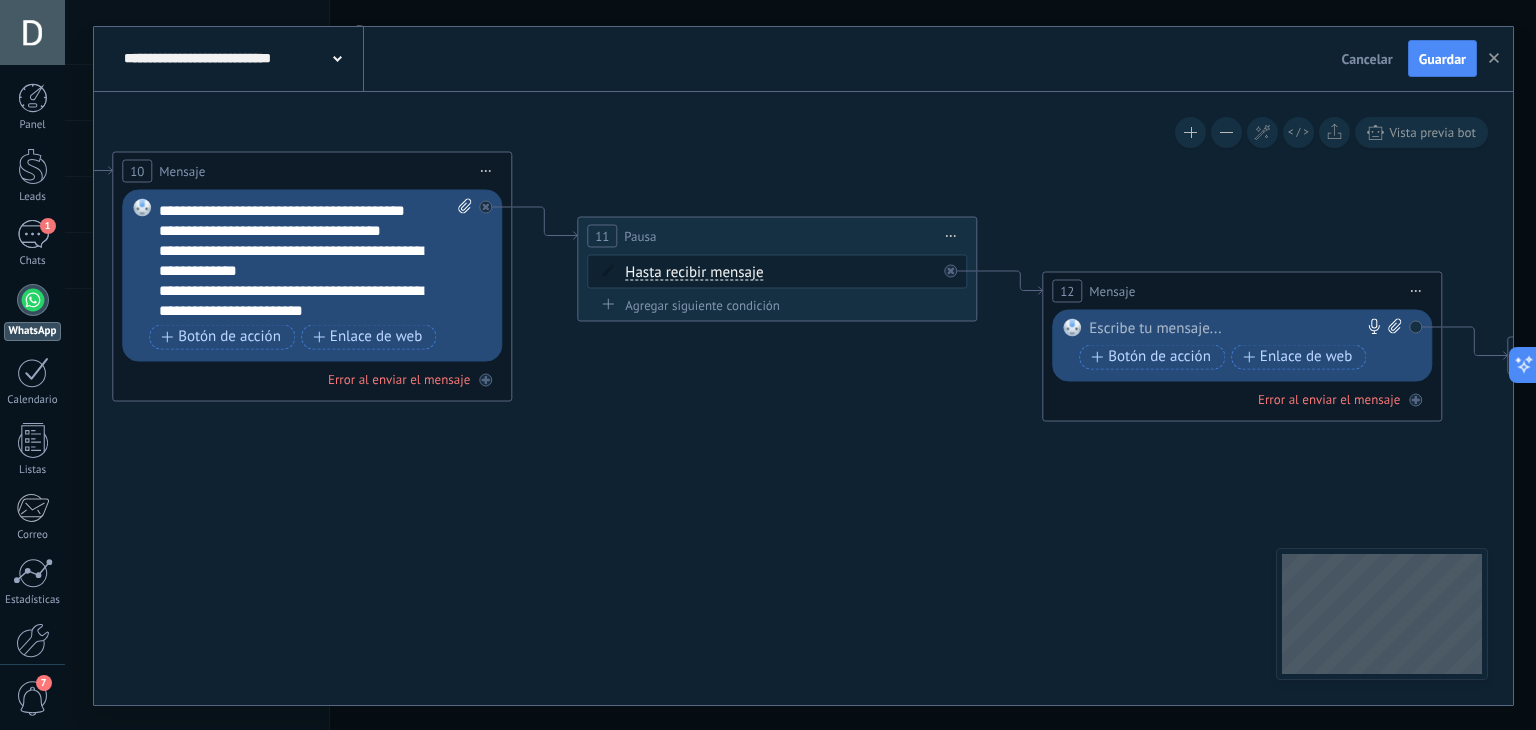 scroll, scrollTop: 60, scrollLeft: 0, axis: vertical 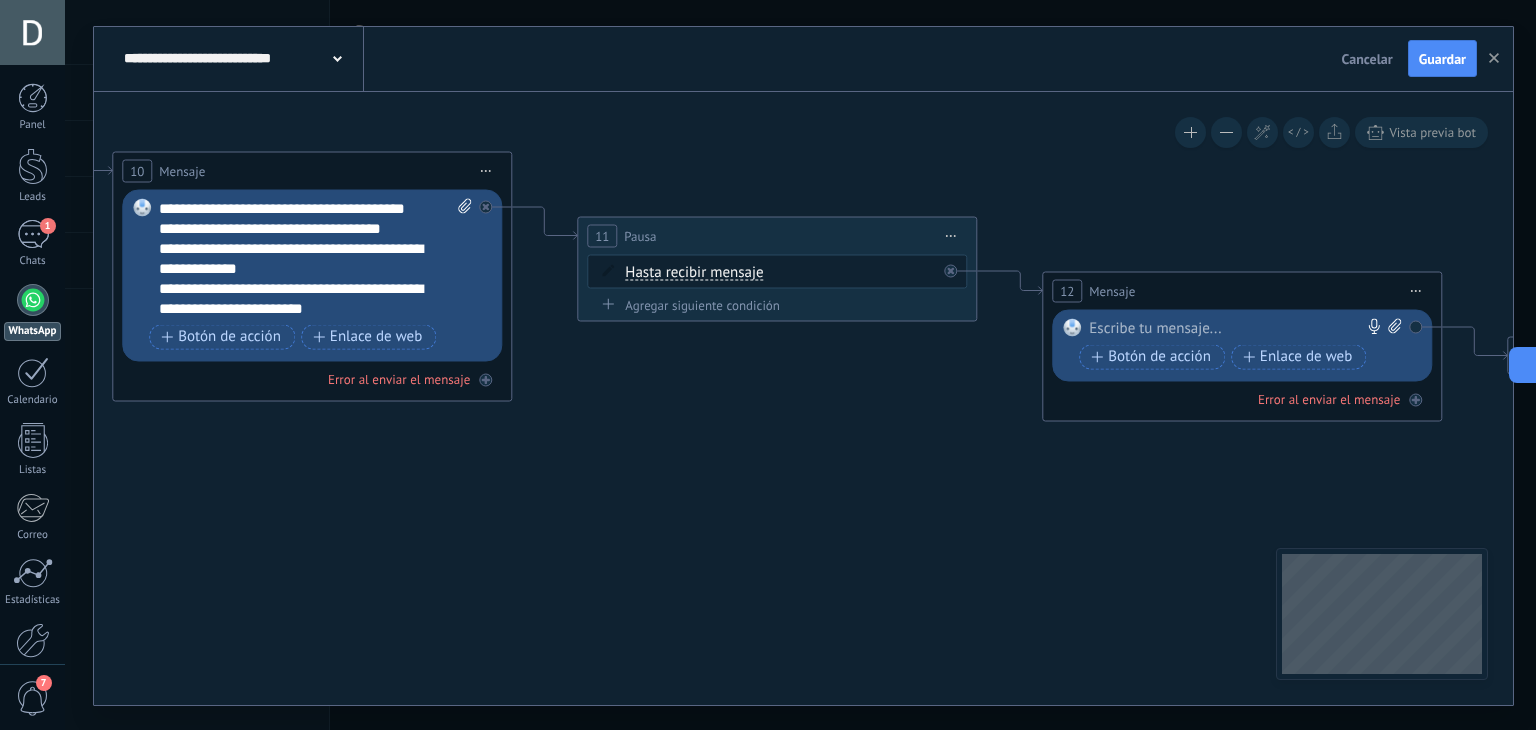 click at bounding box center [1238, 328] 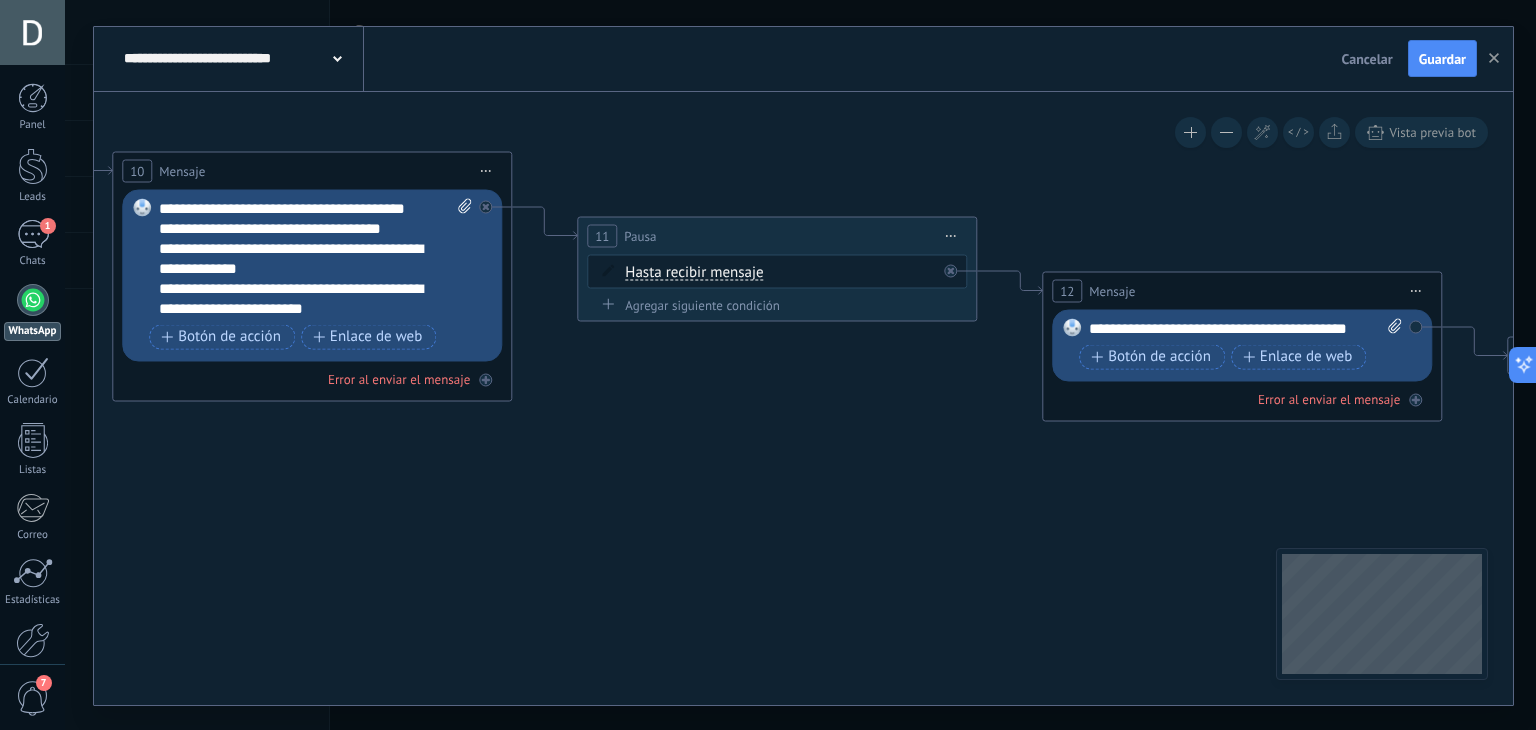 click on "**********" at bounding box center [1246, 328] 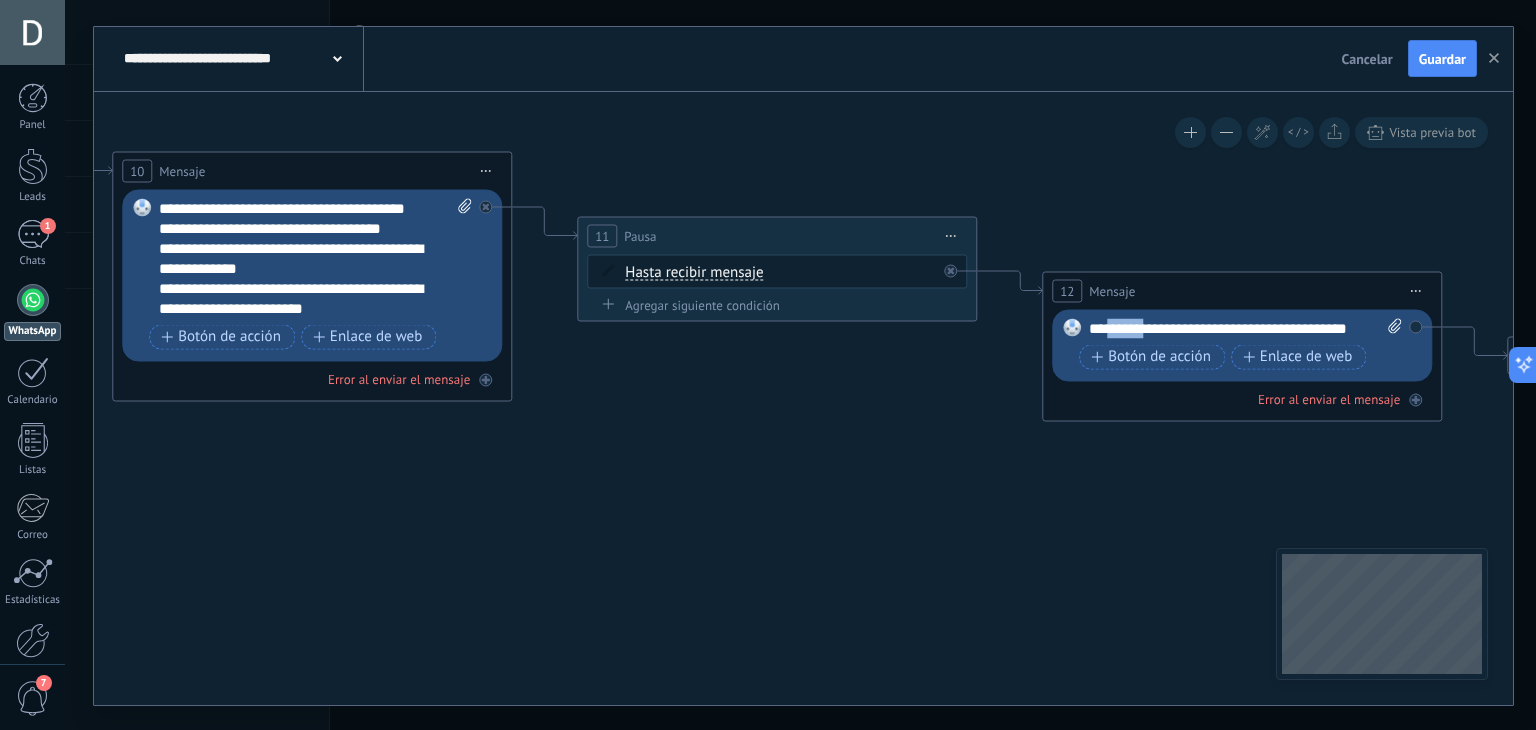 click on "**********" at bounding box center (1246, 328) 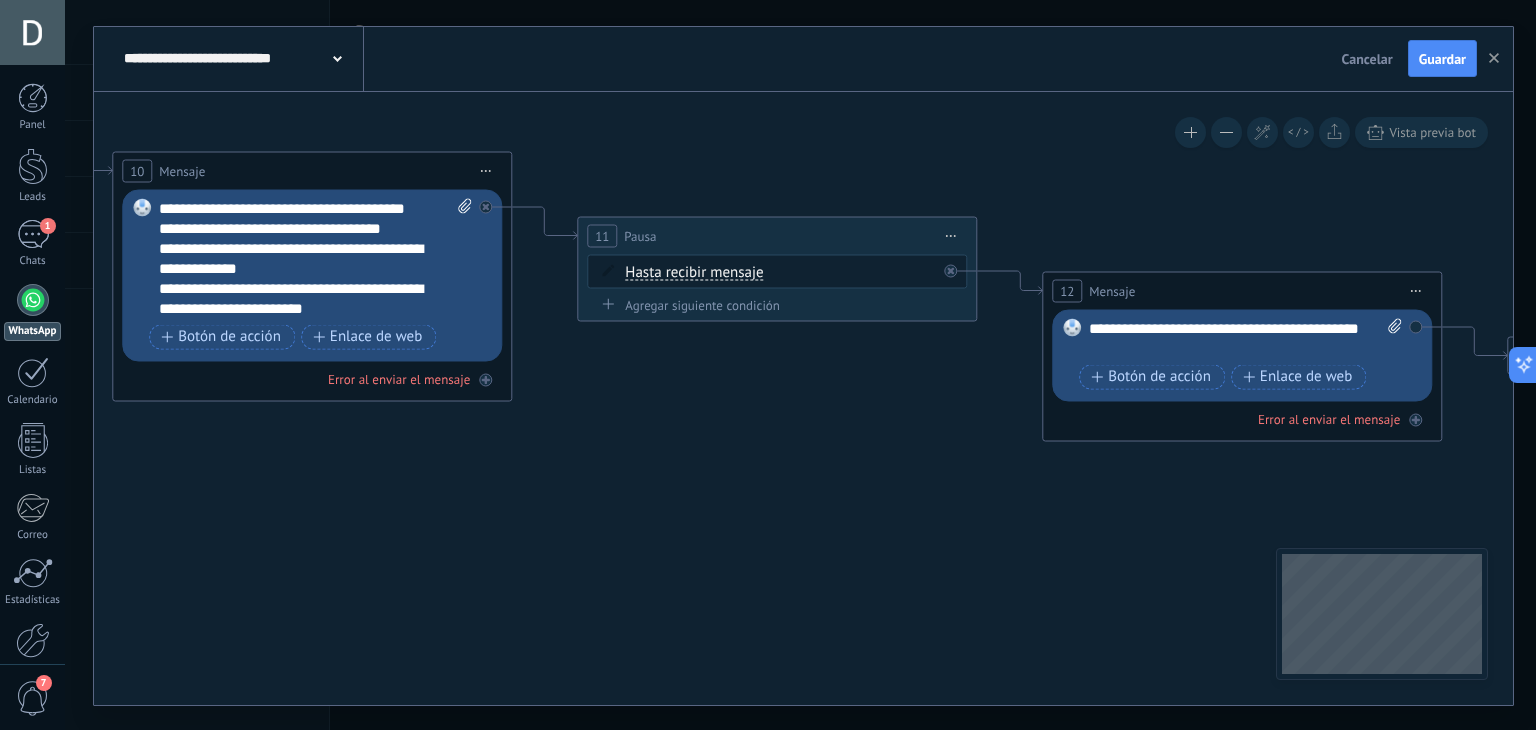 click on "**********" at bounding box center [1246, 338] 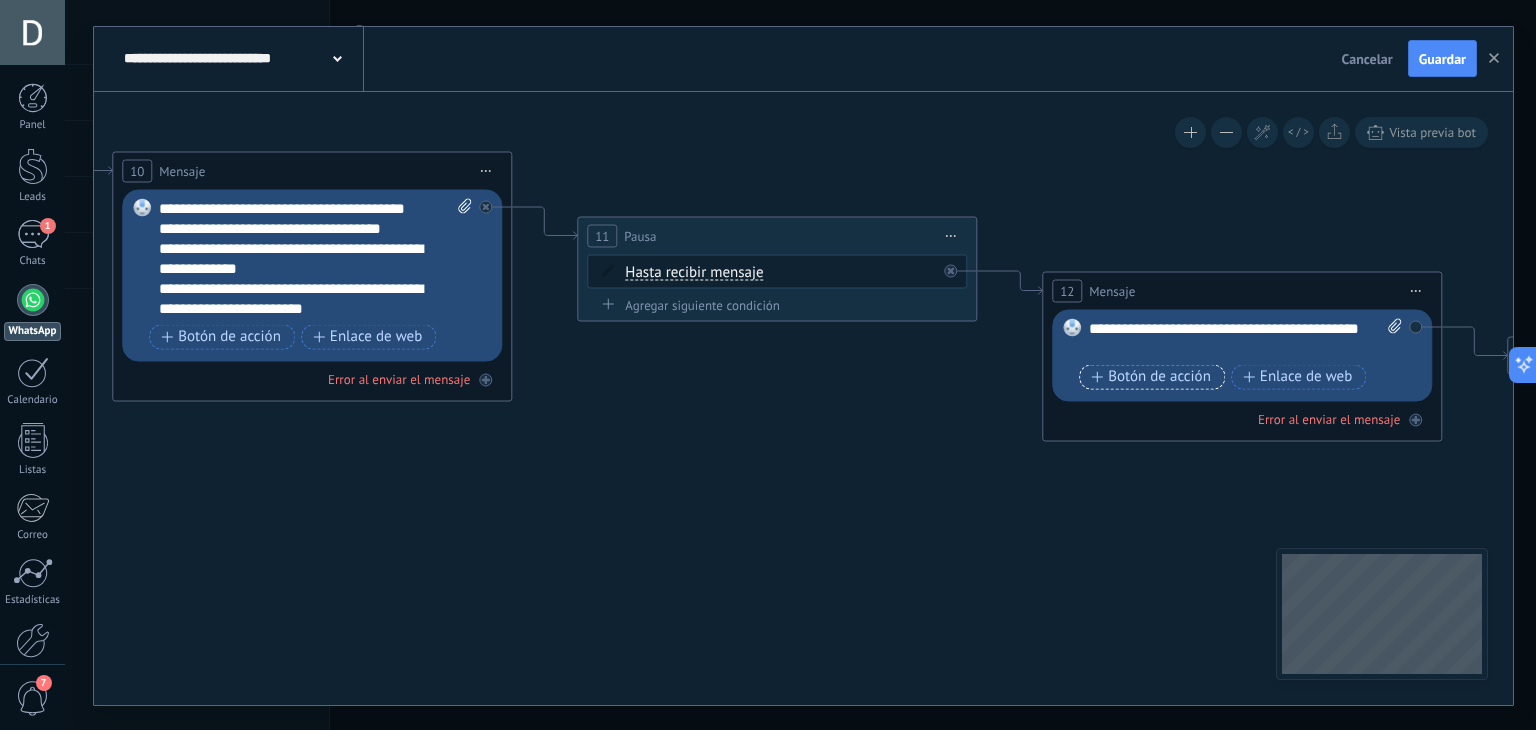 click on "Botón de acción" at bounding box center (1151, 377) 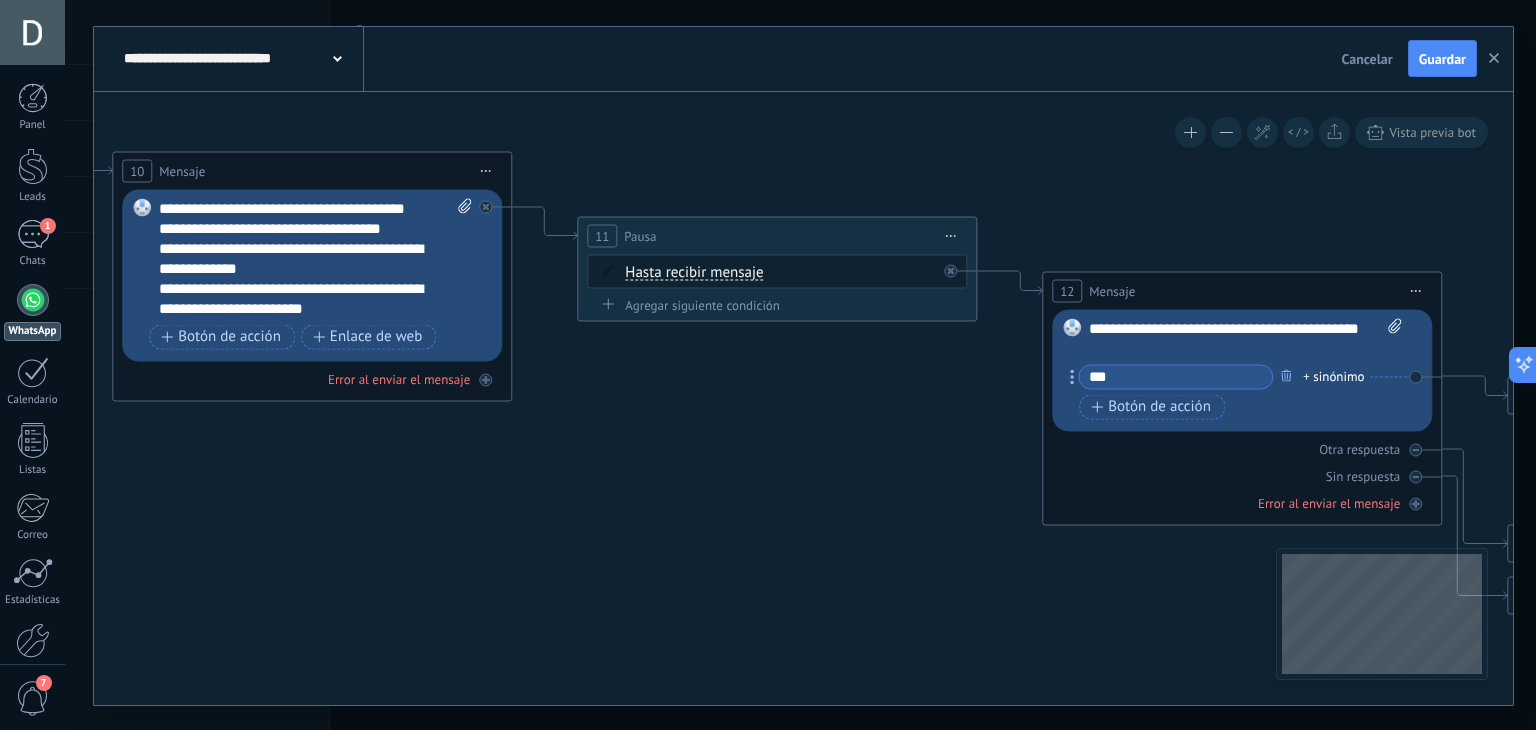 type on "**" 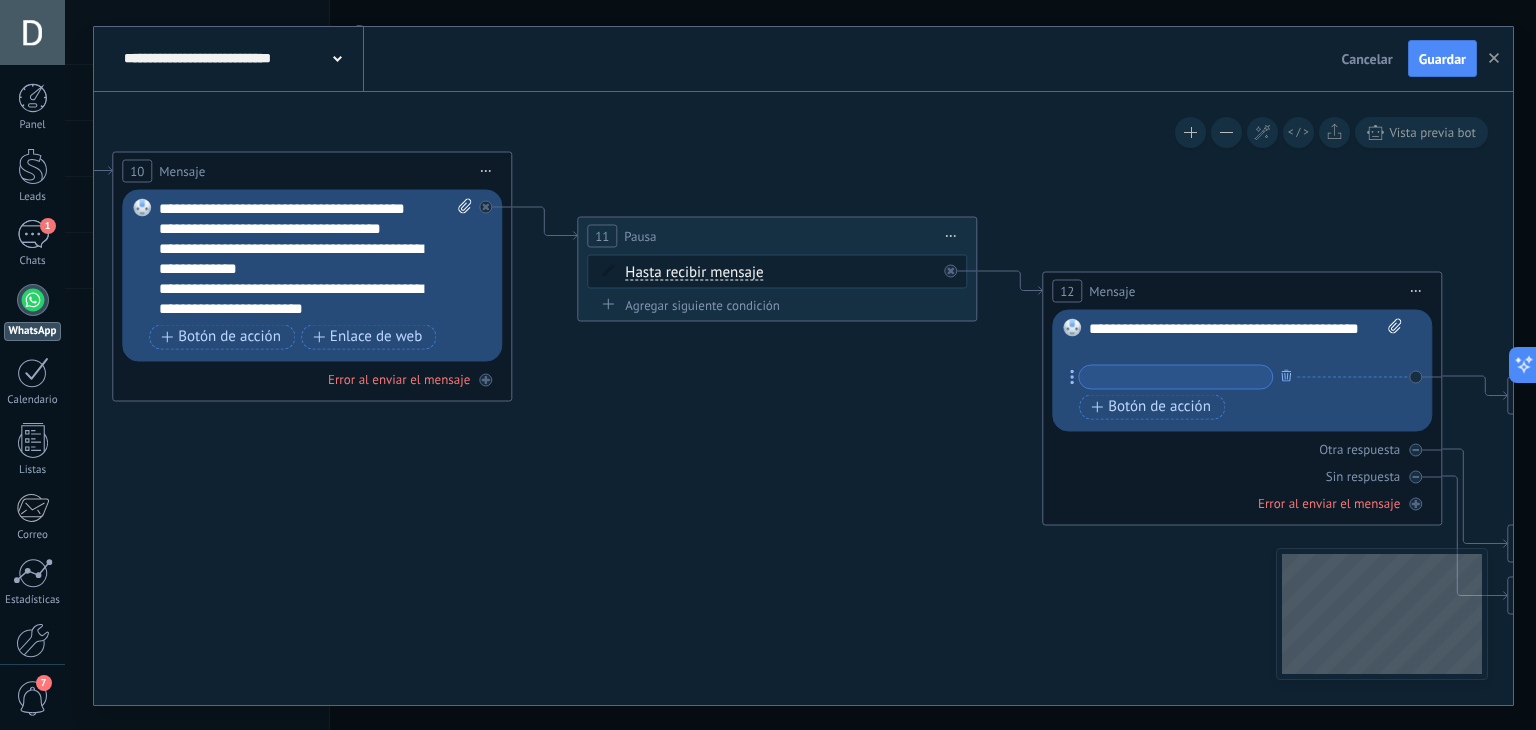 paste on "**********" 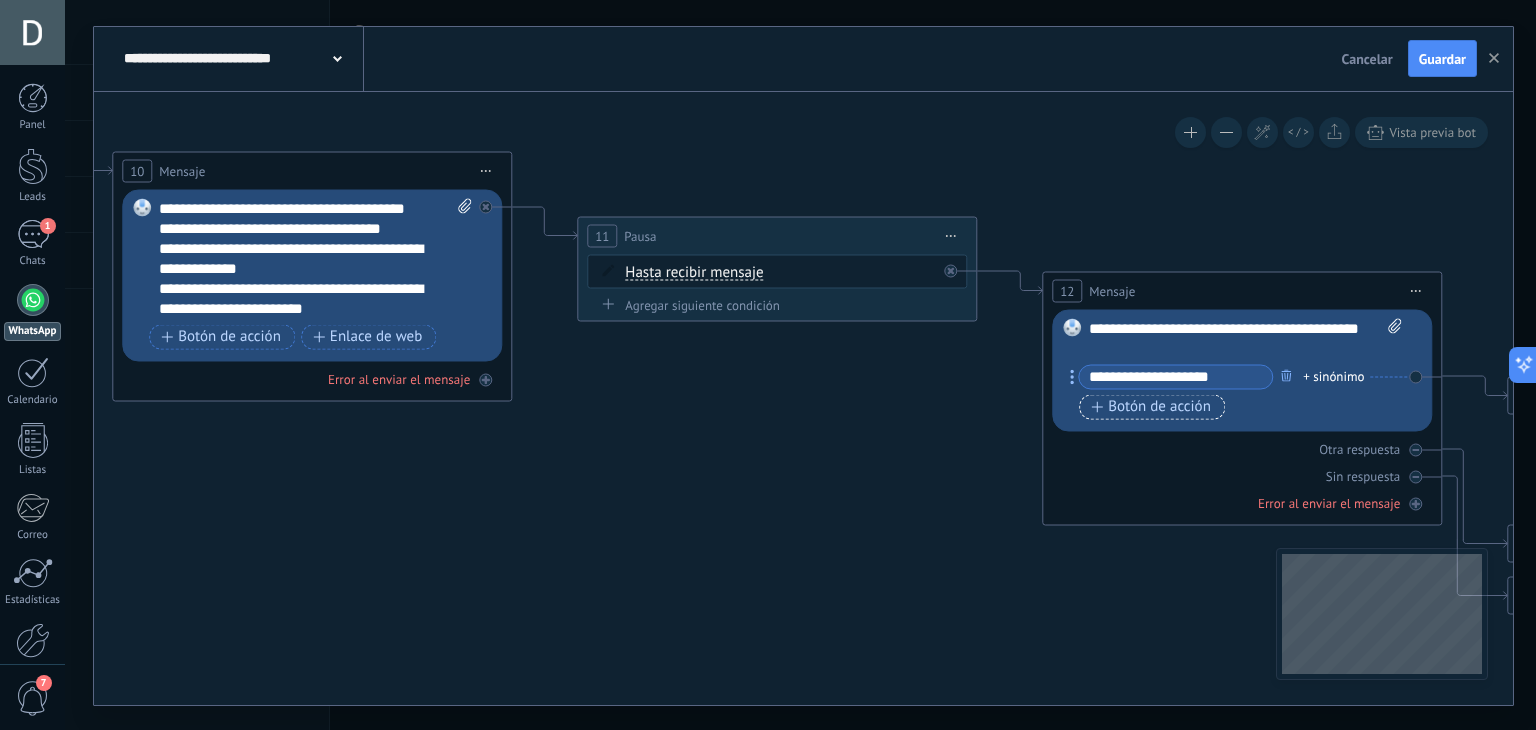 type on "**********" 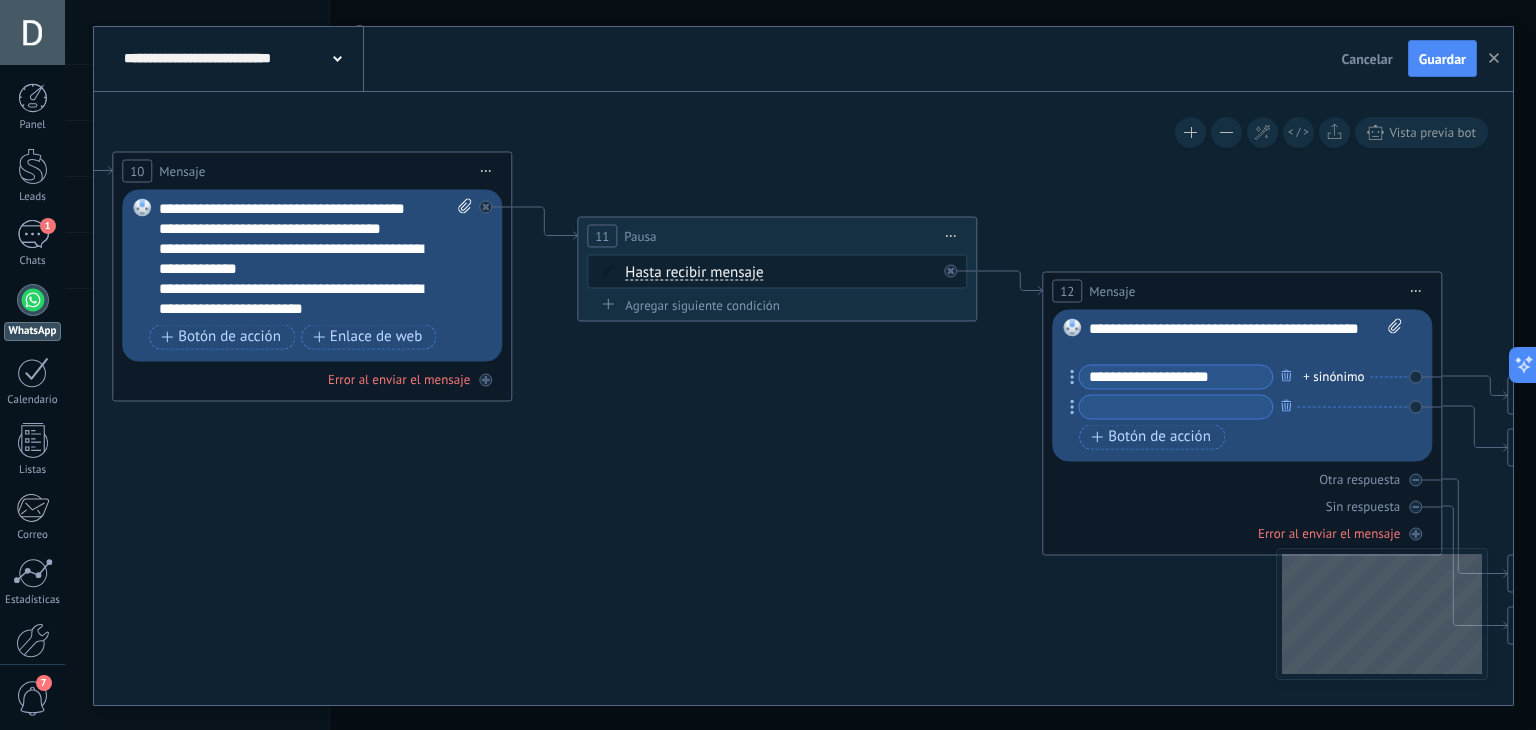 paste on "**********" 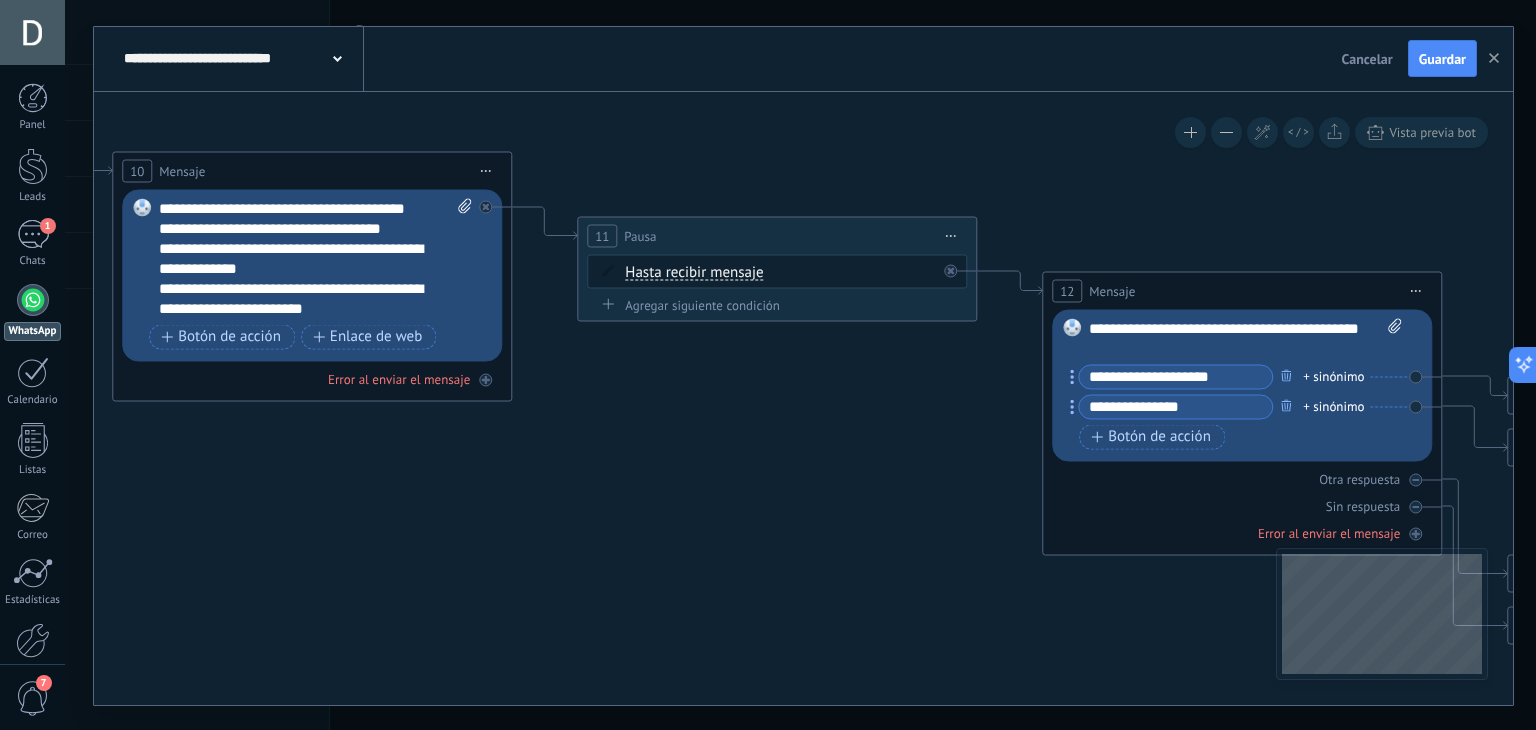 type on "**********" 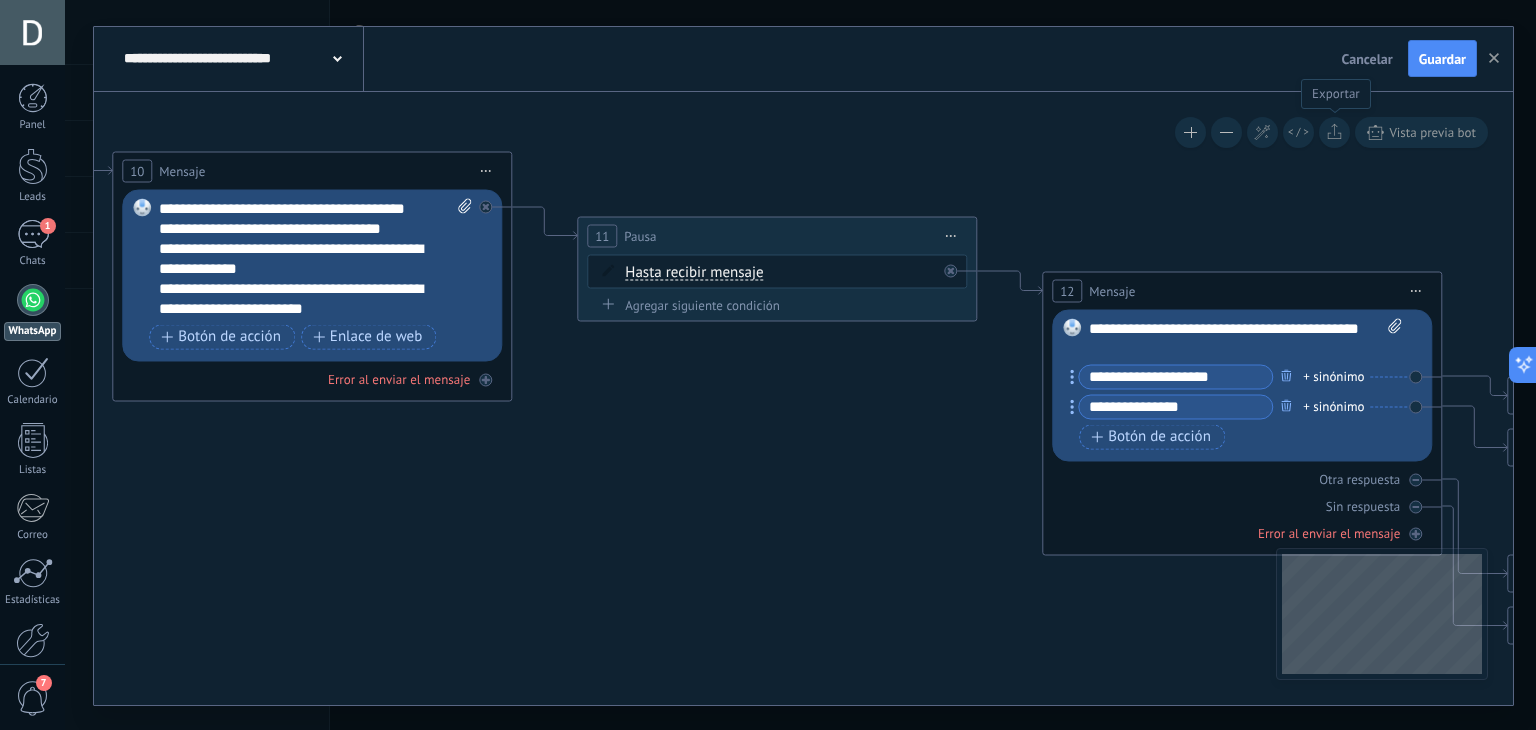 click 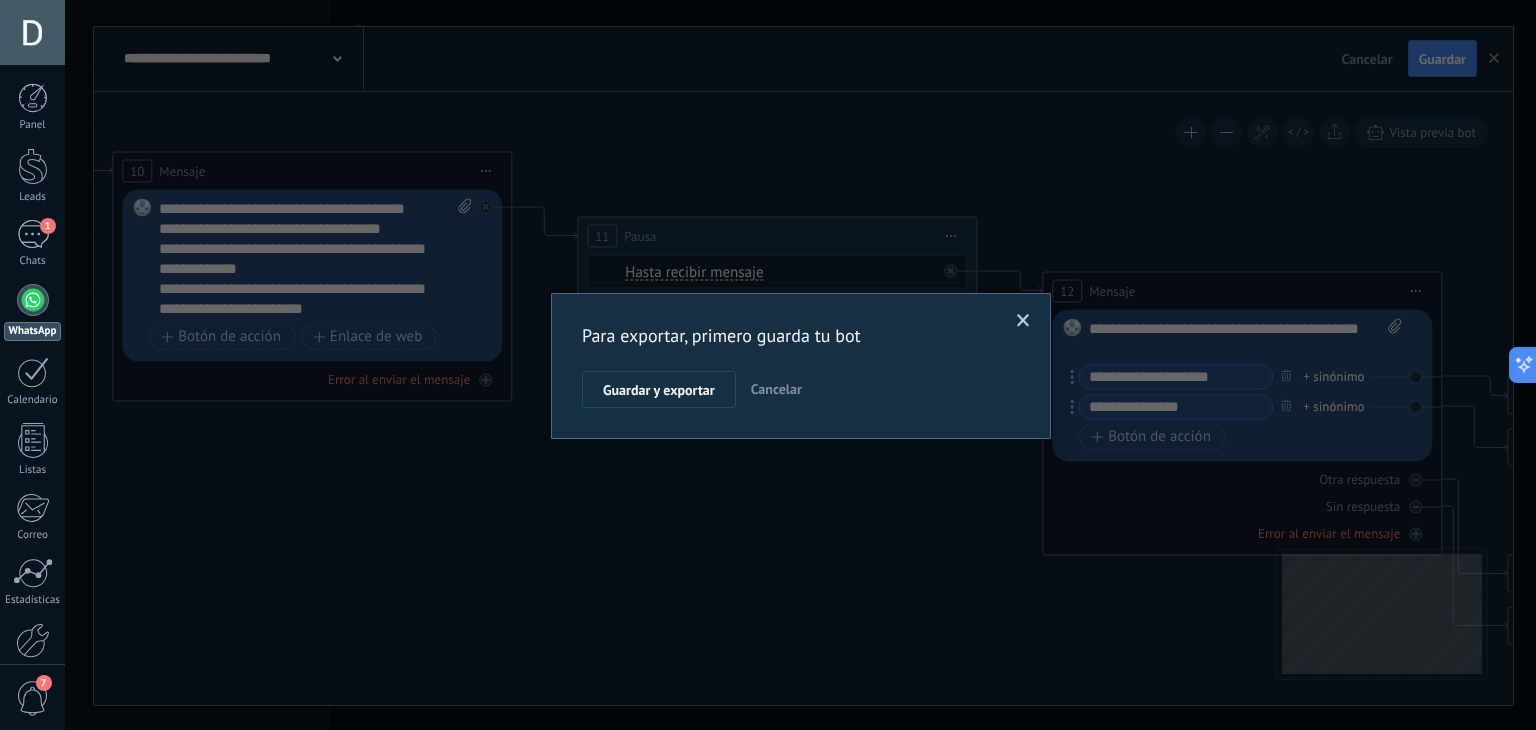 click at bounding box center (1023, 321) 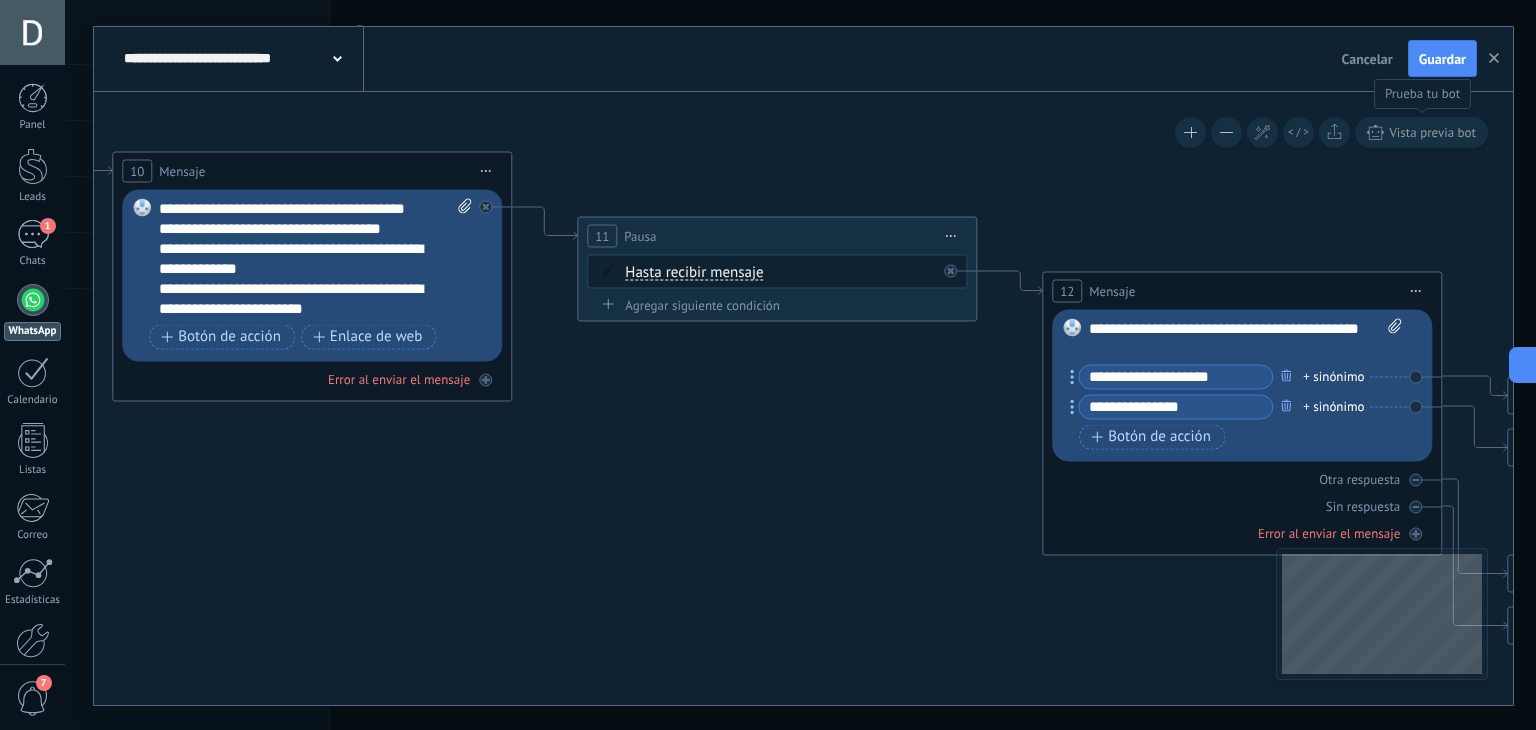 click on "Vista previa bot" at bounding box center [1432, 132] 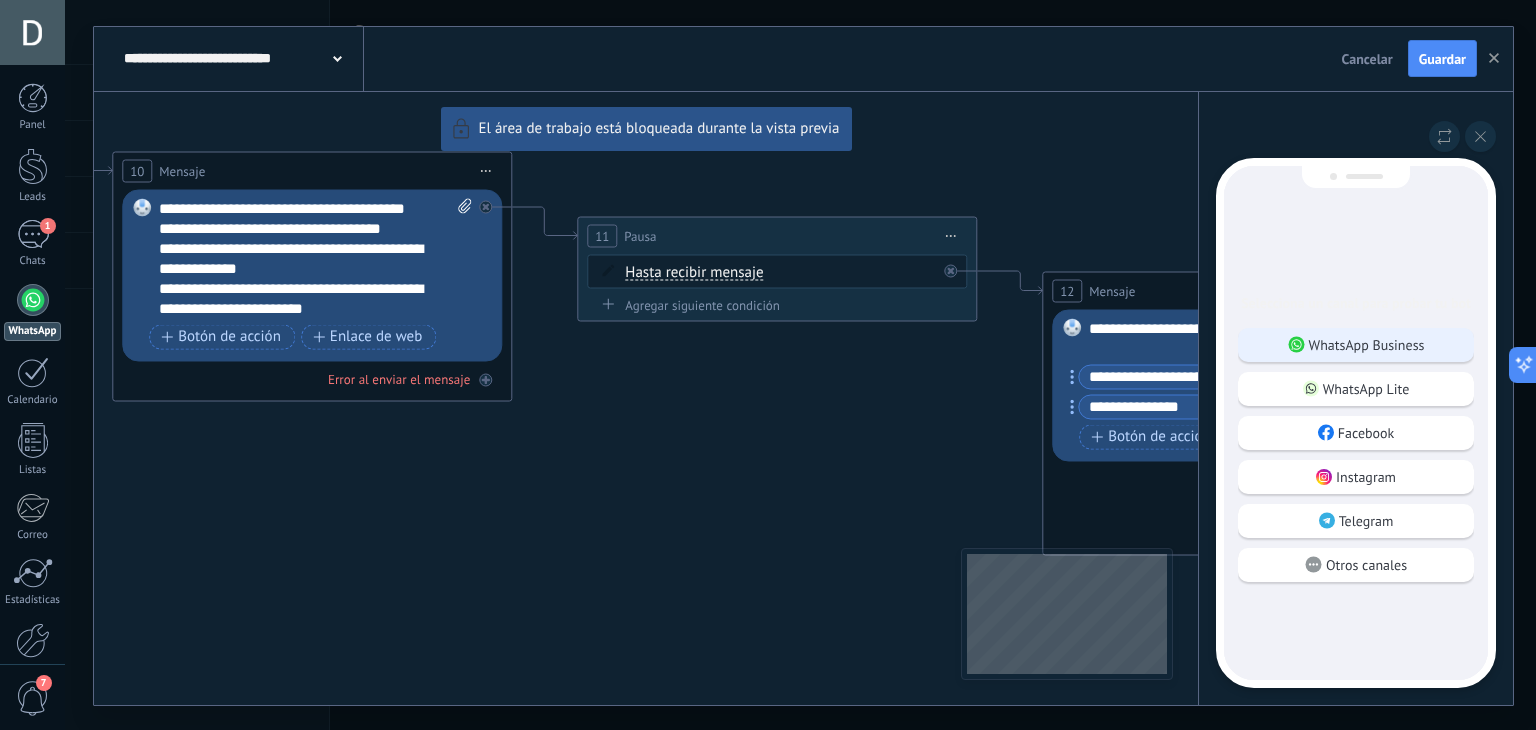 click on "WhatsApp Business" at bounding box center [1367, 345] 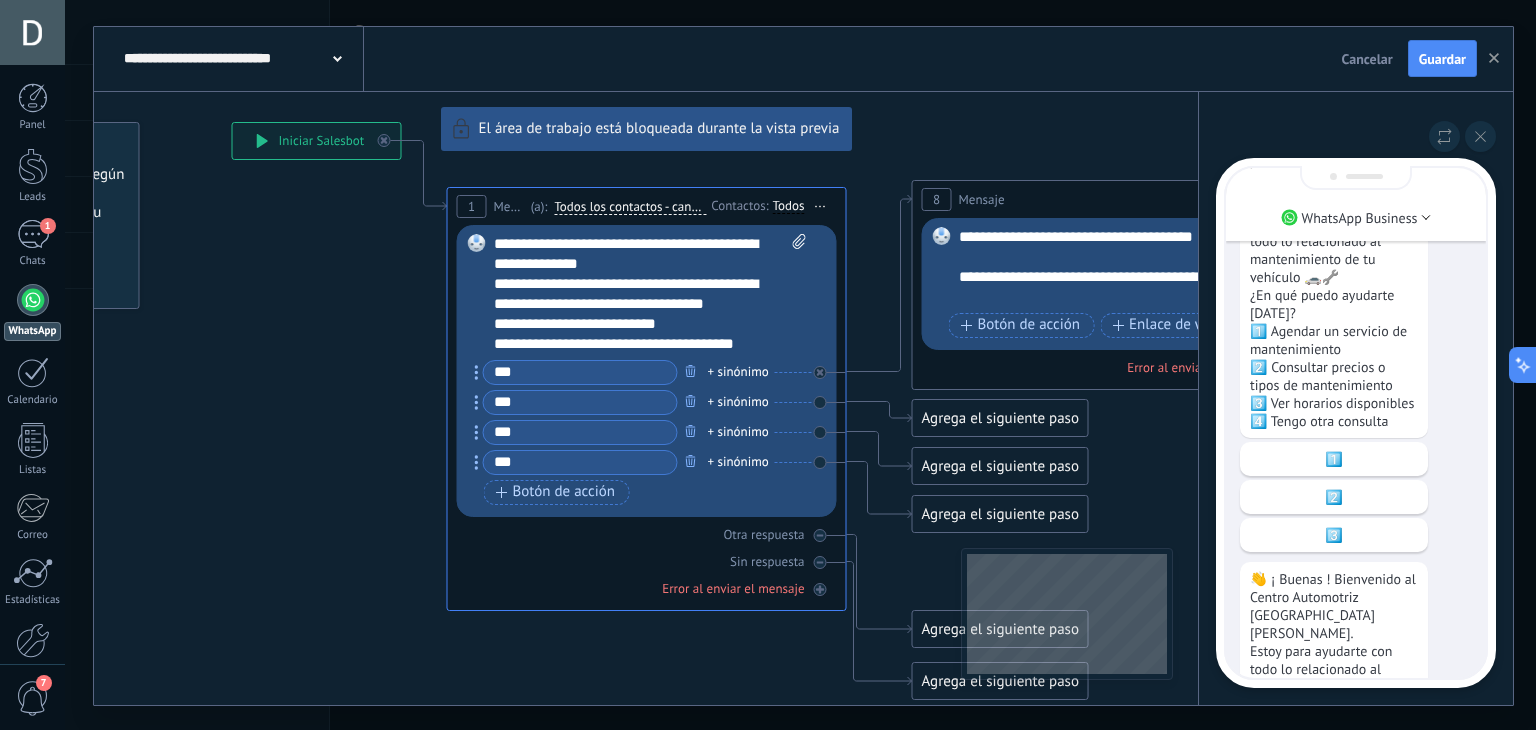 scroll, scrollTop: -315, scrollLeft: 0, axis: vertical 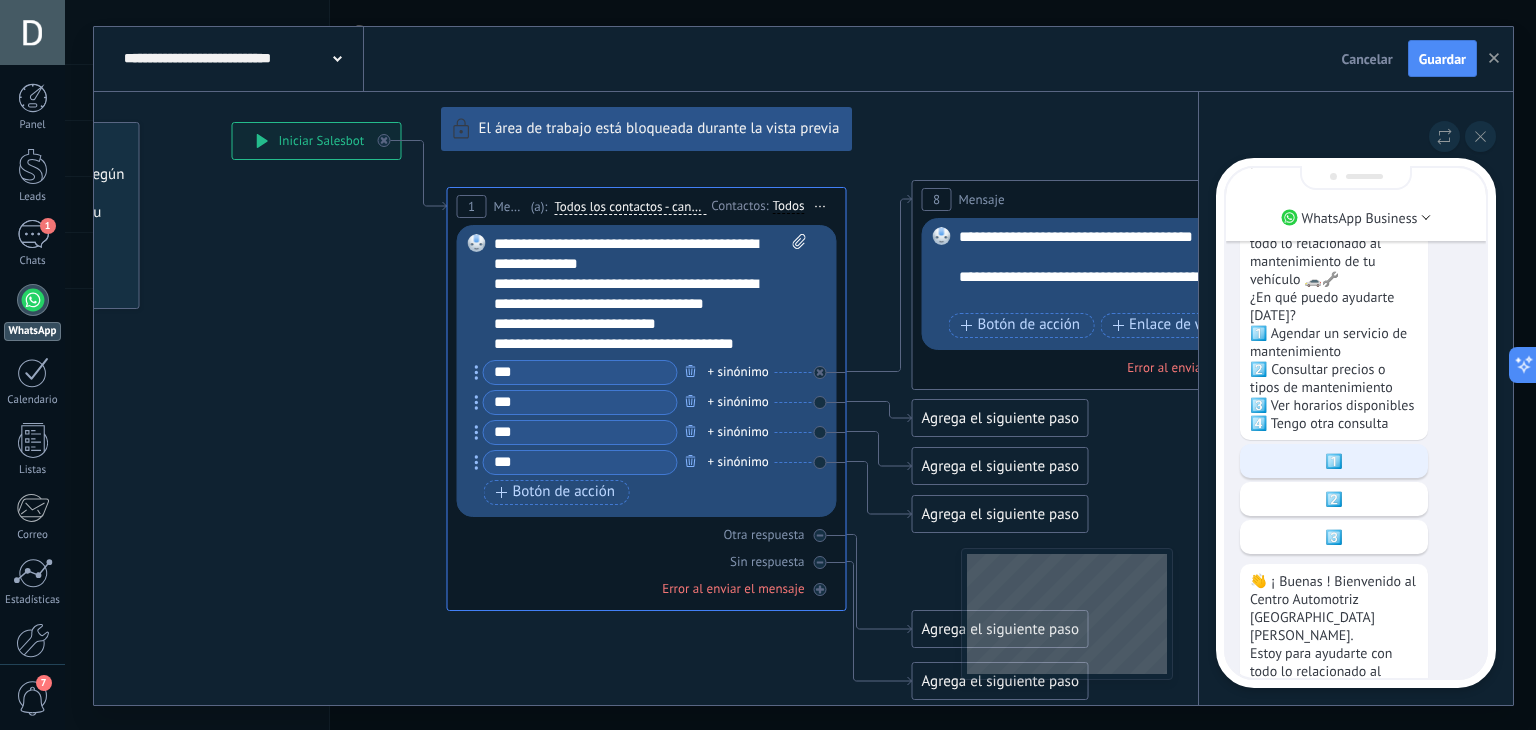 click on "1️⃣" at bounding box center (1334, 461) 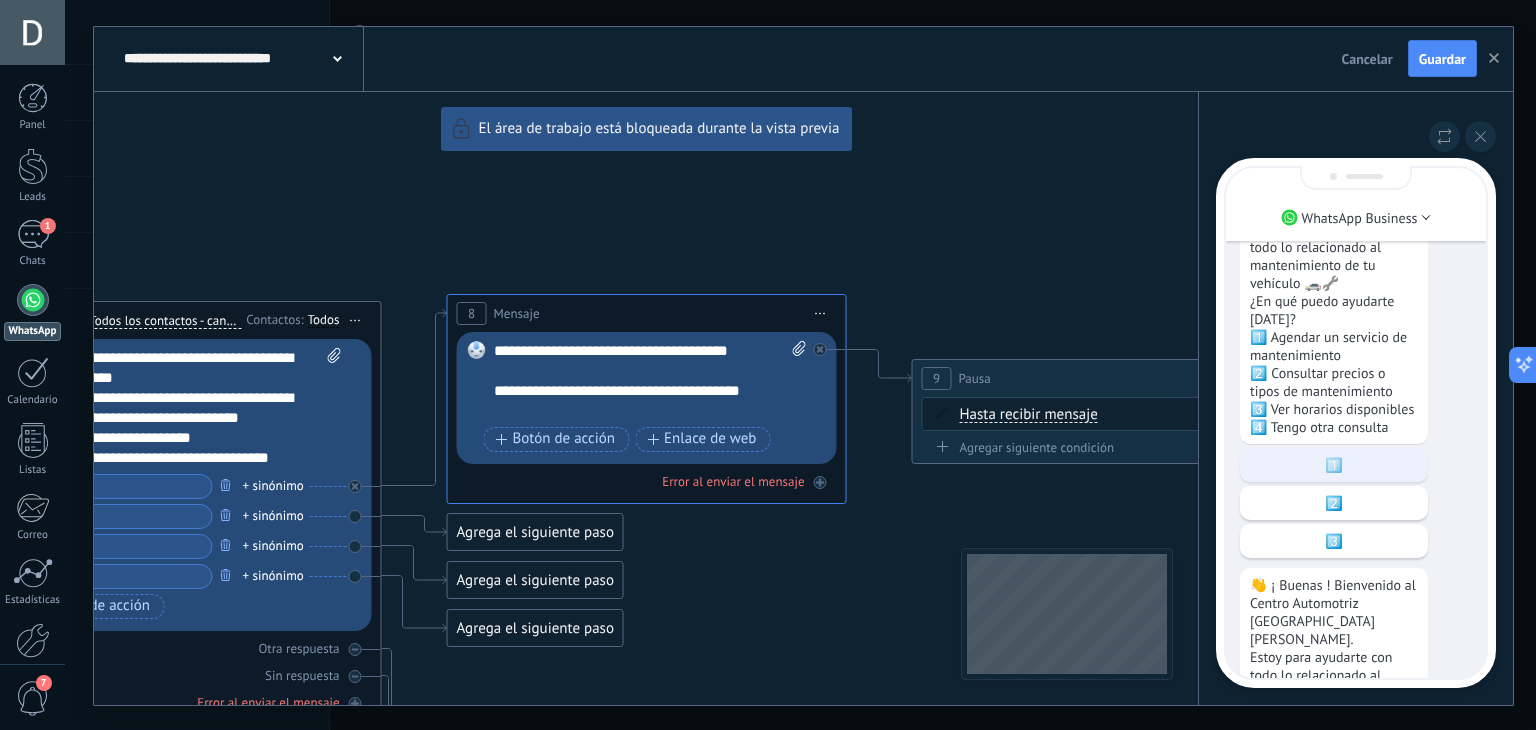 scroll, scrollTop: 0, scrollLeft: 0, axis: both 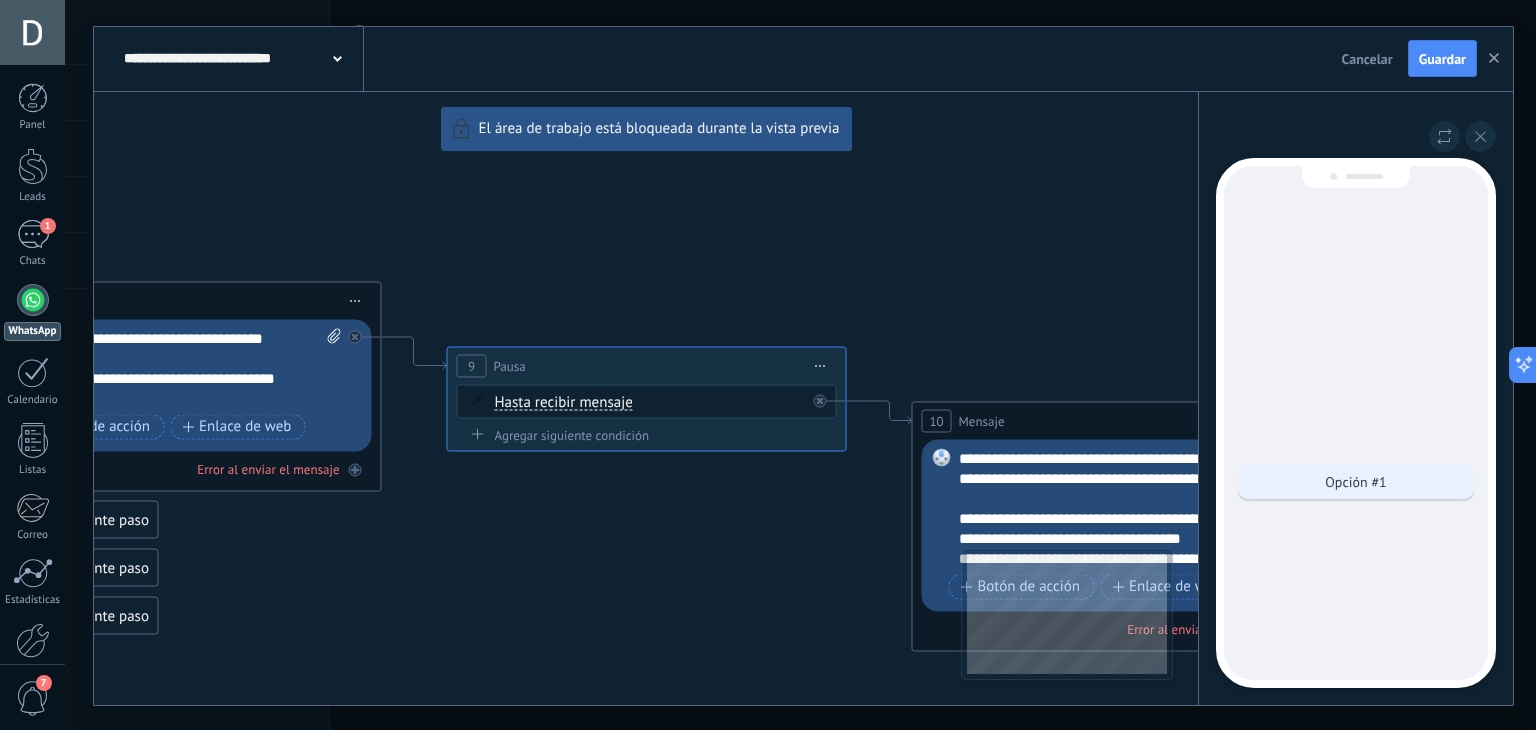 click on "Opción #1" at bounding box center (1356, 482) 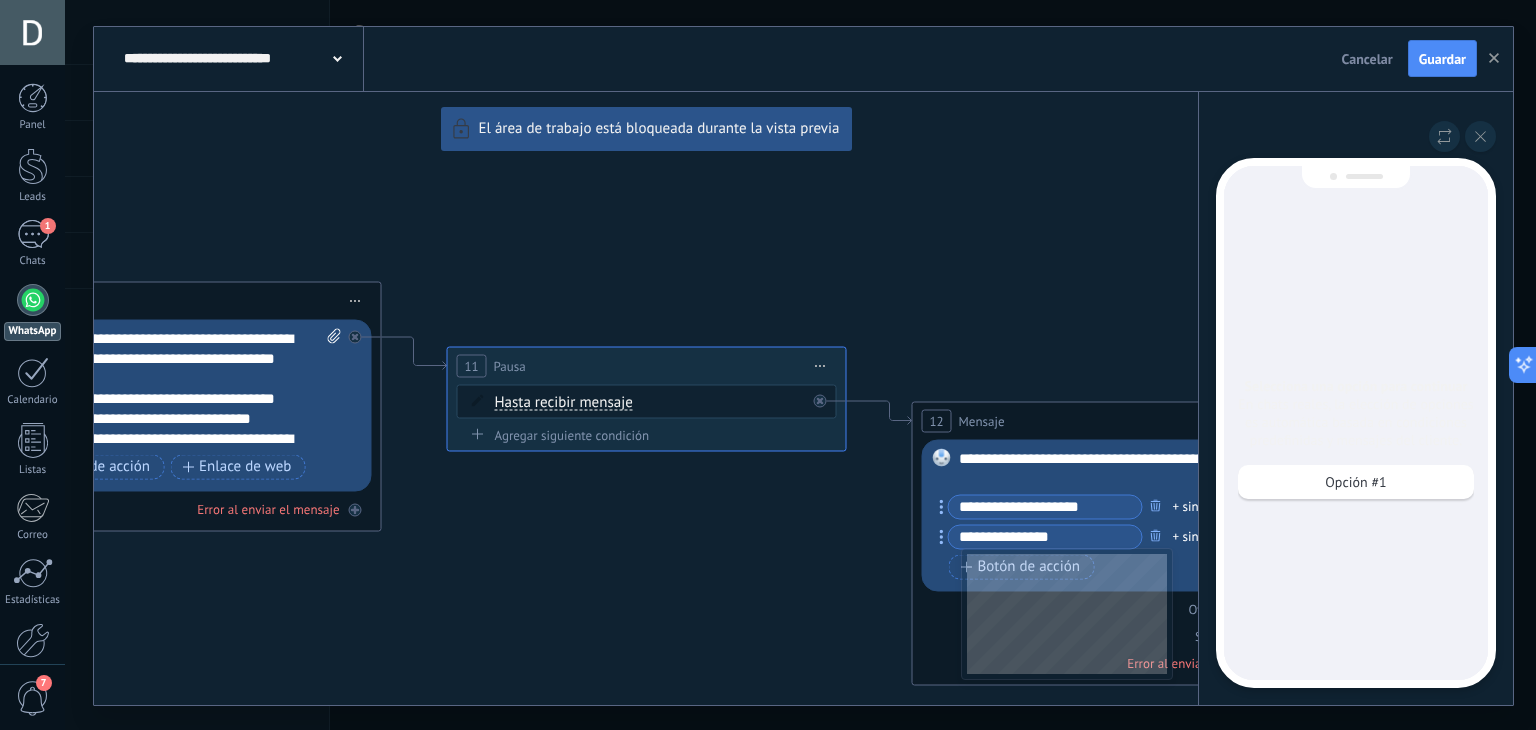 scroll, scrollTop: -224, scrollLeft: 0, axis: vertical 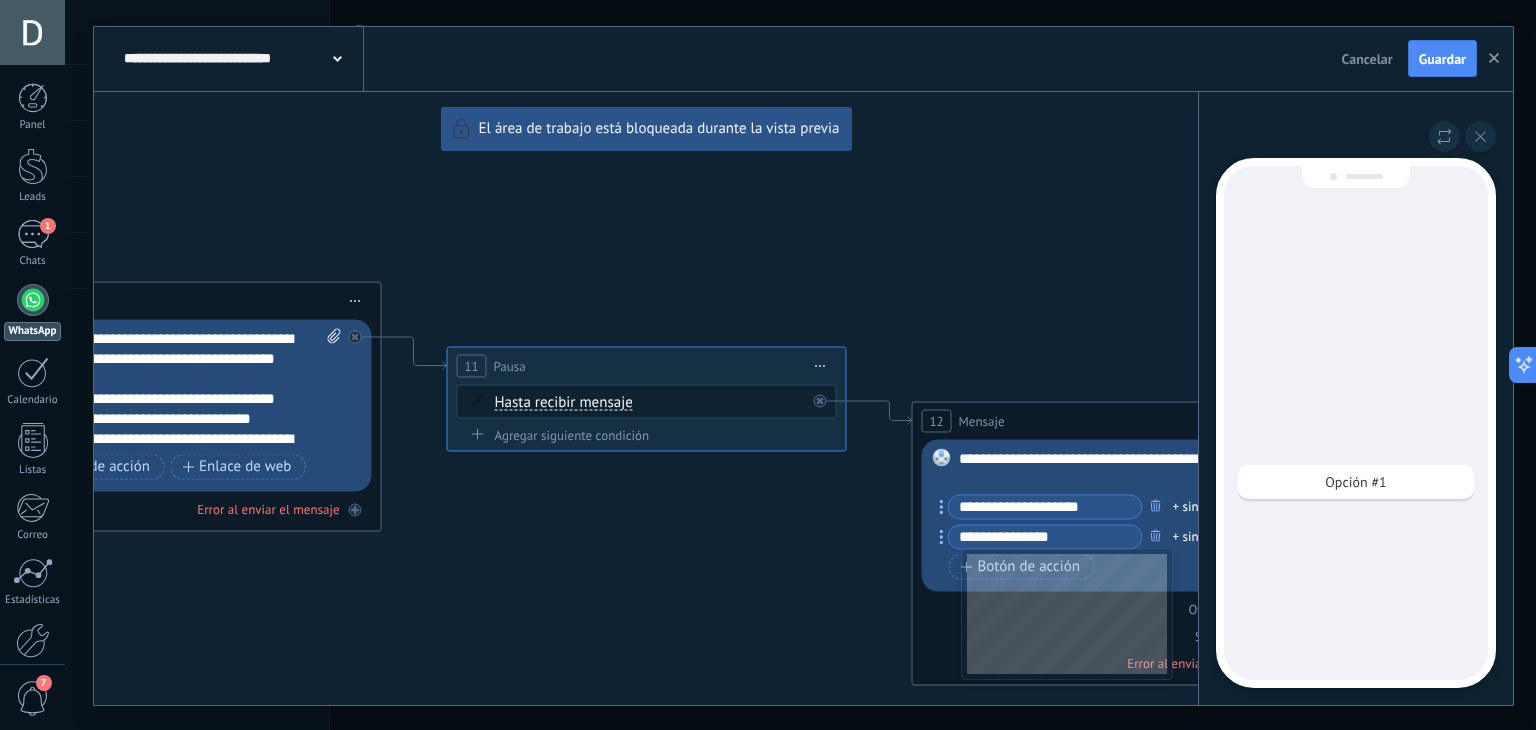 click on "Selecciona una opción para continuar En chats reales, la elección de opciones es automática basada en condiciones predefinidas y mensajes del cliente. Opción #1" at bounding box center [1356, 423] 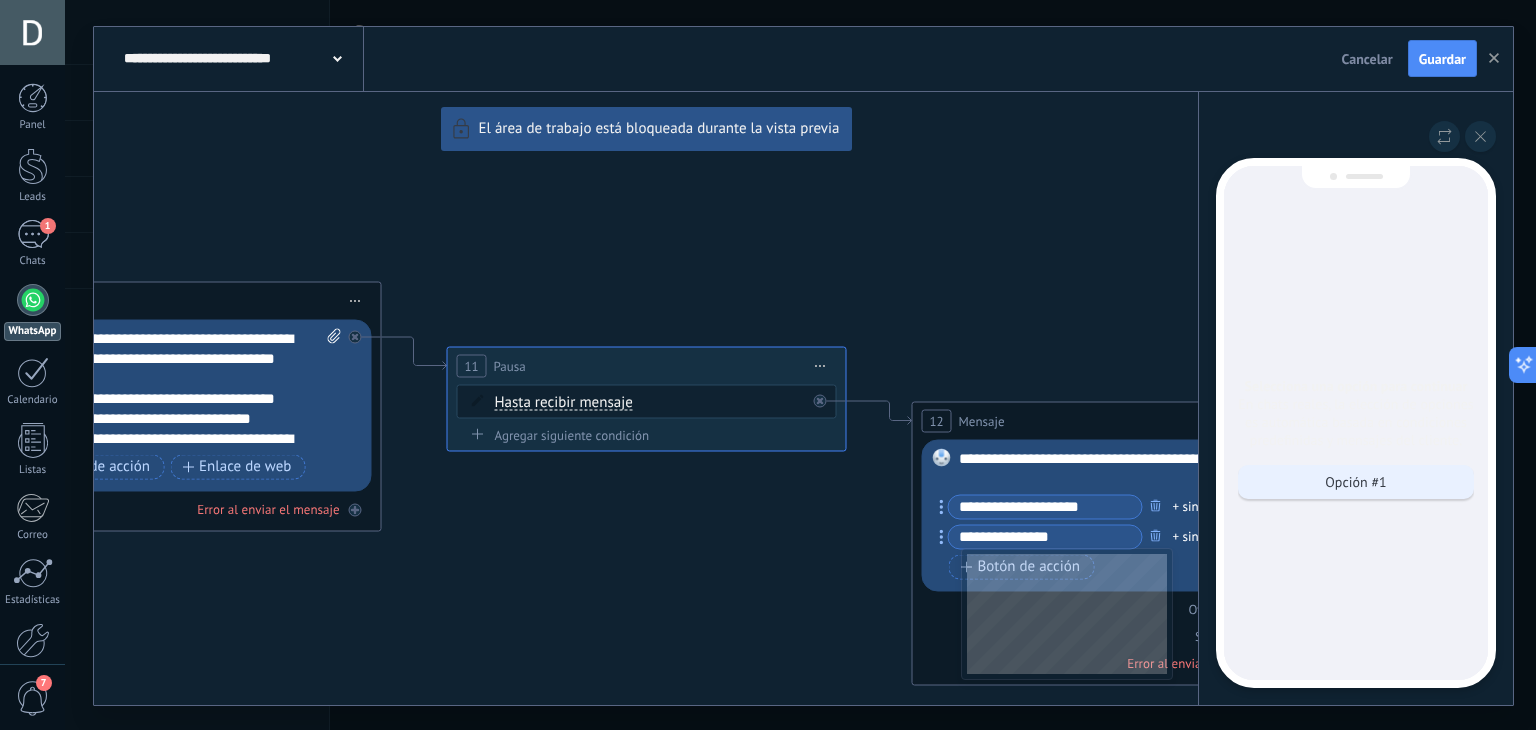 click on "Opción #1" at bounding box center [1355, 482] 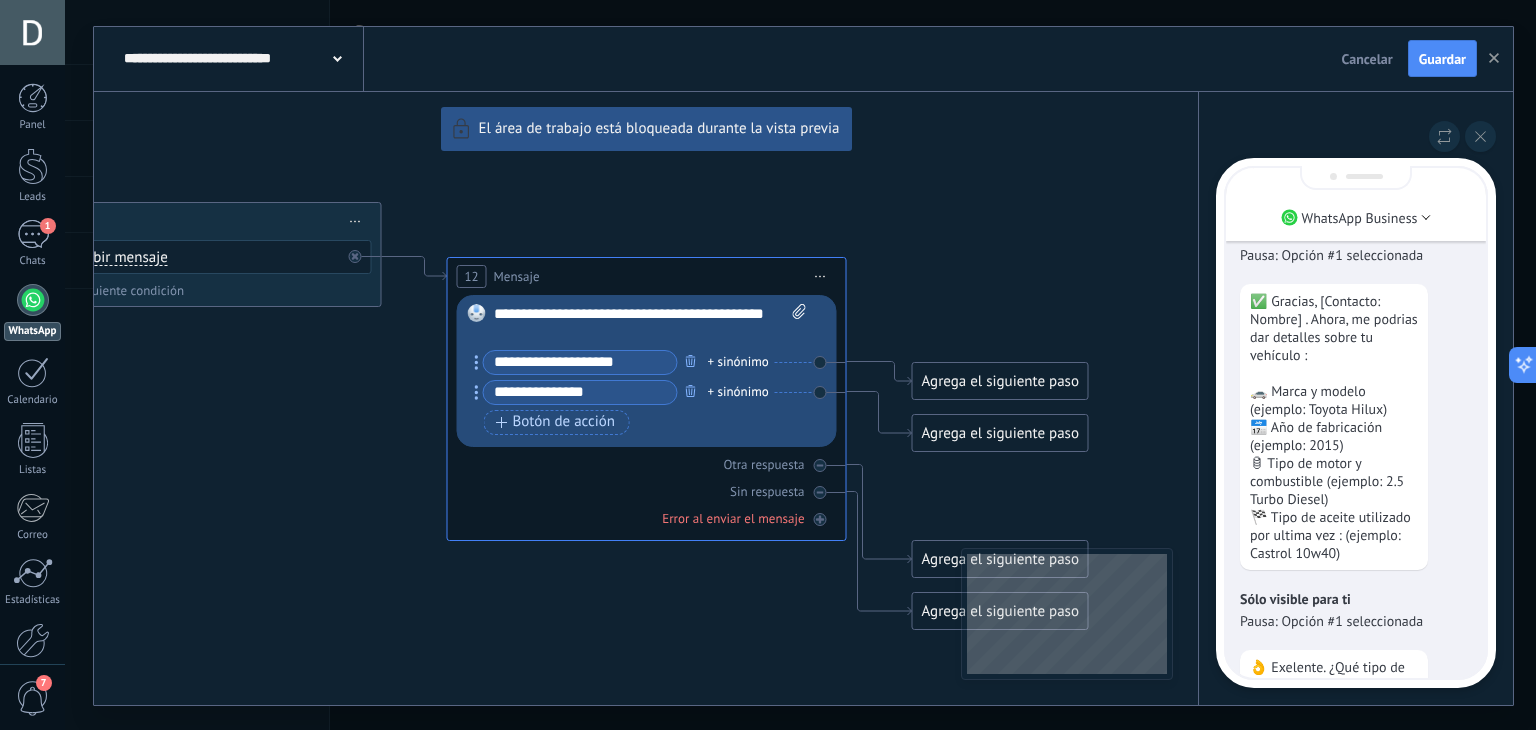 scroll, scrollTop: 0, scrollLeft: 0, axis: both 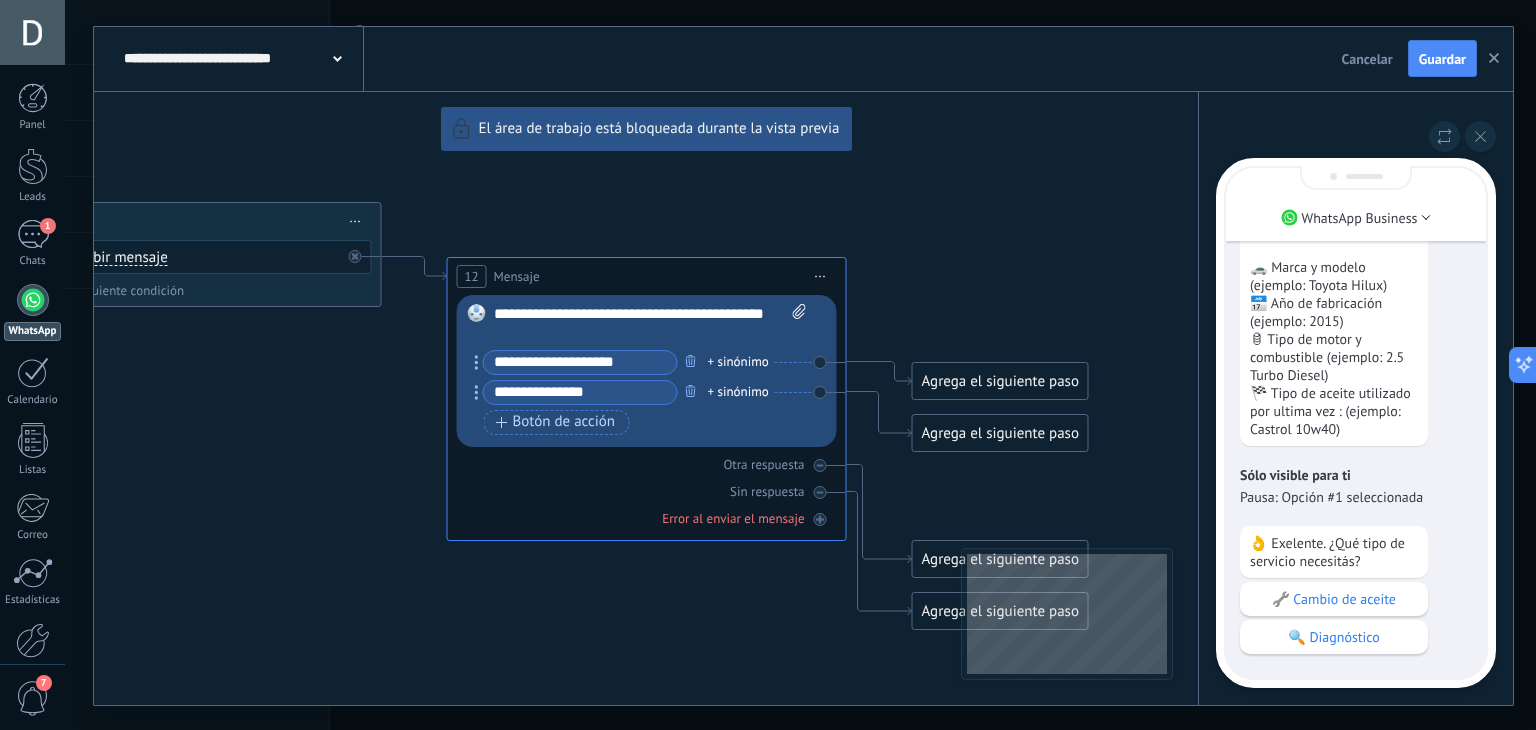click on "**********" at bounding box center (803, 366) 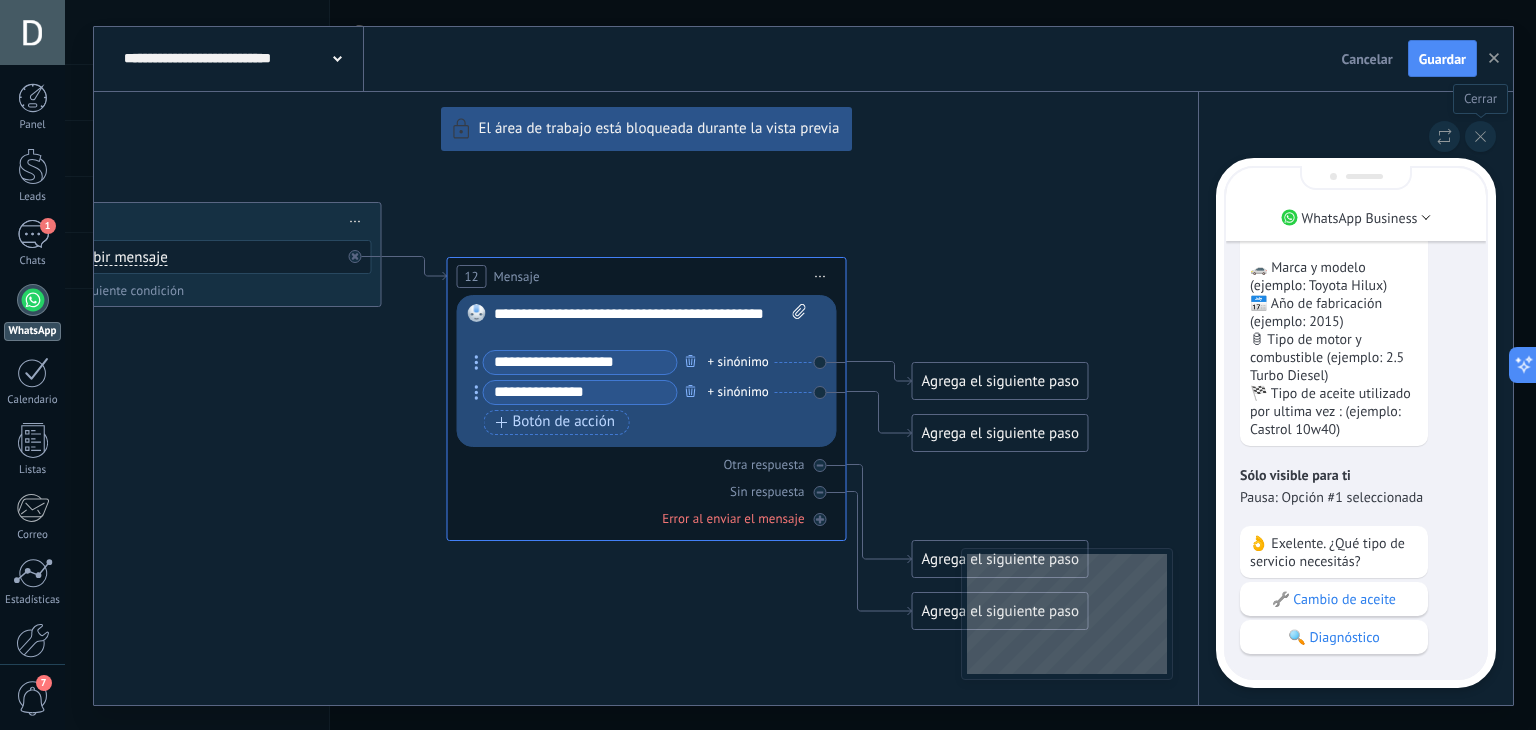 click 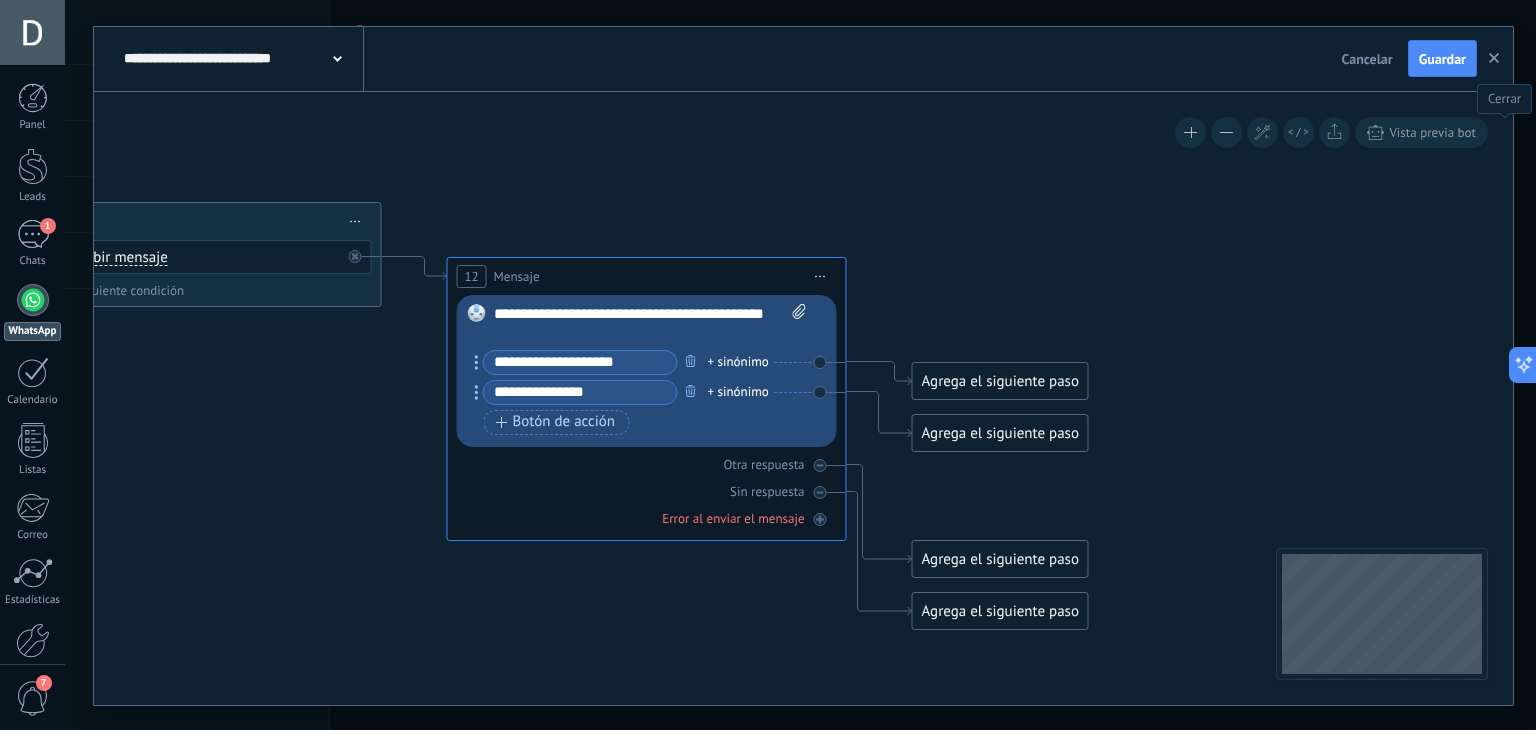click at bounding box center [1671, 136] 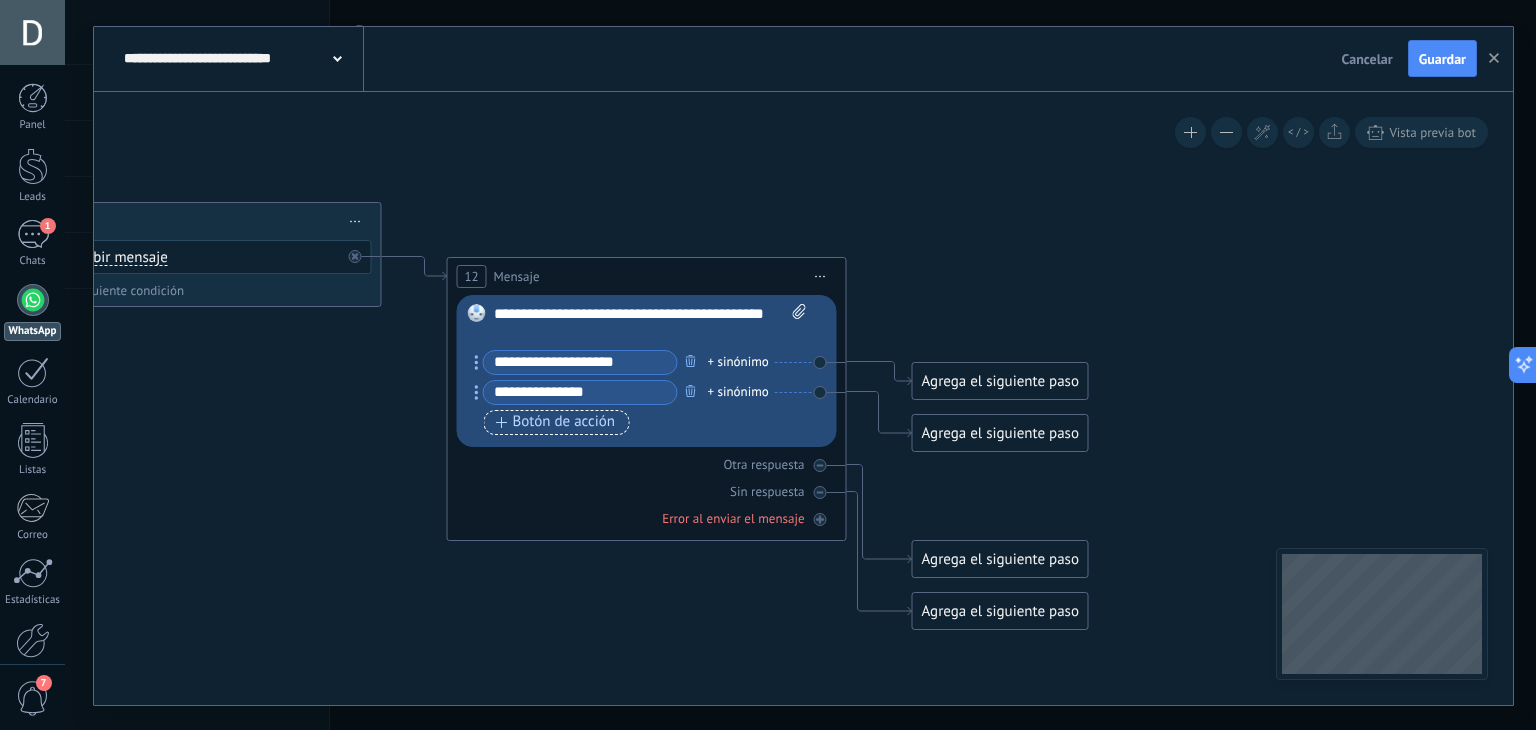 click on "Botón de acción" at bounding box center [556, 422] 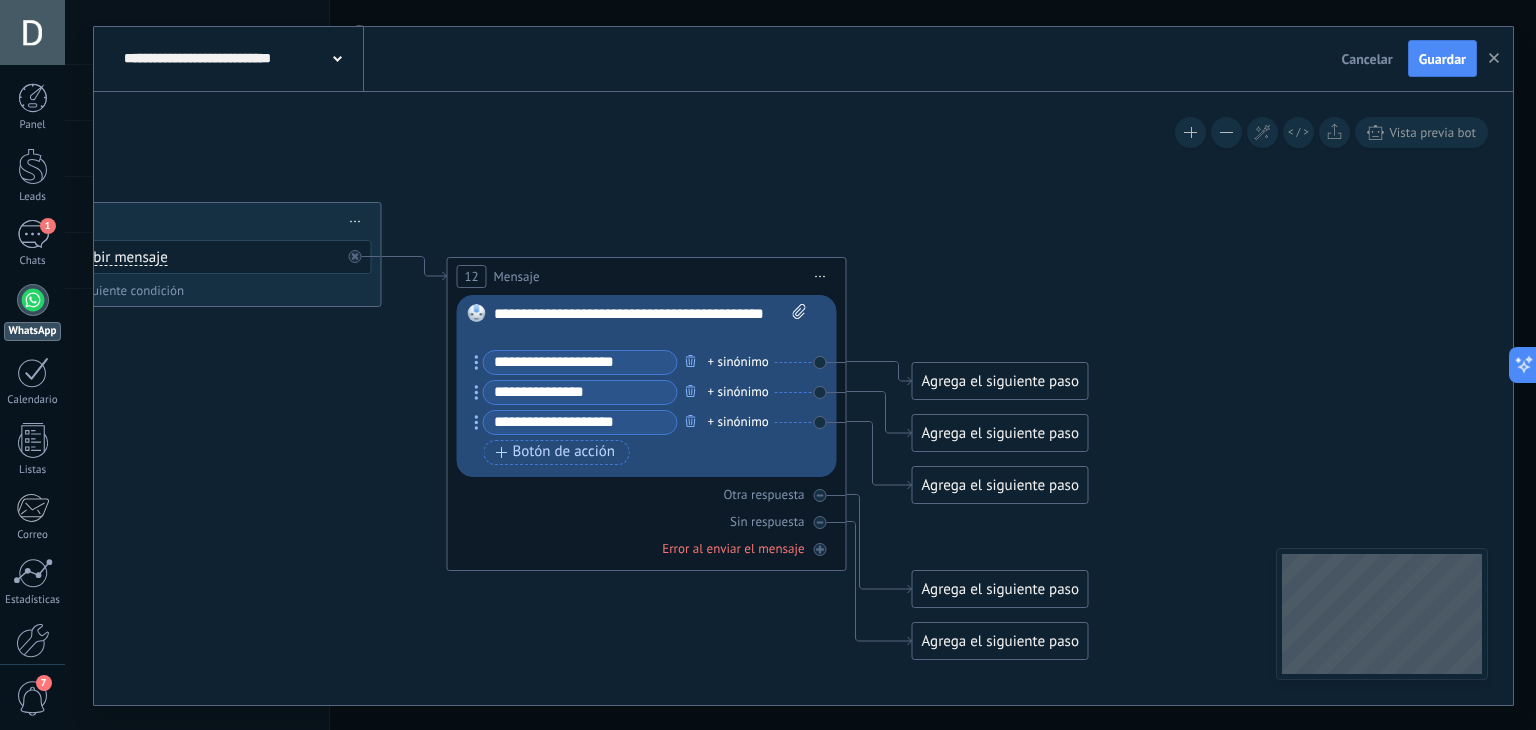 drag, startPoint x: 512, startPoint y: 420, endPoint x: 466, endPoint y: 422, distance: 46.043457 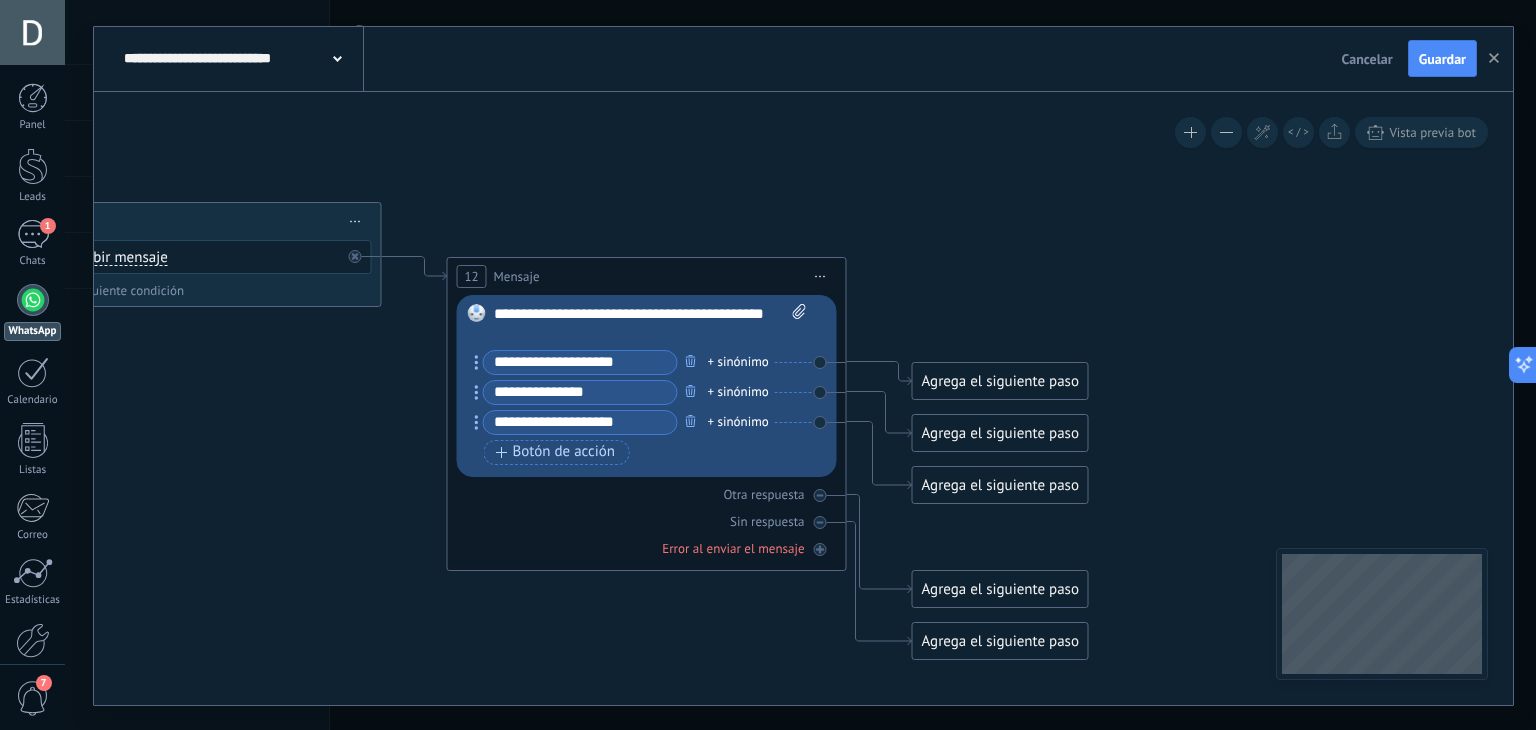 drag, startPoint x: 614, startPoint y: 389, endPoint x: 615, endPoint y: 420, distance: 31.016125 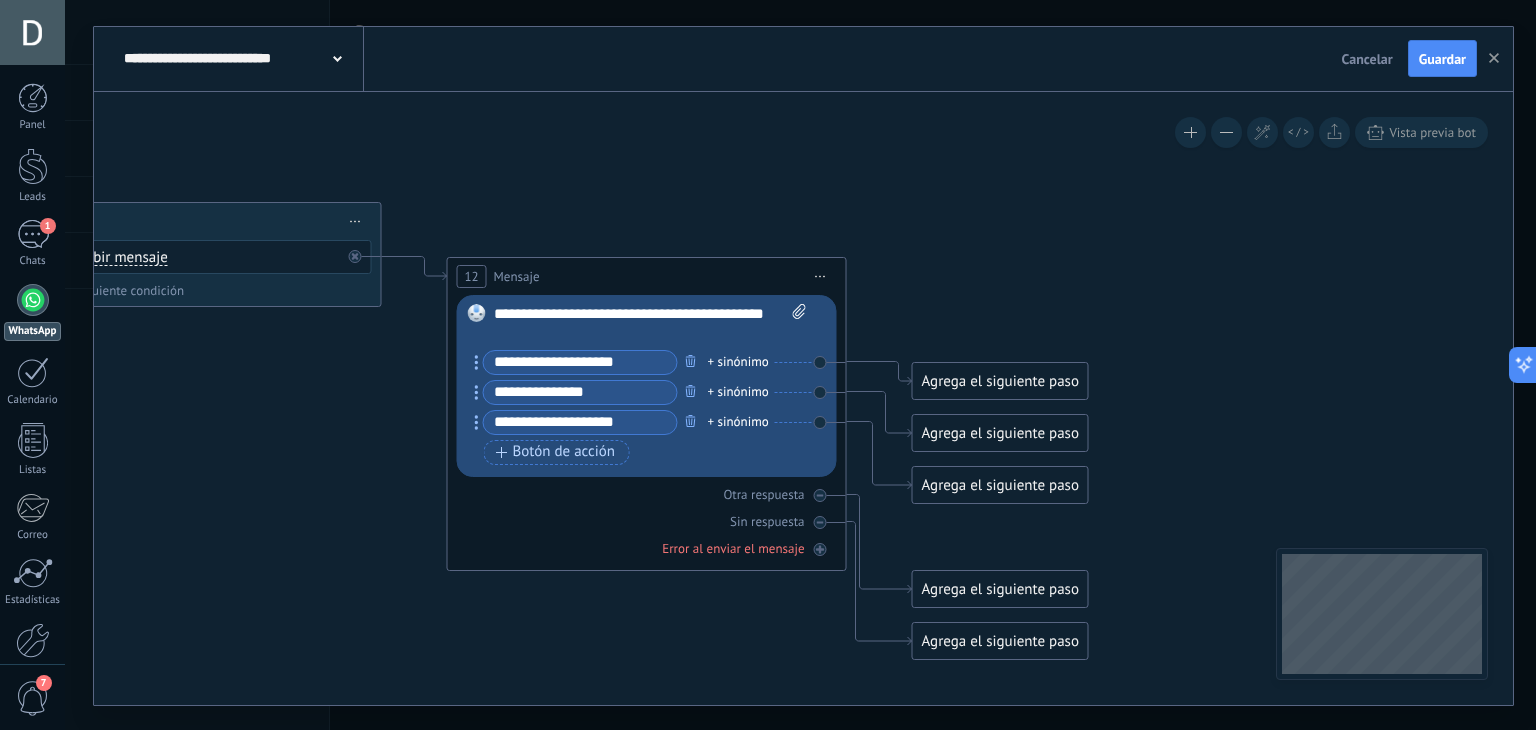 click on "**********" at bounding box center [645, 395] 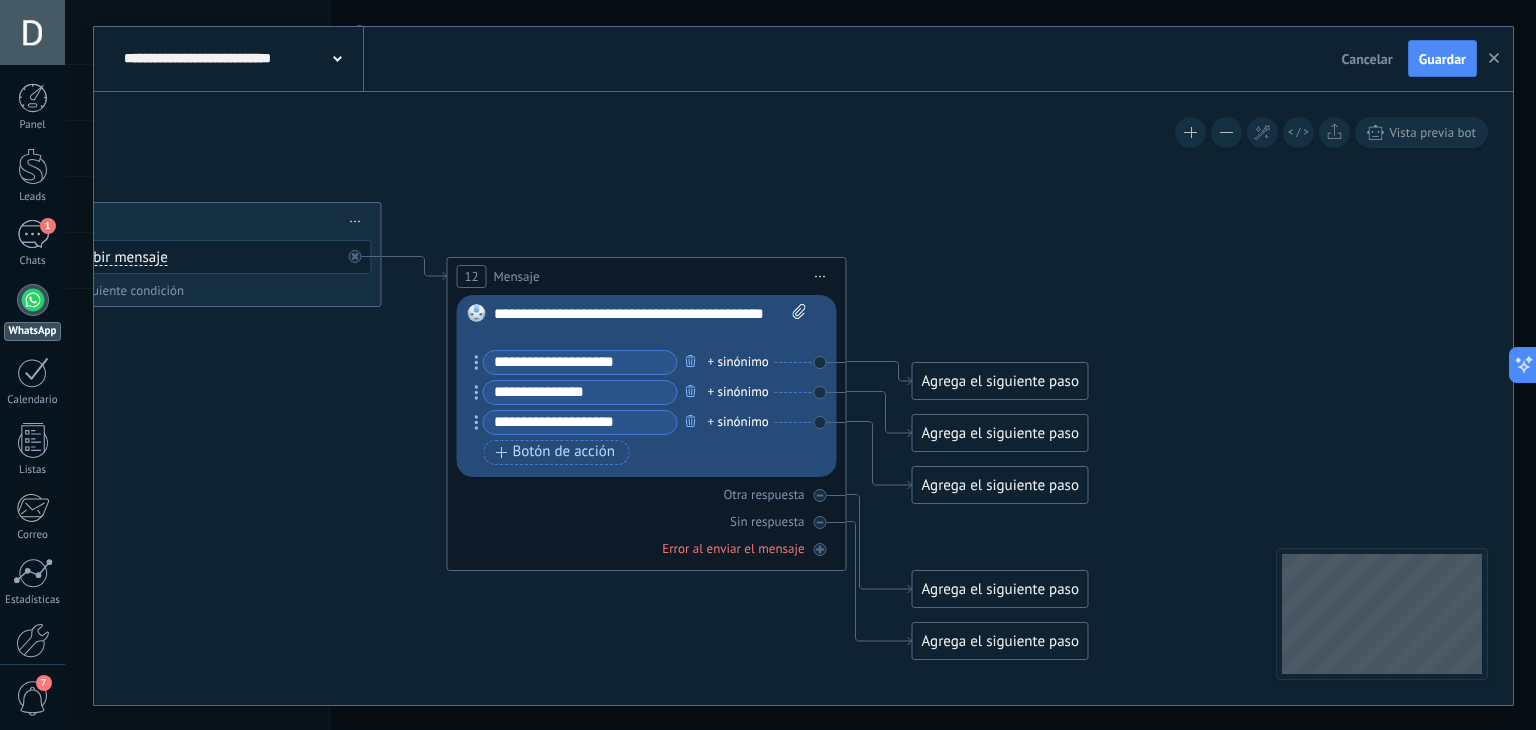 click on "**********" at bounding box center (580, 362) 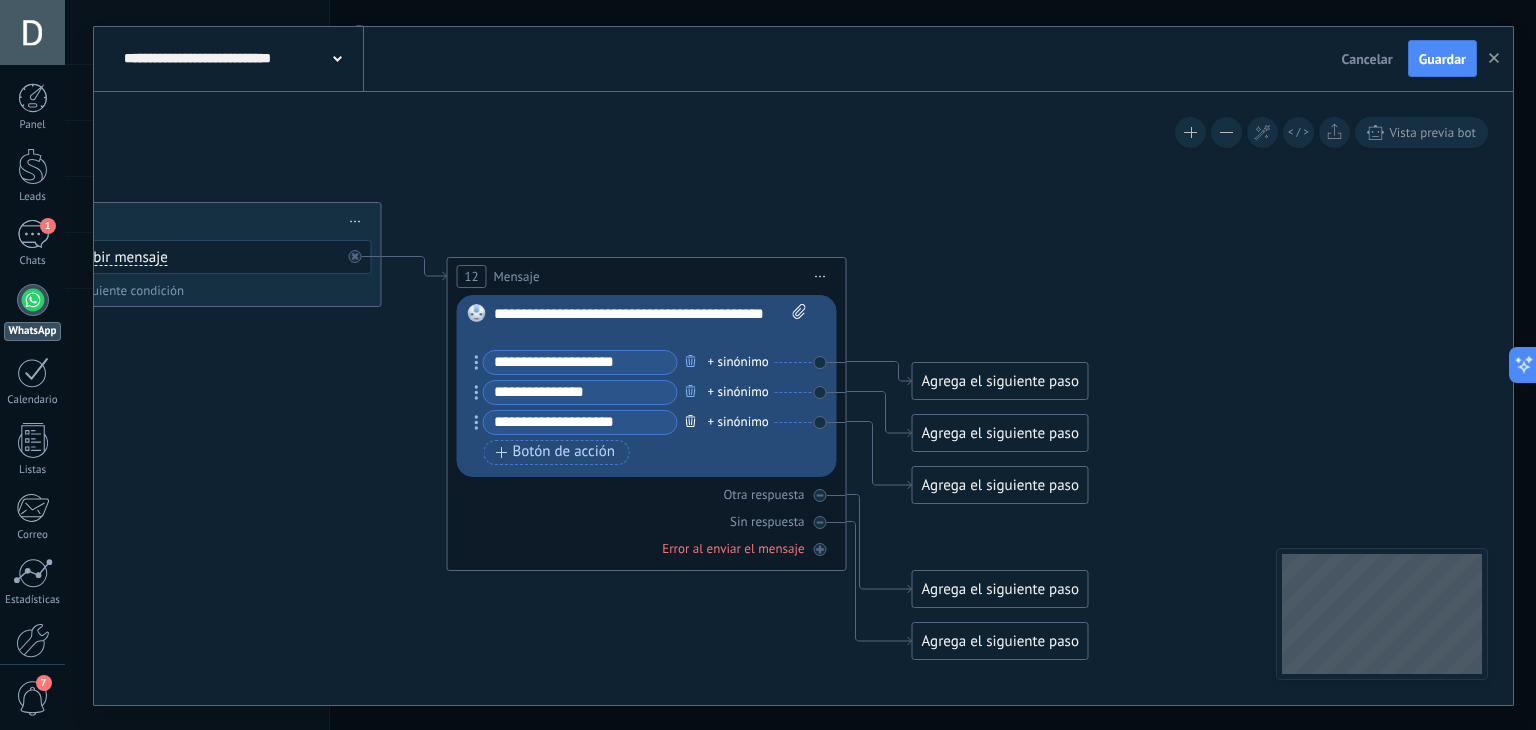 drag, startPoint x: 619, startPoint y: 425, endPoint x: 684, endPoint y: 413, distance: 66.09841 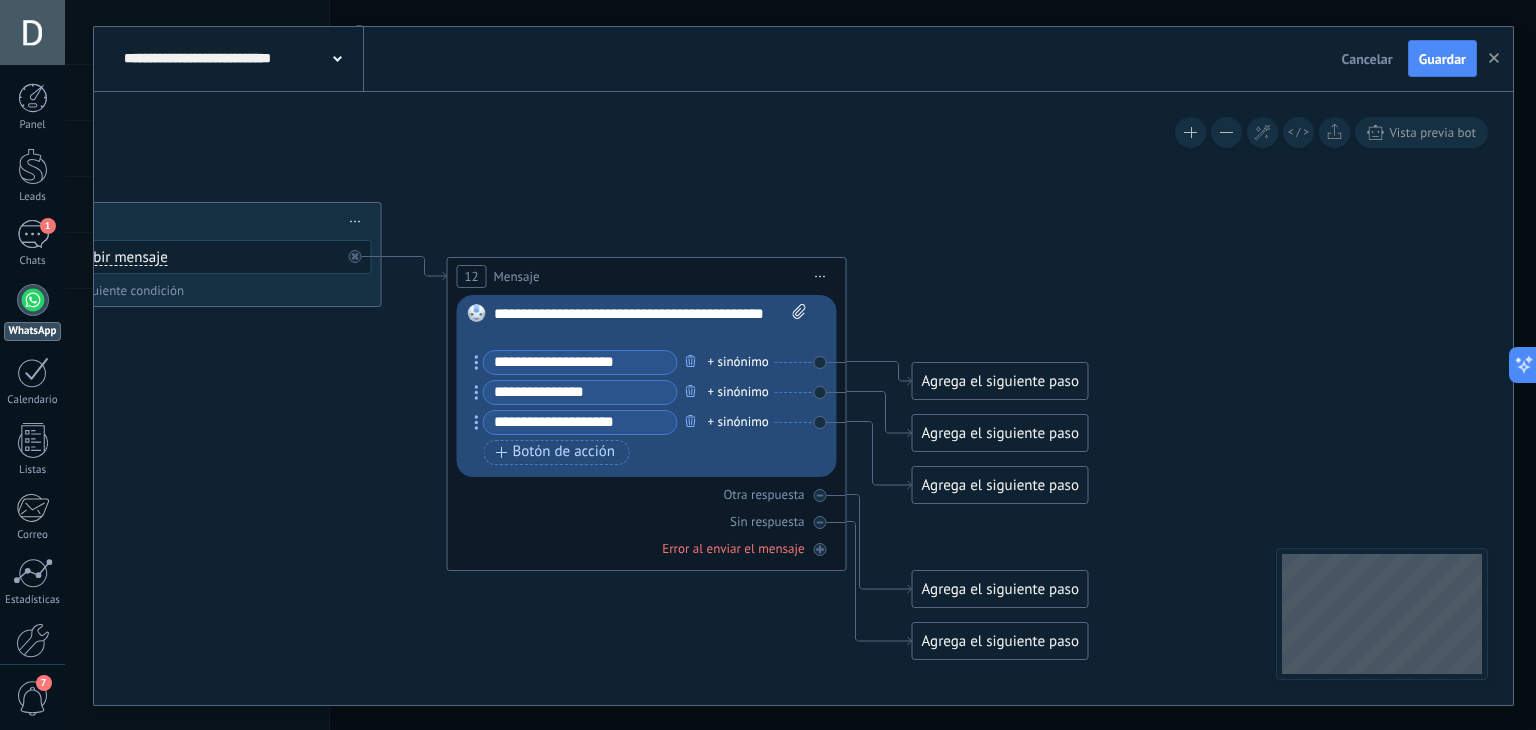 click on "**********" at bounding box center [580, 422] 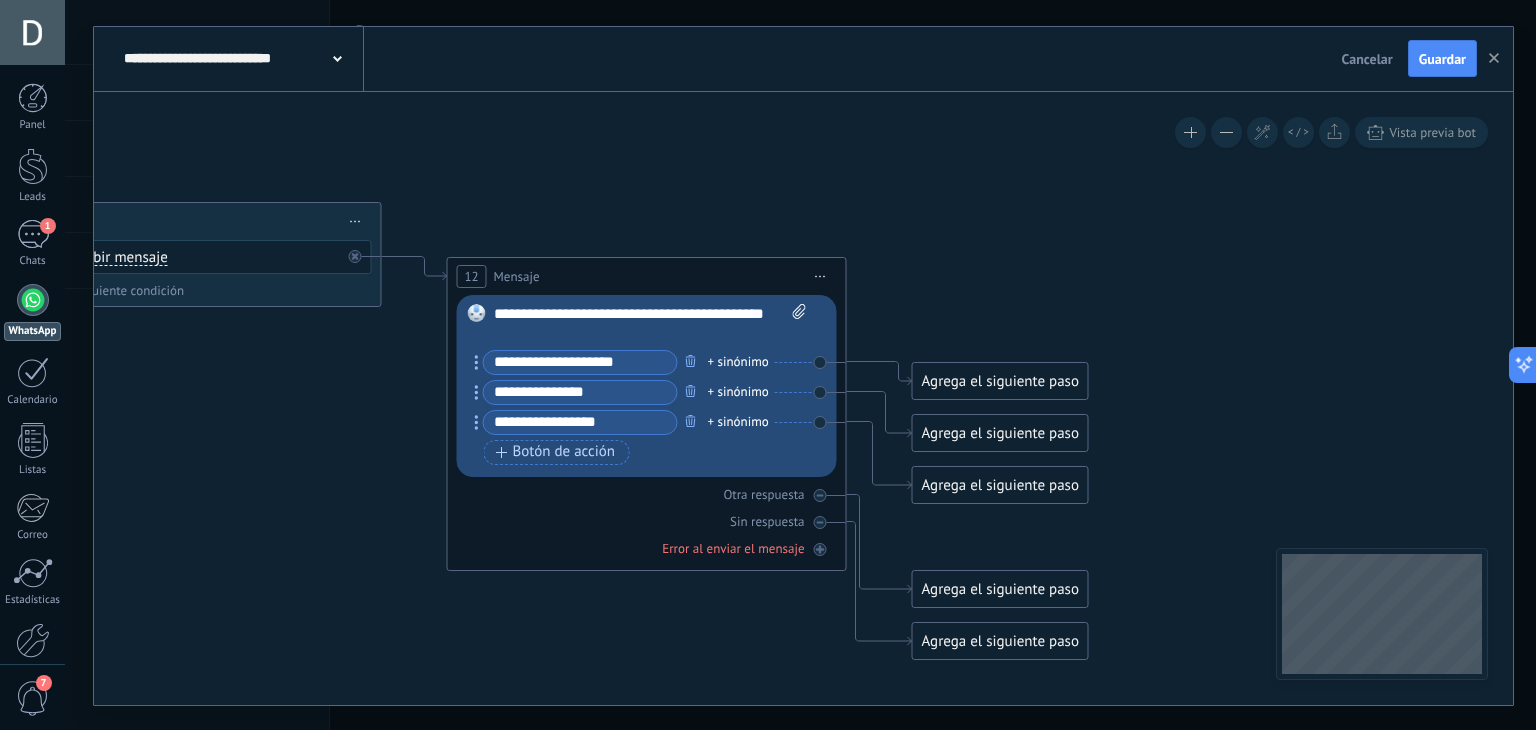 click on "**********" at bounding box center (580, 422) 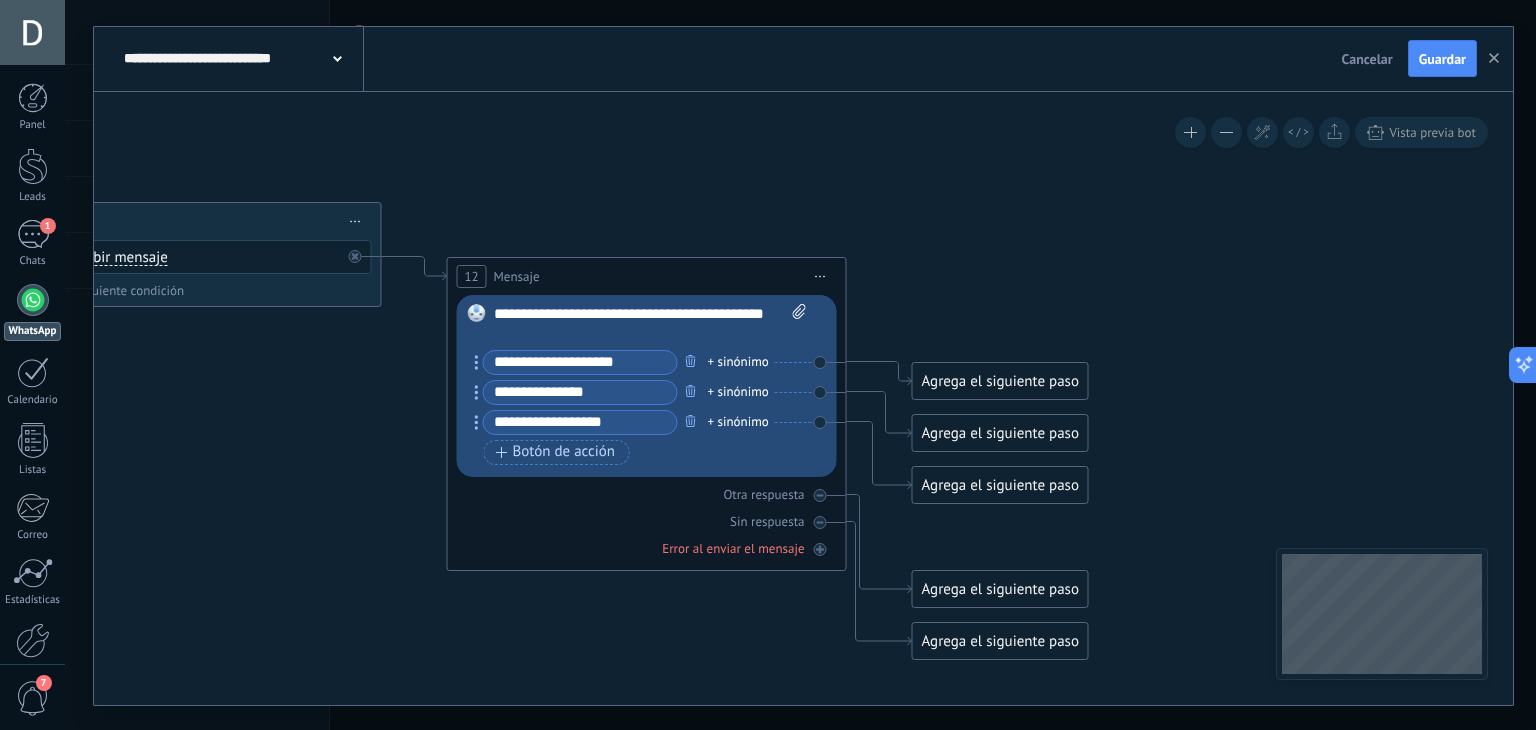 click on "**********" at bounding box center (580, 422) 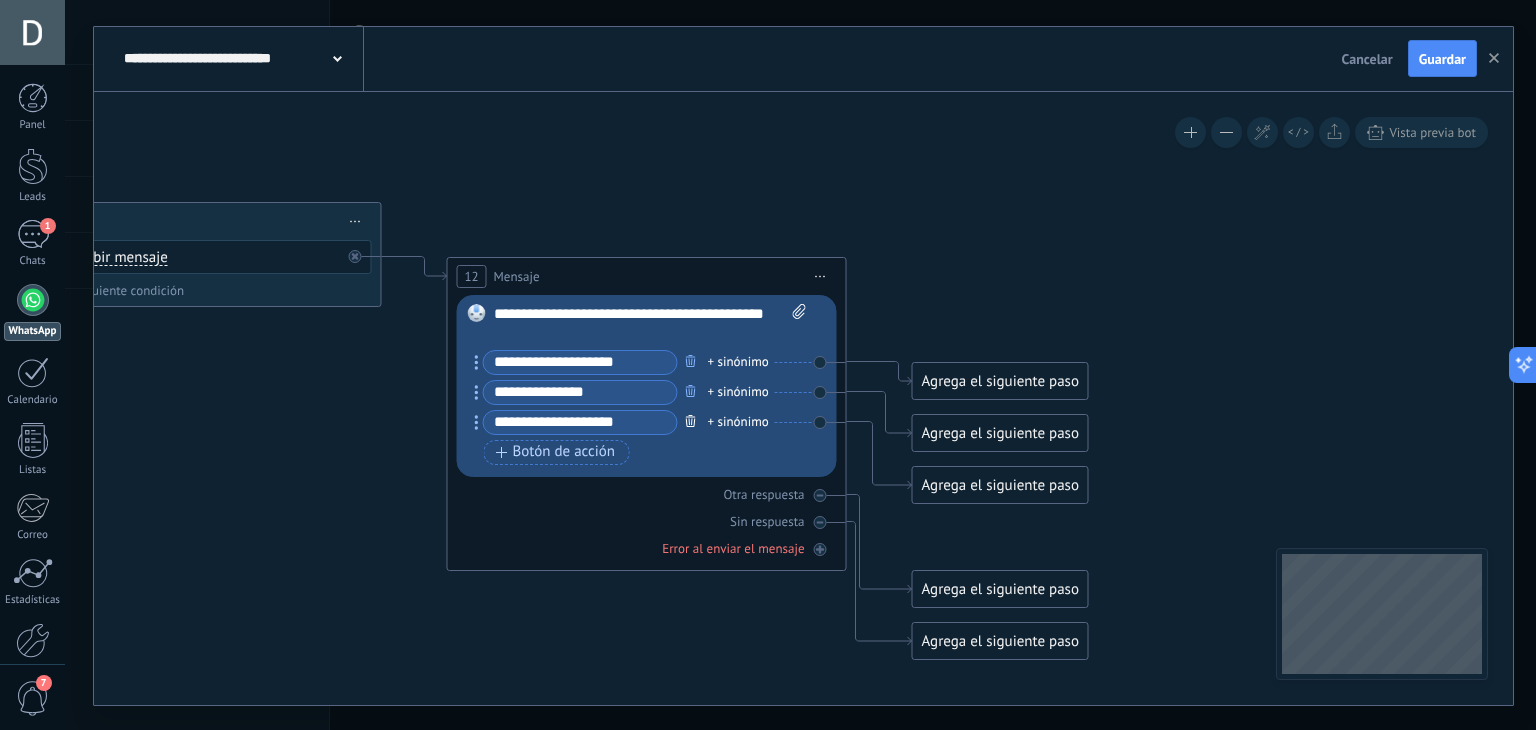 drag, startPoint x: 591, startPoint y: 420, endPoint x: 691, endPoint y: 427, distance: 100.2447 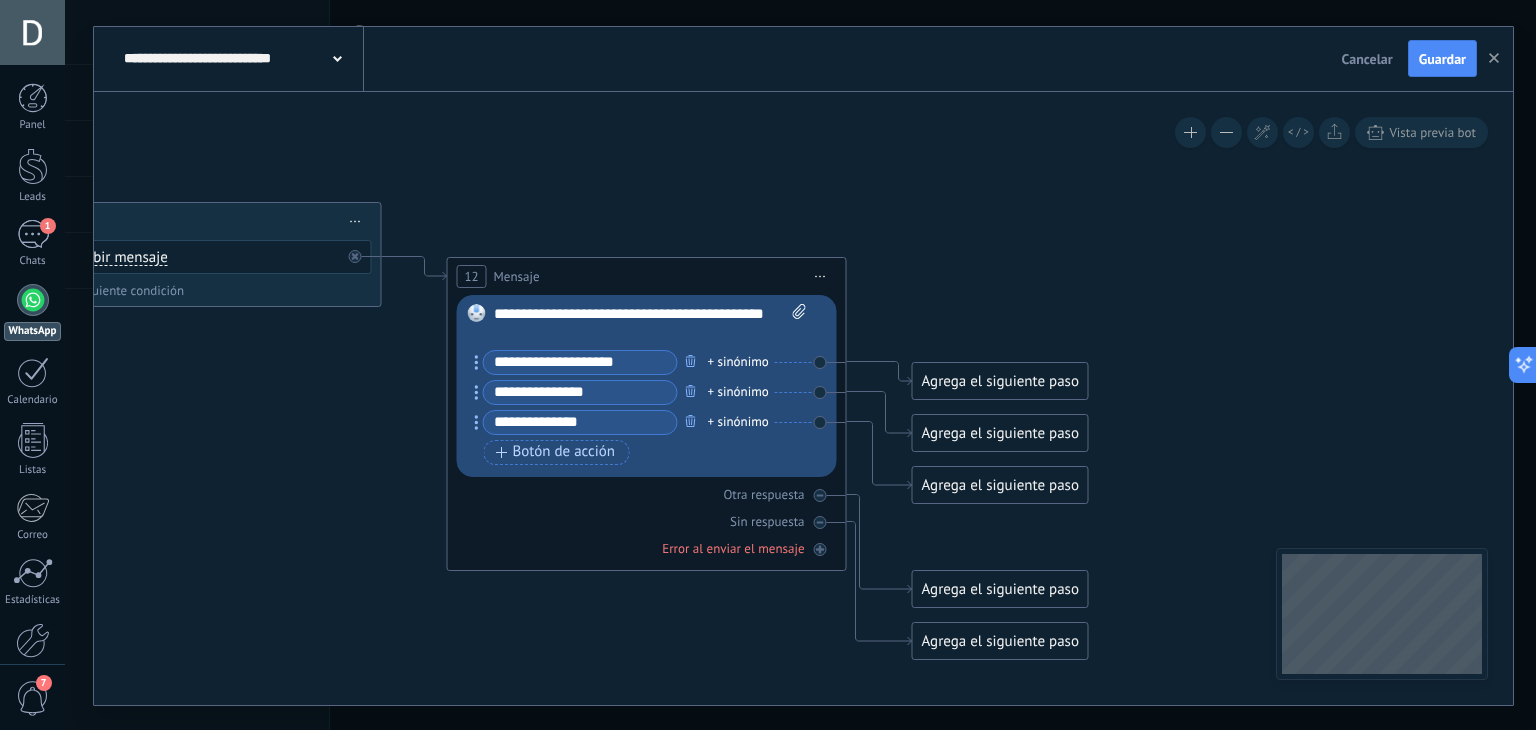 type on "**********" 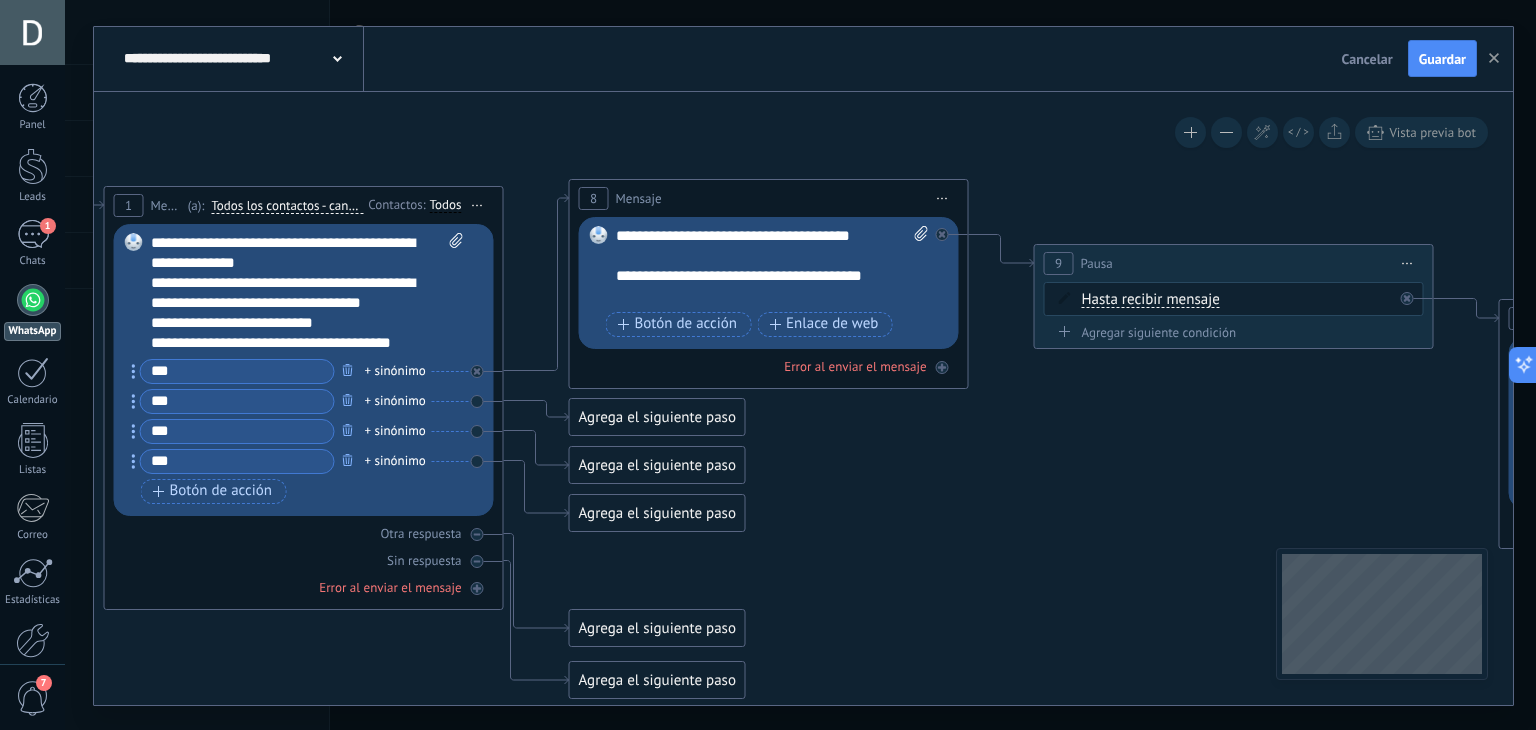 click 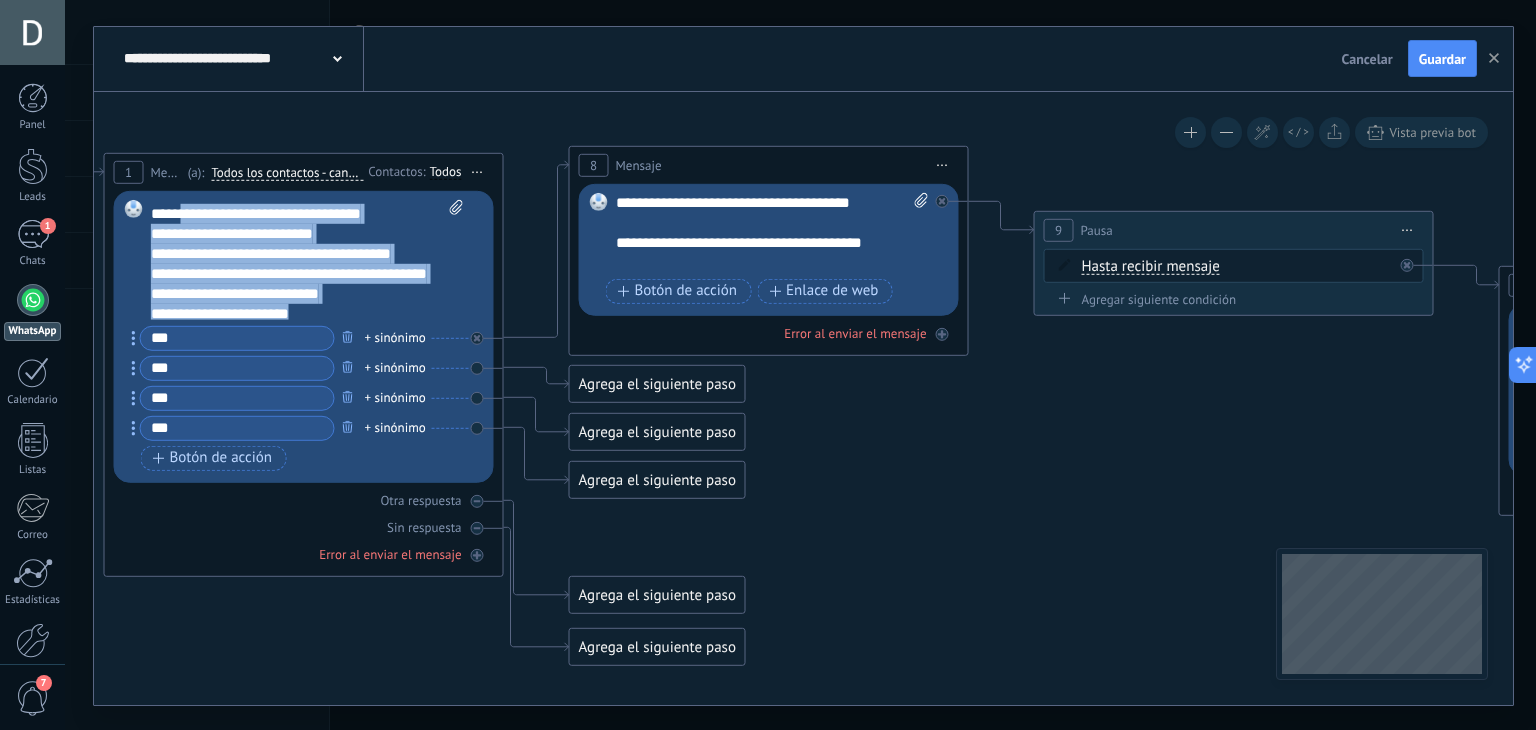 scroll, scrollTop: 100, scrollLeft: 0, axis: vertical 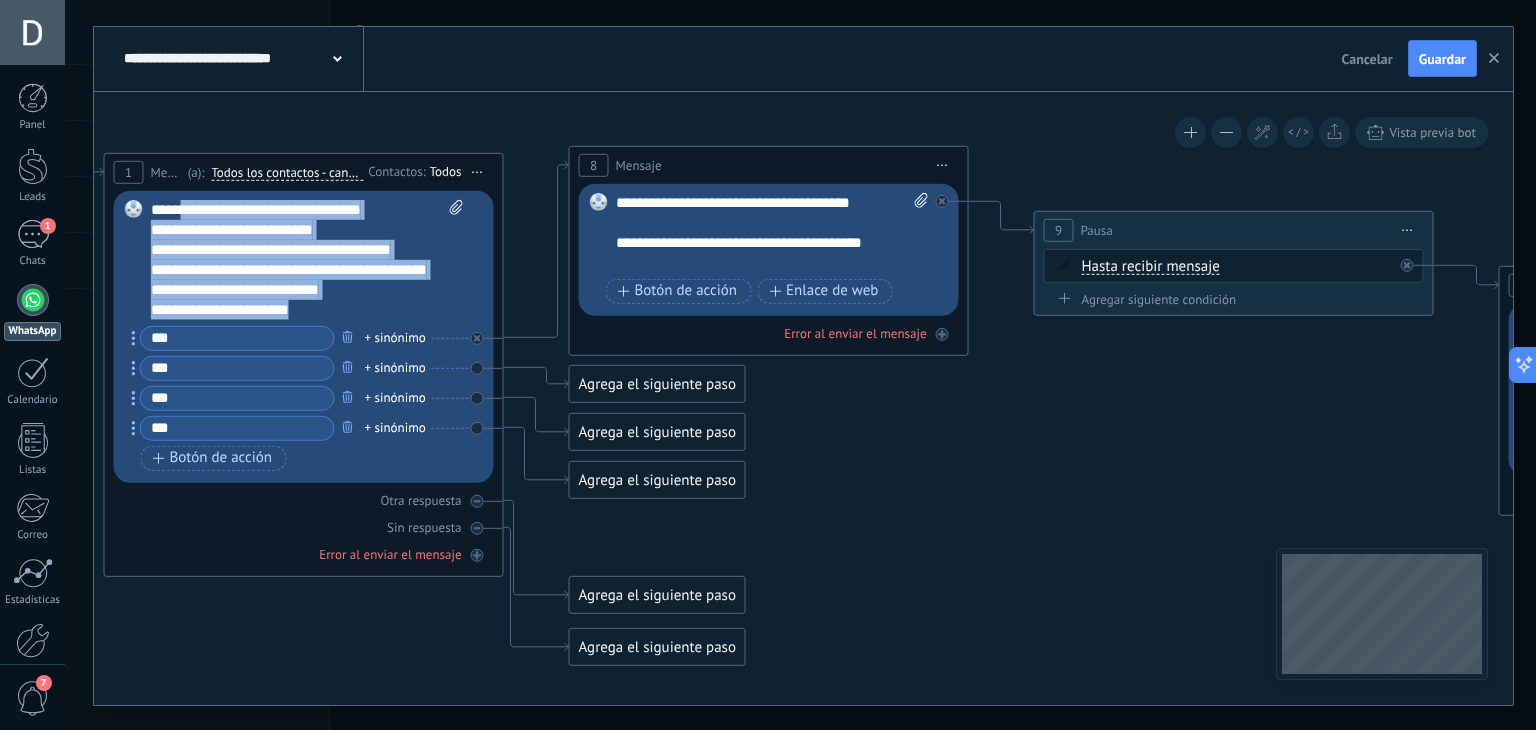 drag, startPoint x: 270, startPoint y: 277, endPoint x: 360, endPoint y: 320, distance: 99.744675 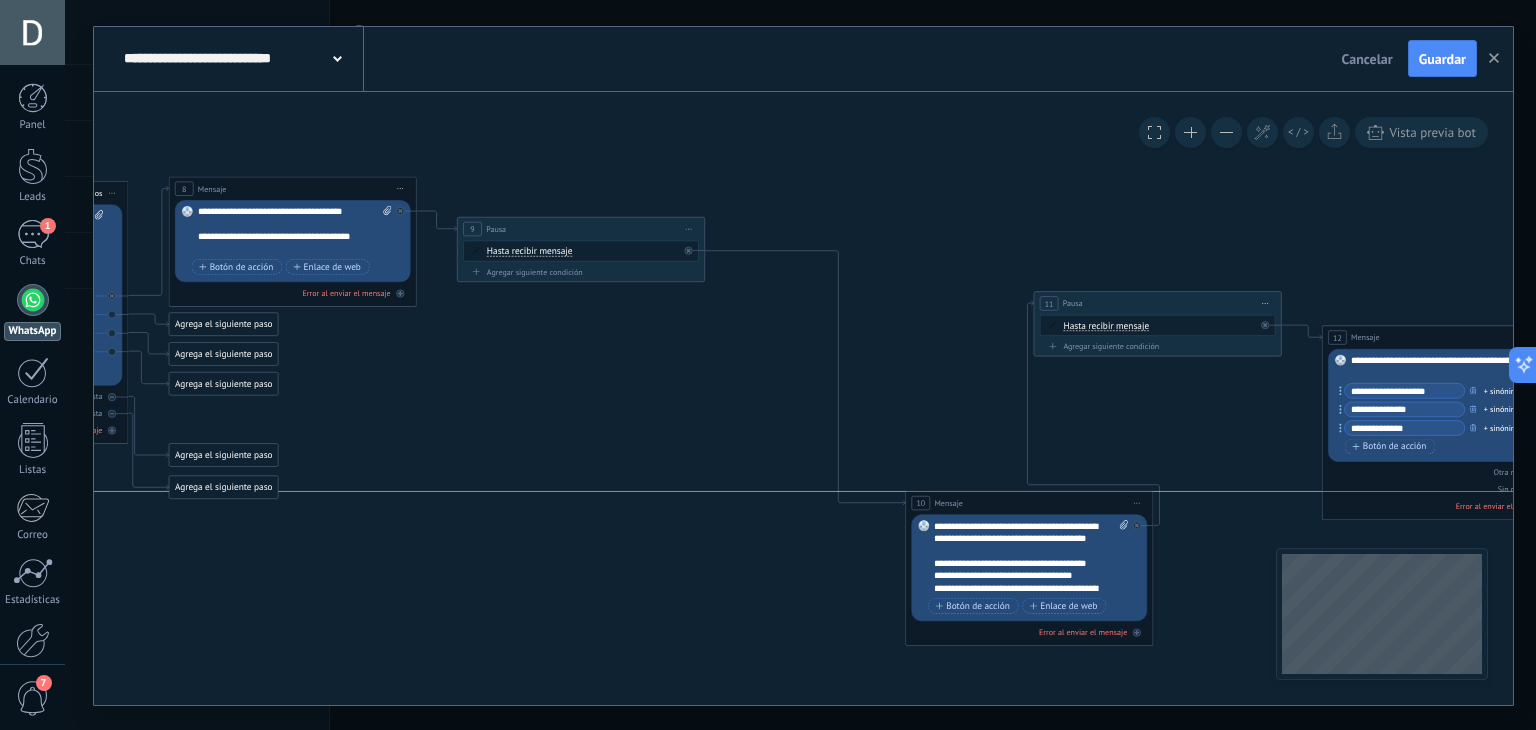 drag, startPoint x: 830, startPoint y: 254, endPoint x: 1001, endPoint y: 513, distance: 310.35785 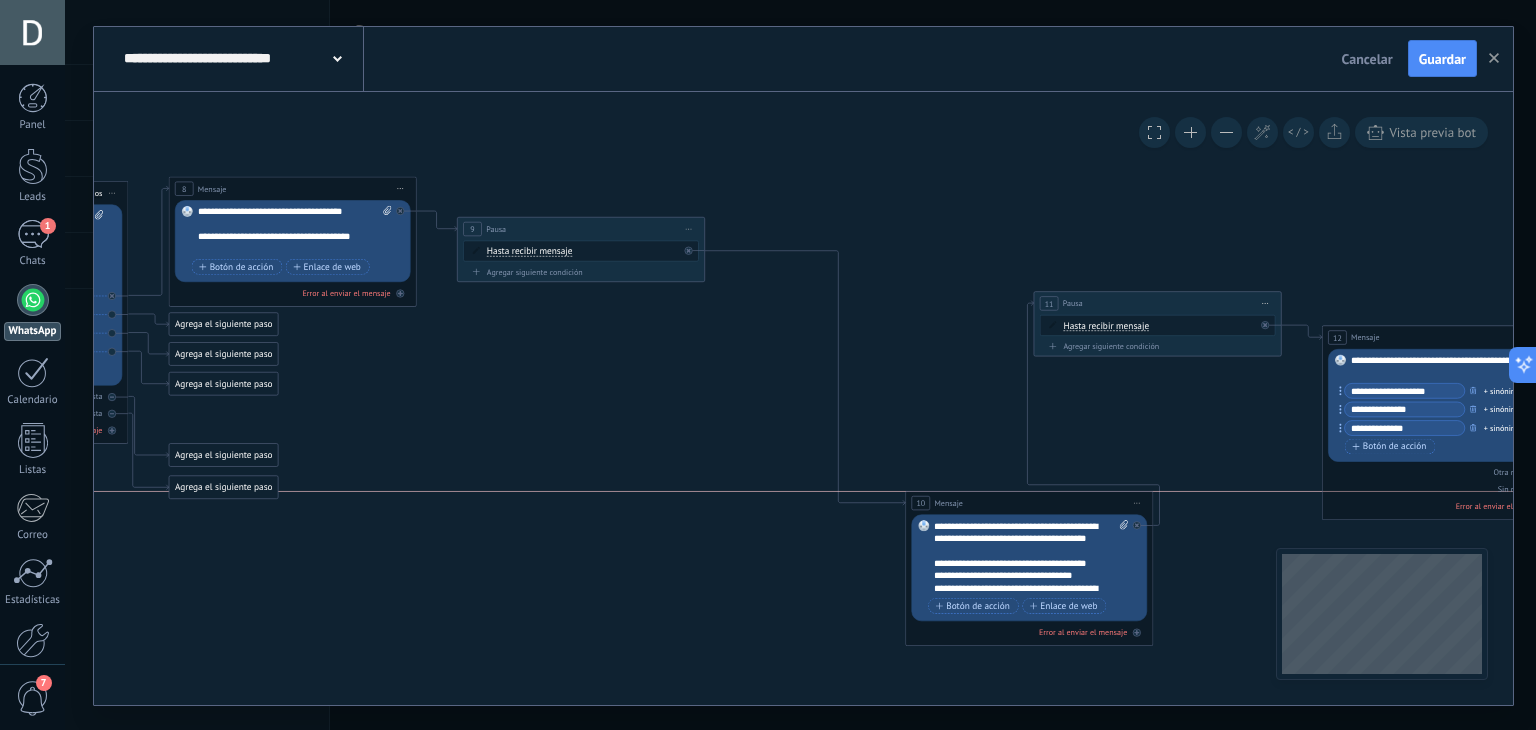 click on "10
Mensaje
*******
(a):
Todos los contactos - canales seleccionados
Todos los contactos - canales seleccionados
Todos los contactos - canal primario
Contacto principal - canales seleccionados
Contacto principal - canal primario
Todos los contactos - canales seleccionados
Todos los contactos - canales seleccionados
Todos los contactos - canal primario" at bounding box center [1029, 502] 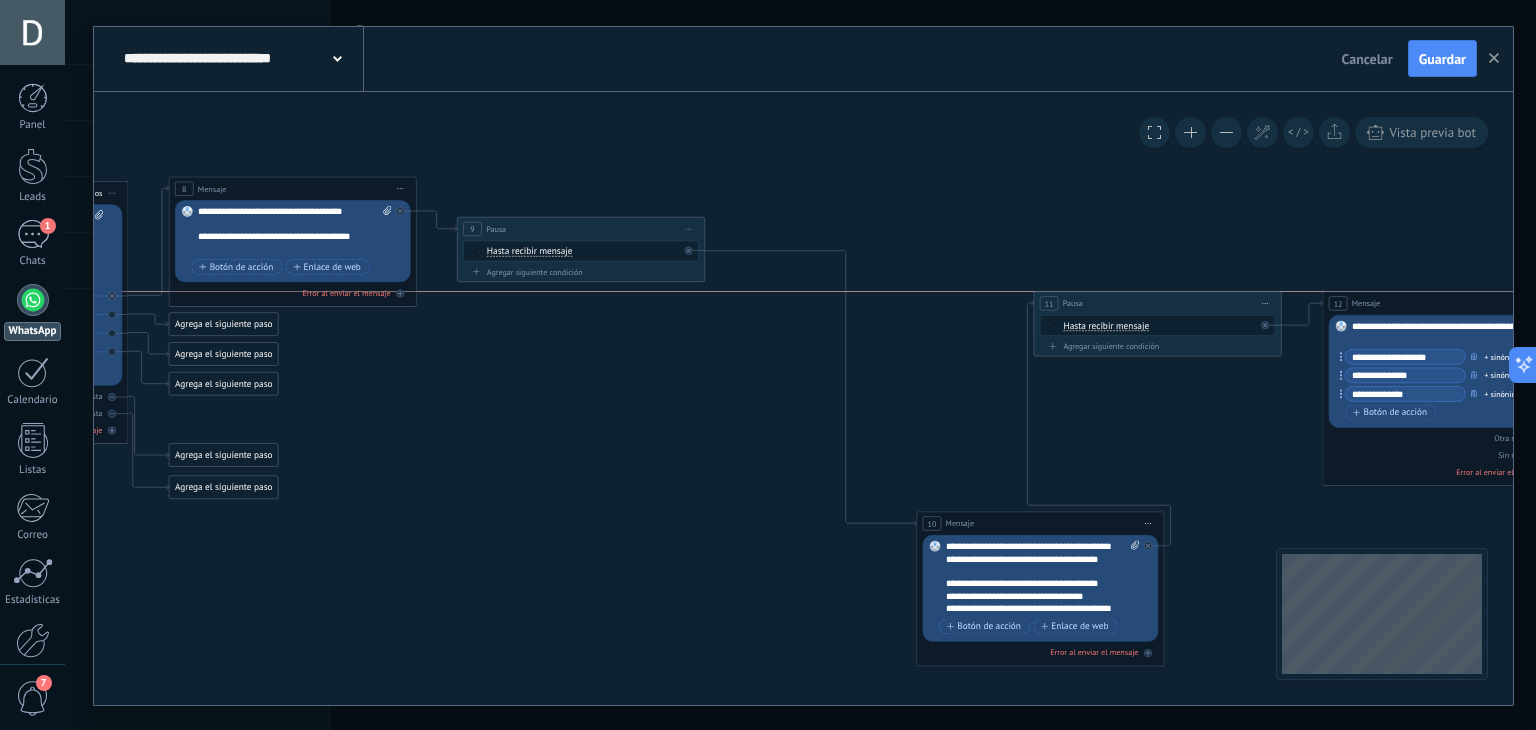 drag, startPoint x: 1372, startPoint y: 331, endPoint x: 1373, endPoint y: 299, distance: 32.01562 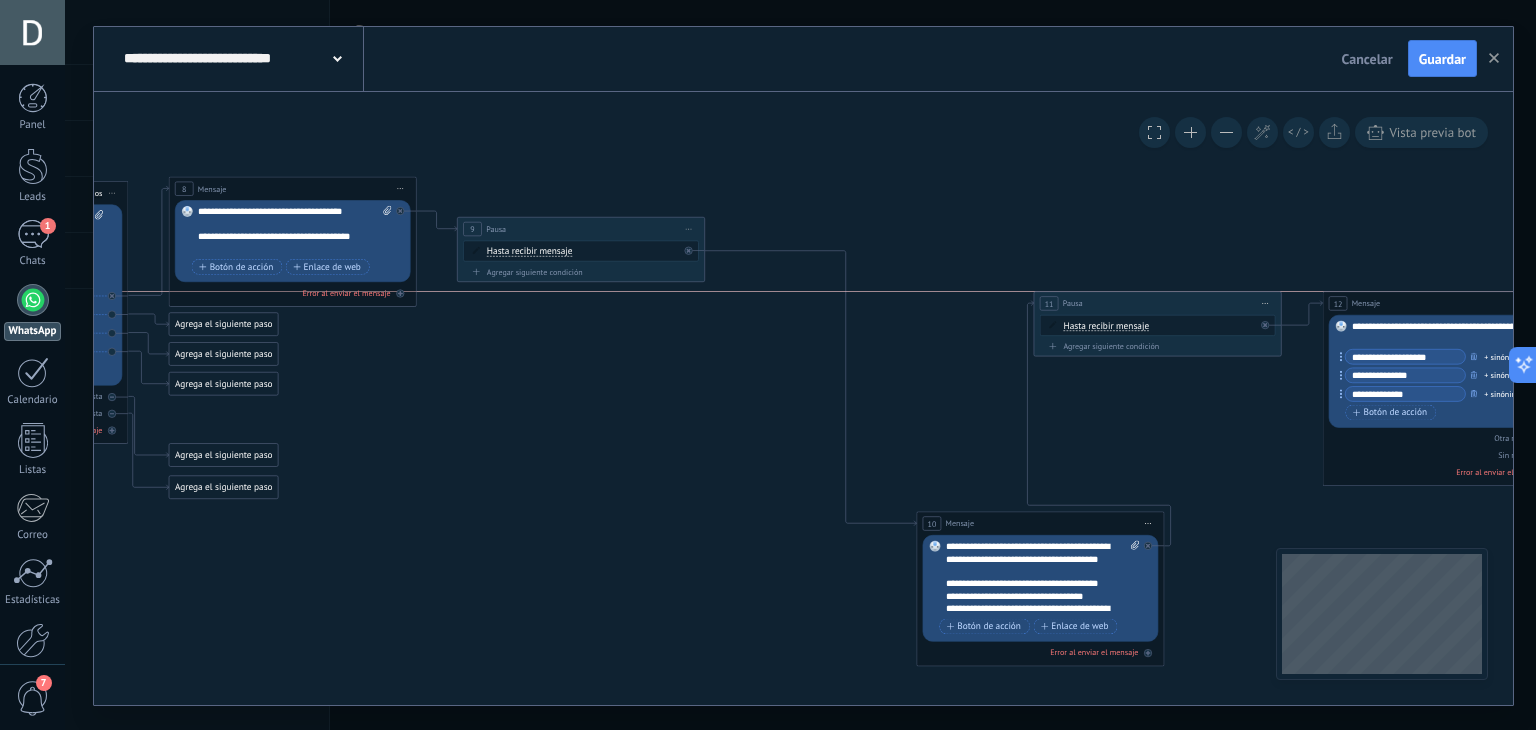 click on "Mensaje" at bounding box center (1366, 303) 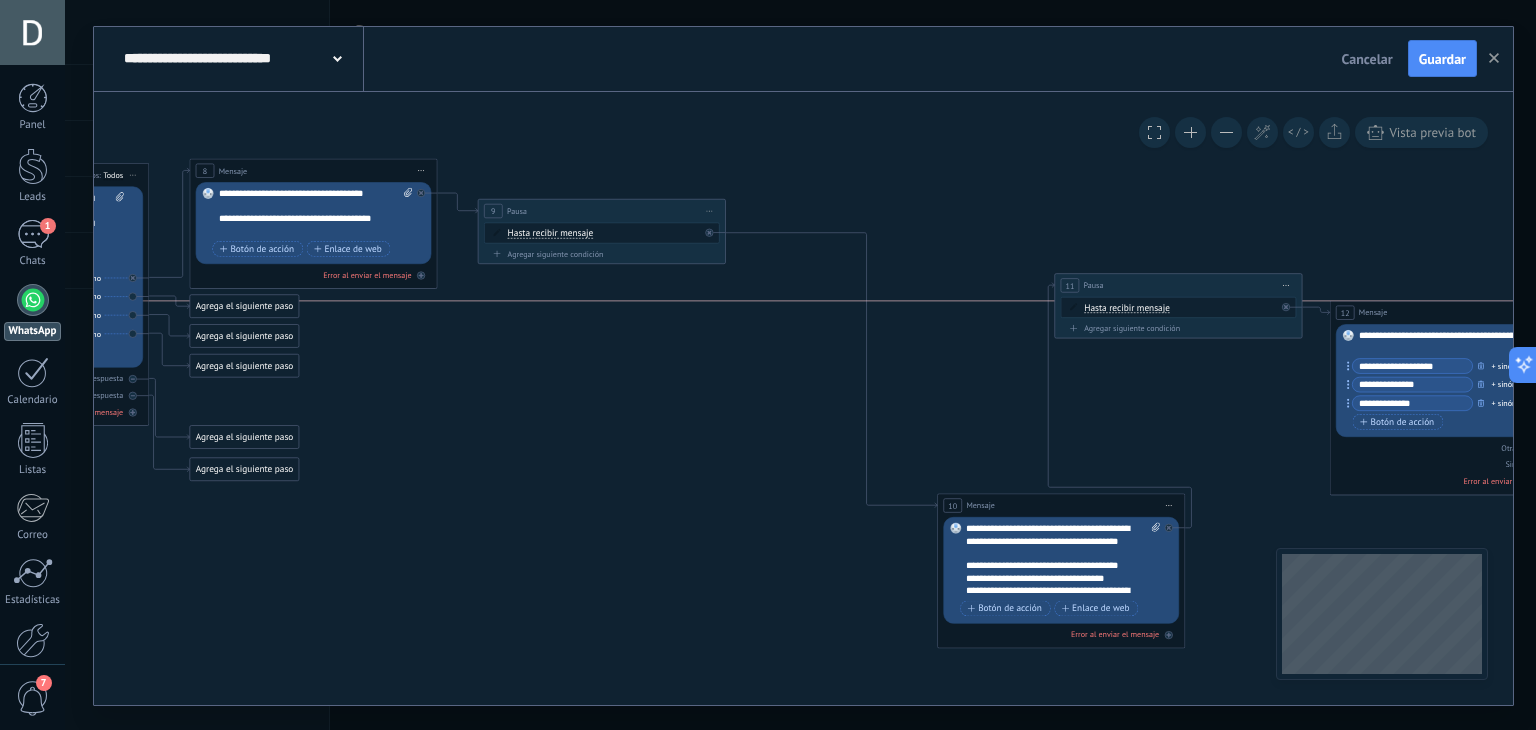 drag, startPoint x: 1398, startPoint y: 285, endPoint x: 1384, endPoint y: 314, distance: 32.202484 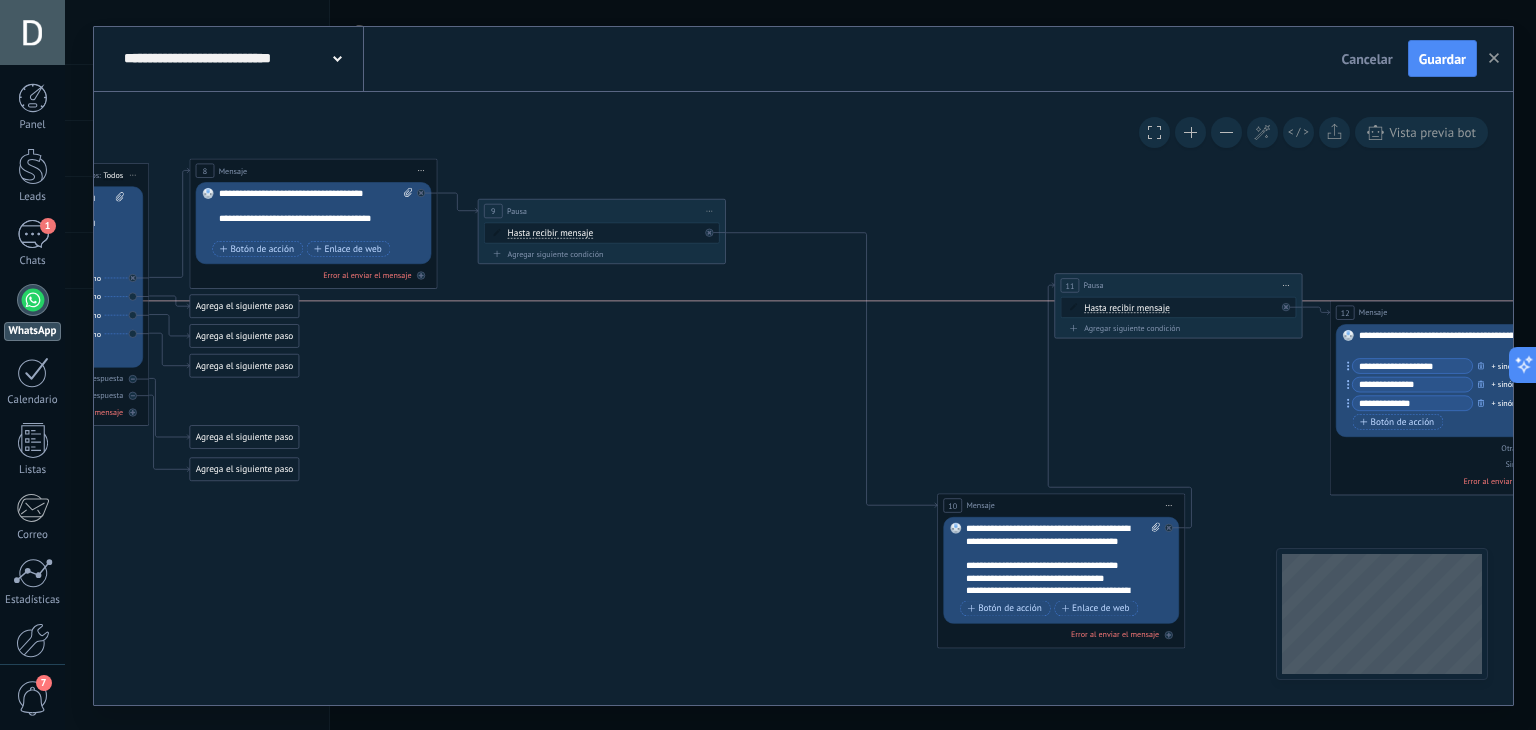 click on "Mensaje" at bounding box center (1373, 312) 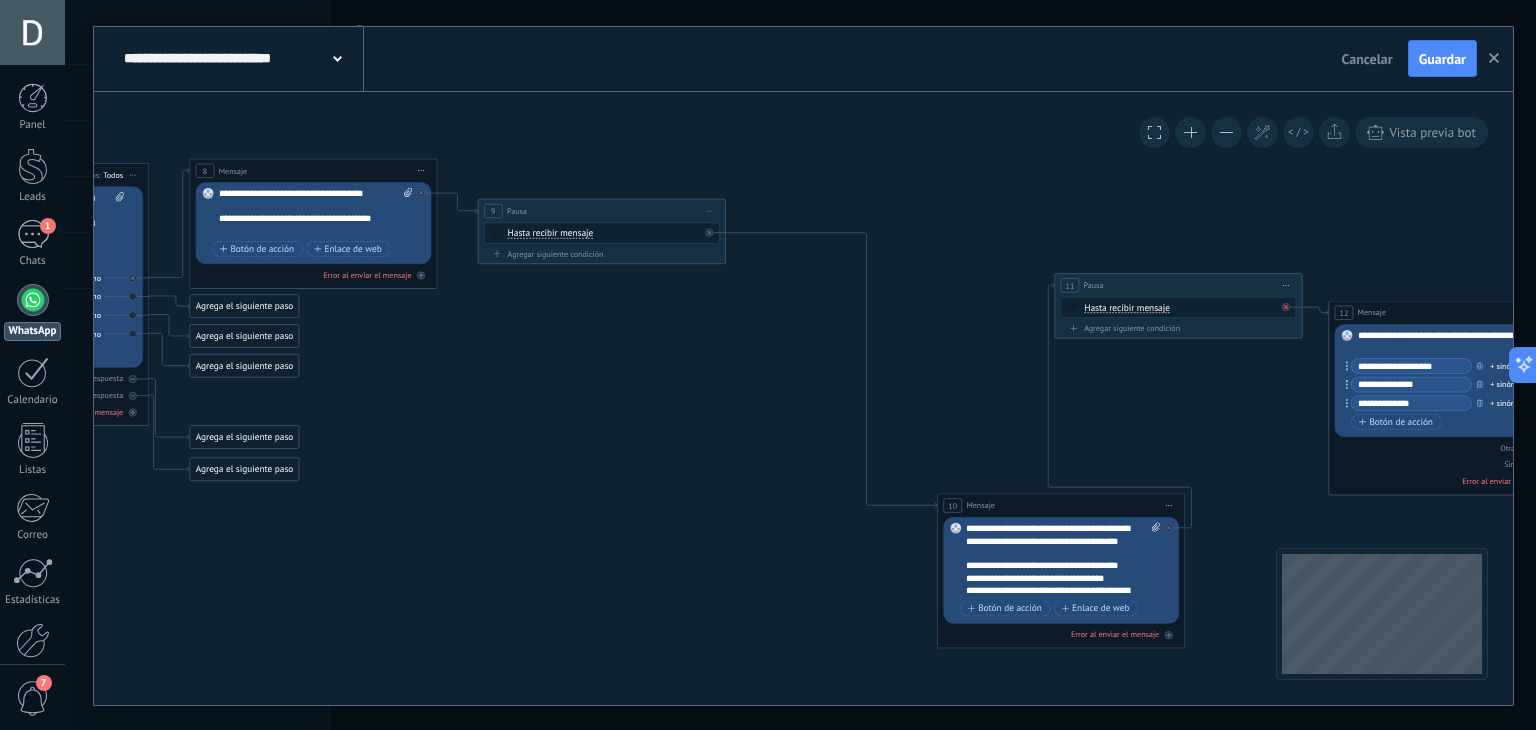 click at bounding box center [1289, 303] 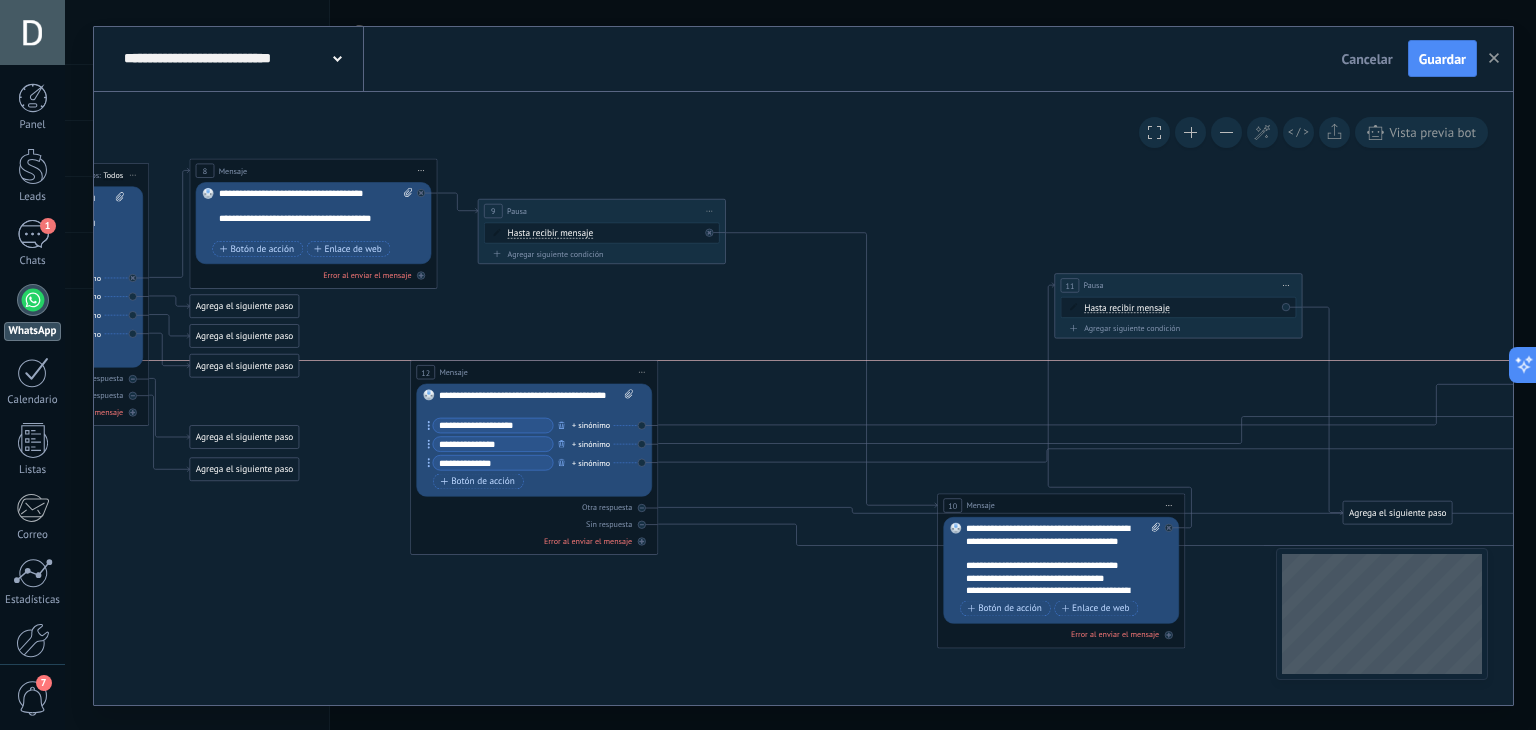 drag, startPoint x: 1372, startPoint y: 309, endPoint x: 454, endPoint y: 372, distance: 920.15924 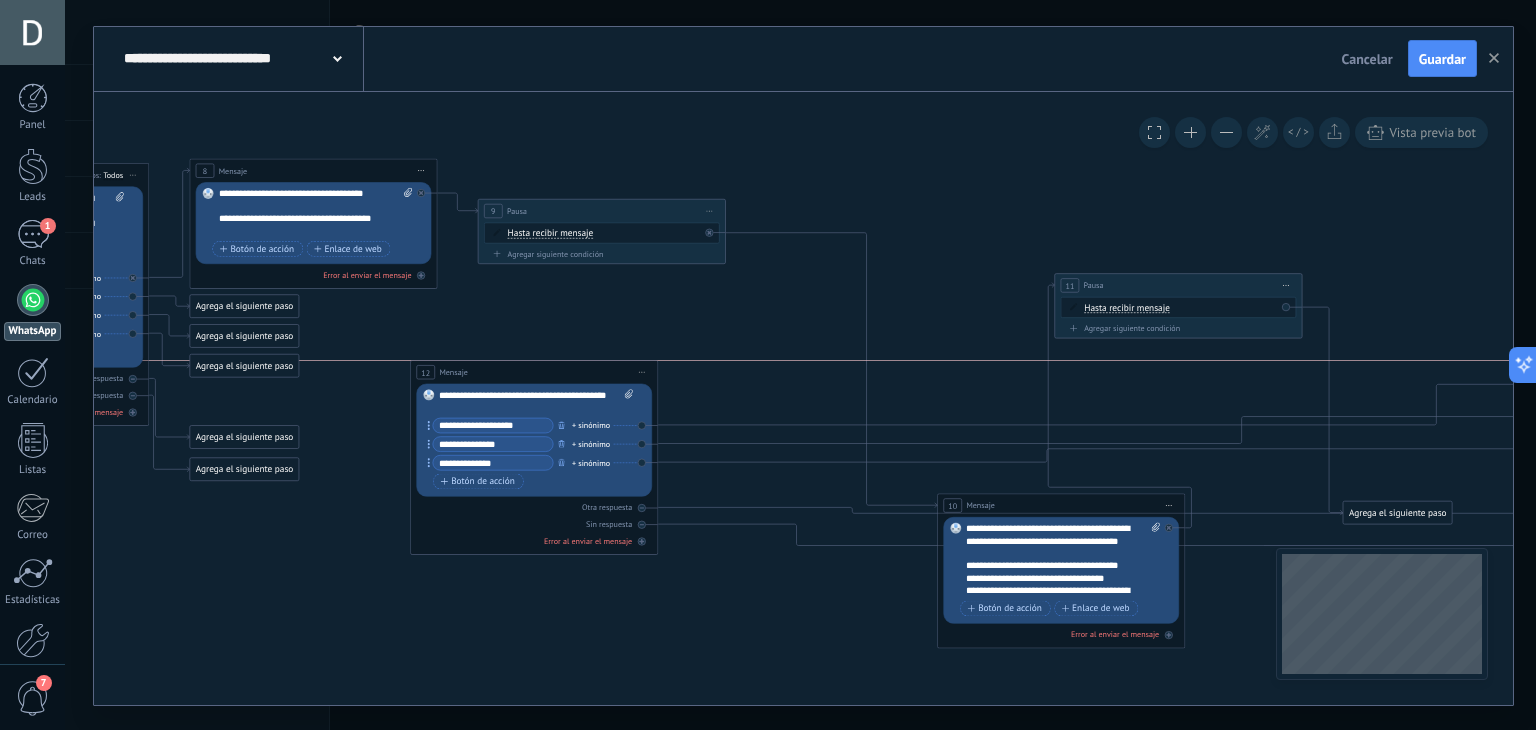 click on "Mensaje" at bounding box center (453, 372) 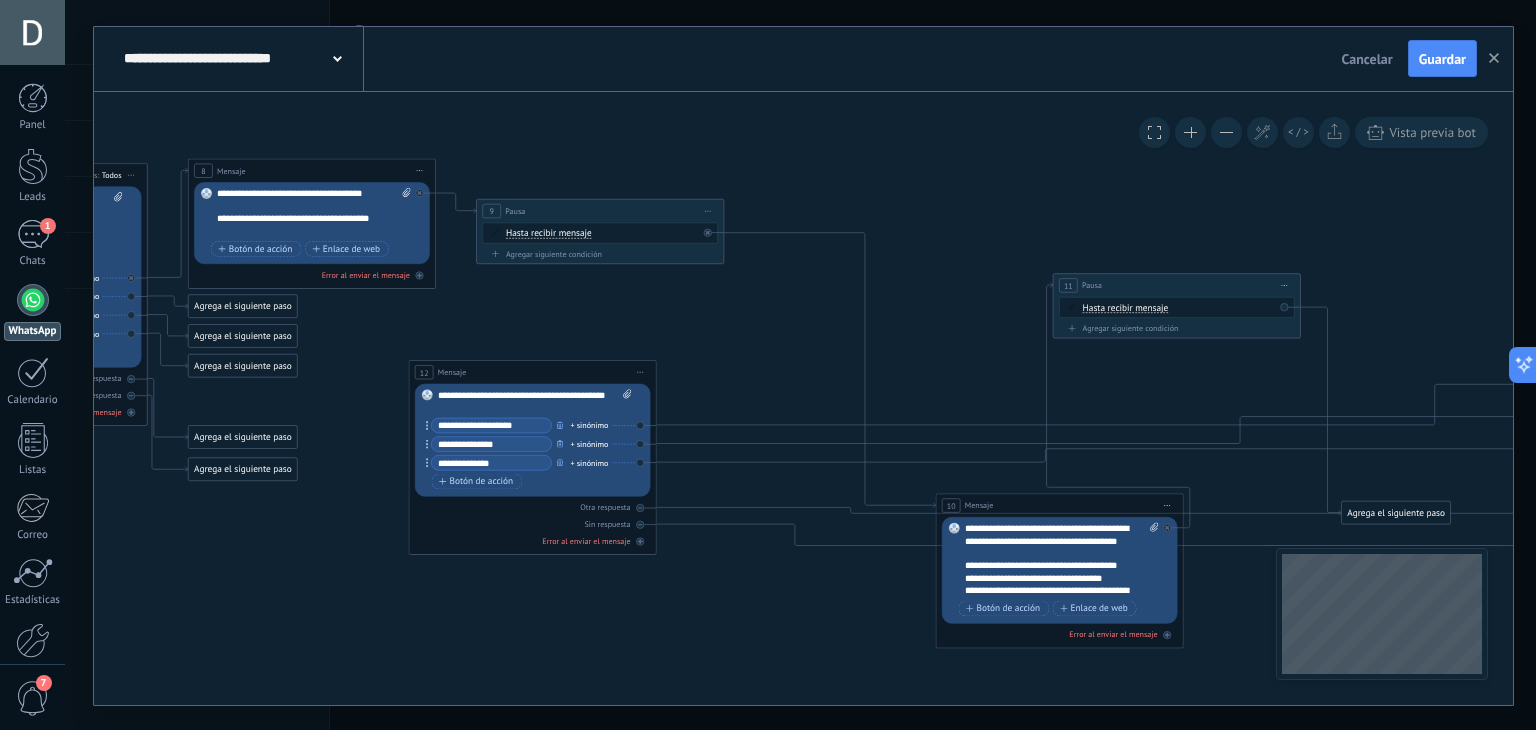 drag, startPoint x: 644, startPoint y: 319, endPoint x: 702, endPoint y: 361, distance: 71.610054 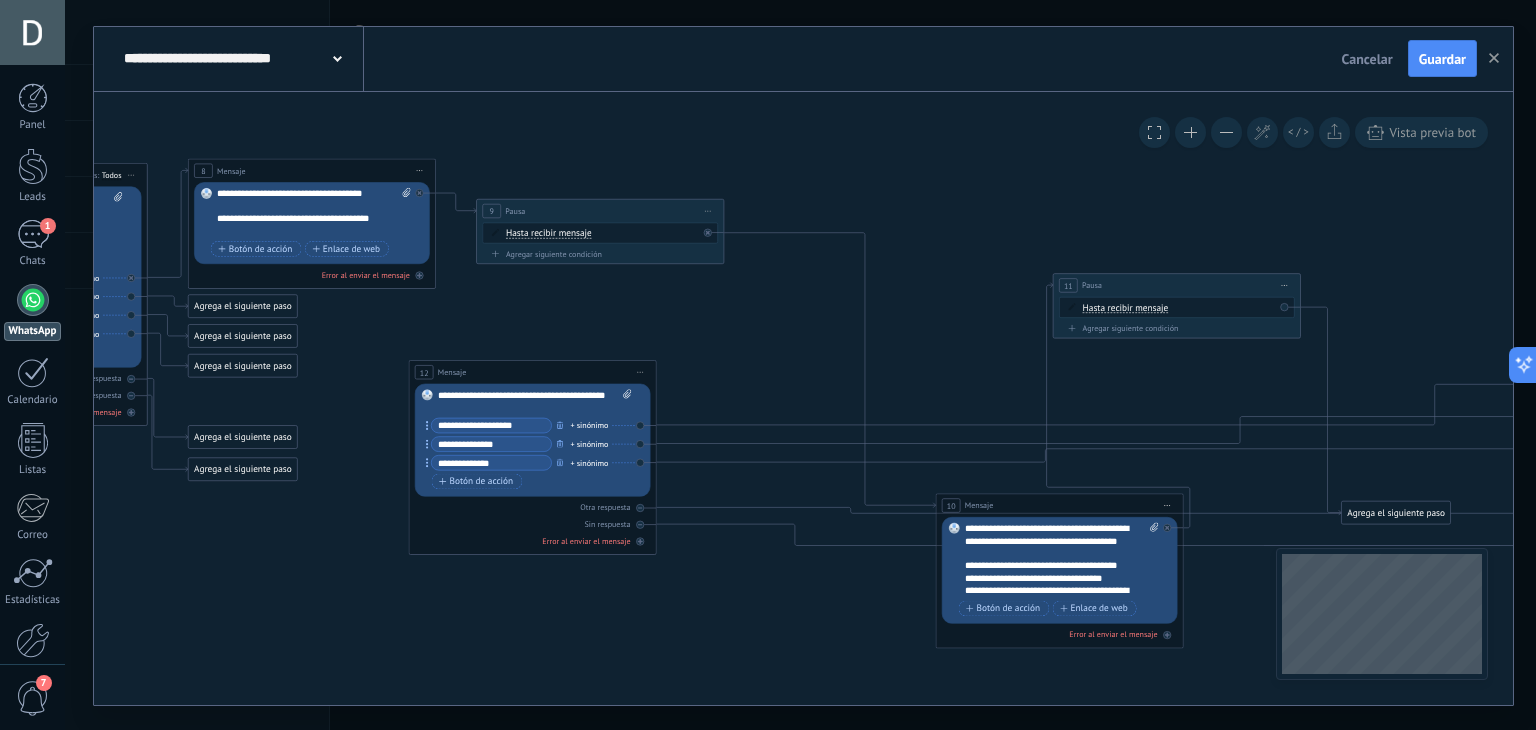 click 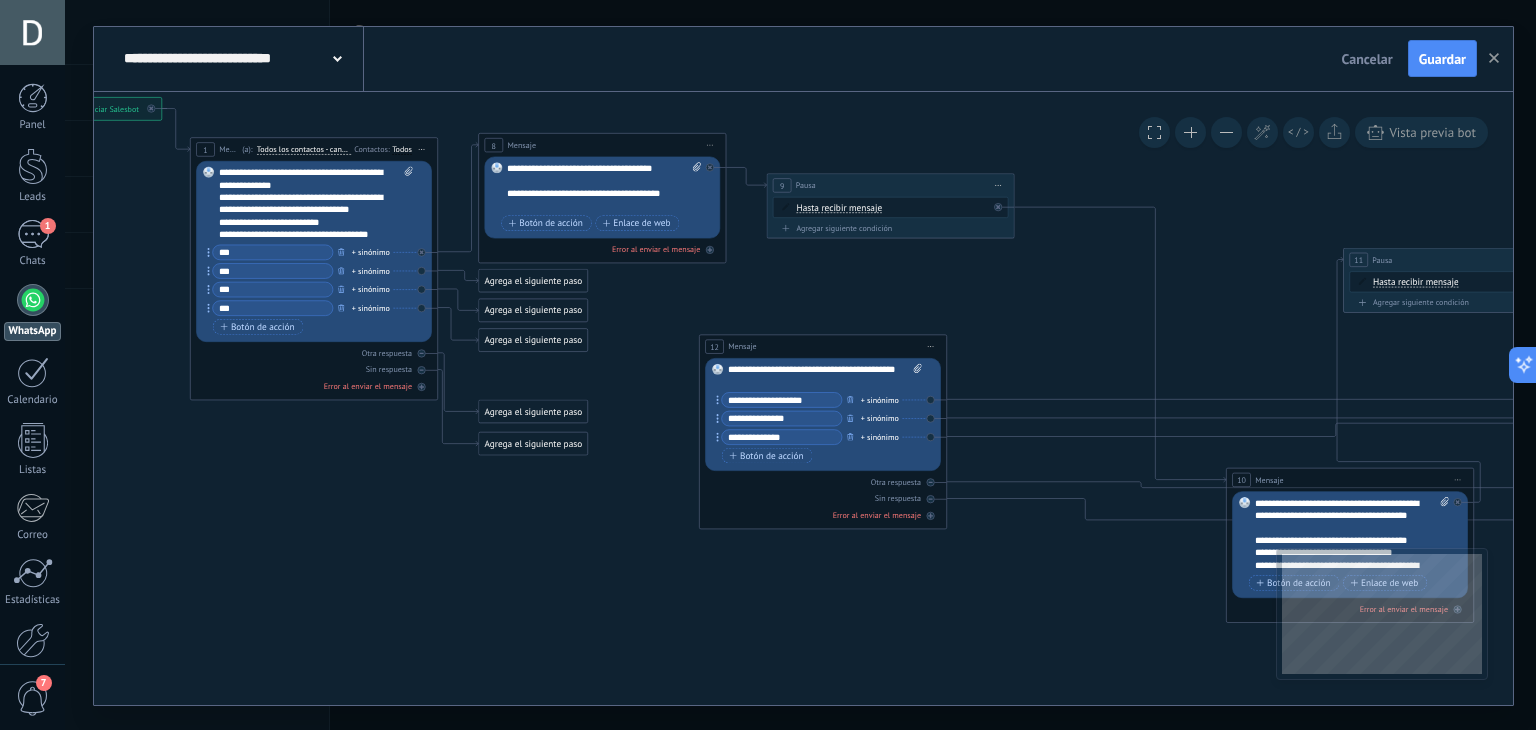 drag, startPoint x: 460, startPoint y: 310, endPoint x: 515, endPoint y: 324, distance: 56.753853 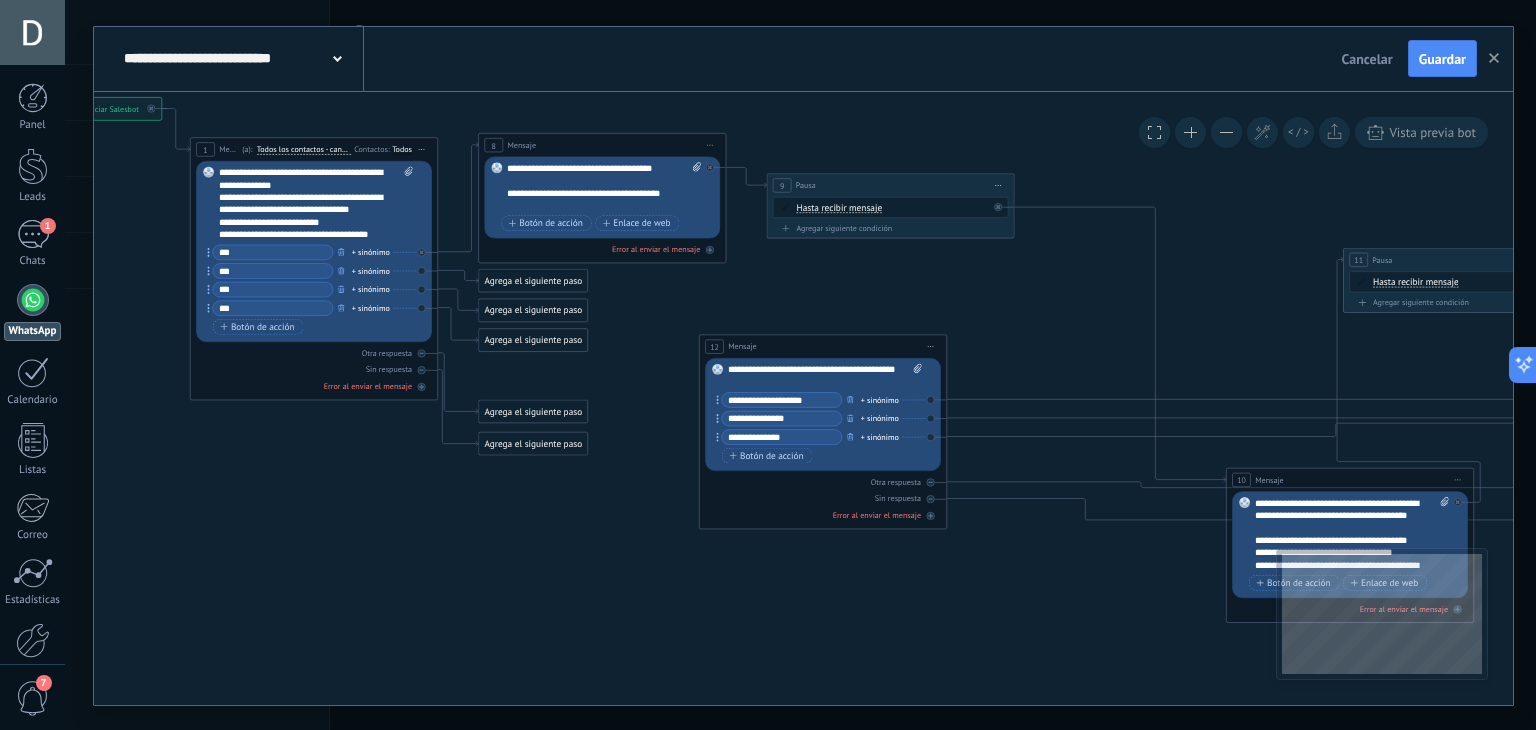 click 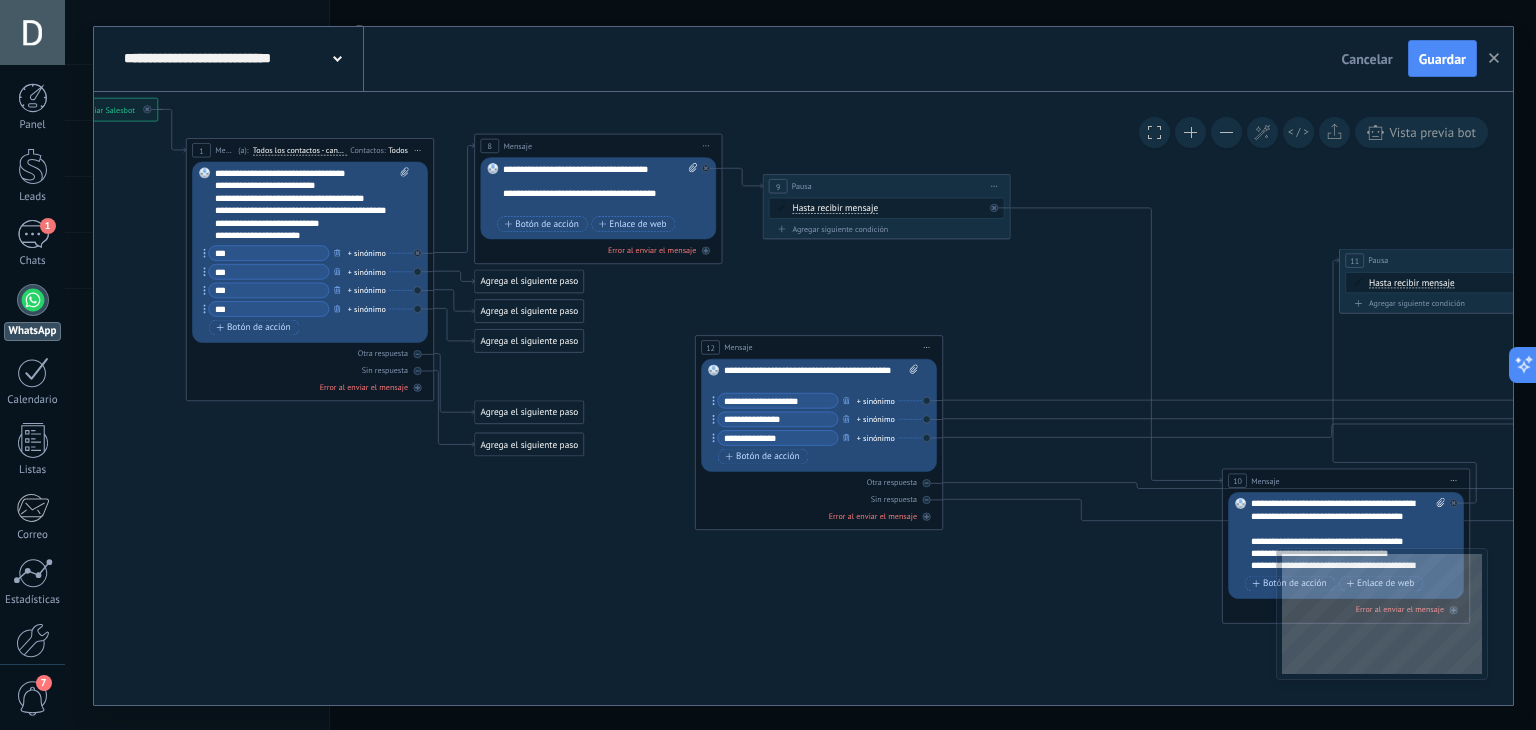 scroll, scrollTop: 100, scrollLeft: 0, axis: vertical 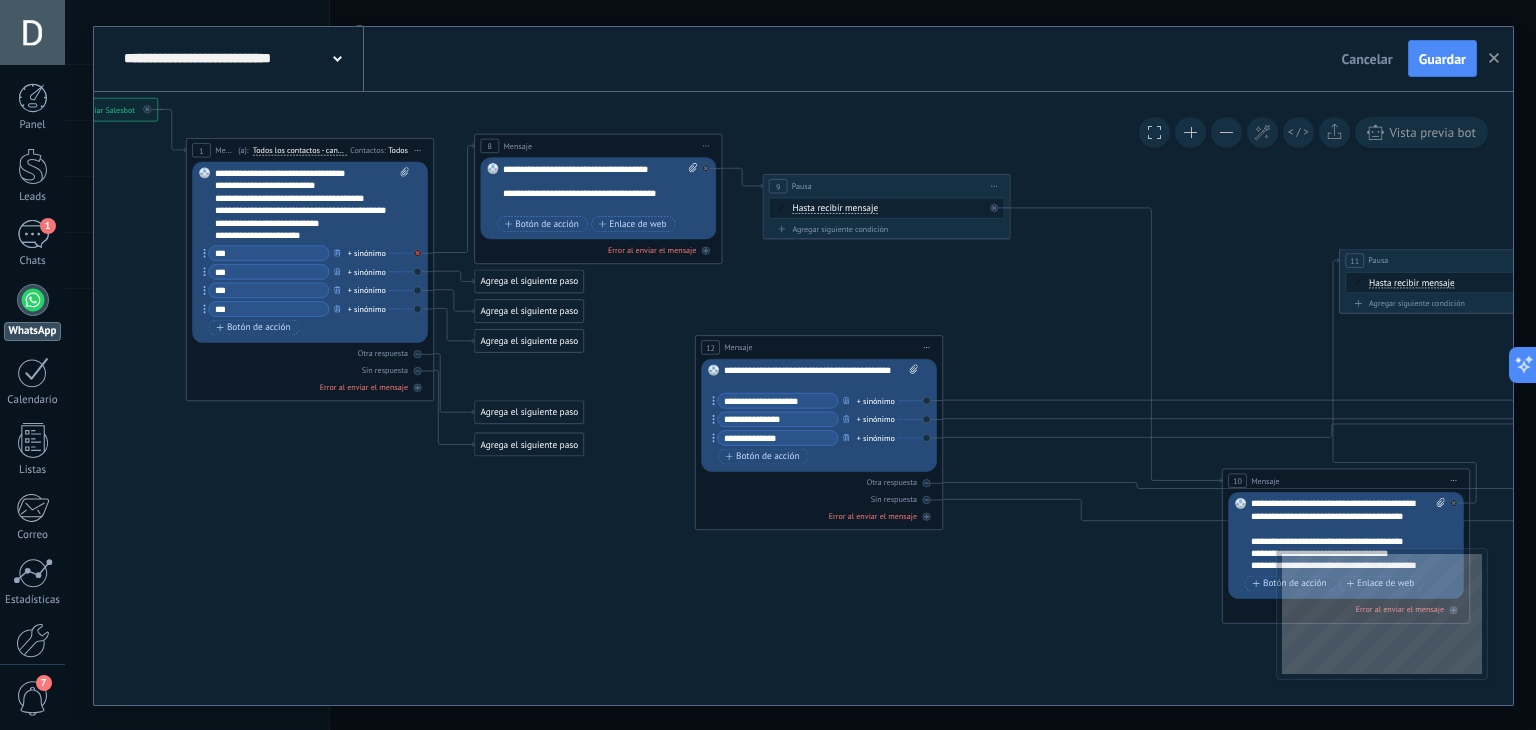 click at bounding box center [418, 253] 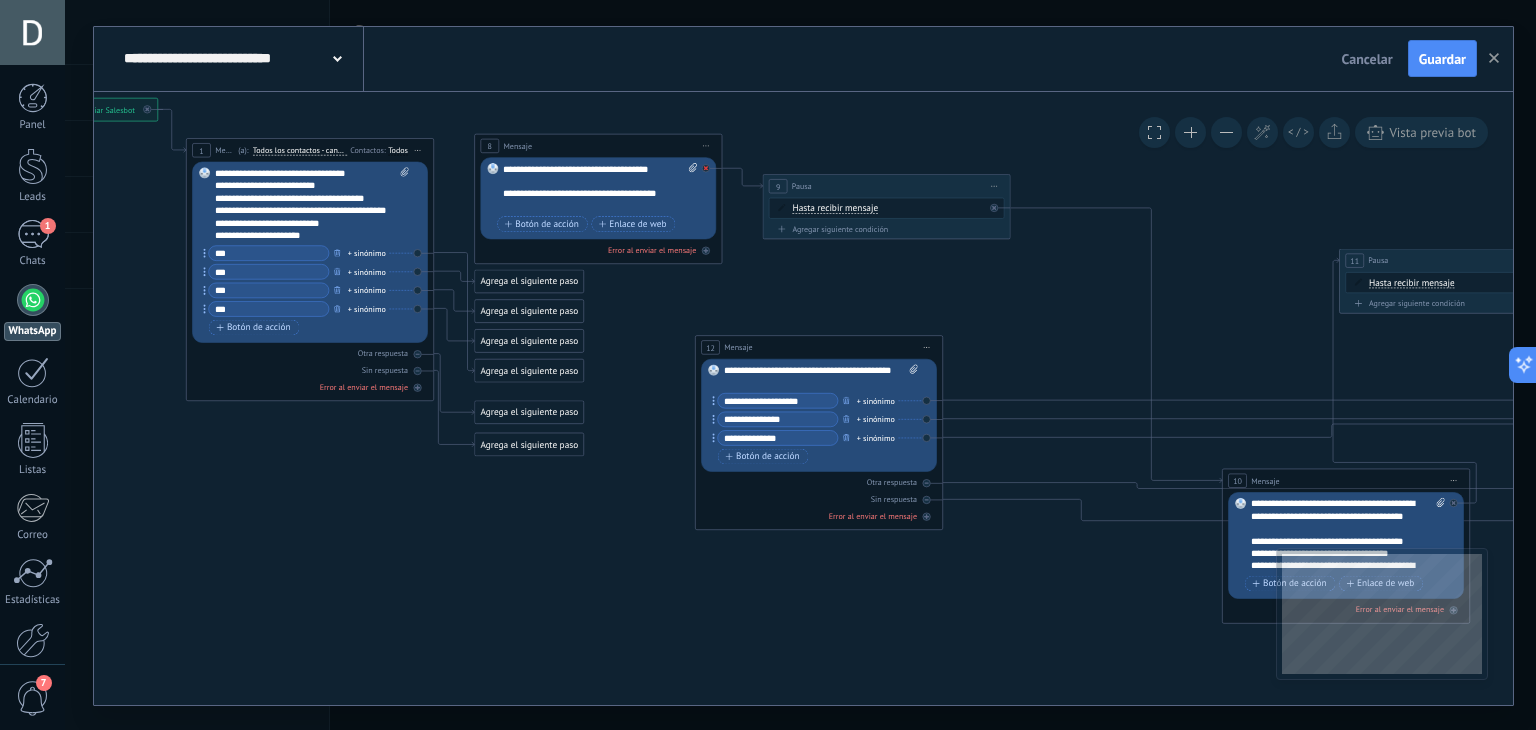 click 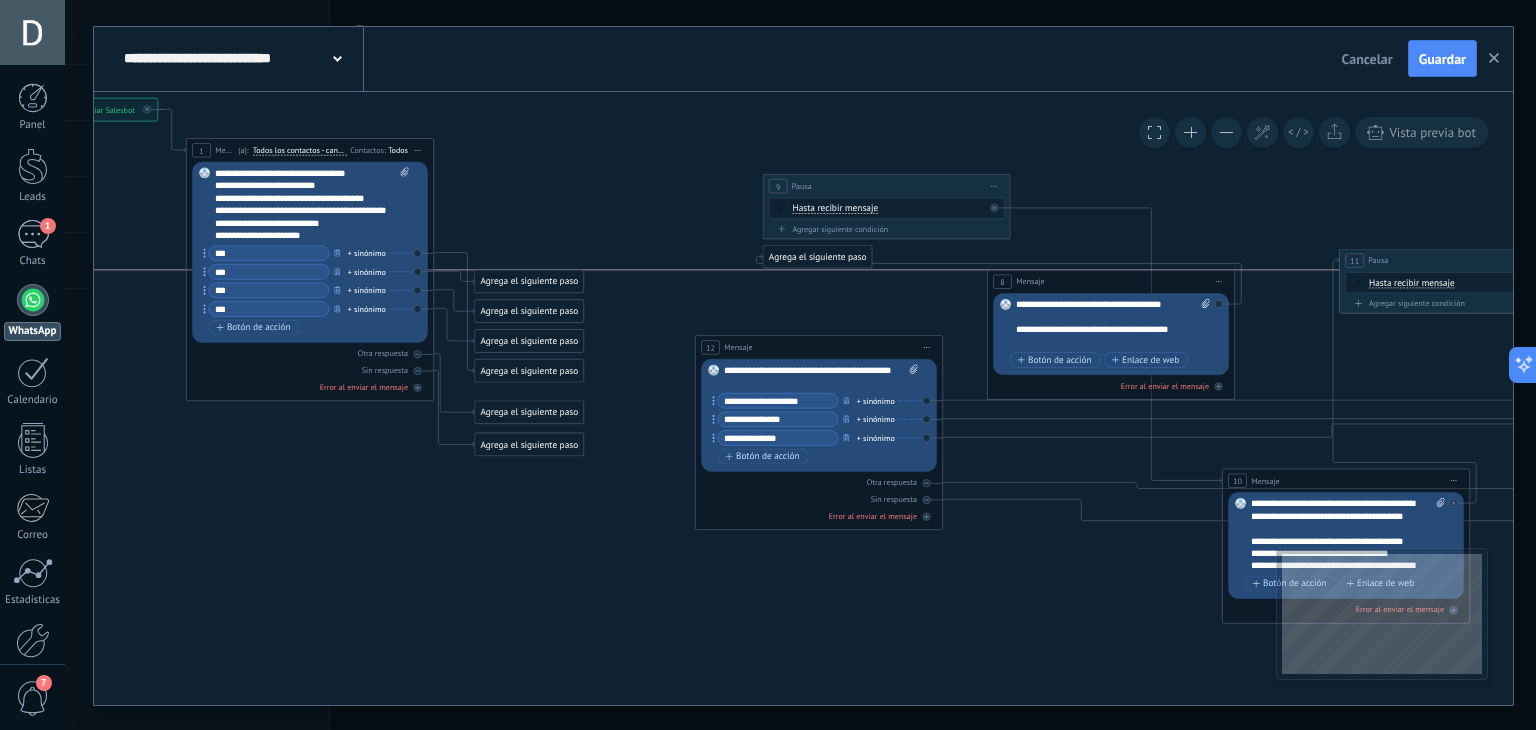 drag, startPoint x: 659, startPoint y: 141, endPoint x: 1173, endPoint y: 280, distance: 532.46313 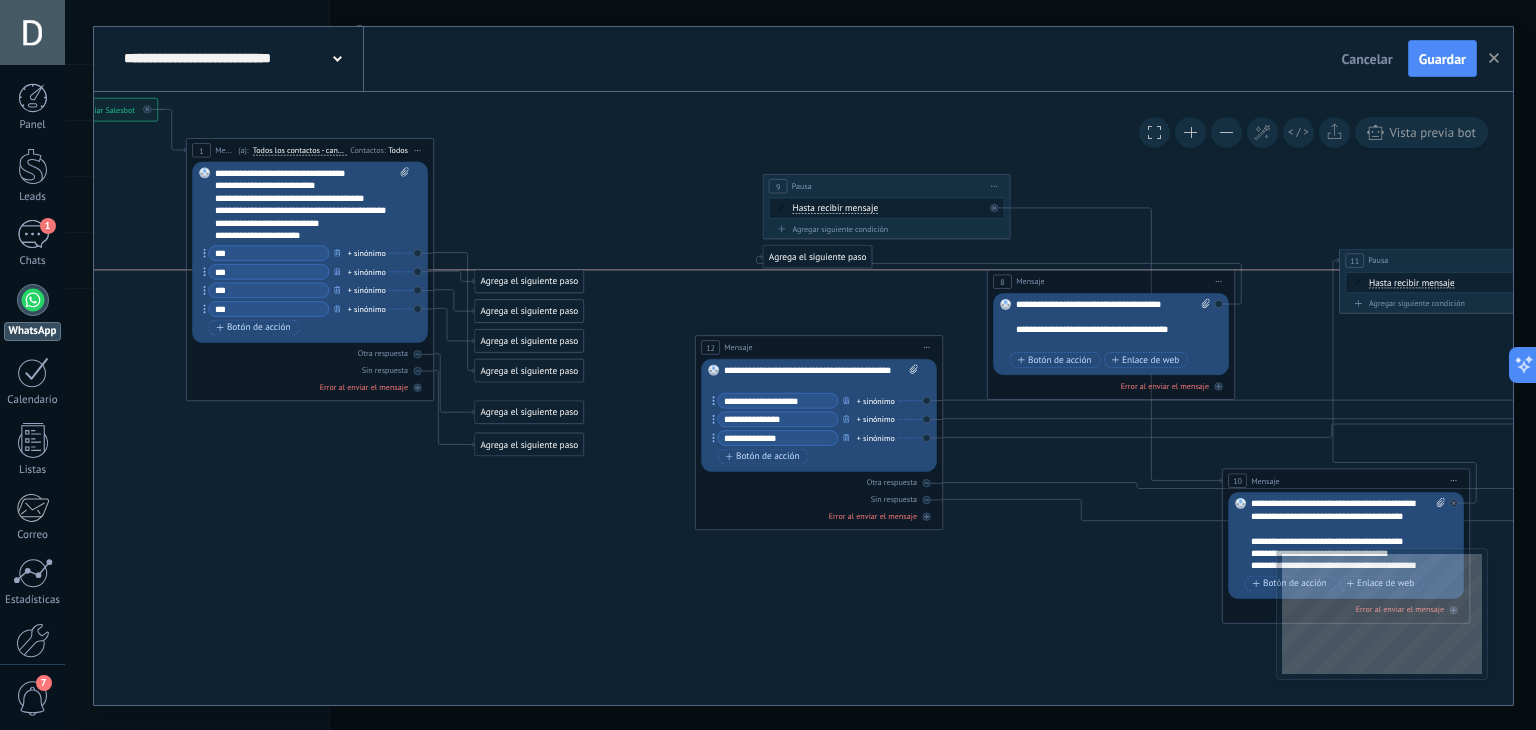 click on "8
Mensaje
*******
(a):
Todos los contactos - canales seleccionados
Todos los contactos - canales seleccionados
Todos los contactos - canal primario
Contacto principal - canales seleccionados
Contacto principal - canal primario
Todos los contactos - canales seleccionados
Todos los contactos - canales seleccionados
Todos los contactos - canal primario" at bounding box center [1111, 281] 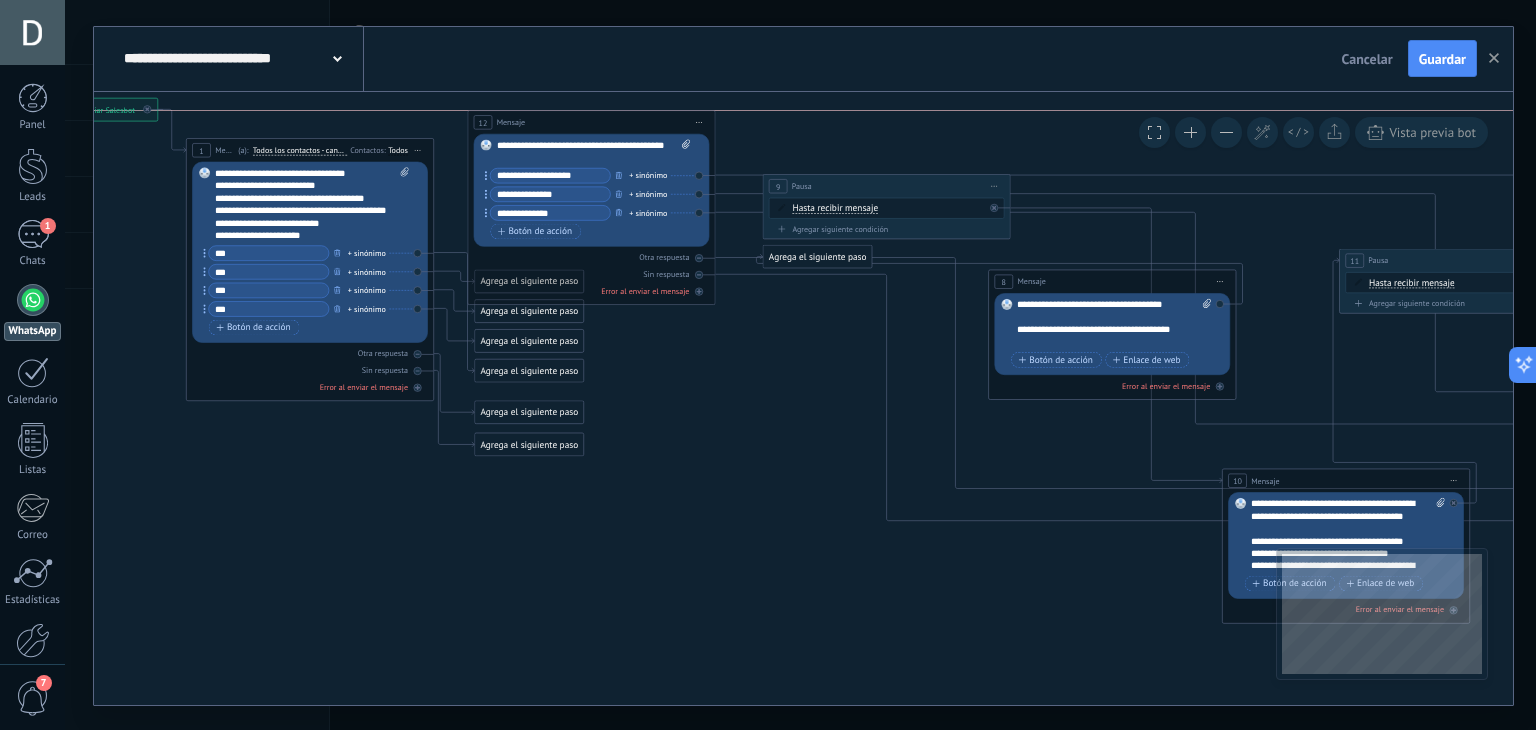 drag, startPoint x: 868, startPoint y: 346, endPoint x: 640, endPoint y: 125, distance: 317.52954 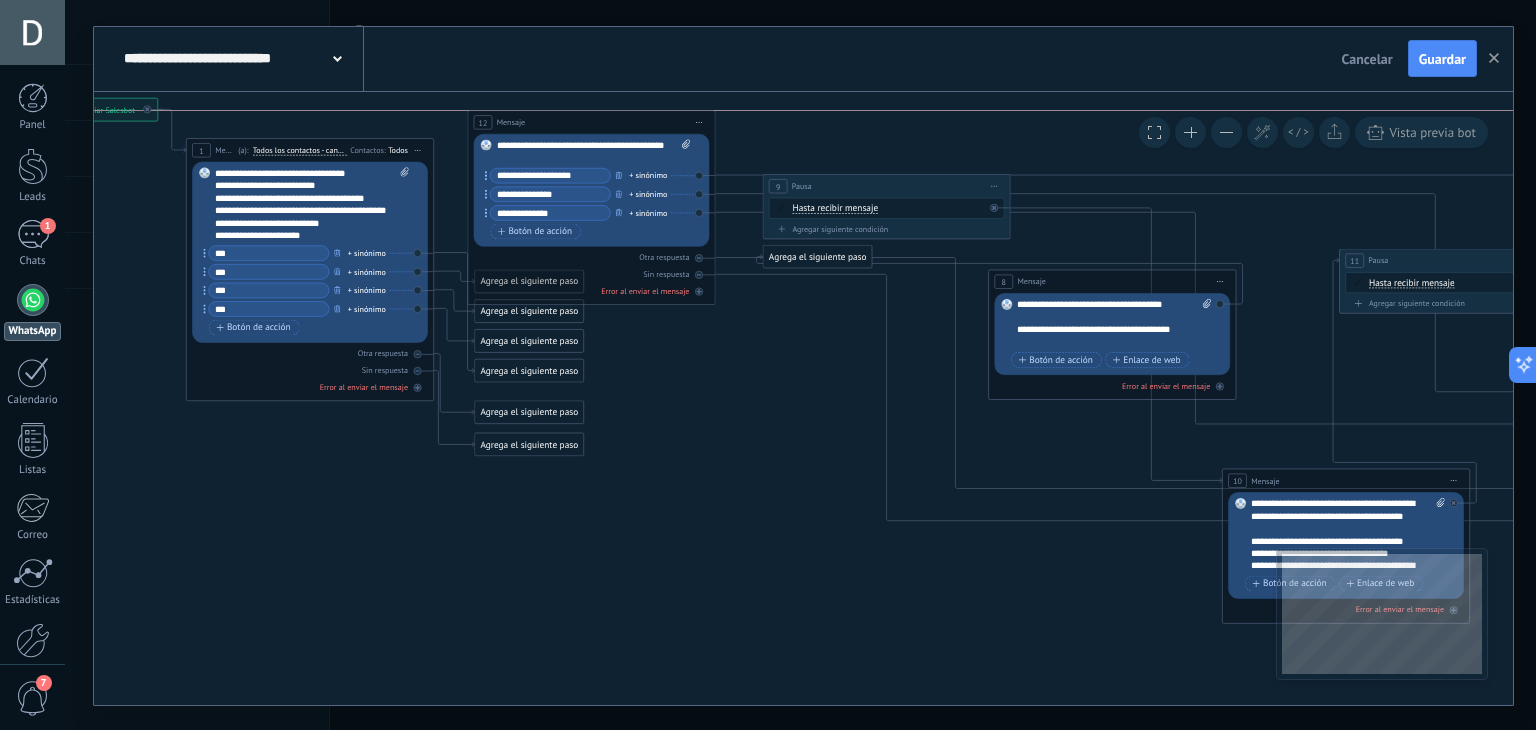 click on "12
Mensaje
*******
(a):
Todos los contactos - canales seleccionados
Todos los contactos - canales seleccionados
Todos los contactos - canal primario
Contacto principal - canales seleccionados
Contacto principal - canal primario
Todos los contactos - canales seleccionados
Todos los contactos - canales seleccionados
Todos los contactos - canal primario" at bounding box center [591, 122] 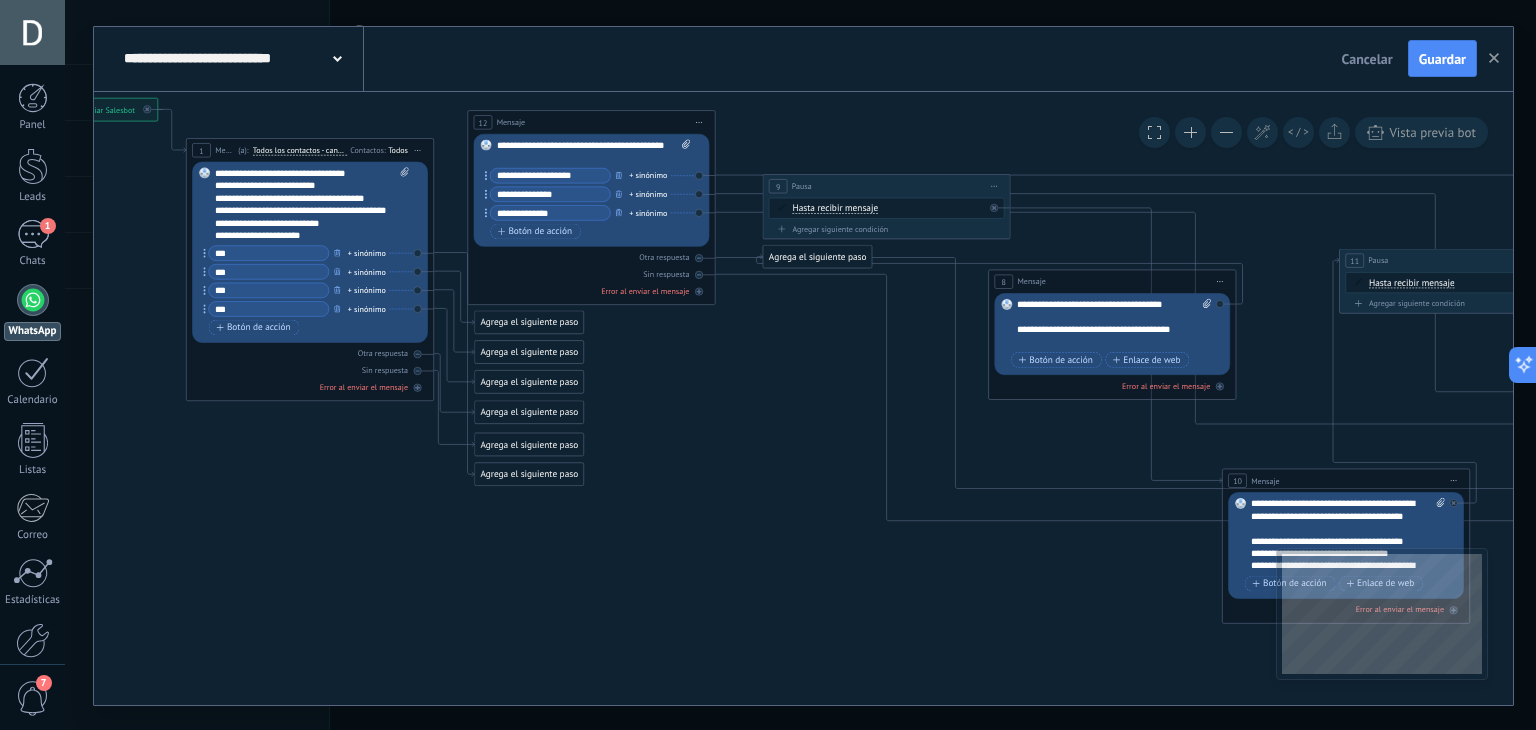 click on "Reemplazar
Quitar
Convertir a mensaje de voz
Arrastre la imagen aquí para adjuntarla.
Añadir imagen
Subir
Arrastrar y soltar
Archivo no encontrado
Escribe tu mensaje..." at bounding box center (310, 251) 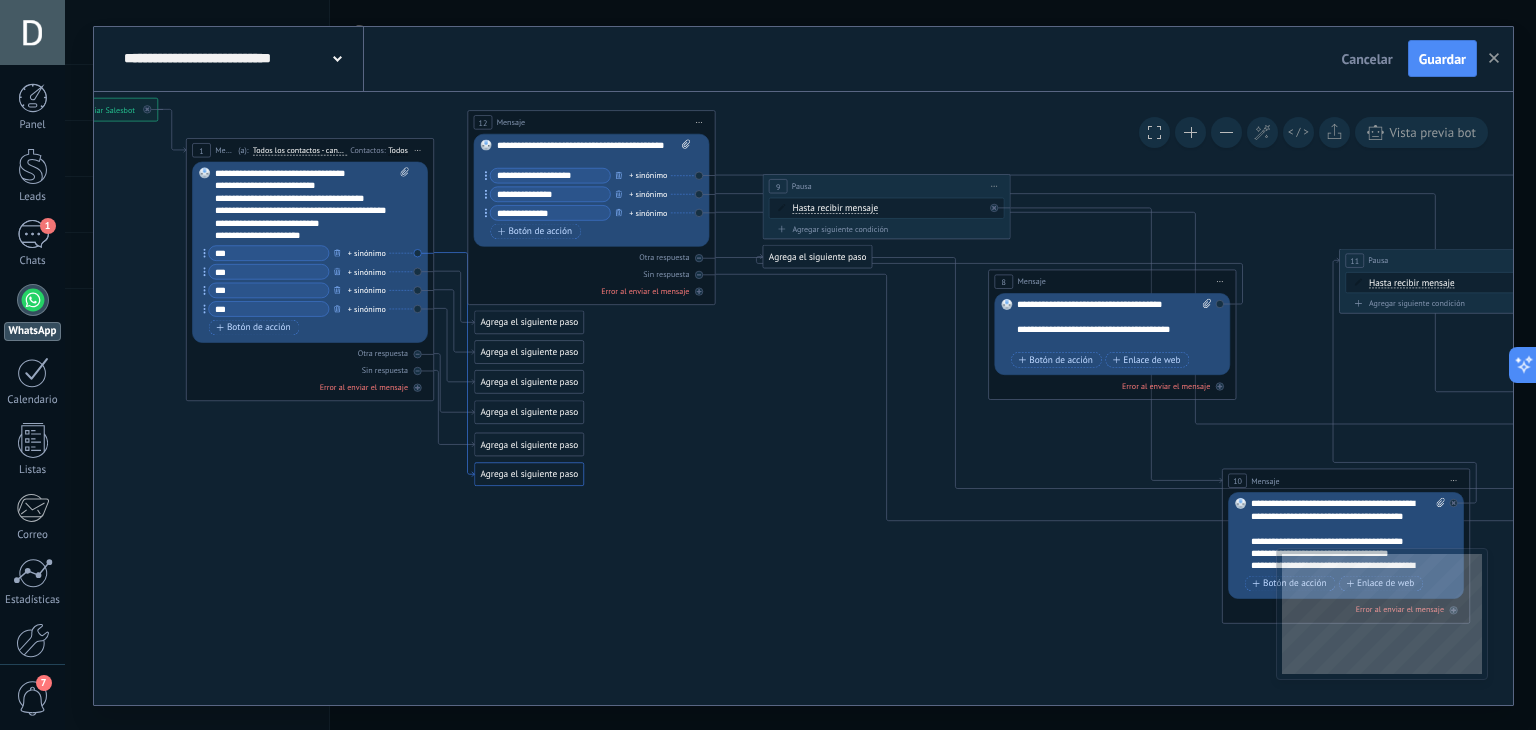 click 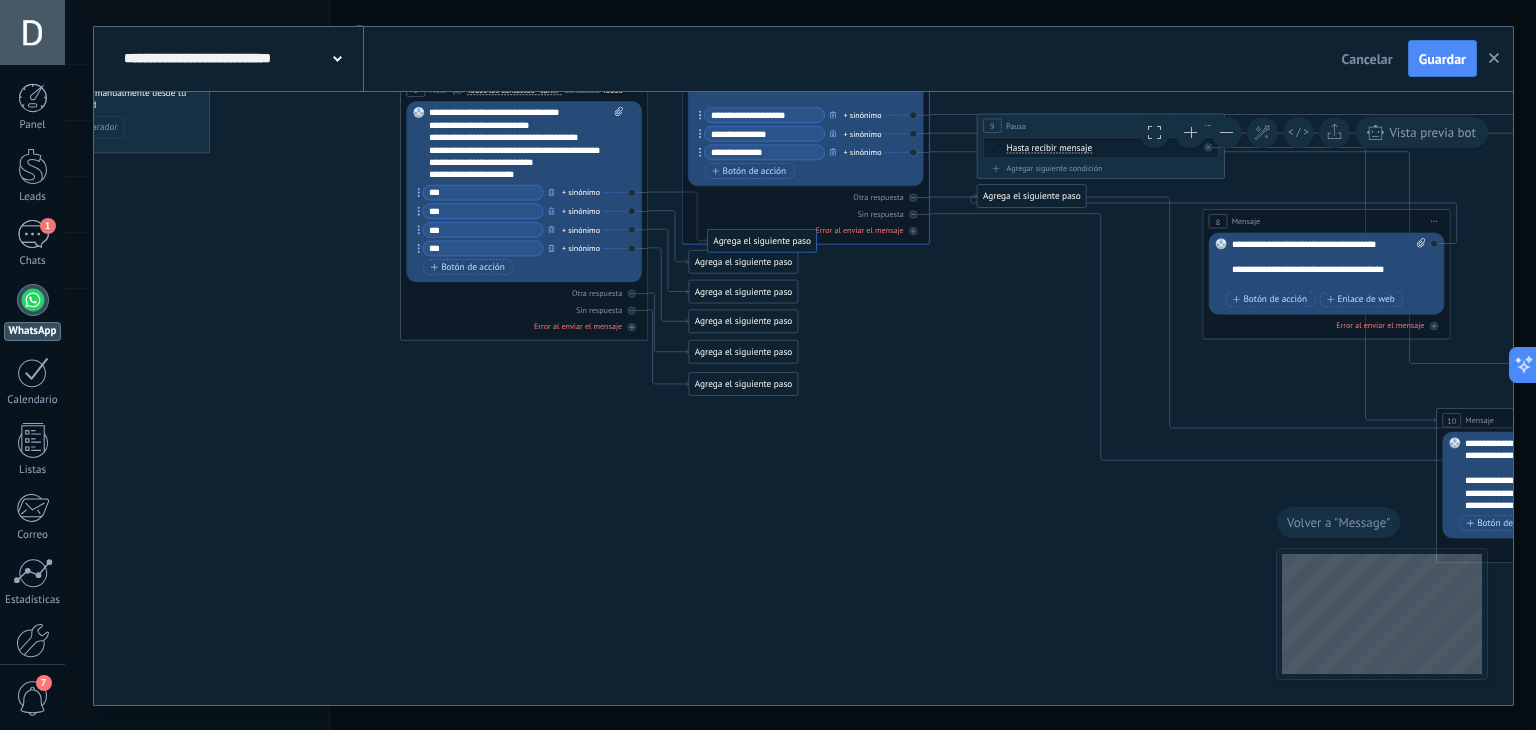 drag, startPoint x: 765, startPoint y: 417, endPoint x: 785, endPoint y: 253, distance: 165.21501 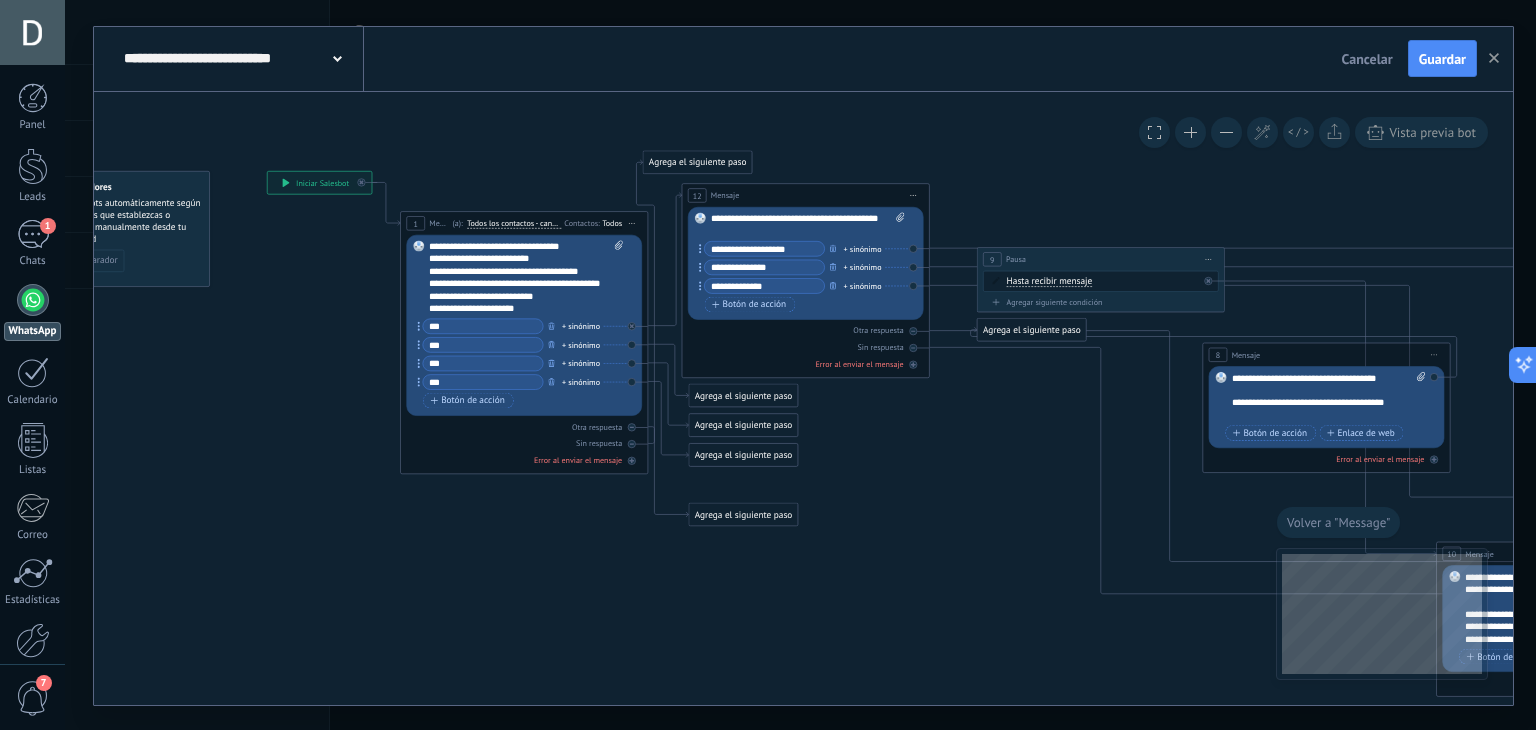 drag, startPoint x: 696, startPoint y: 547, endPoint x: 648, endPoint y: 163, distance: 386.98837 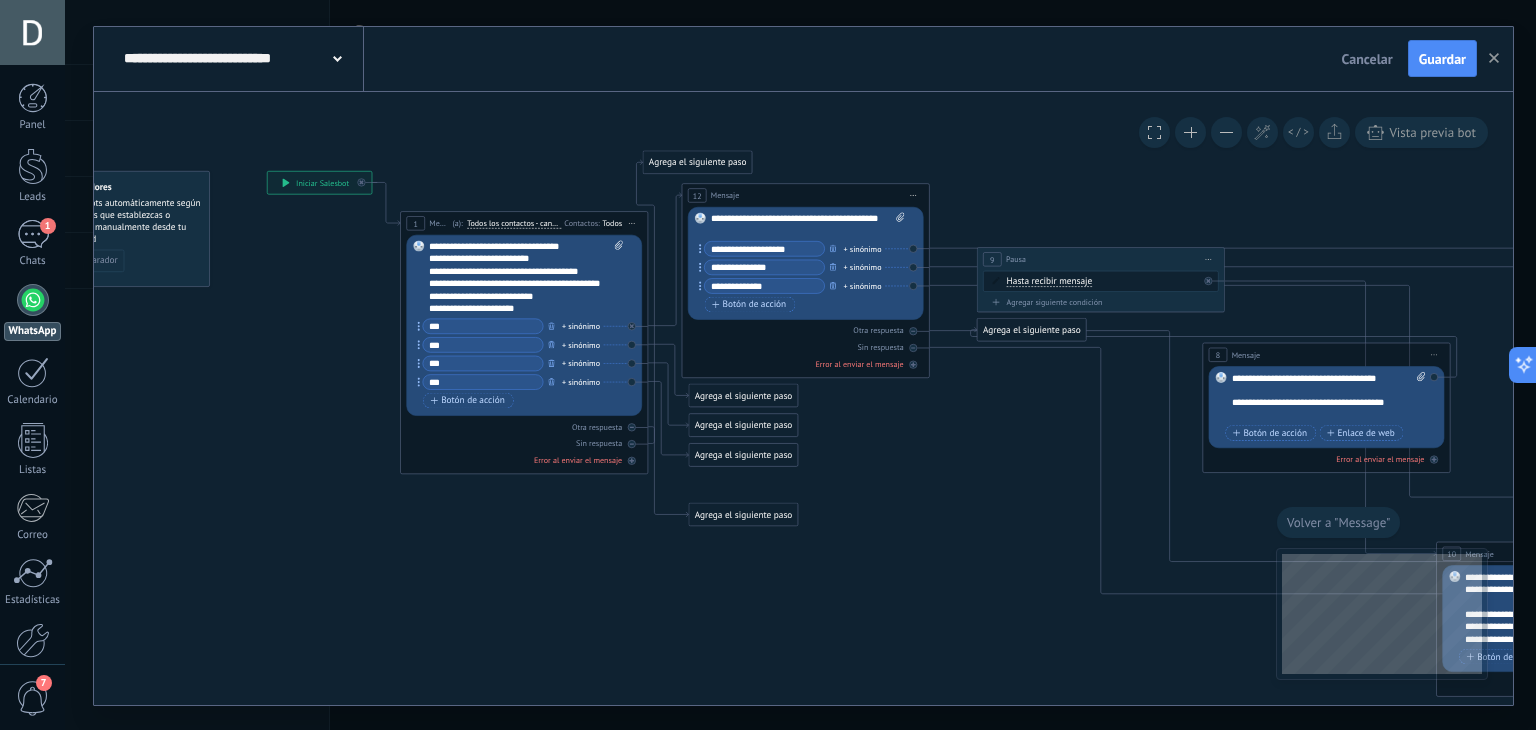 click on "Agrega el siguiente paso" at bounding box center (697, 162) 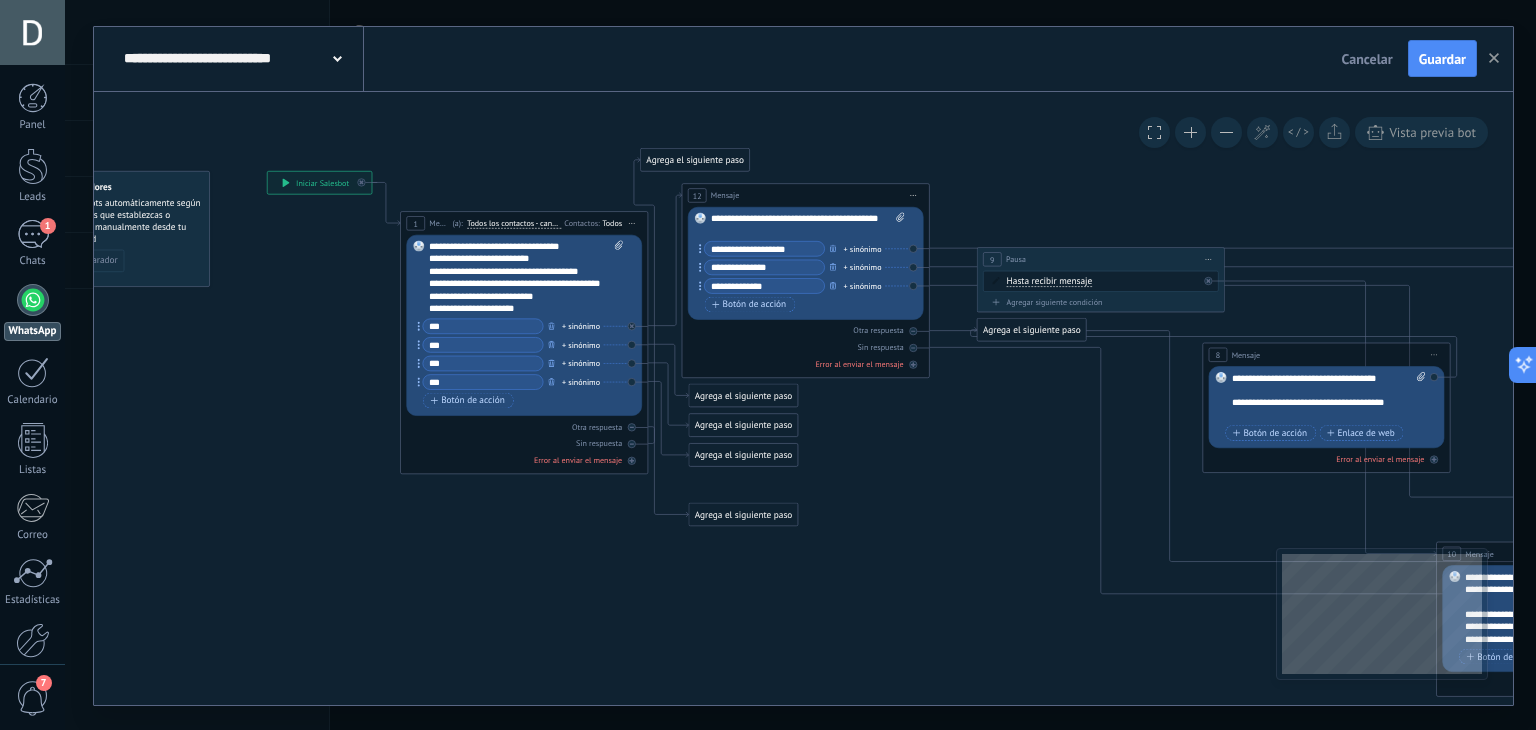 click on "Iniciar vista previa aquí
Cambiar nombre
Duplicar
[GEOGRAPHIC_DATA]" at bounding box center [914, 195] 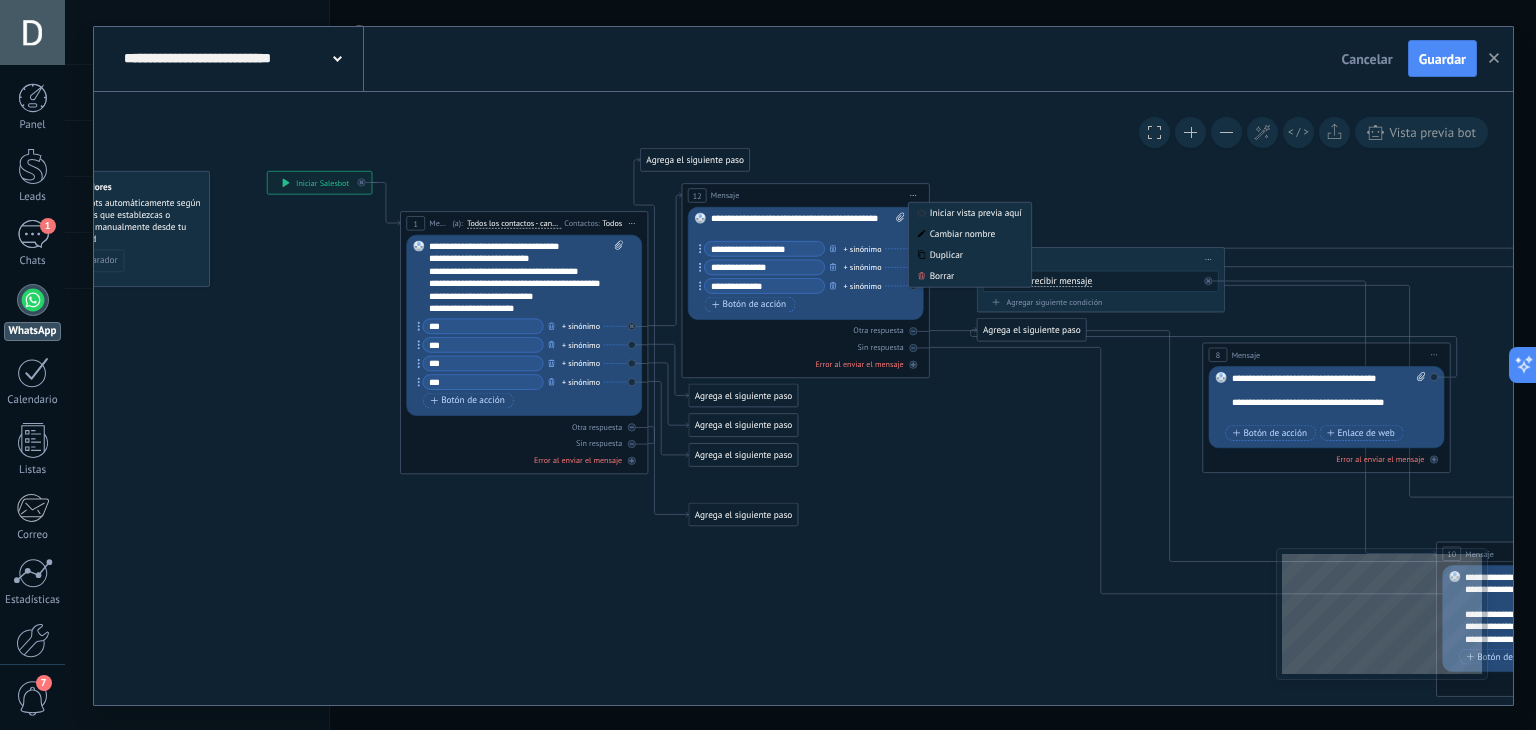 click 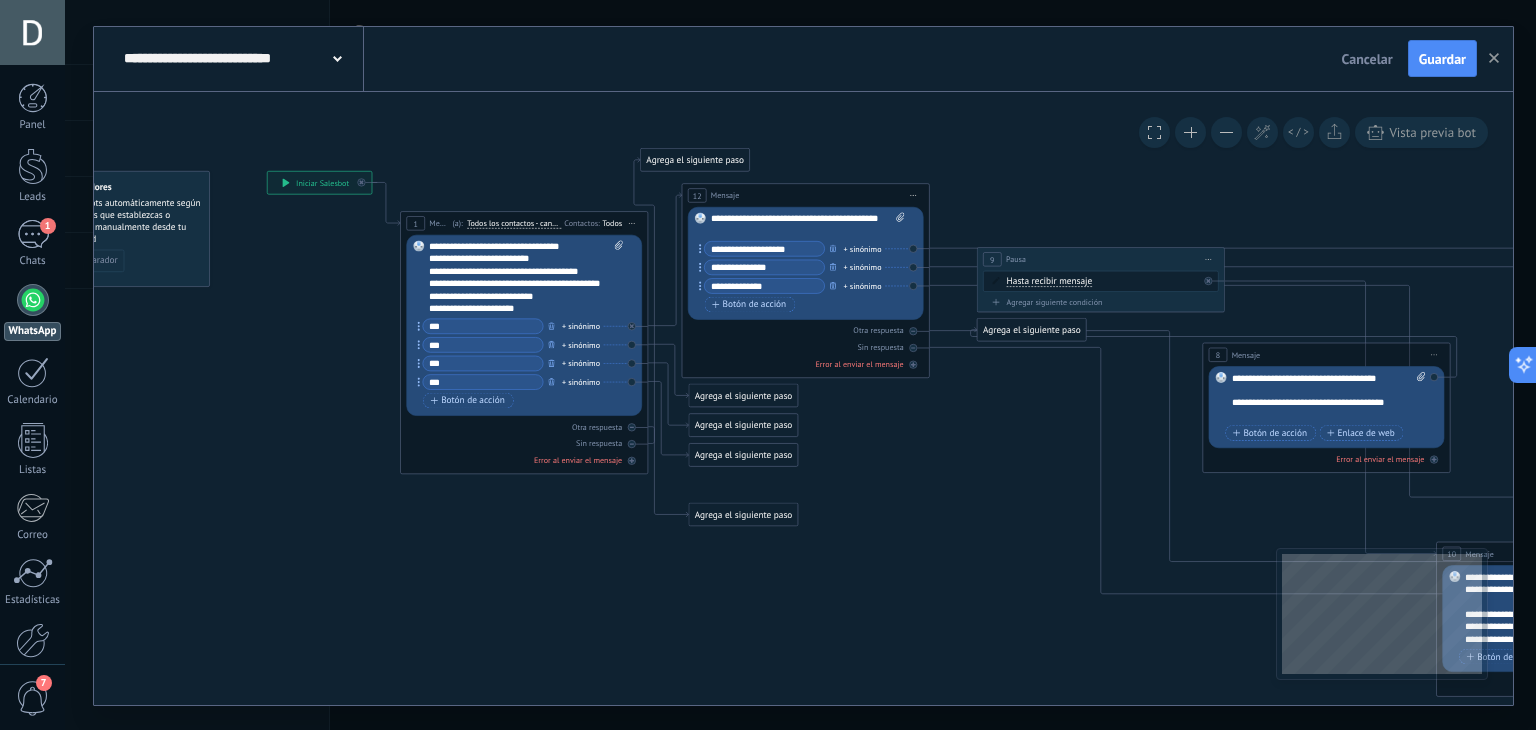 click on "Mensaje" at bounding box center (725, 195) 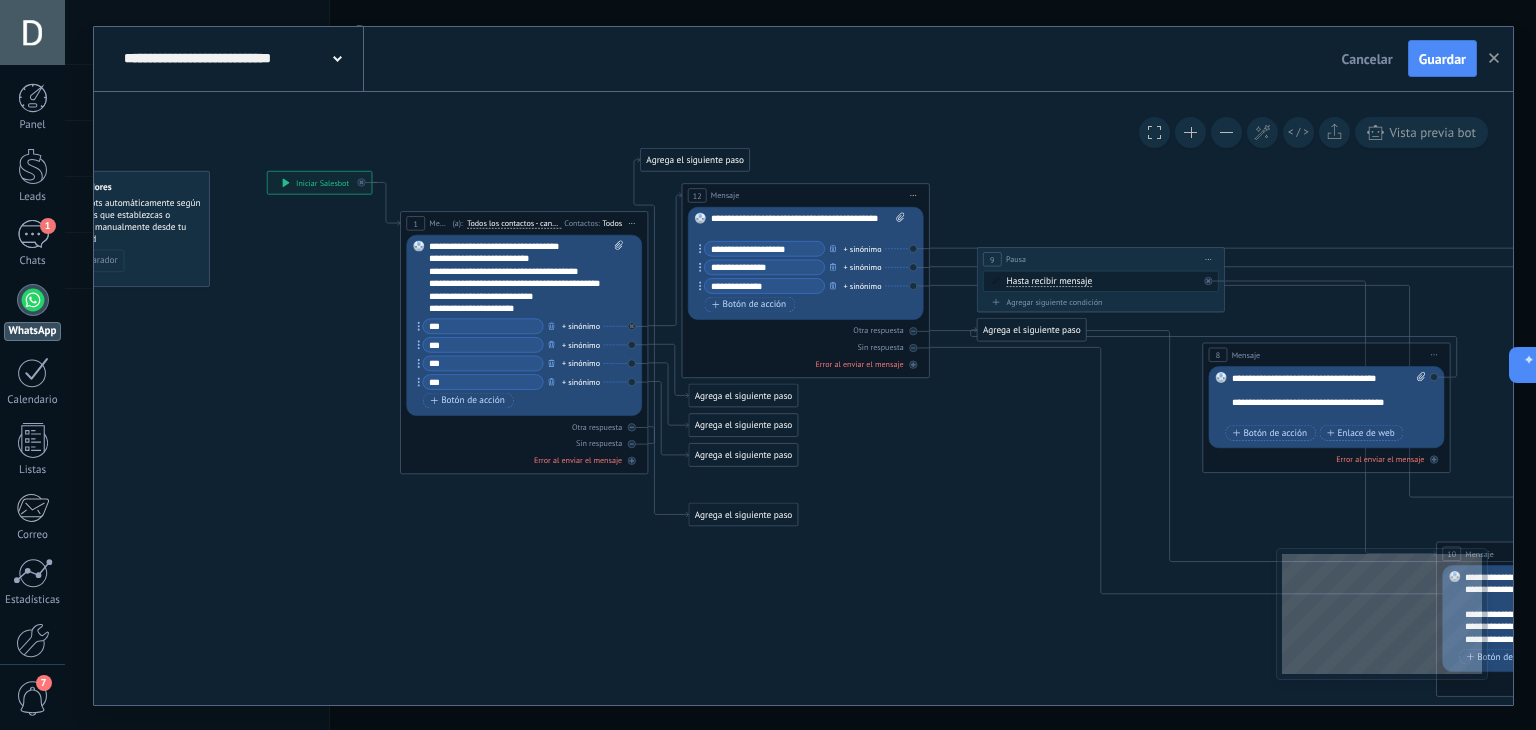click on "12" at bounding box center (697, 195) 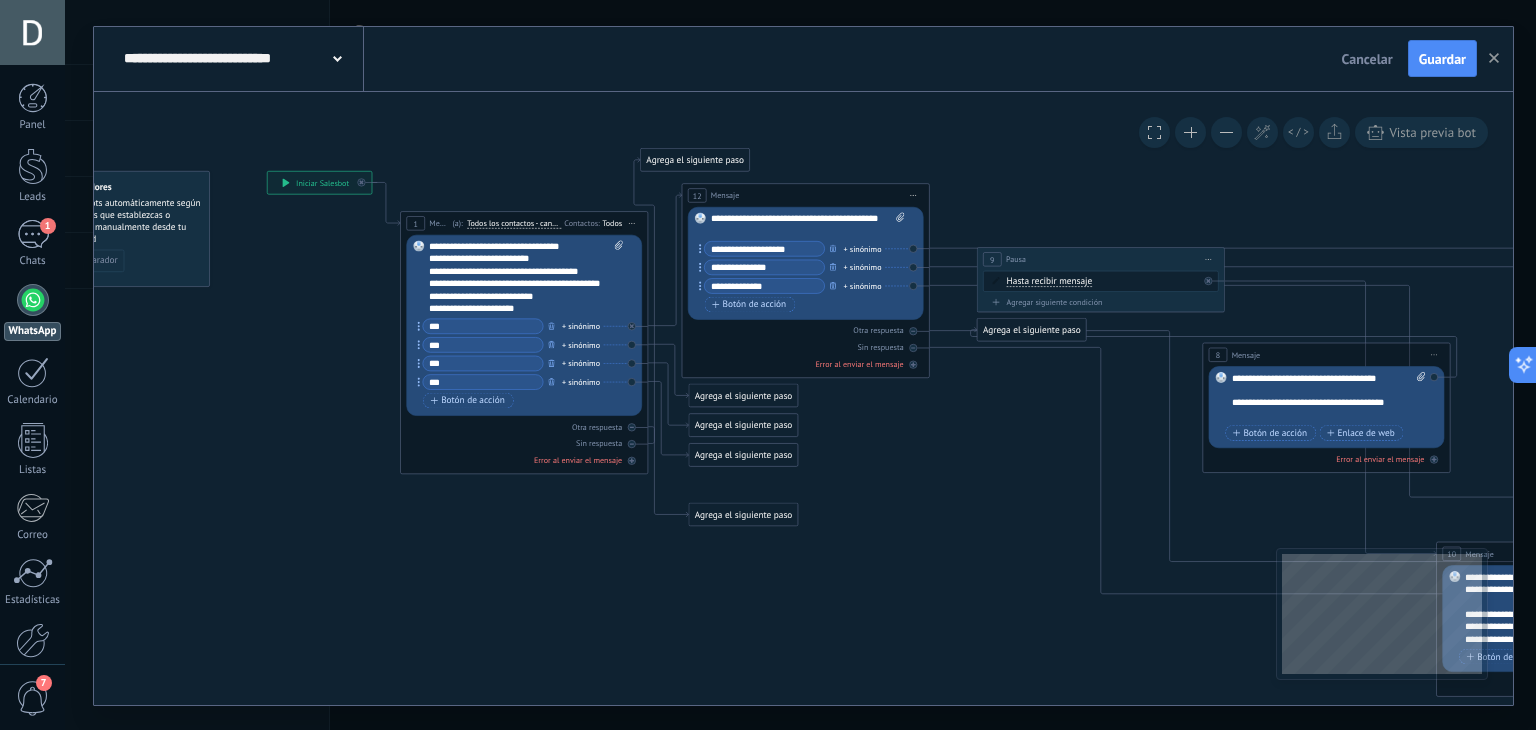 click on "12" at bounding box center (697, 195) 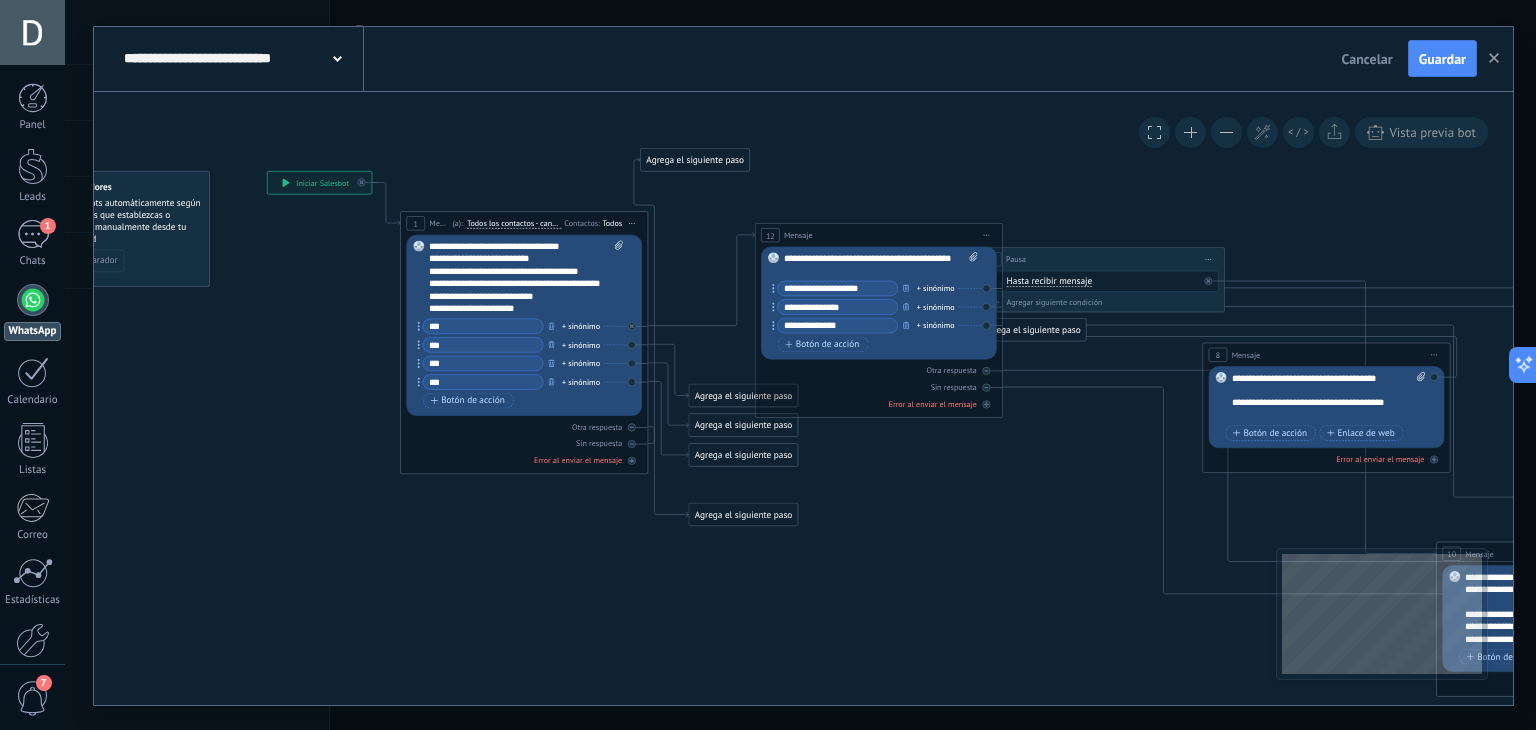 drag, startPoint x: 718, startPoint y: 201, endPoint x: 797, endPoint y: 245, distance: 90.426765 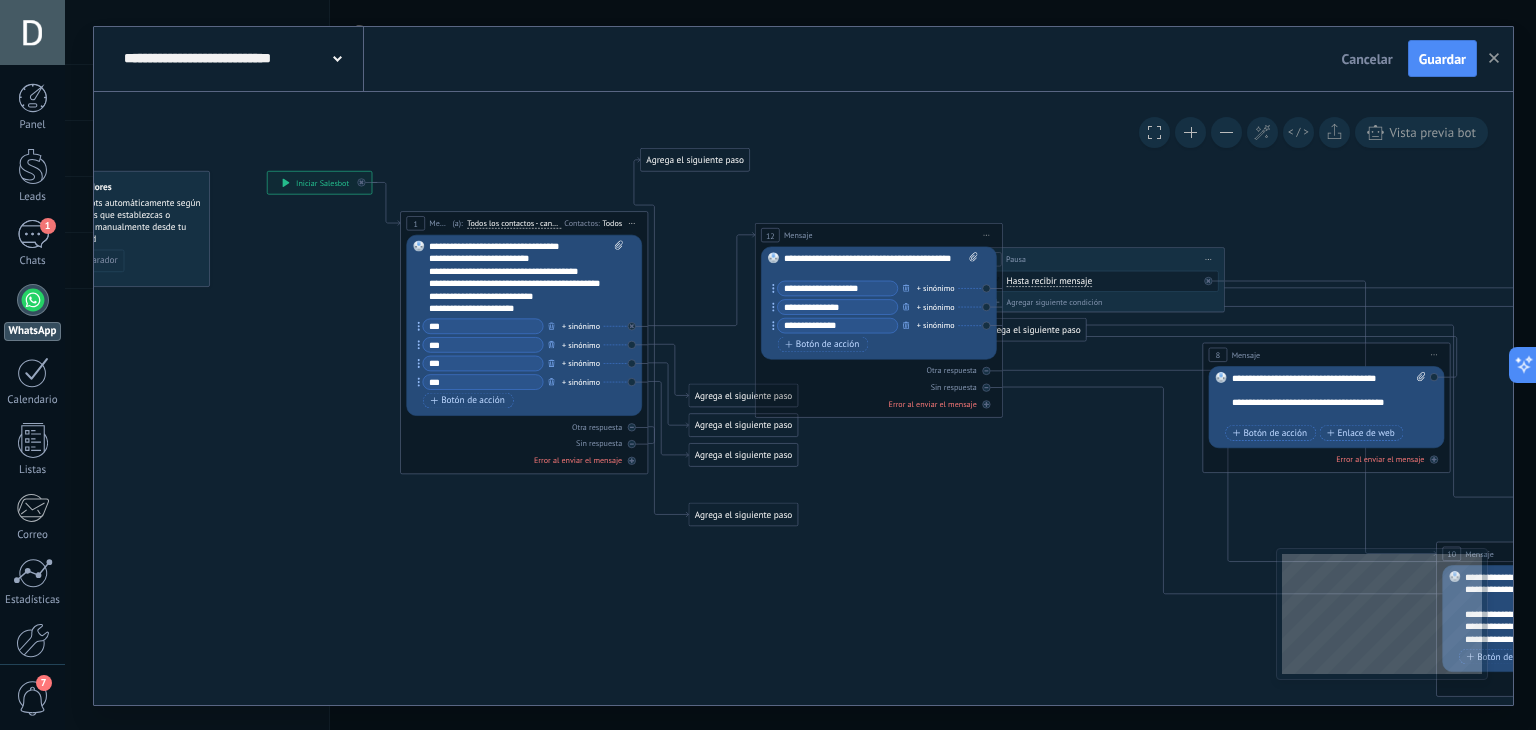 click on "12
Mensaje
*******
(a):
Todos los contactos - canales seleccionados
Todos los contactos - canales seleccionados
Todos los contactos - canal primario
Contacto principal - canales seleccionados
Contacto principal - canal primario
Todos los contactos - canales seleccionados
Todos los contactos - canales seleccionados
Todos los contactos - canal primario" at bounding box center (878, 234) 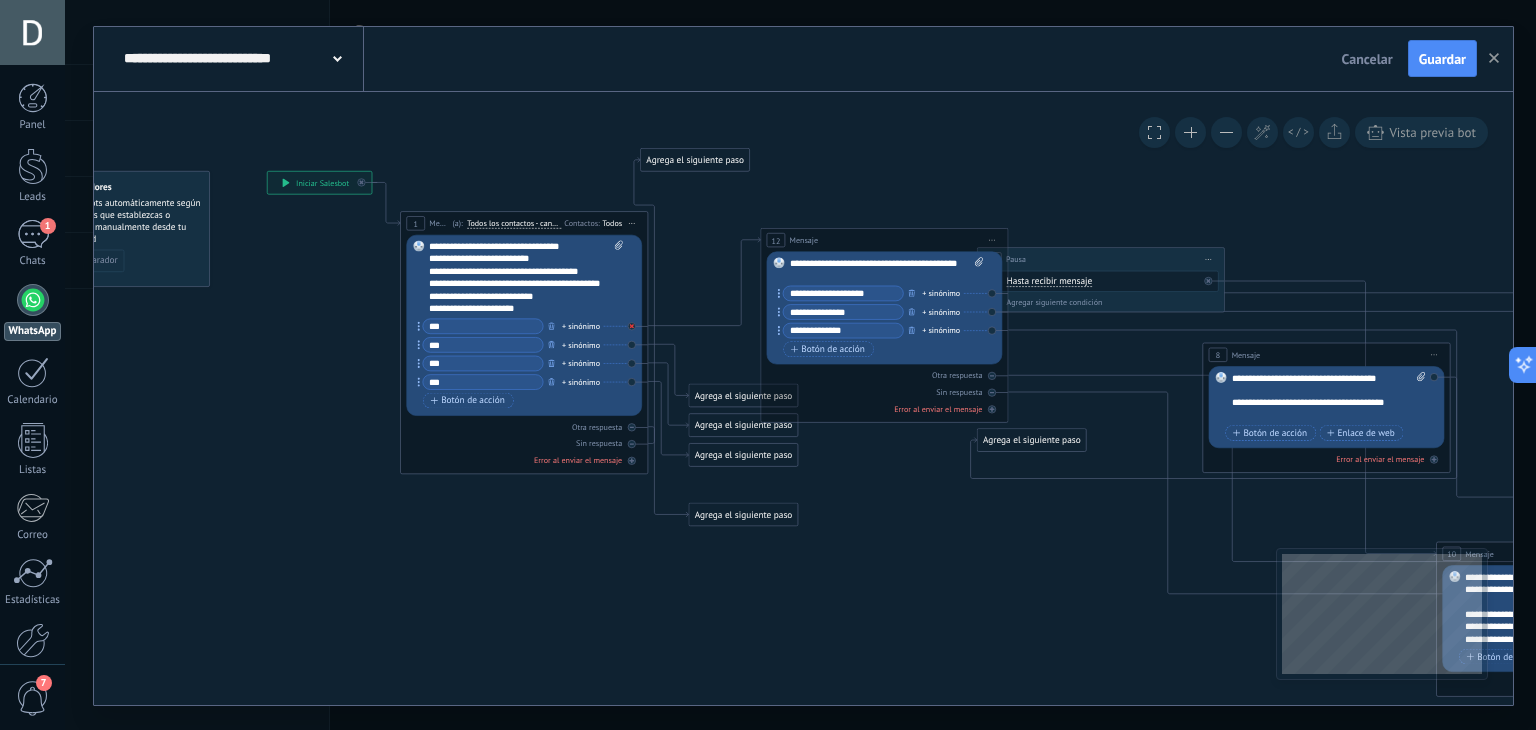 click 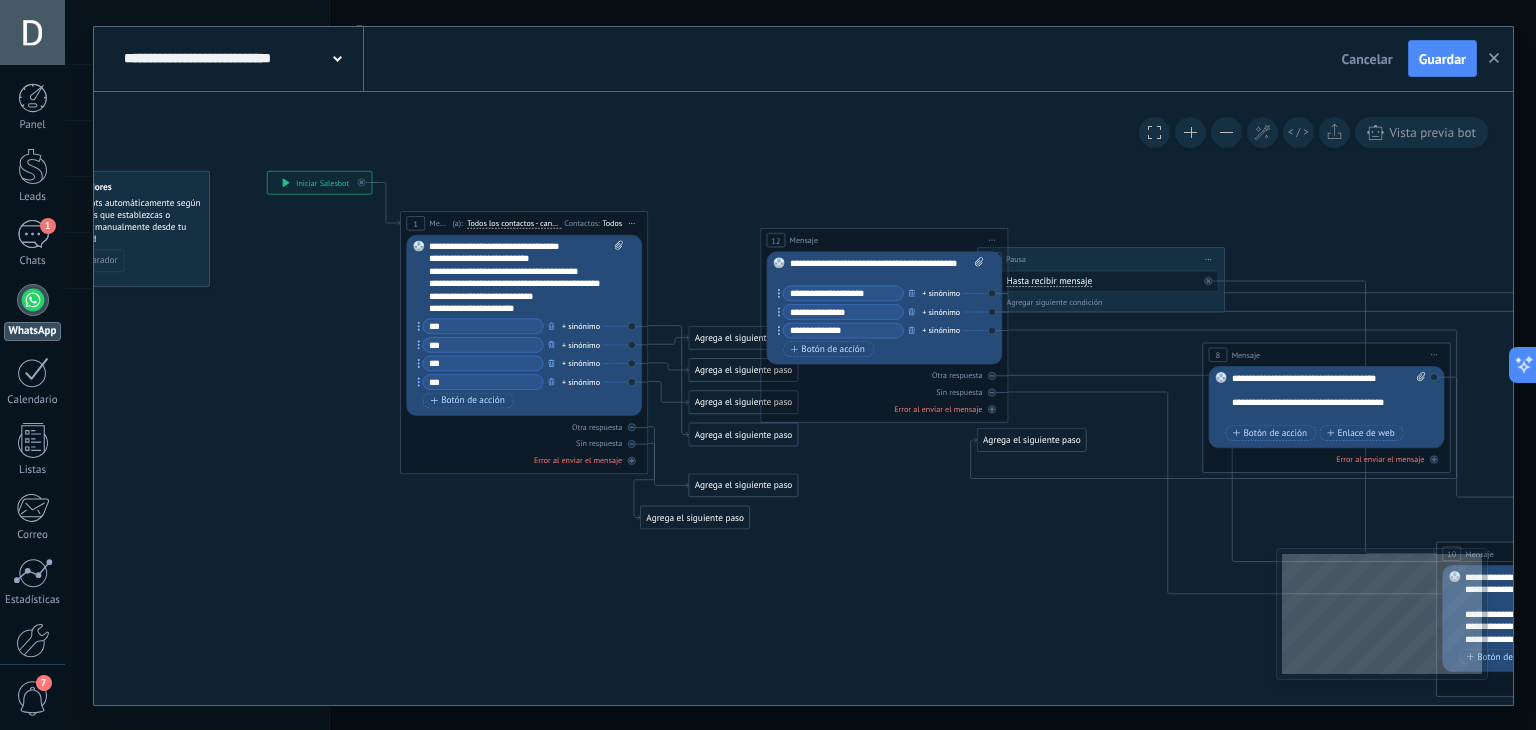 click on "Agrega el siguiente paso" at bounding box center (743, 434) 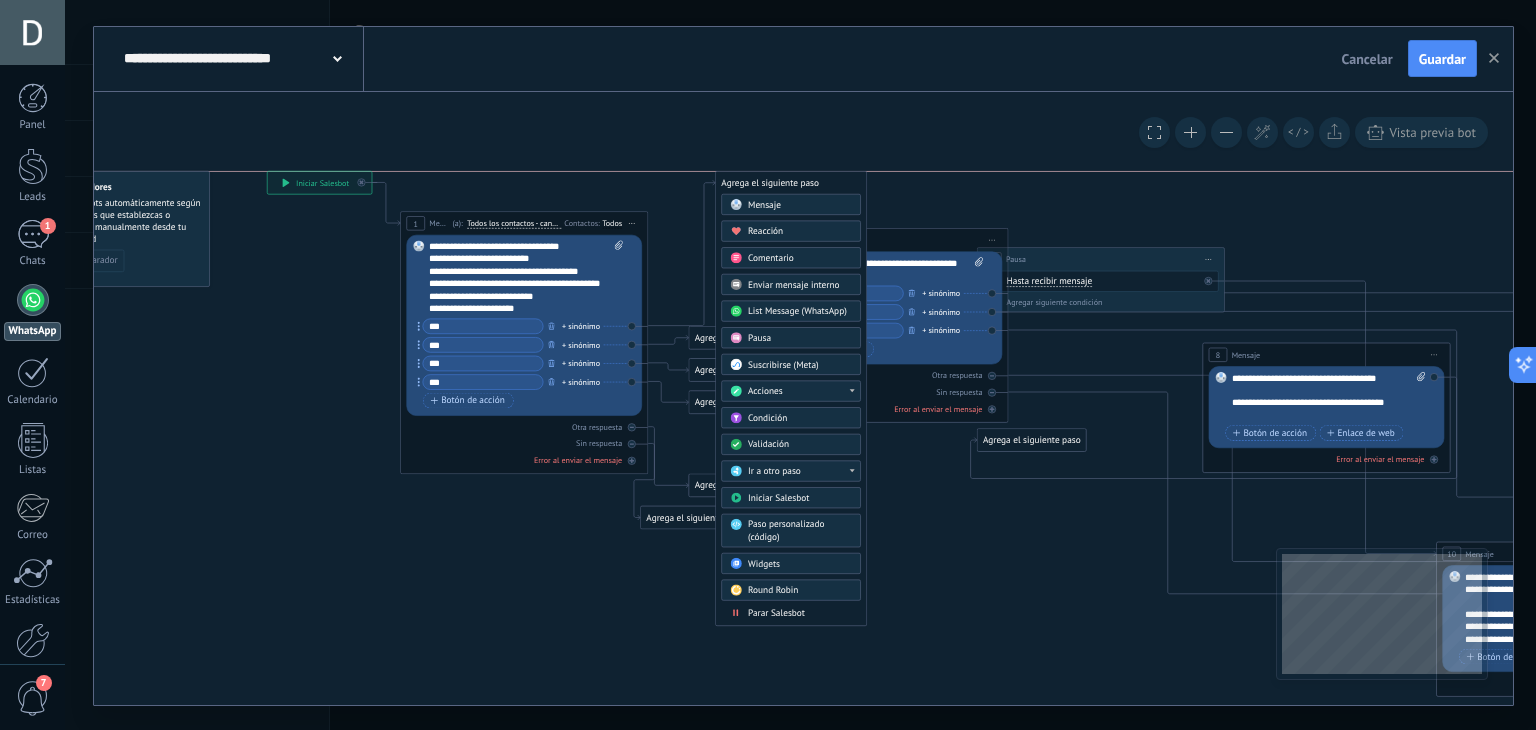 drag, startPoint x: 732, startPoint y: 437, endPoint x: 760, endPoint y: 184, distance: 254.5447 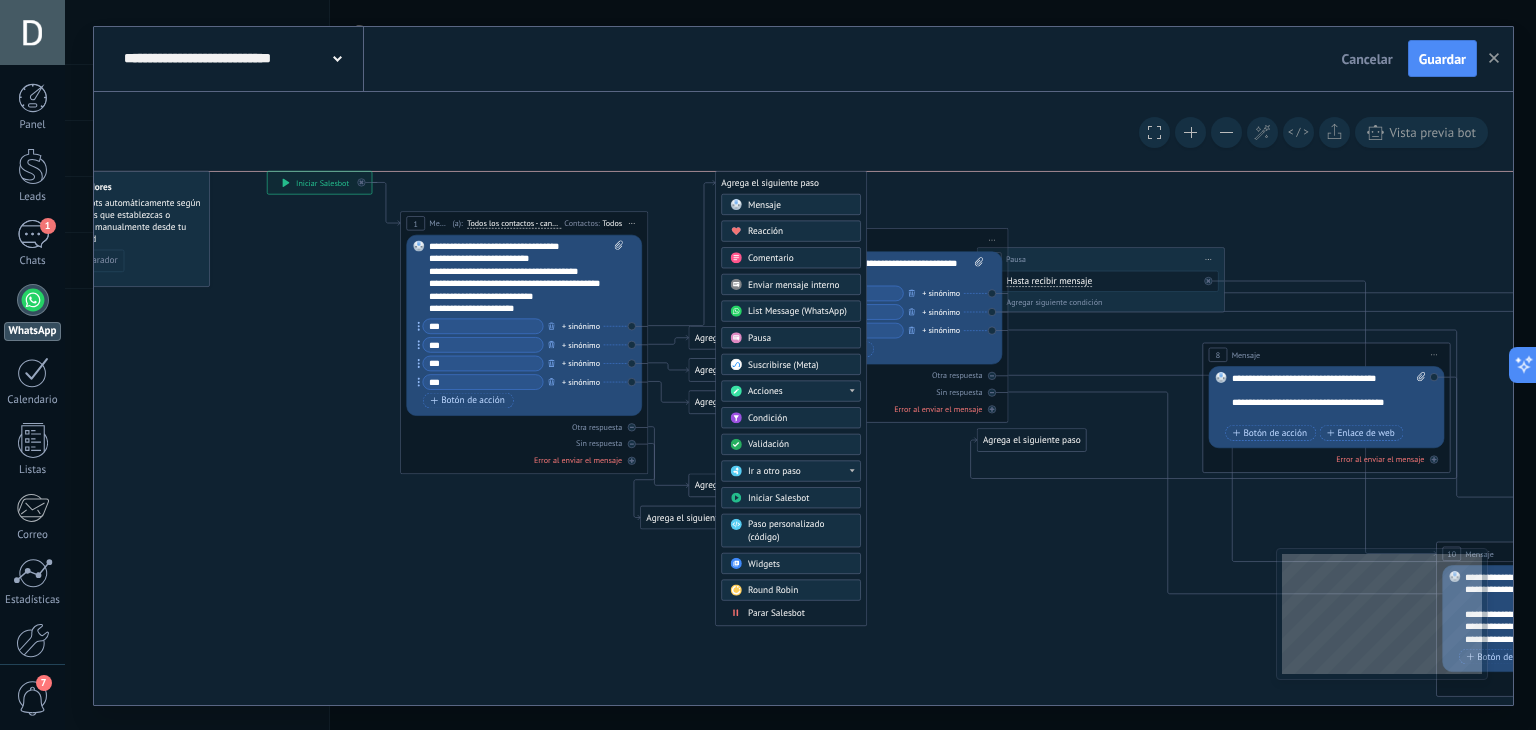 click on "Agrega el siguiente paso" at bounding box center (791, 182) 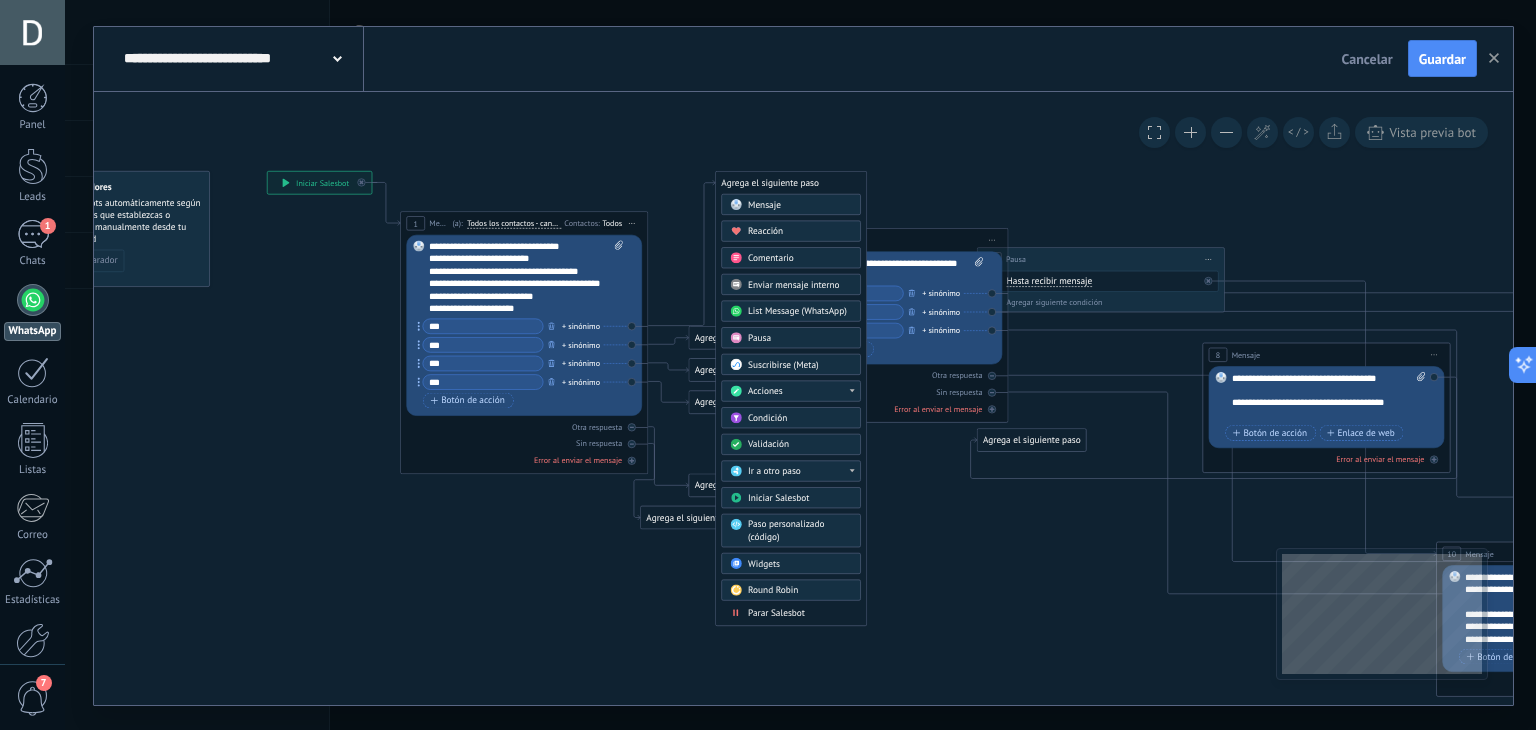 click on "**********" at bounding box center (803, 59) 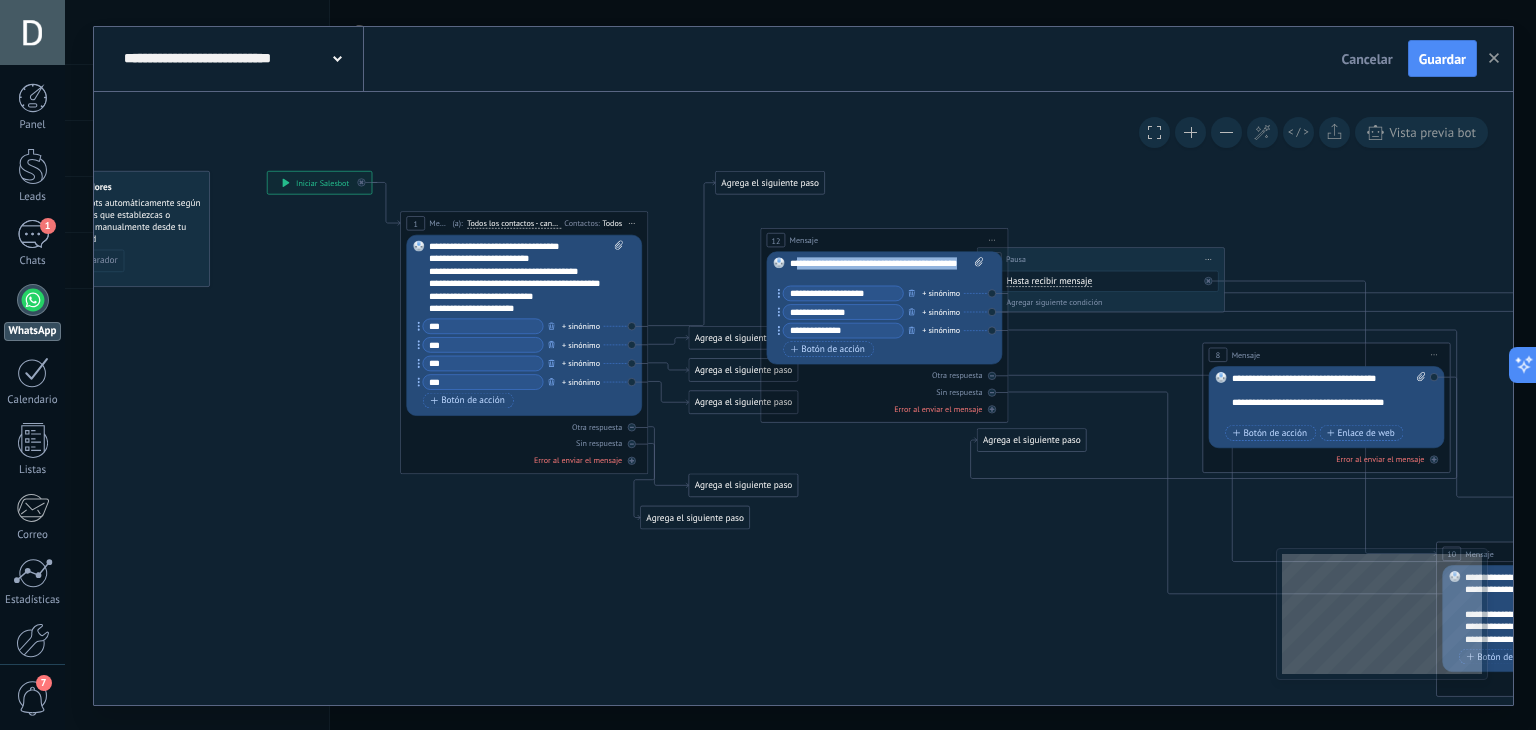 drag, startPoint x: 799, startPoint y: 262, endPoint x: 864, endPoint y: 286, distance: 69.289246 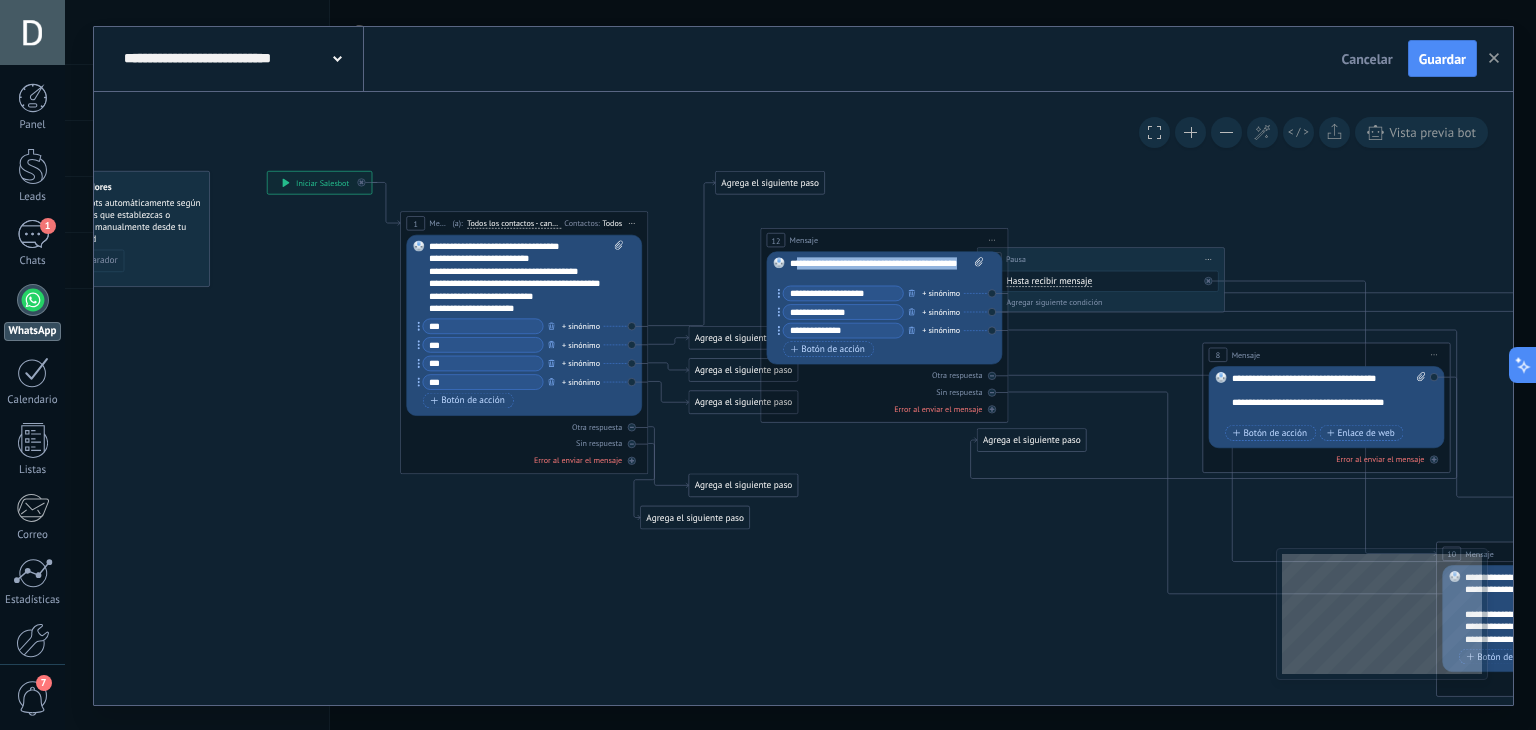 drag, startPoint x: 859, startPoint y: 282, endPoint x: 771, endPoint y: 254, distance: 92.34717 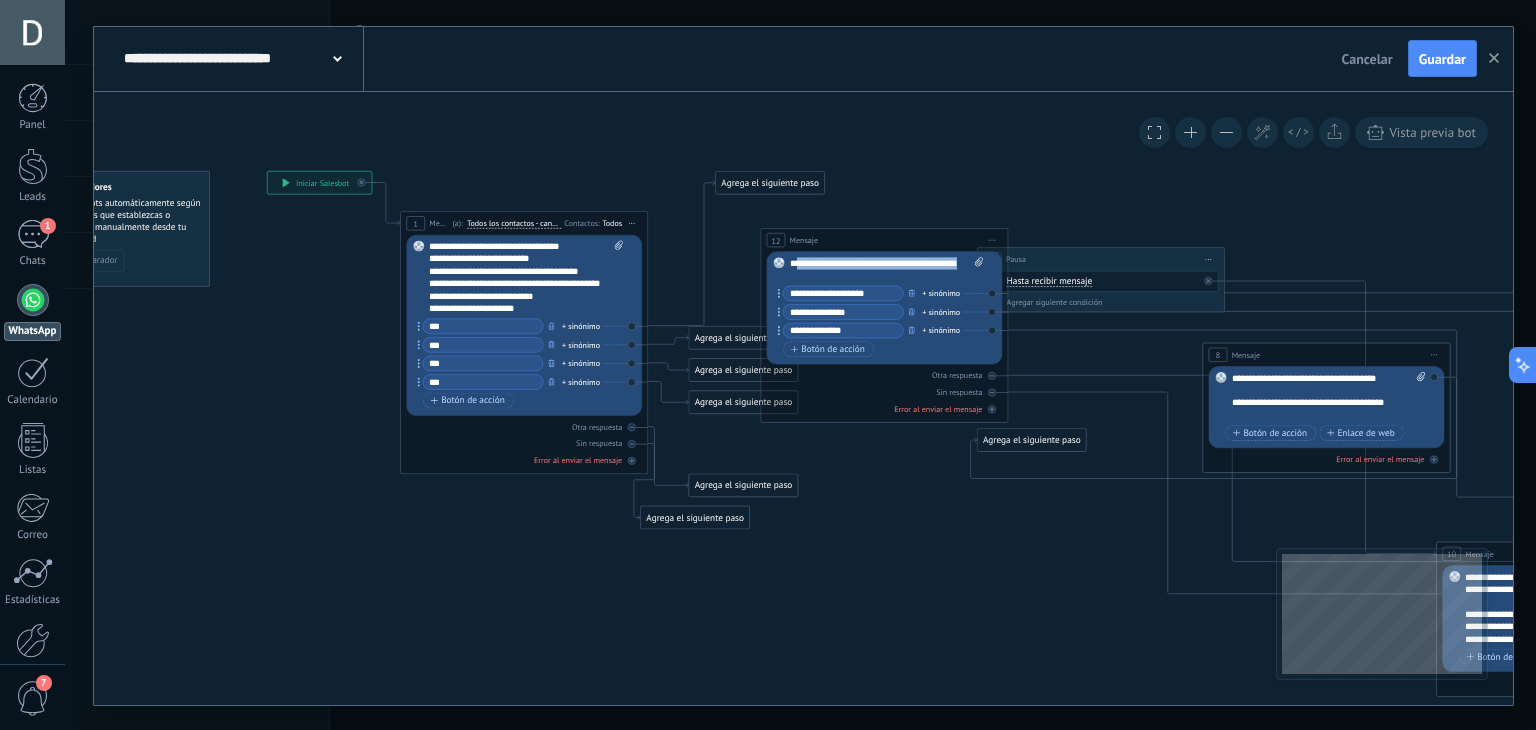 click on "Reemplazar
Quitar
Convertir a mensaje de voz
Arrastre la imagen aquí para adjuntarla.
Añadir imagen
Subir
Arrastrar y soltar
Archivo no encontrado
Escribe tu mensaje..." at bounding box center (885, 307) 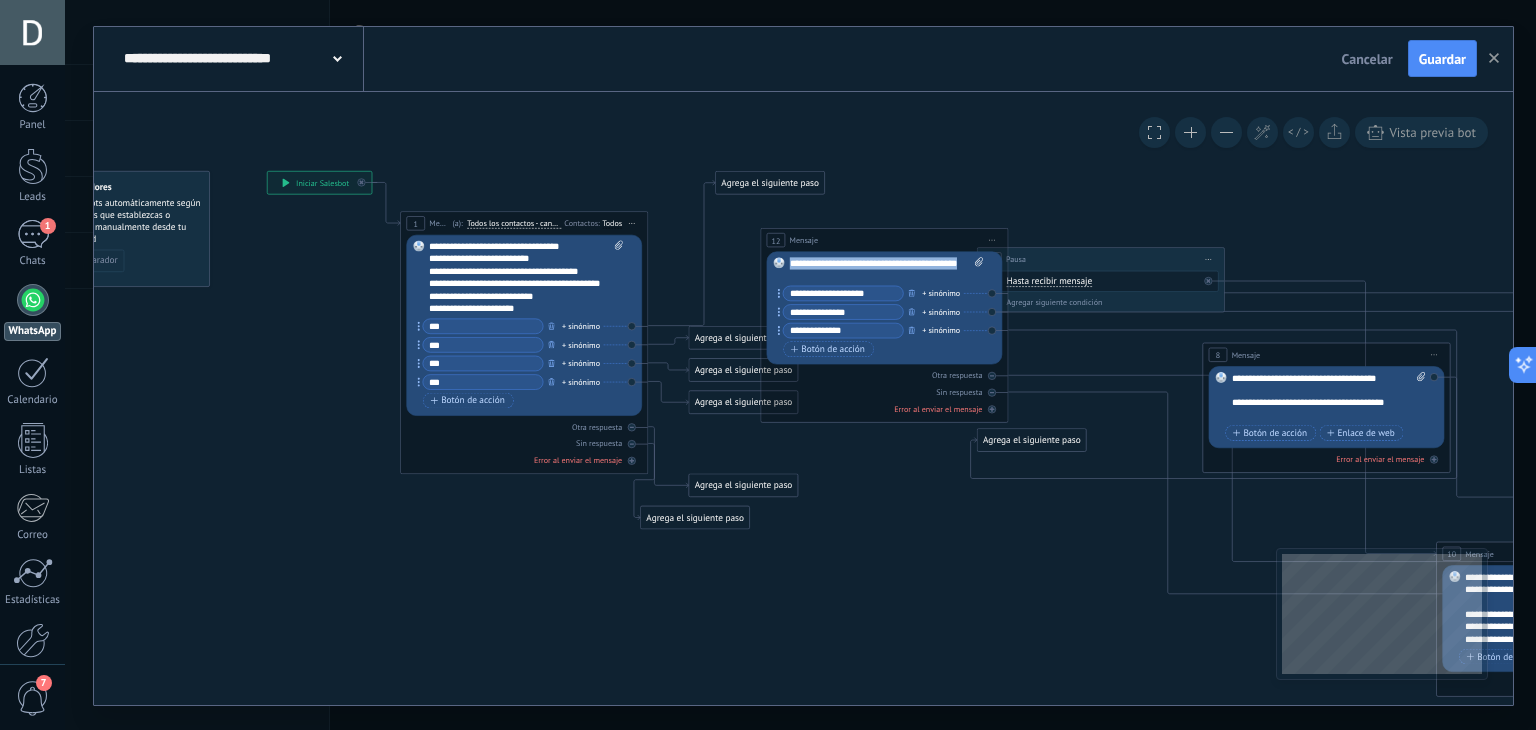 drag, startPoint x: 793, startPoint y: 261, endPoint x: 861, endPoint y: 289, distance: 73.53911 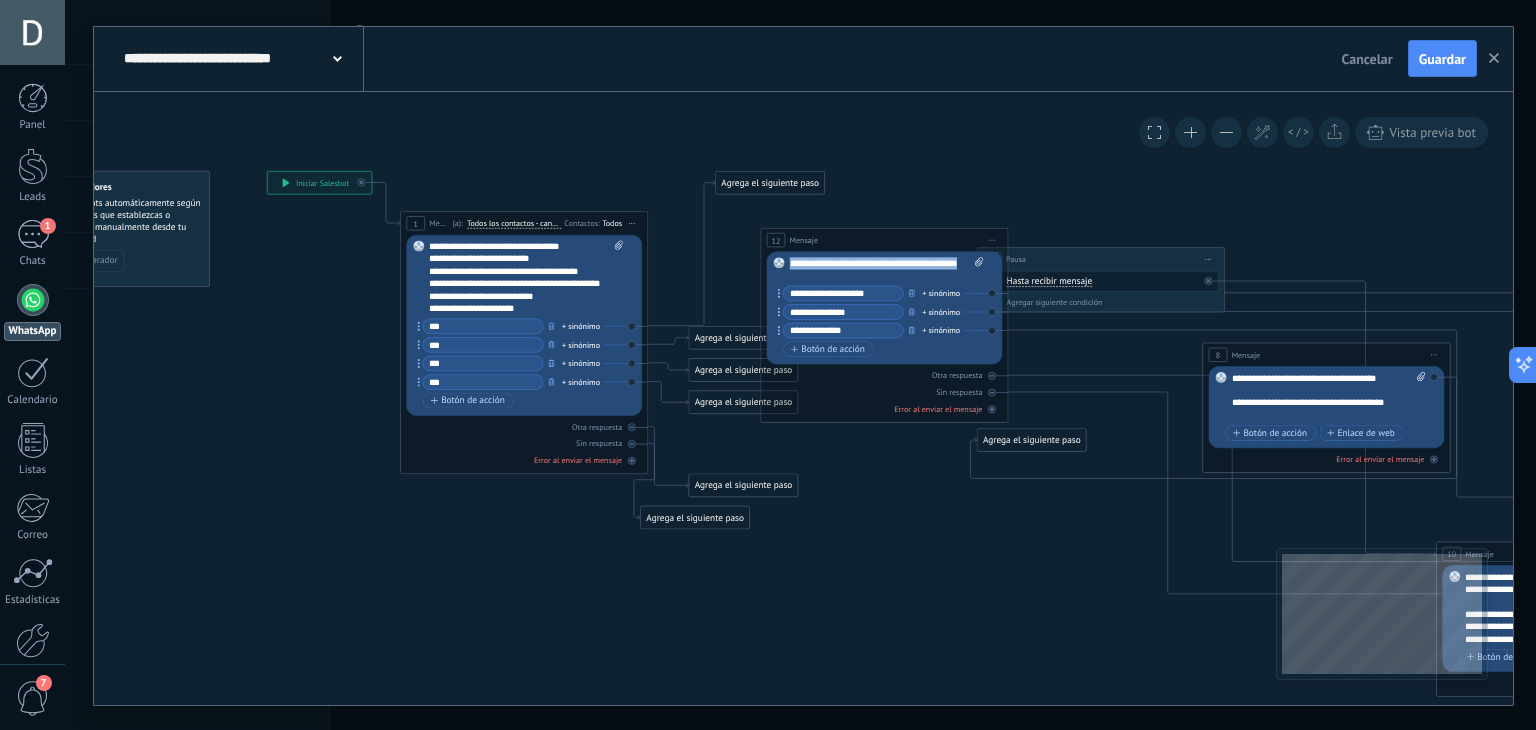 click on "Agrega el siguiente paso" at bounding box center [770, 182] 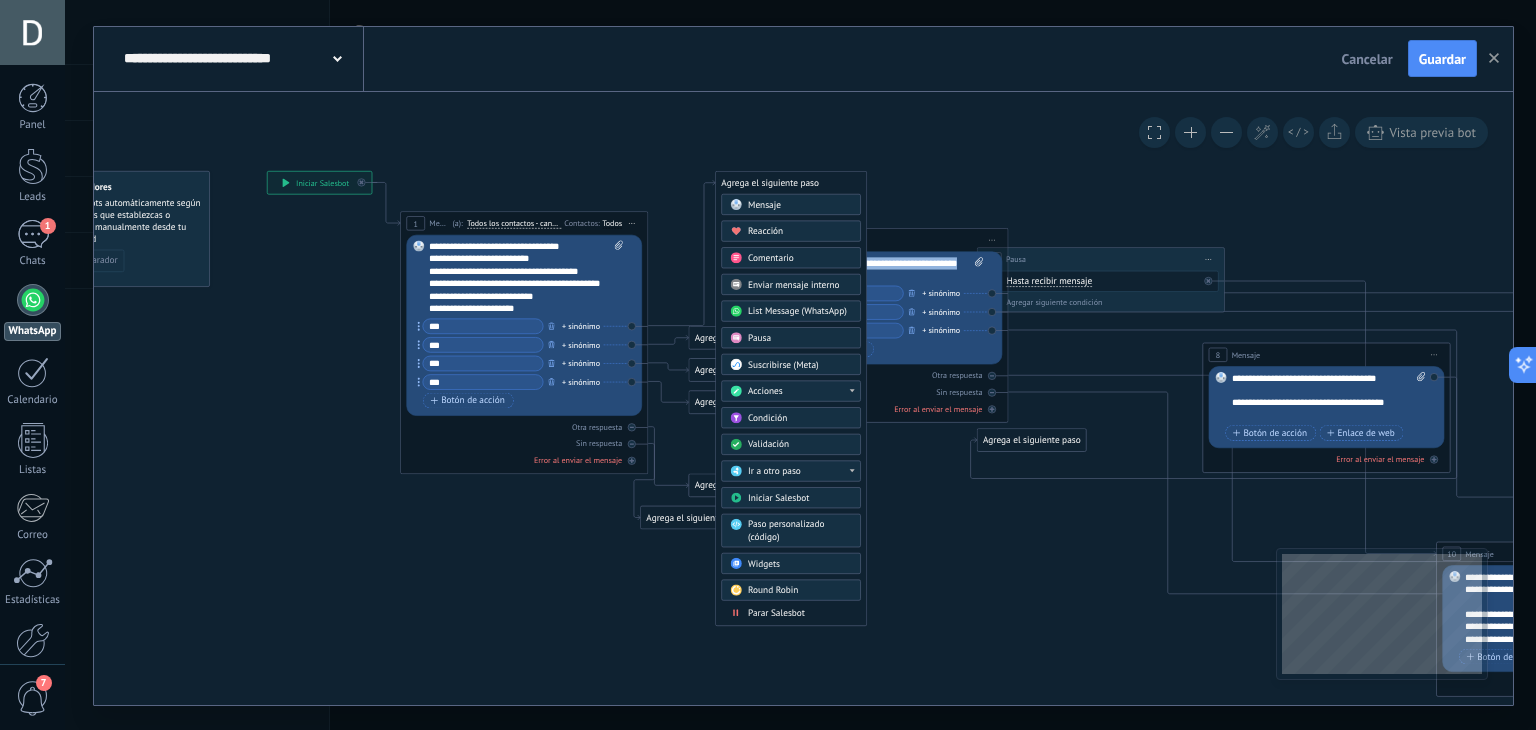 click on "Agrega el siguiente paso" at bounding box center [791, 182] 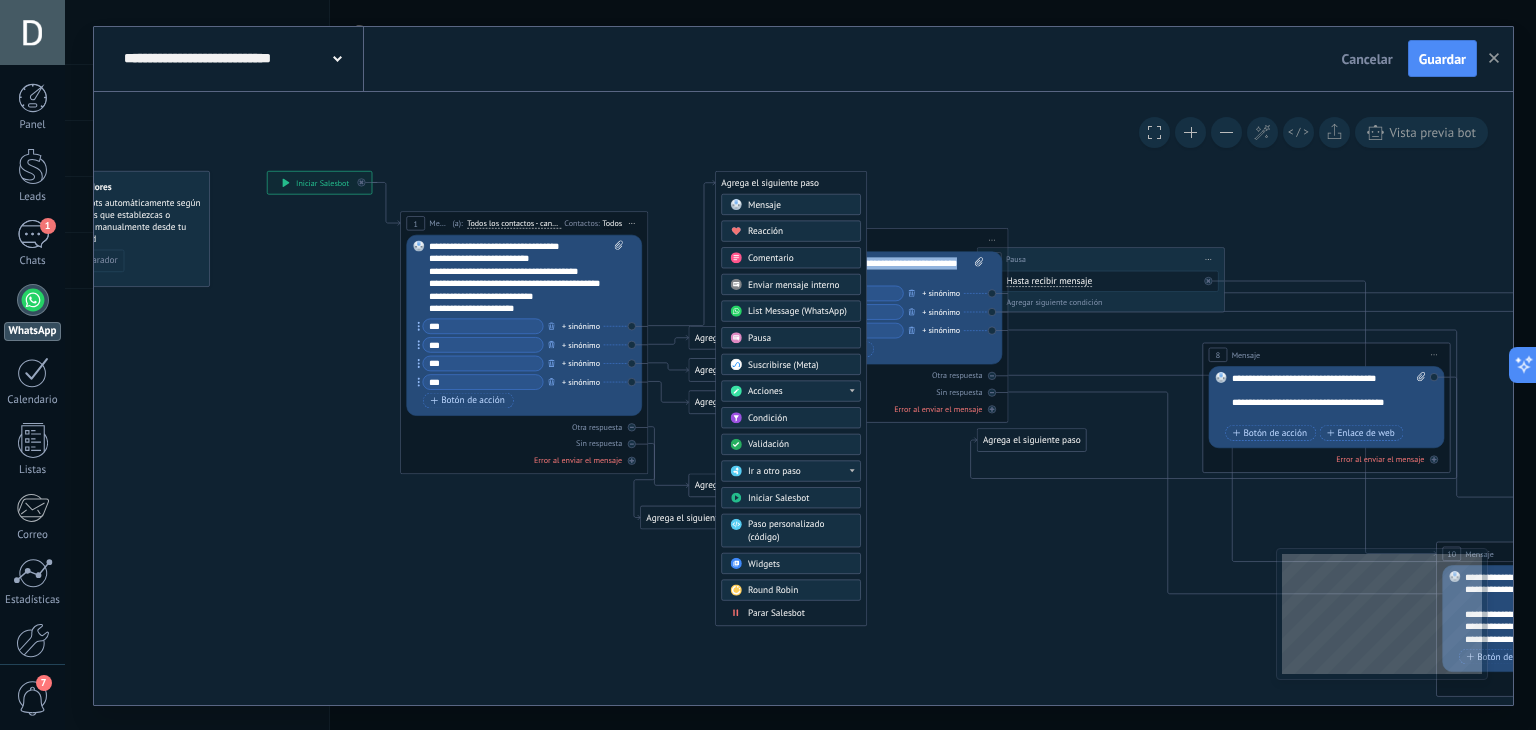 click on "Agrega el siguiente paso" at bounding box center [791, 182] 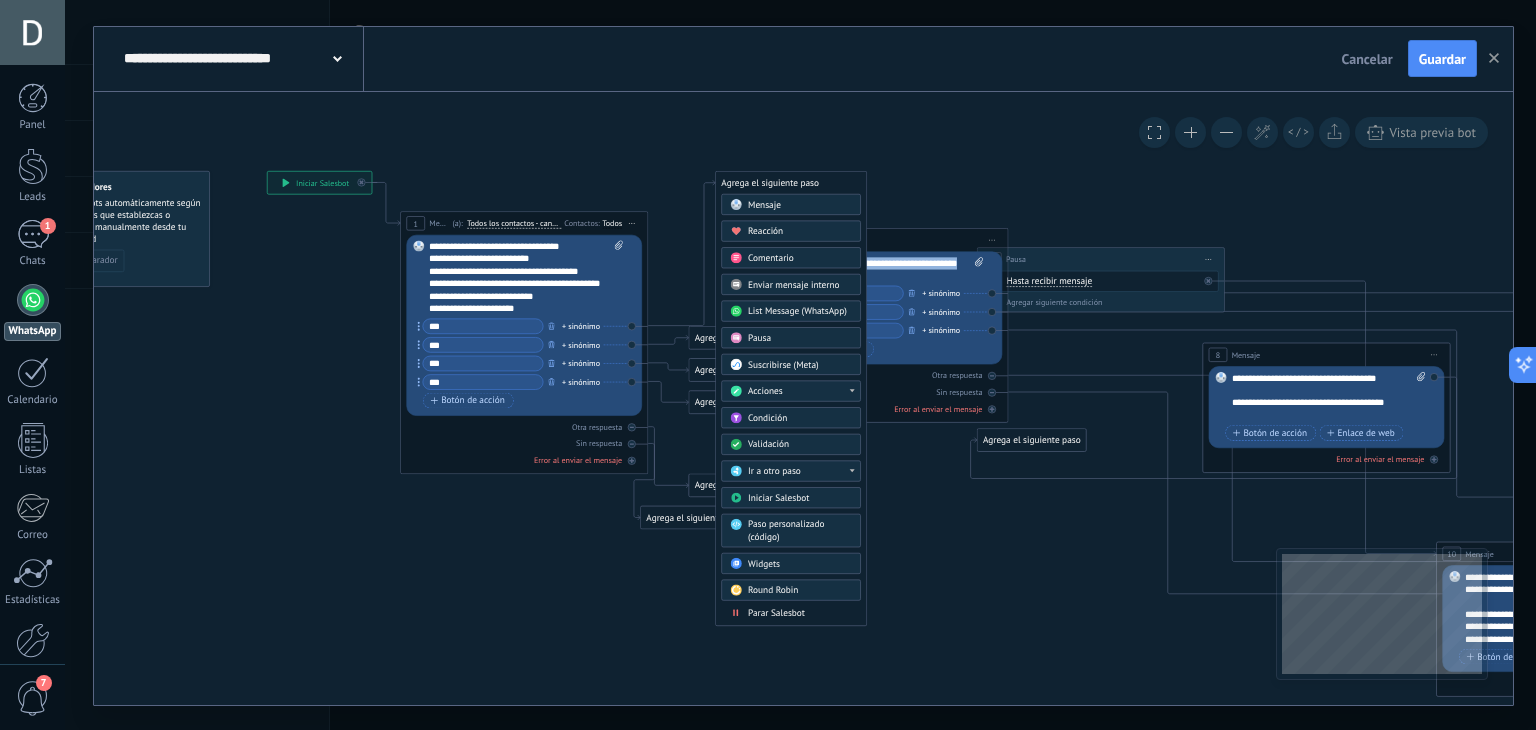 click on "Mensaje" at bounding box center (764, 204) 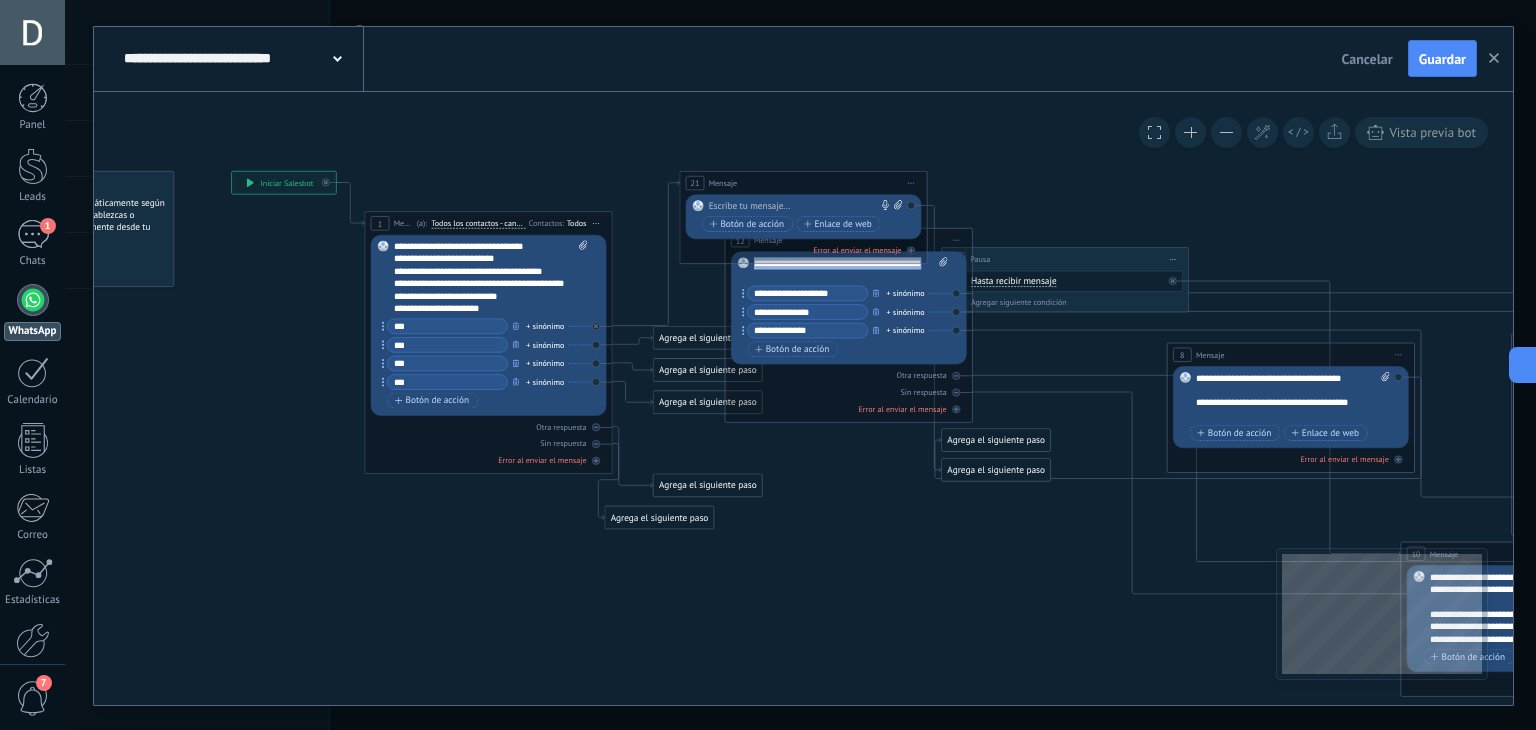 paste 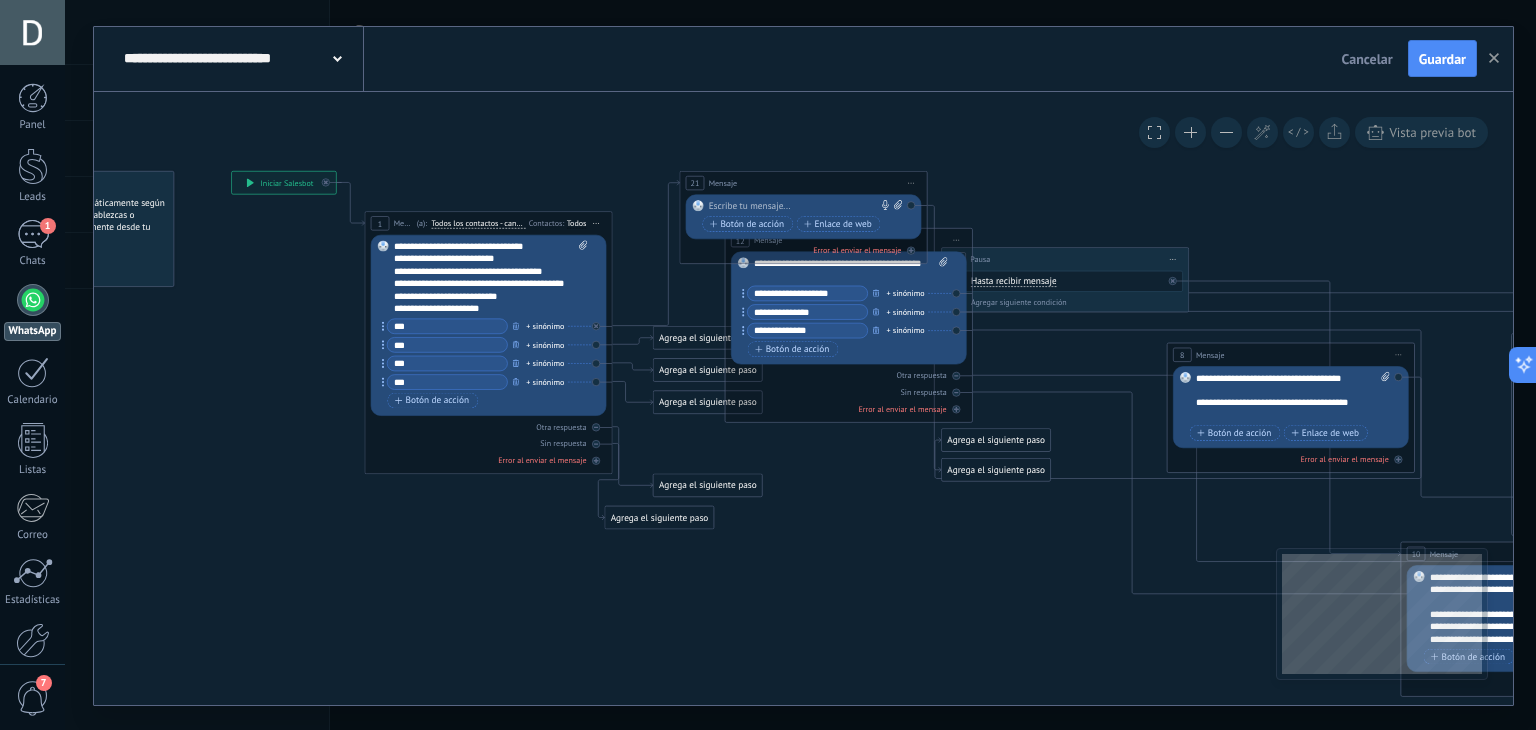 drag, startPoint x: 788, startPoint y: 184, endPoint x: 780, endPoint y: 208, distance: 25.298222 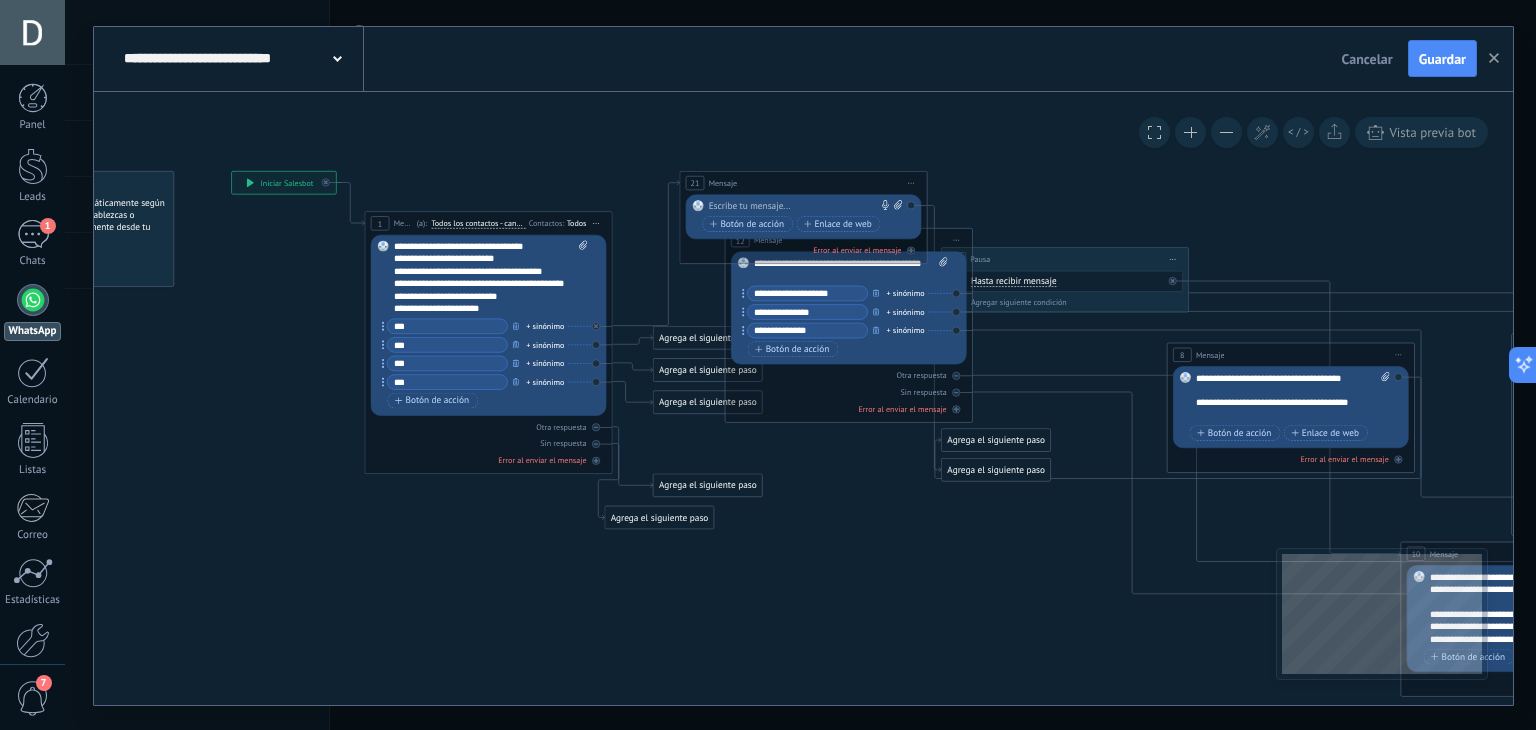 click on "21
Mensaje
*******
(a):
Todos los contactos - canales seleccionados
Todos los contactos - canales seleccionados
Todos los contactos - canal primario
Contacto principal - canales seleccionados
Contacto principal - canal primario
Todos los contactos - canales seleccionados
Todos los contactos - canales seleccionados
Todos los contactos - canal primario" at bounding box center [803, 182] 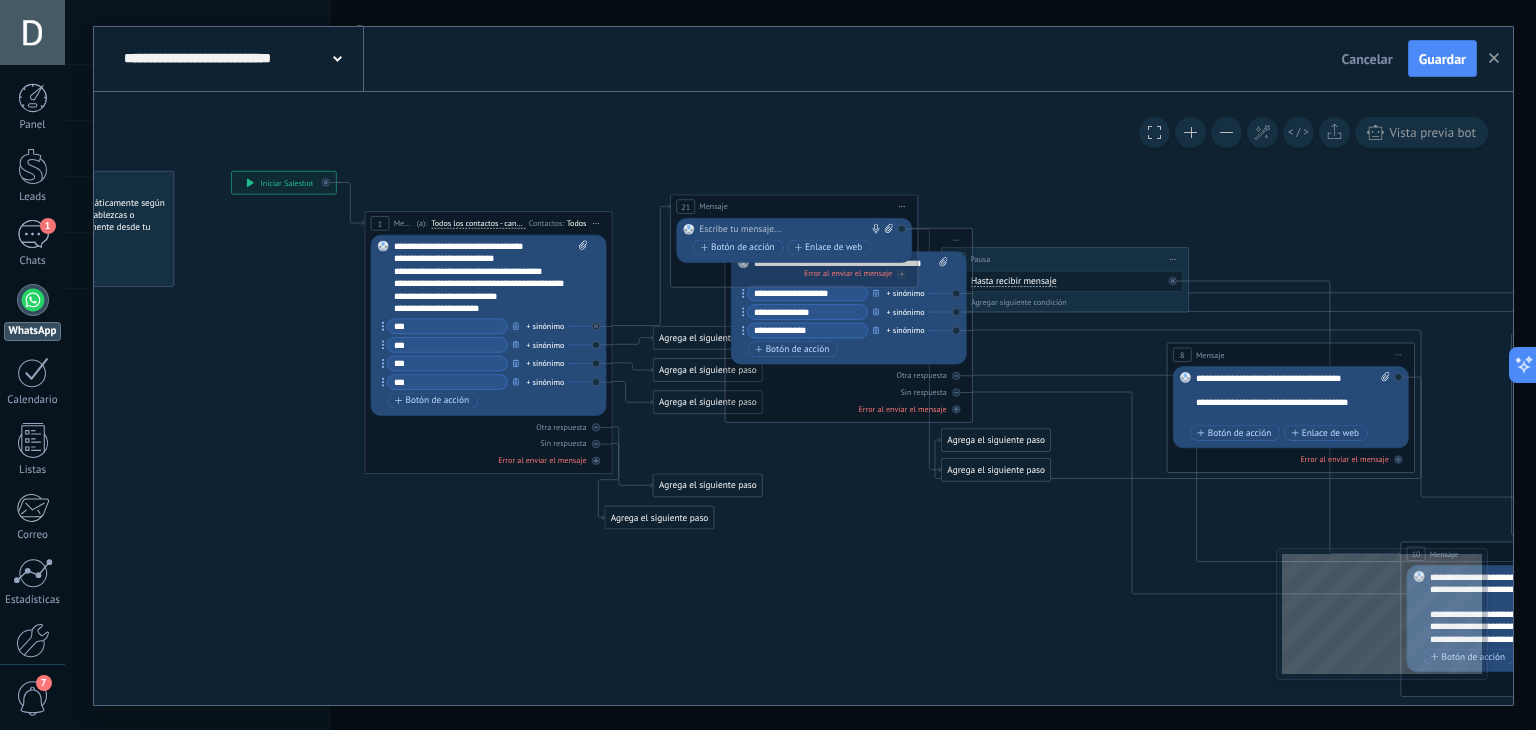 click on "21
Mensaje
*******
(a):
Todos los contactos - canales seleccionados
Todos los contactos - canales seleccionados
Todos los contactos - canal primario
Contacto principal - canales seleccionados
Contacto principal - canal primario
Todos los contactos - canales seleccionados
Todos los contactos - canales seleccionados
Todos los contactos - canal primario" at bounding box center [794, 206] 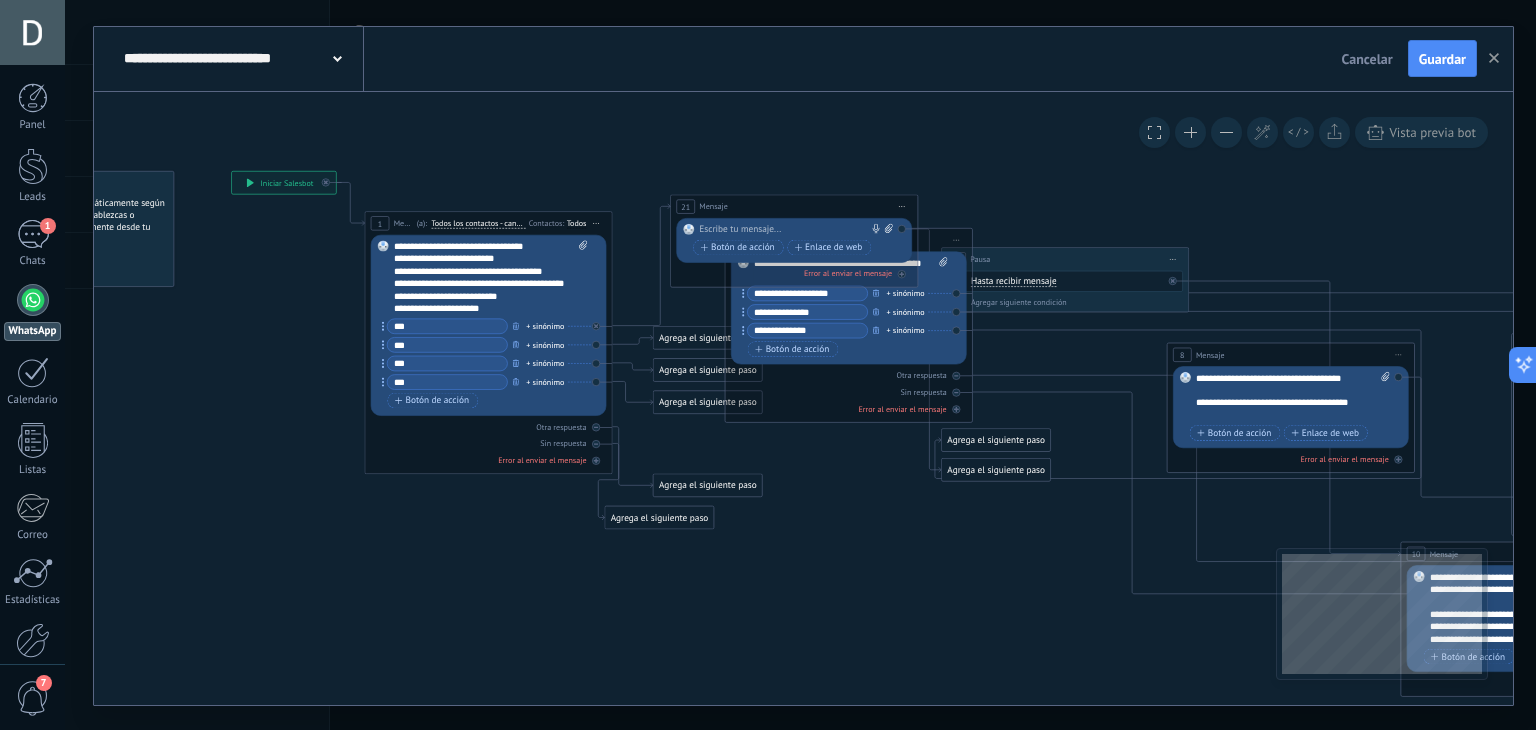 click at bounding box center (791, 229) 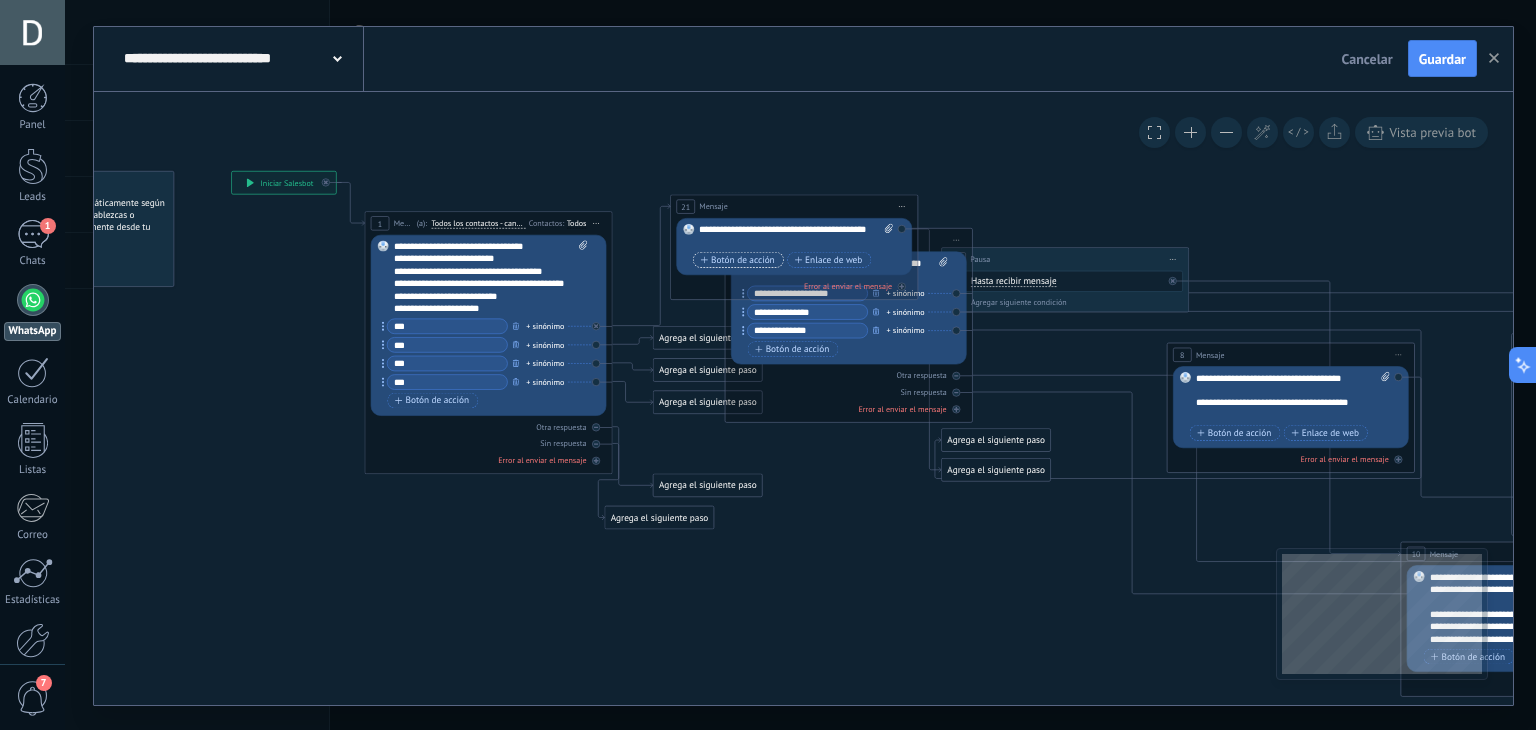click on "Botón de acción" at bounding box center (738, 260) 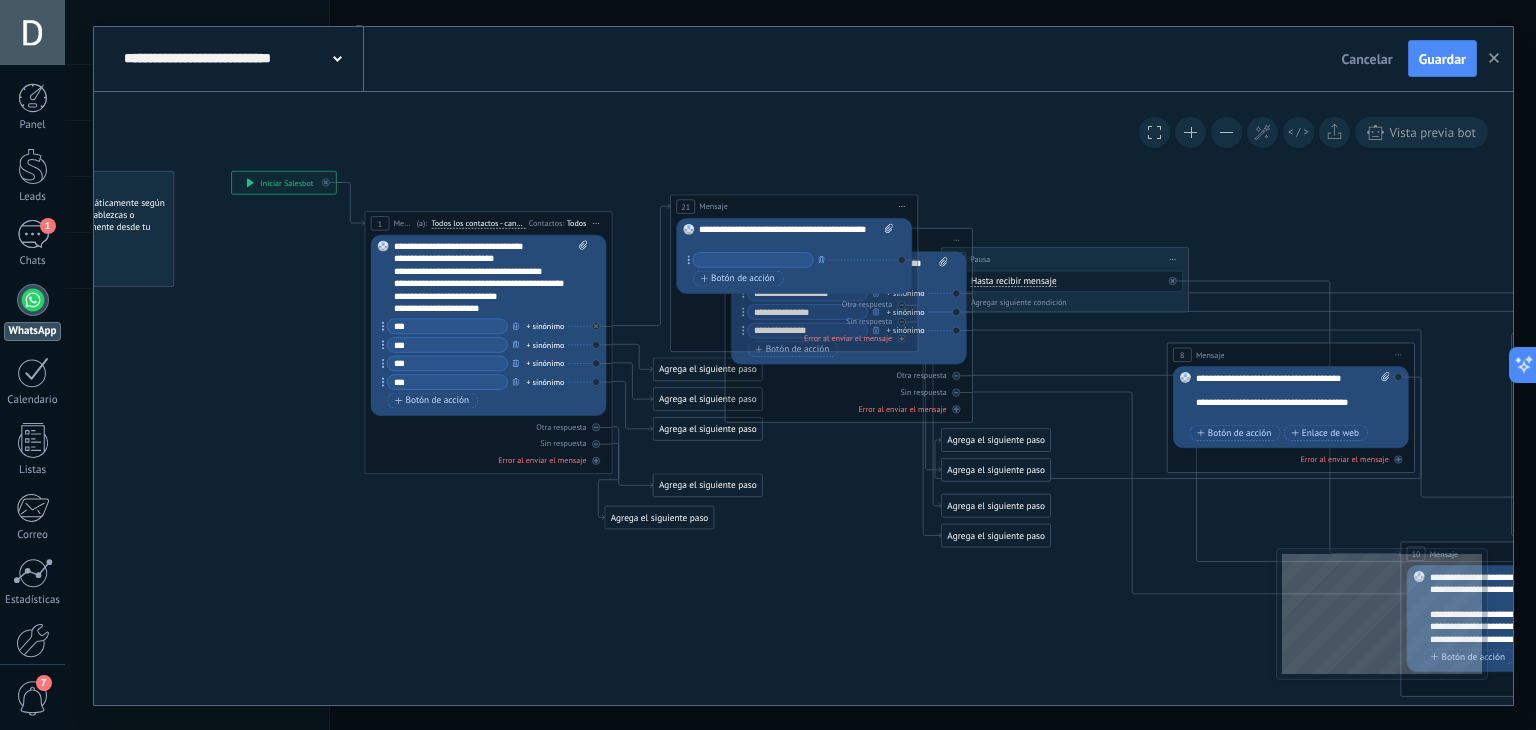 click on "Reemplazar
Quitar
Convertir a mensaje de voz
Arrastre la imagen aquí para adjuntarla.
Añadir imagen
Subir
Arrastrar y soltar
Archivo no encontrado
Escribe tu mensaje..." at bounding box center (849, 307) 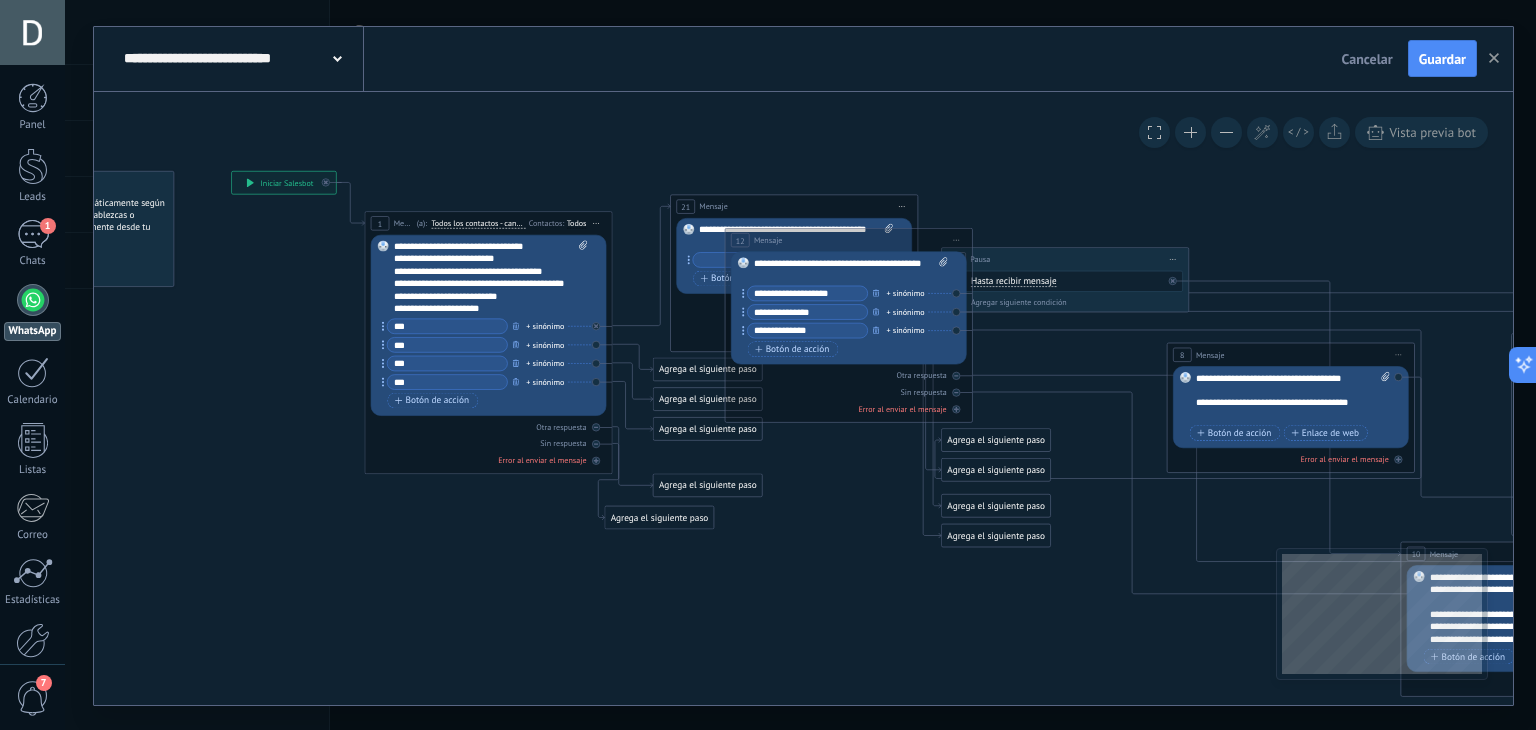 drag, startPoint x: 852, startPoint y: 291, endPoint x: 720, endPoint y: 288, distance: 132.03409 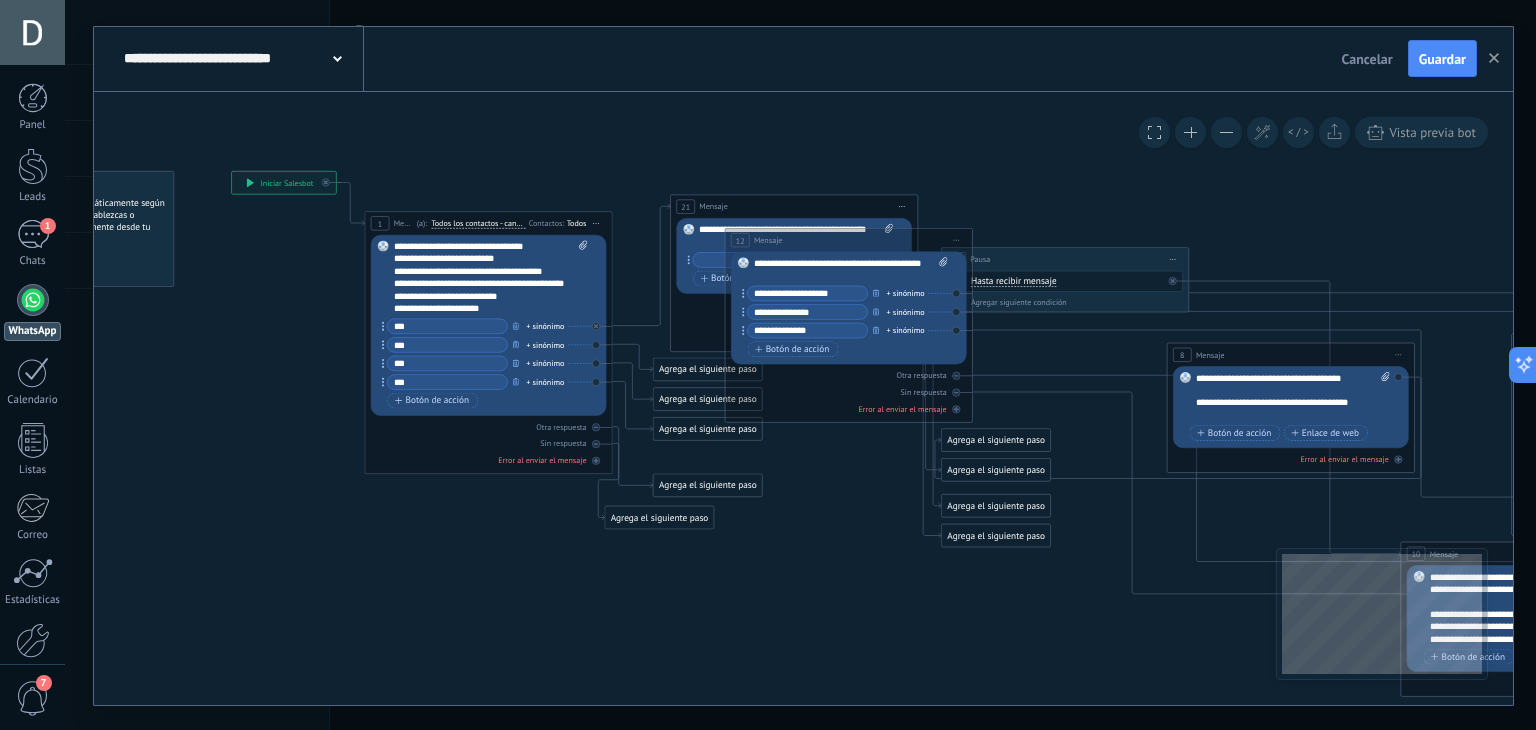 click on "**********" at bounding box center (231, 171) 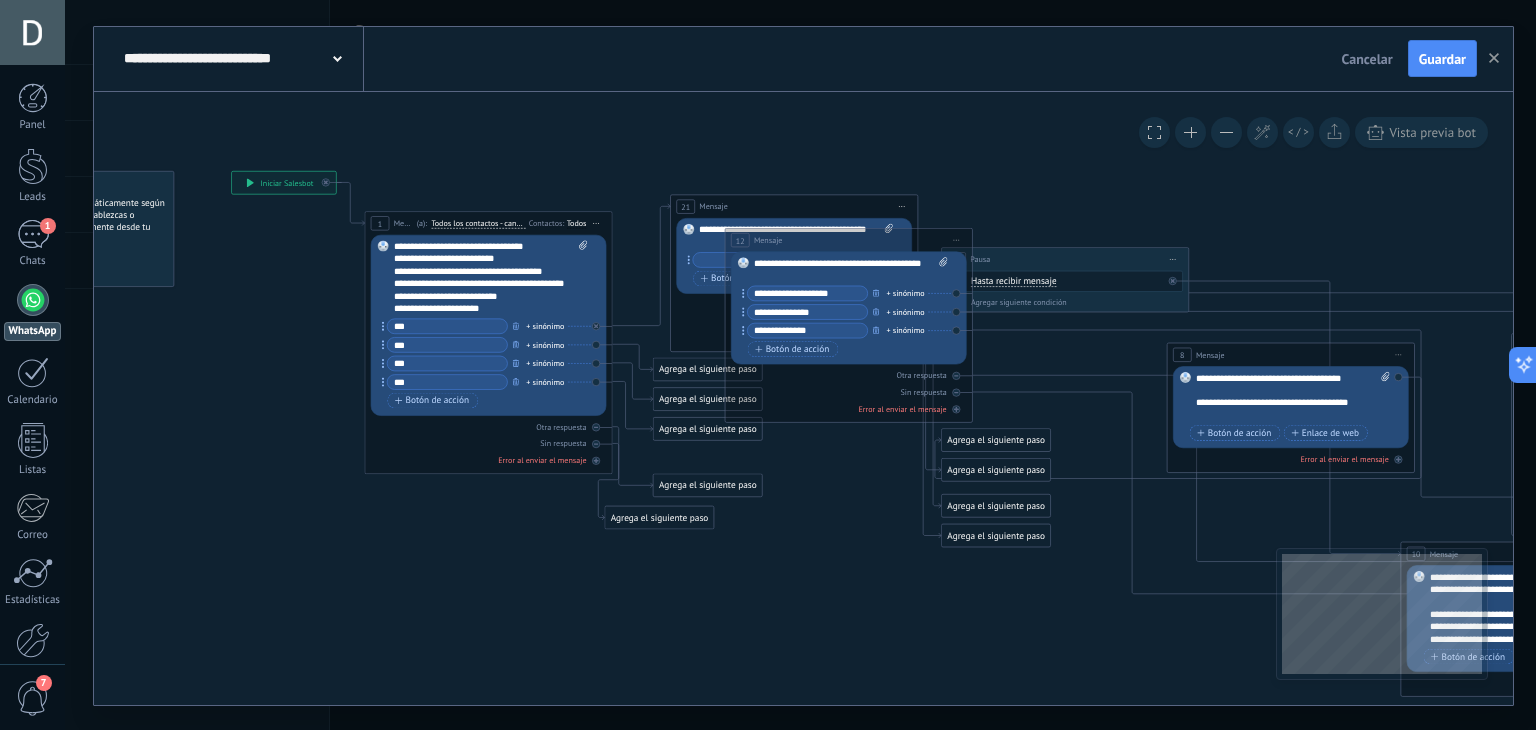 click at bounding box center (753, 259) 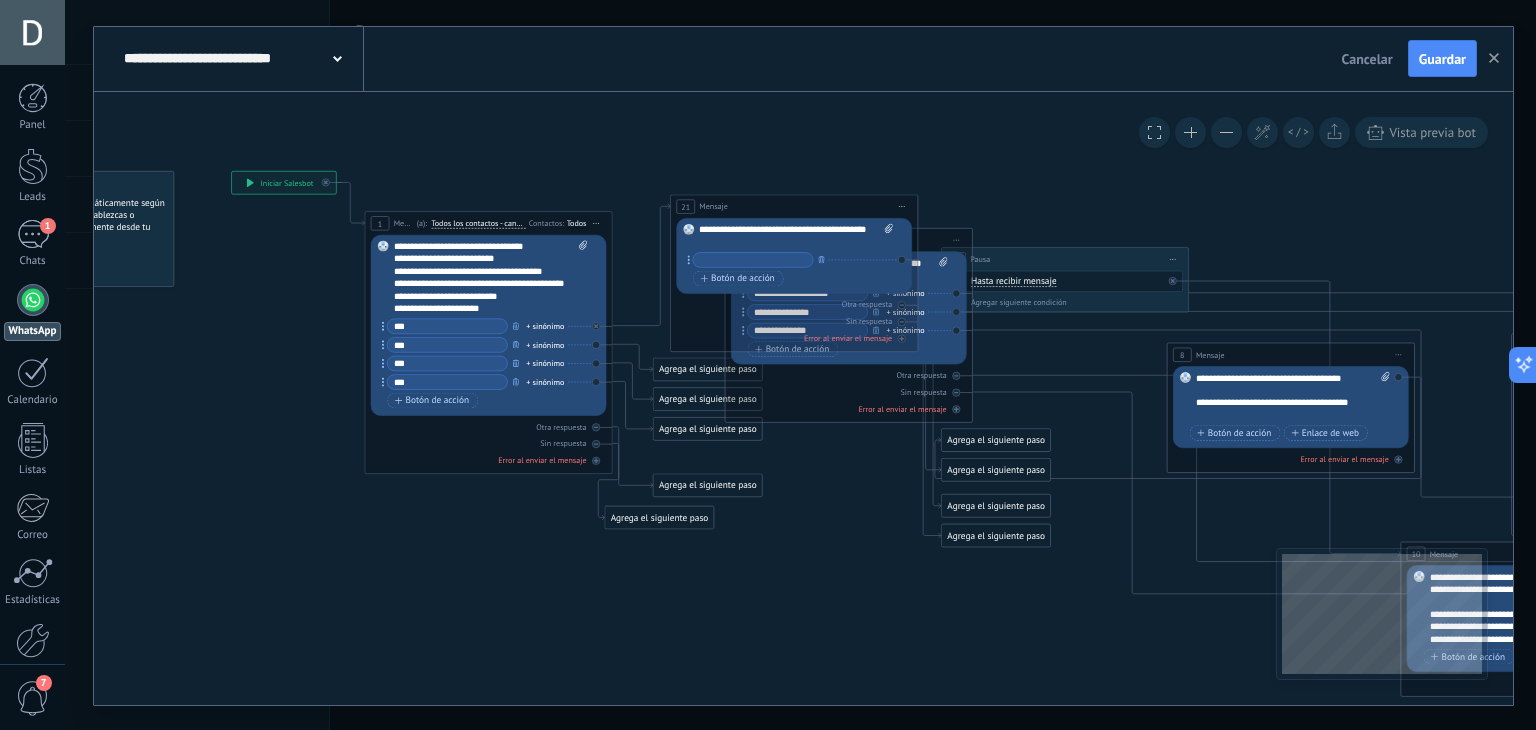 paste on "**********" 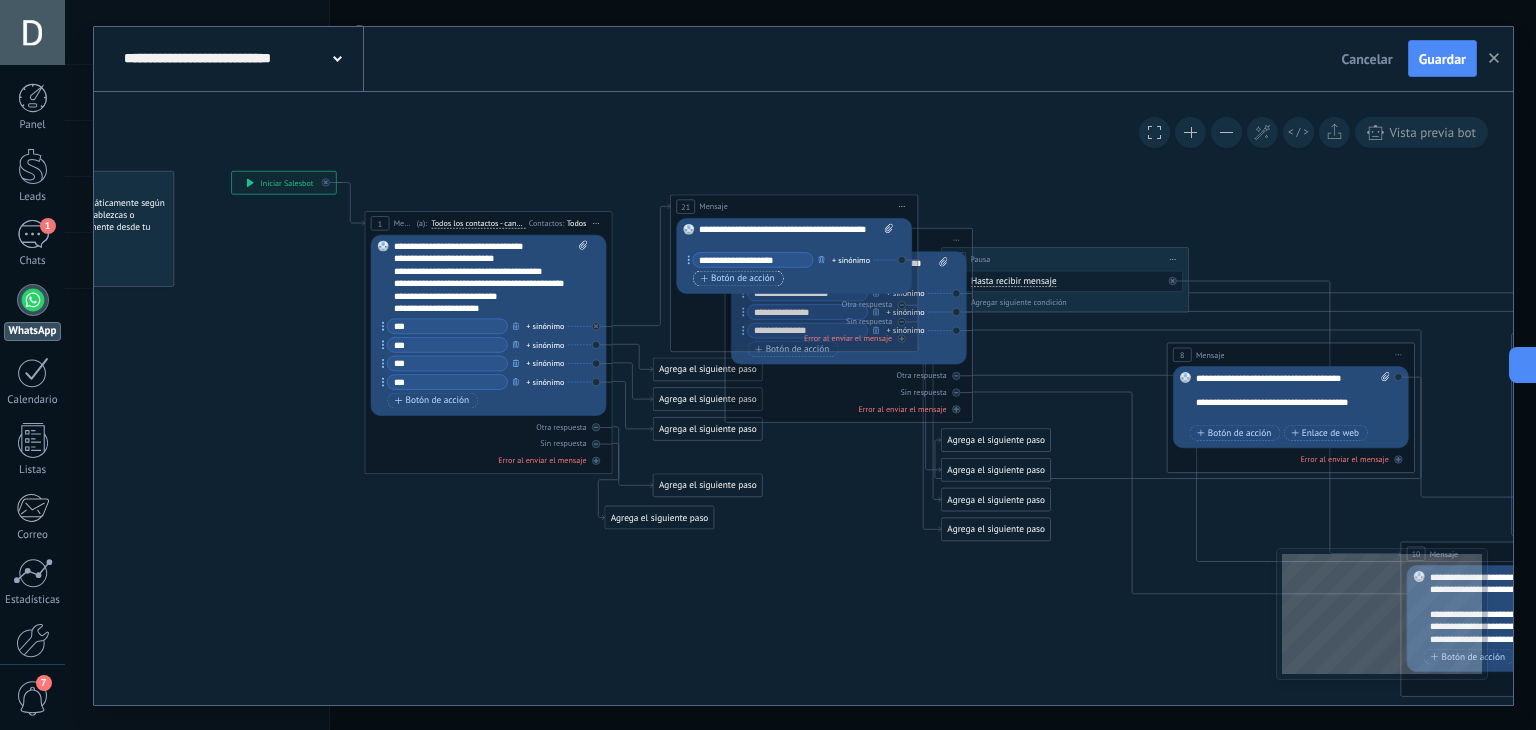 type on "**********" 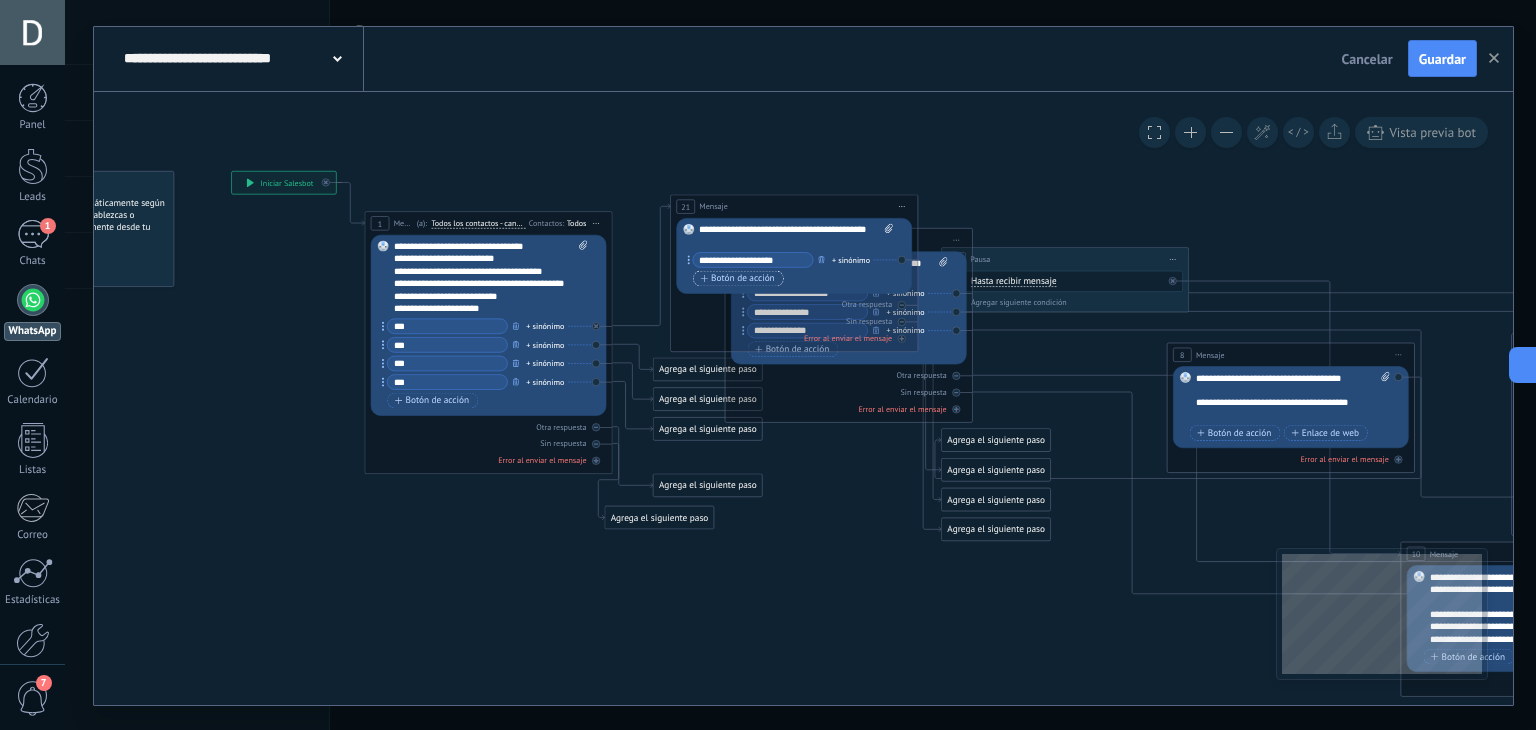 click on "Botón de acción" at bounding box center (738, 278) 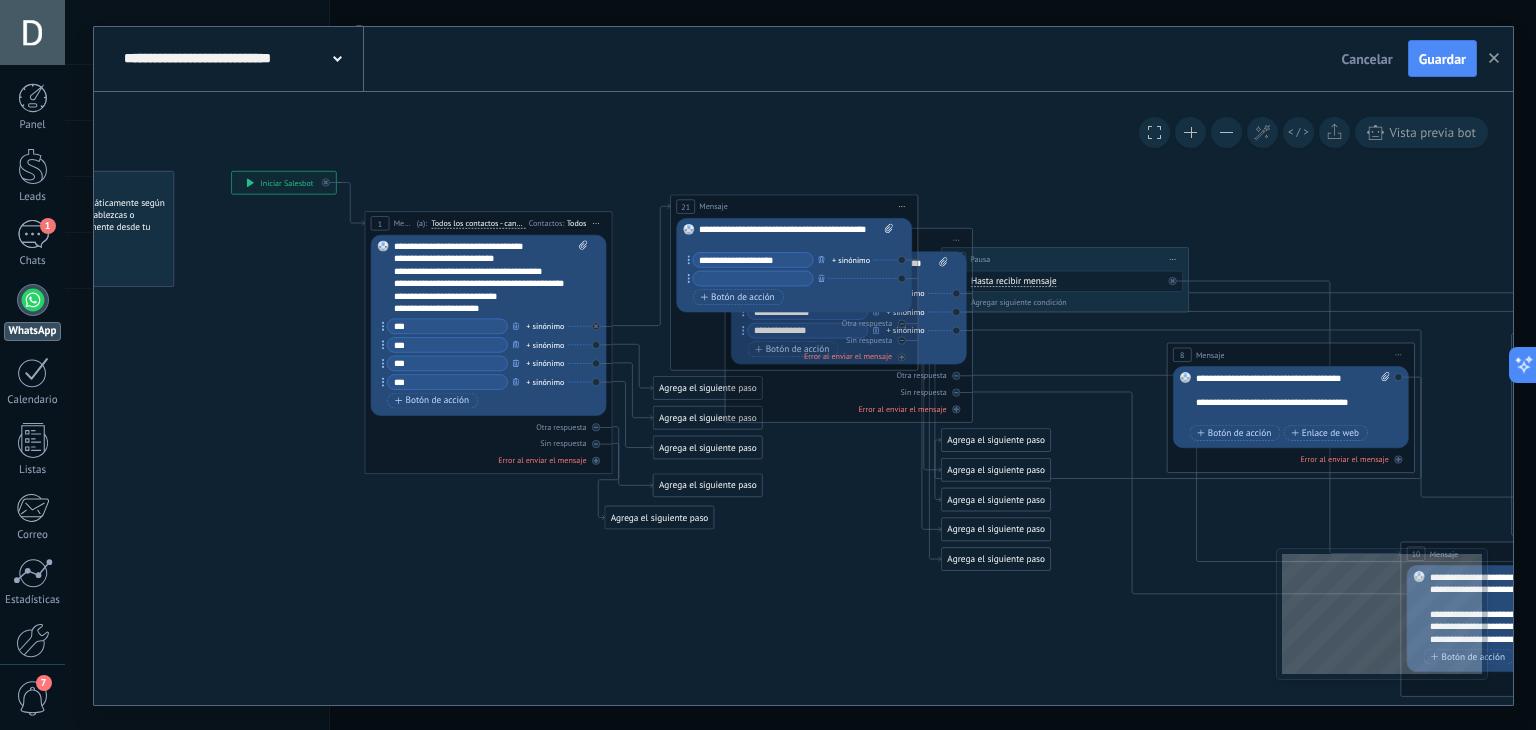 click on "**********" at bounding box center (848, 313) 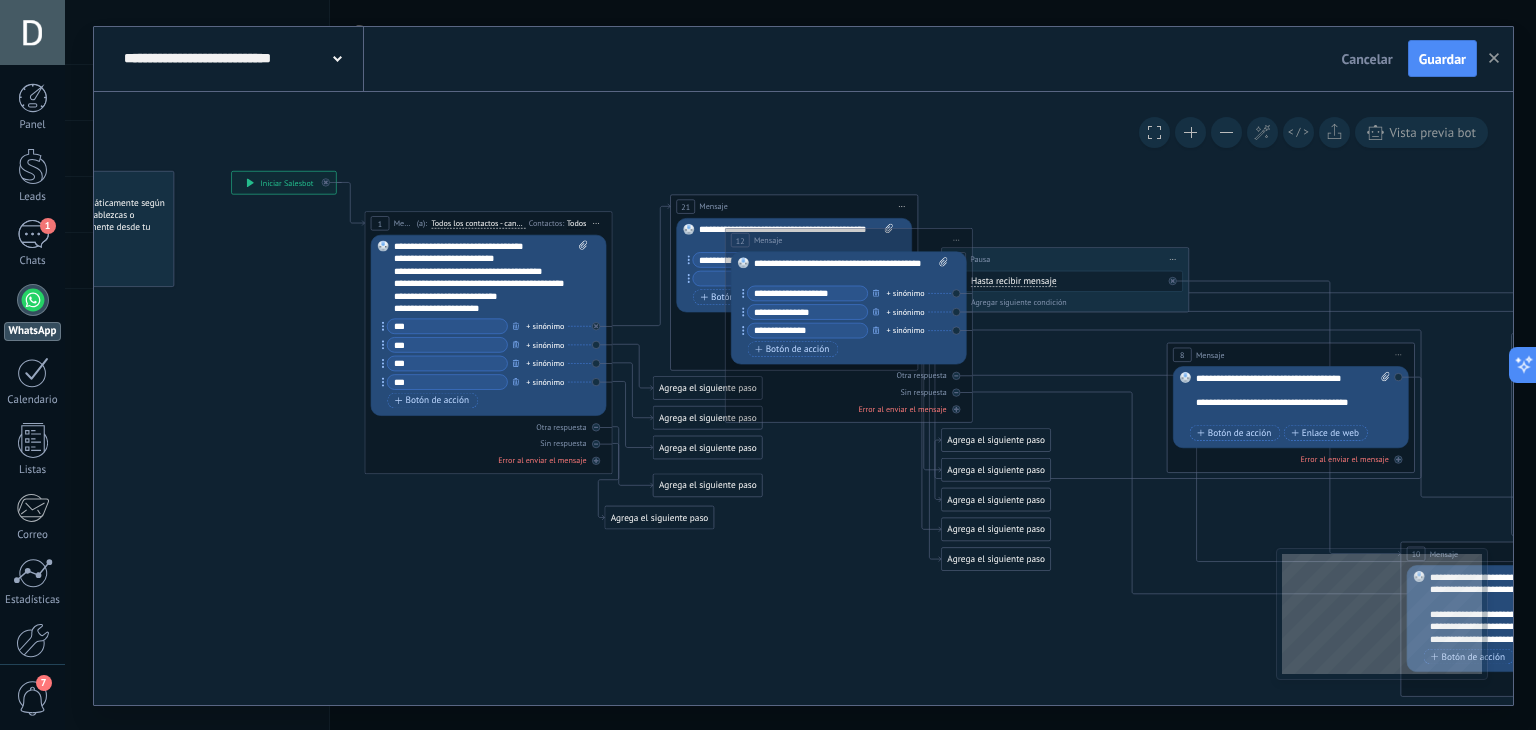 drag, startPoint x: 832, startPoint y: 305, endPoint x: 701, endPoint y: 337, distance: 134.85178 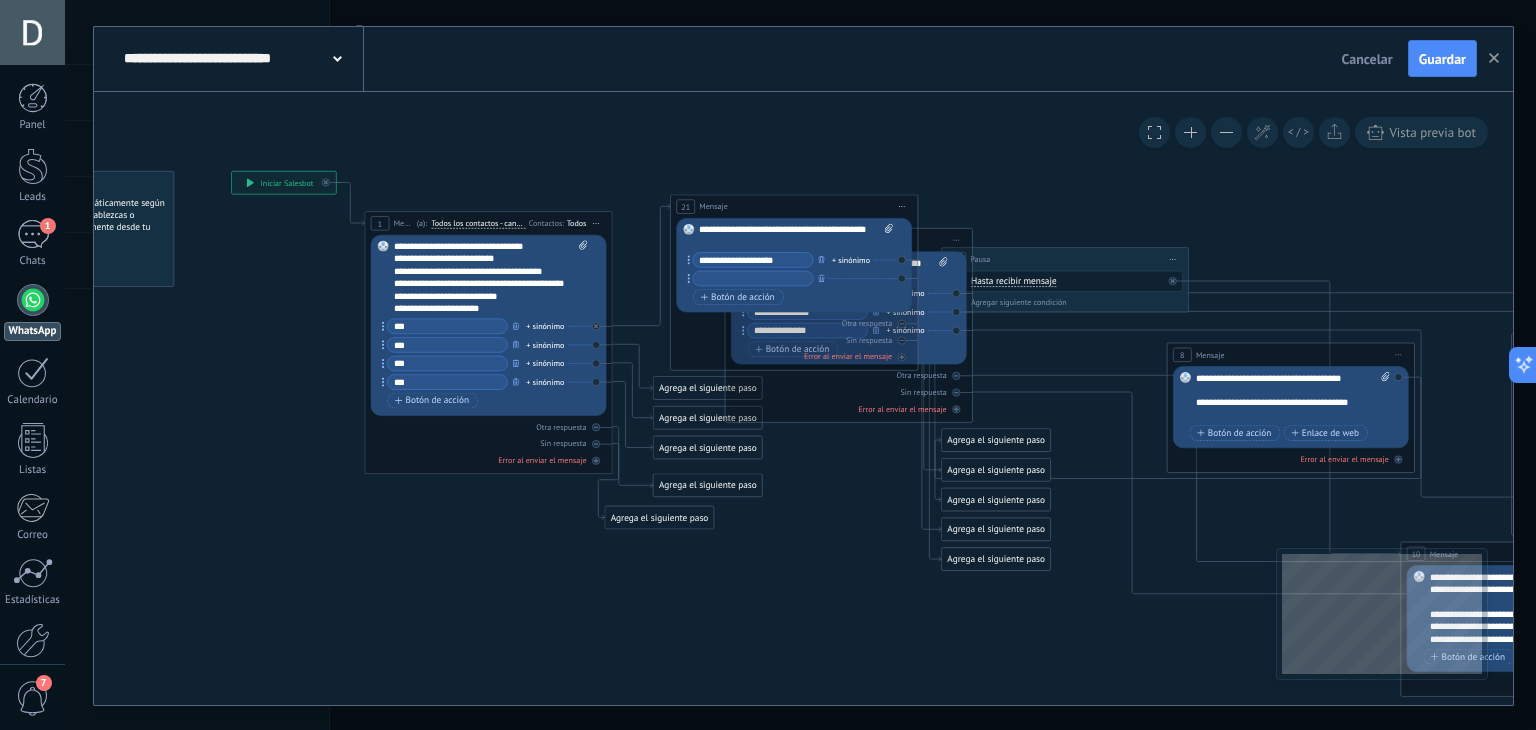 click at bounding box center (753, 278) 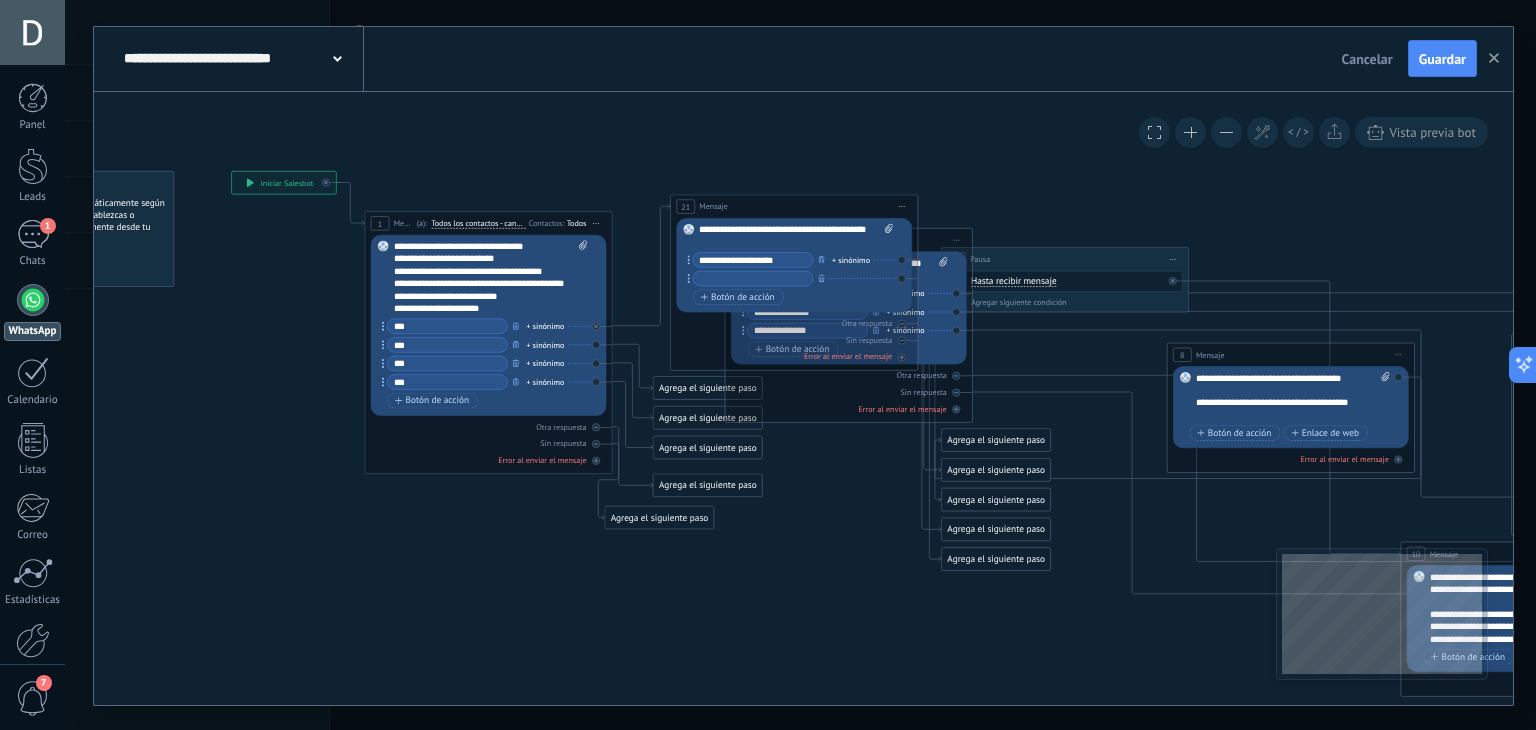 paste on "**********" 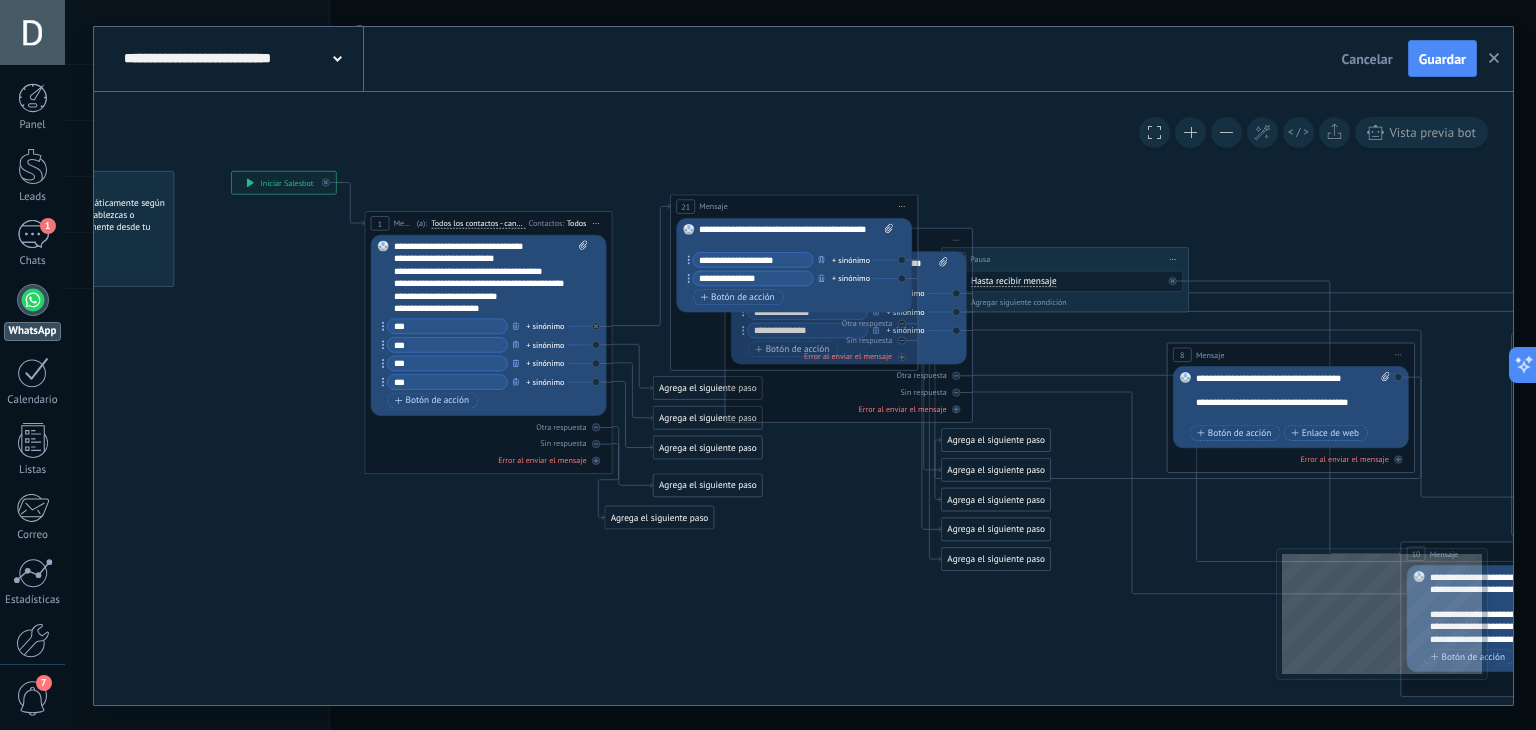 type on "**********" 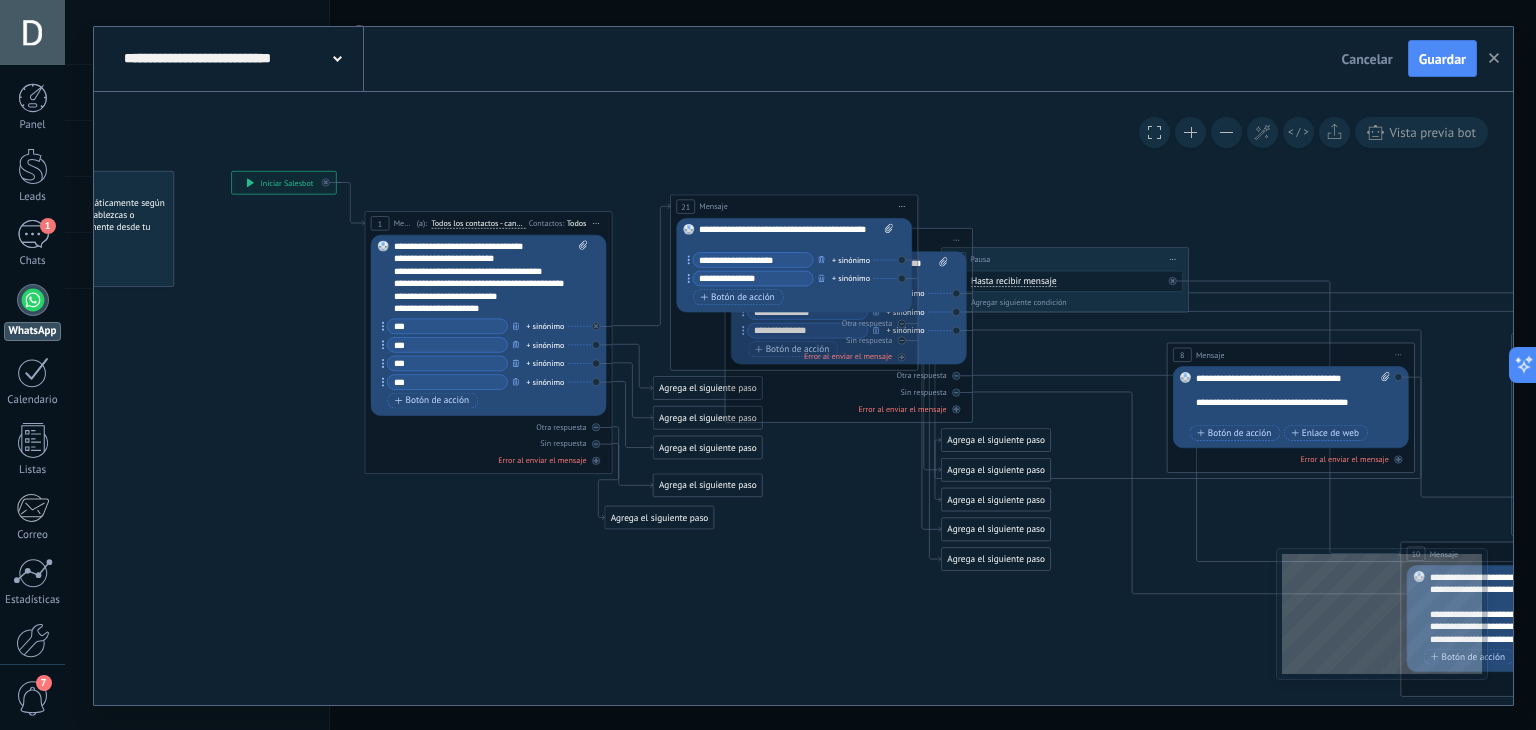 click on "**********" at bounding box center (793, 270) 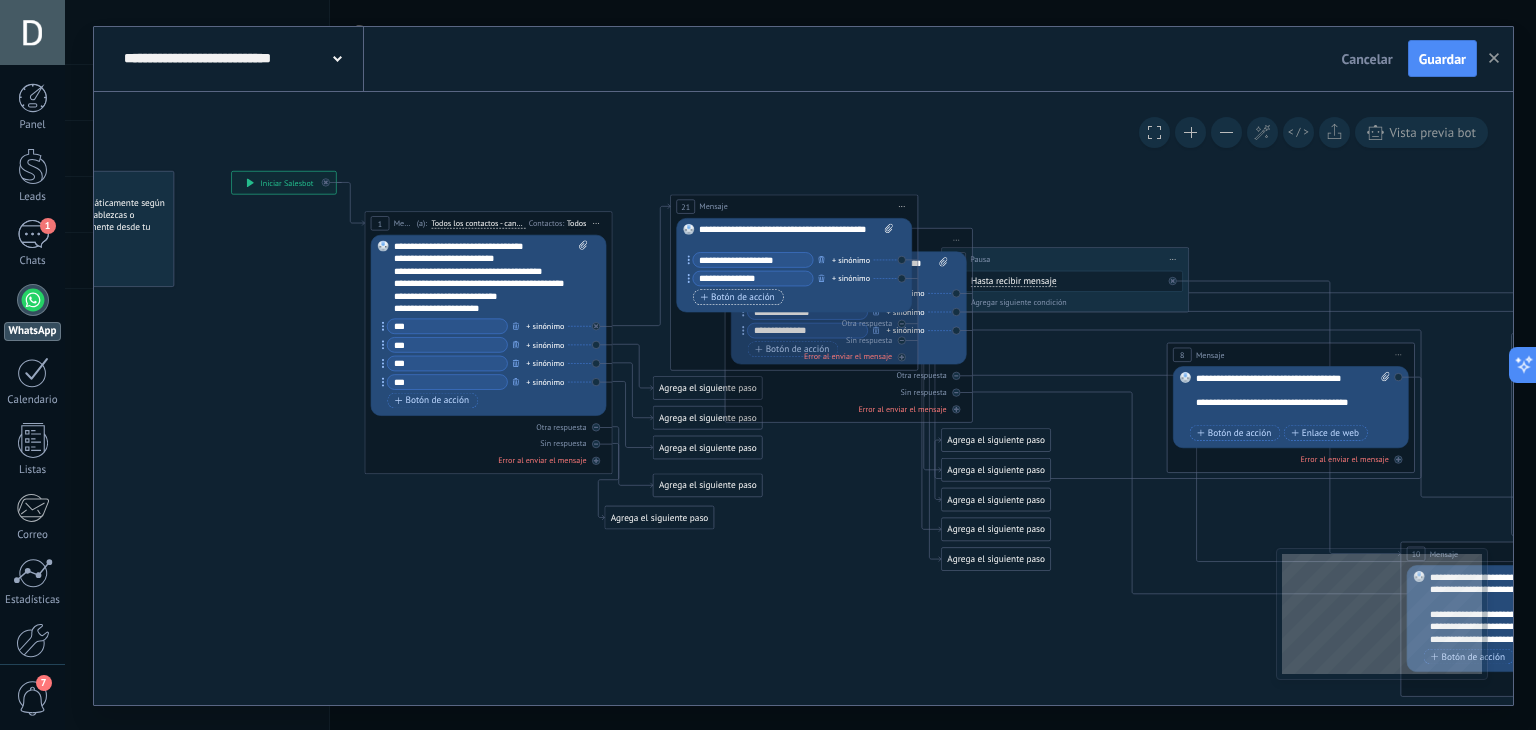 click on "Botón de acción" at bounding box center (738, 297) 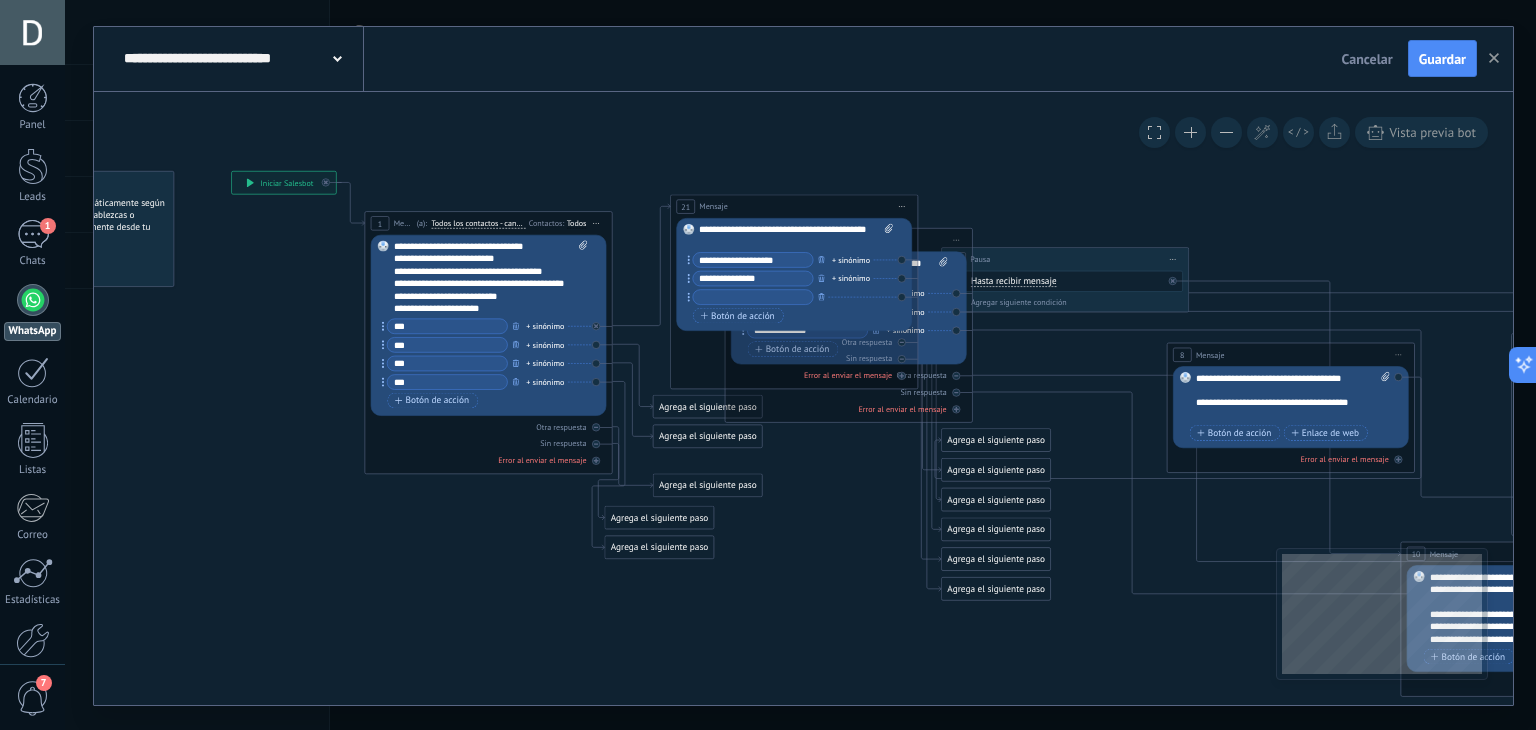 click on "Reemplazar
Quitar
Convertir a mensaje de voz
Arrastre la imagen aquí para adjuntarla.
Añadir imagen
Subir
Arrastrar y soltar
Archivo no encontrado
Escribe tu mensaje..." at bounding box center [849, 307] 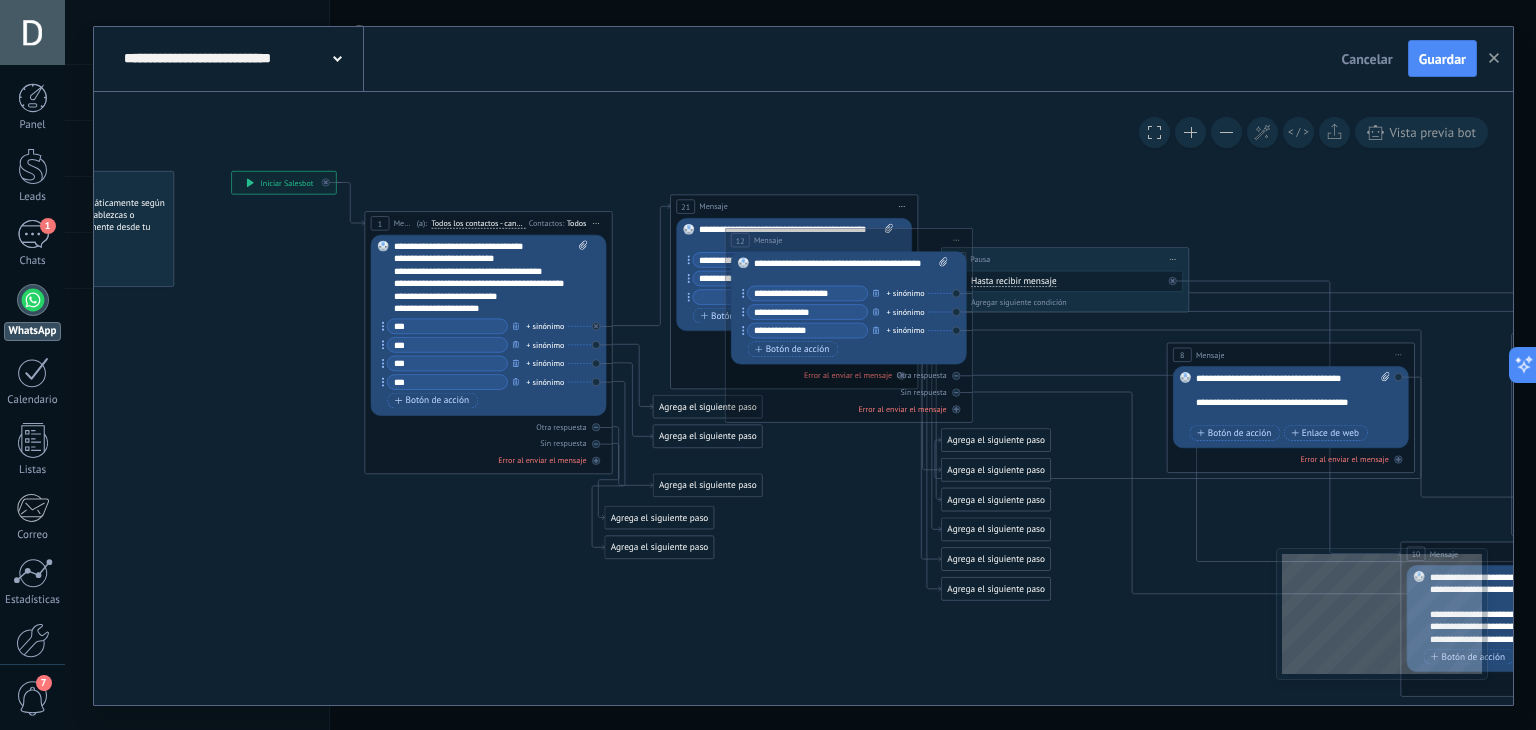 click on "Iniciar vista previa aquí
Cambiar nombre
Duplicar
[GEOGRAPHIC_DATA]" at bounding box center [957, 240] 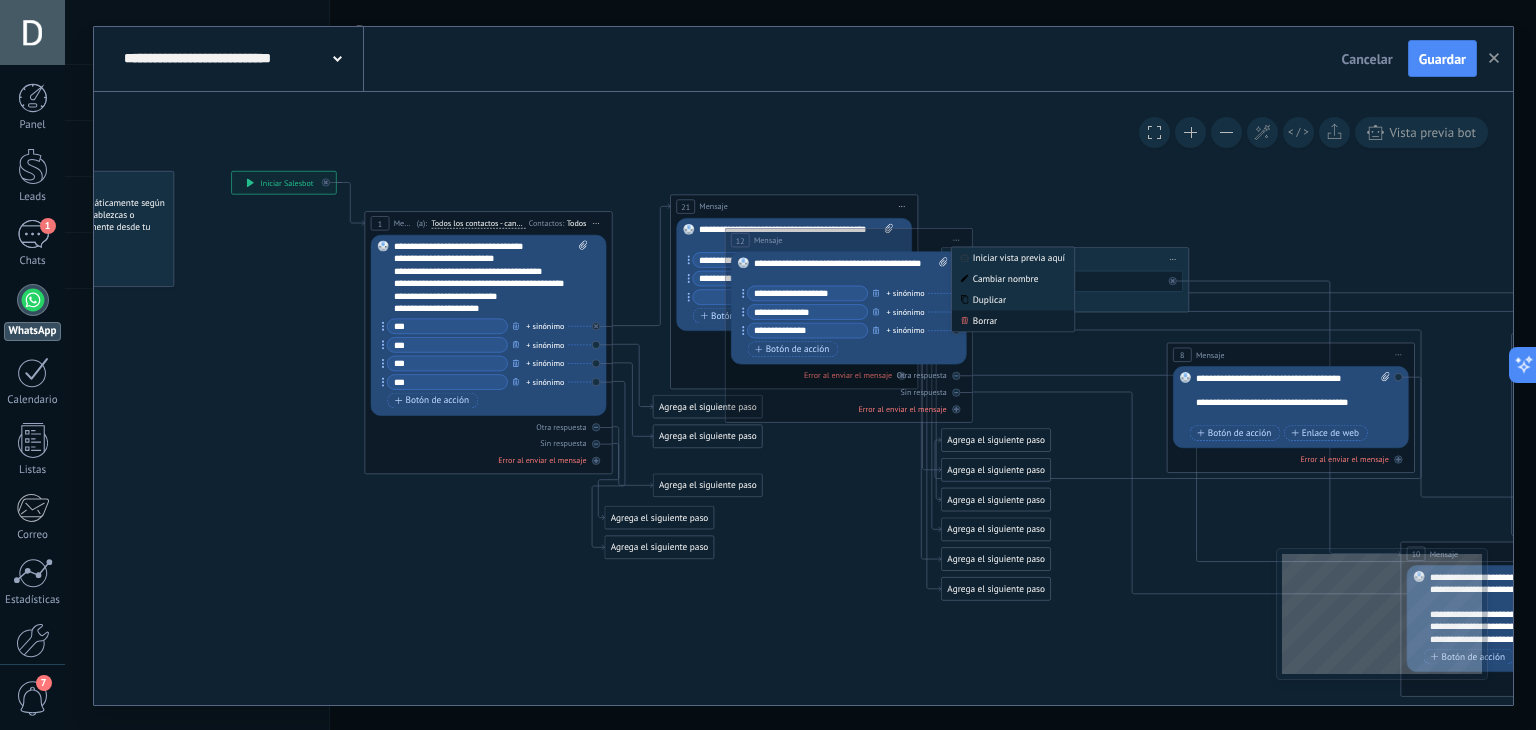 click on "Borrar" at bounding box center (1013, 320) 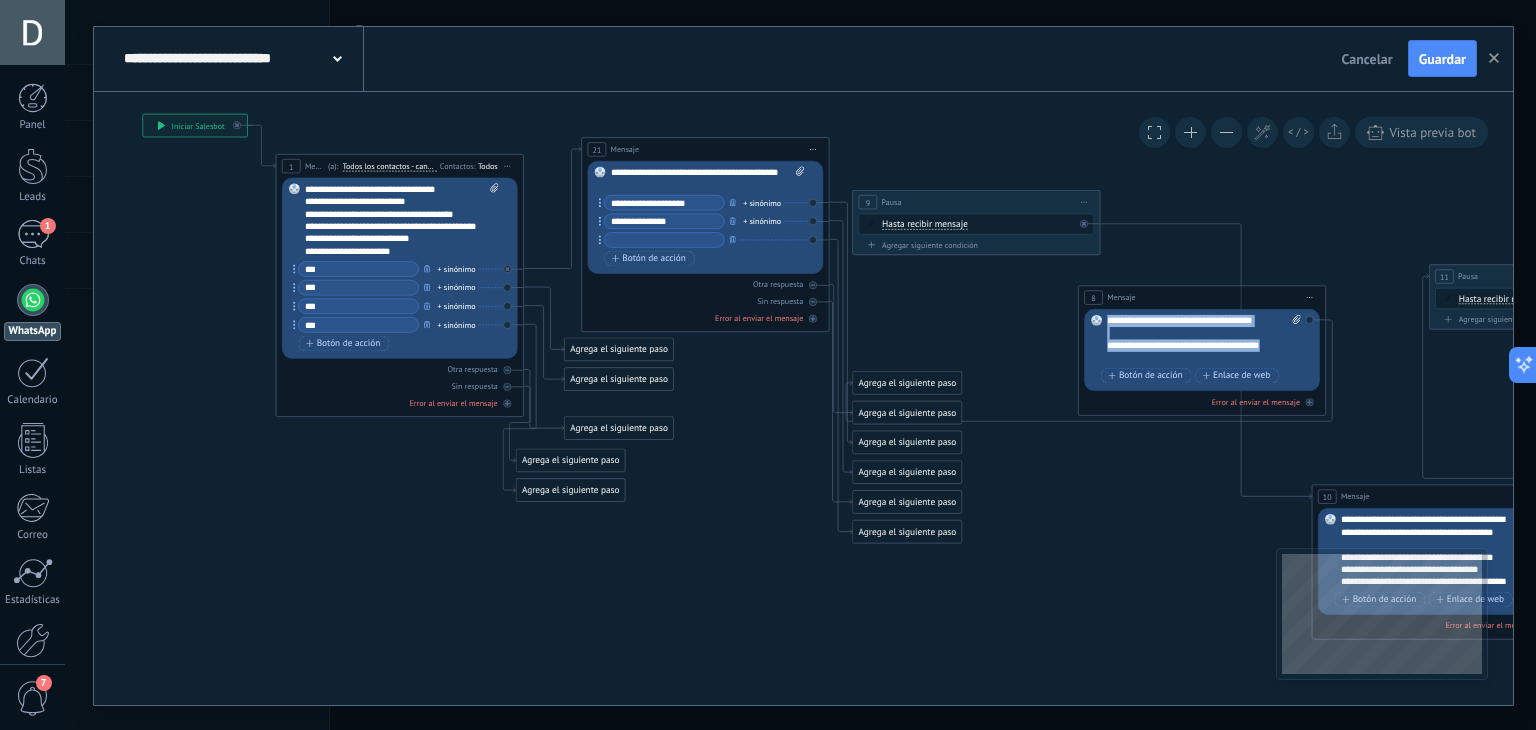 drag, startPoint x: 1152, startPoint y: 352, endPoint x: 1092, endPoint y: 307, distance: 75 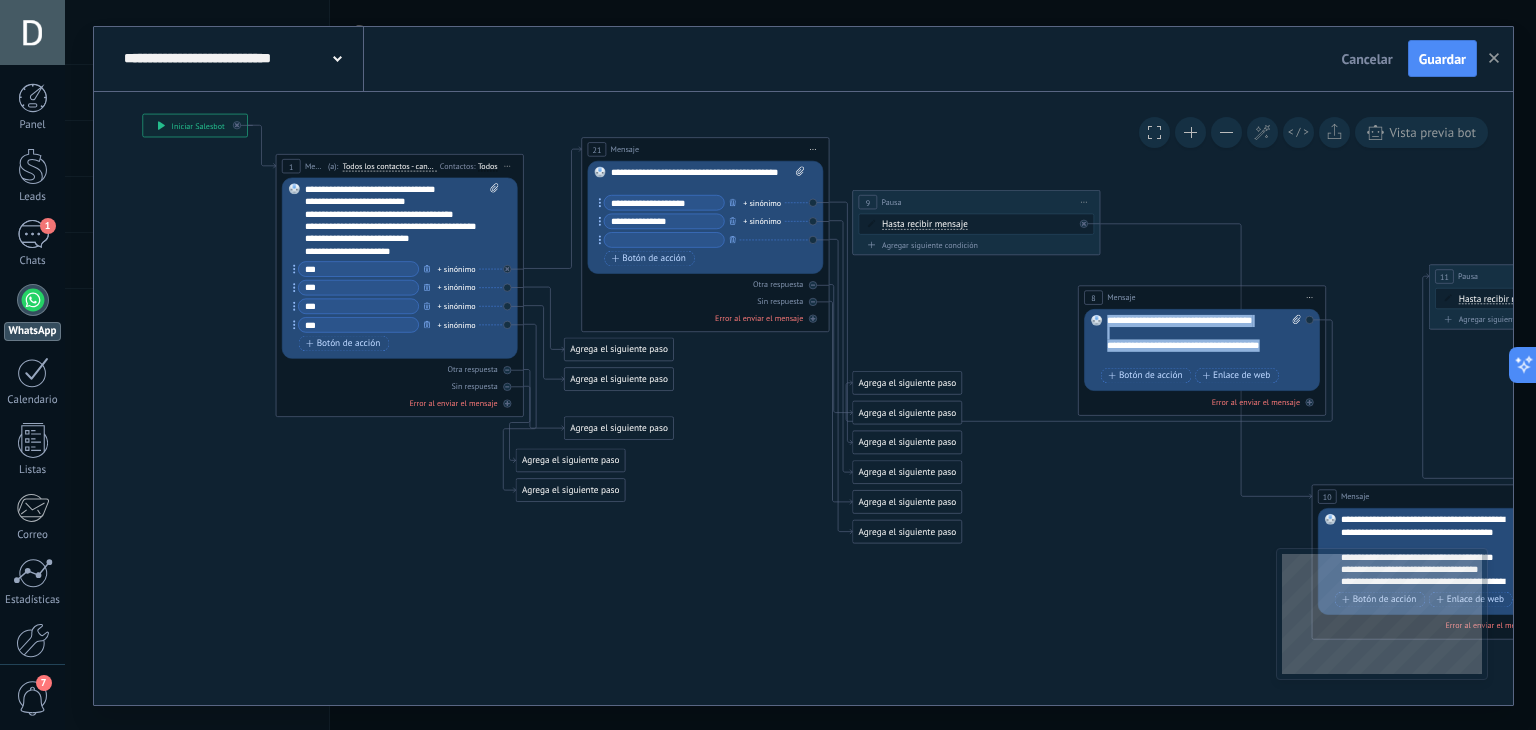click on "Reemplazar
Quitar
Convertir a mensaje de voz
Arrastre la imagen aquí para adjuntarla.
Añadir imagen
Subir
Arrastrar y soltar
Archivo no encontrado
Escribe tu mensaje..." at bounding box center (1202, 350) 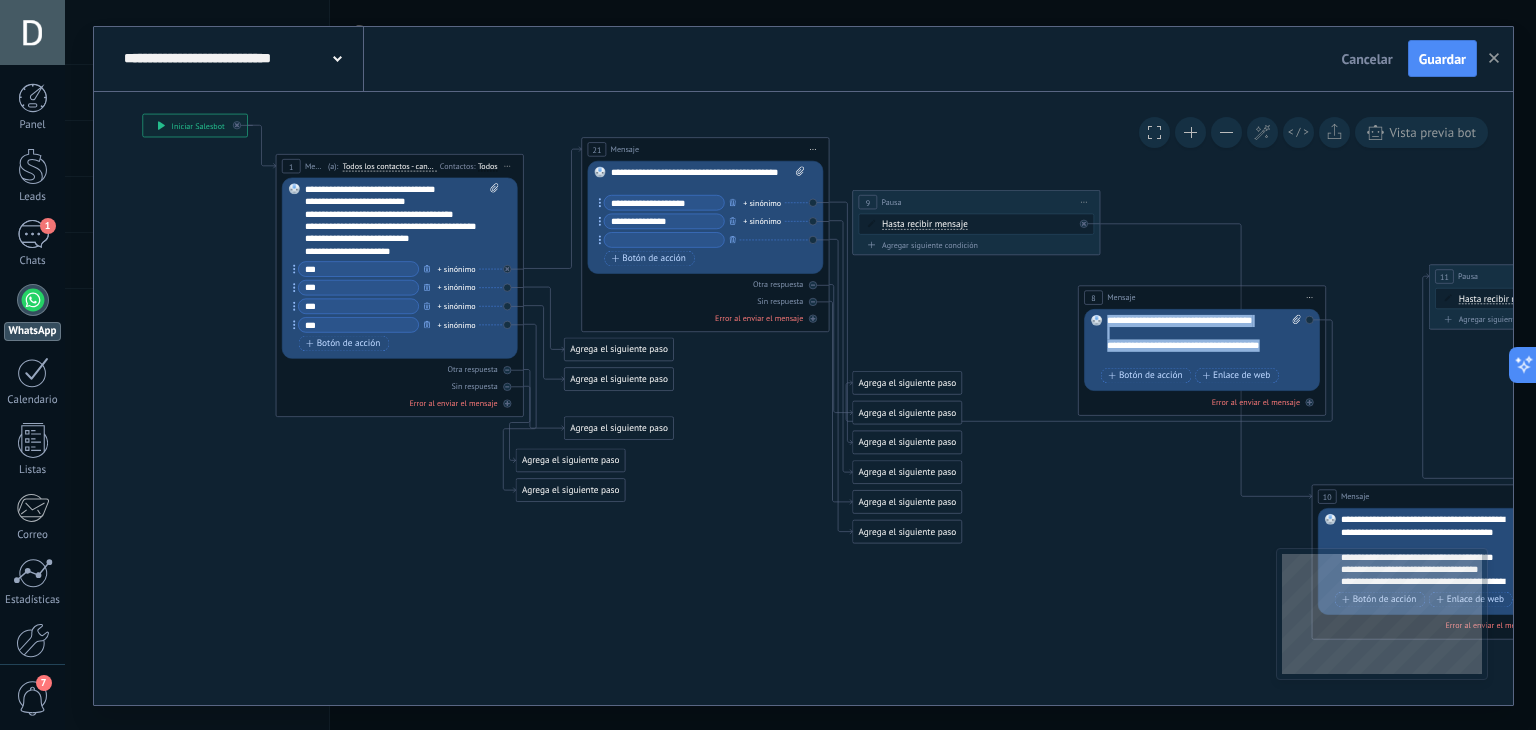 click on "Iniciar vista previa aquí
Cambiar nombre
Duplicar
[GEOGRAPHIC_DATA]" at bounding box center [1310, 297] 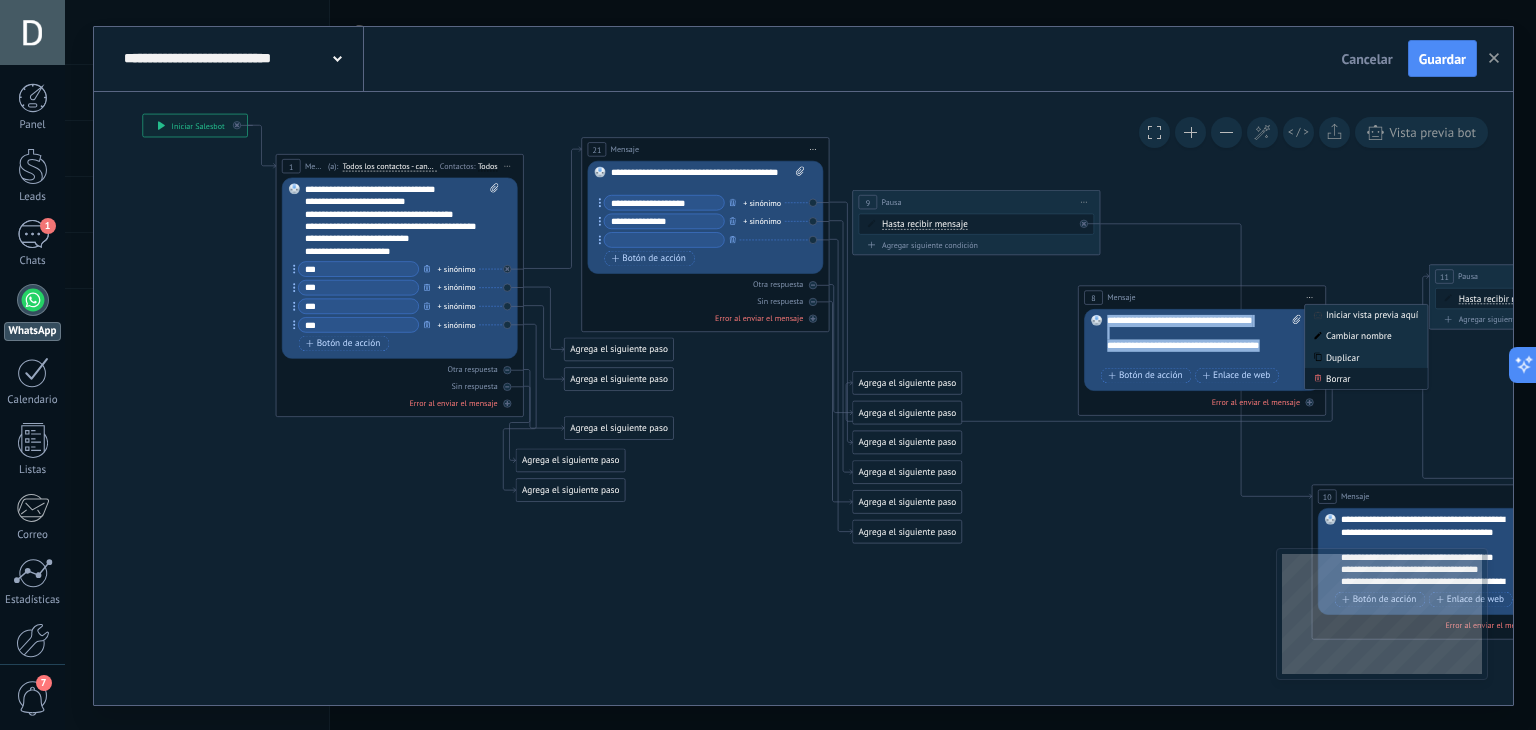 click on "Borrar" at bounding box center (1366, 378) 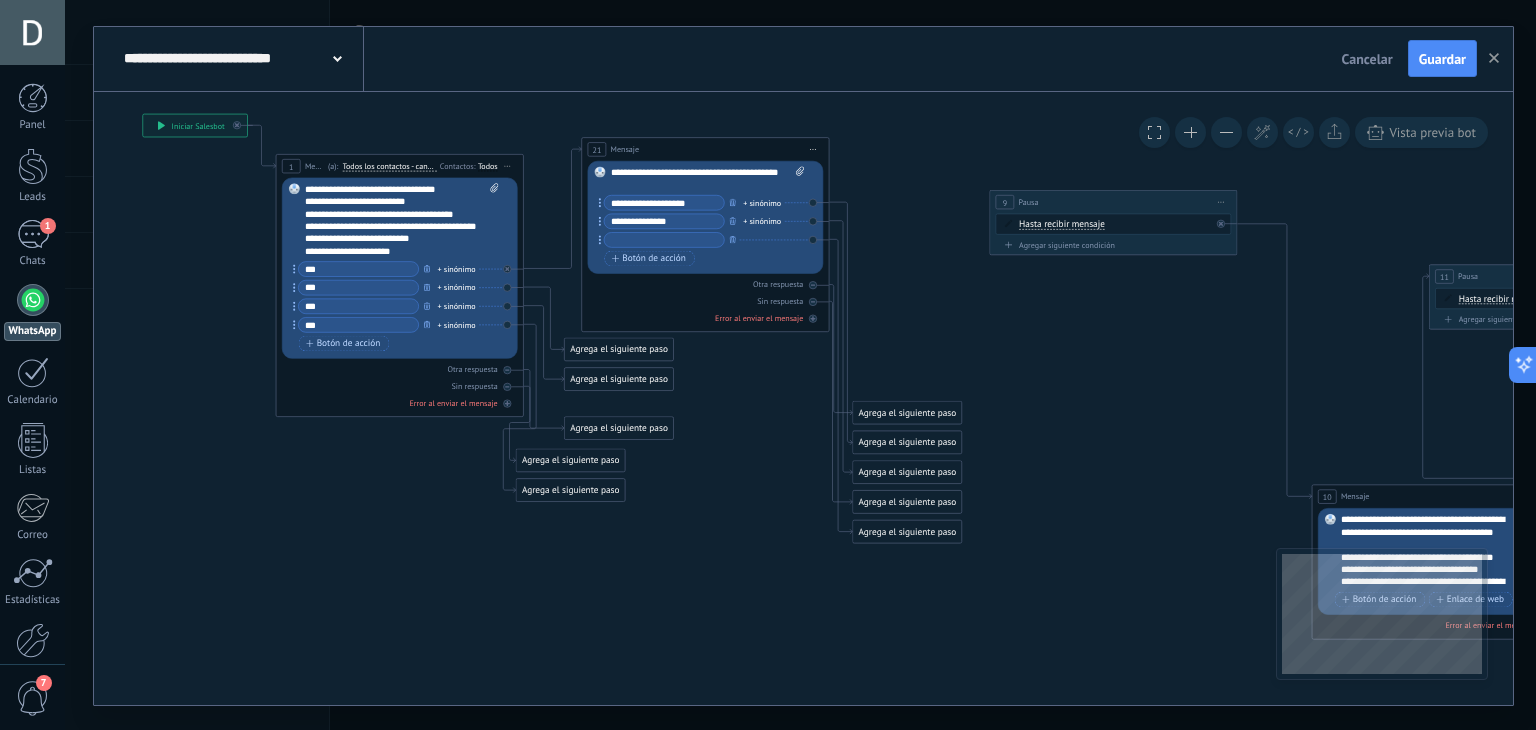 drag, startPoint x: 1051, startPoint y: 193, endPoint x: 1188, endPoint y: 193, distance: 137 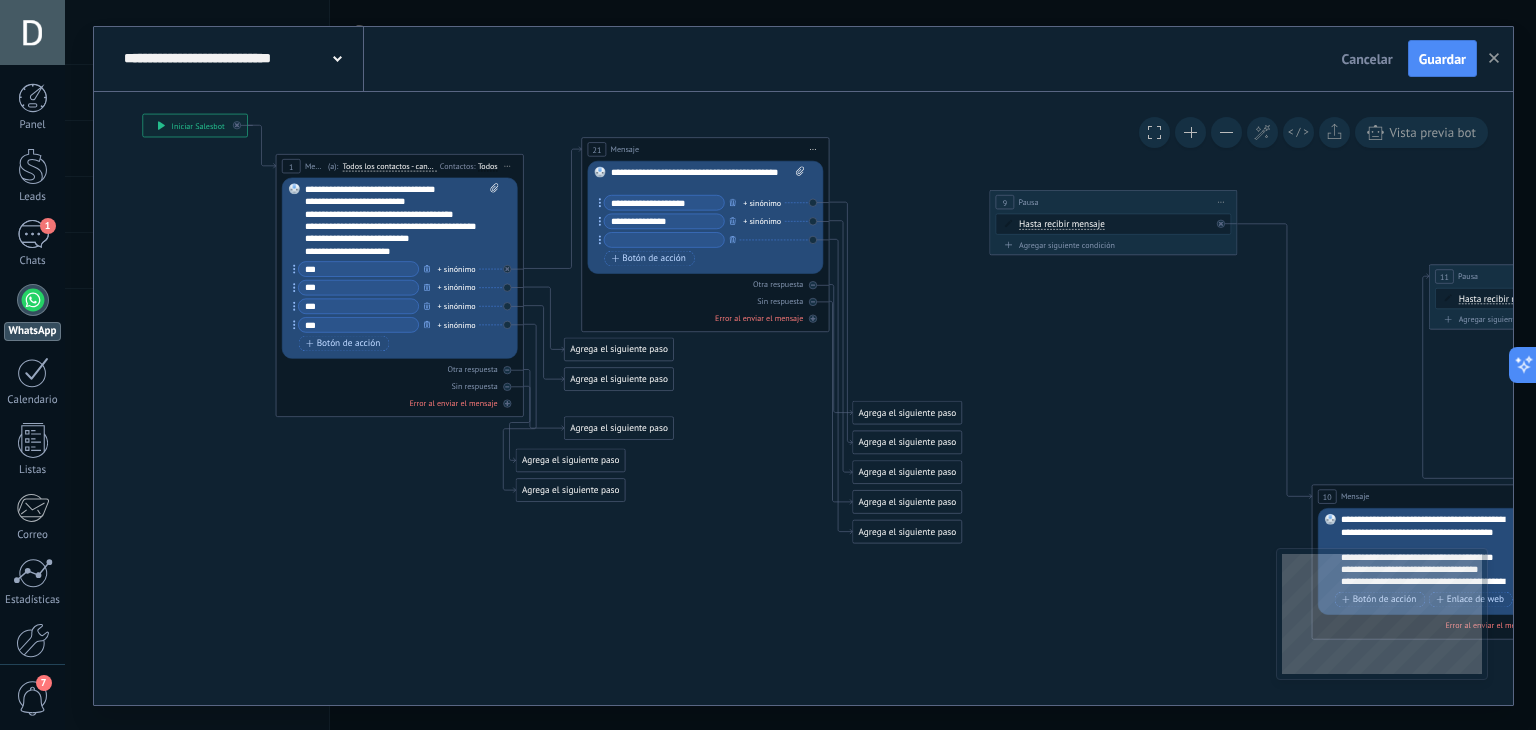 click on "9
Pausa
*****
Iniciar vista previa aquí
Cambiar nombre
Duplicar
Borrar" at bounding box center (1113, 201) 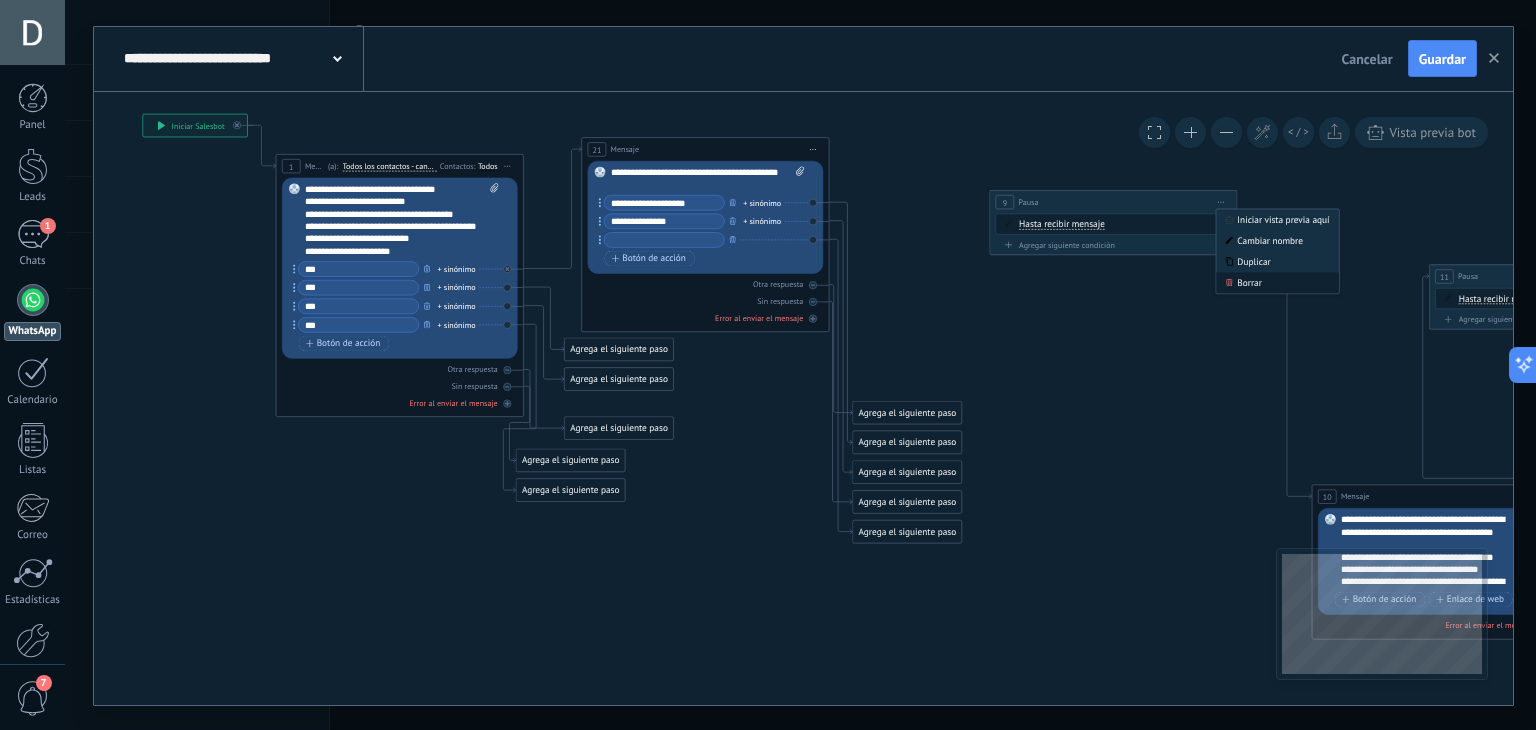 click on "Borrar" at bounding box center [1277, 282] 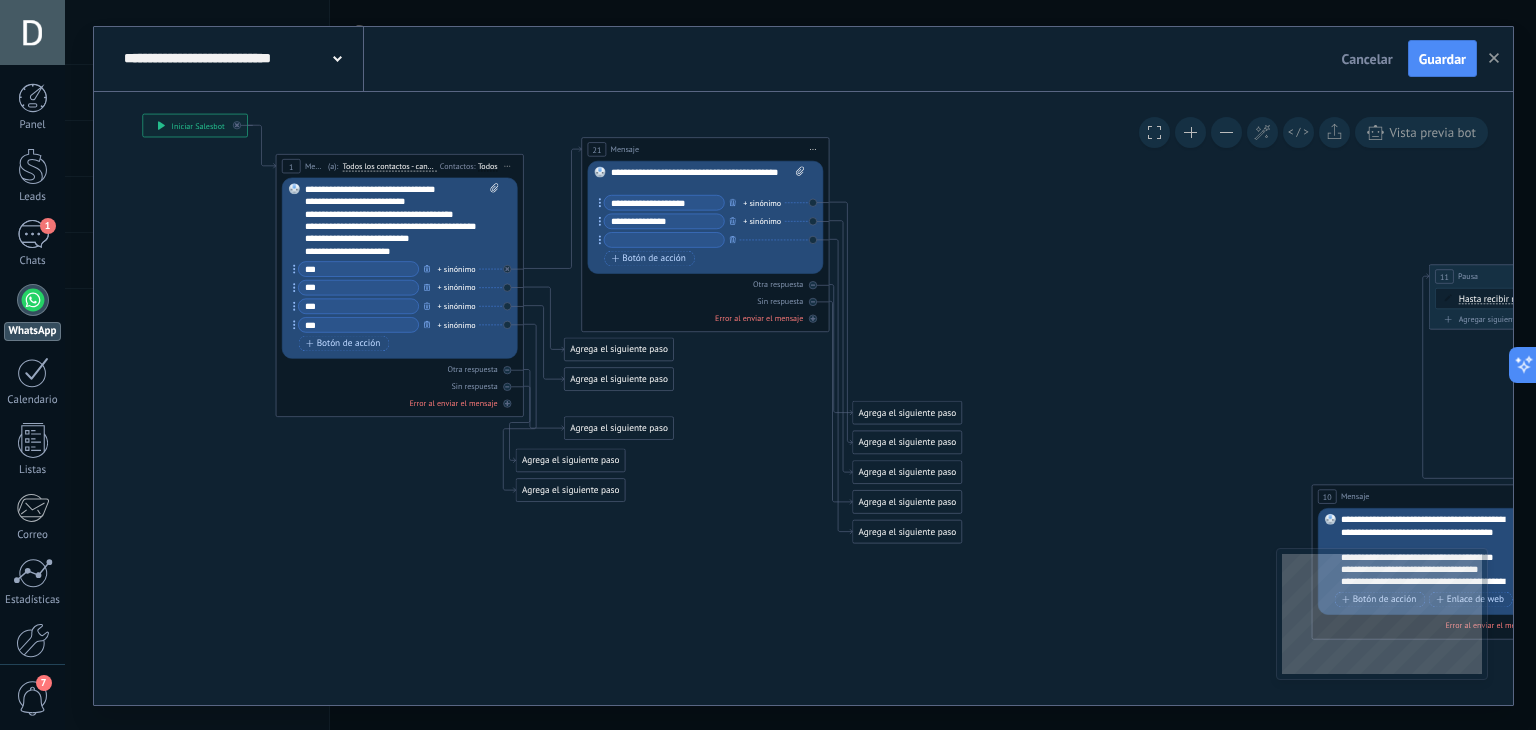 scroll, scrollTop: 0, scrollLeft: 0, axis: both 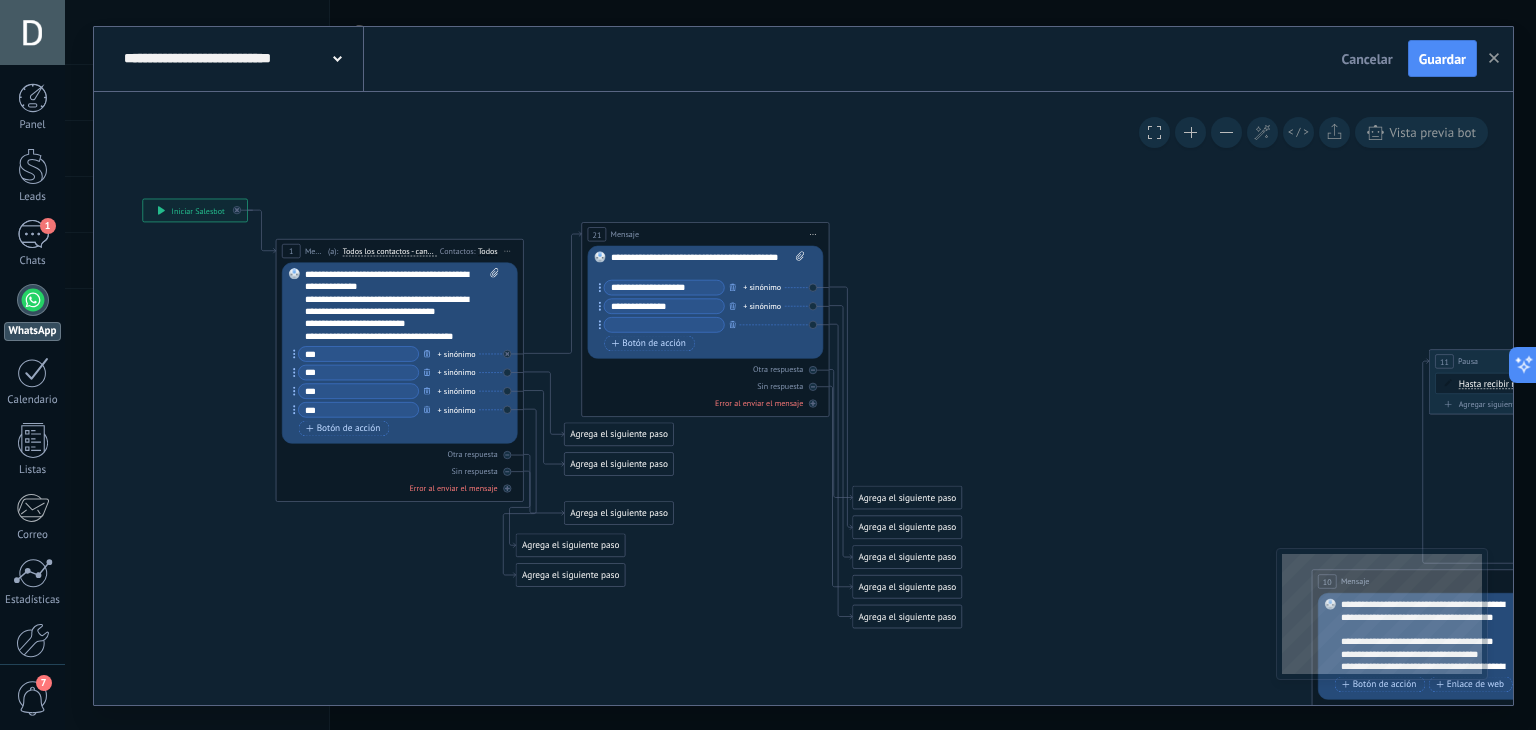 click on "**********" at bounding box center [708, 263] 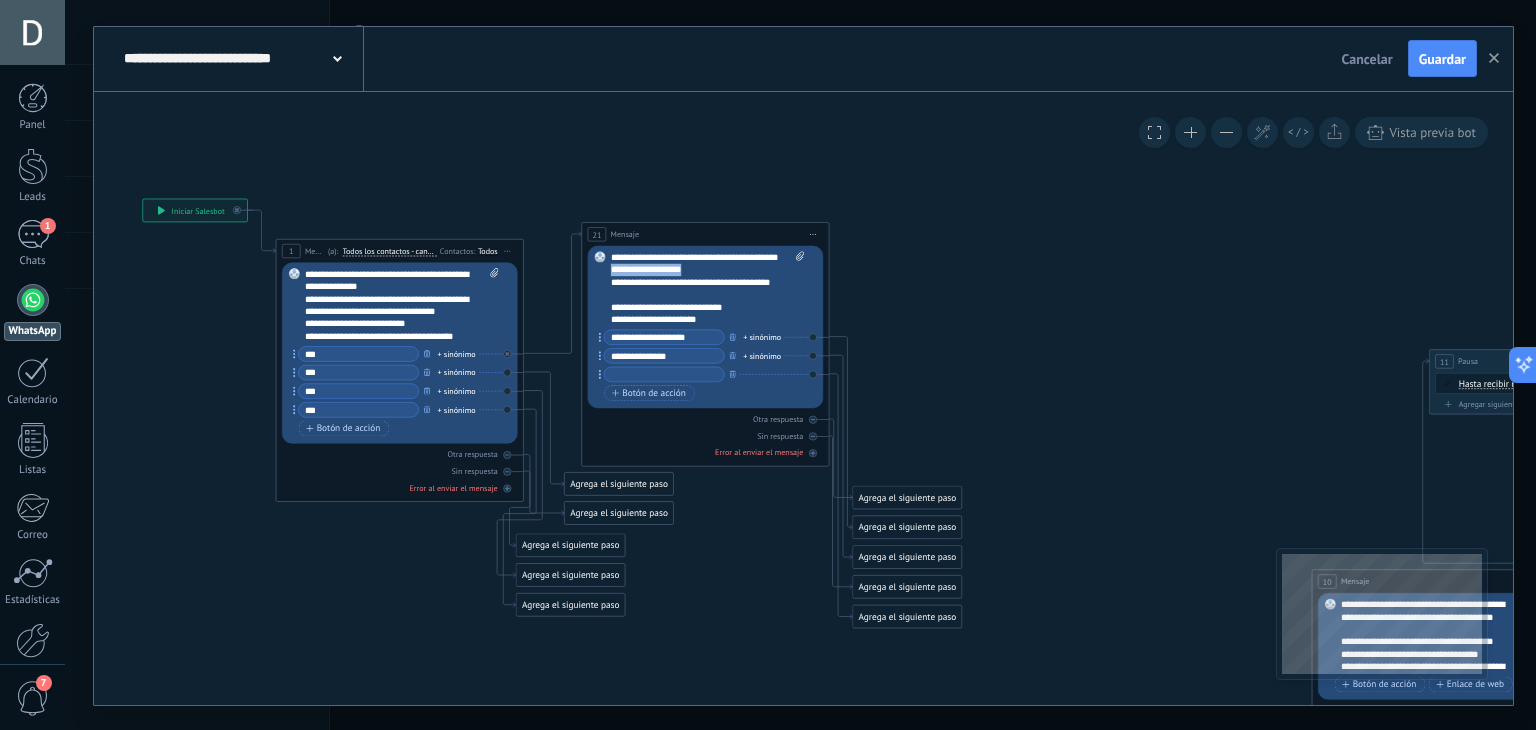 drag, startPoint x: 702, startPoint y: 282, endPoint x: 601, endPoint y: 277, distance: 101.12369 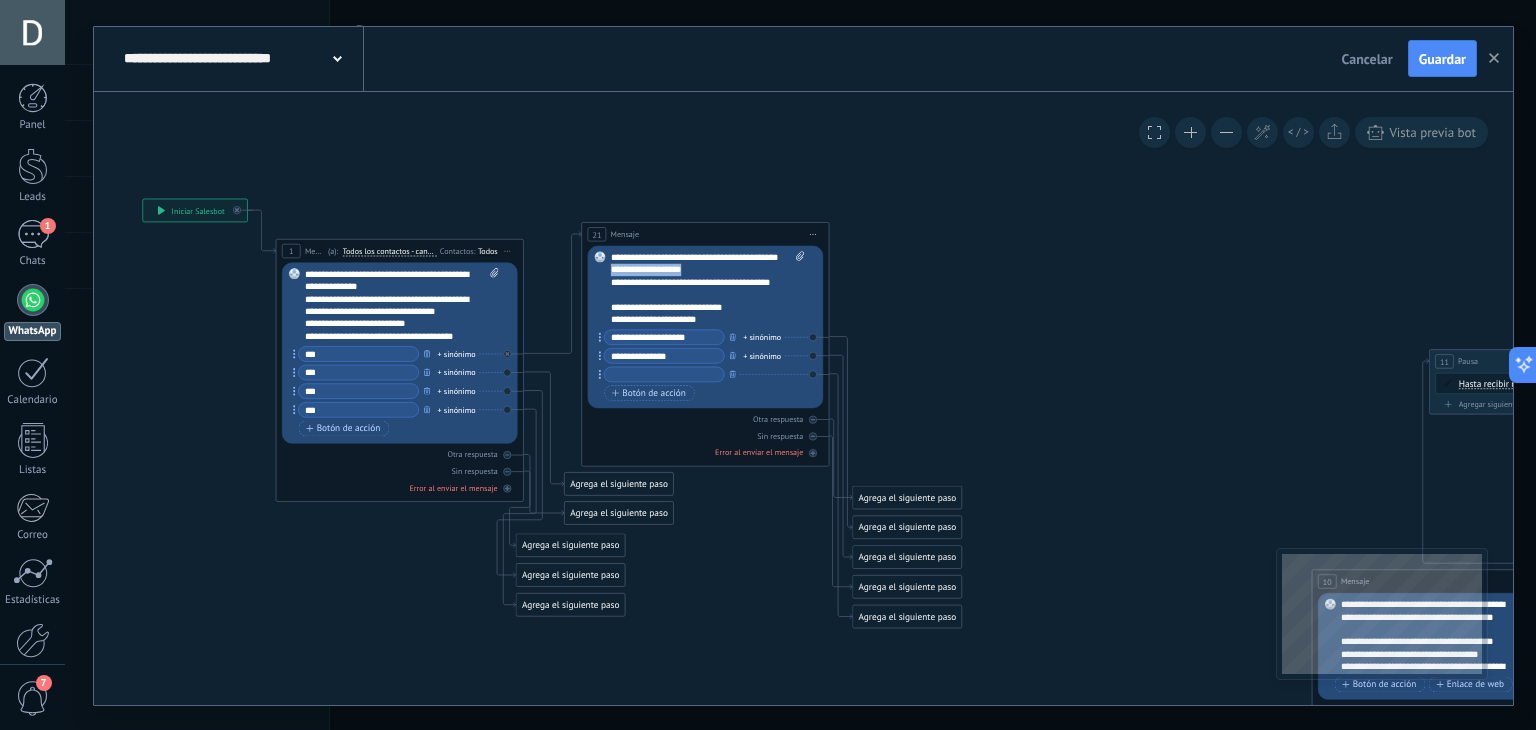 click on "Reemplazar
Quitar
Convertir a mensaje de voz
Arrastre la imagen aquí para adjuntarla.
Añadir imagen
Subir
Arrastrar y soltar
Archivo no encontrado
Escribe tu mensaje..." at bounding box center (706, 326) 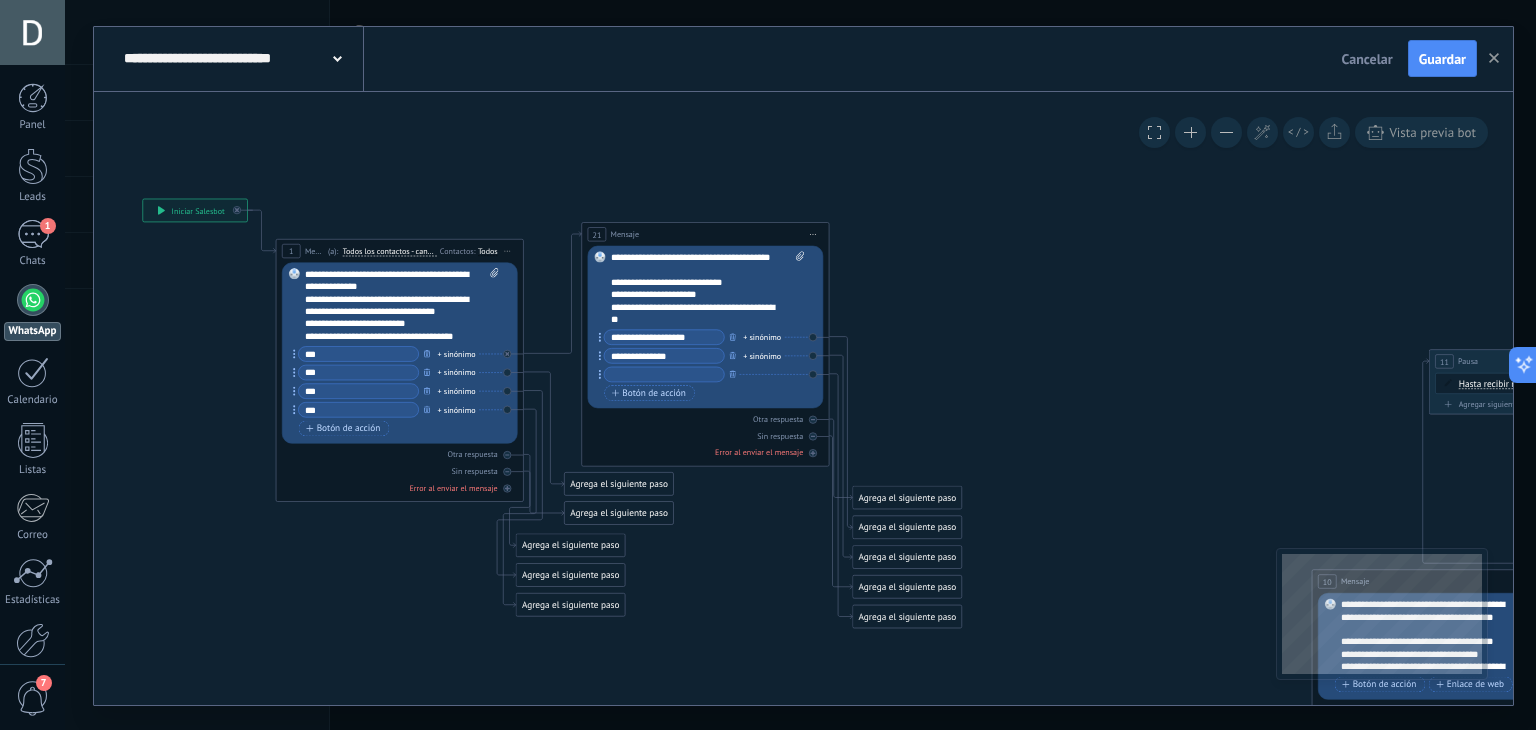 scroll, scrollTop: 60, scrollLeft: 0, axis: vertical 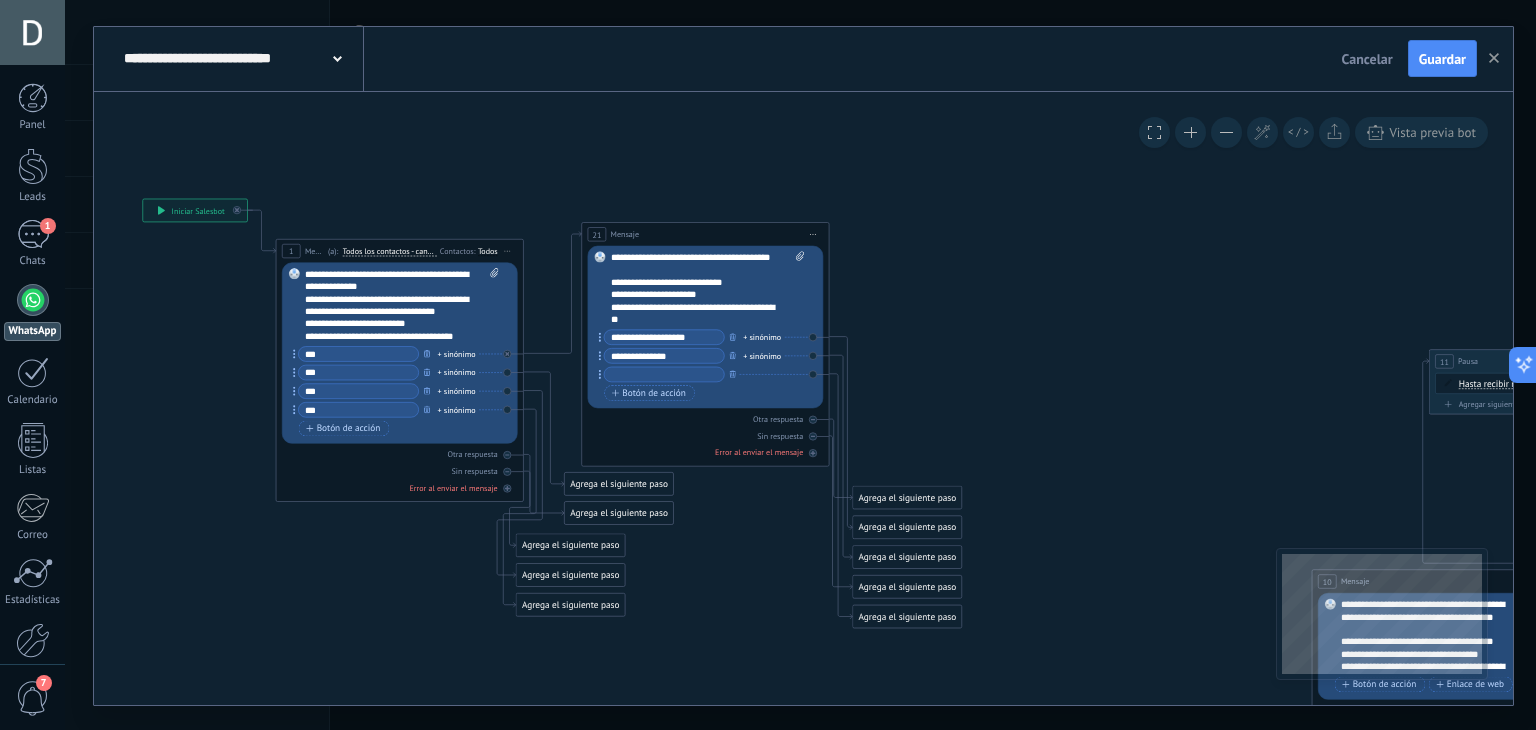 drag, startPoint x: 704, startPoint y: 341, endPoint x: 620, endPoint y: 249, distance: 124.57929 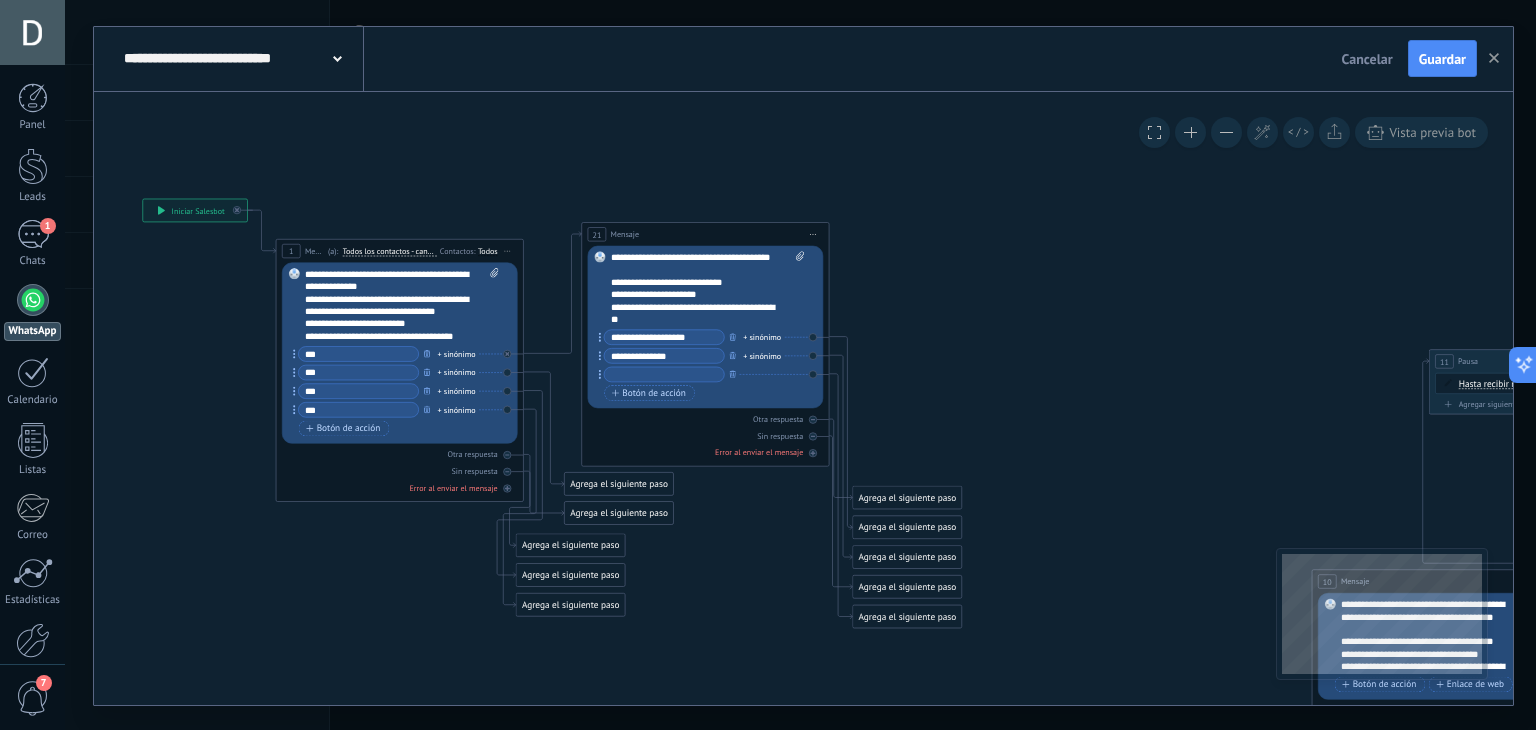 click on "Reemplazar
Quitar
Convertir a mensaje de voz
Arrastre la imagen aquí para adjuntarla.
Añadir imagen
Subir
Arrastrar y soltar
Archivo no encontrado
Escribe tu mensaje..." at bounding box center [706, 326] 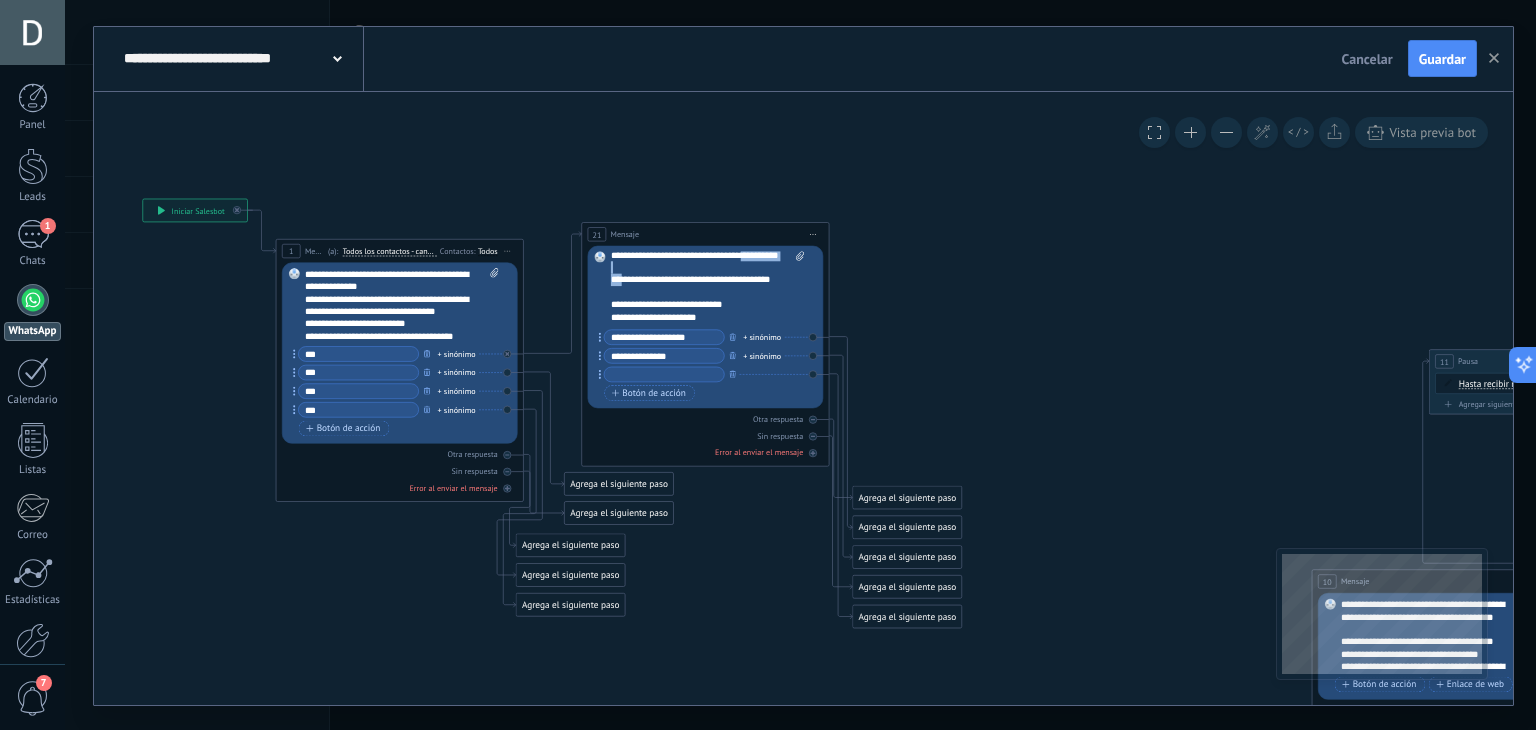 scroll, scrollTop: 0, scrollLeft: 0, axis: both 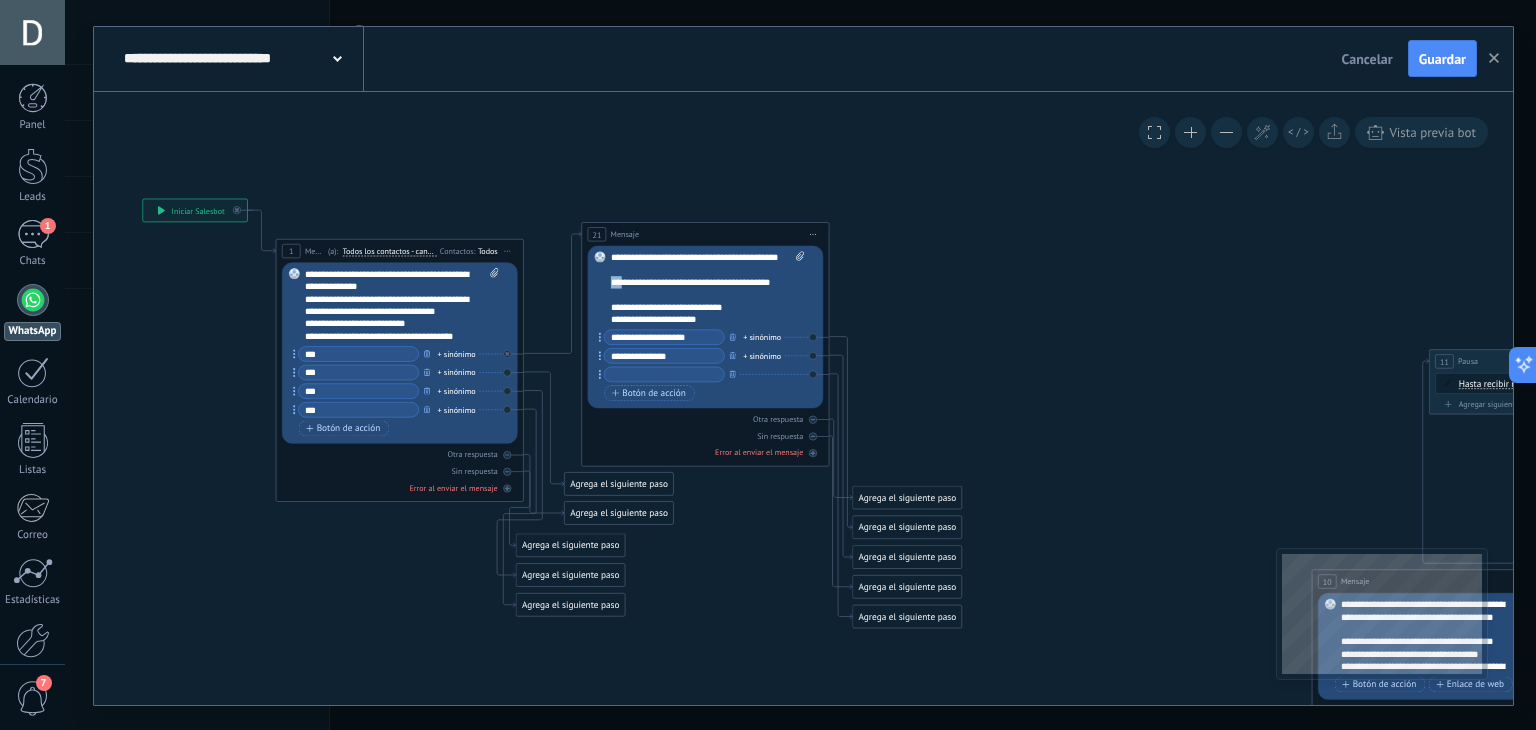 drag, startPoint x: 620, startPoint y: 261, endPoint x: 604, endPoint y: 293, distance: 35.77709 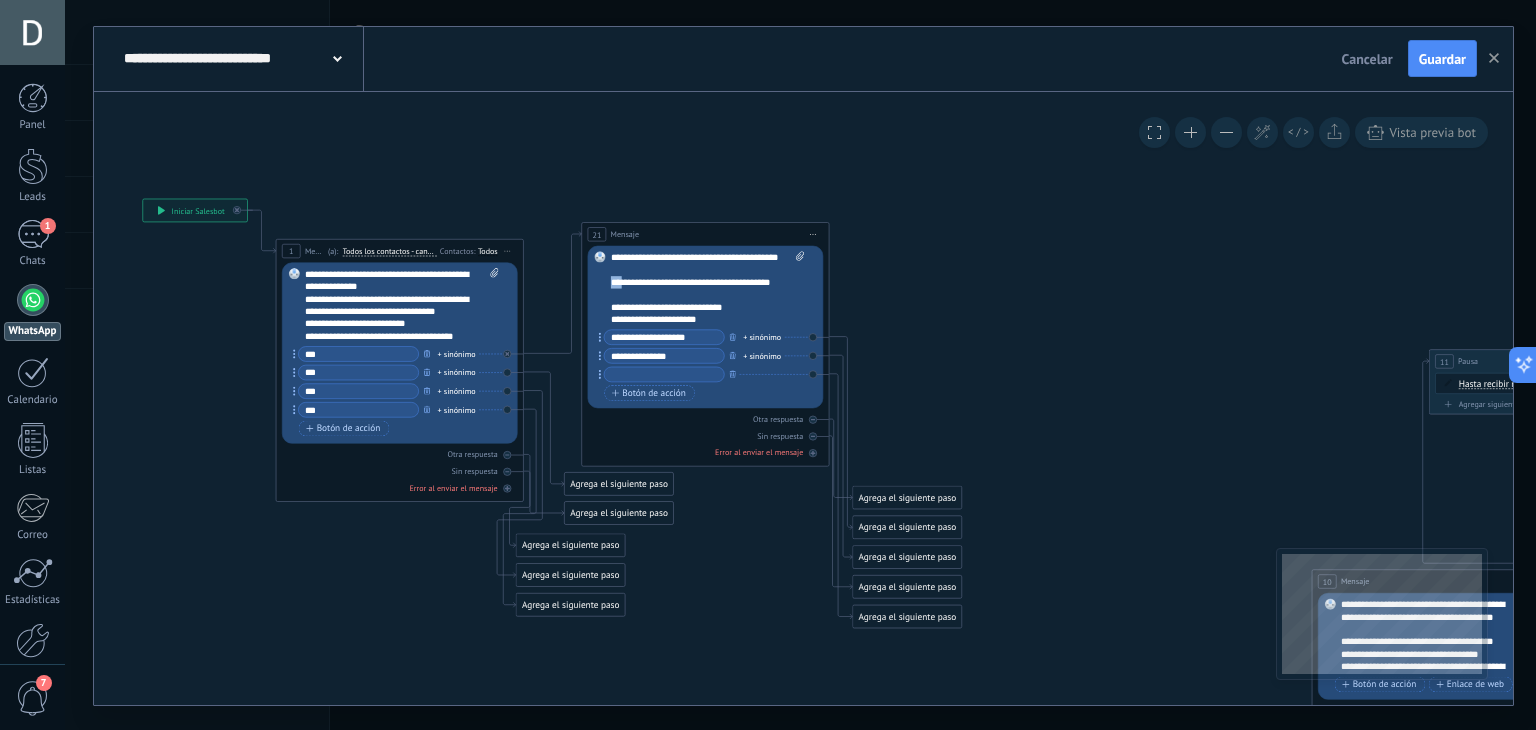 click on "Reemplazar
Quitar
Convertir a mensaje de voz
Arrastre la imagen aquí para adjuntarla.
Añadir imagen
Subir
Arrastrar y soltar
Archivo no encontrado
Escribe tu mensaje..." at bounding box center [706, 326] 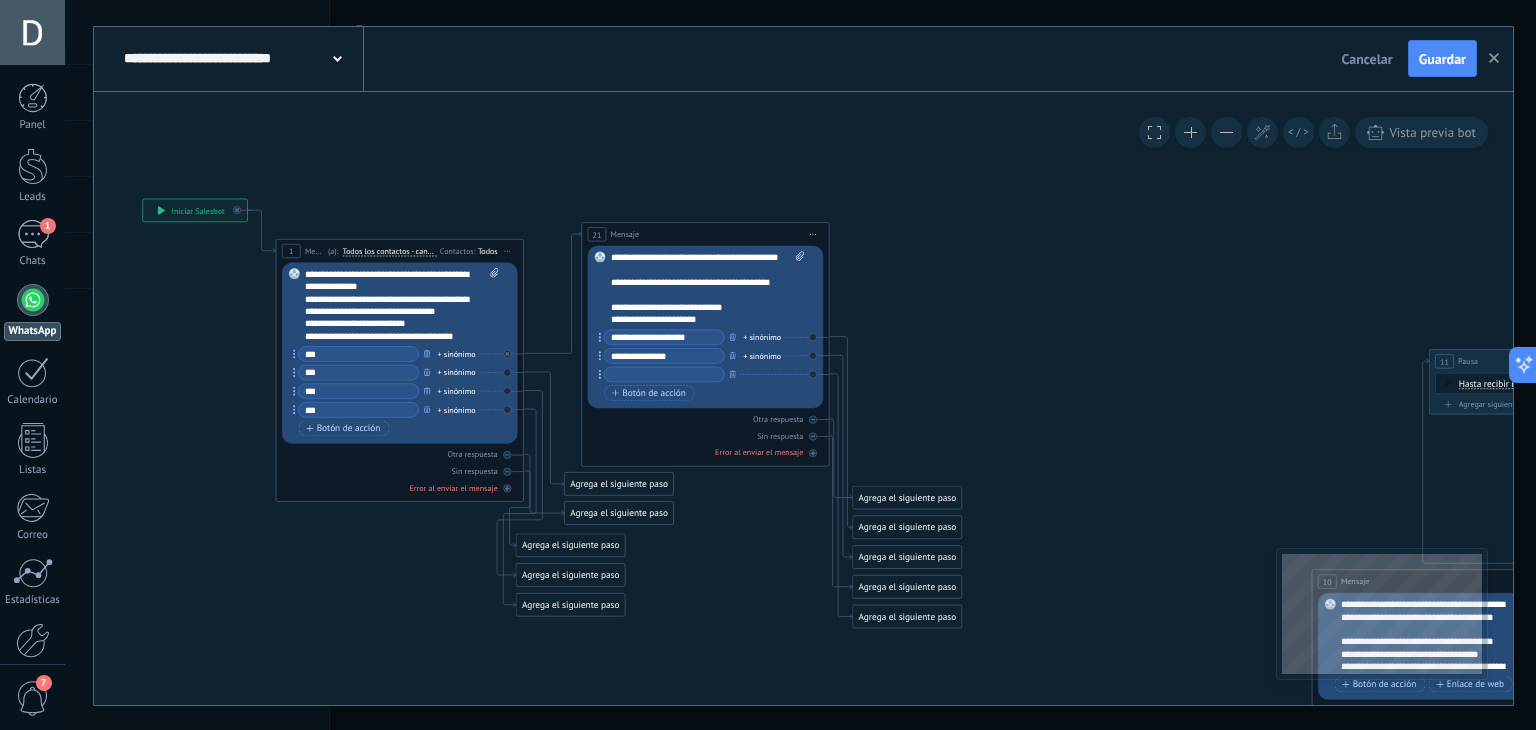 drag, startPoint x: 703, startPoint y: 338, endPoint x: 508, endPoint y: 332, distance: 195.09229 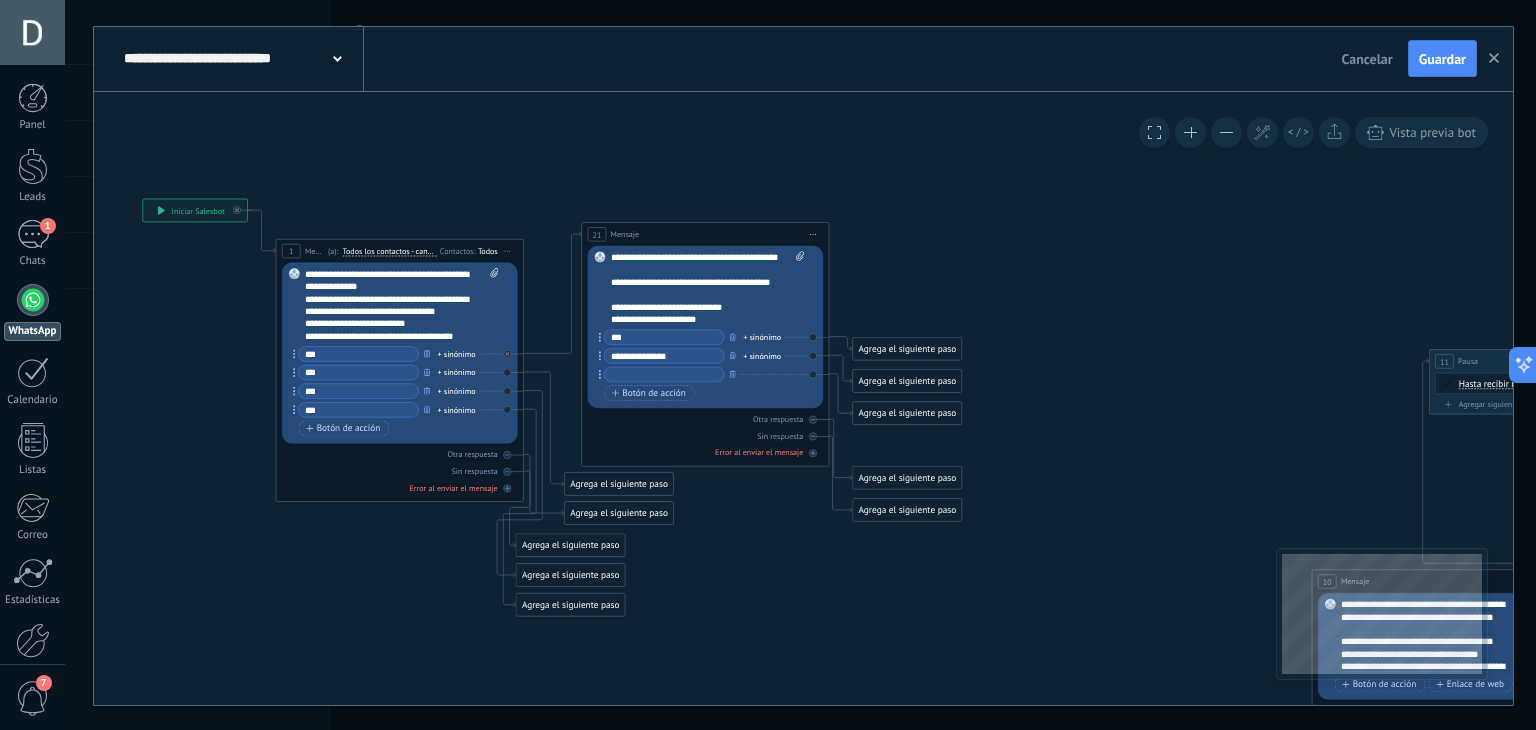 type on "***" 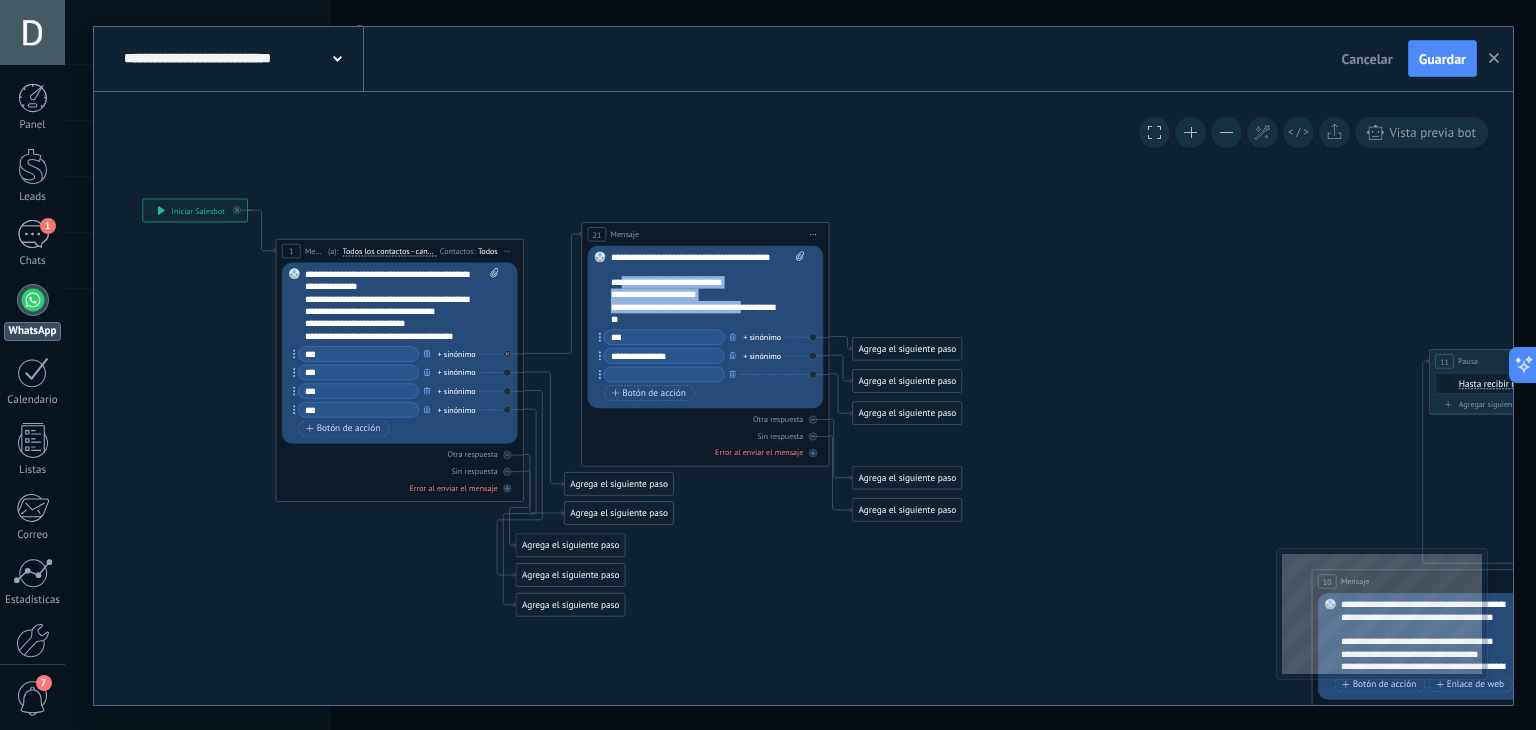 drag, startPoint x: 618, startPoint y: 318, endPoint x: 598, endPoint y: 318, distance: 20 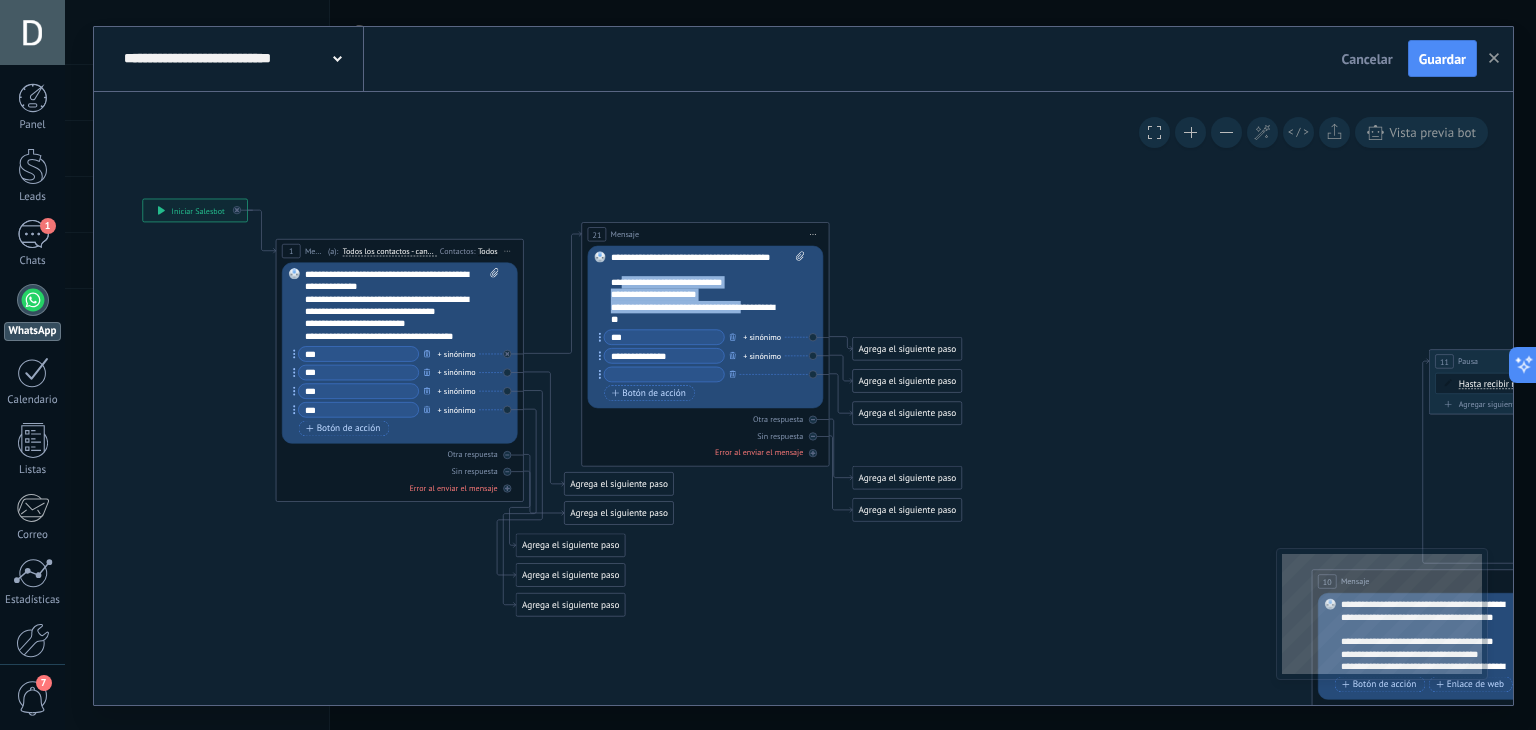 click on "Reemplazar
Quitar
Convertir a mensaje de voz
Arrastre la imagen aquí para adjuntarla.
Añadir imagen
Subir
Arrastrar y soltar
Archivo no encontrado
Escribe tu mensaje..." at bounding box center [706, 326] 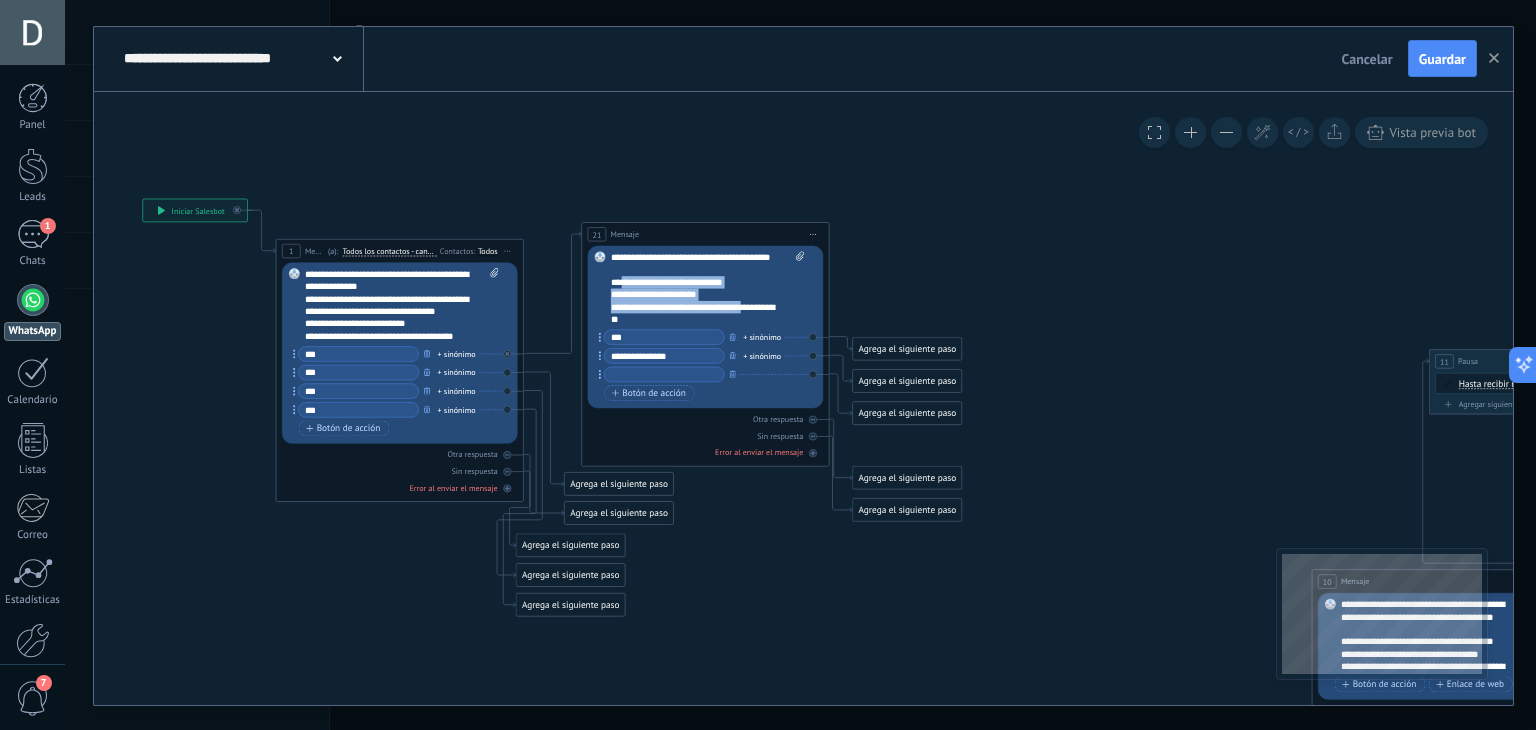 click on "Reemplazar
Quitar
Convertir a mensaje de voz
Arrastre la imagen aquí para adjuntarla.
Añadir imagen
Subir
Arrastrar y soltar
Archivo no encontrado
Escribe tu mensaje..." at bounding box center [706, 326] 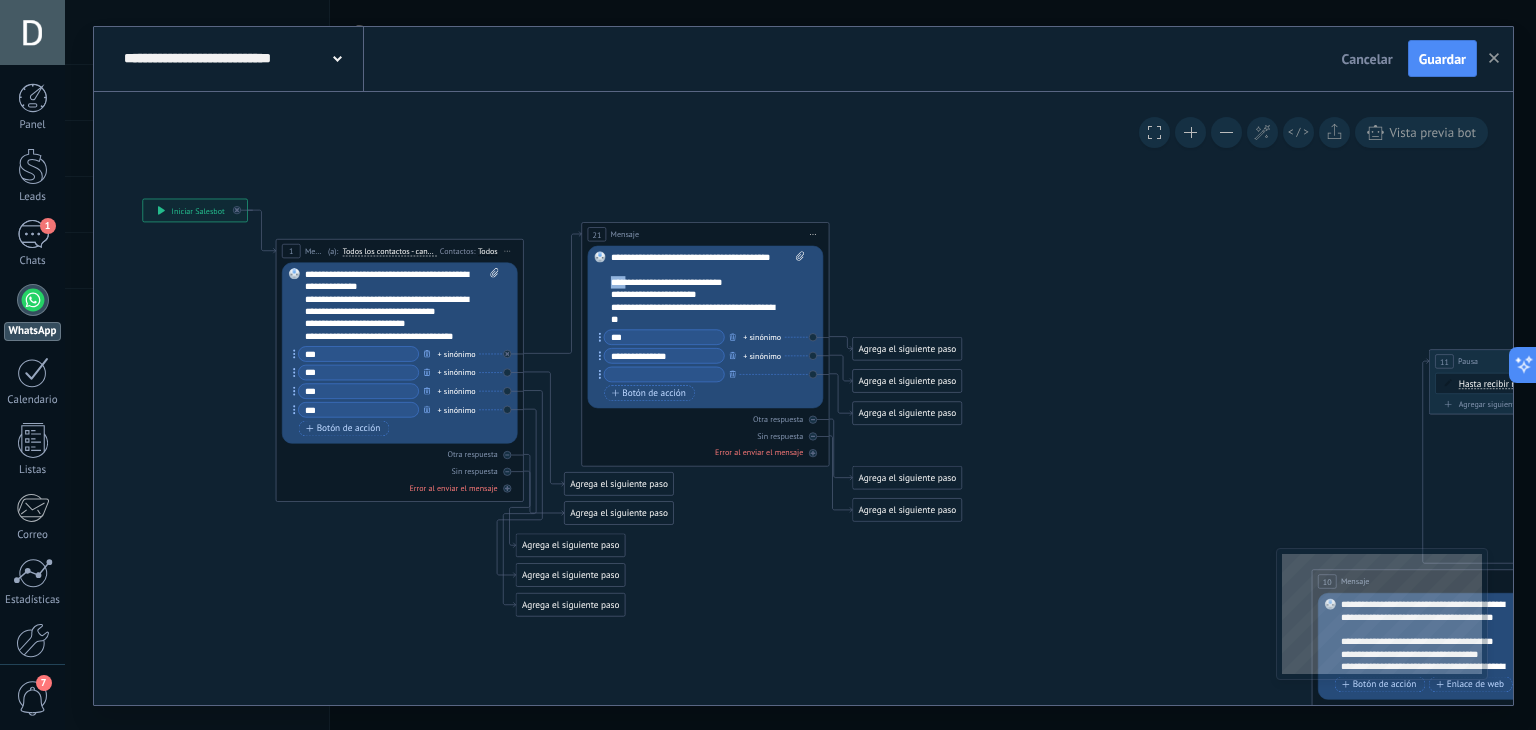 drag, startPoint x: 624, startPoint y: 283, endPoint x: 604, endPoint y: 283, distance: 20 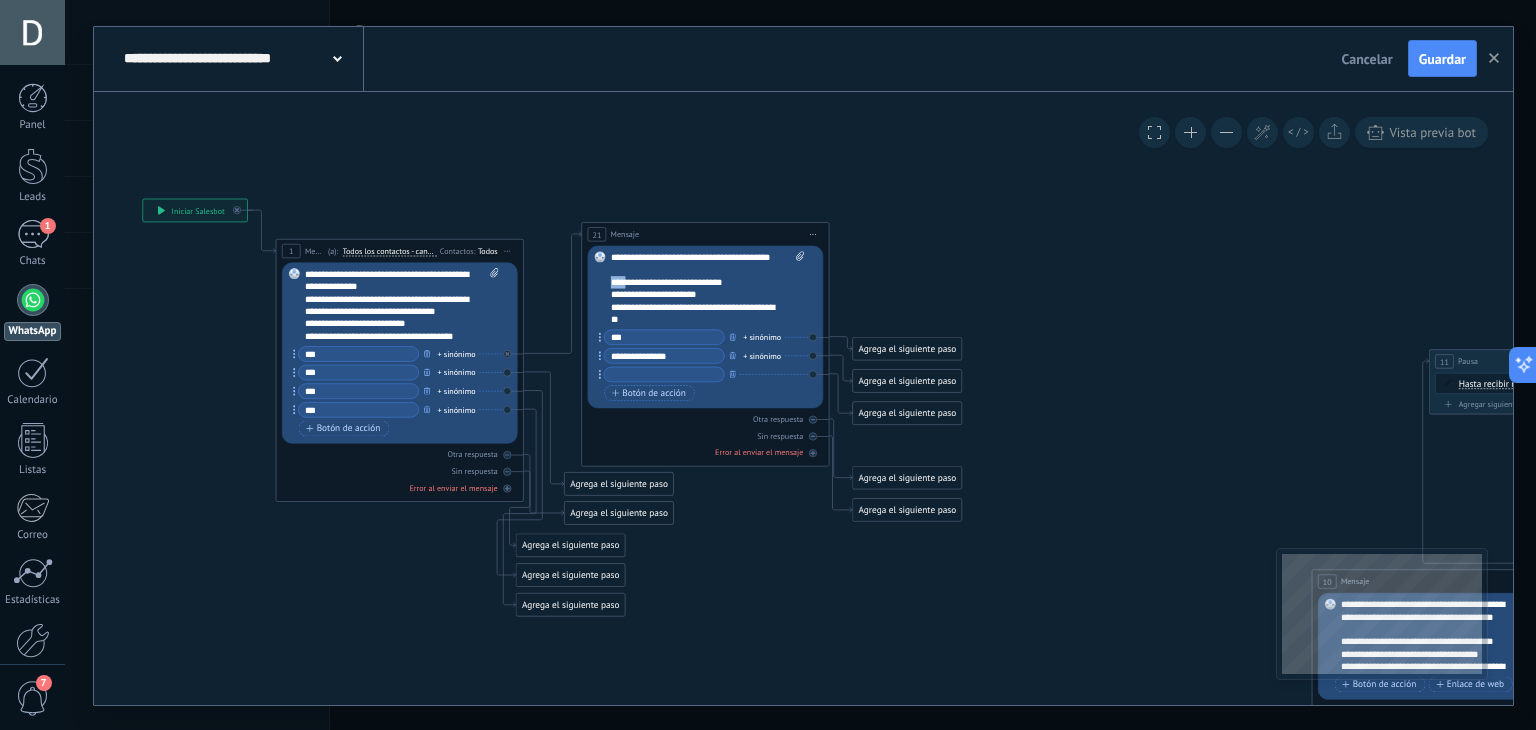 click on "Reemplazar
Quitar
Convertir a mensaje de voz
Arrastre la imagen aquí para adjuntarla.
Añadir imagen
Subir
Arrastrar y soltar
Archivo no encontrado
Escribe tu mensaje..." at bounding box center [706, 326] 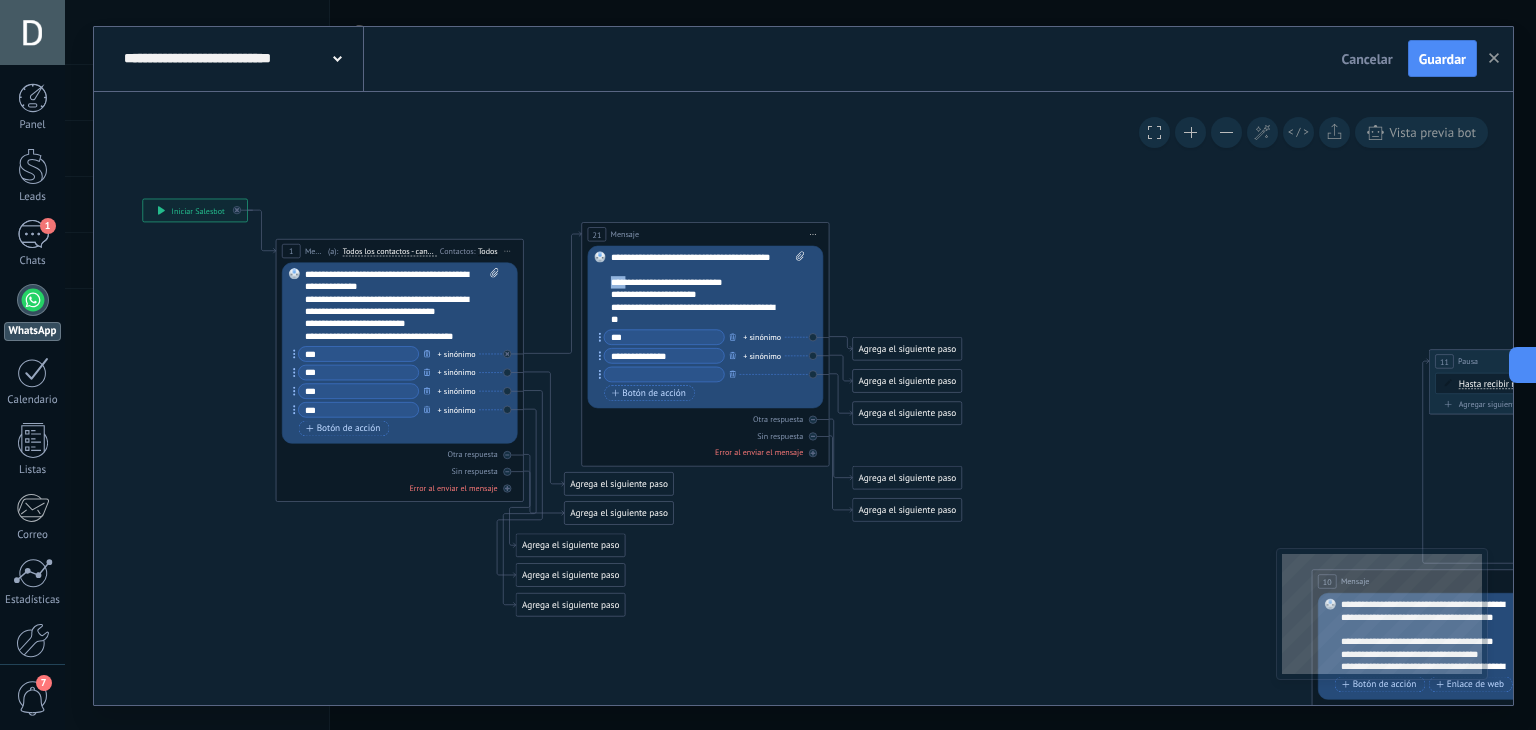 copy on "****" 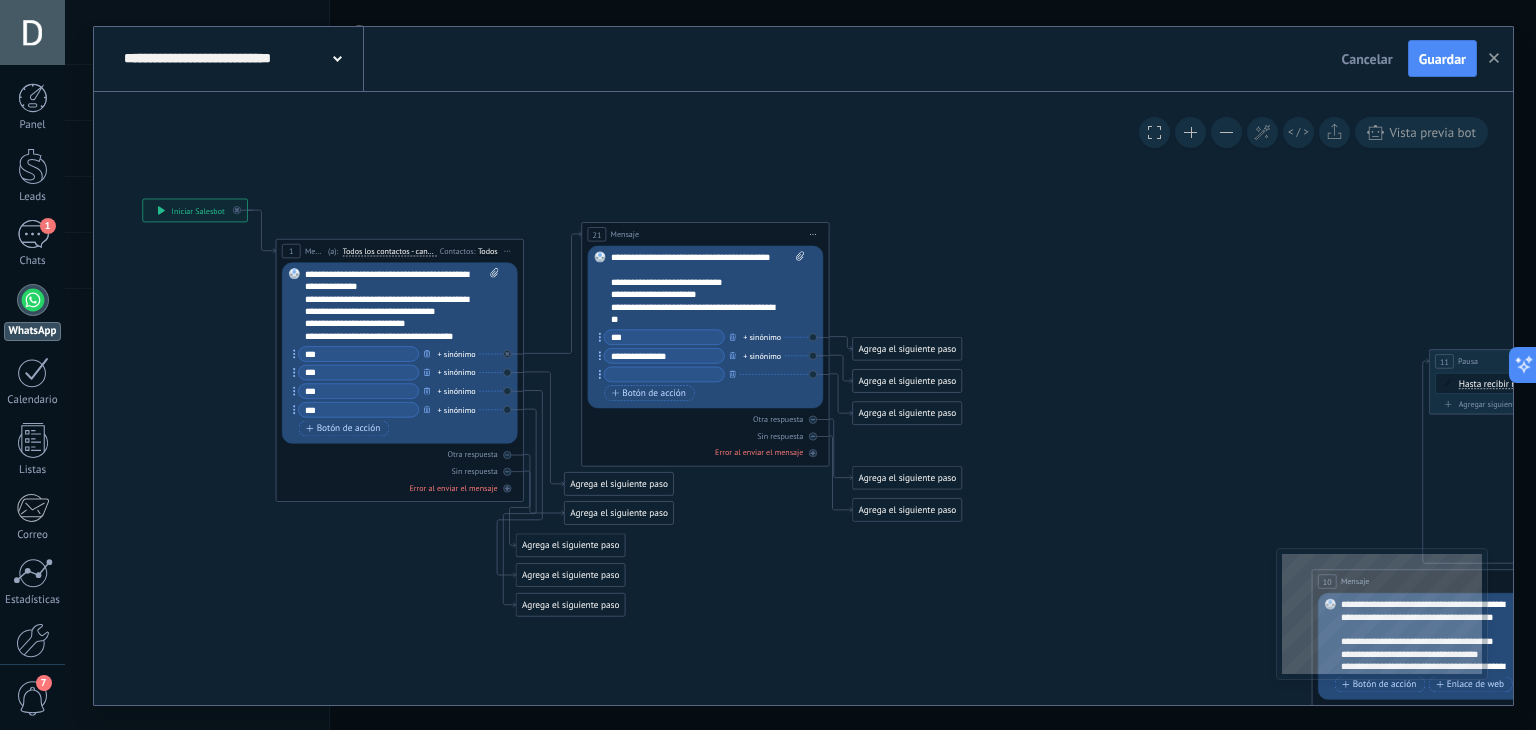 click on "**********" at bounding box center (664, 355) 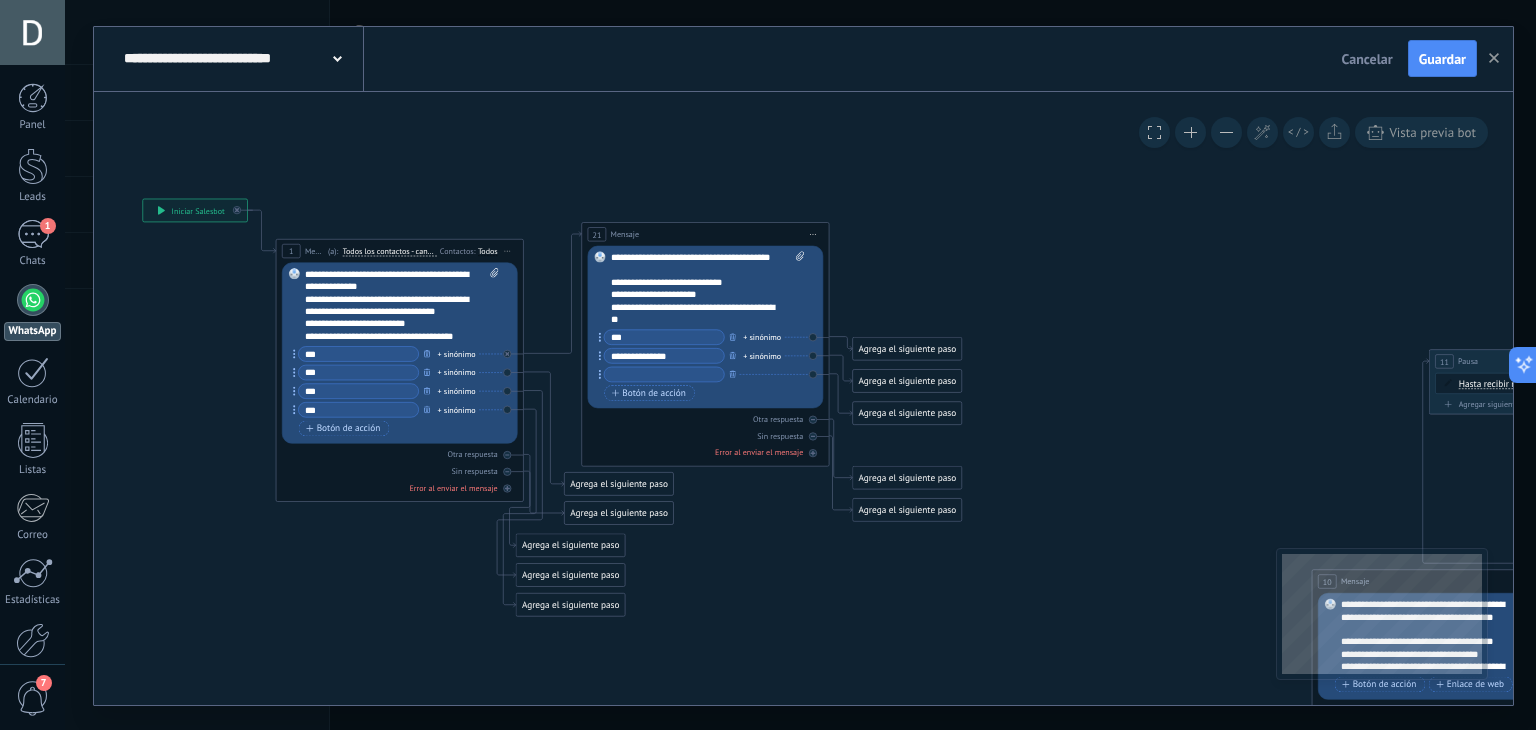 drag, startPoint x: 685, startPoint y: 355, endPoint x: 590, endPoint y: 352, distance: 95.047356 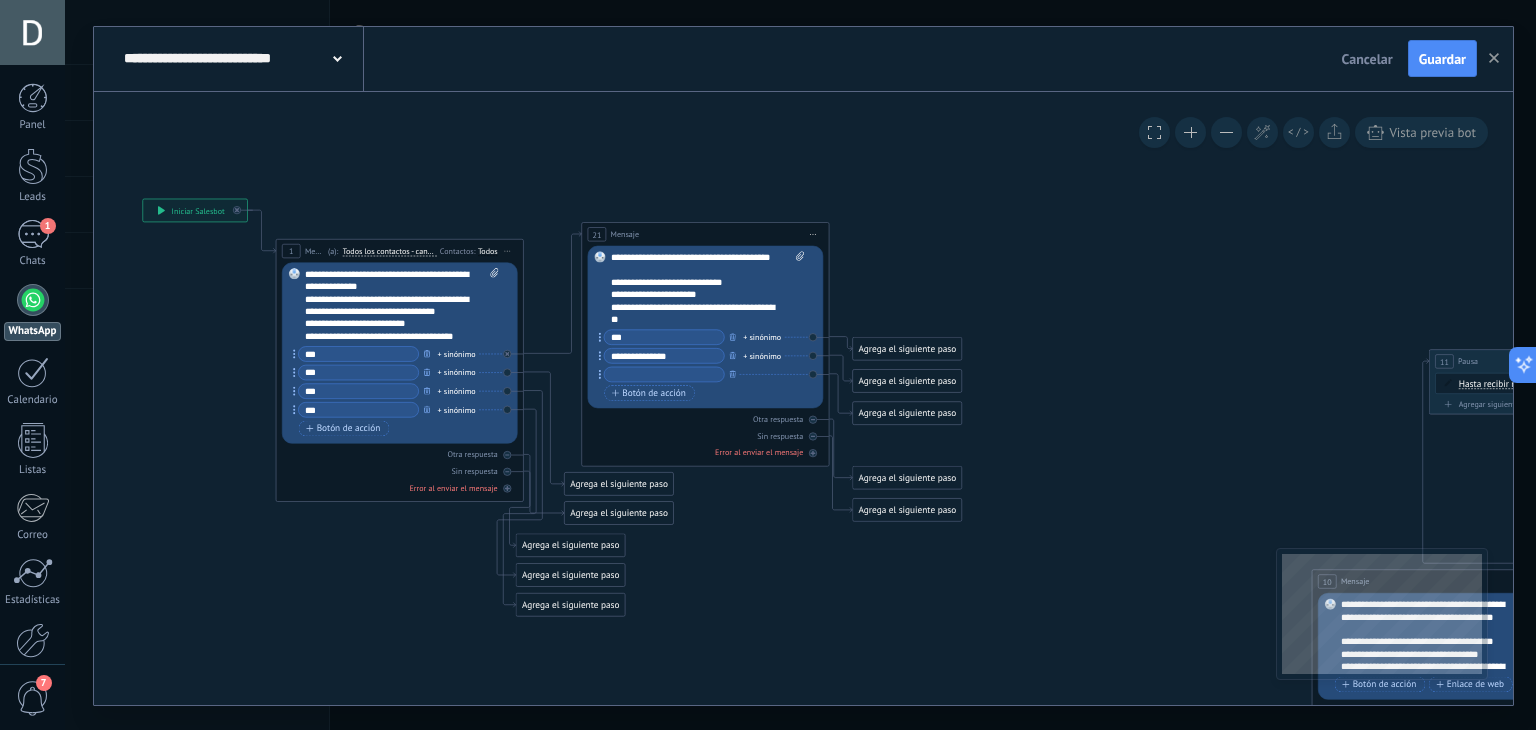 click on "Reemplazar
Quitar
Convertir a mensaje de voz
Arrastre la imagen aquí para adjuntarla.
Añadir imagen
Subir
Arrastrar y soltar
Archivo no encontrado
Escribe tu mensaje..." at bounding box center [706, 326] 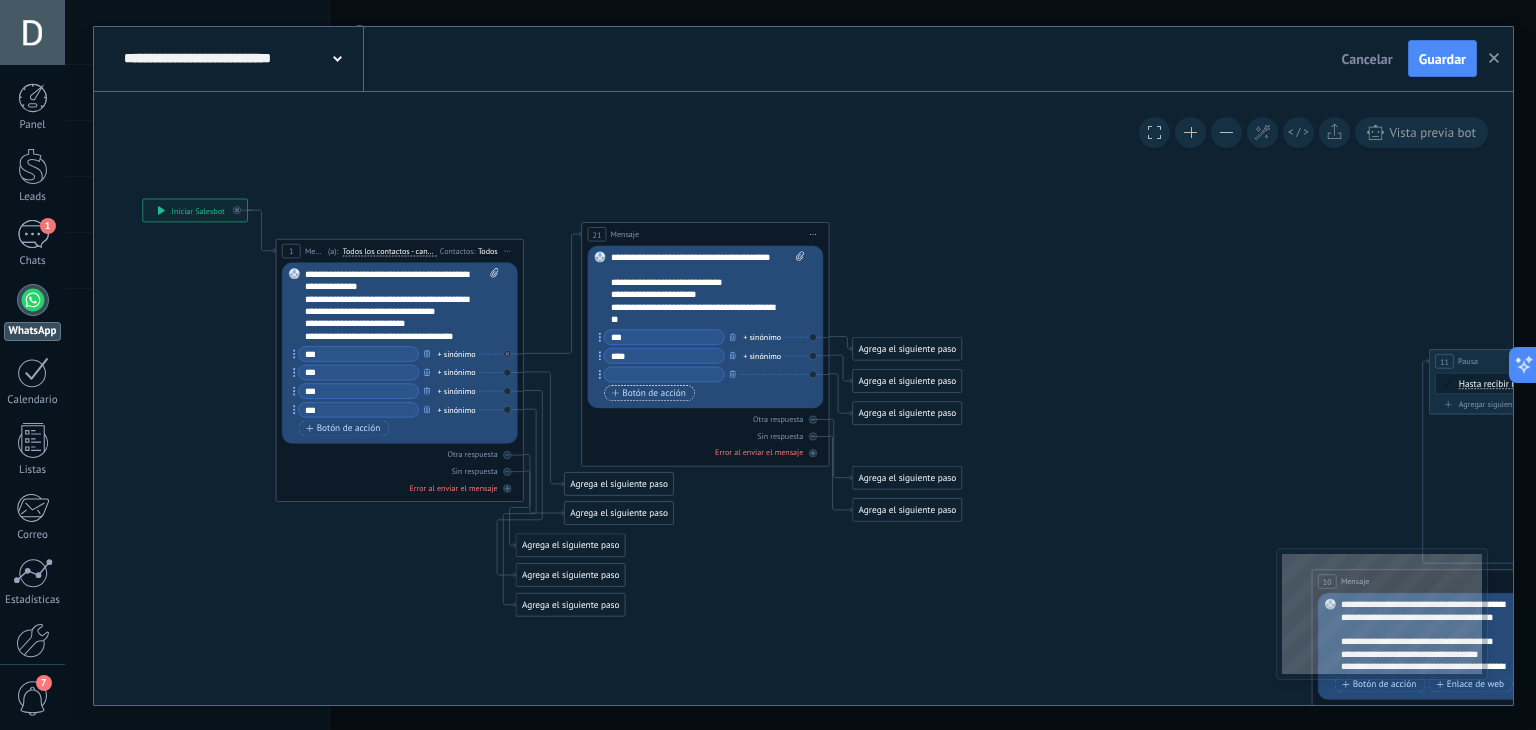 type on "***" 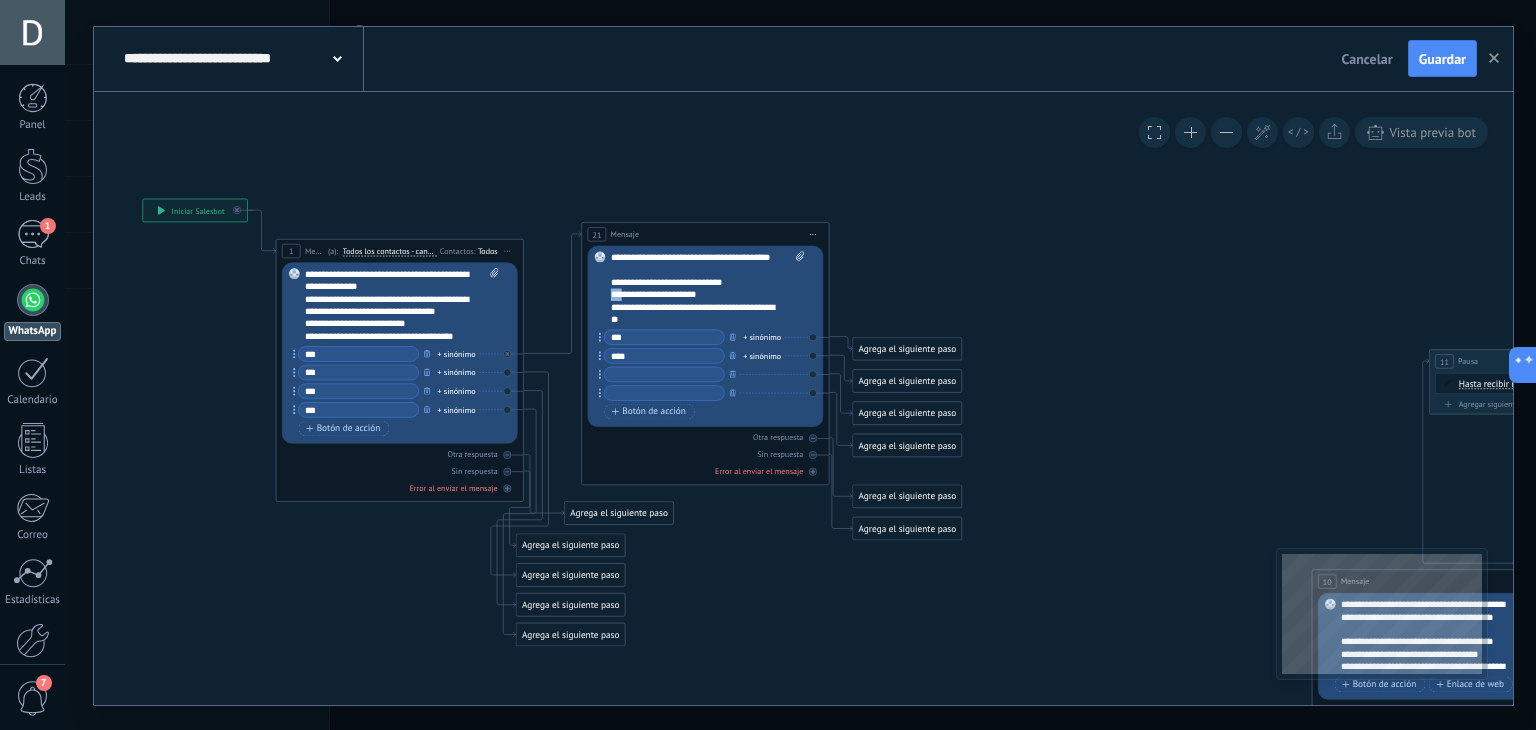 click on "**********" at bounding box center (697, 294) 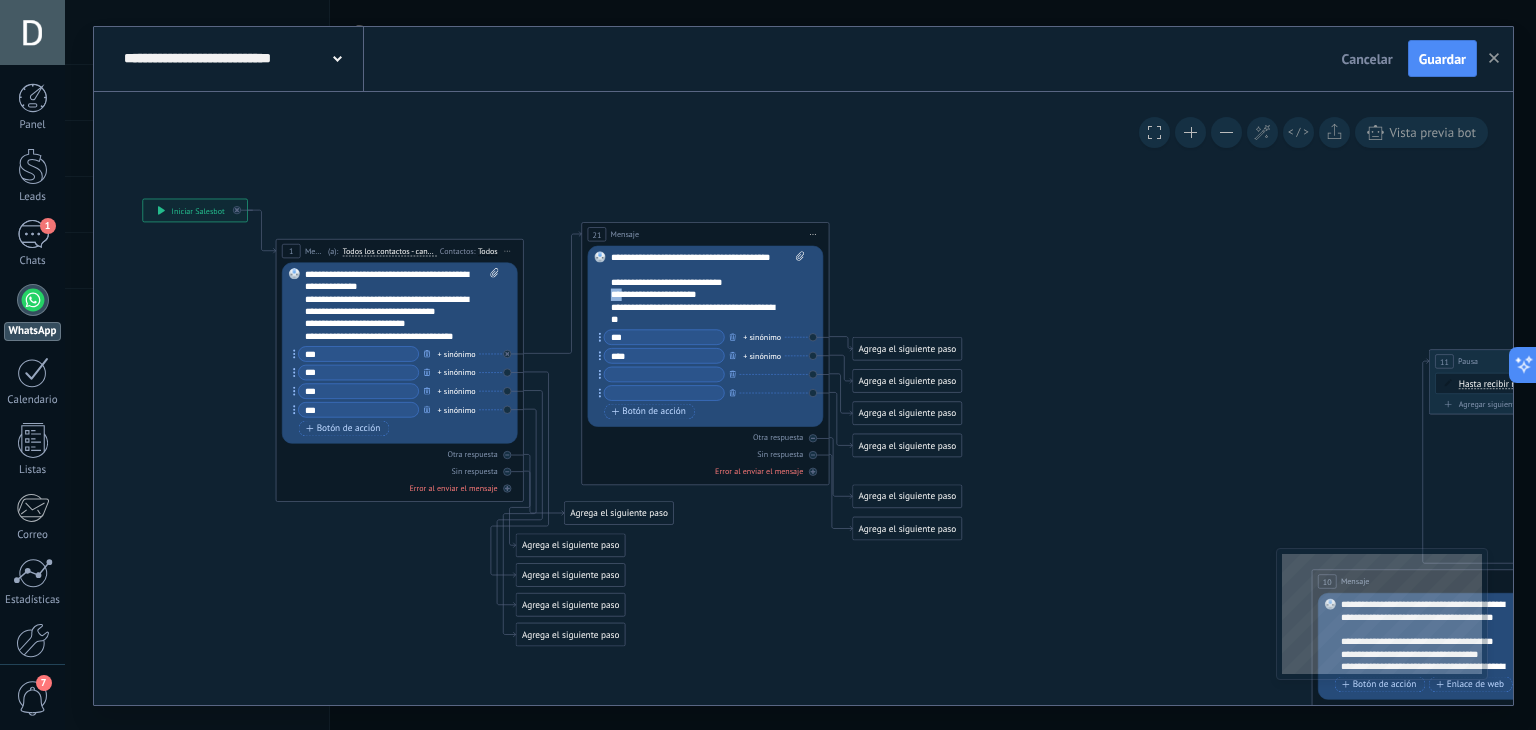 copy on "***" 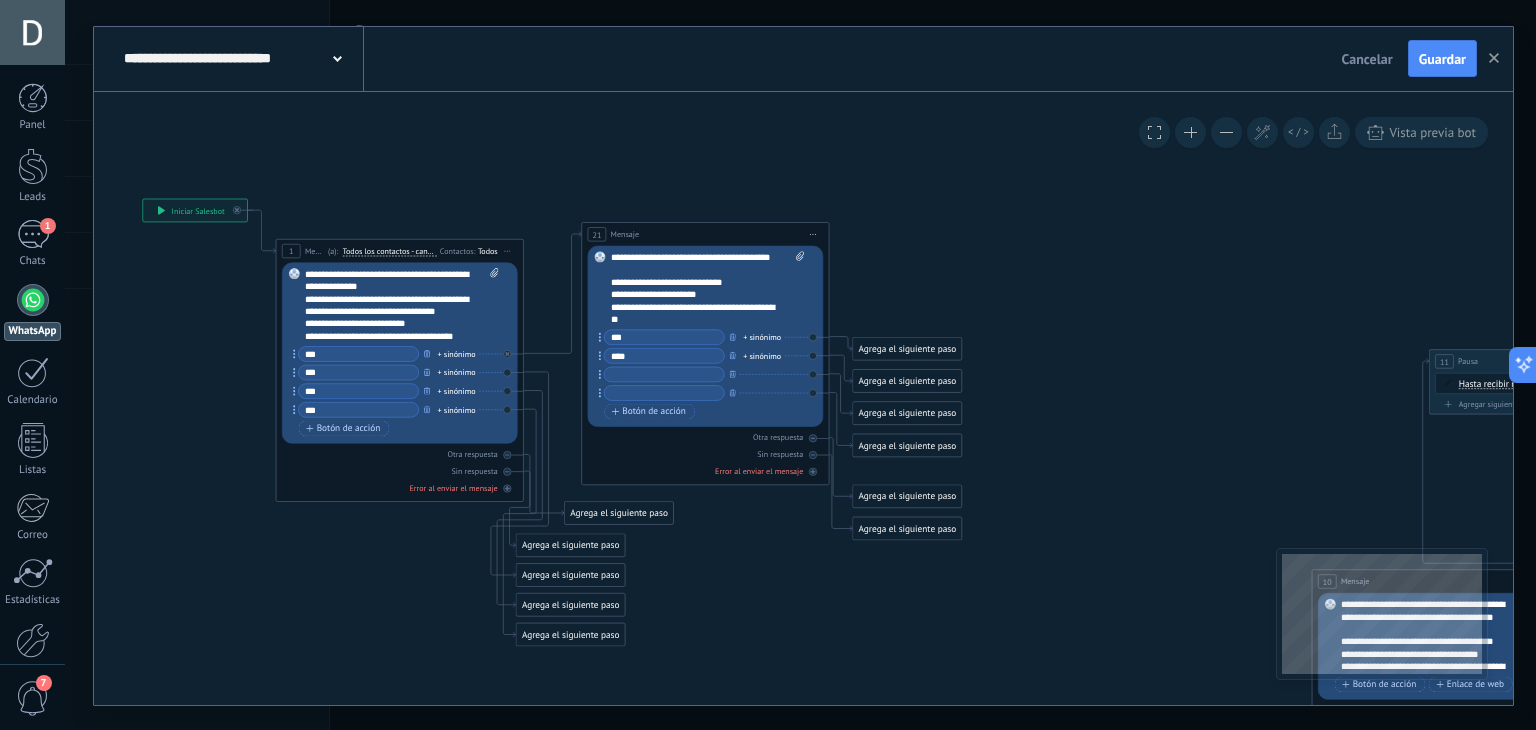 click at bounding box center (664, 374) 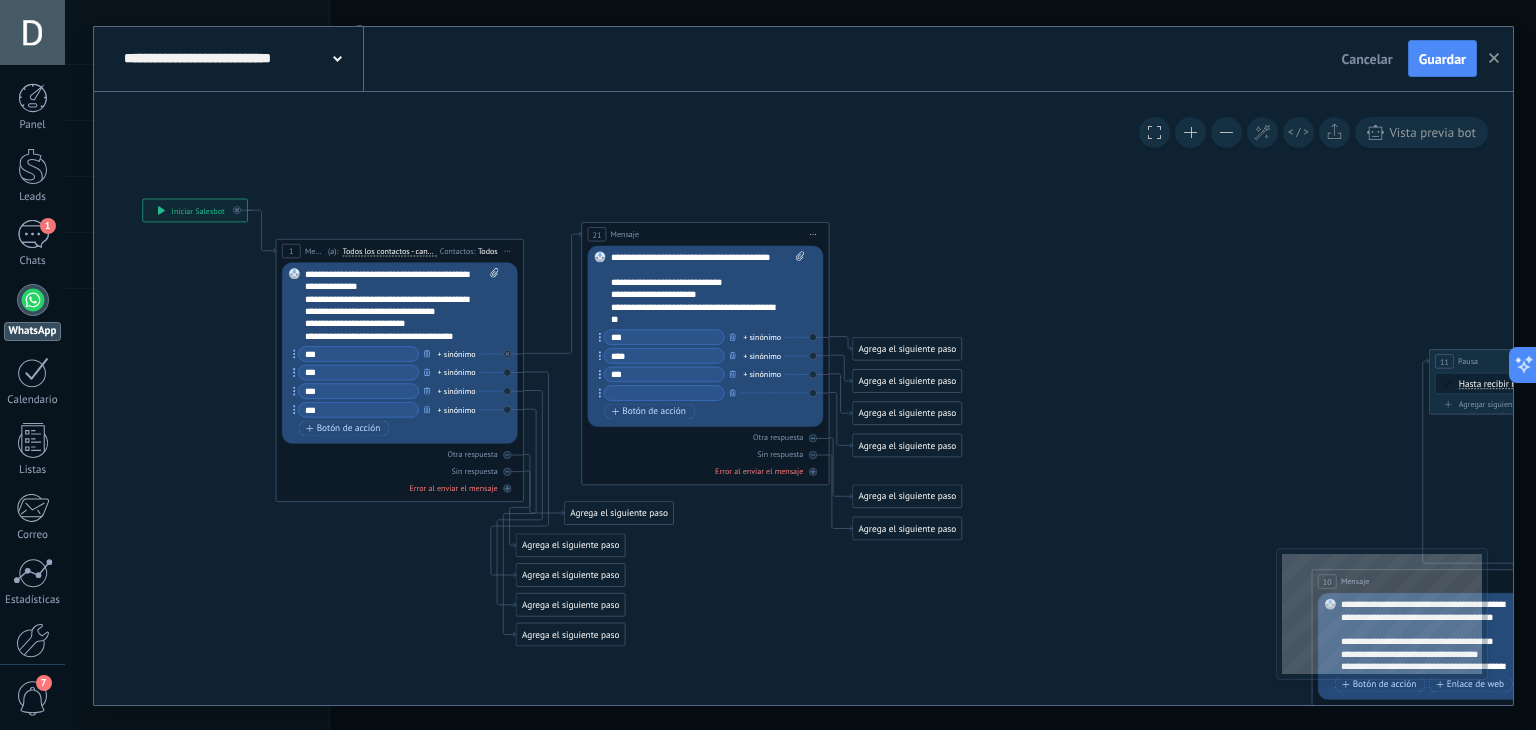 type on "***" 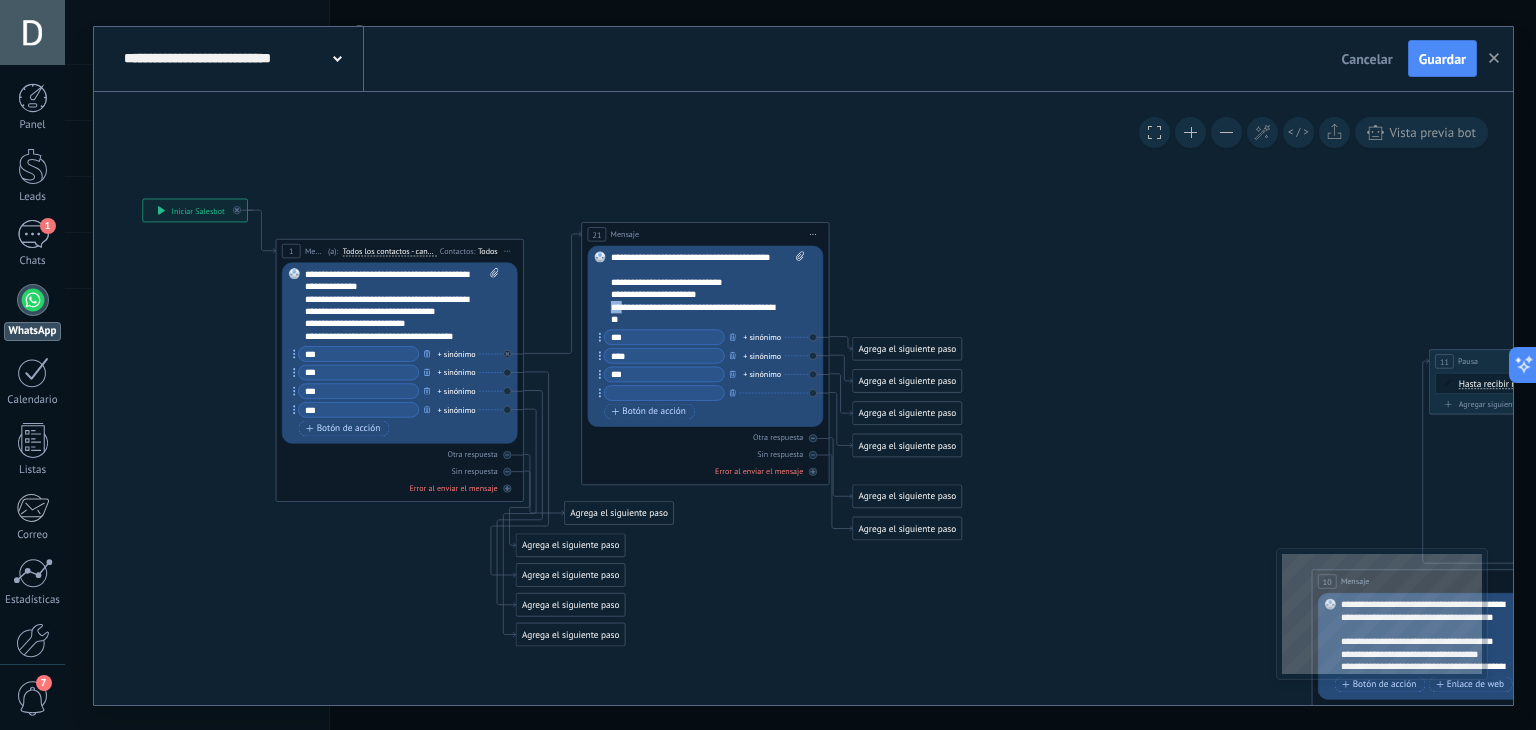 click on "**********" at bounding box center [697, 313] 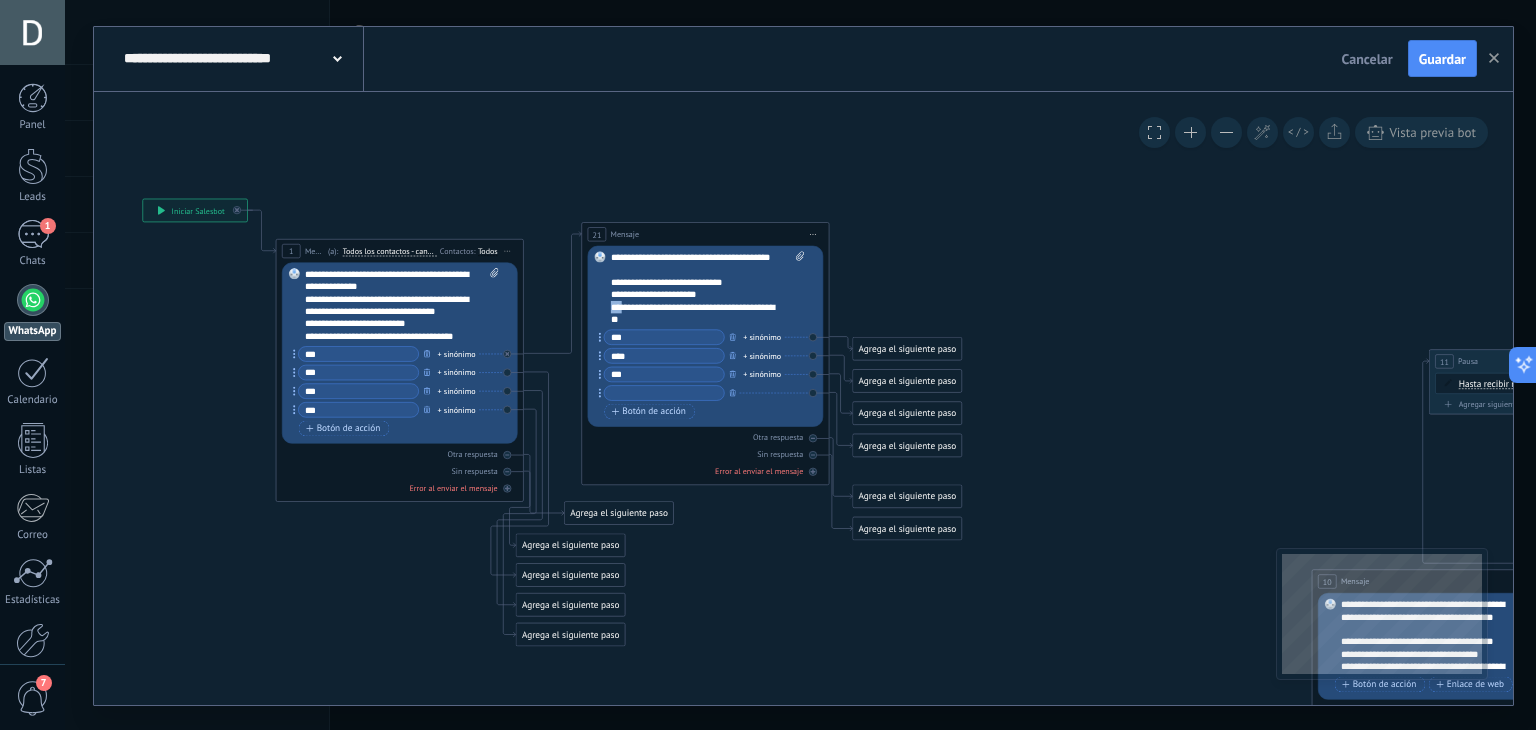 copy on "***" 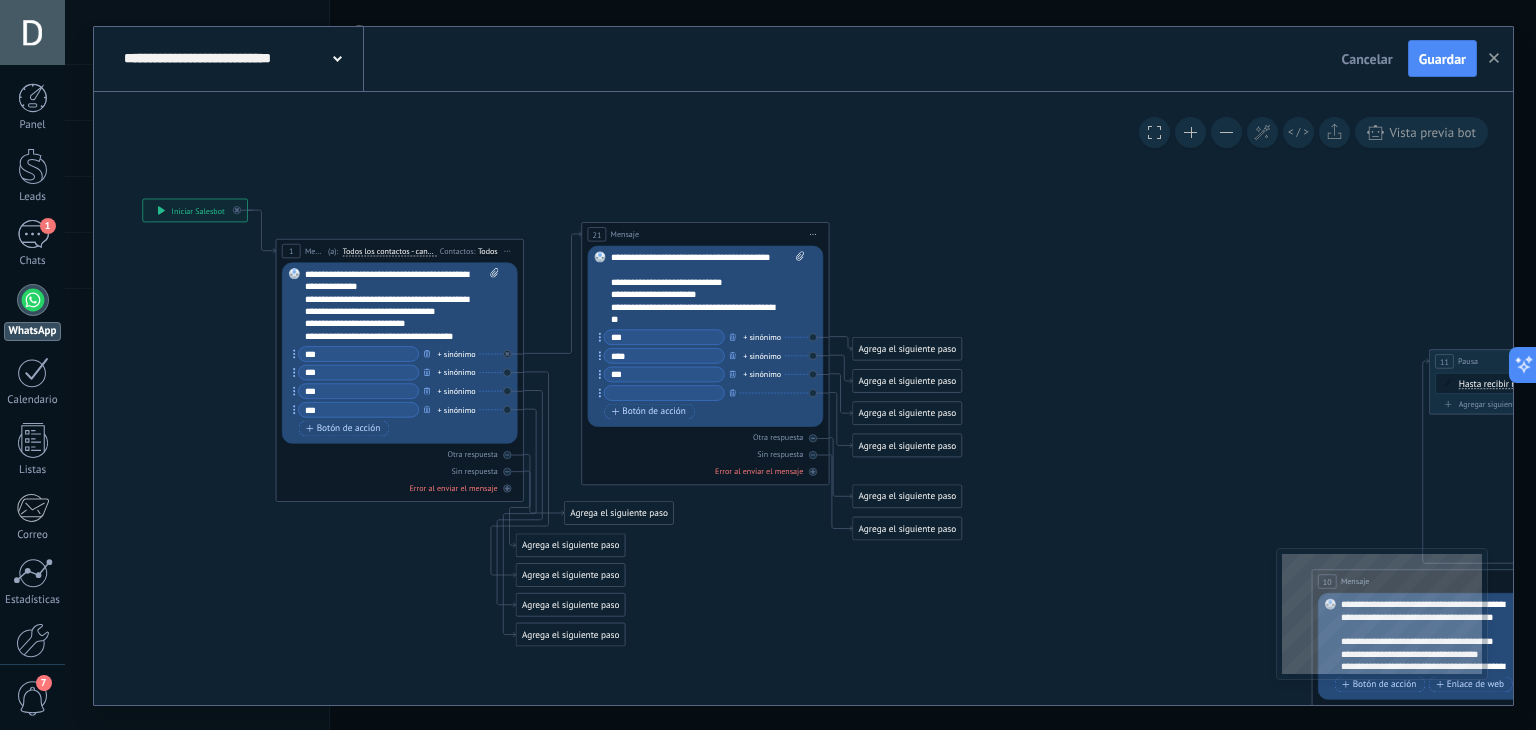 click at bounding box center [664, 393] 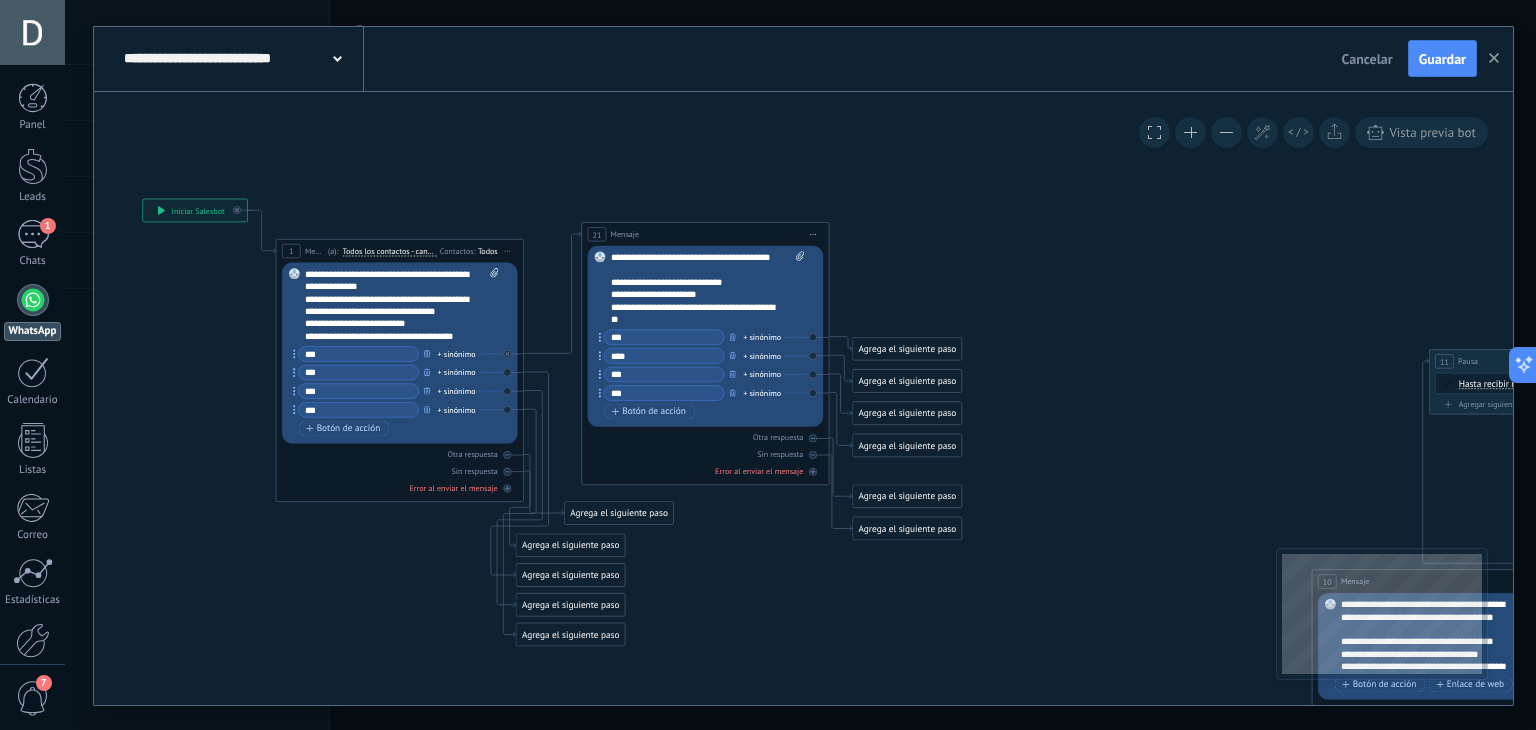 type on "***" 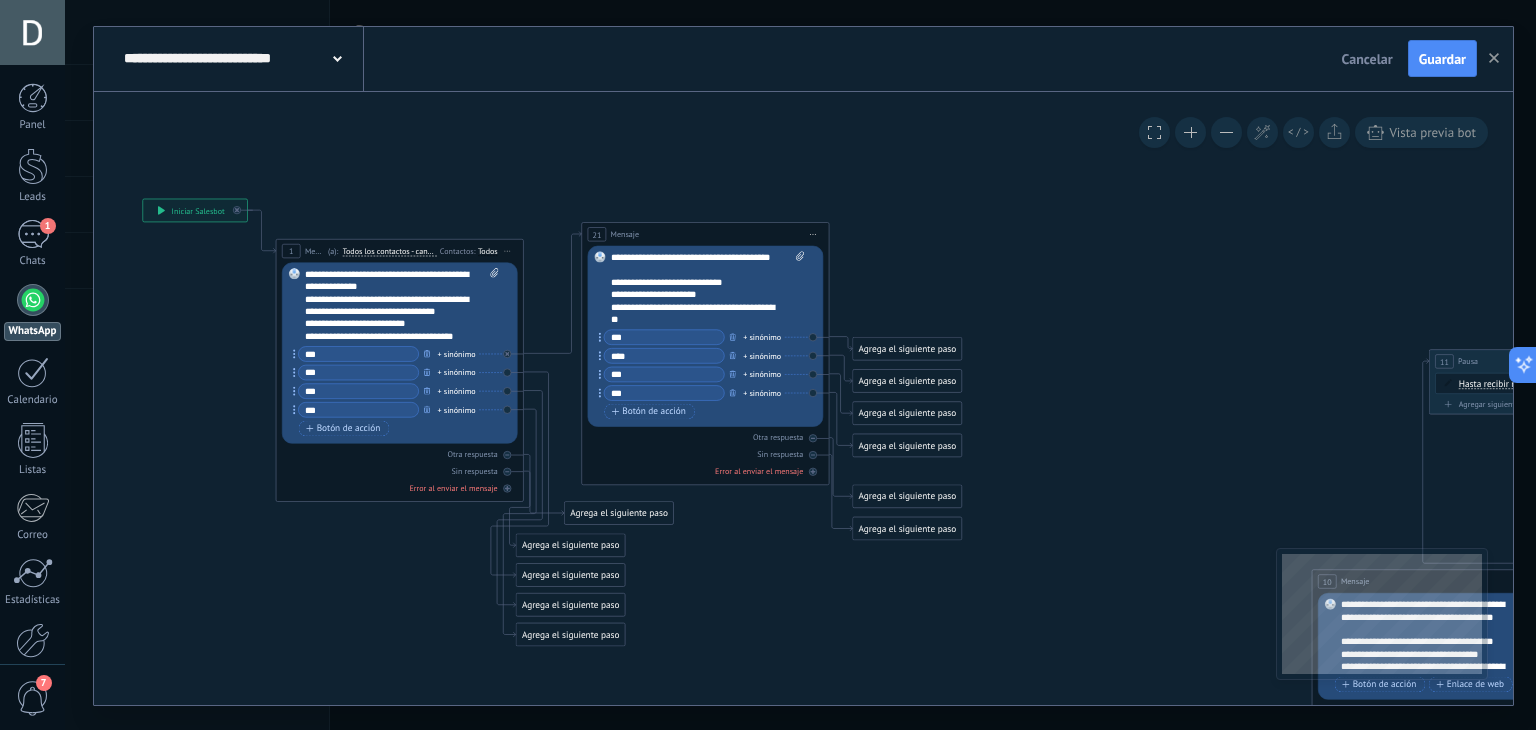 click 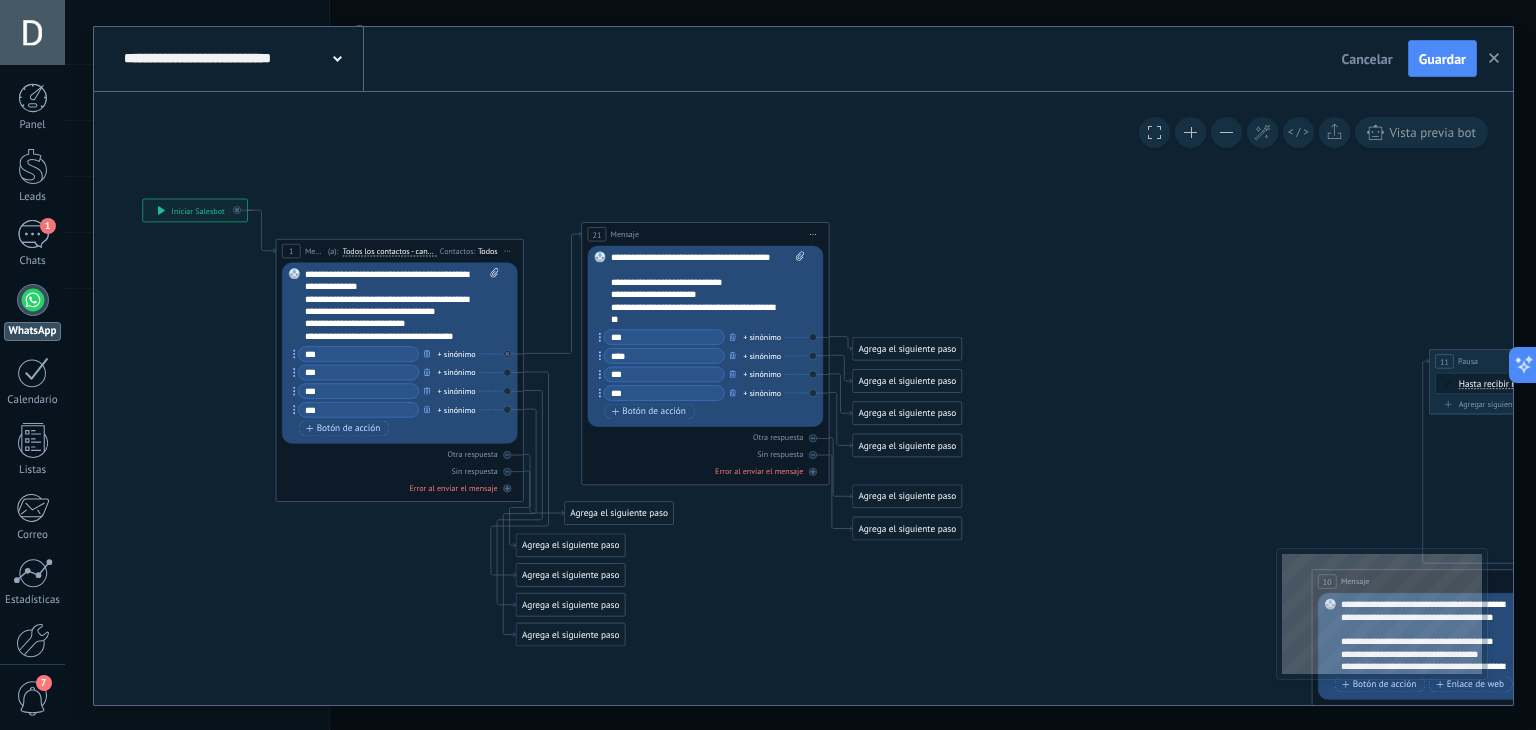 click 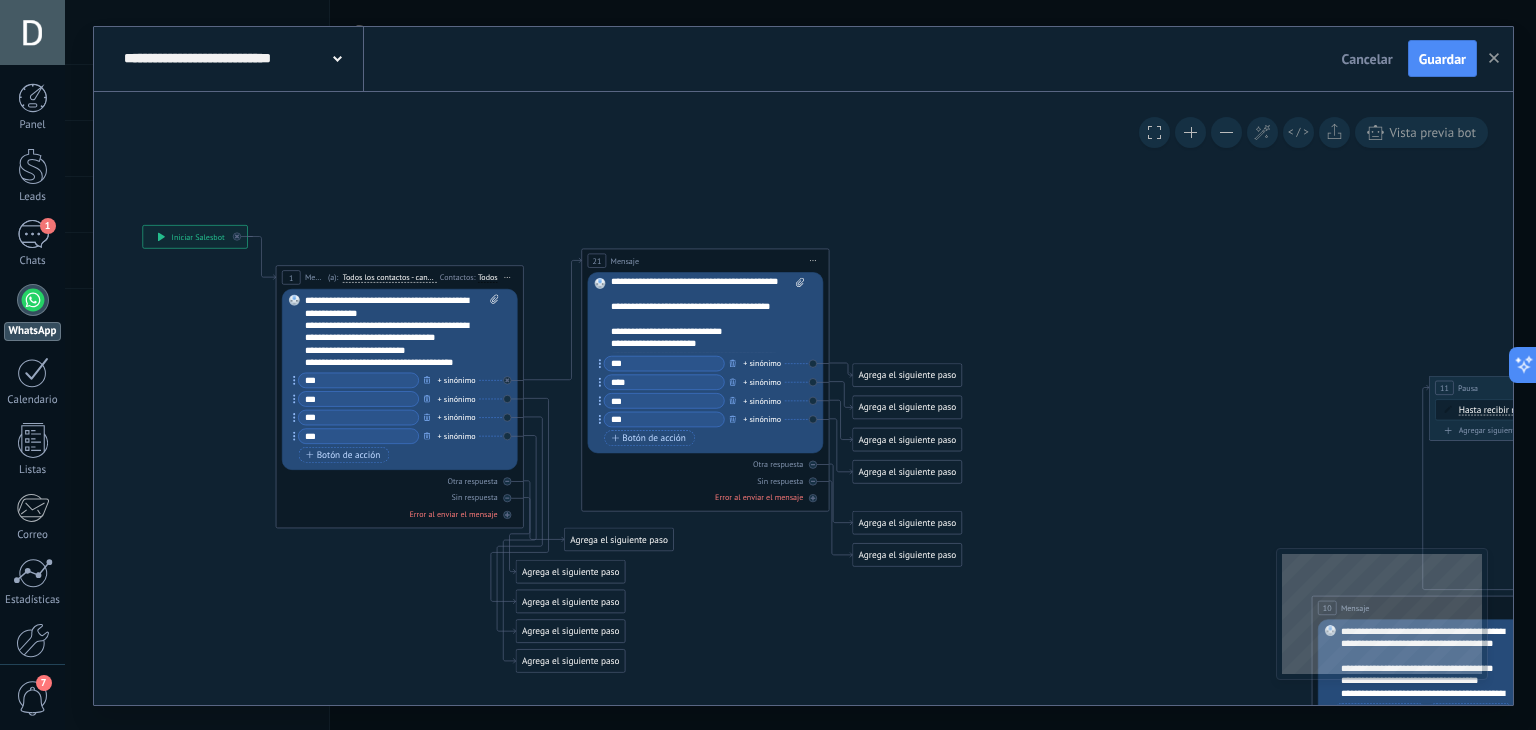 scroll, scrollTop: 8, scrollLeft: 0, axis: vertical 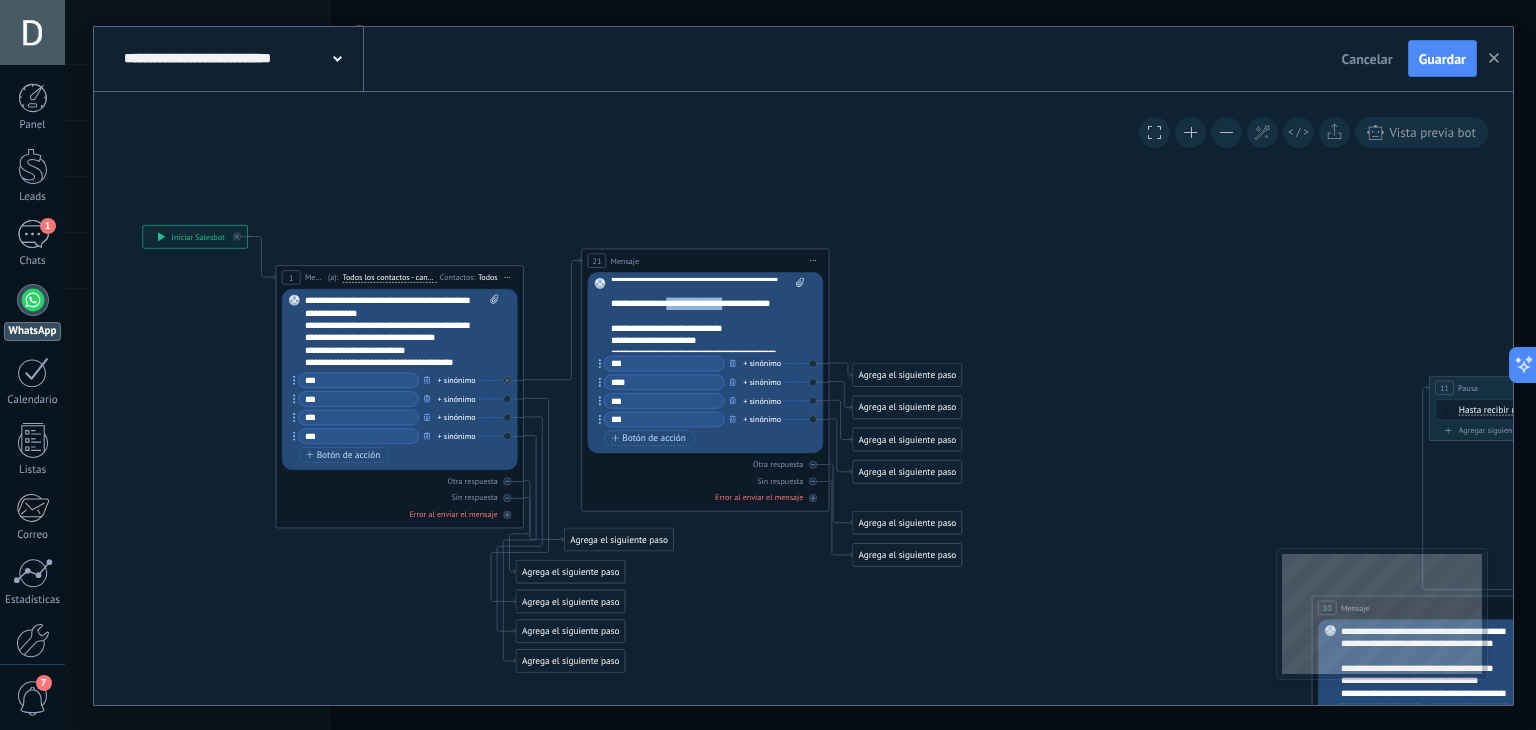 drag, startPoint x: 672, startPoint y: 319, endPoint x: 738, endPoint y: 314, distance: 66.189125 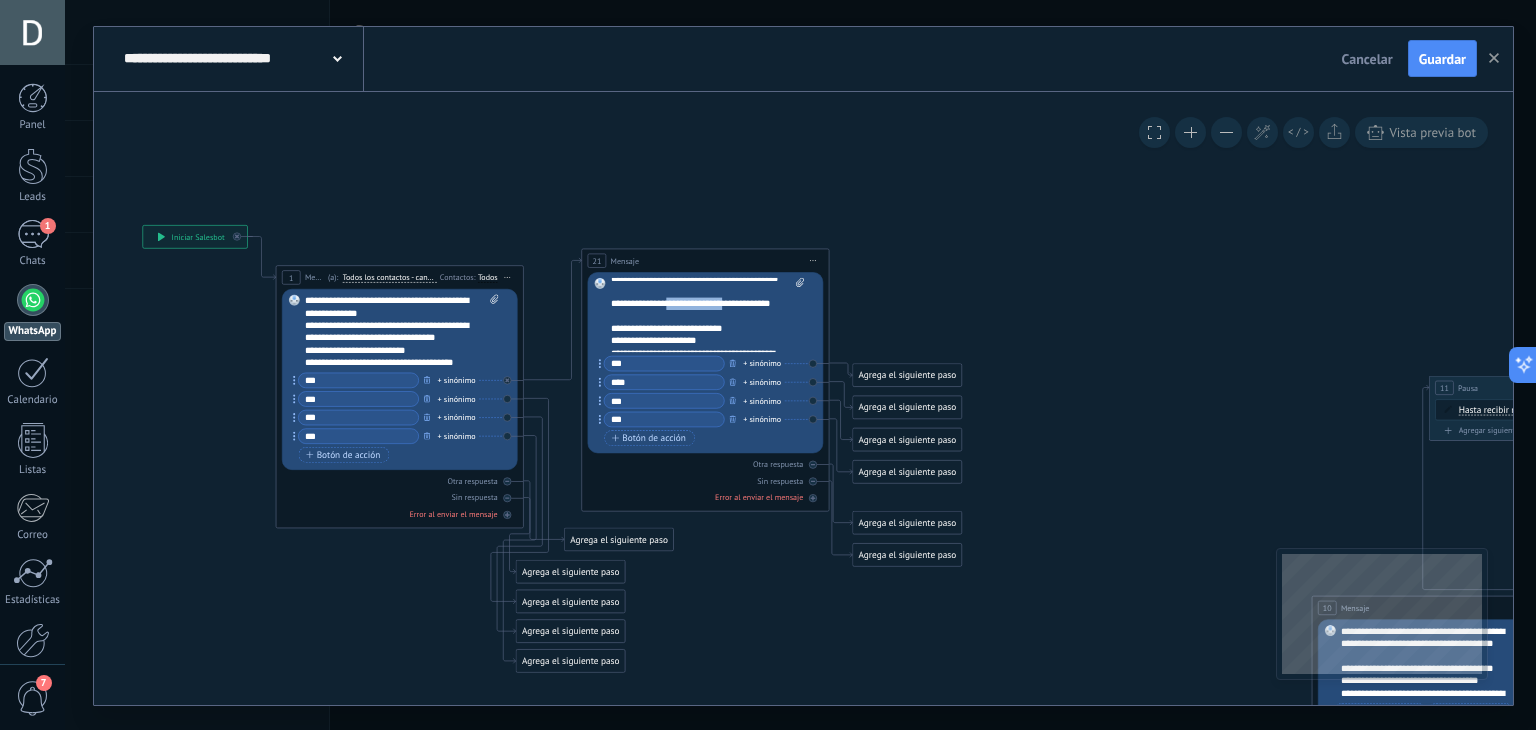 click on "**********" at bounding box center [697, 309] 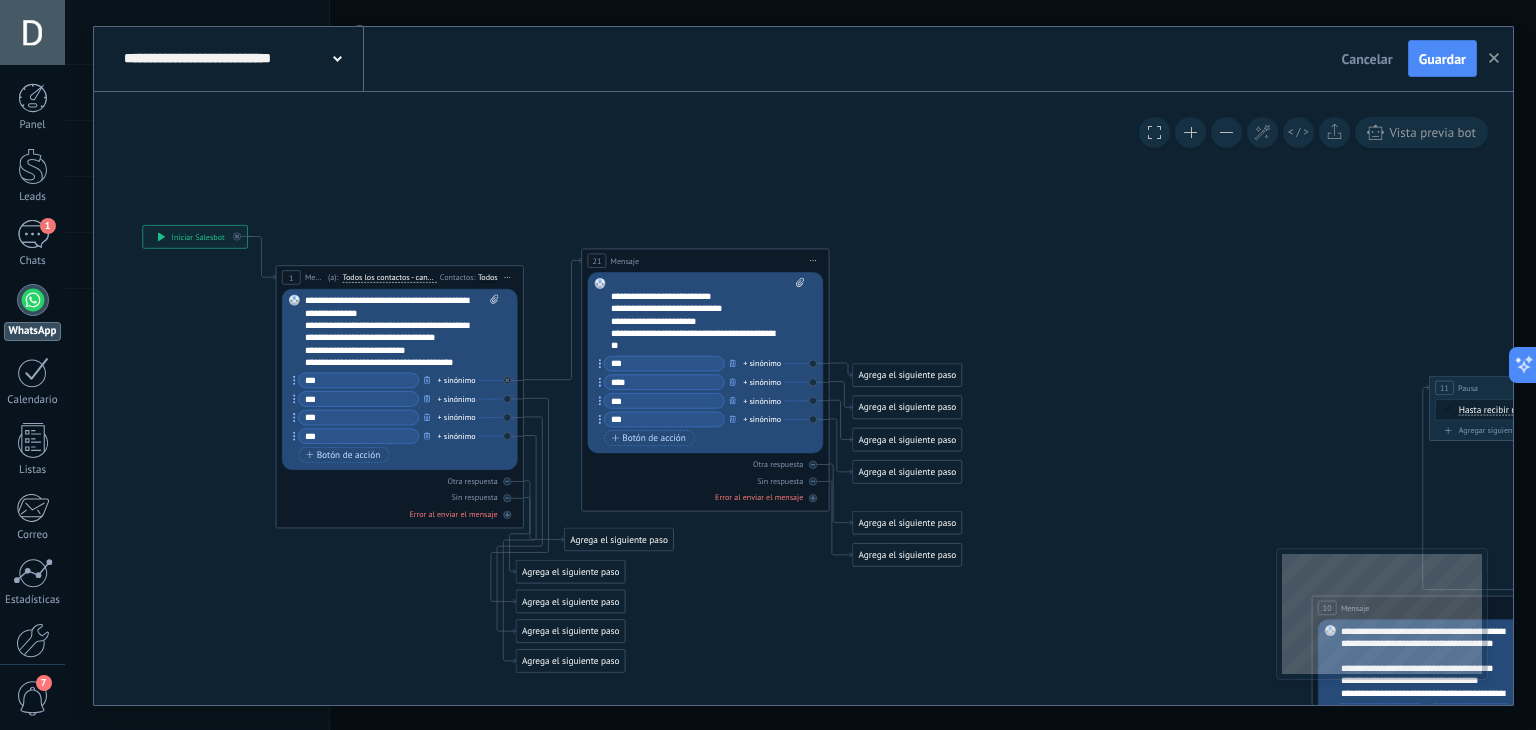 scroll, scrollTop: 40, scrollLeft: 0, axis: vertical 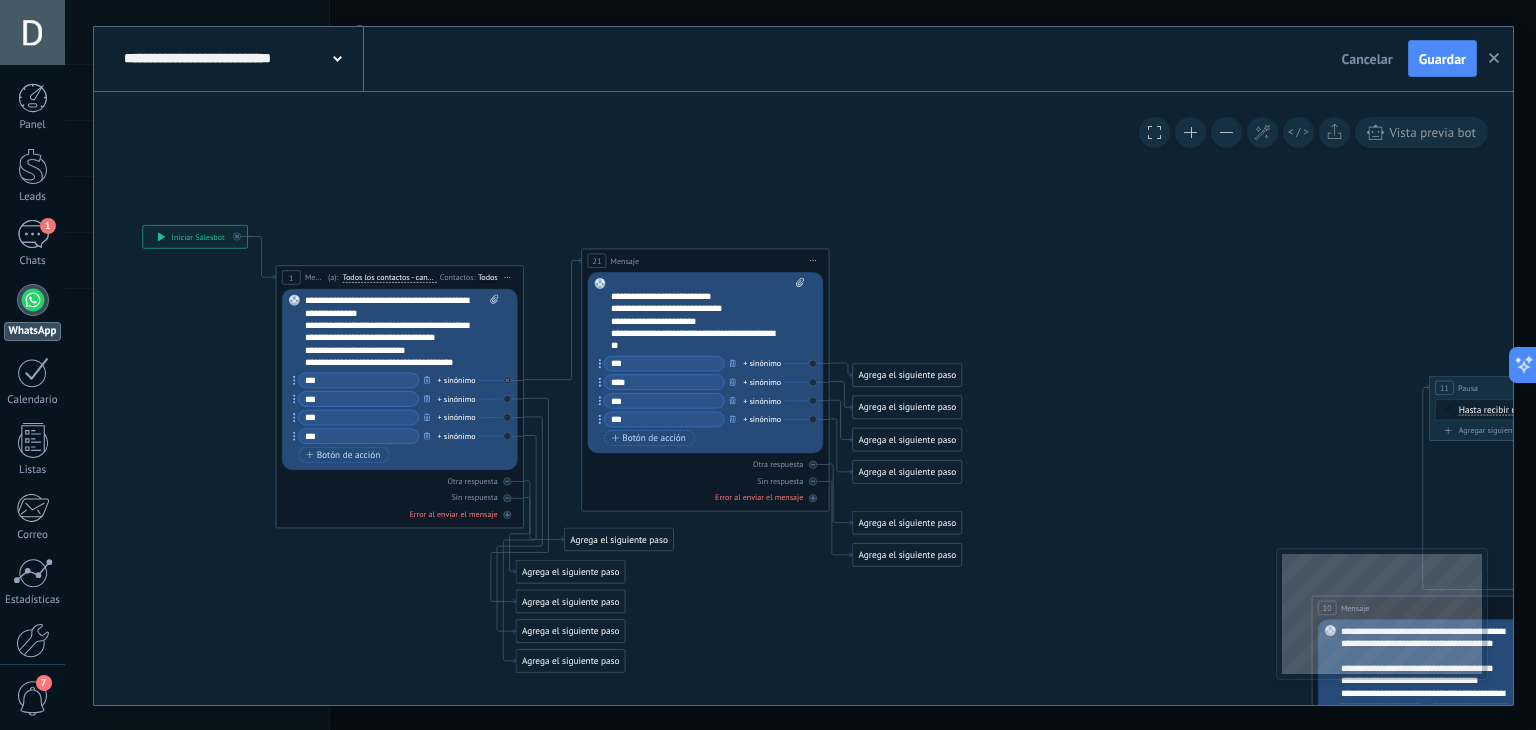 click on "Agrega el siguiente paso" at bounding box center (907, 375) 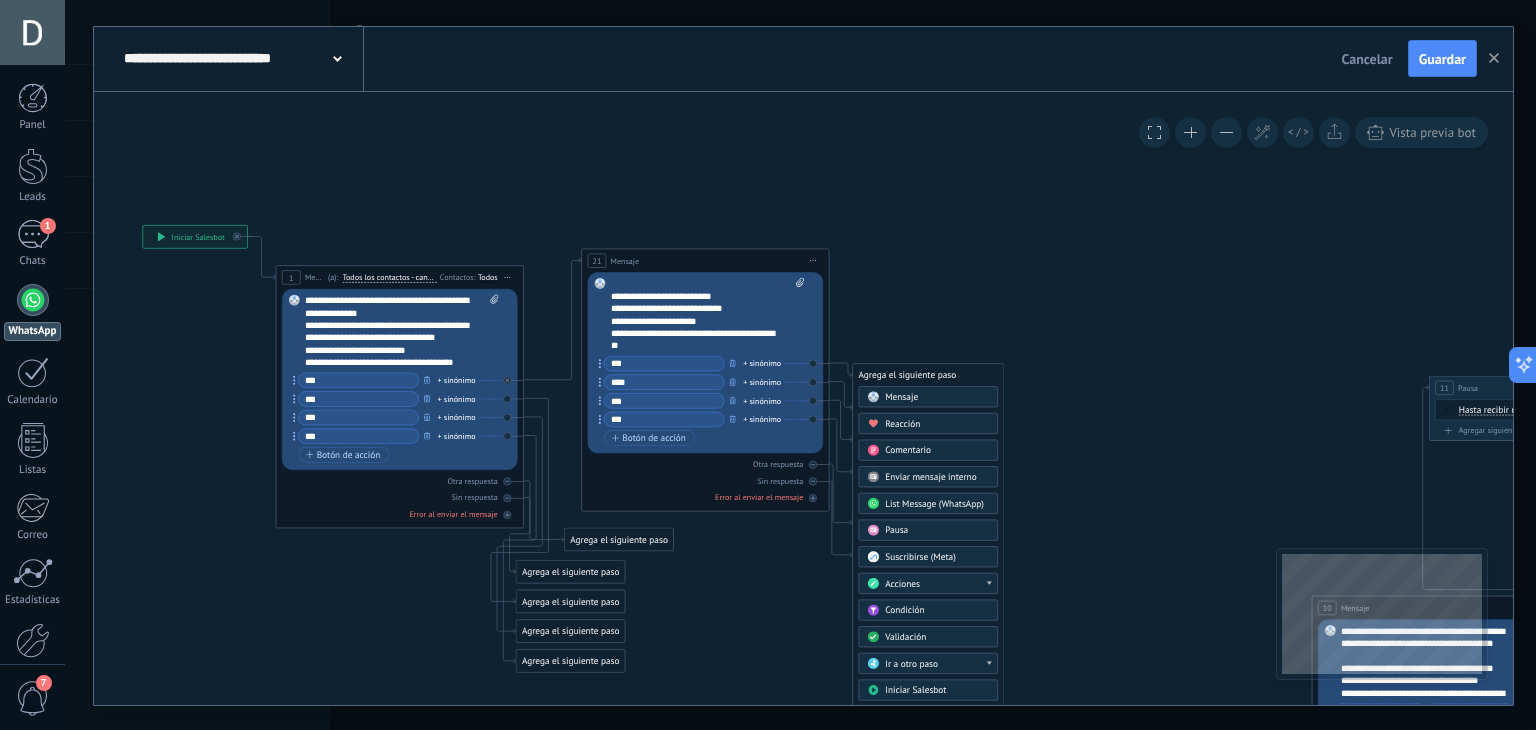 click 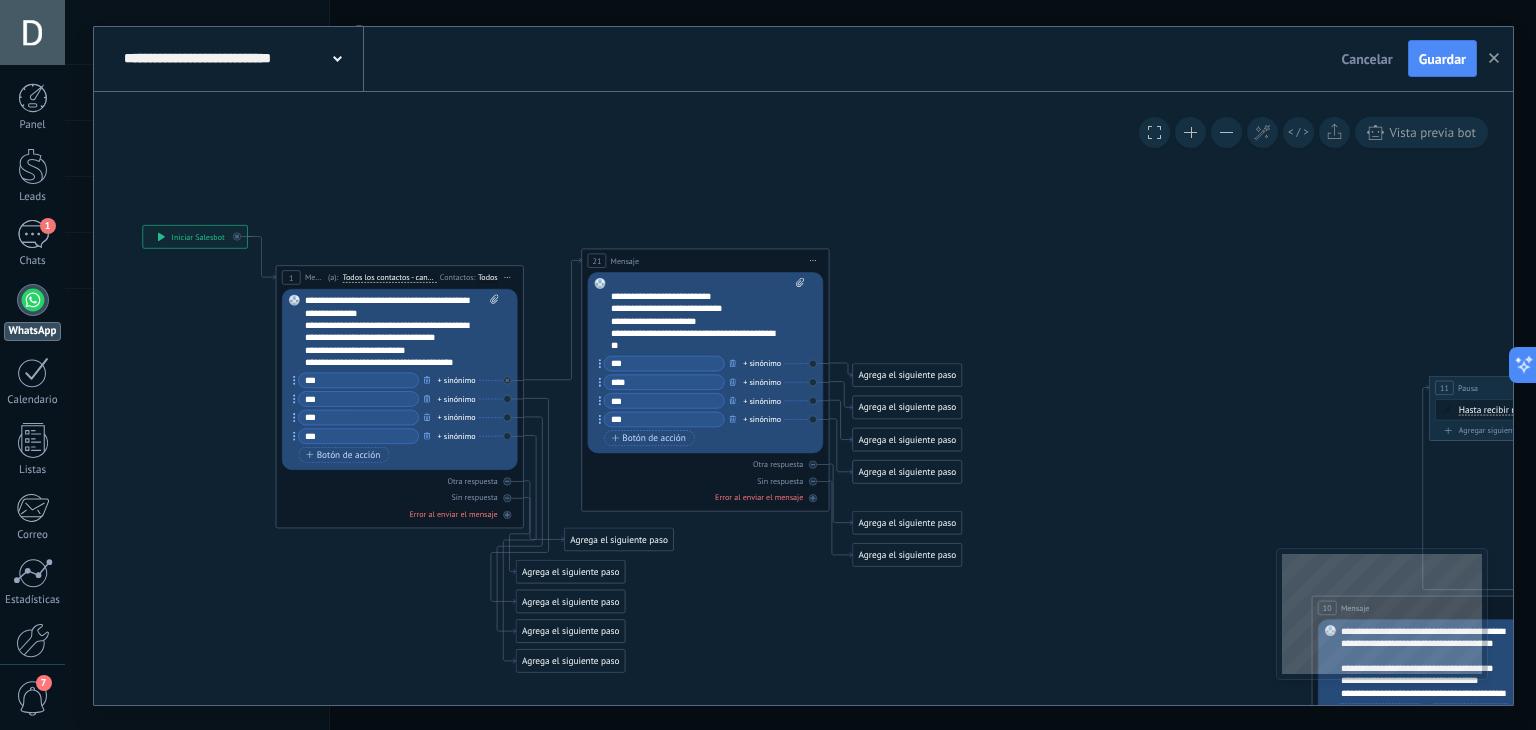 click on "Agrega el siguiente paso" at bounding box center [907, 407] 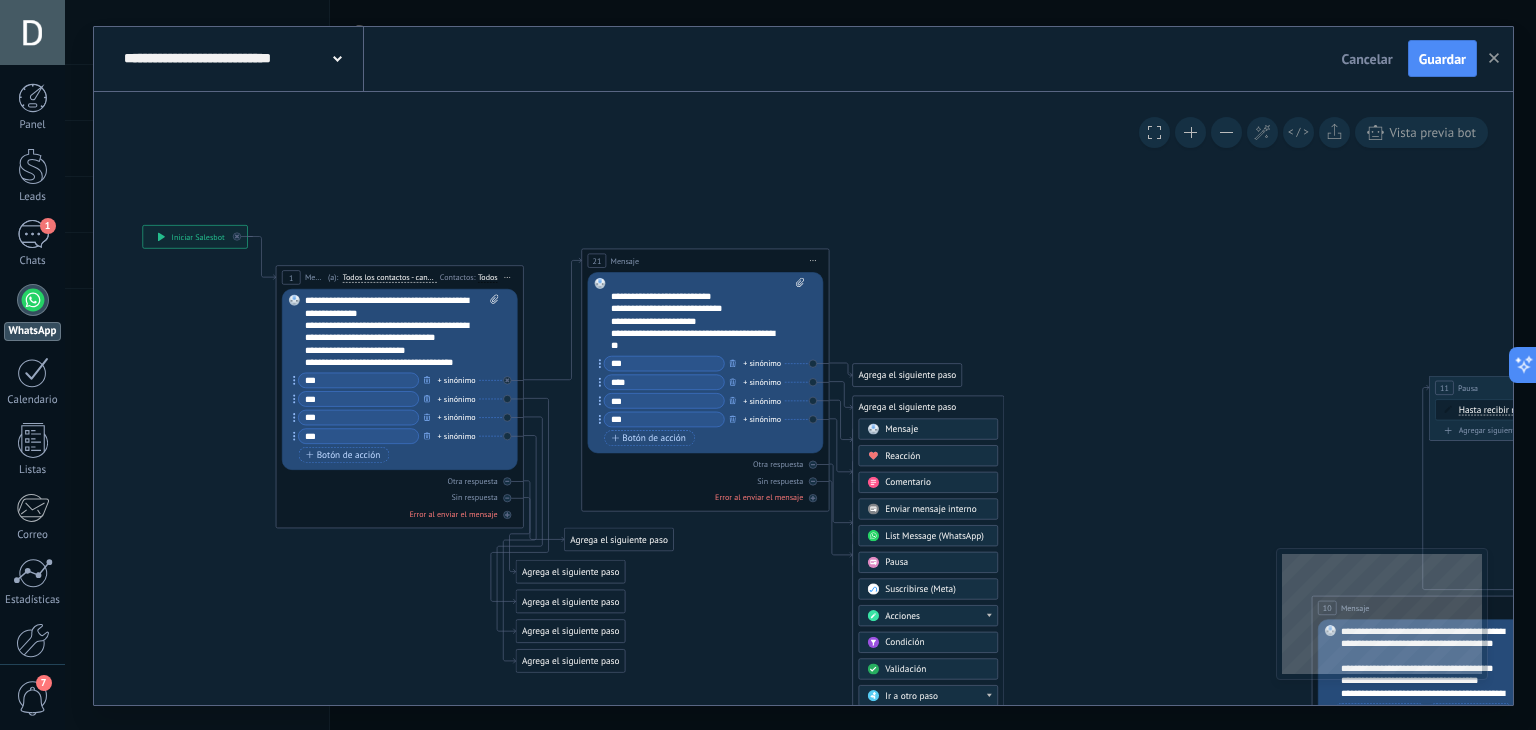 click on "Mensaje" at bounding box center [901, 429] 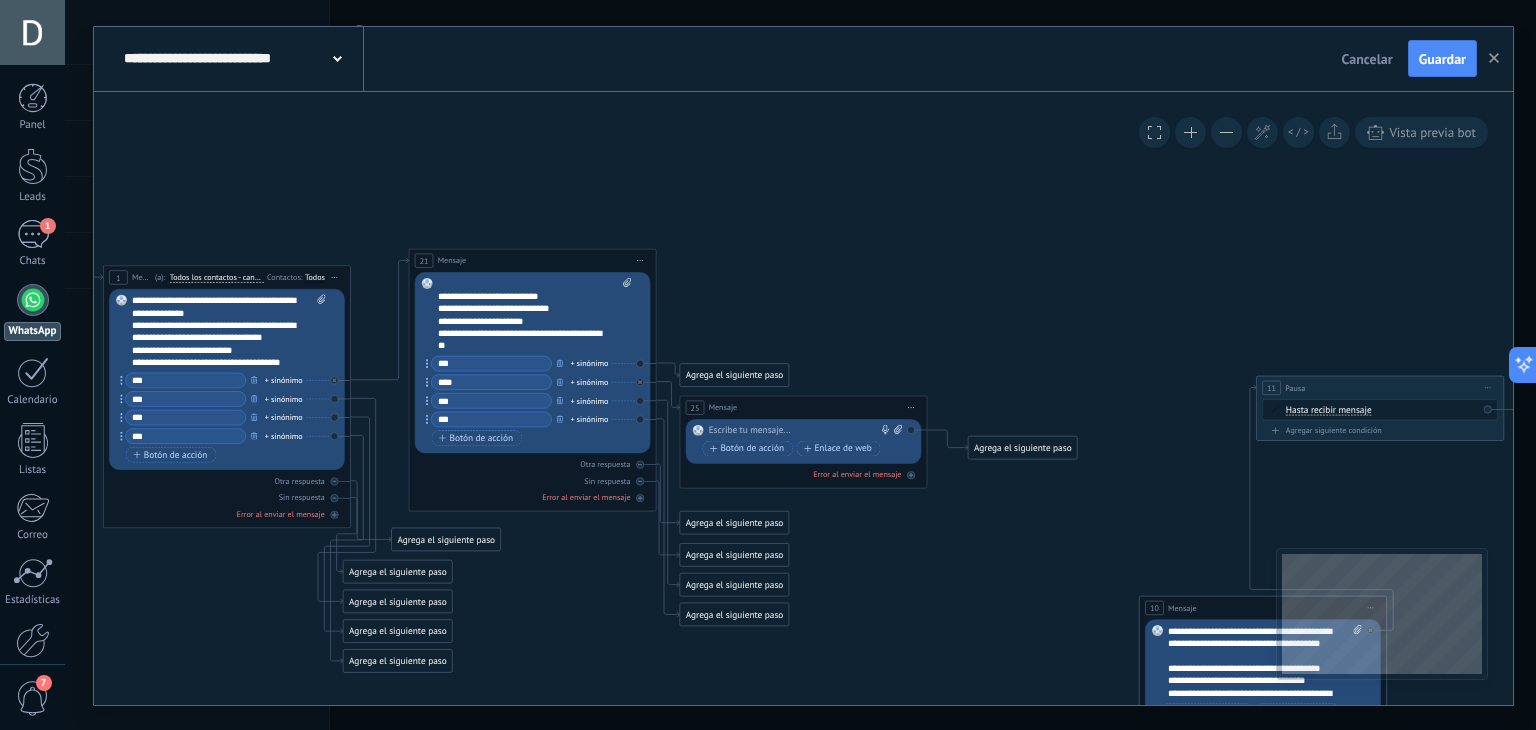 click at bounding box center (801, 430) 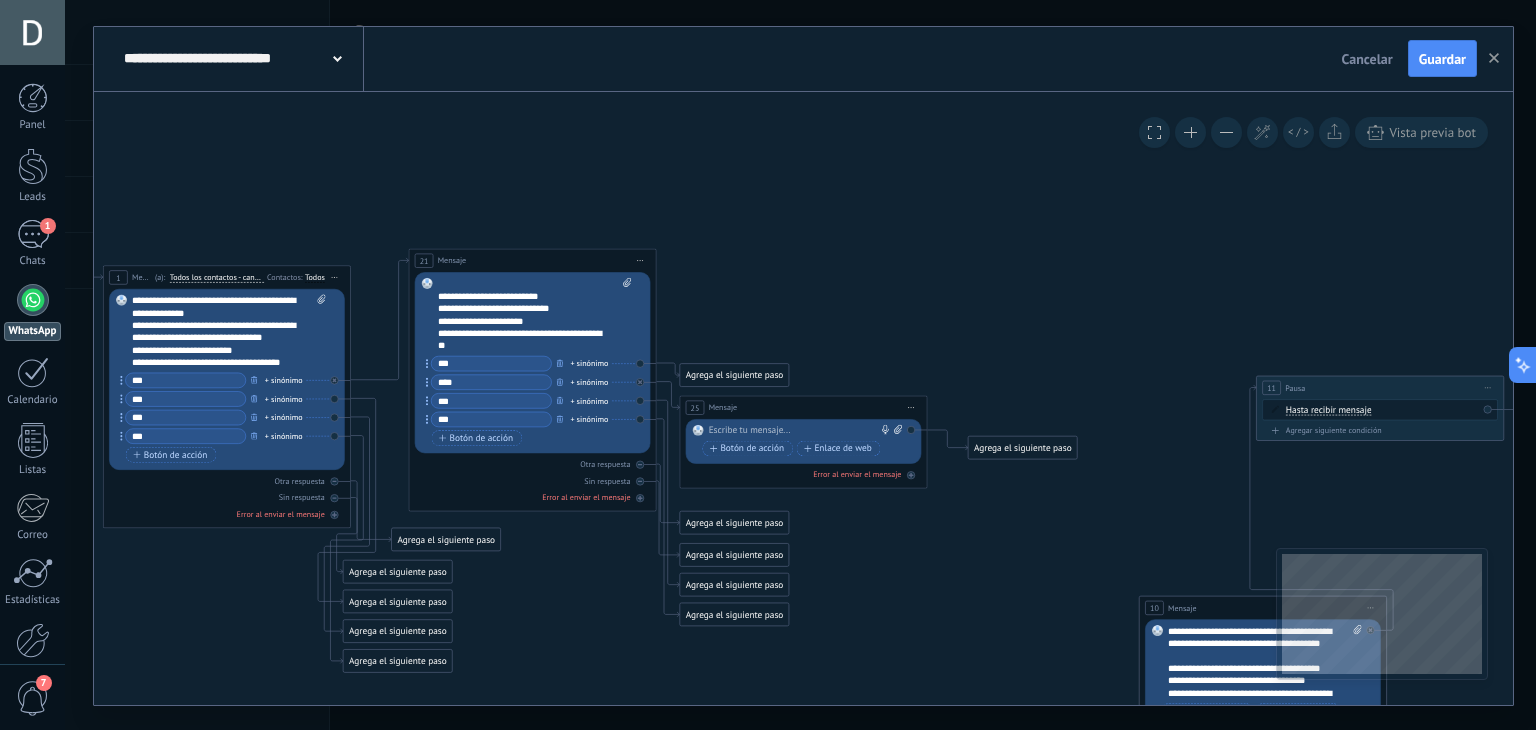 paste 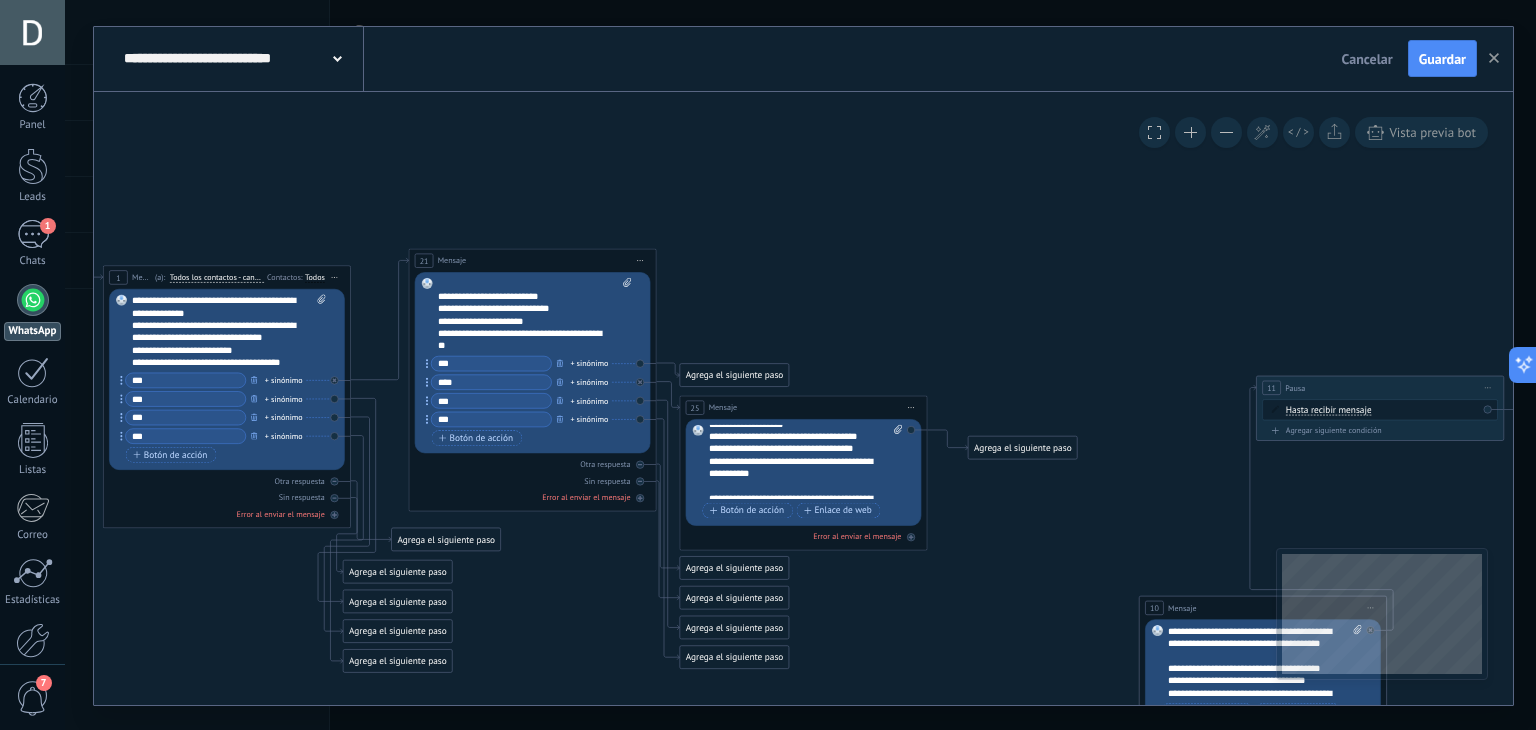 scroll, scrollTop: 111, scrollLeft: 0, axis: vertical 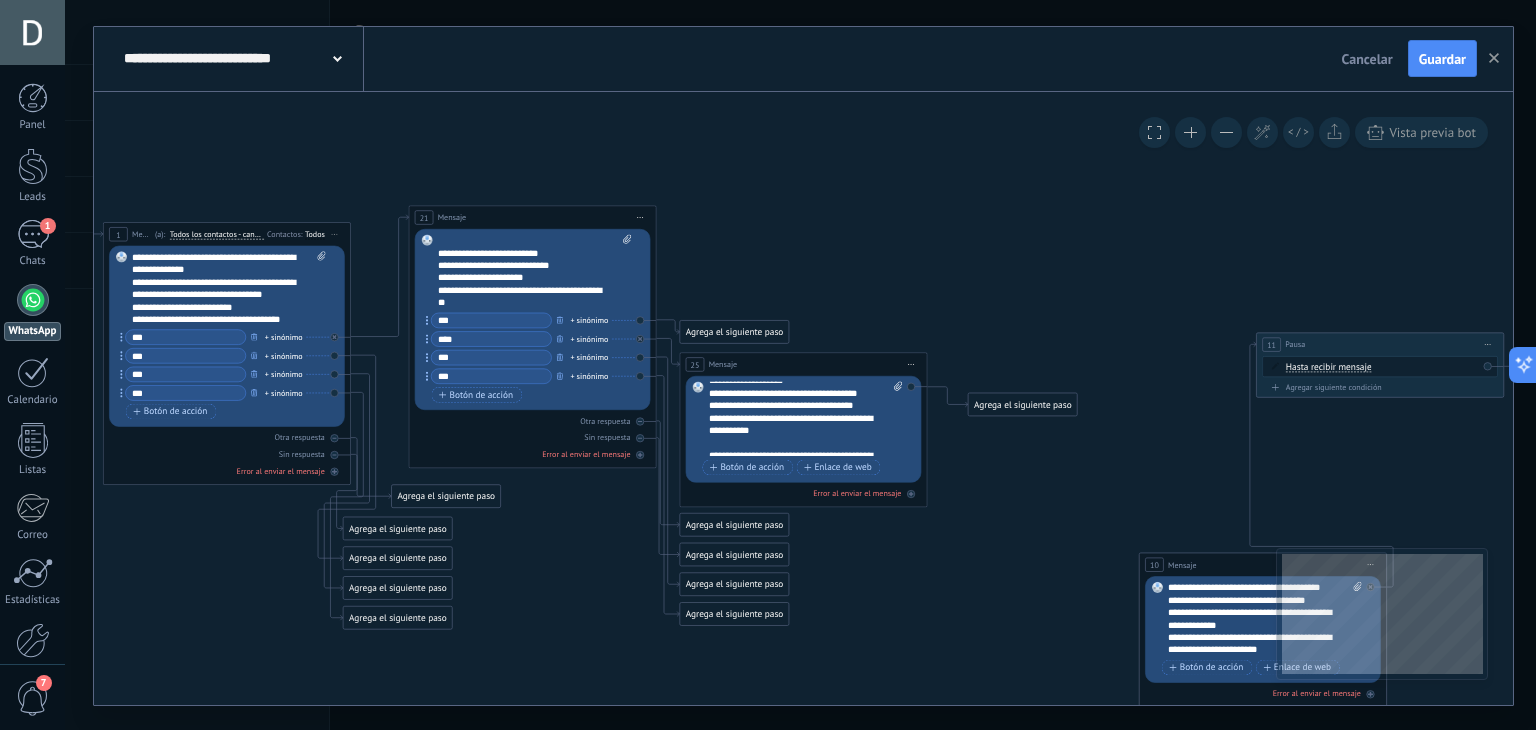drag, startPoint x: 1171, startPoint y: 586, endPoint x: 1313, endPoint y: 718, distance: 193.87625 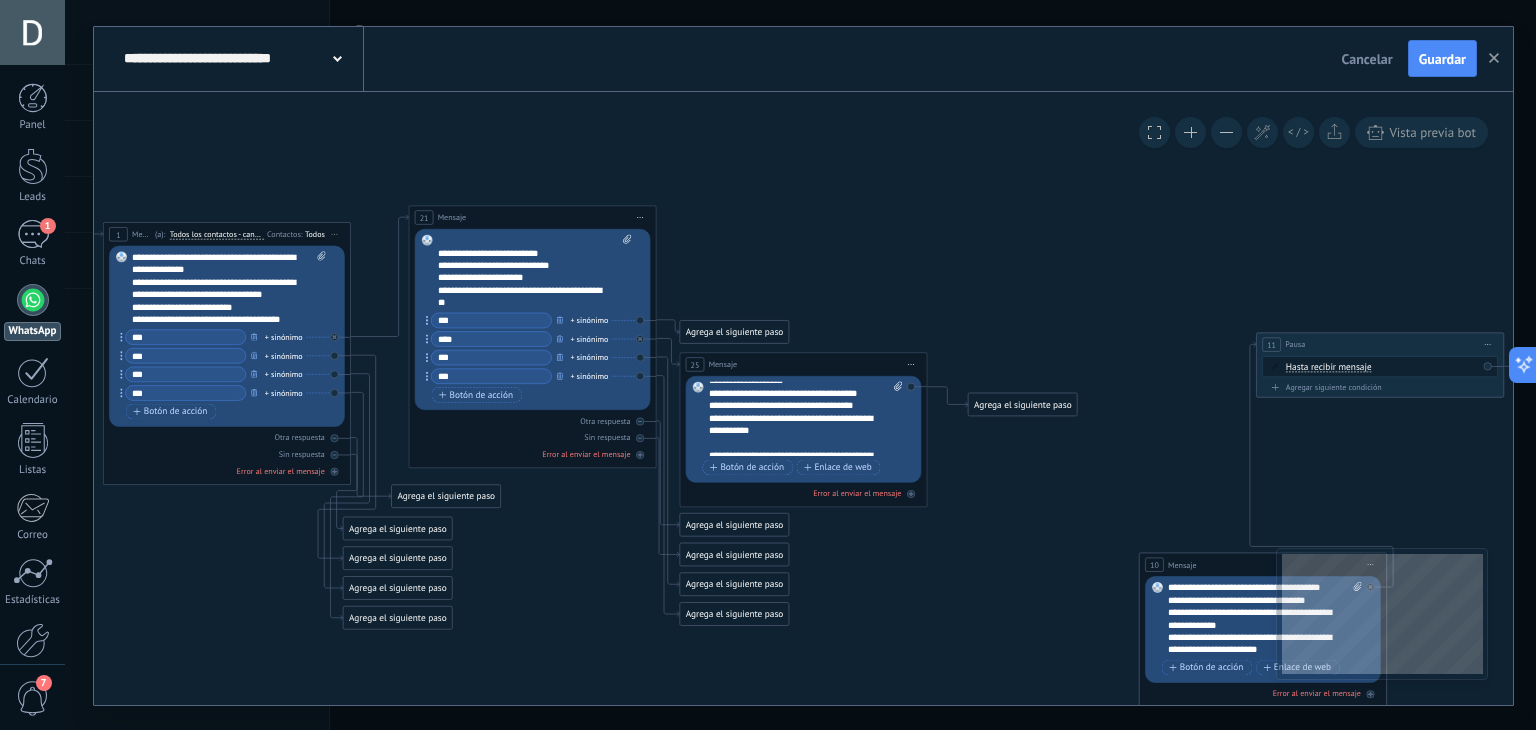 click on "**********" at bounding box center (800, 365) 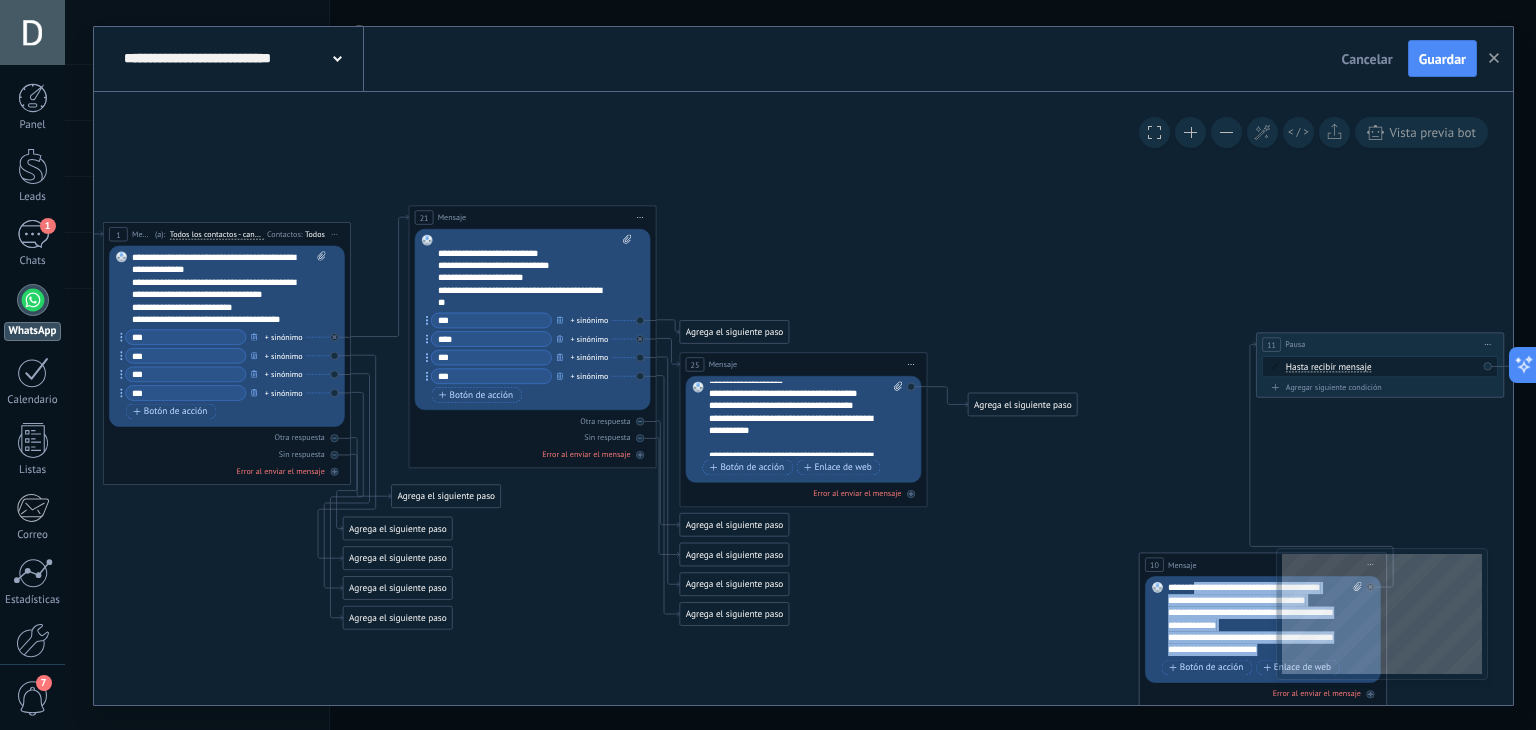 scroll, scrollTop: 0, scrollLeft: 0, axis: both 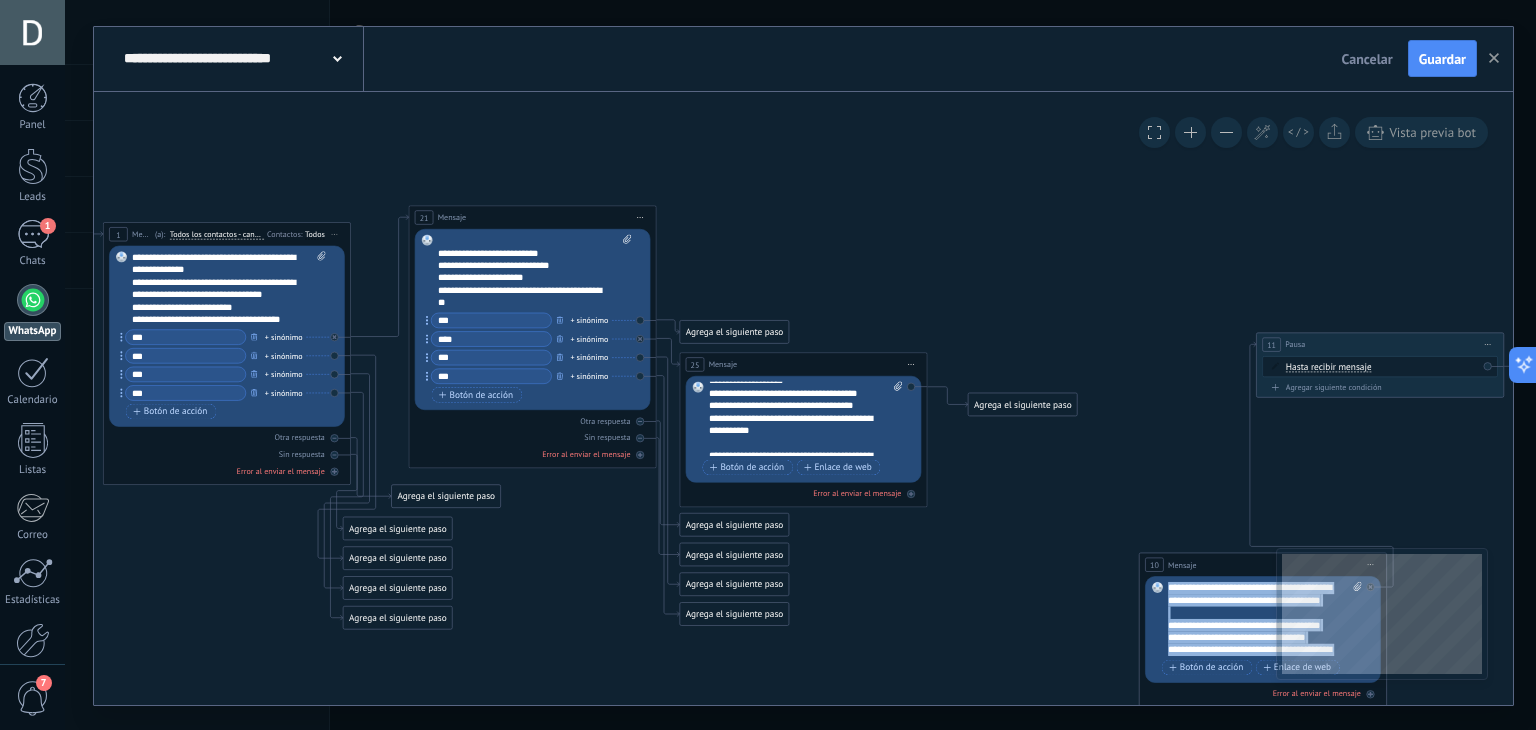 drag, startPoint x: 1268, startPoint y: 646, endPoint x: 1163, endPoint y: 569, distance: 130.20752 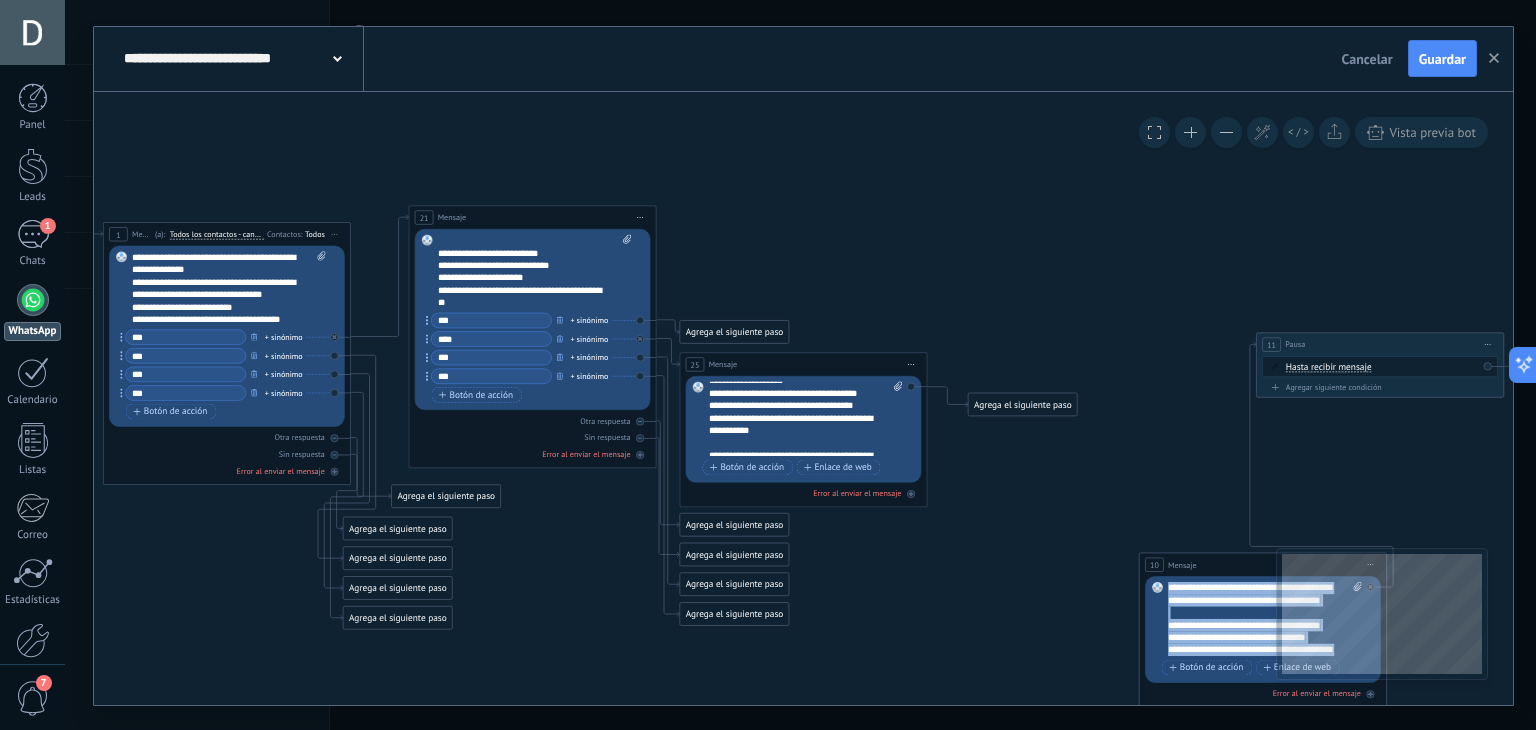 scroll, scrollTop: 140, scrollLeft: 0, axis: vertical 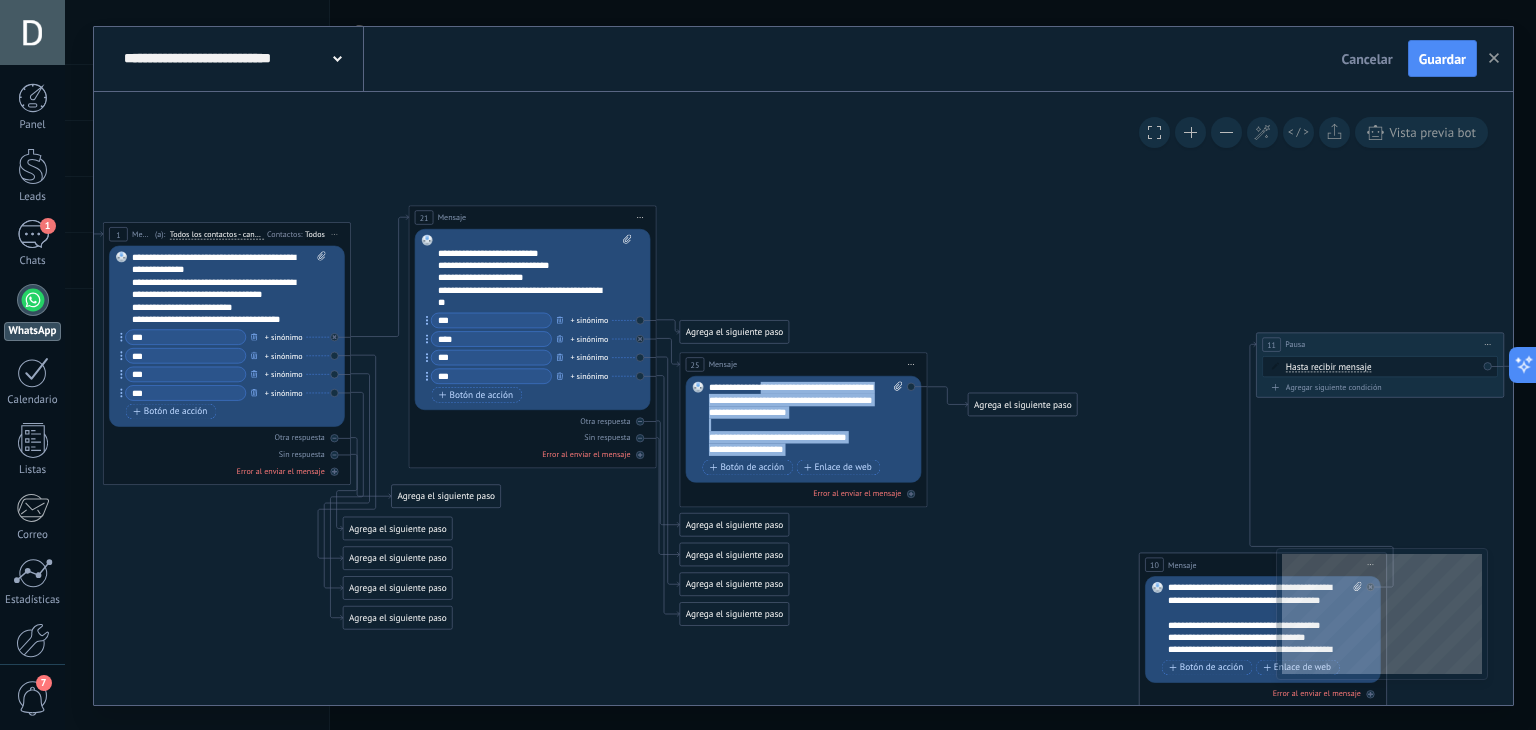 drag, startPoint x: 752, startPoint y: 429, endPoint x: 763, endPoint y: 387, distance: 43.416588 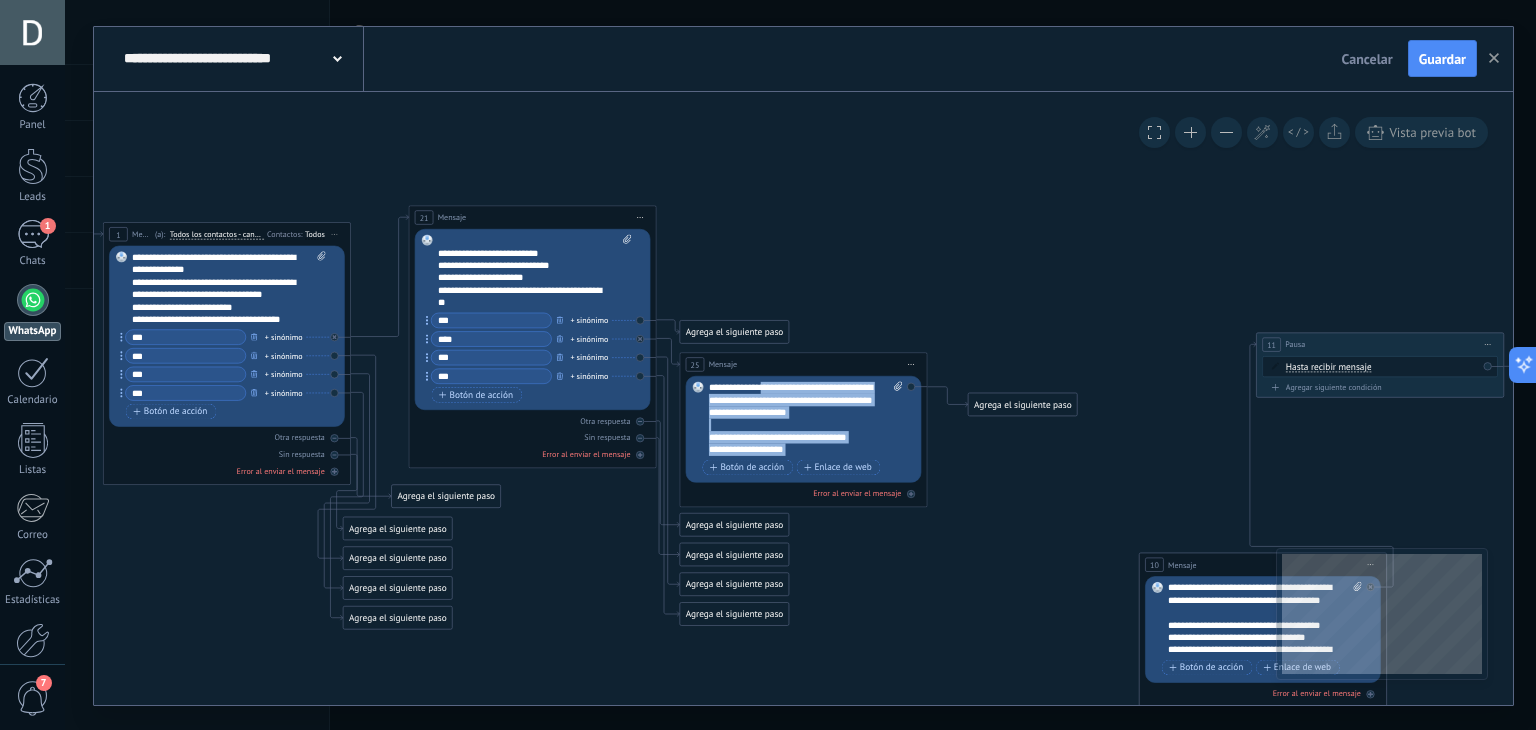 click on "**********" at bounding box center (806, 418) 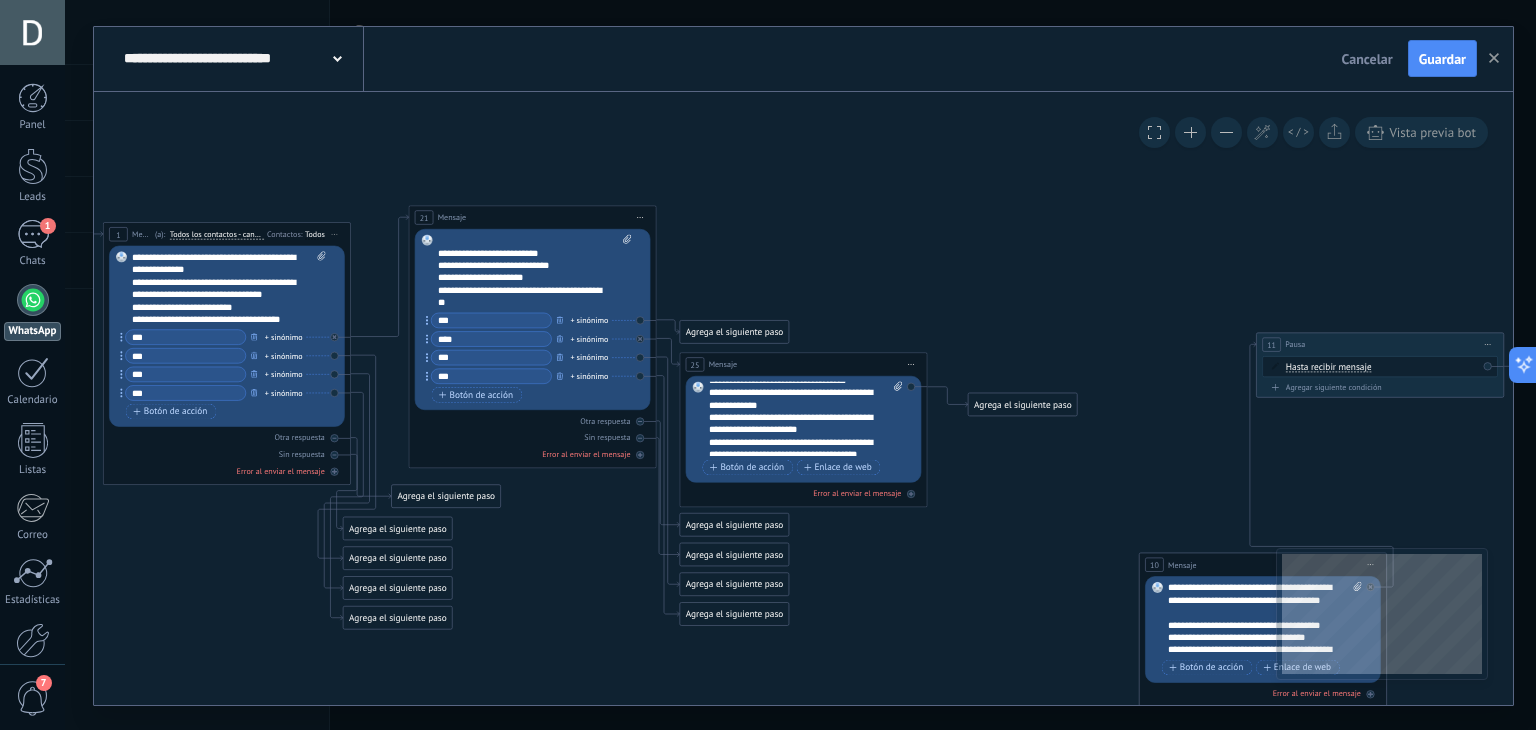 scroll, scrollTop: 120, scrollLeft: 0, axis: vertical 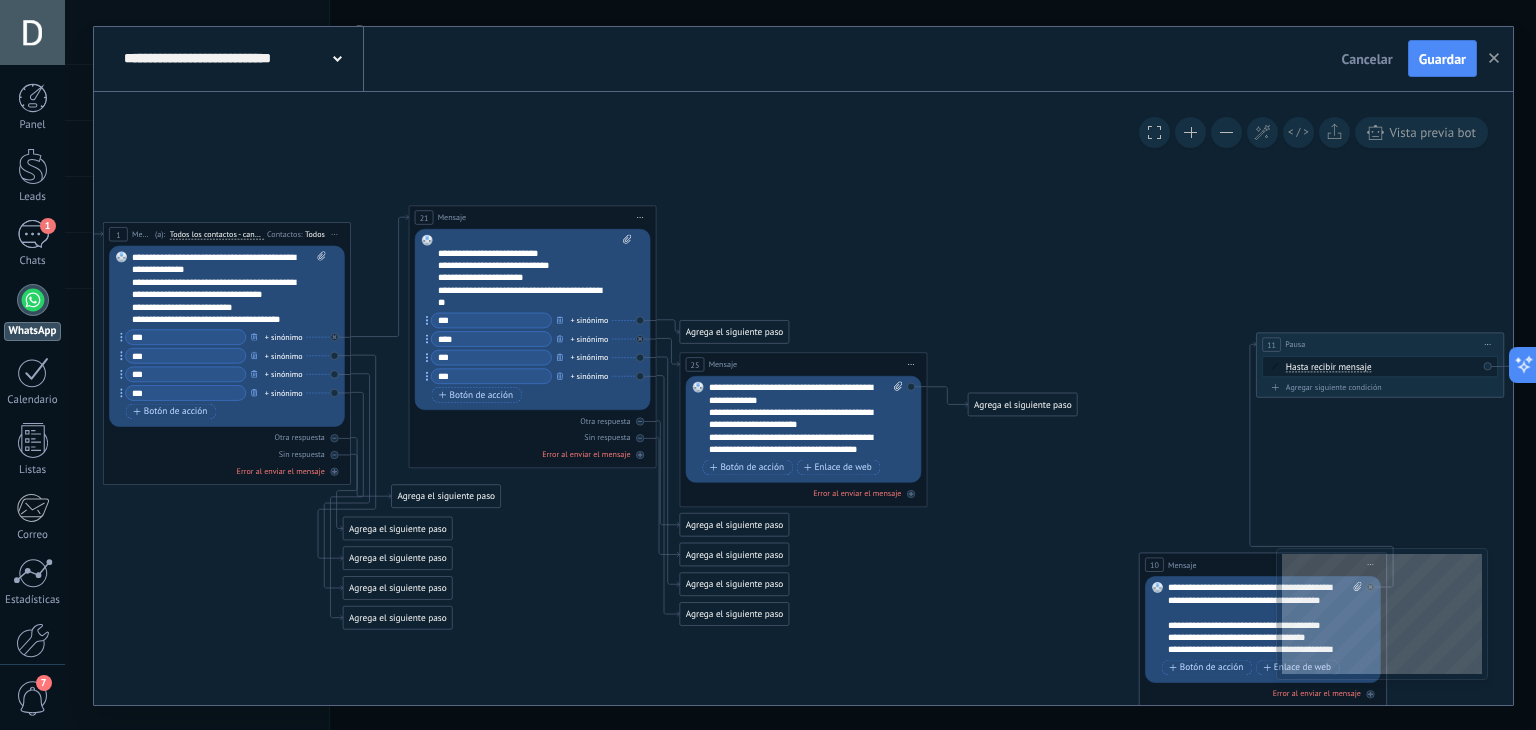 click on "**********" at bounding box center [795, 431] 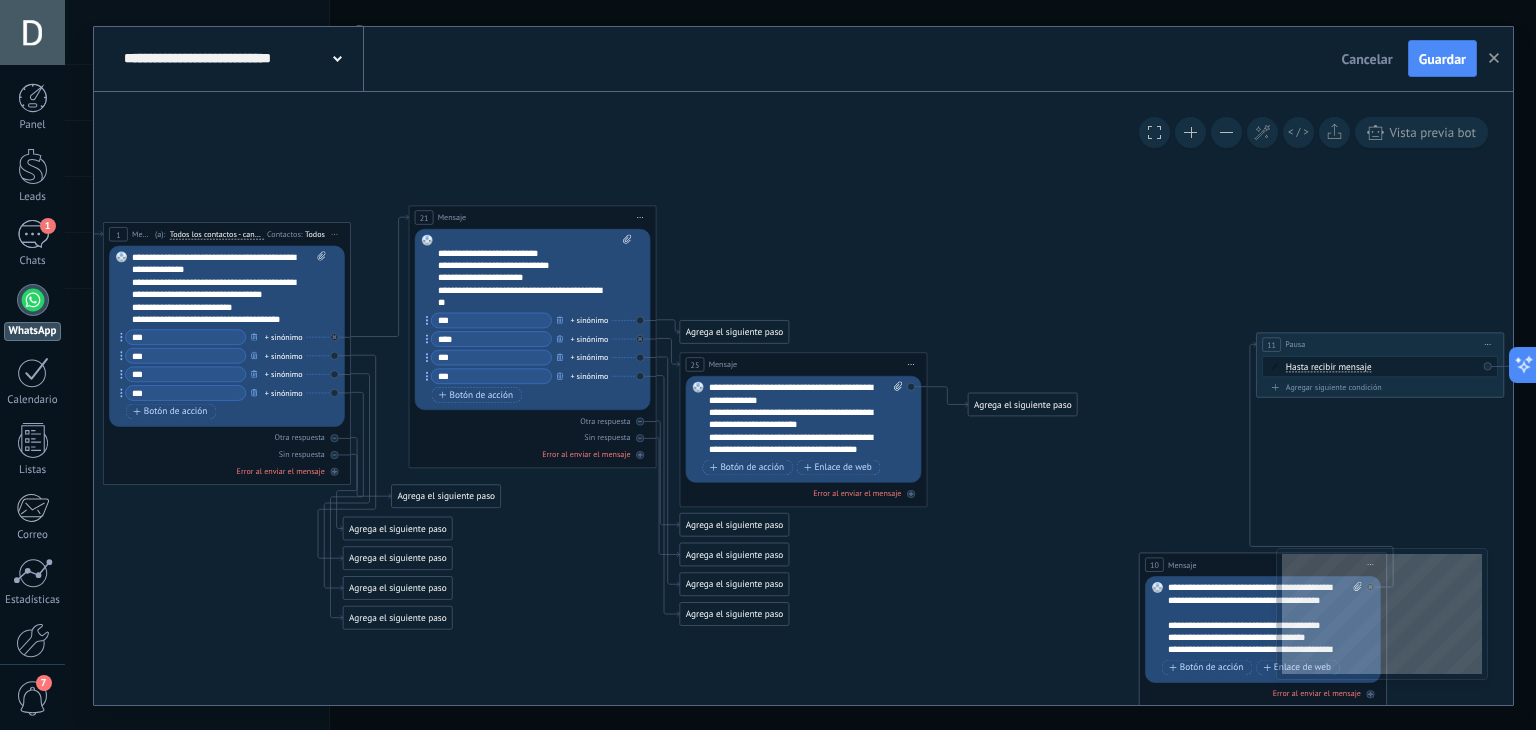 click 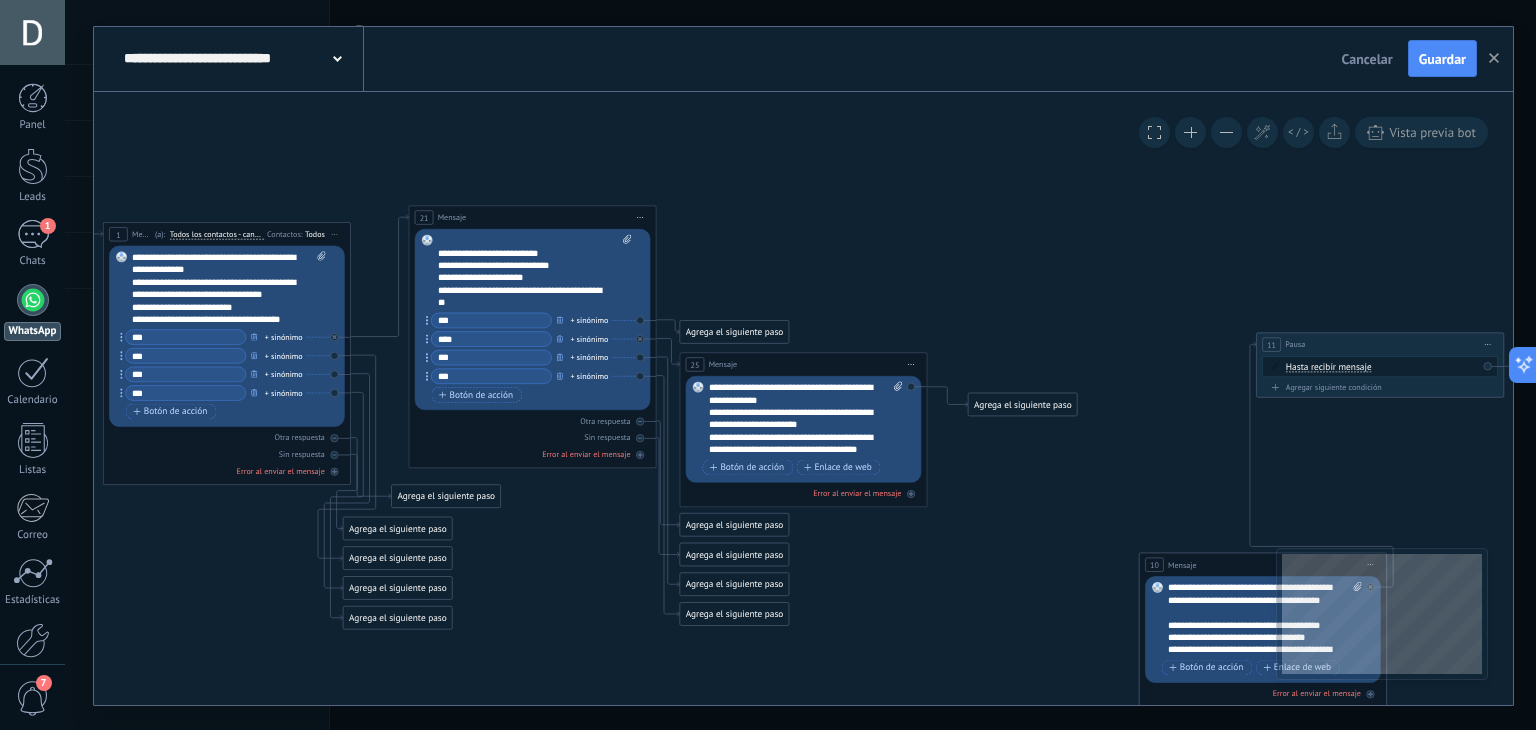 click 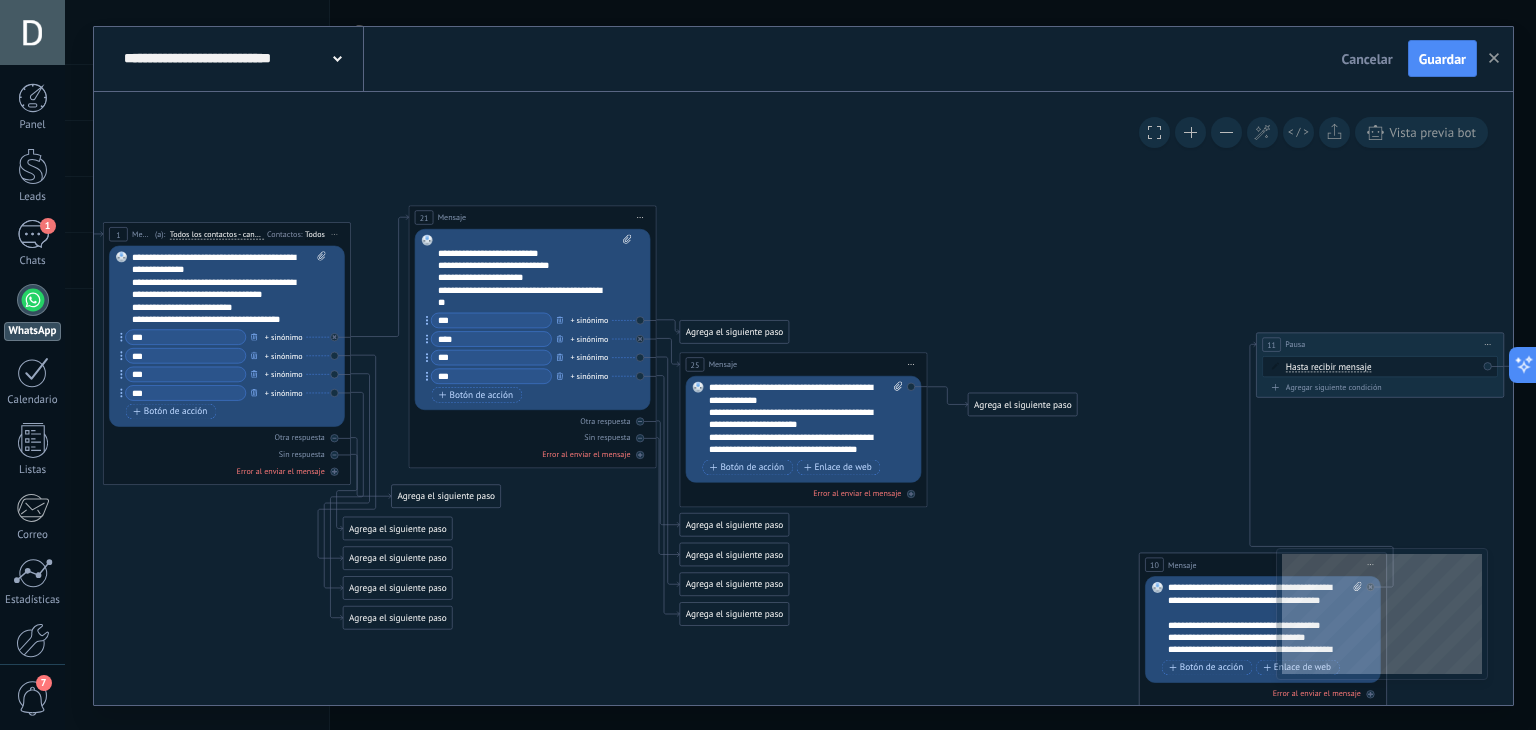 click on "Agrega el siguiente paso" at bounding box center [734, 332] 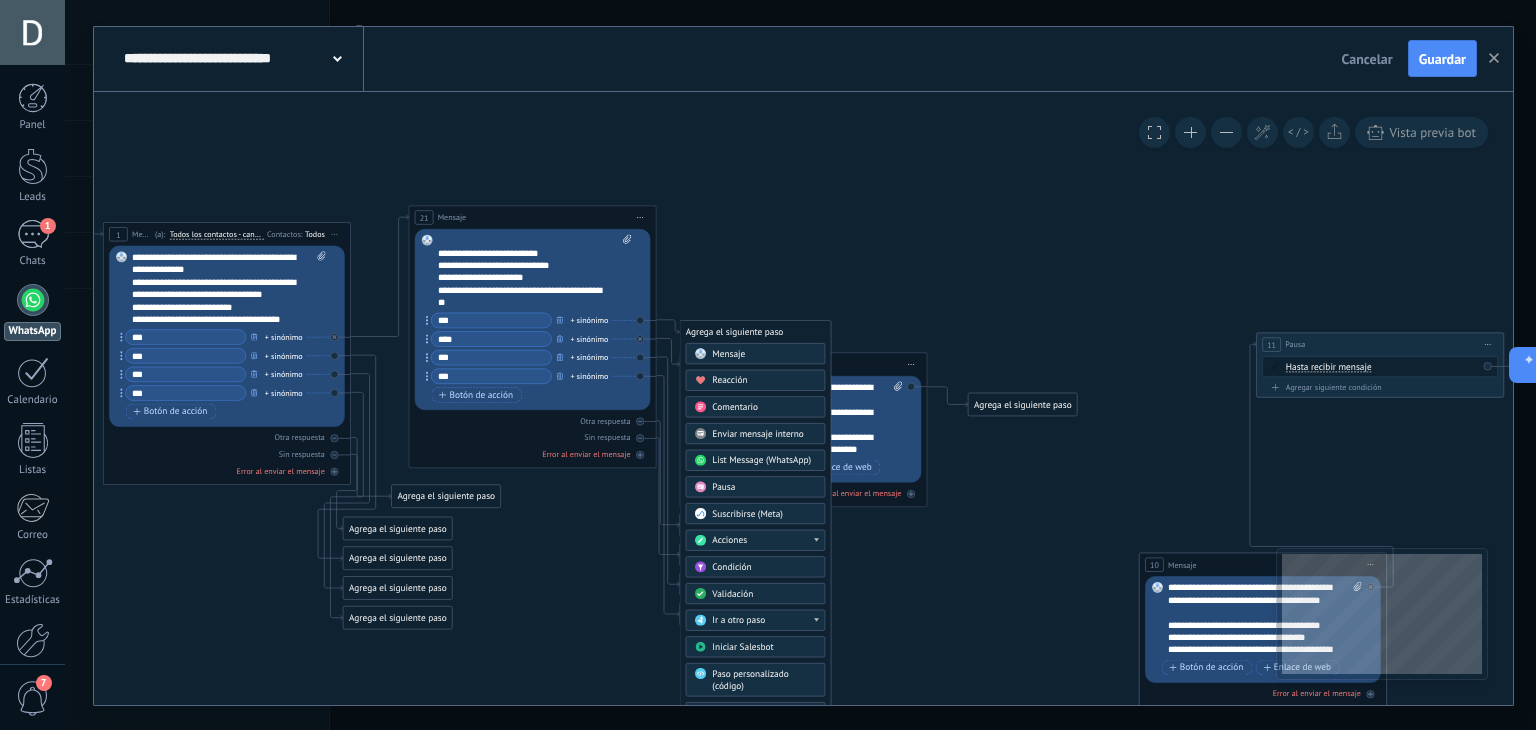 click on "Mensaje" at bounding box center (764, 354) 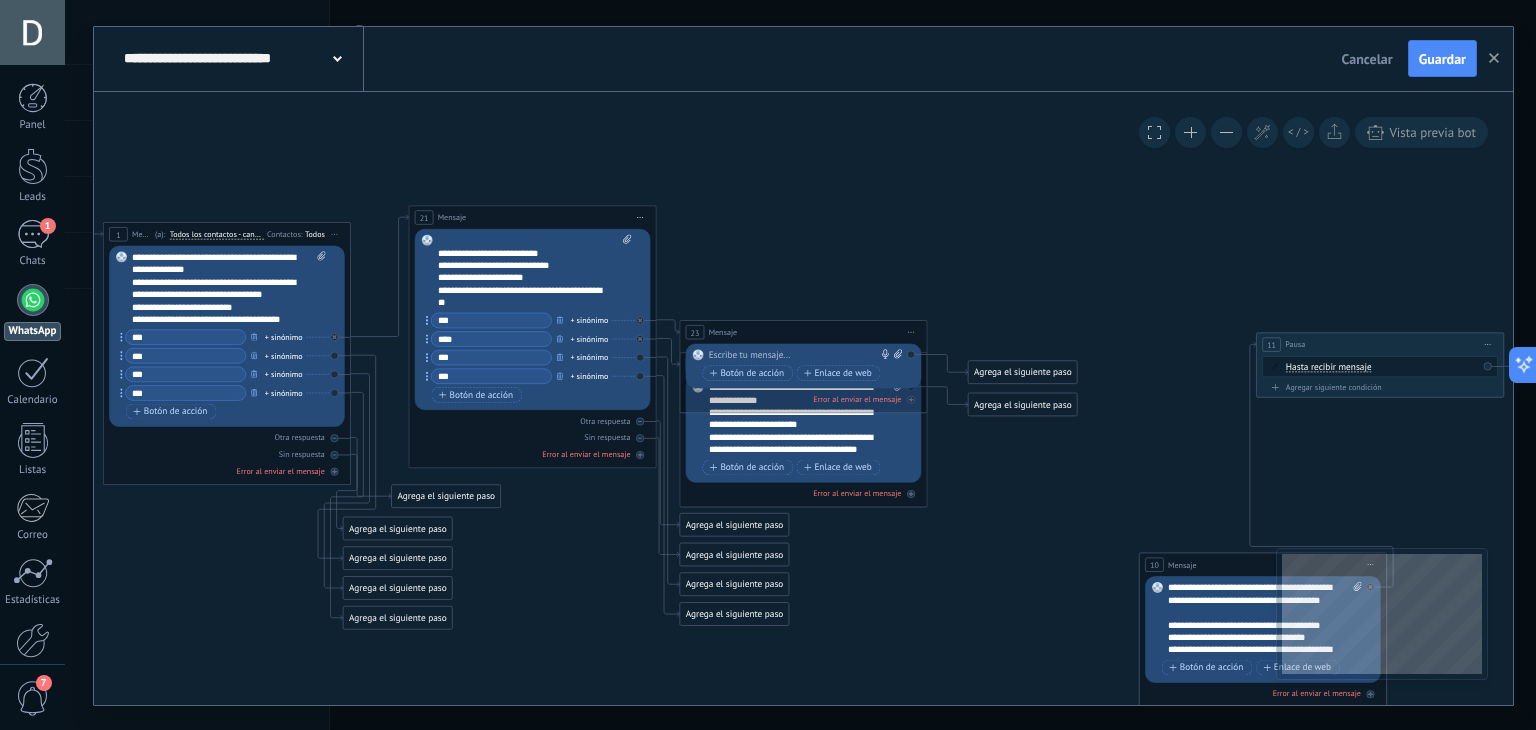 click at bounding box center (801, 355) 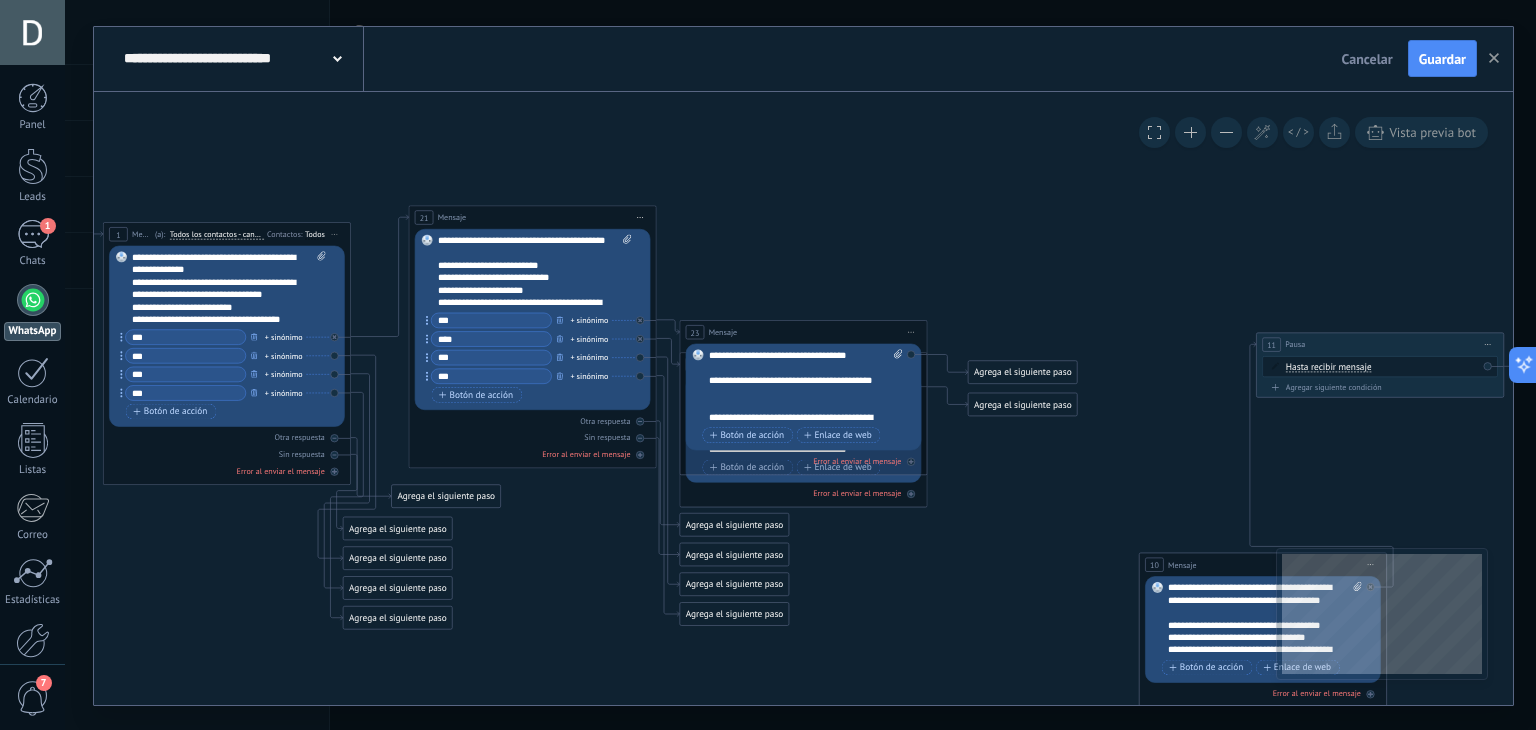 scroll, scrollTop: 0, scrollLeft: 0, axis: both 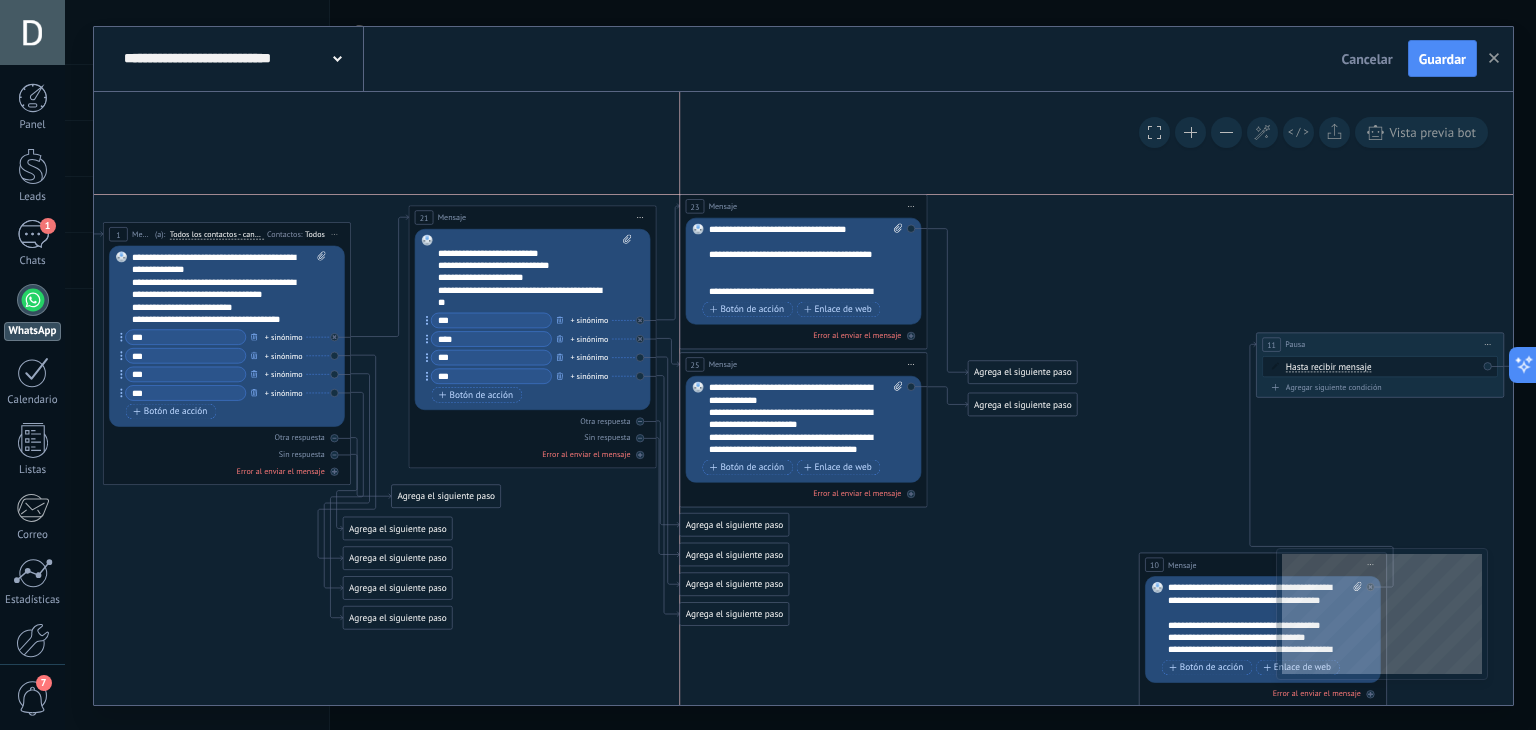 drag, startPoint x: 750, startPoint y: 341, endPoint x: 749, endPoint y: 221, distance: 120.004166 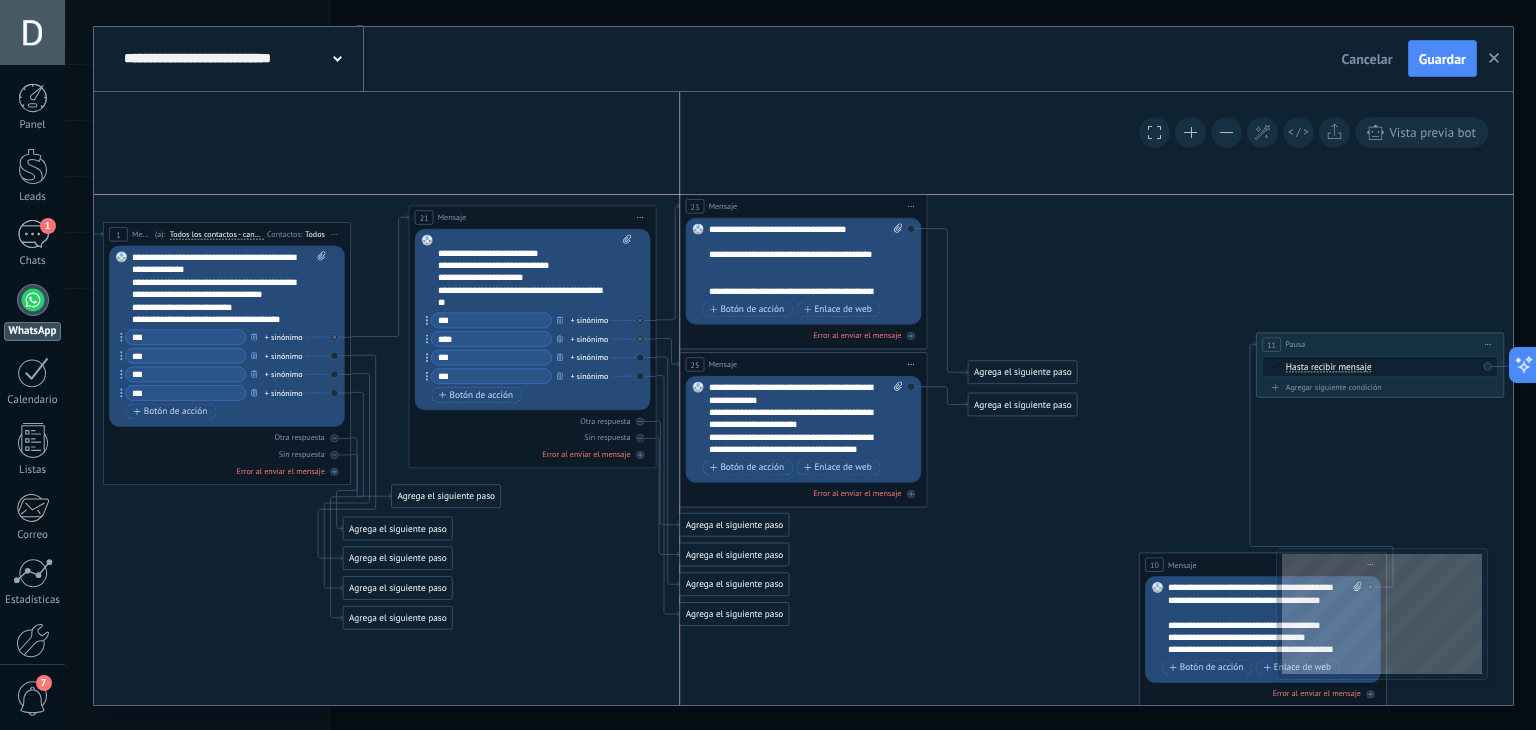 click on "23
Mensaje
*******
(a):
Todos los contactos - canales seleccionados
Todos los contactos - canales seleccionados
Todos los contactos - canal primario
Contacto principal - canales seleccionados
Contacto principal - canal primario
Todos los contactos - canales seleccionados
Todos los contactos - canales seleccionados
Todos los contactos - canal primario" at bounding box center [803, 205] 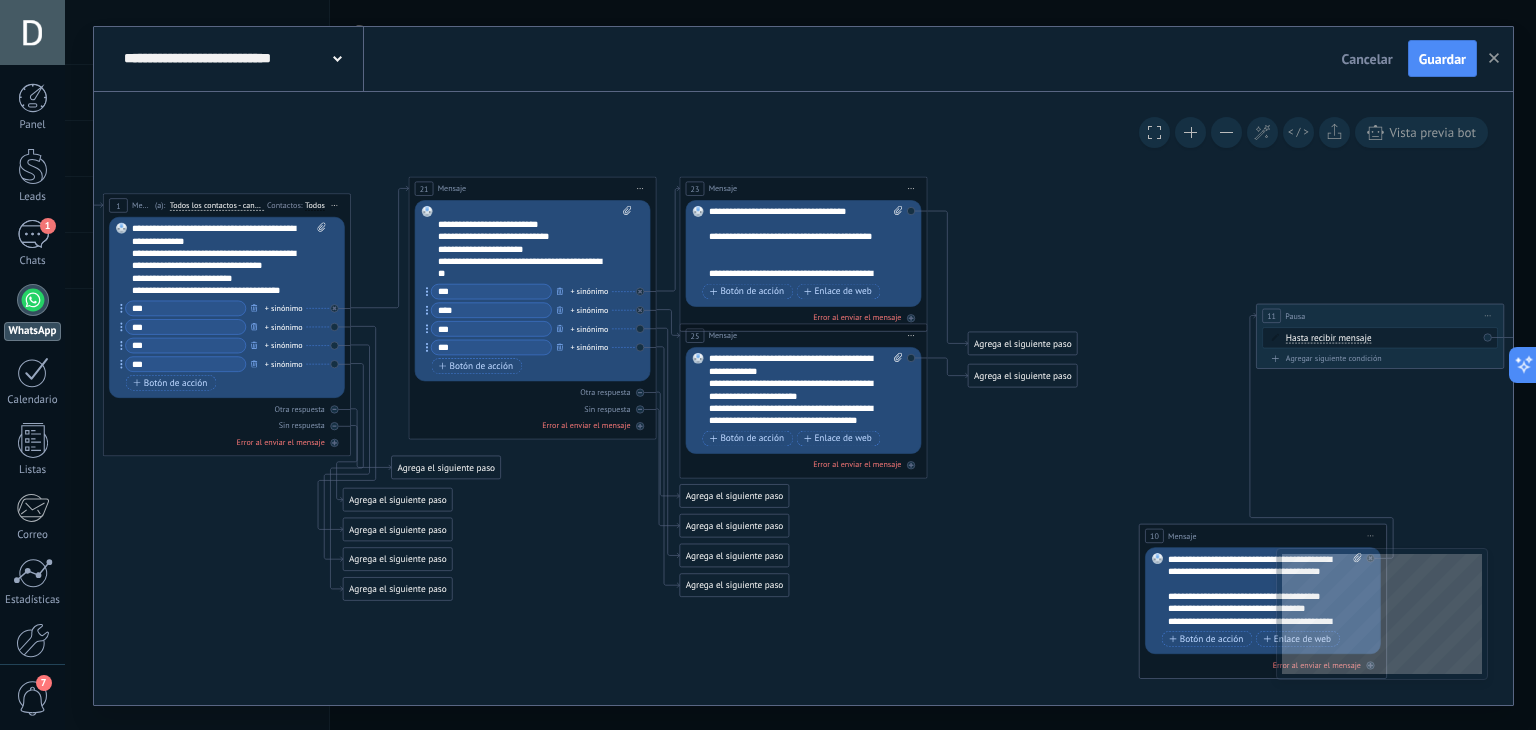 click on "Reemplazar
Quitar
Convertir a mensaje de voz
Arrastre la imagen aquí para adjuntarla.
Añadir imagen
Subir
Arrastrar y soltar
Archivo no encontrado
Escribe tu mensaje..." at bounding box center [533, 290] 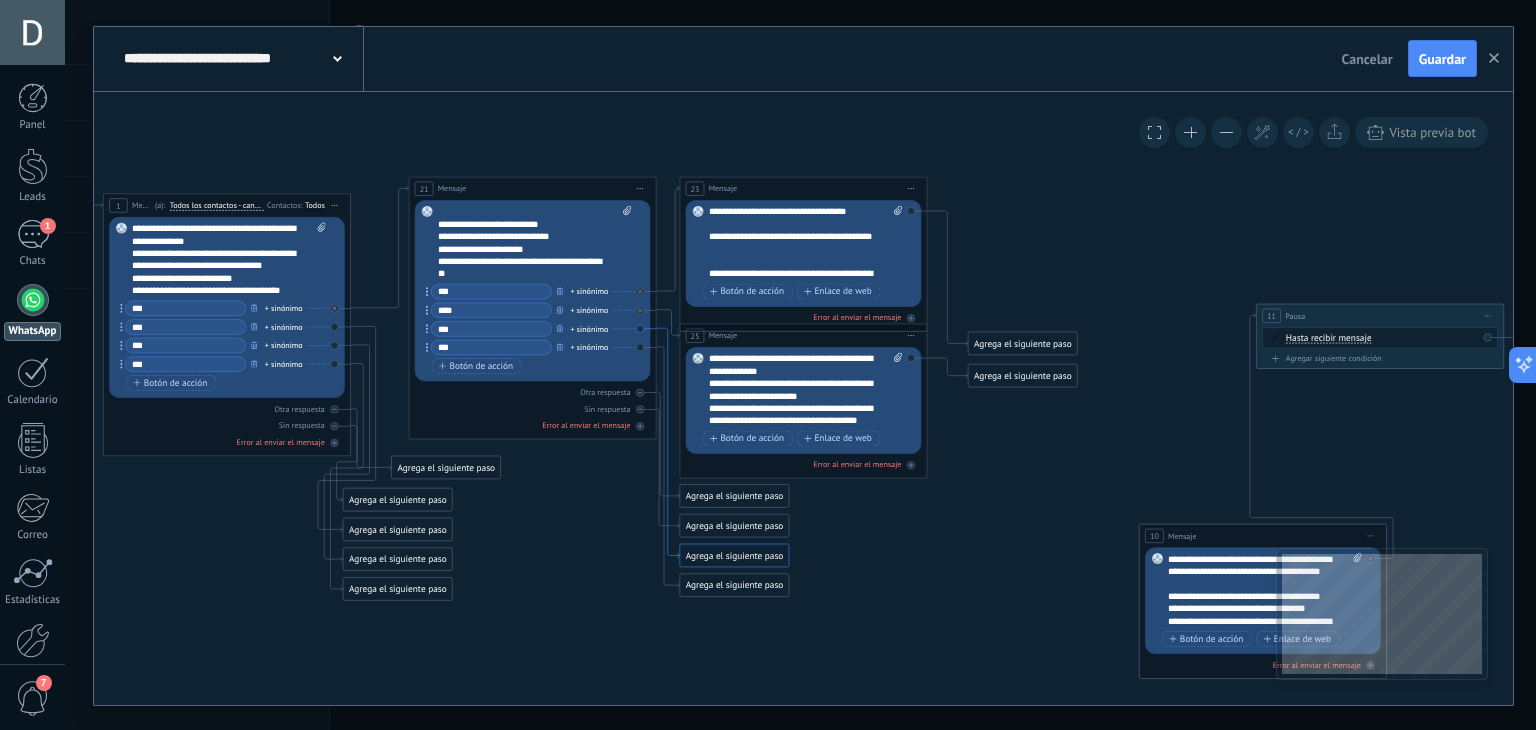 click 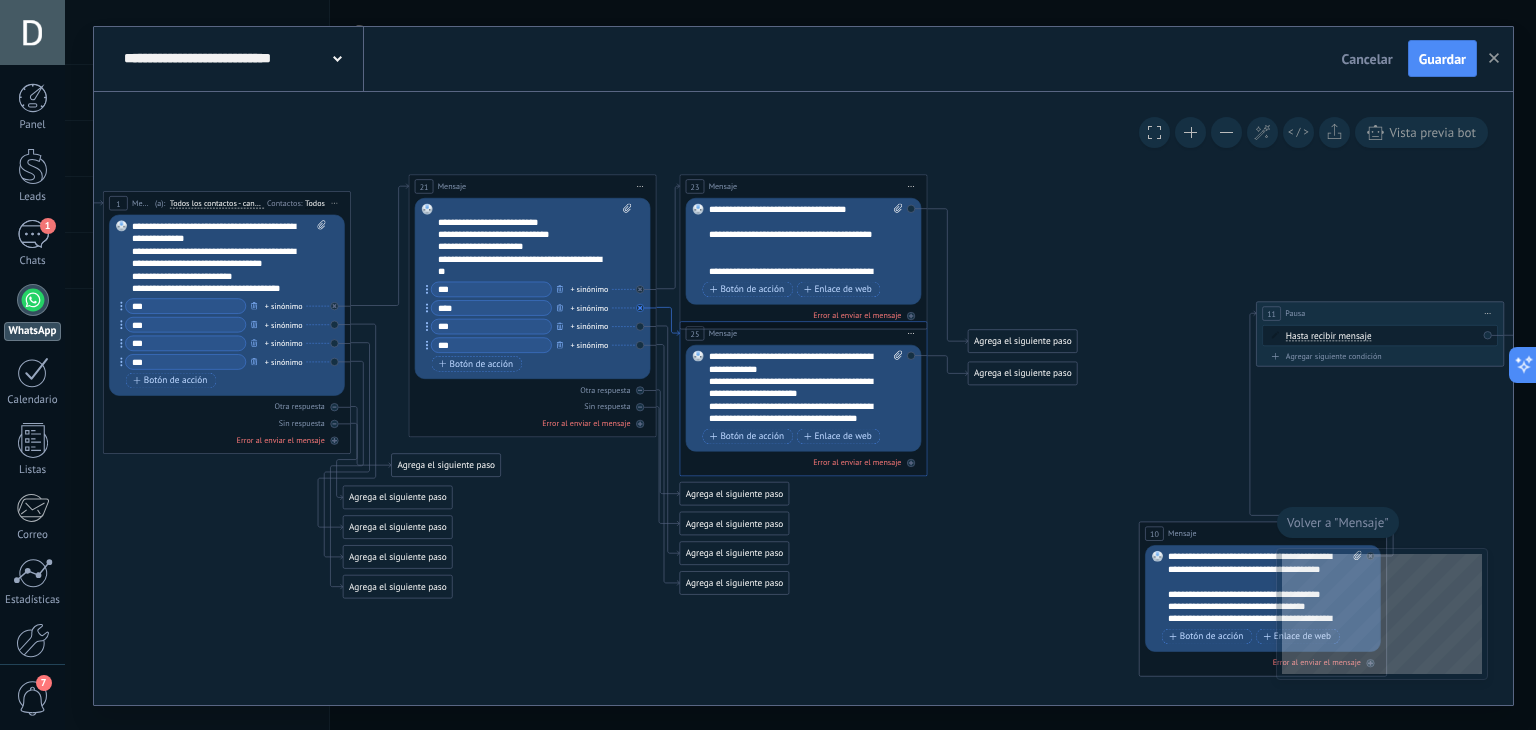 click 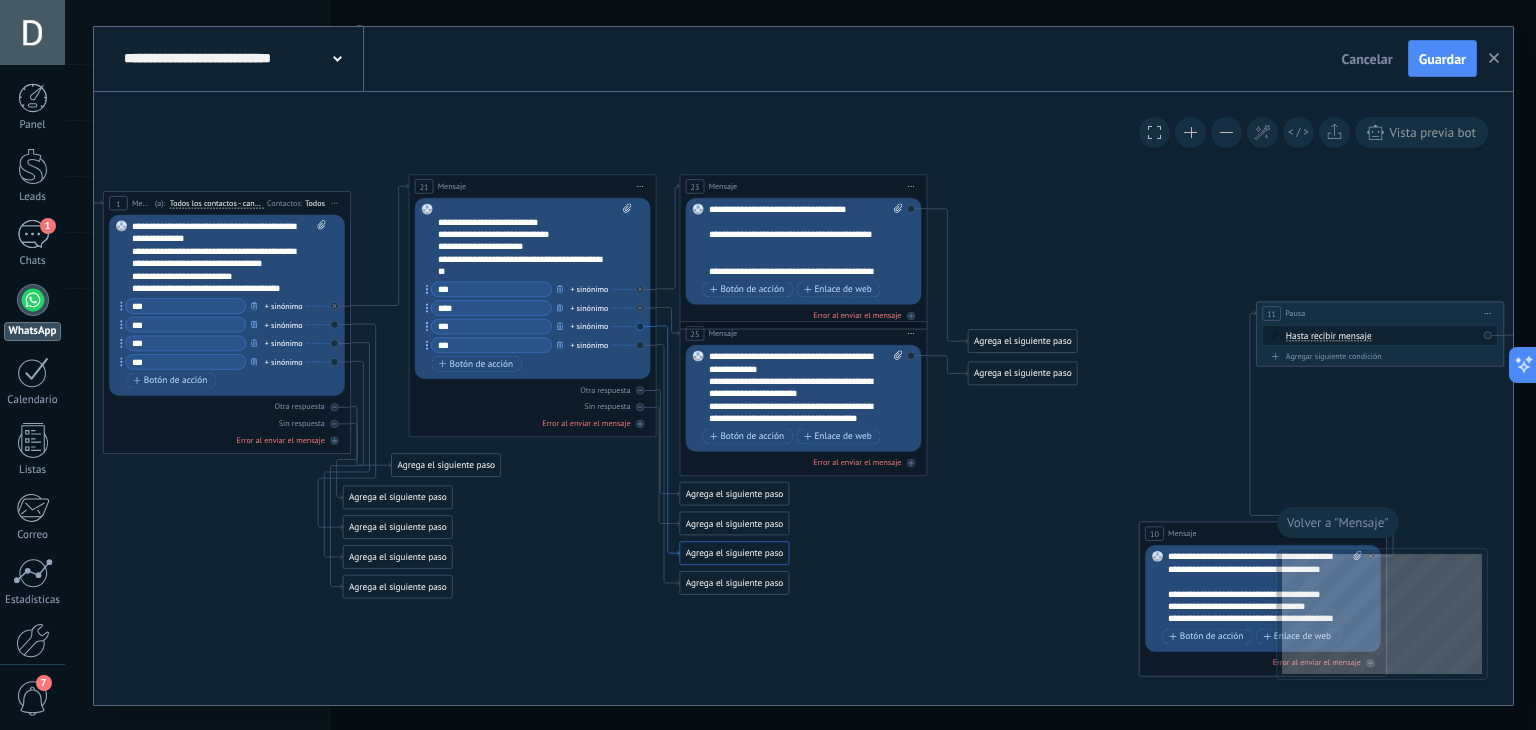 click 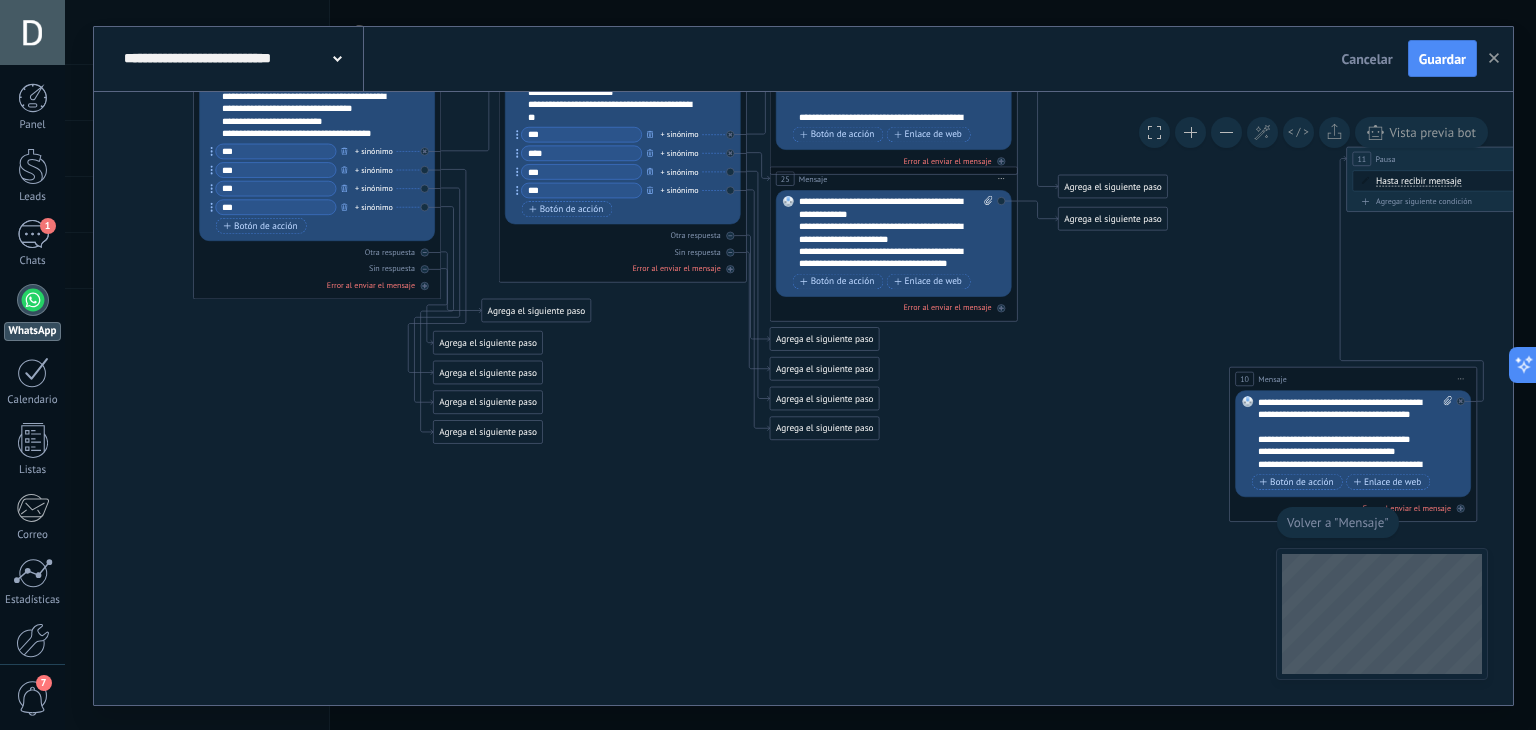 click on "Agrega el siguiente paso" at bounding box center (824, 398) 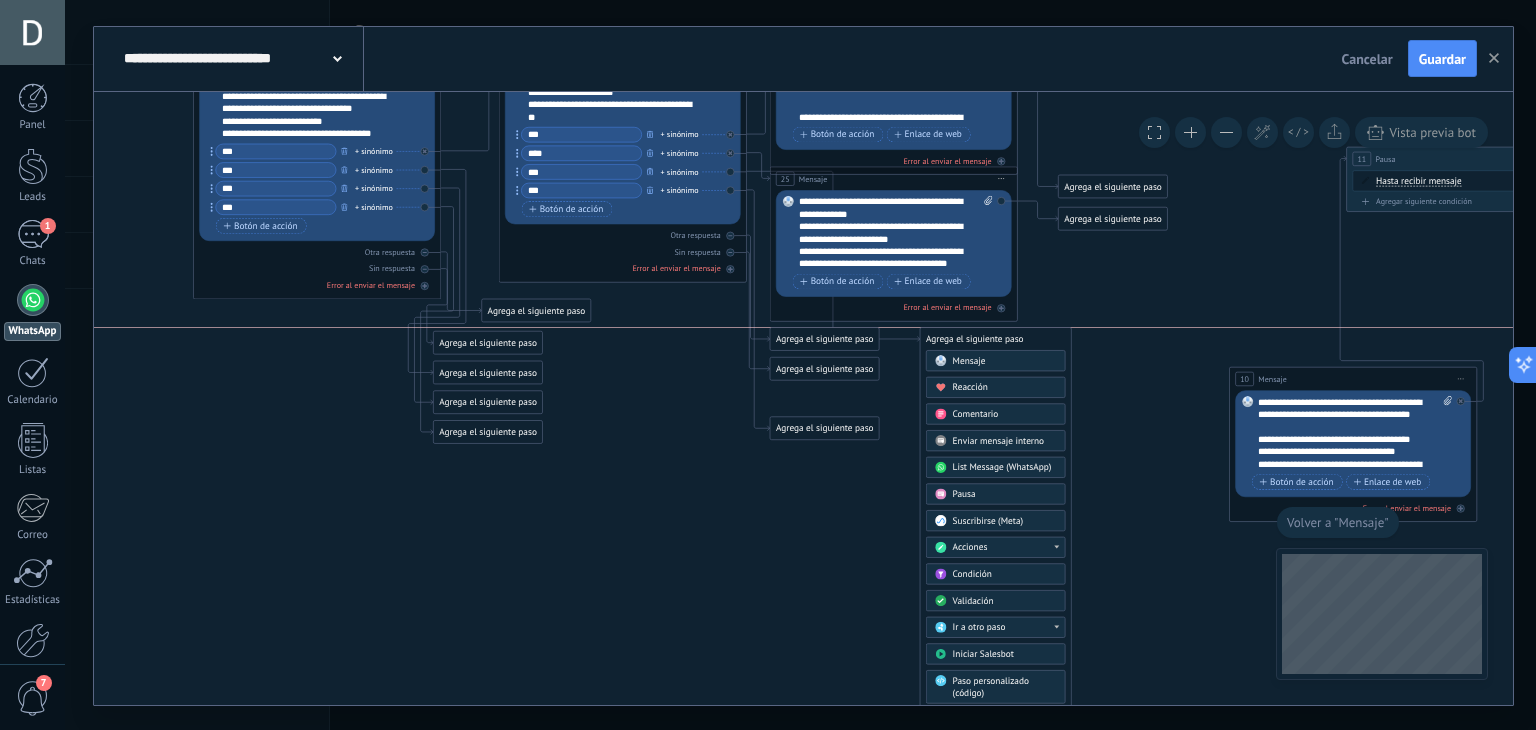 drag, startPoint x: 837, startPoint y: 399, endPoint x: 992, endPoint y: 337, distance: 166.94011 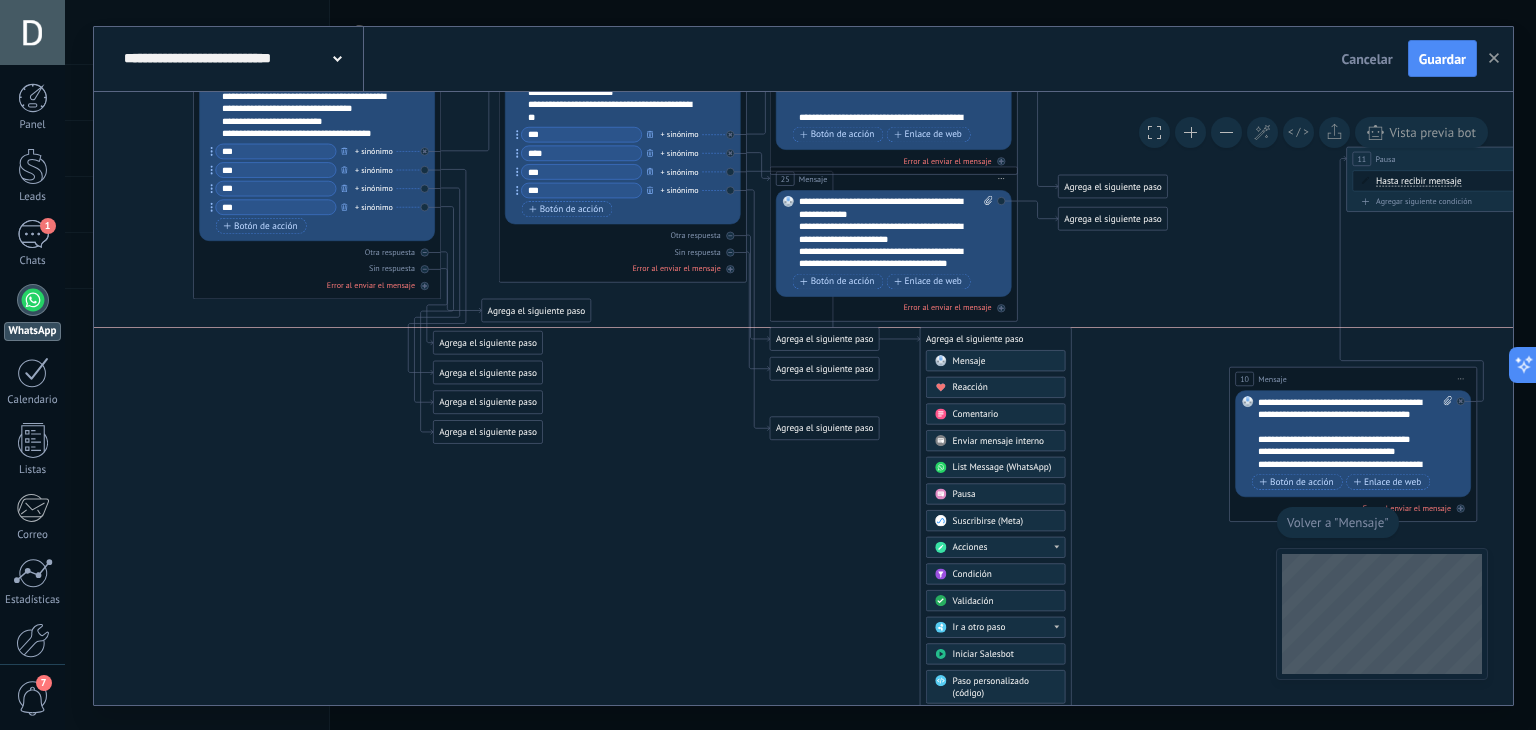 click on "Agrega el siguiente paso" at bounding box center (995, 339) 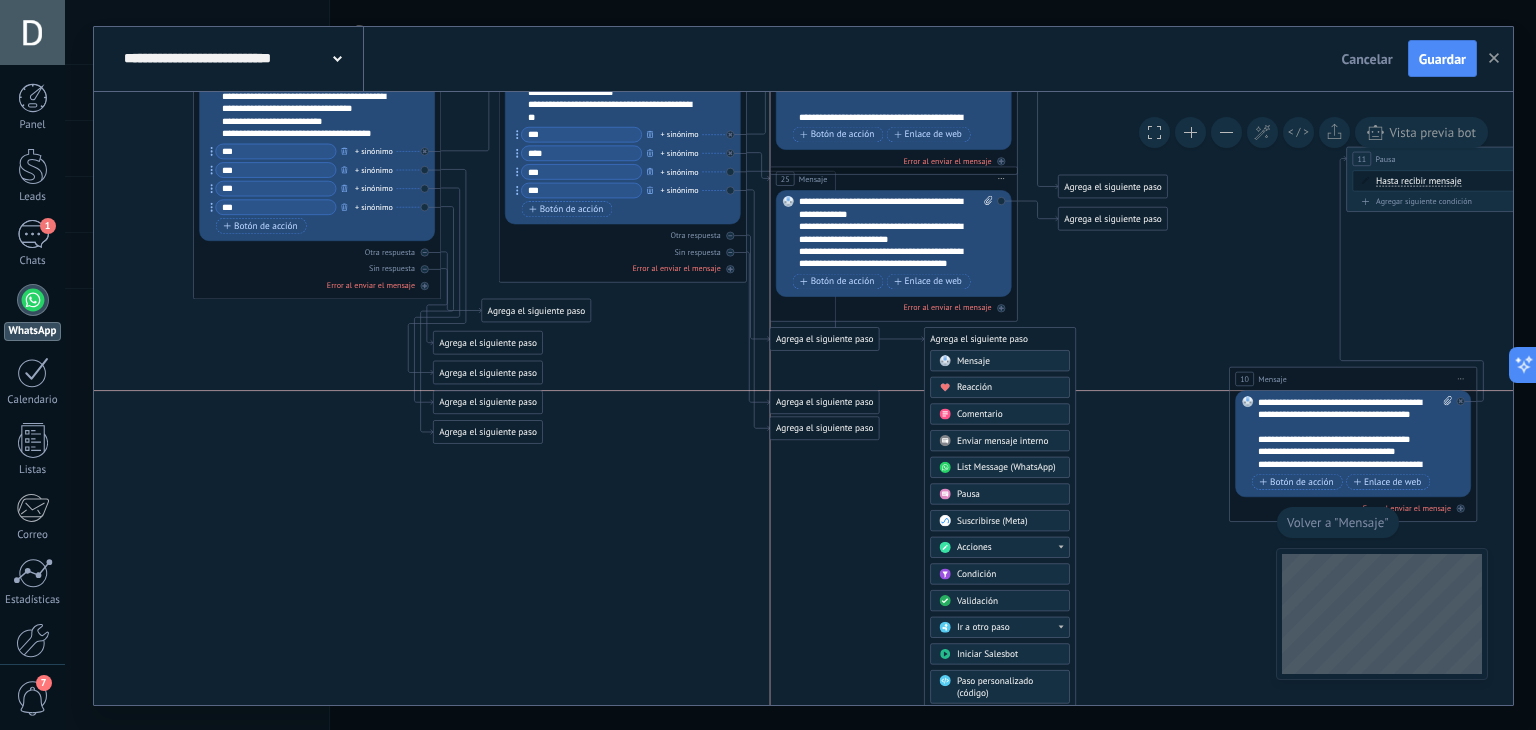 drag, startPoint x: 830, startPoint y: 373, endPoint x: 830, endPoint y: 403, distance: 30 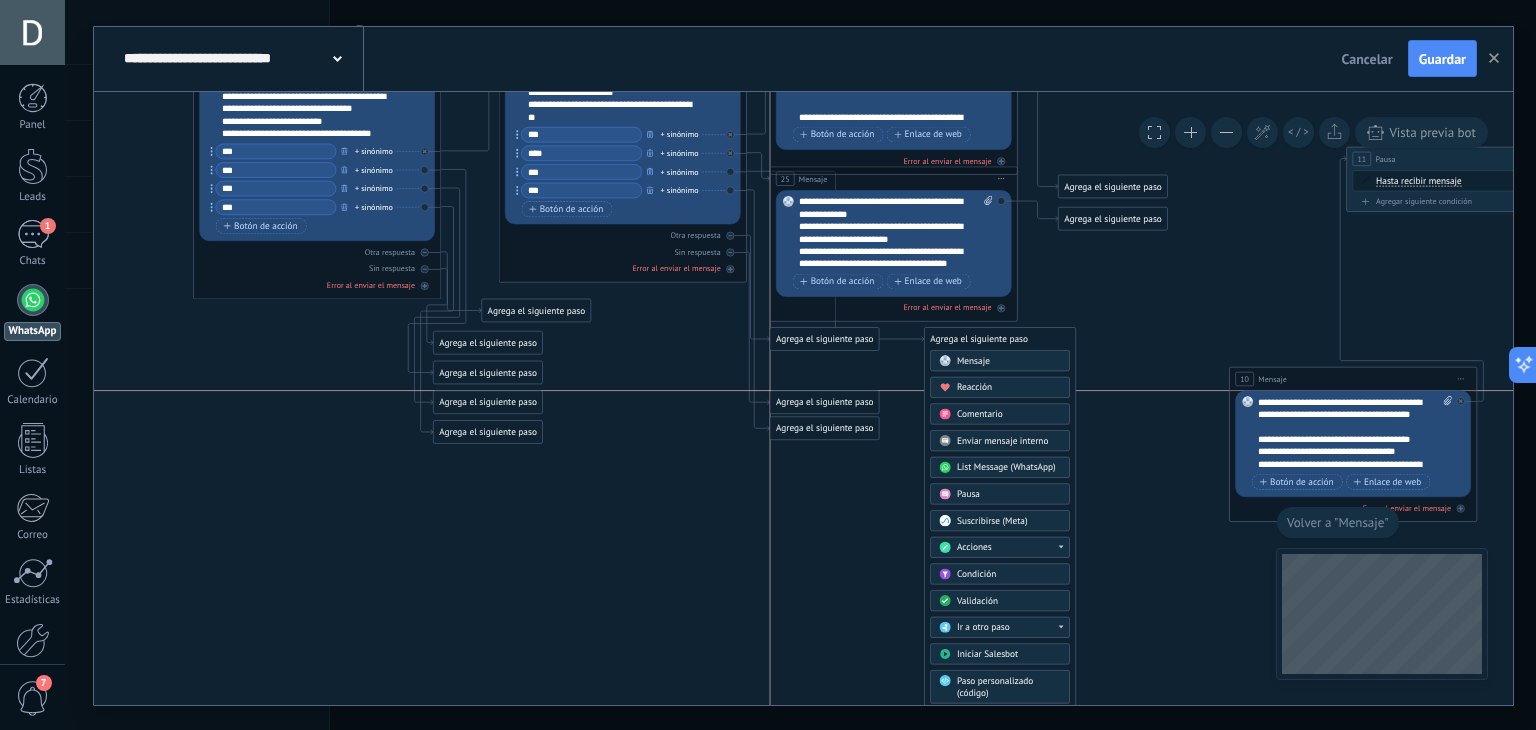 click on "Agrega el siguiente paso" at bounding box center [824, 402] 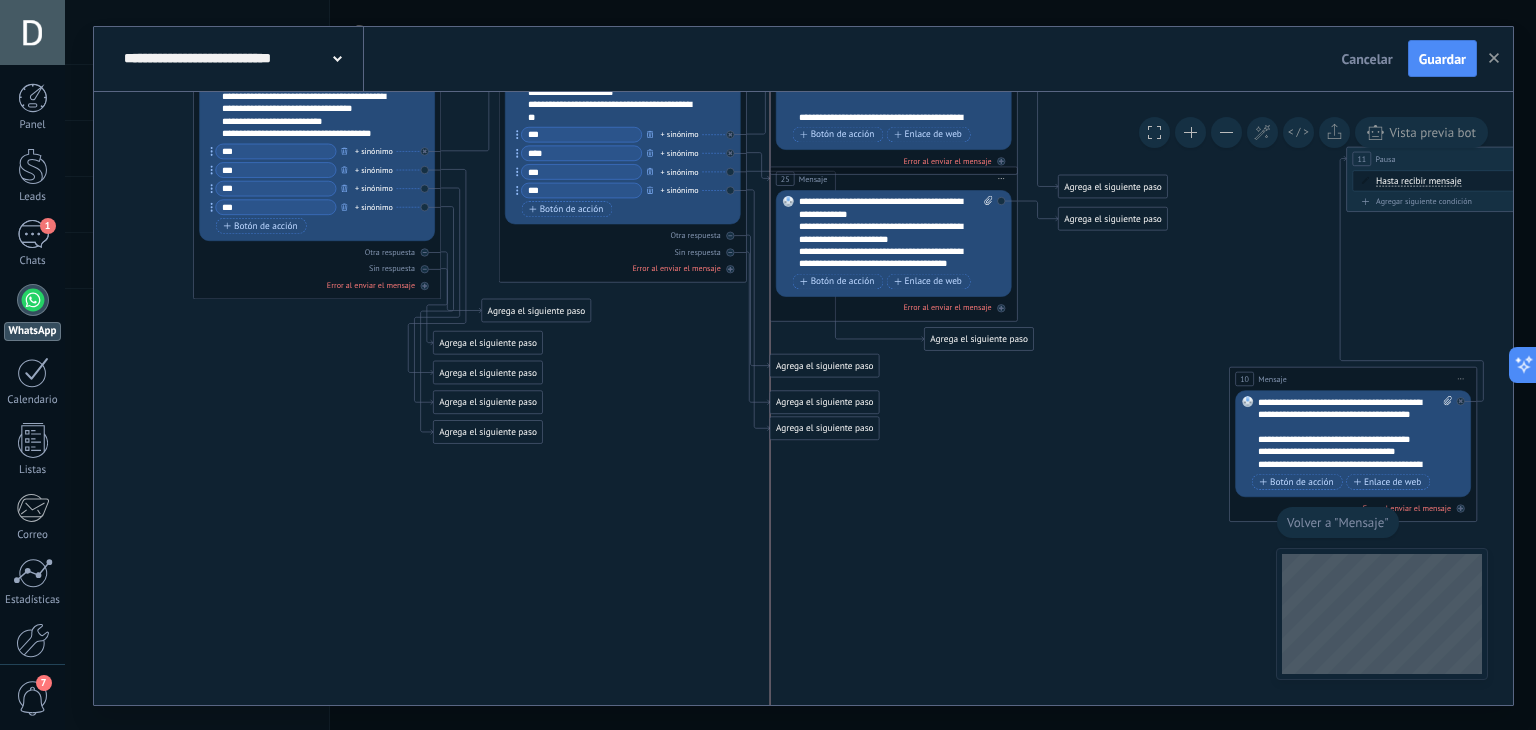 drag, startPoint x: 817, startPoint y: 339, endPoint x: 826, endPoint y: 363, distance: 25.632011 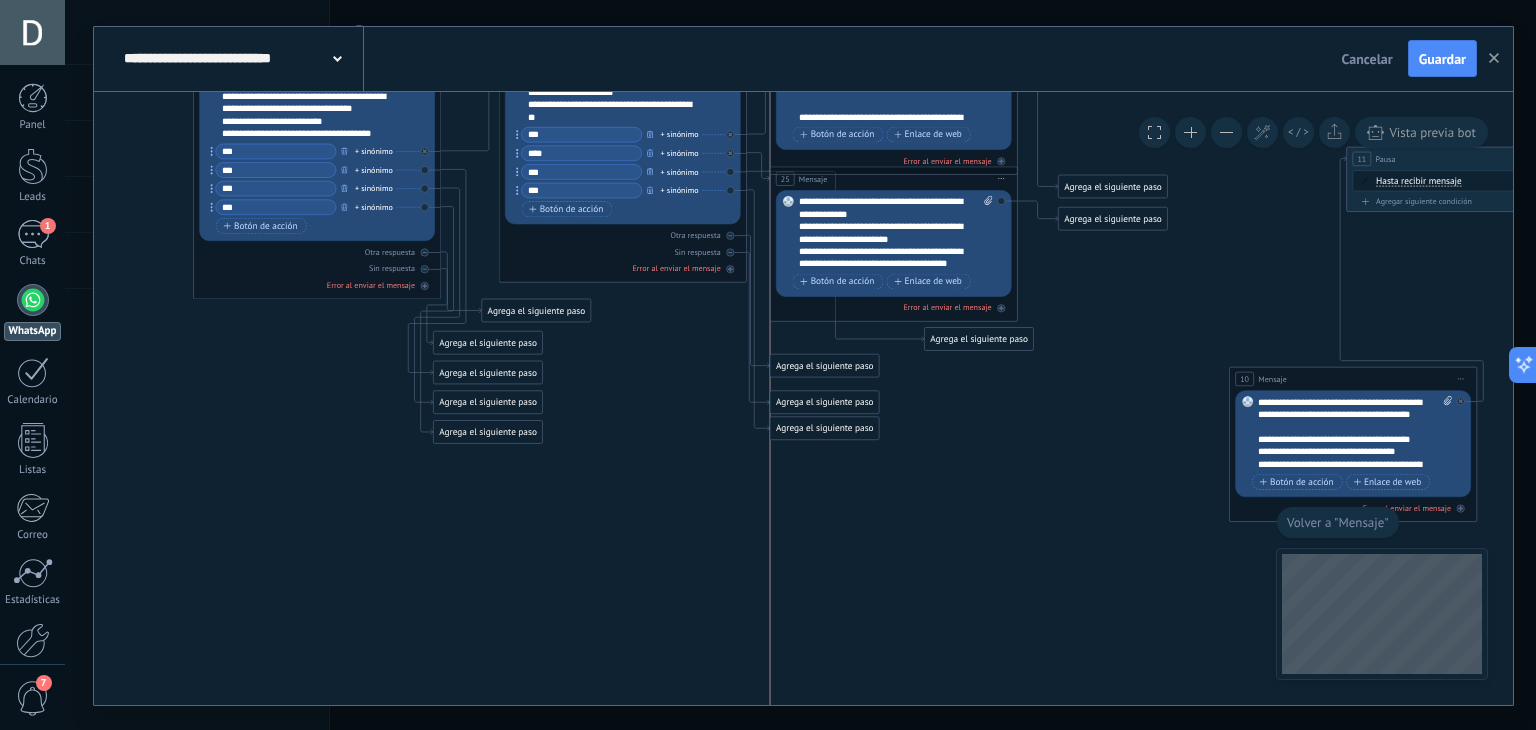 click on "Agrega el siguiente paso" at bounding box center [824, 365] 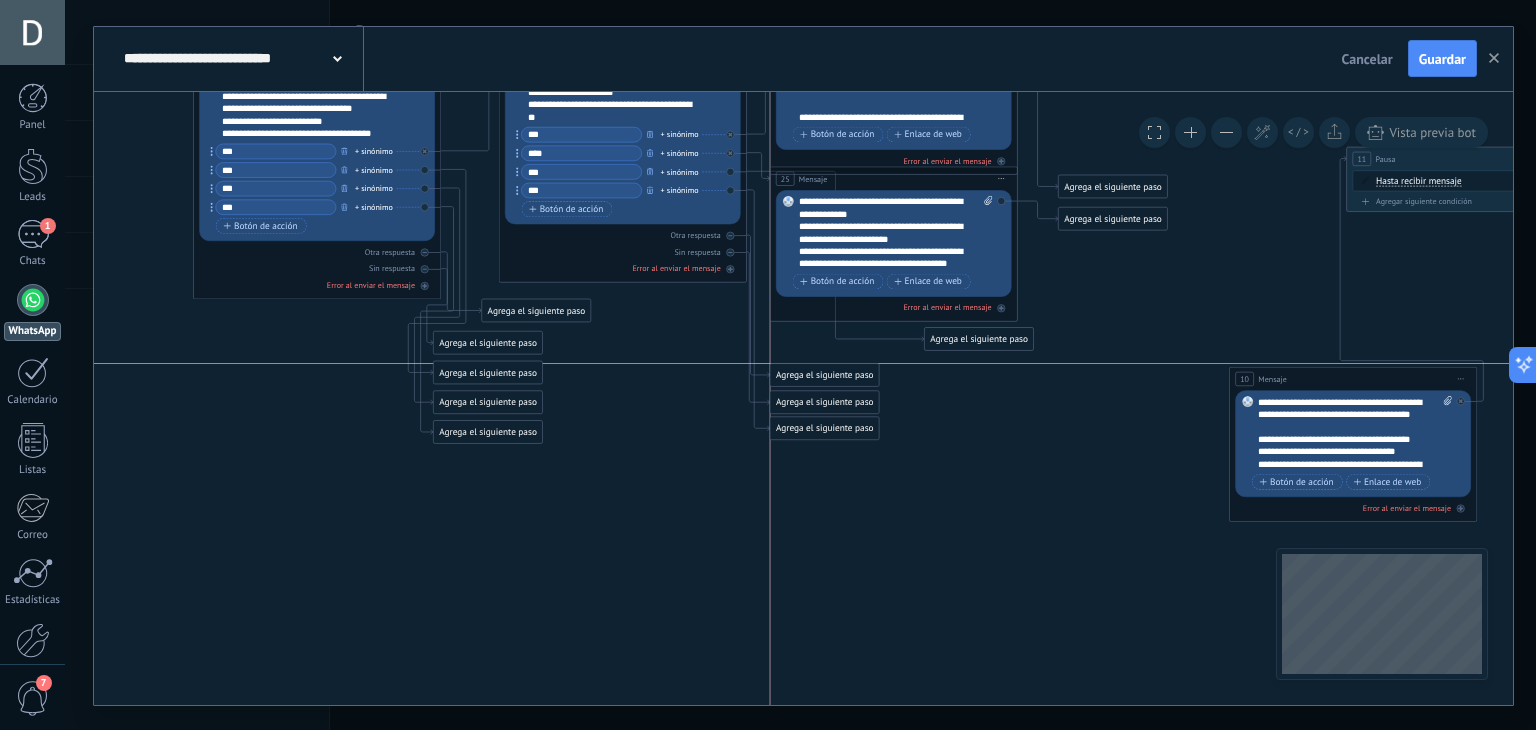 drag, startPoint x: 860, startPoint y: 373, endPoint x: 860, endPoint y: 387, distance: 14 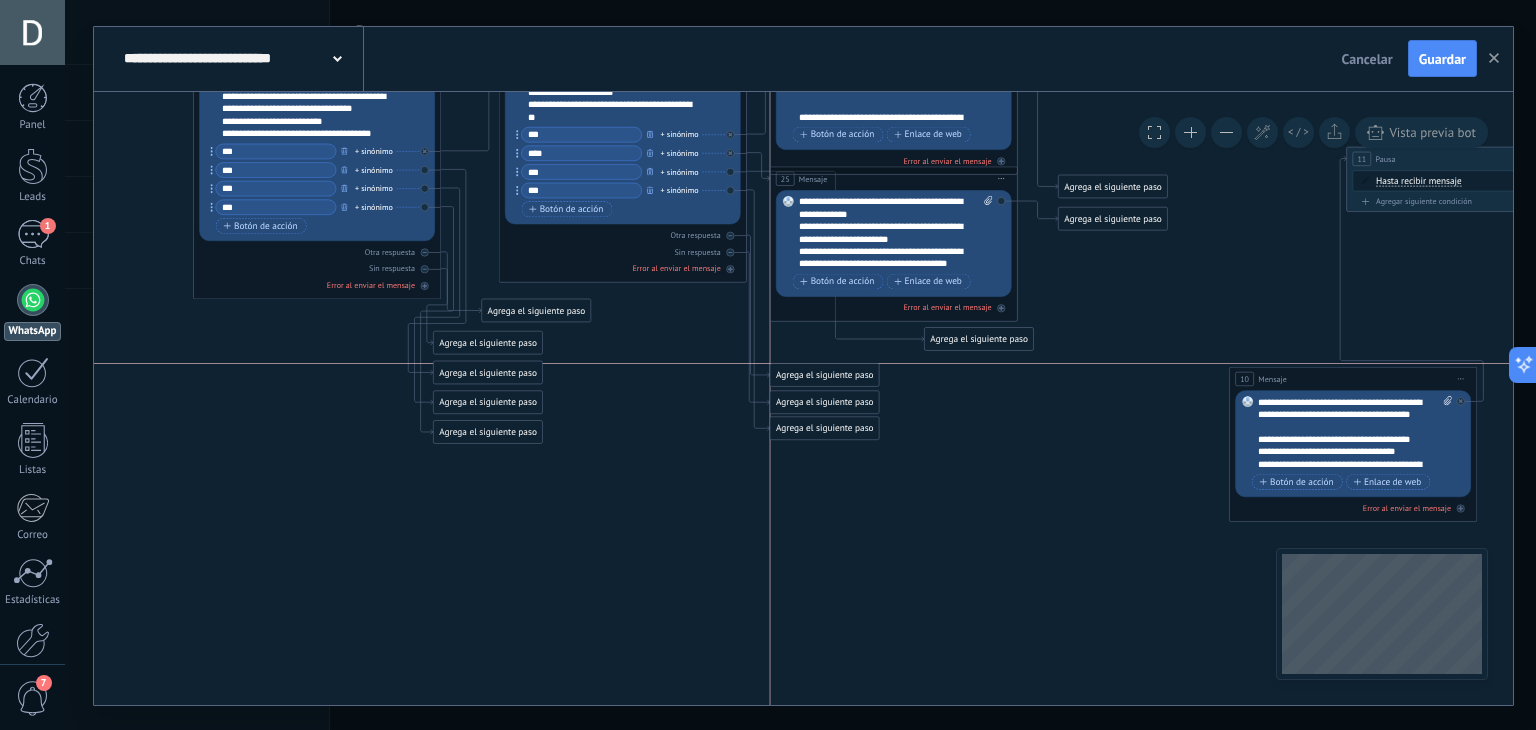 click on "**********" at bounding box center (60, -4) 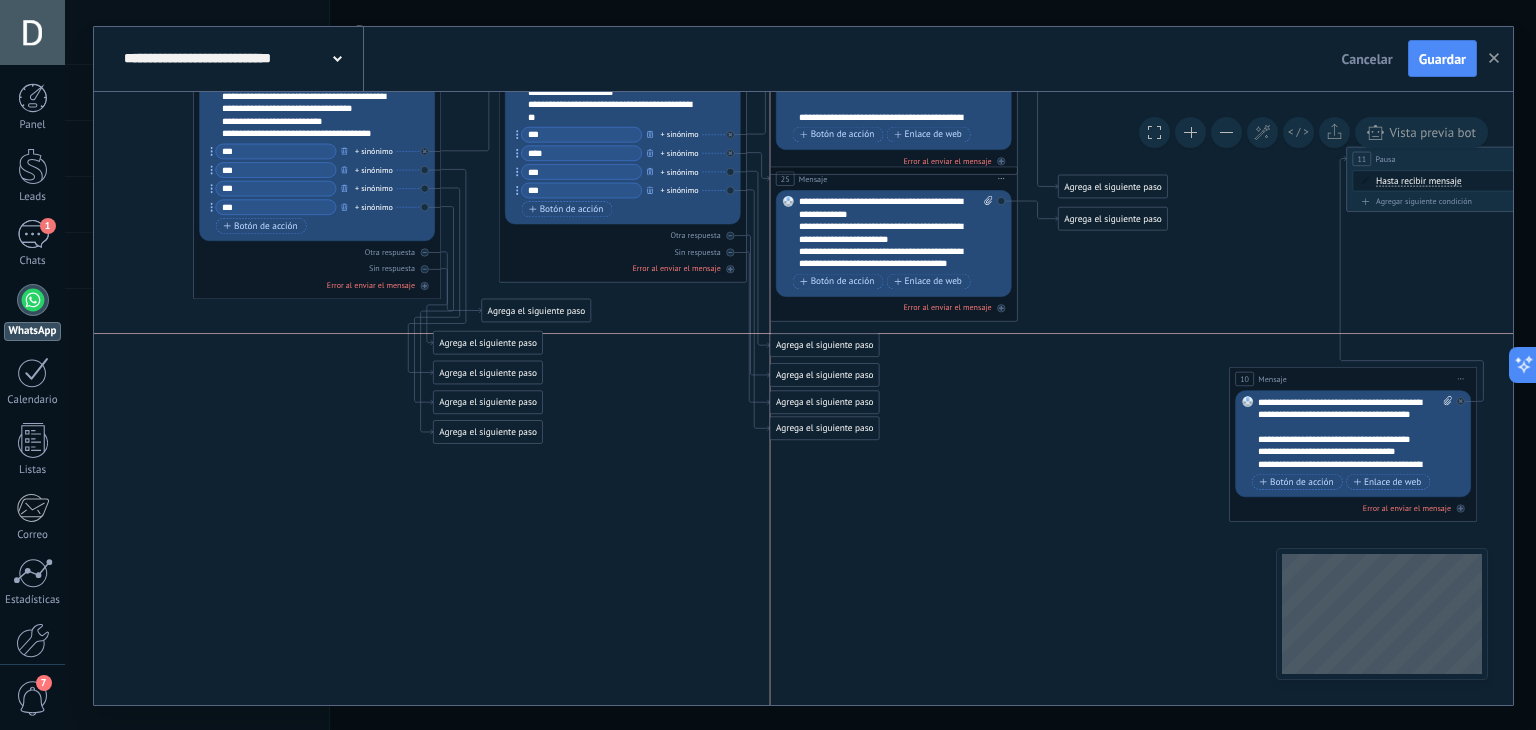 drag, startPoint x: 978, startPoint y: 329, endPoint x: 823, endPoint y: 333, distance: 155.0516 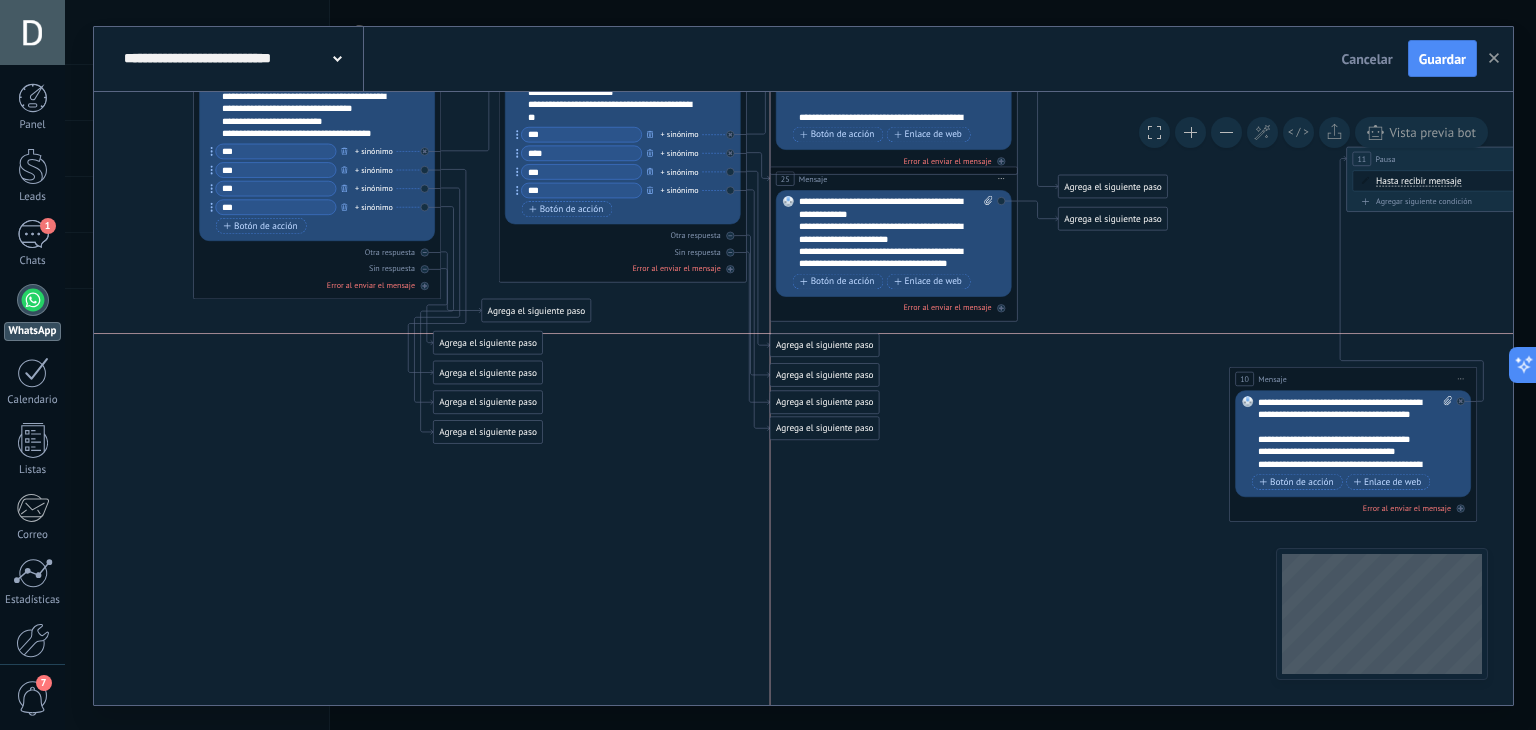 click on "Agrega el siguiente paso" at bounding box center [824, 345] 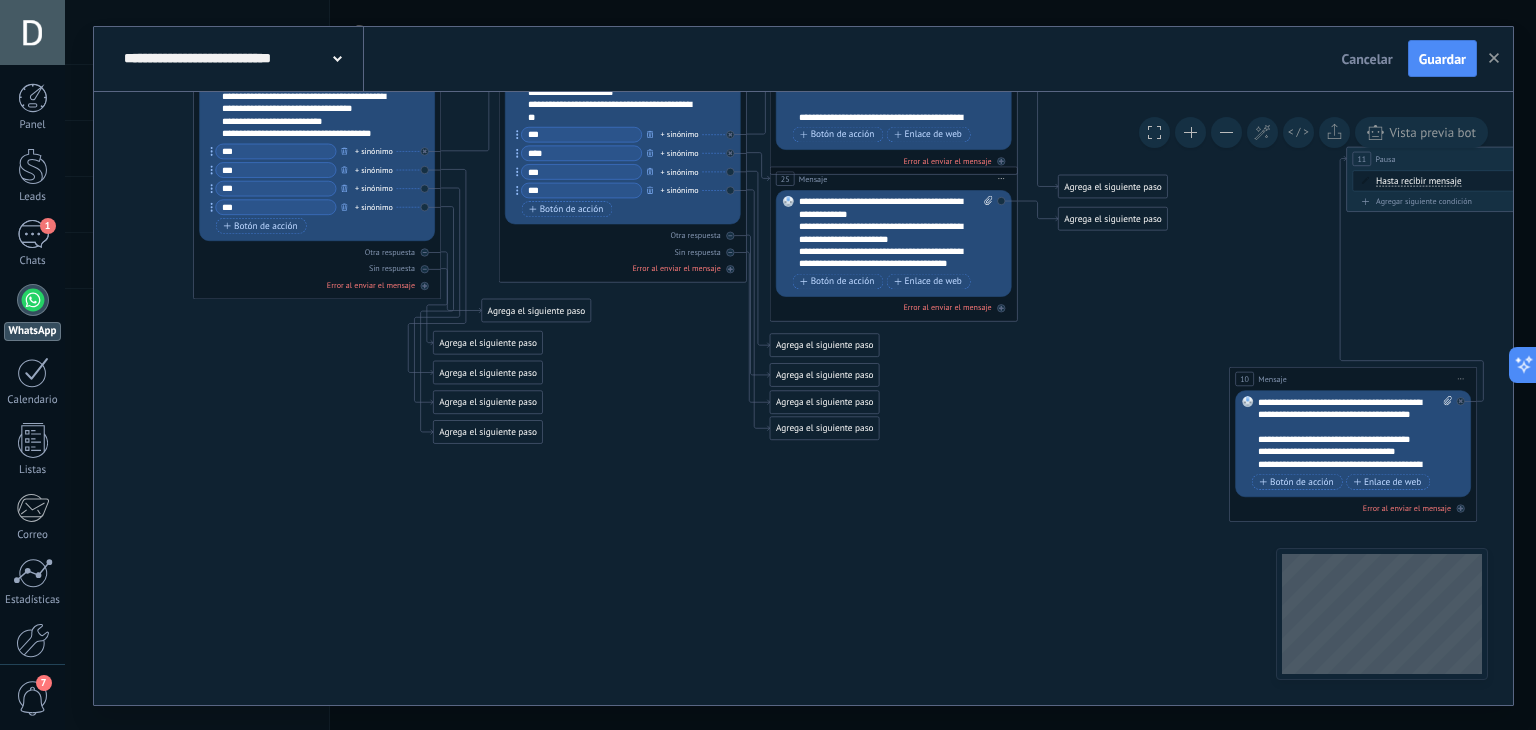 click 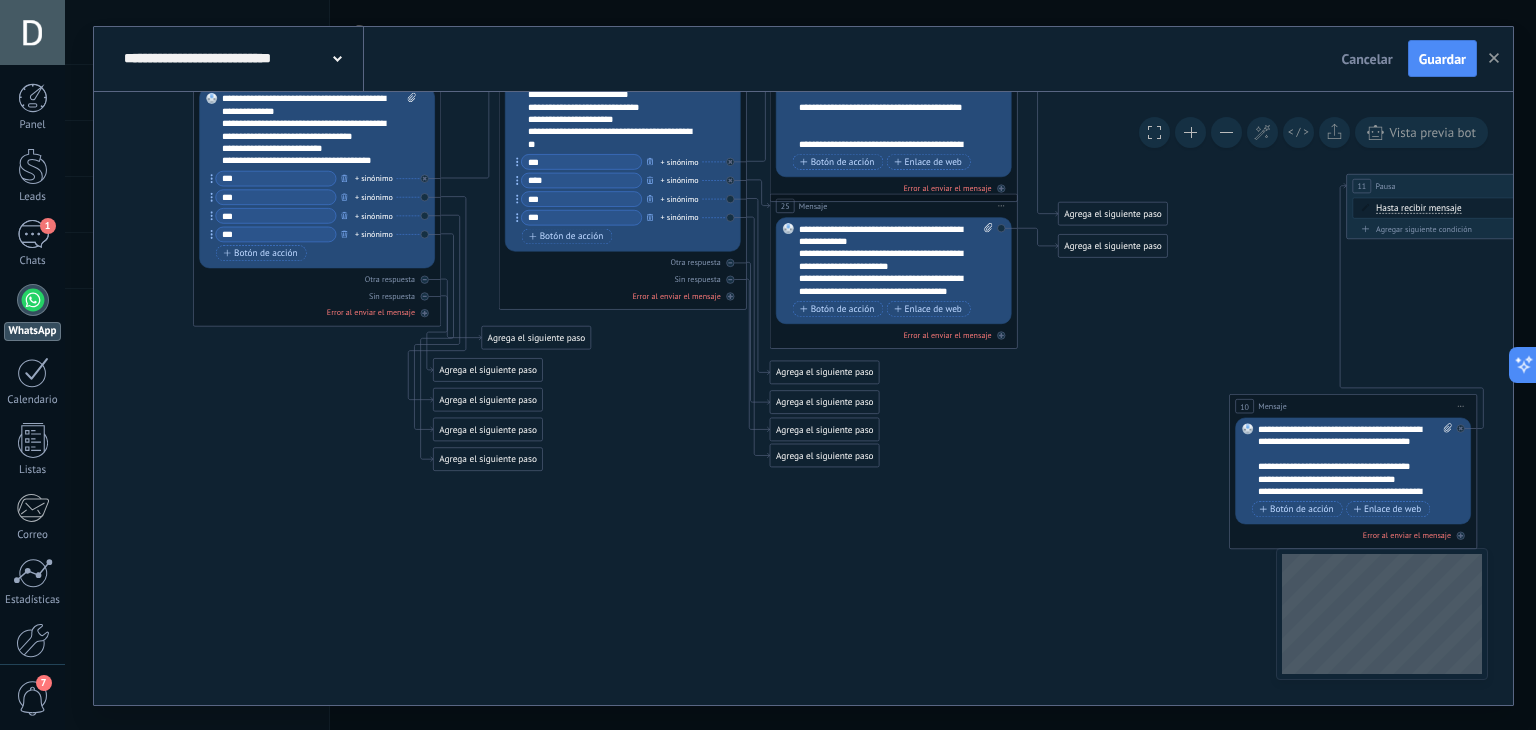 click on "Agrega el siguiente paso" at bounding box center (824, 372) 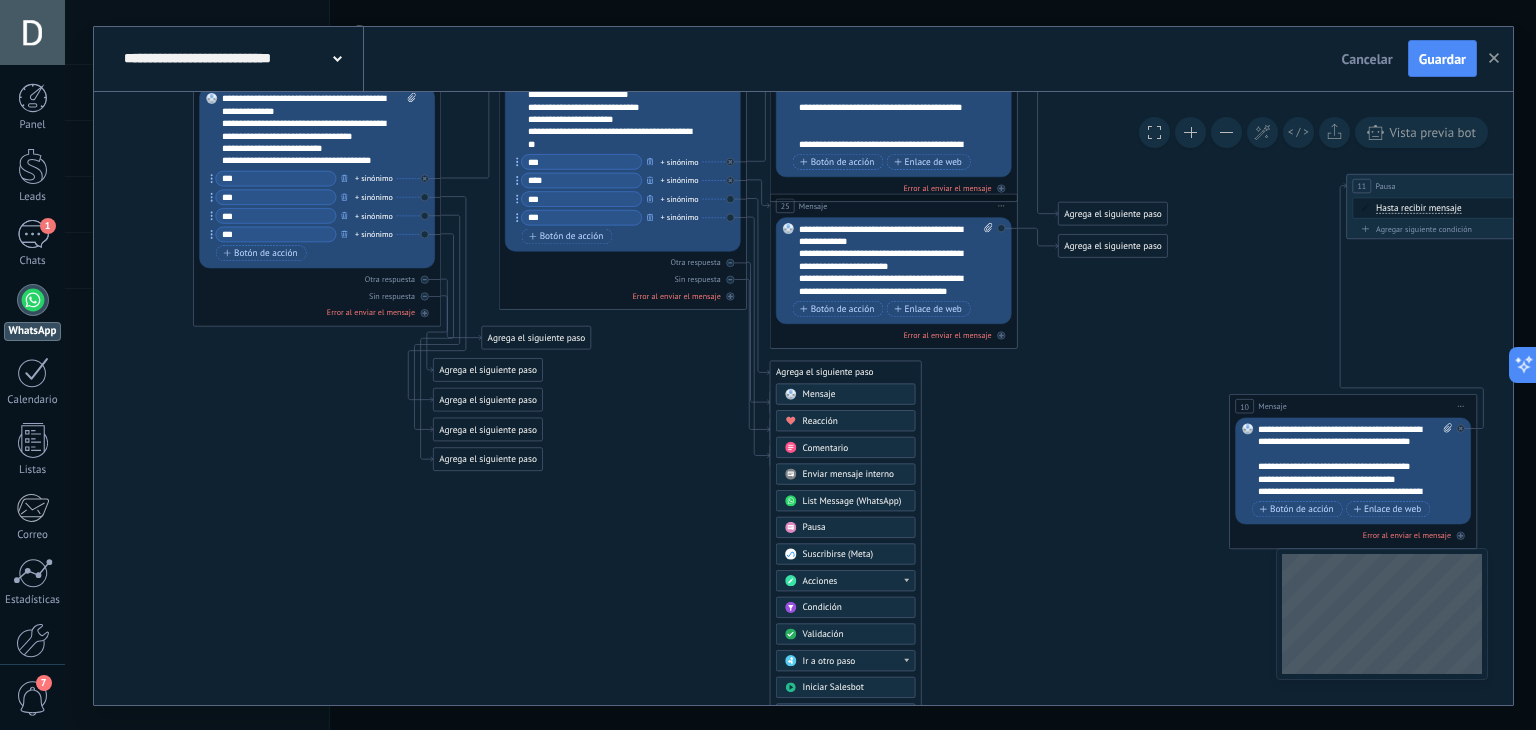 click on "Mensaje" at bounding box center [819, 394] 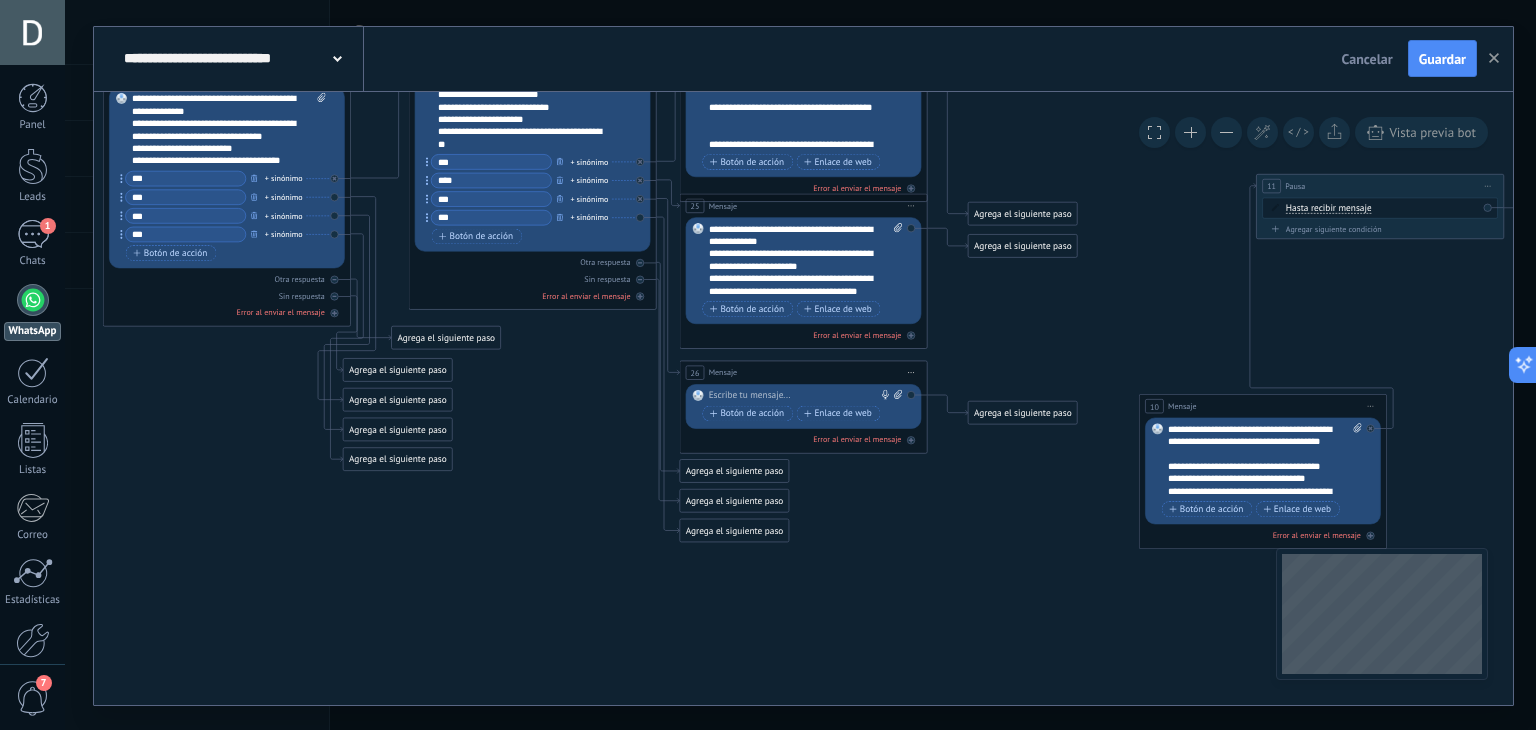 click at bounding box center (801, 395) 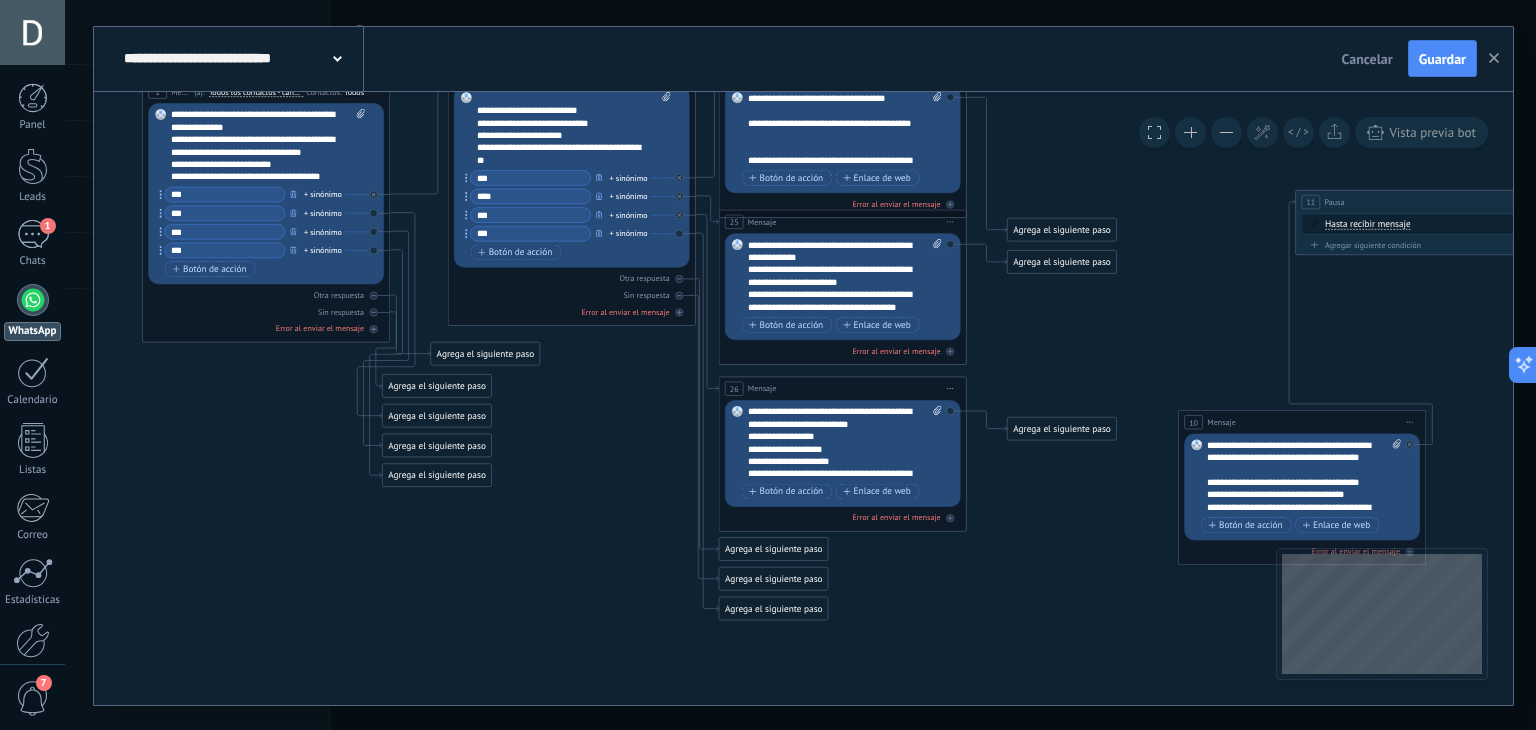 scroll, scrollTop: 100, scrollLeft: 0, axis: vertical 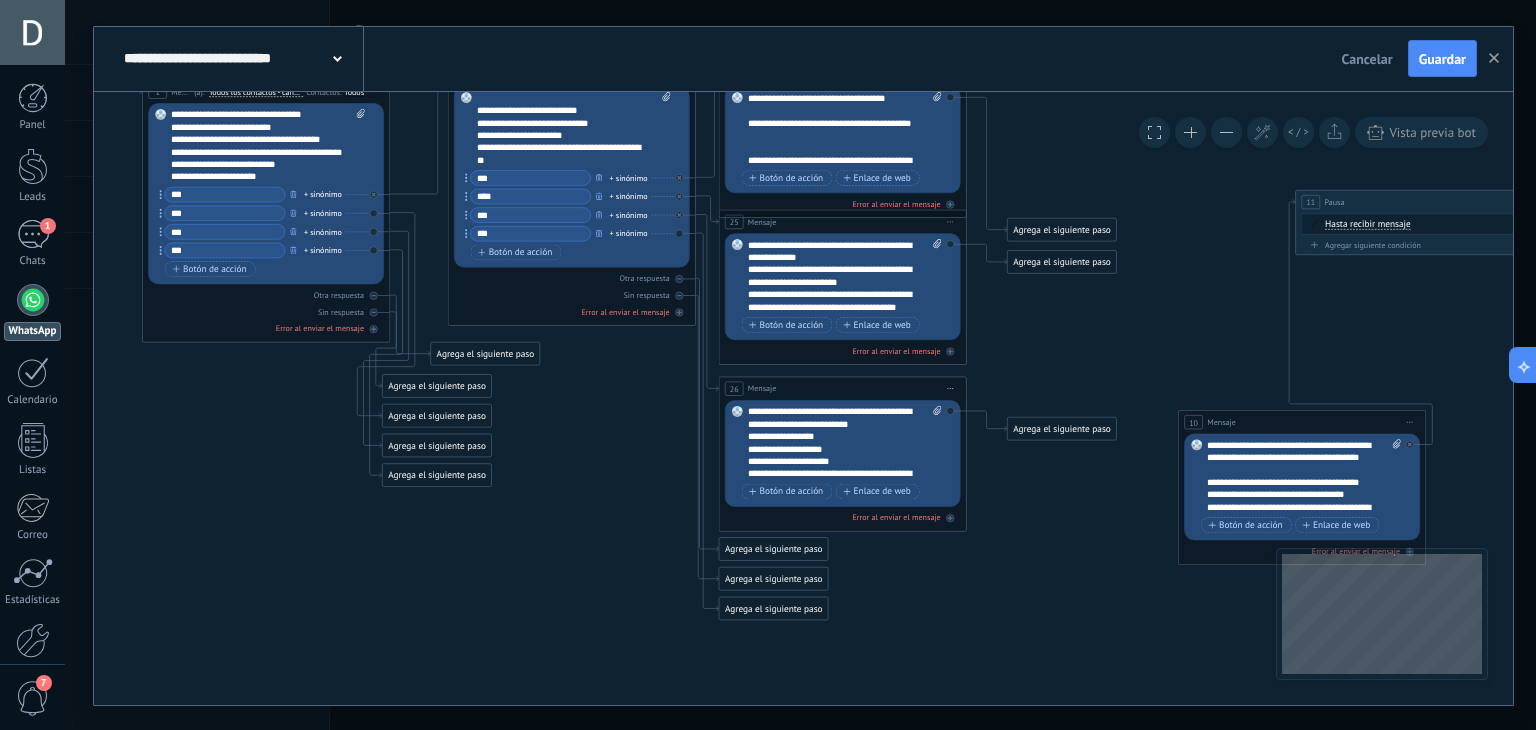 drag, startPoint x: 932, startPoint y: 483, endPoint x: 685, endPoint y: 404, distance: 259.32605 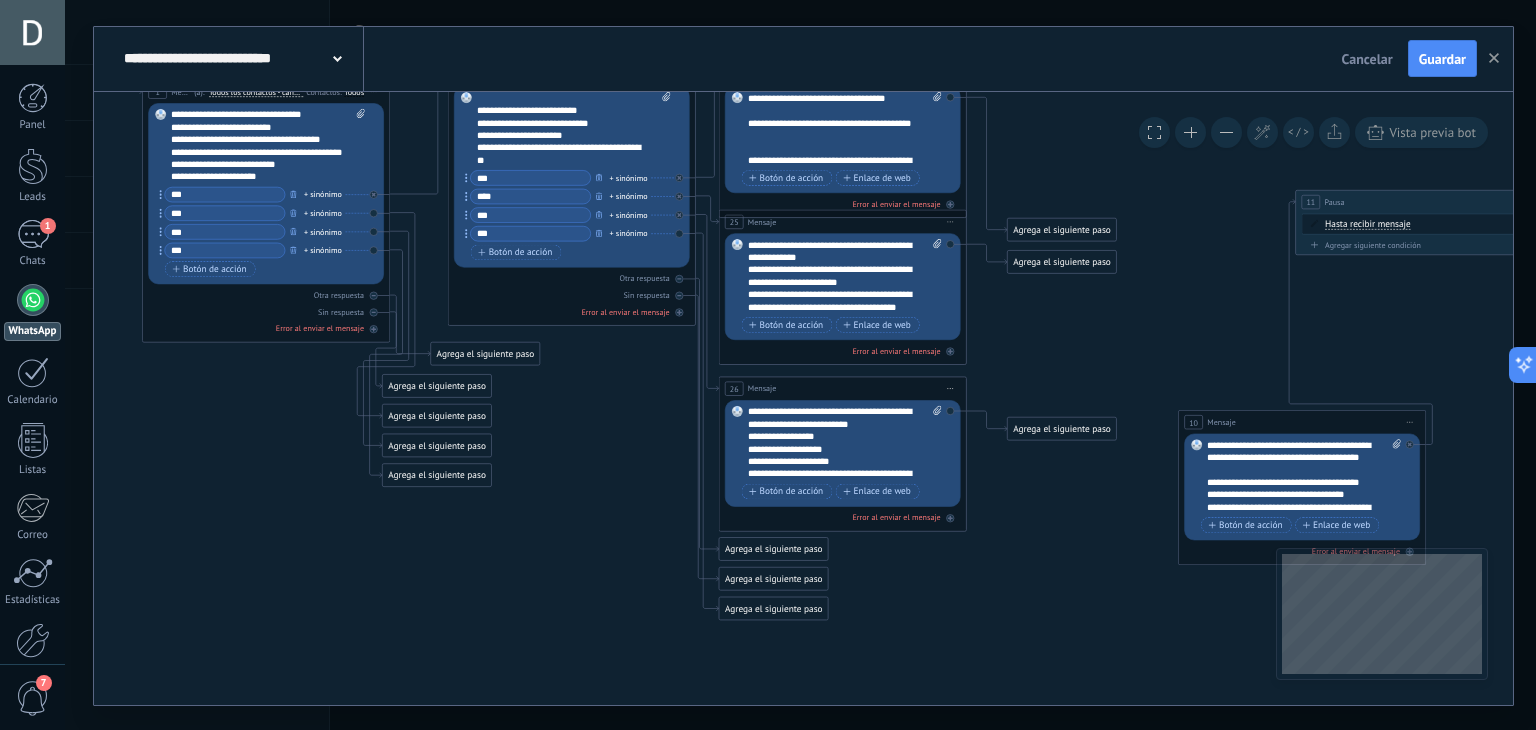 click on "**********" at bounding box center [845, 442] 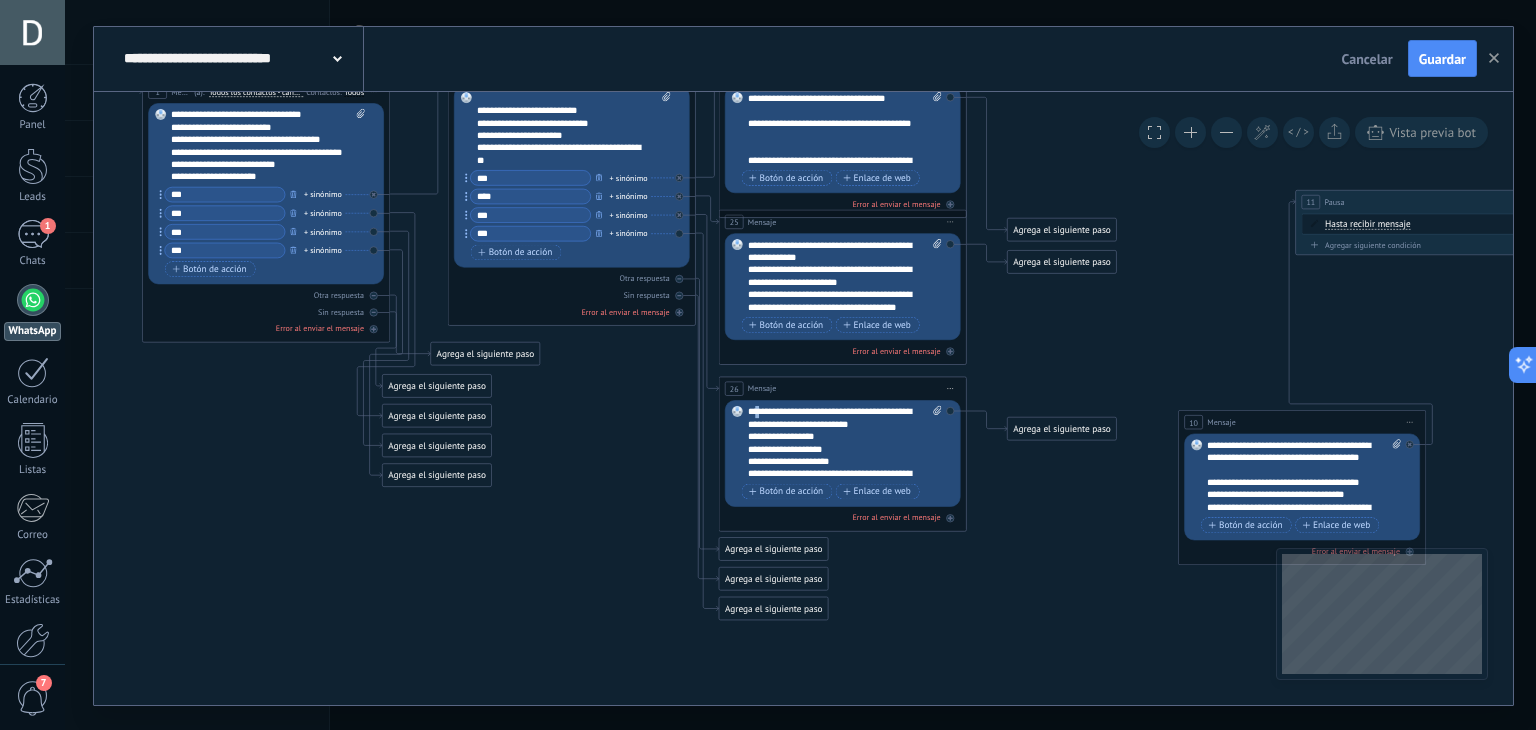 click on "**********" at bounding box center [845, 442] 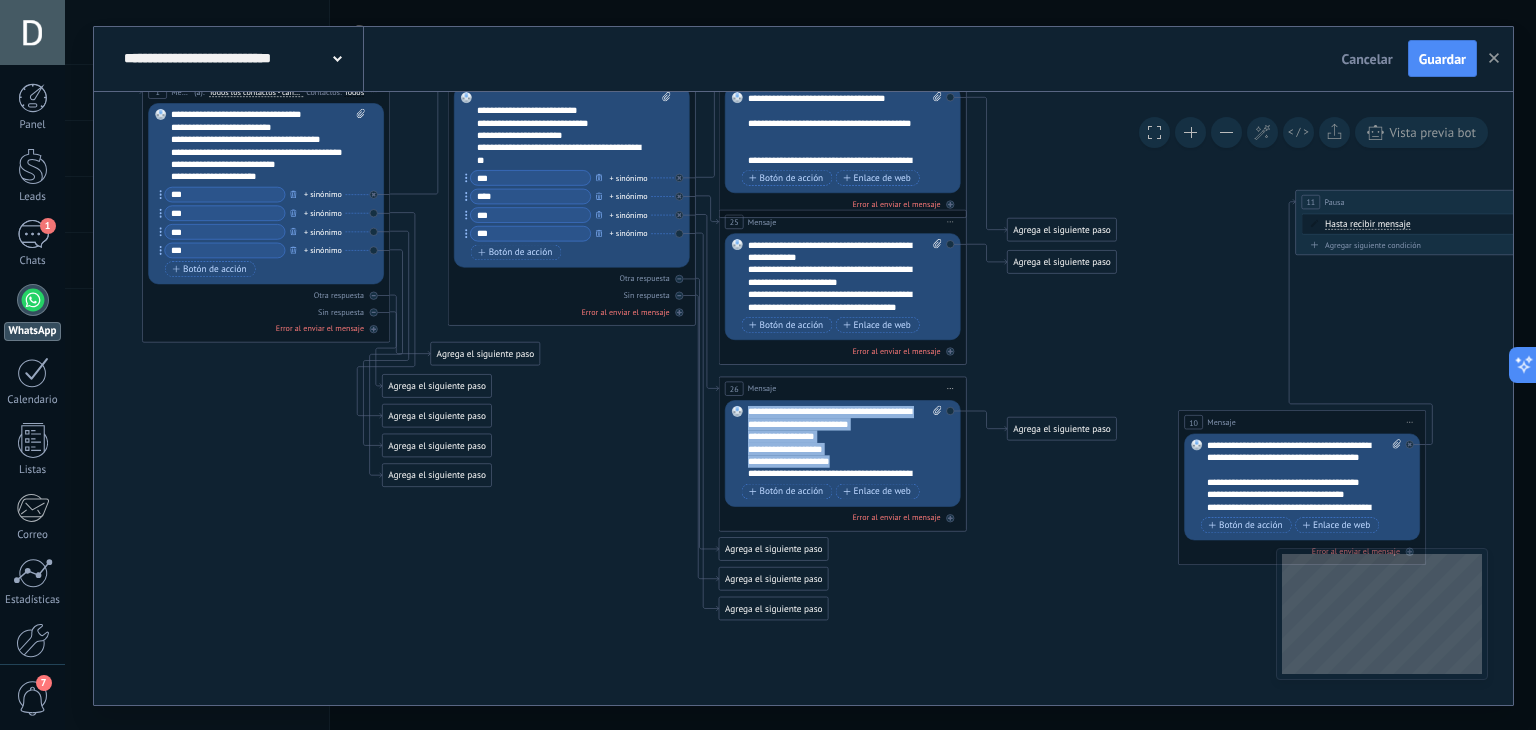 scroll, scrollTop: 20, scrollLeft: 0, axis: vertical 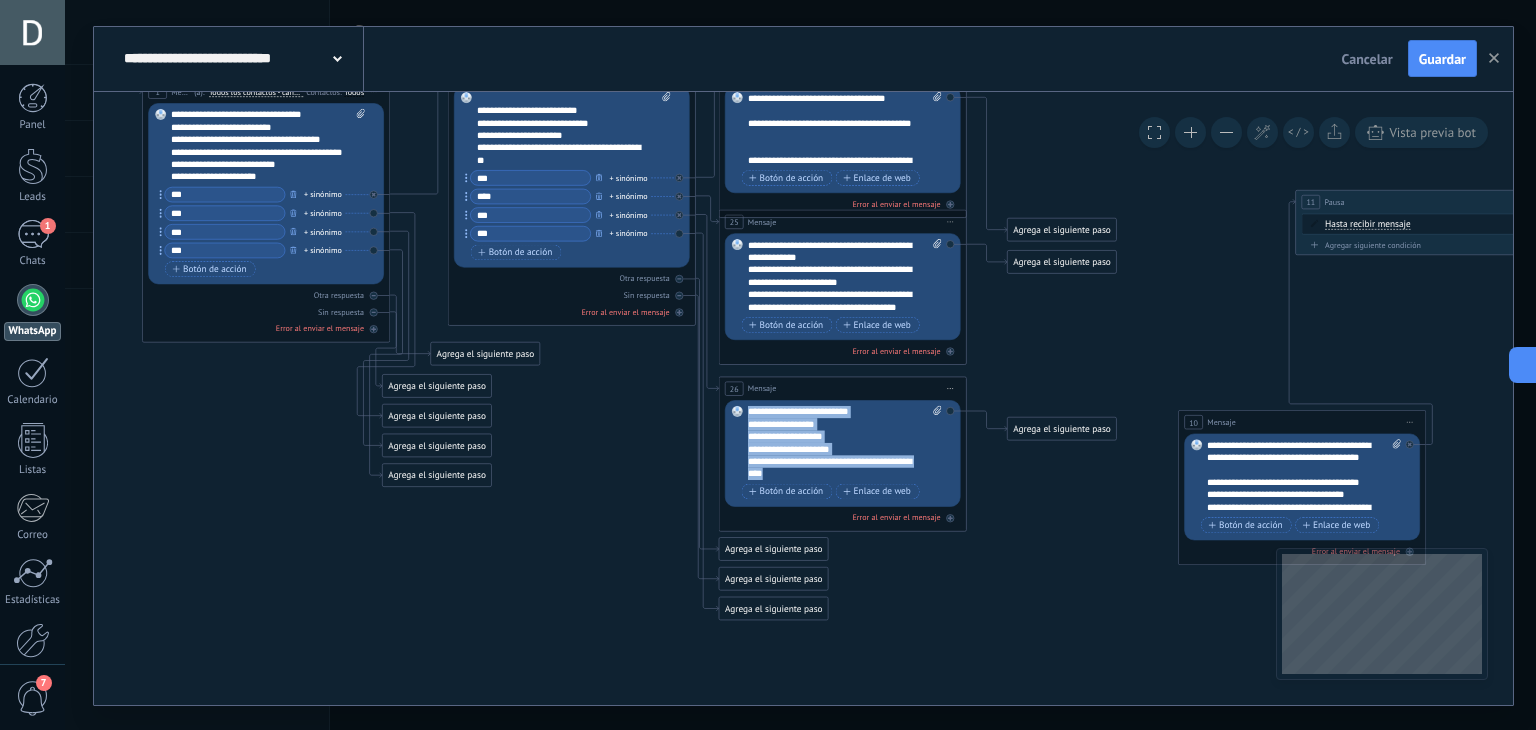 drag, startPoint x: 746, startPoint y: 411, endPoint x: 989, endPoint y: 533, distance: 271.90622 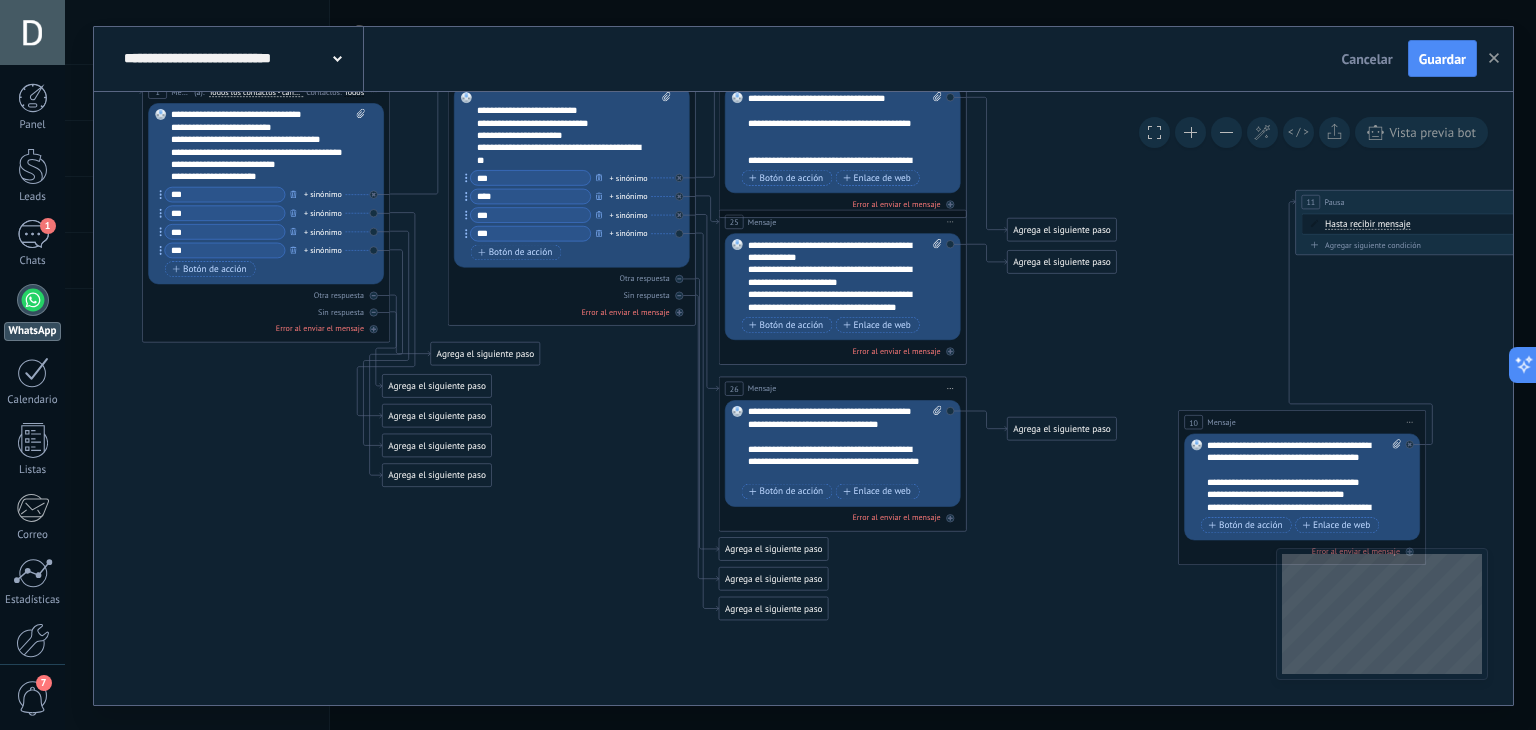 scroll, scrollTop: 100, scrollLeft: 0, axis: vertical 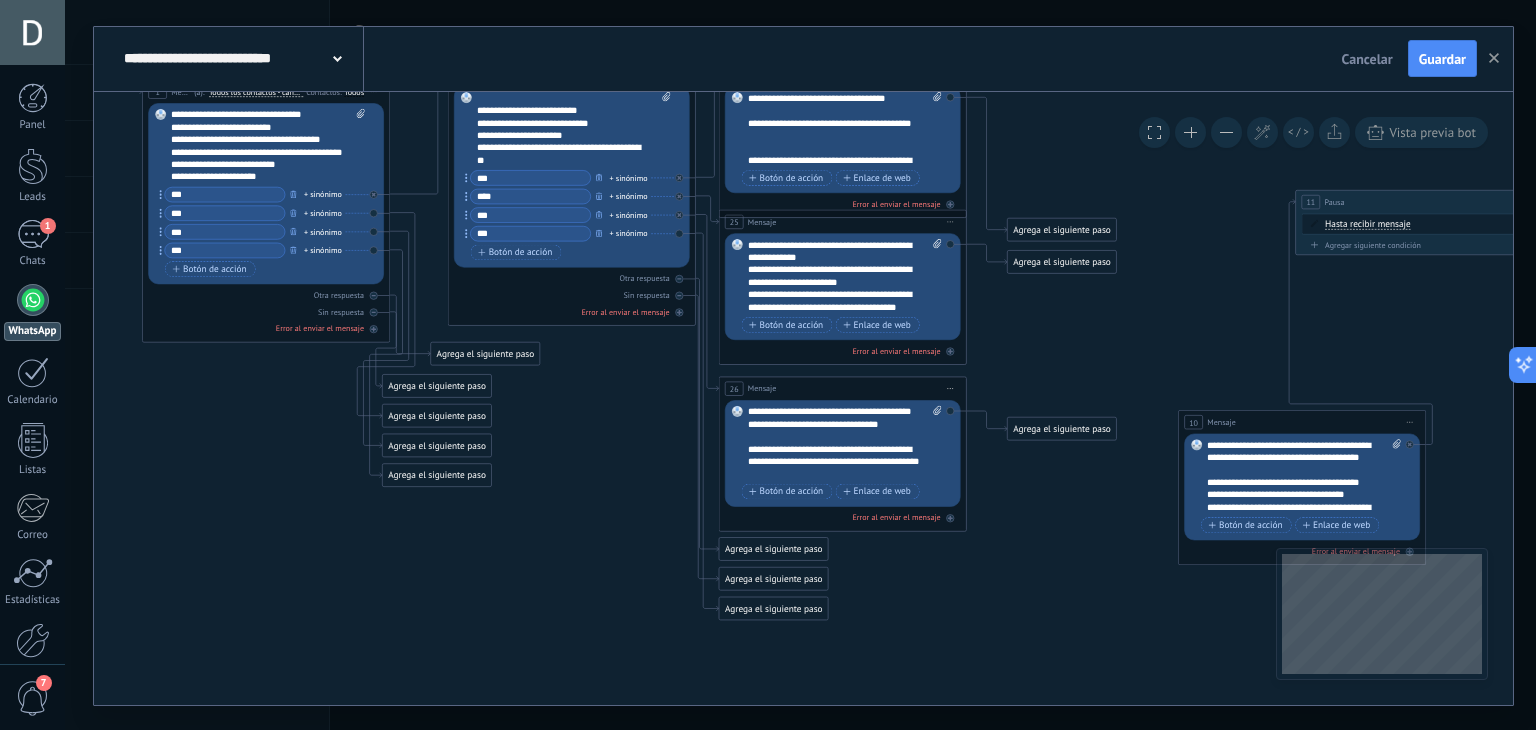 click 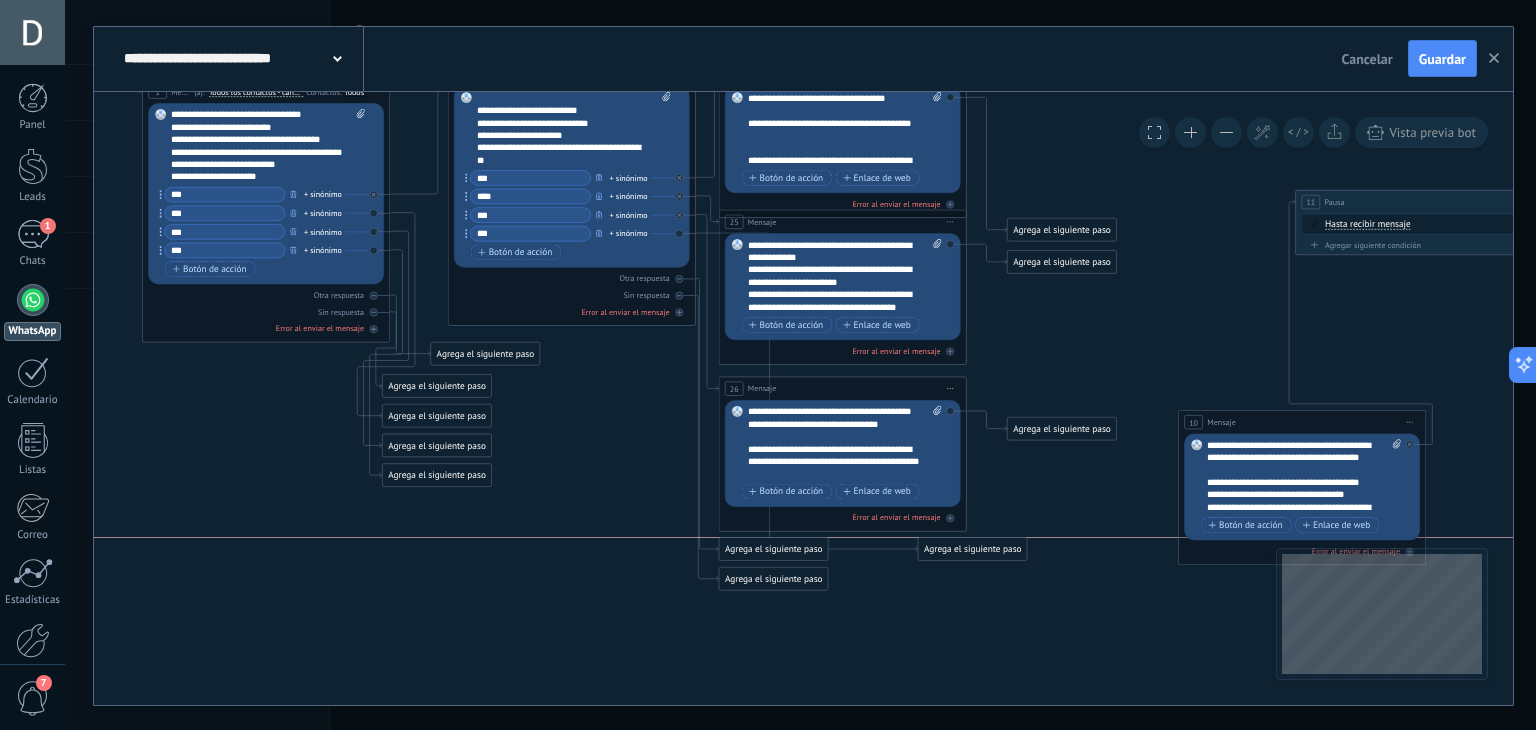 drag, startPoint x: 806, startPoint y: 610, endPoint x: 1005, endPoint y: 545, distance: 209.3466 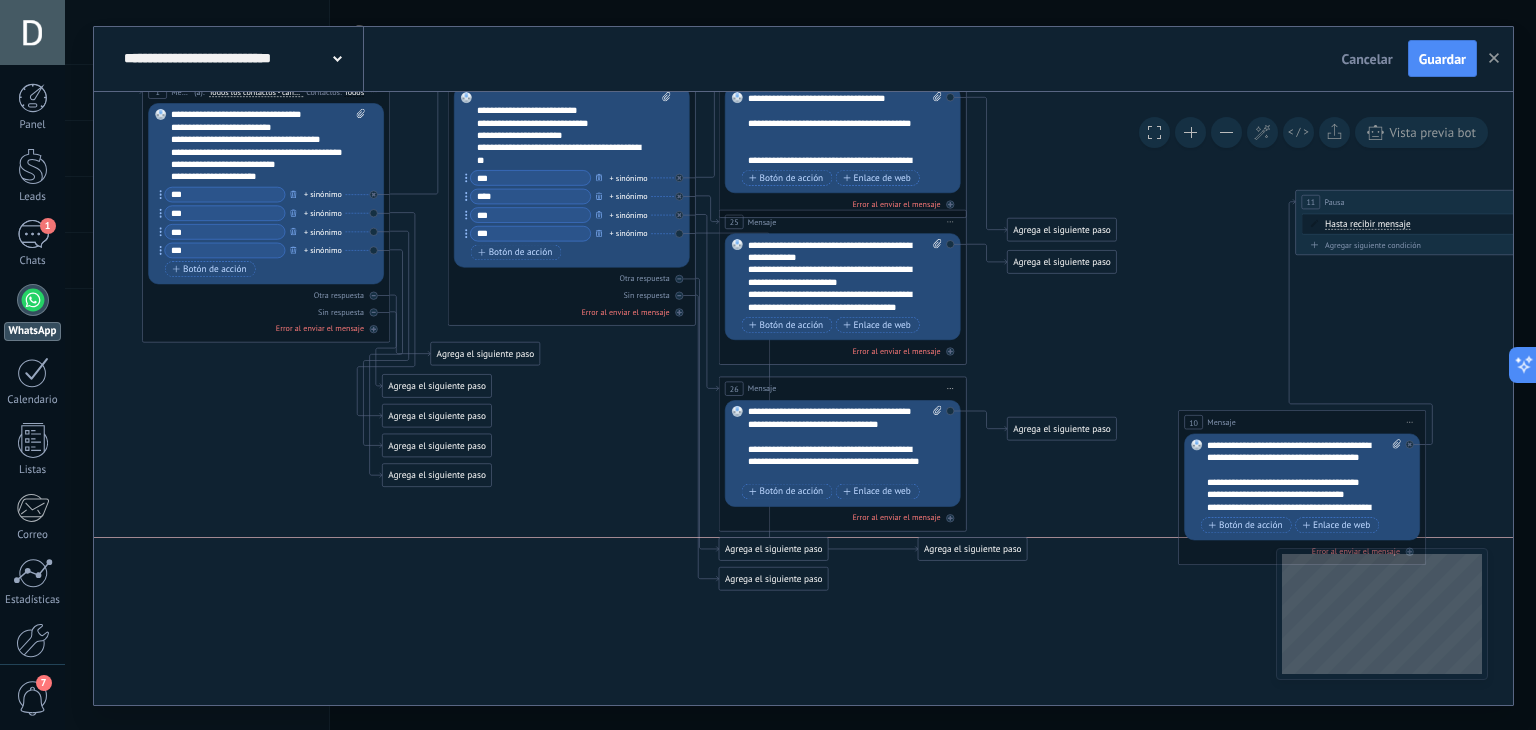click on "Agrega el siguiente paso" at bounding box center [972, 549] 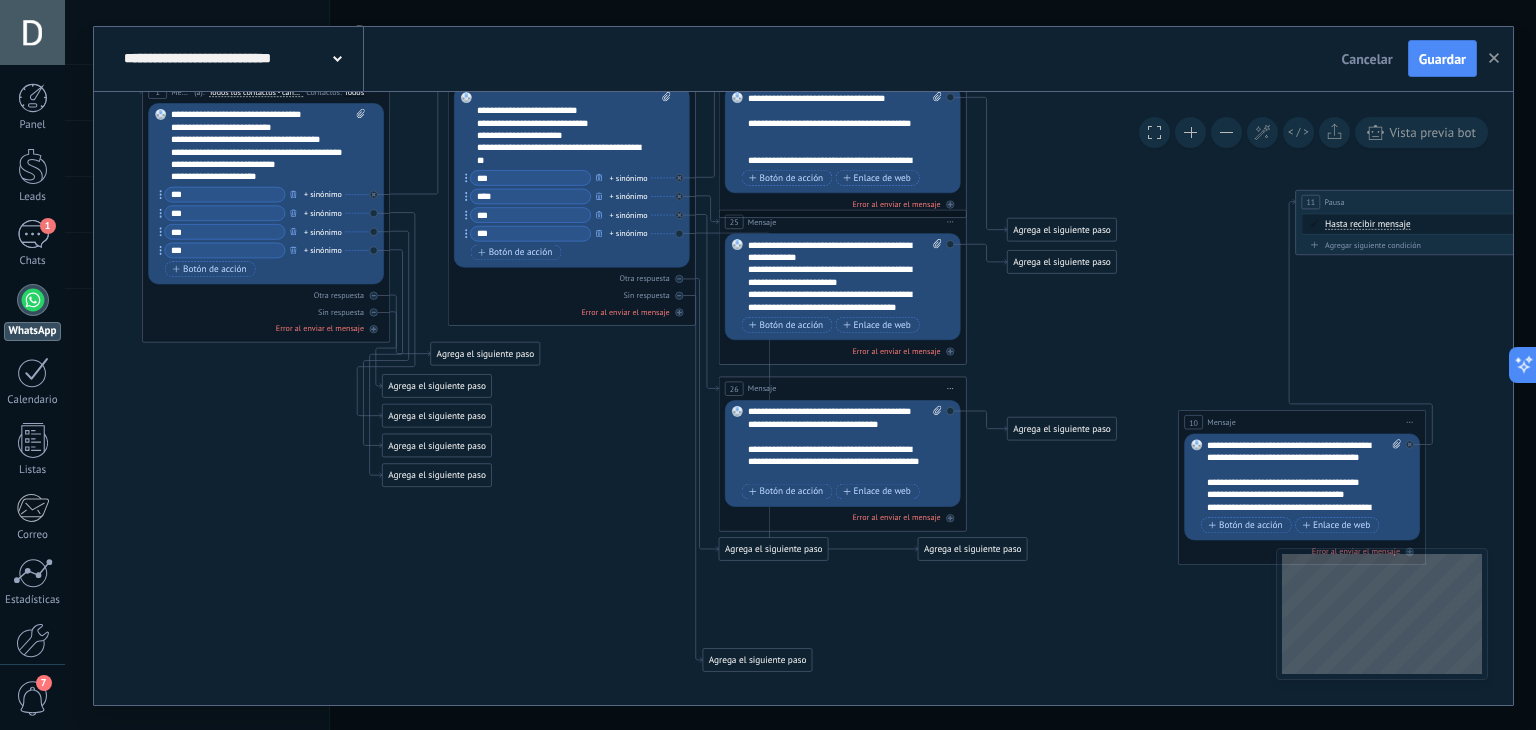 drag, startPoint x: 763, startPoint y: 582, endPoint x: 746, endPoint y: 666, distance: 85.70297 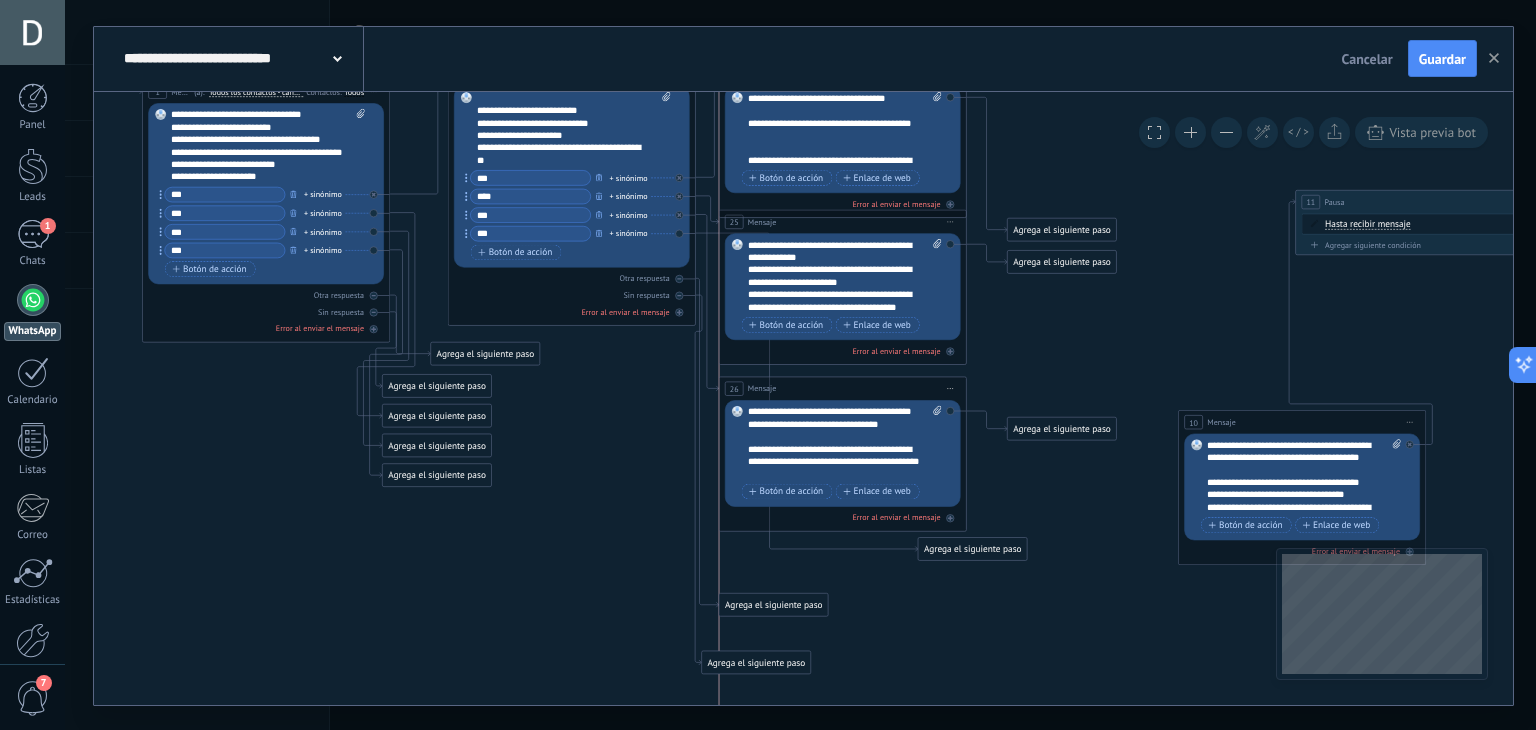 drag, startPoint x: 747, startPoint y: 551, endPoint x: 742, endPoint y: 611, distance: 60.207973 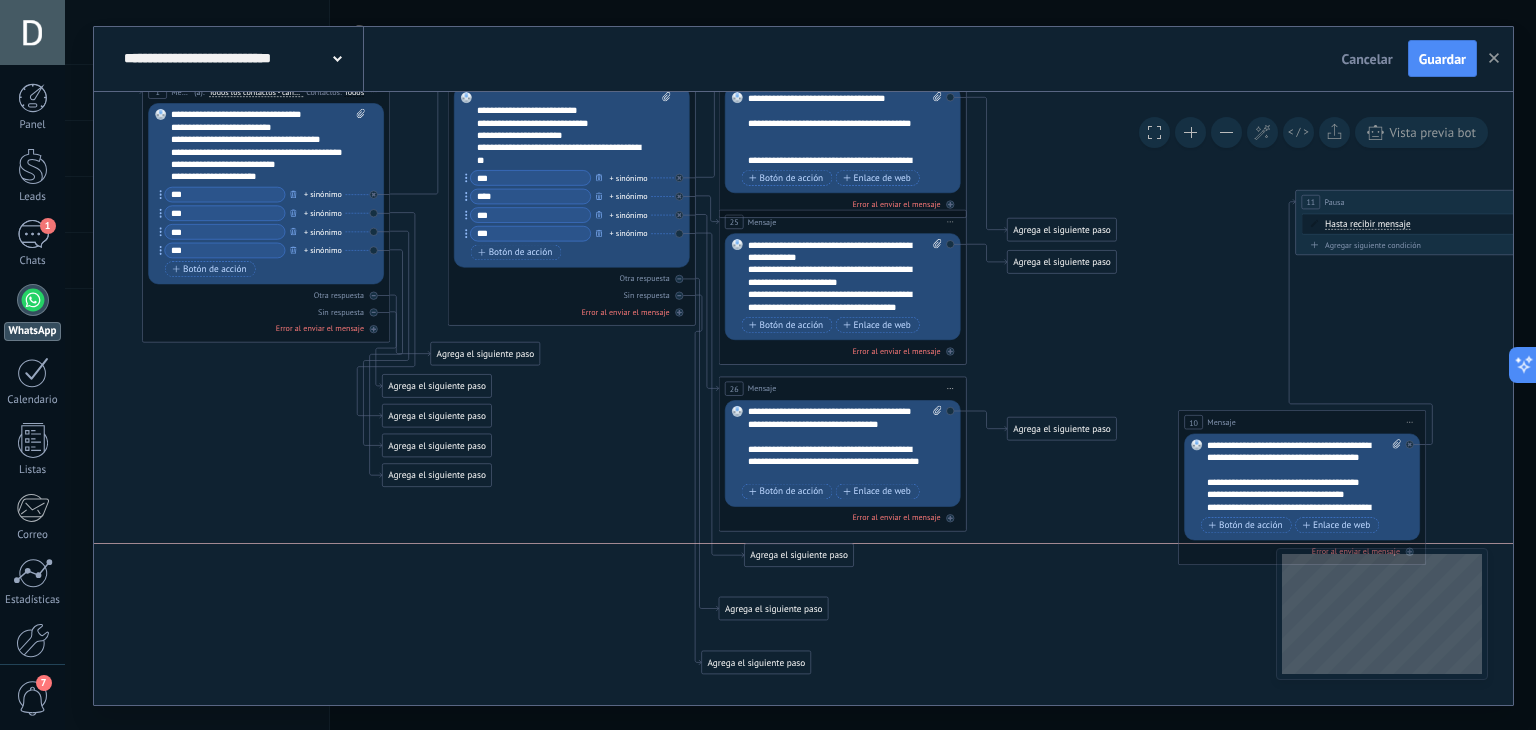 drag, startPoint x: 959, startPoint y: 550, endPoint x: 788, endPoint y: 562, distance: 171.42053 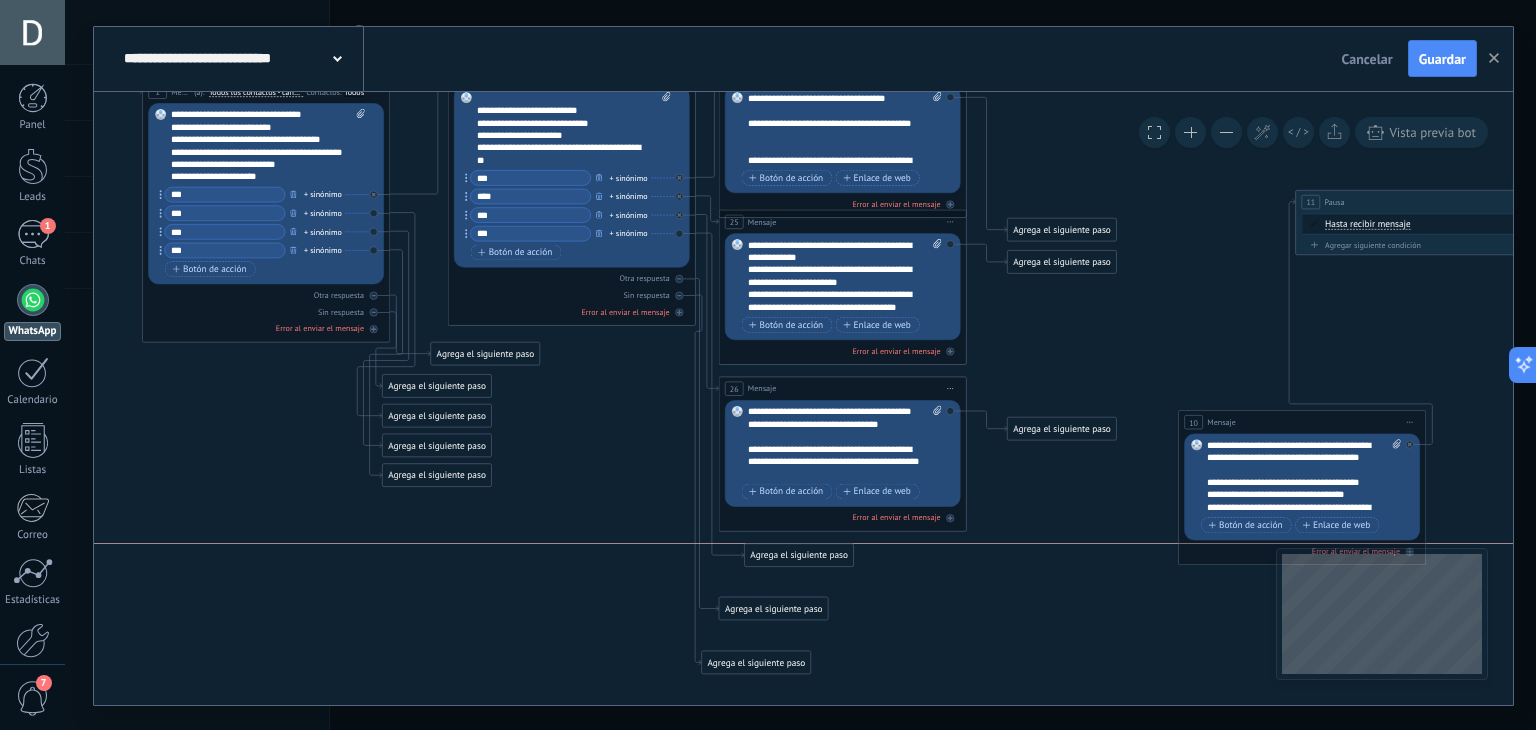 click on "Agrega el siguiente paso" at bounding box center [799, 555] 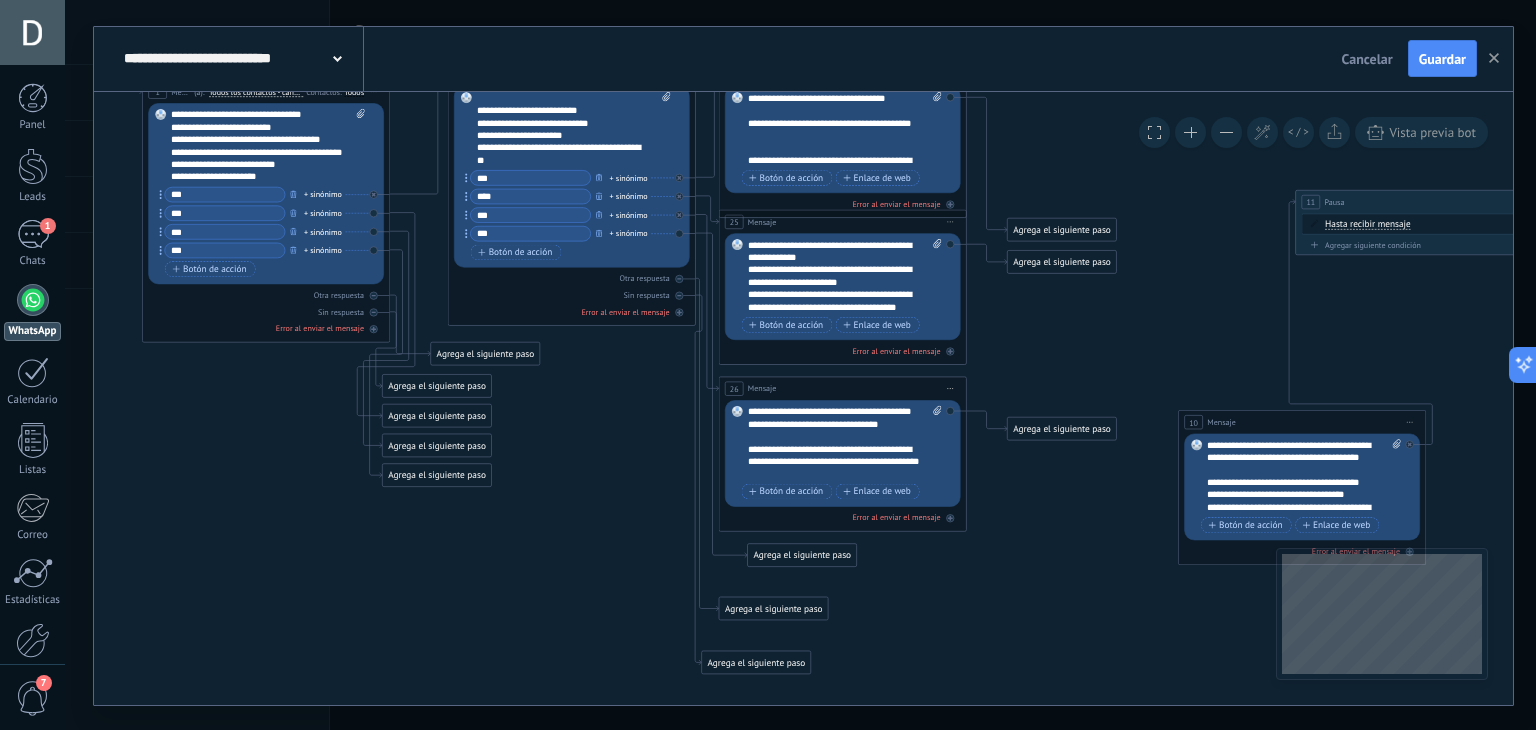 click on "Agrega el siguiente paso" at bounding box center (802, 555) 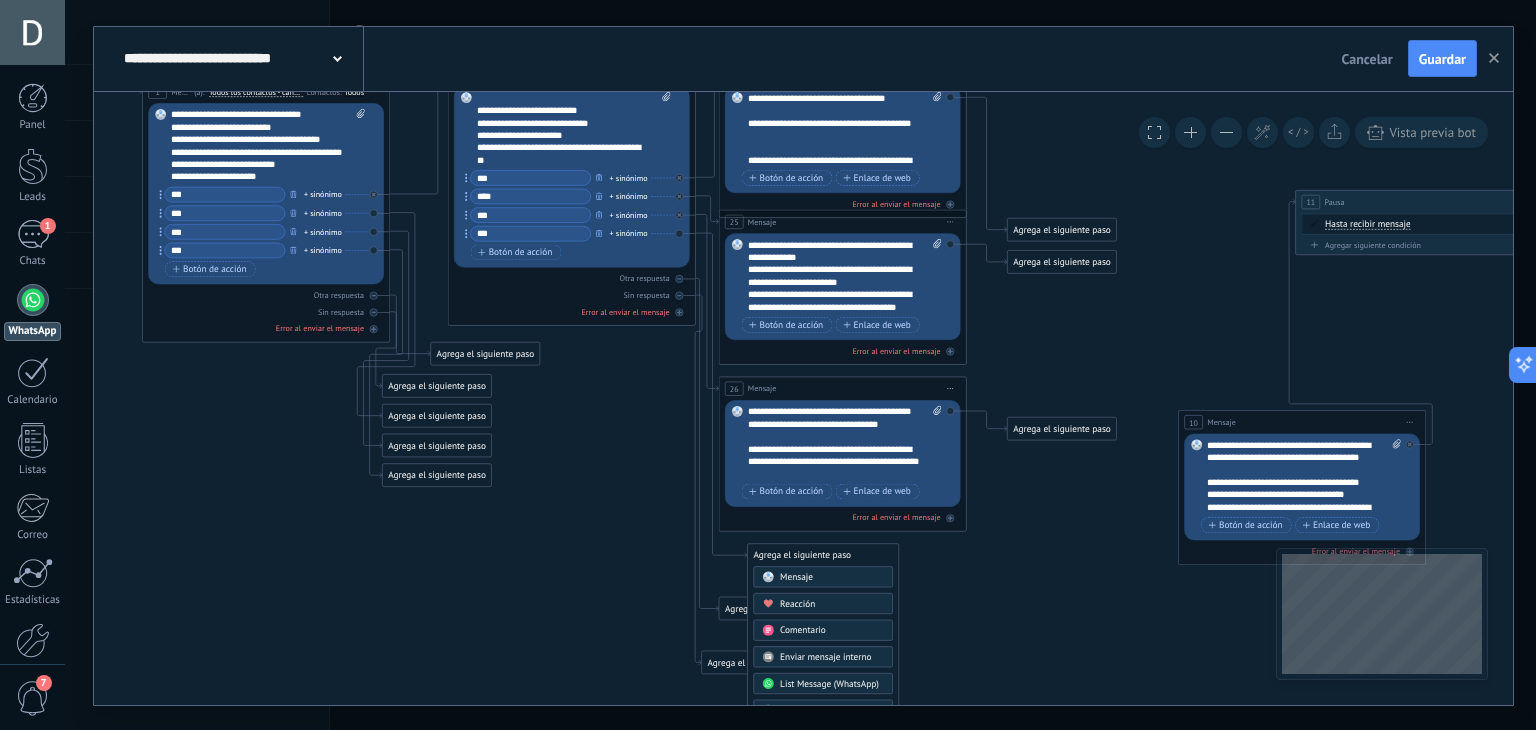 click on "Agrega el siguiente paso" at bounding box center (823, 555) 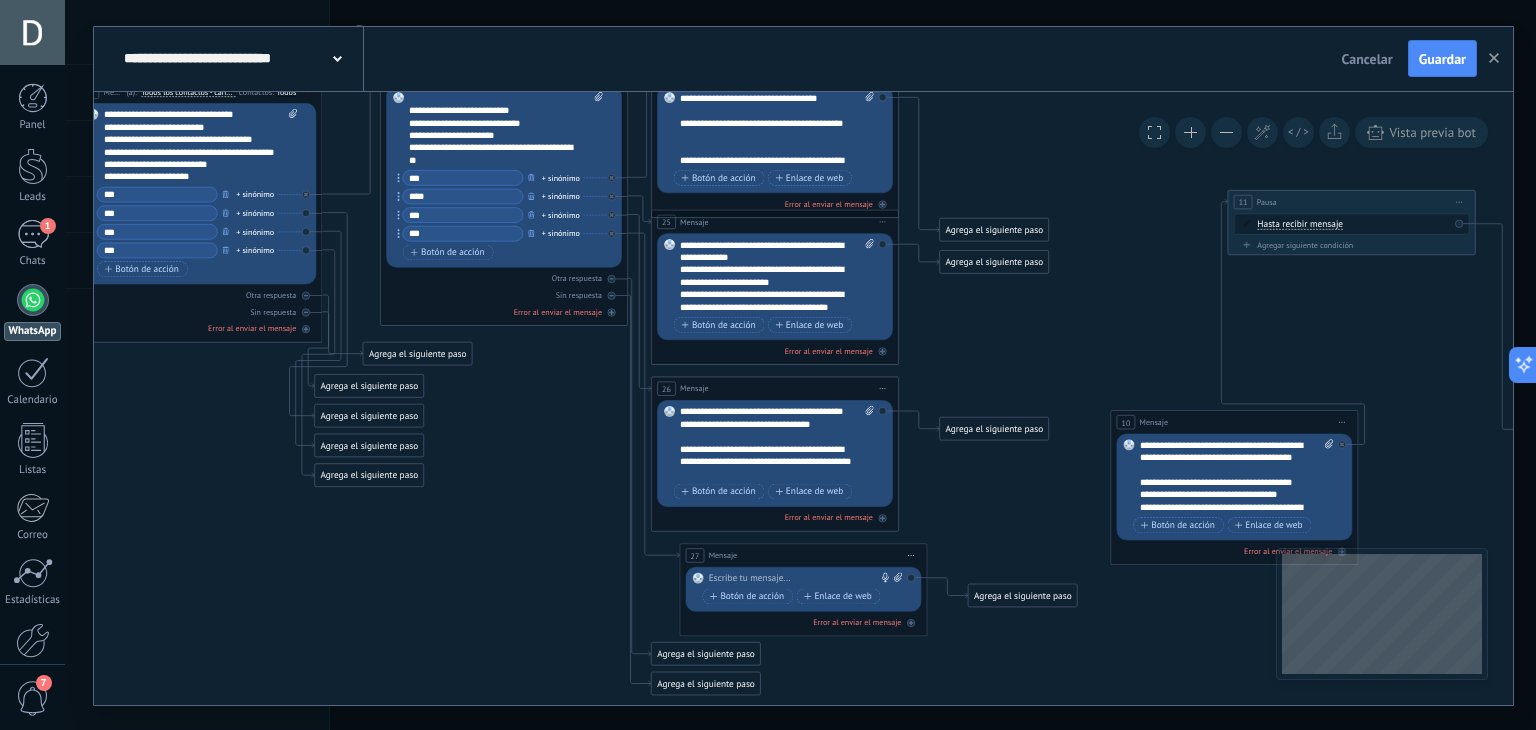 click at bounding box center [801, 578] 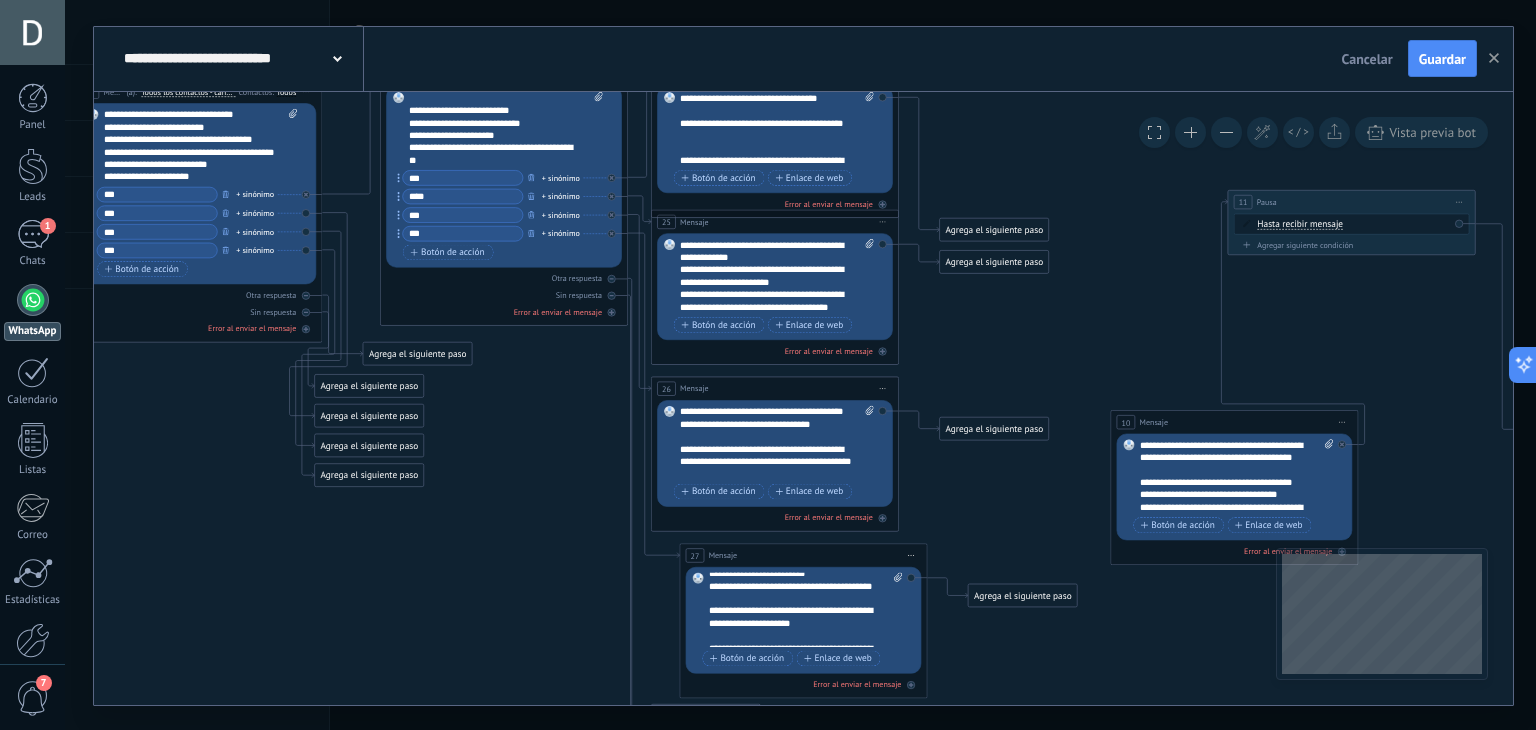 click on "**********" at bounding box center [795, 616] 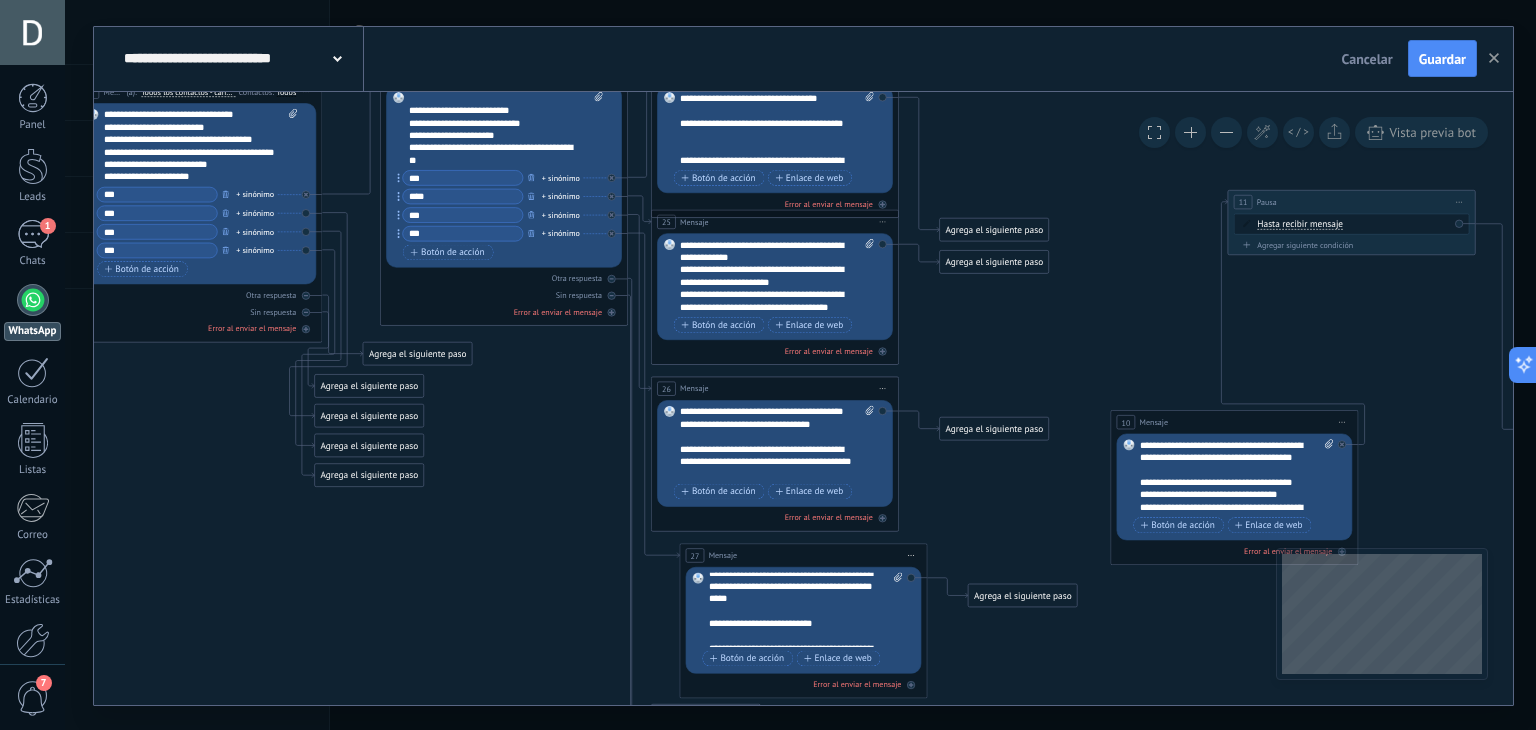 scroll, scrollTop: 0, scrollLeft: 0, axis: both 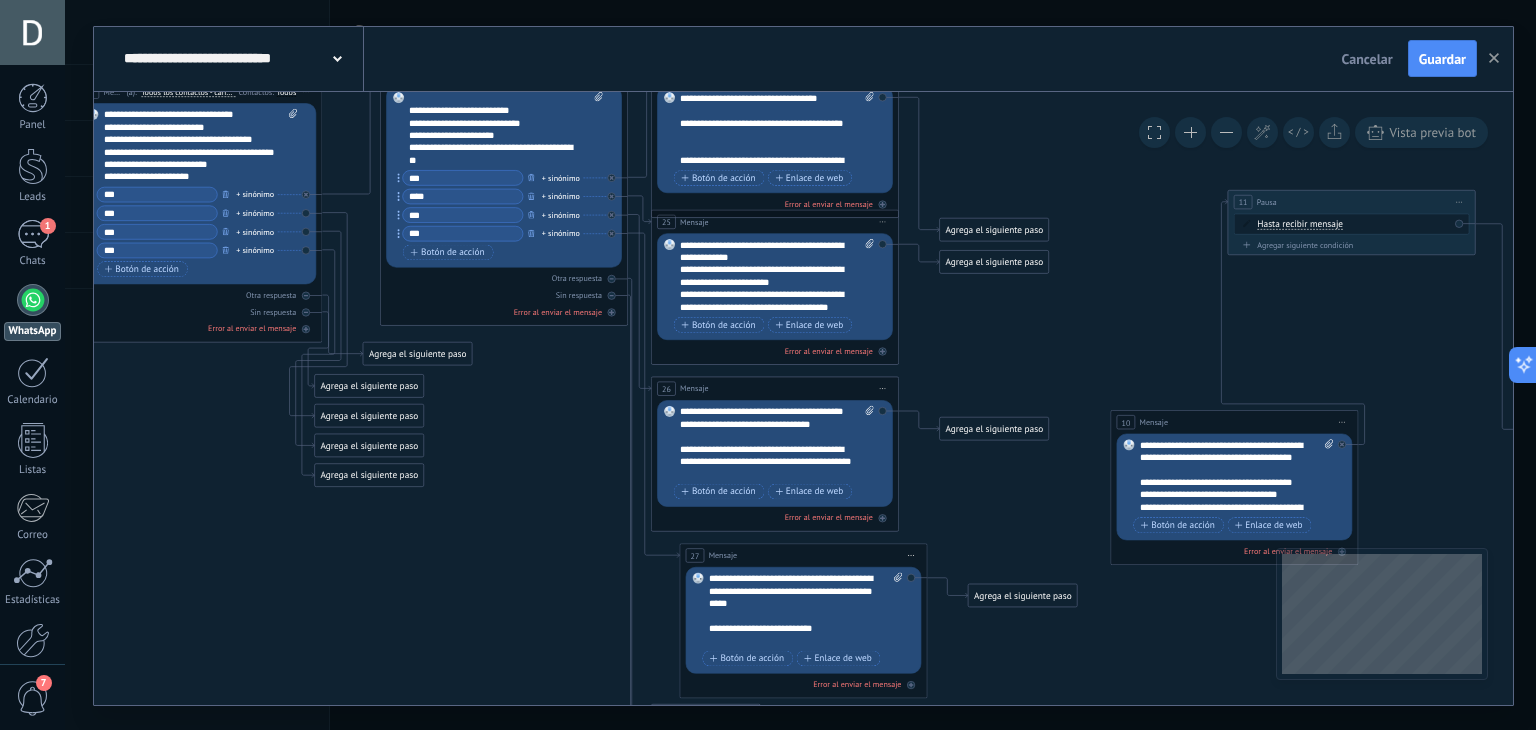 click 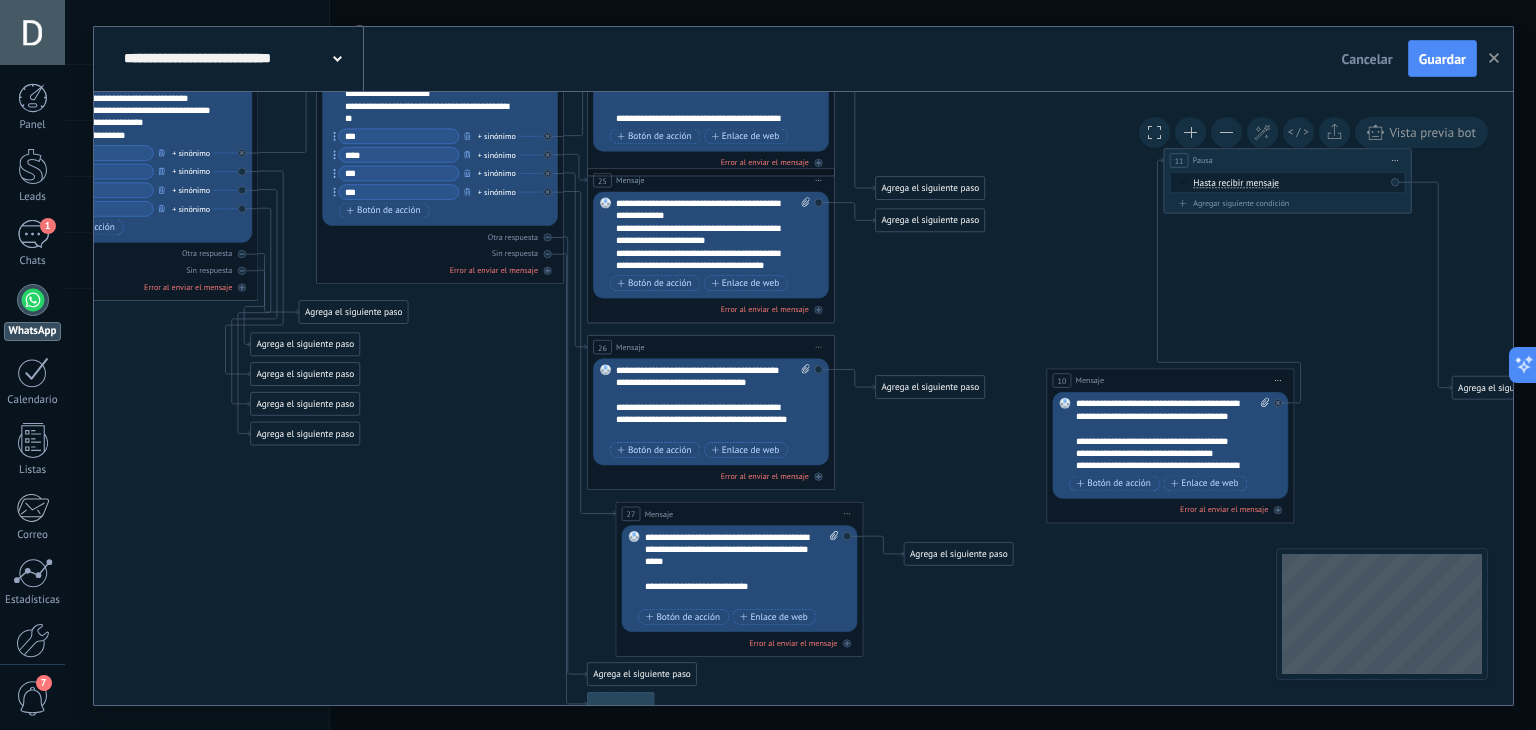 drag, startPoint x: 1154, startPoint y: 281, endPoint x: 1083, endPoint y: 236, distance: 84.0595 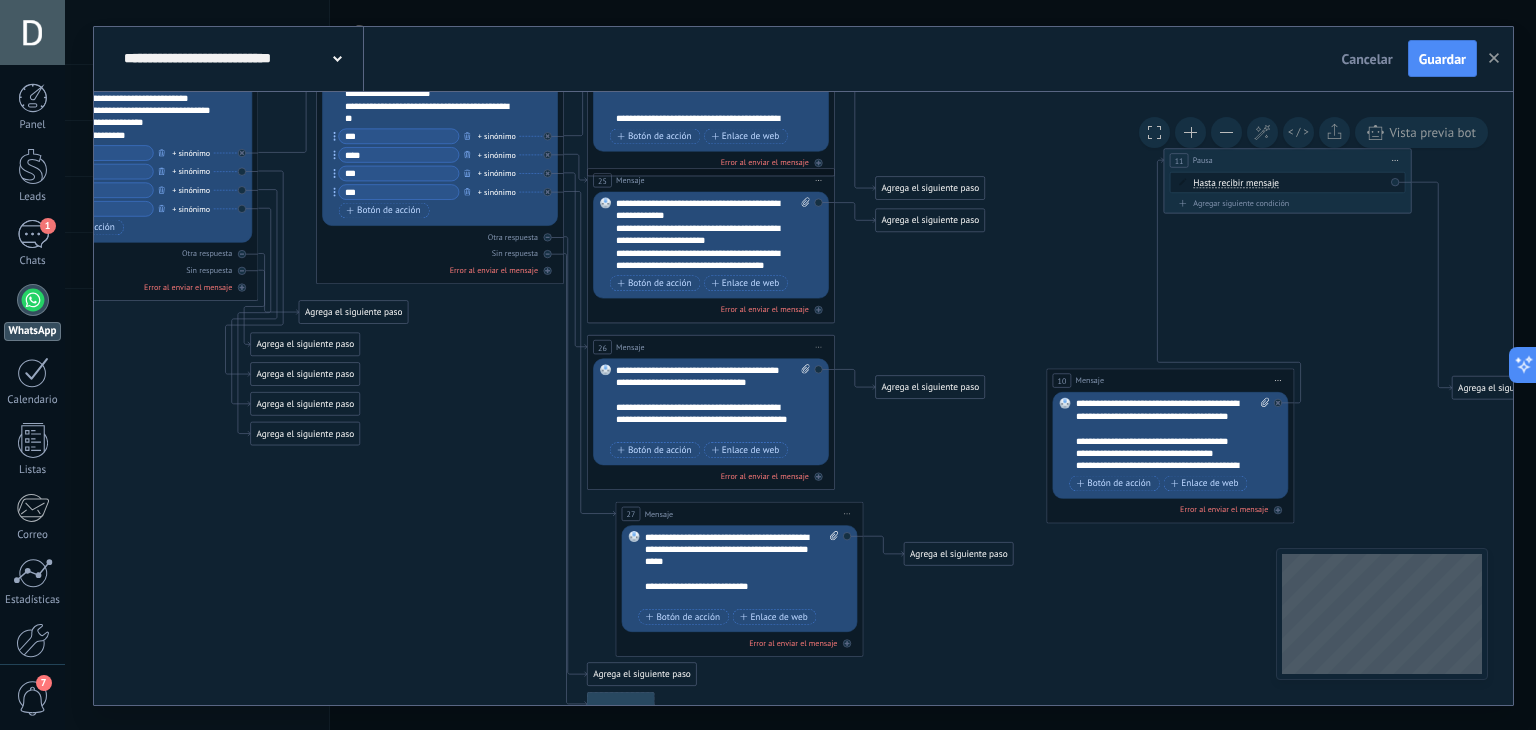 click 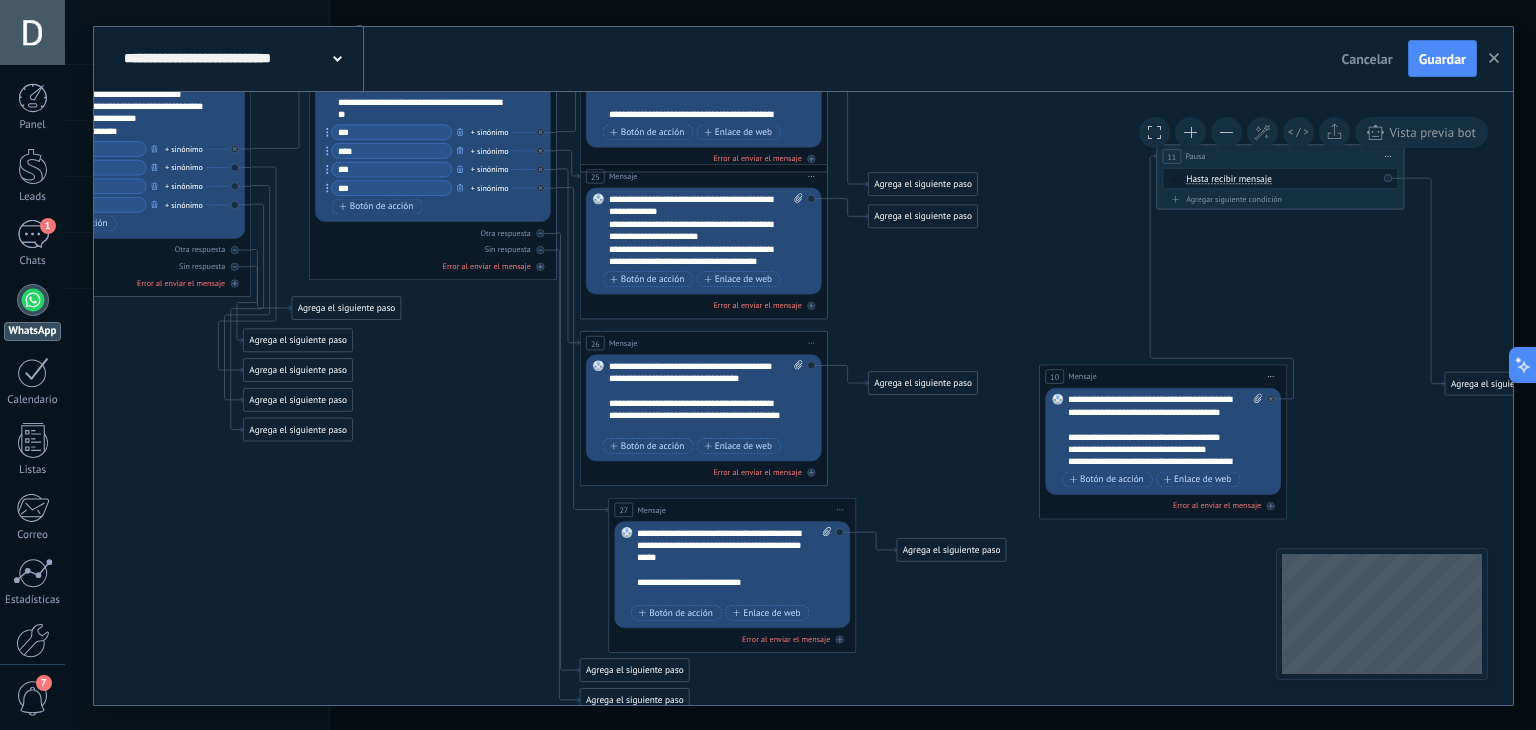 click on "Iniciar vista previa aquí
Cambiar nombre
Duplicar
[GEOGRAPHIC_DATA]" at bounding box center (1271, 376) 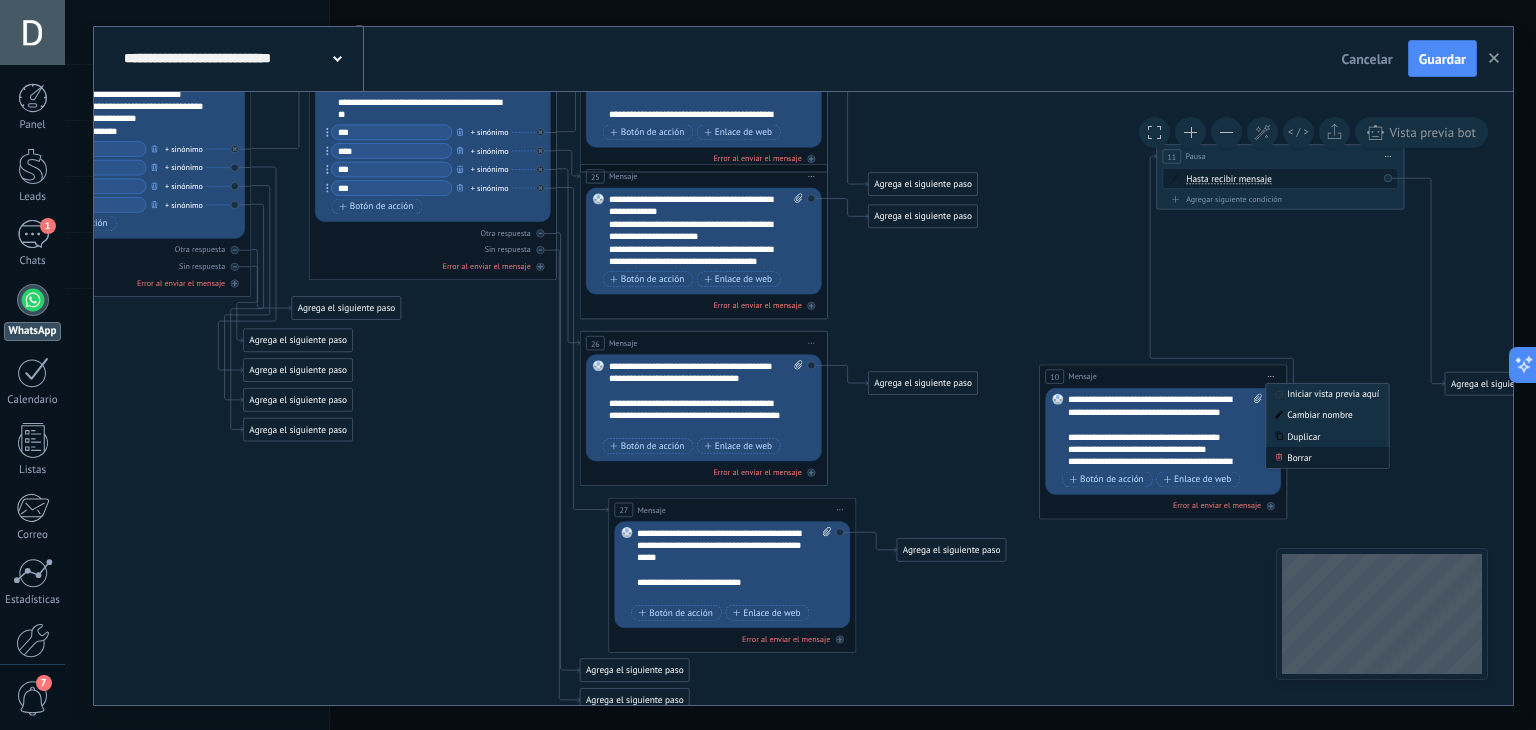 click on "Borrar" at bounding box center (1327, 457) 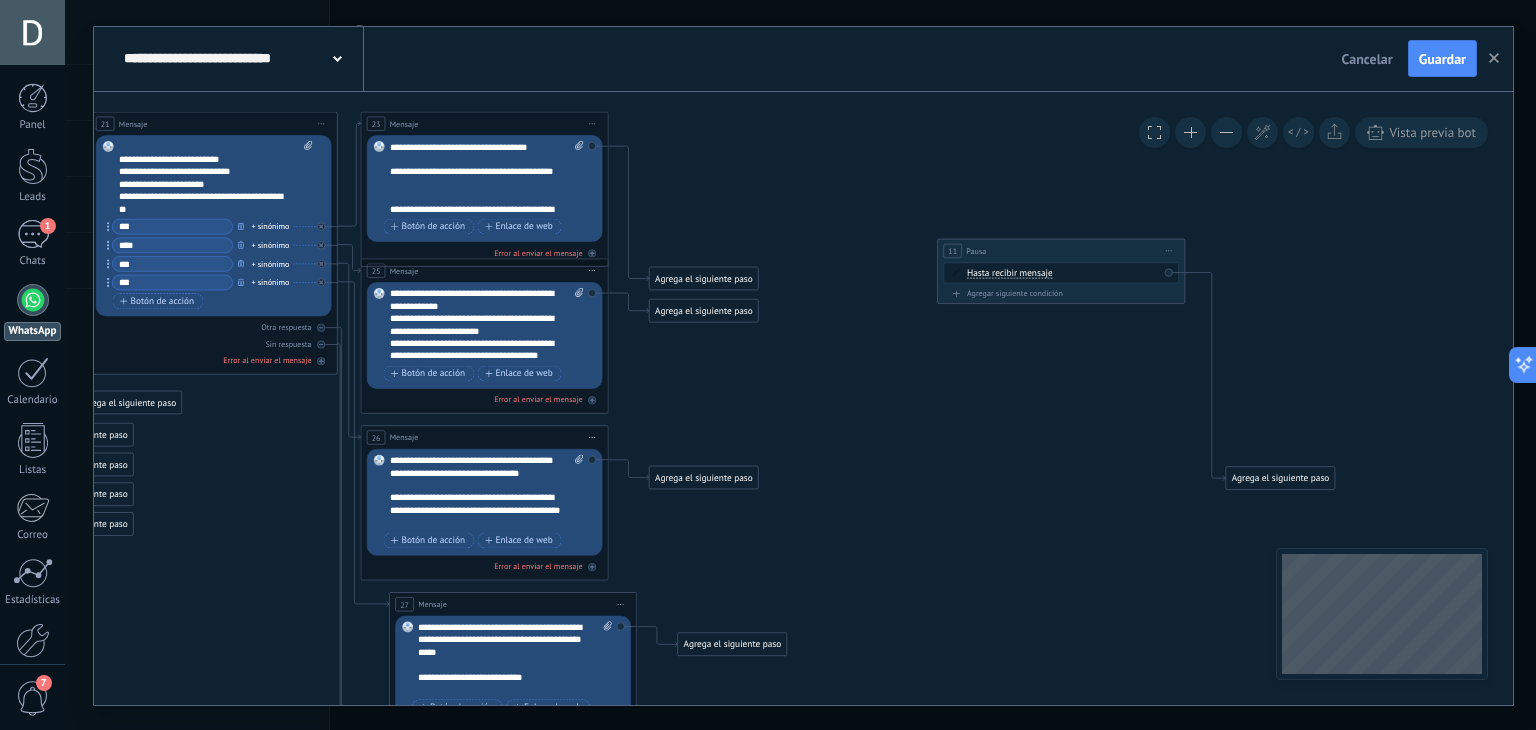 click on "Iniciar vista previa aquí
Cambiar nombre
Duplicar
[GEOGRAPHIC_DATA]" at bounding box center [1169, 250] 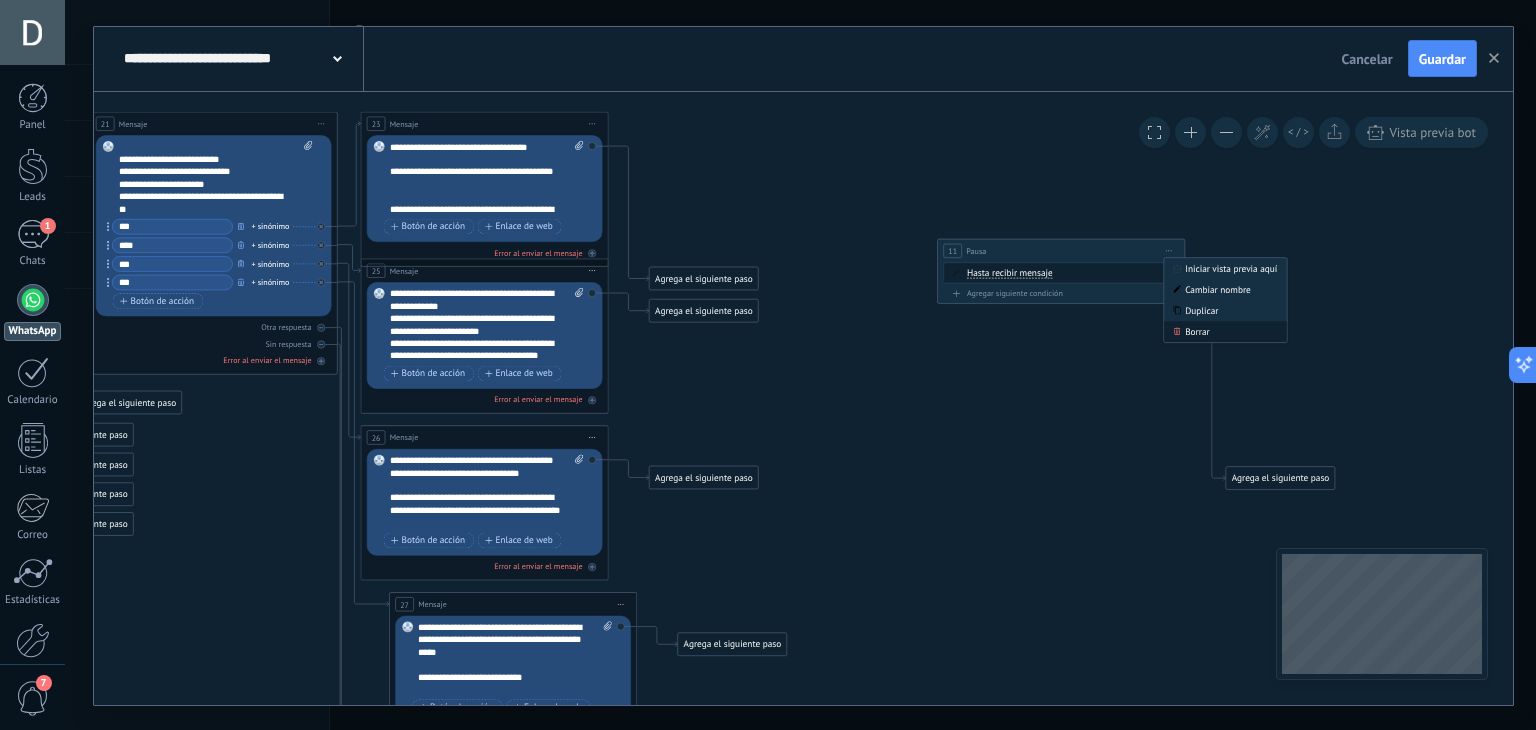 click on "Borrar" at bounding box center [1225, 331] 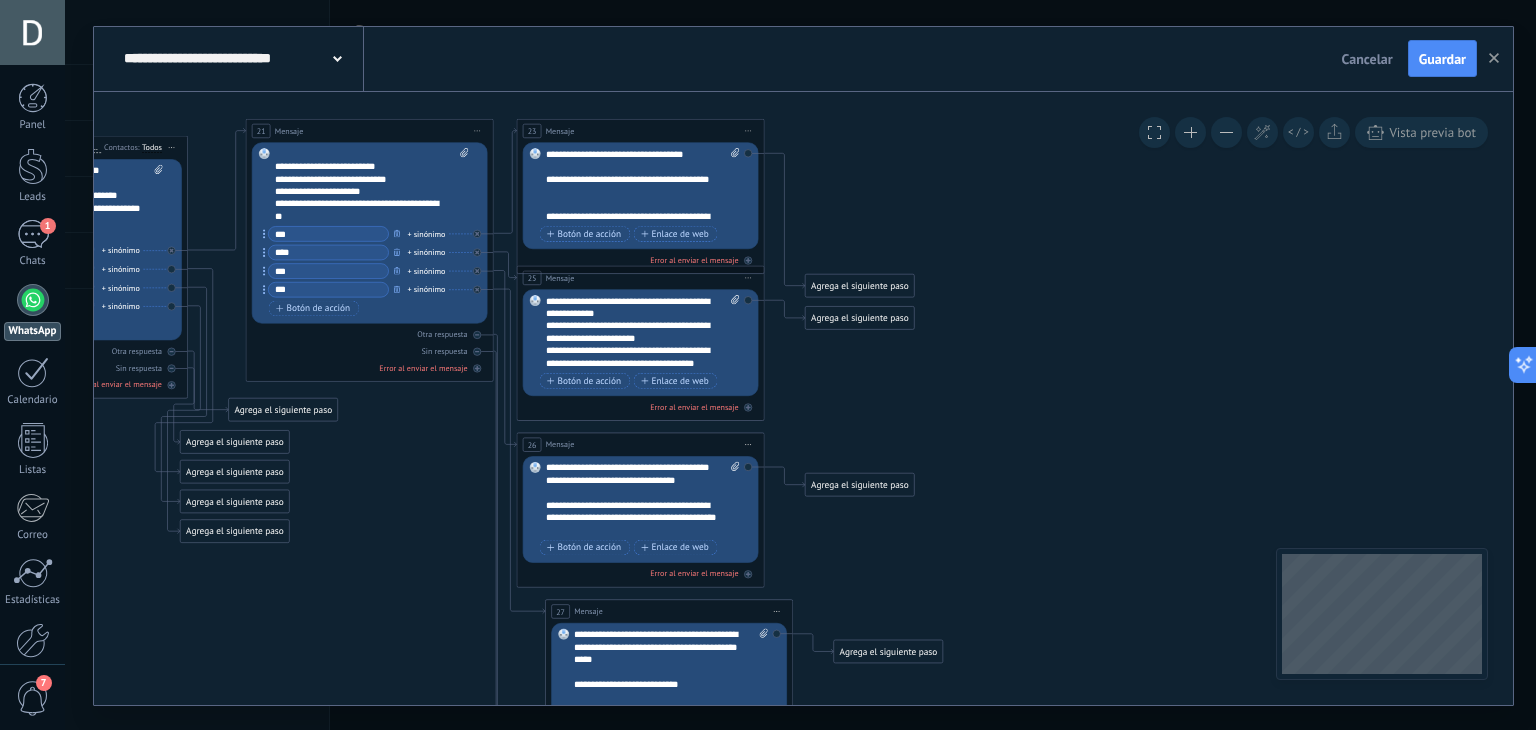 scroll, scrollTop: 0, scrollLeft: 0, axis: both 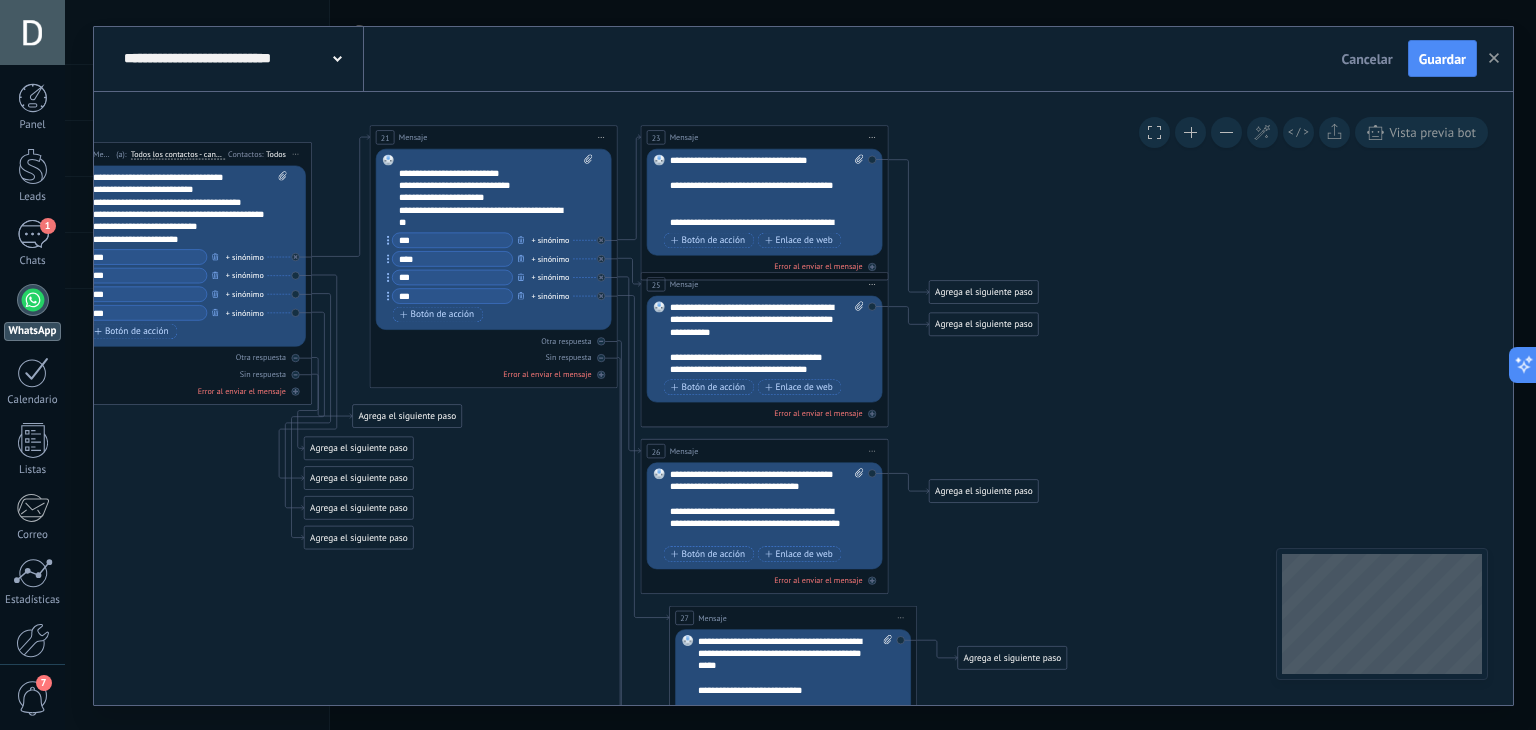 drag, startPoint x: 493, startPoint y: 457, endPoint x: 492, endPoint y: 487, distance: 30.016663 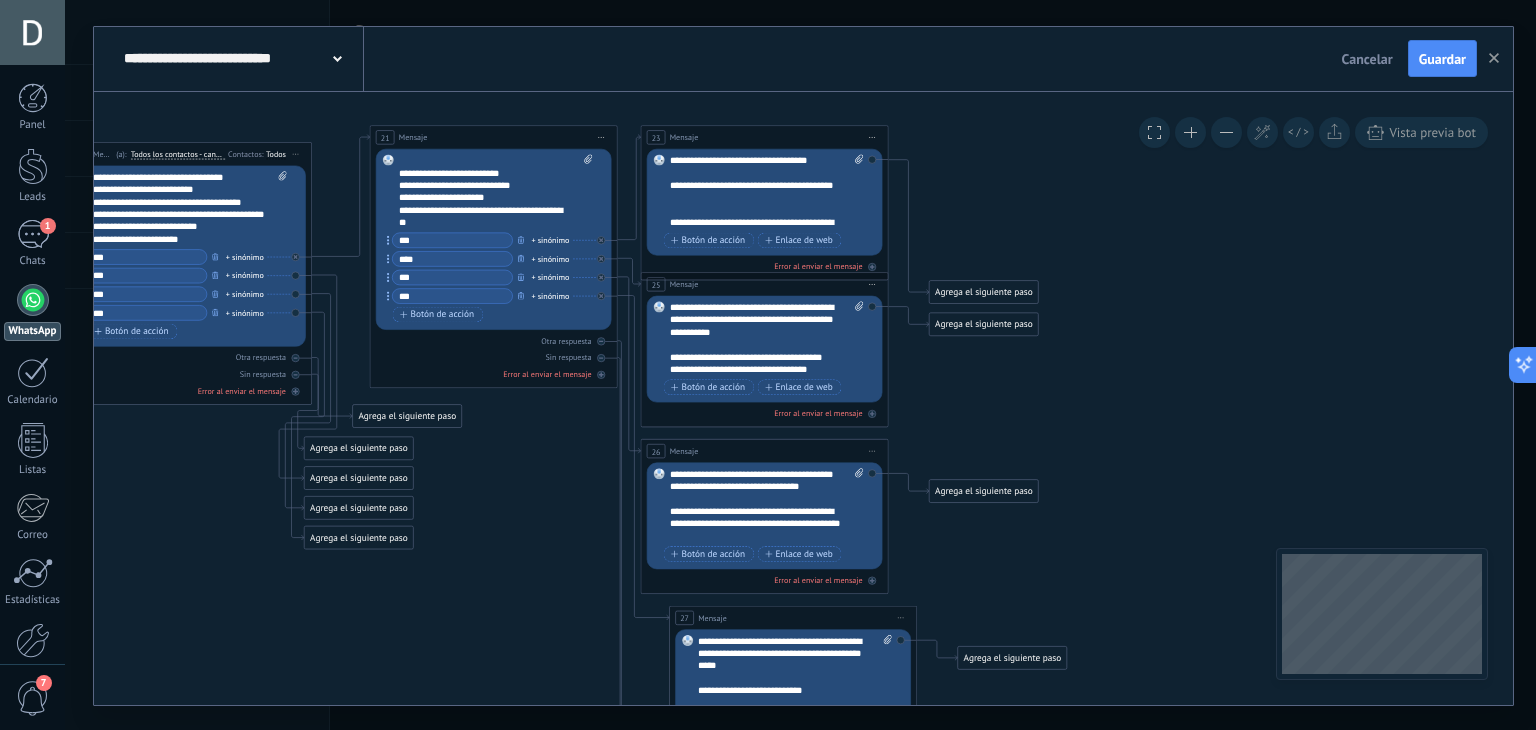 click 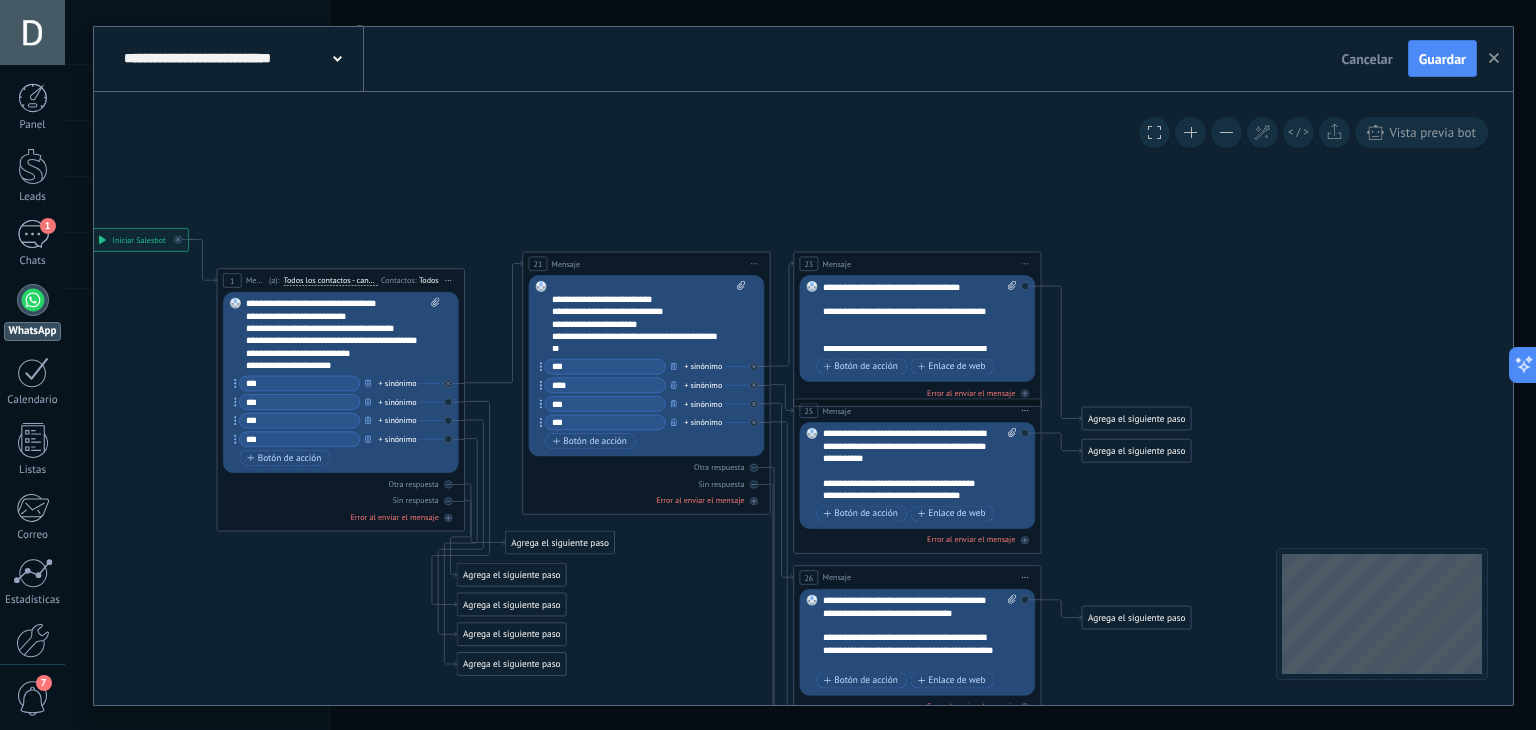 drag, startPoint x: 501, startPoint y: 579, endPoint x: 656, endPoint y: 676, distance: 182.84967 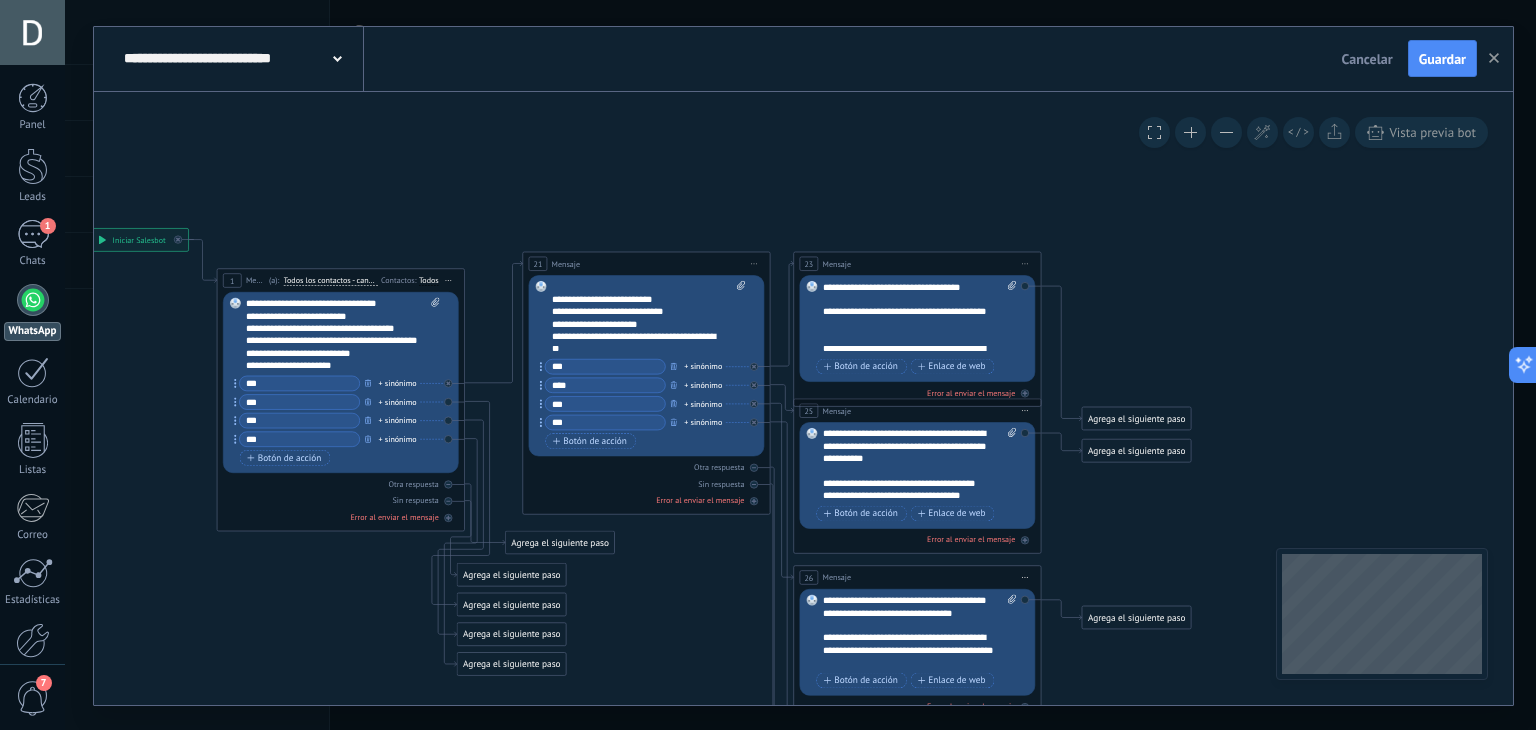 click 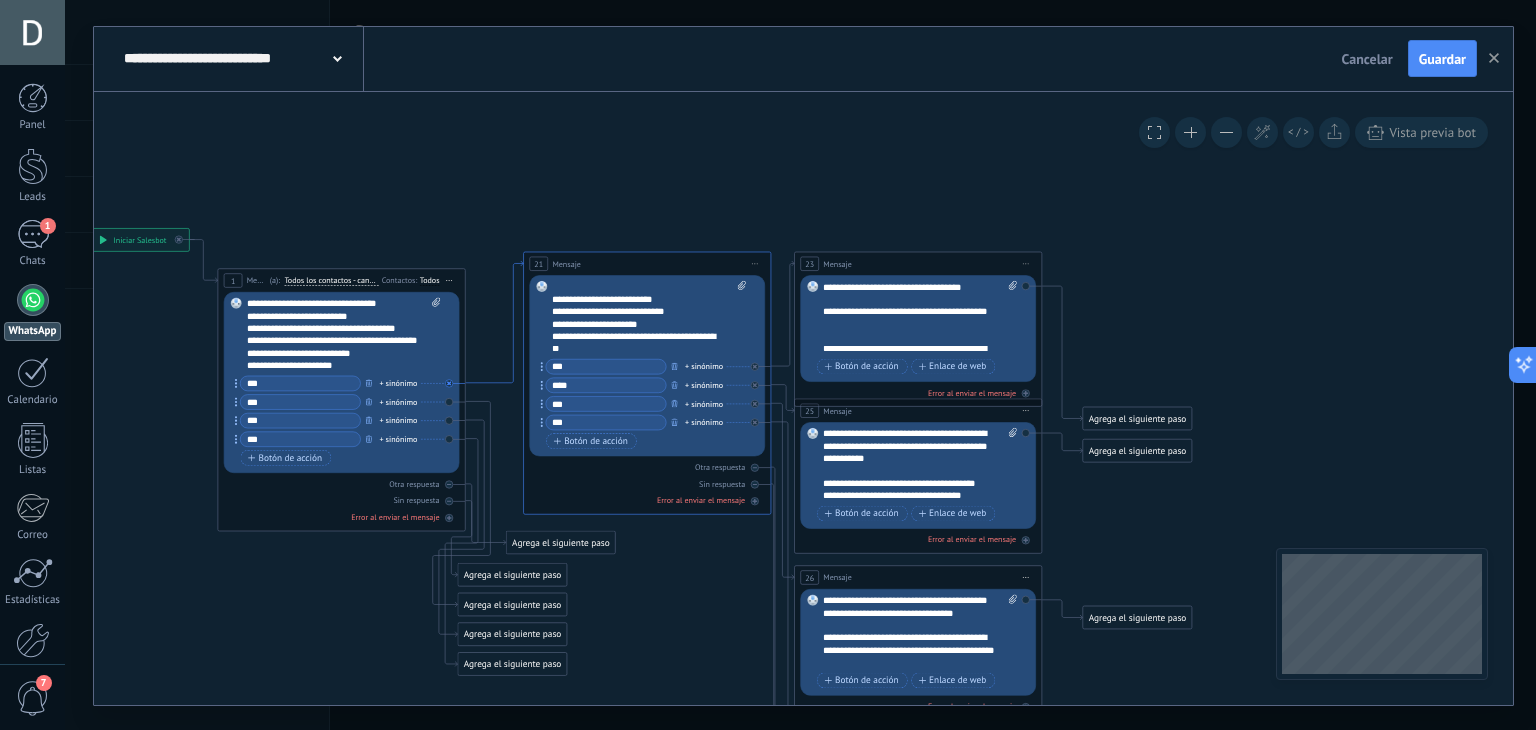 click 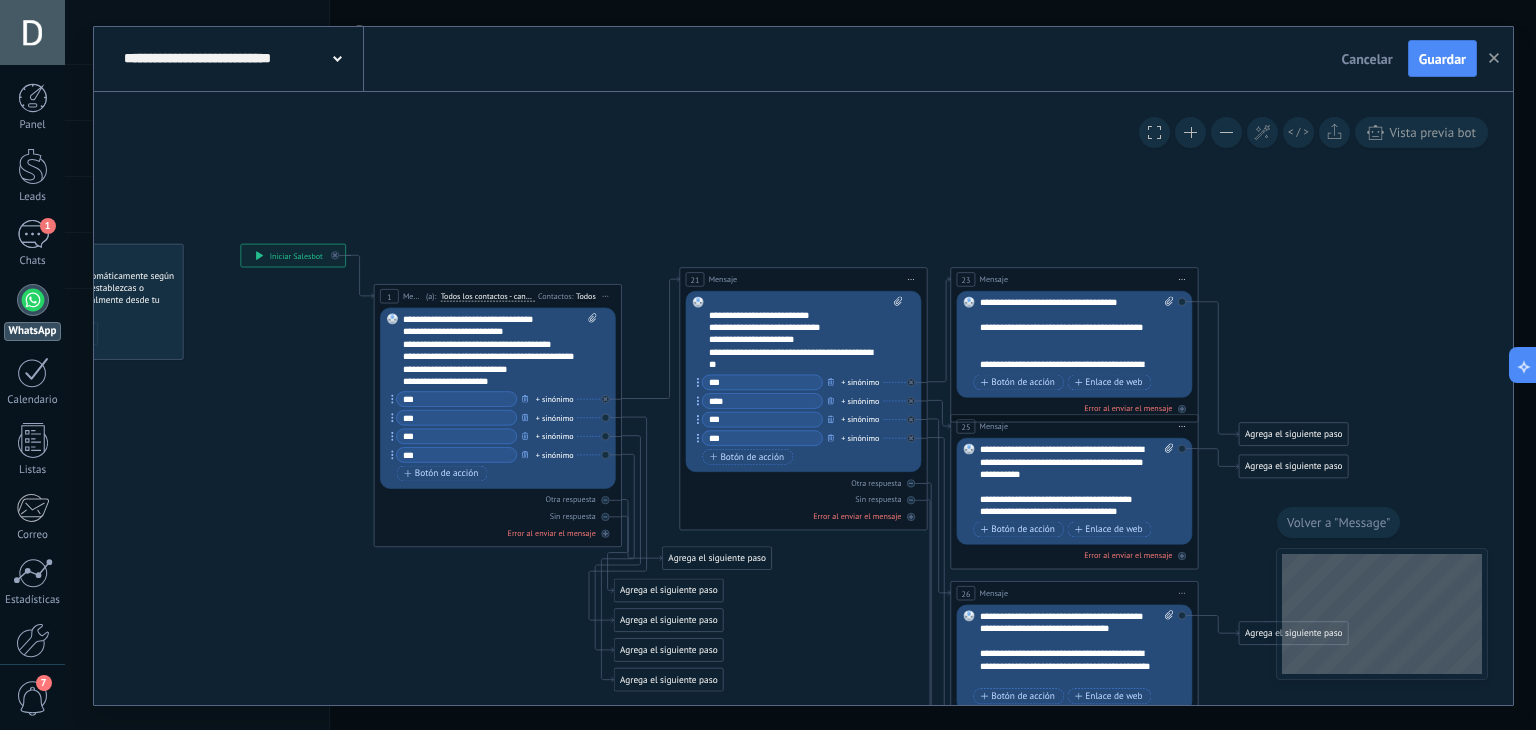 click on "Iniciar vista previa aquí
Cambiar nombre
Duplicar
[GEOGRAPHIC_DATA]" at bounding box center (911, 279) 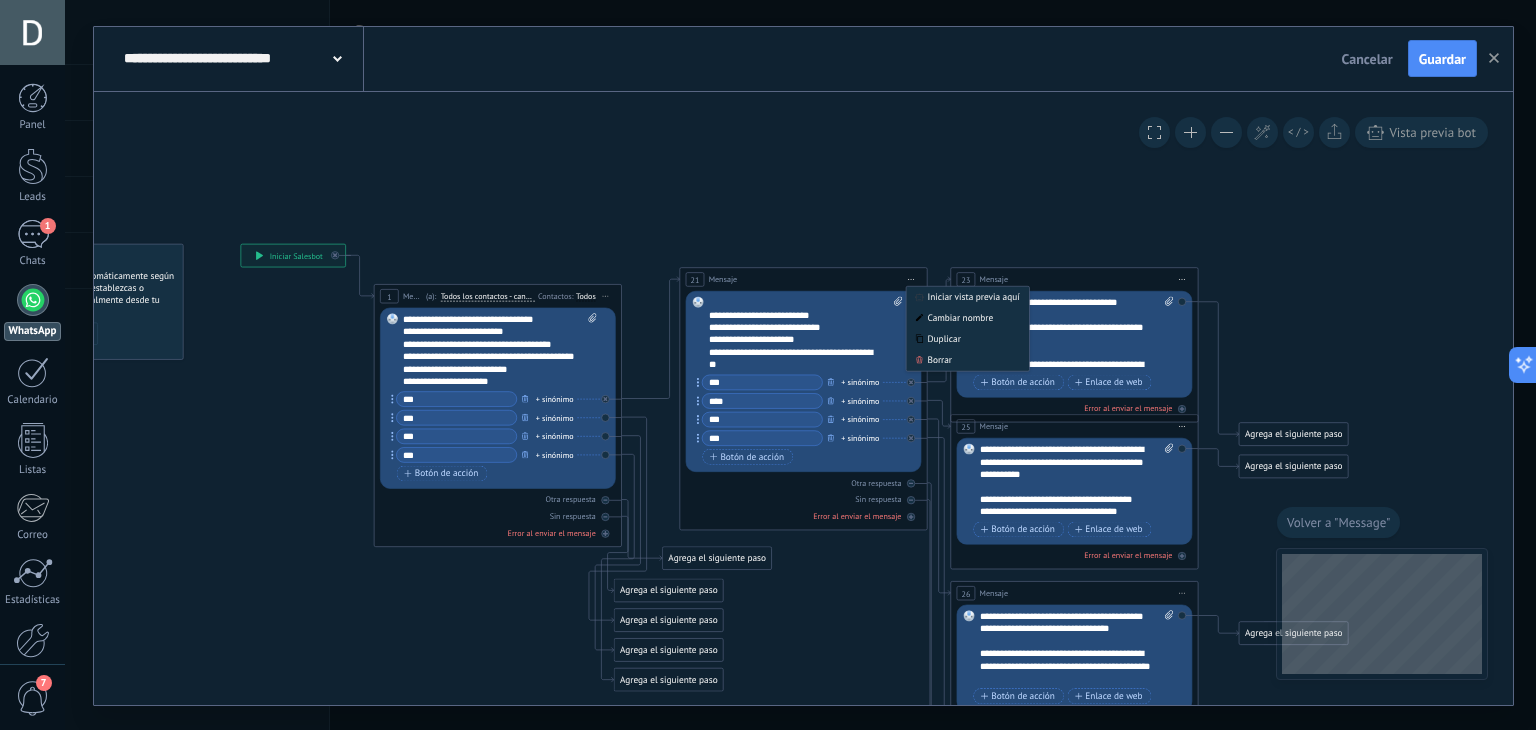 click 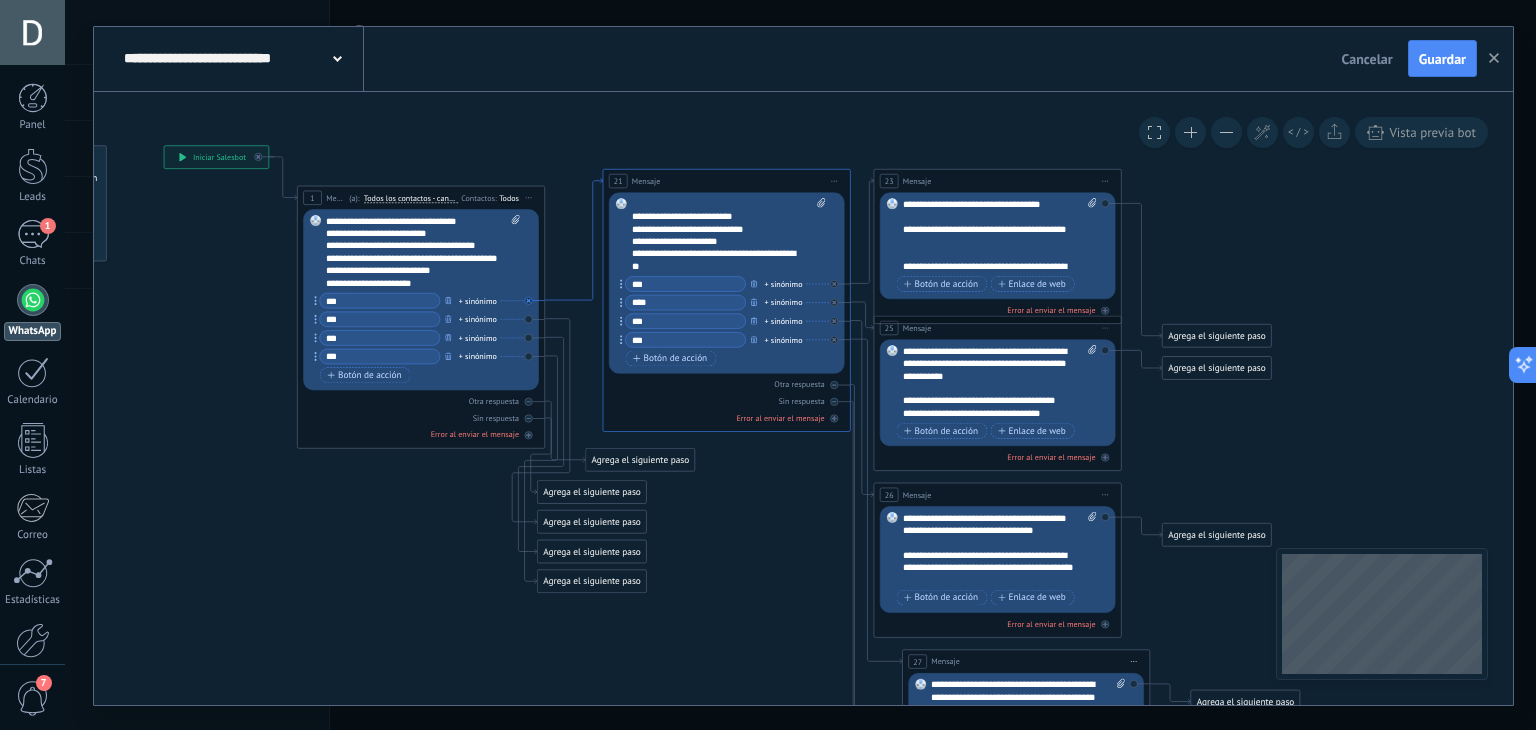 click 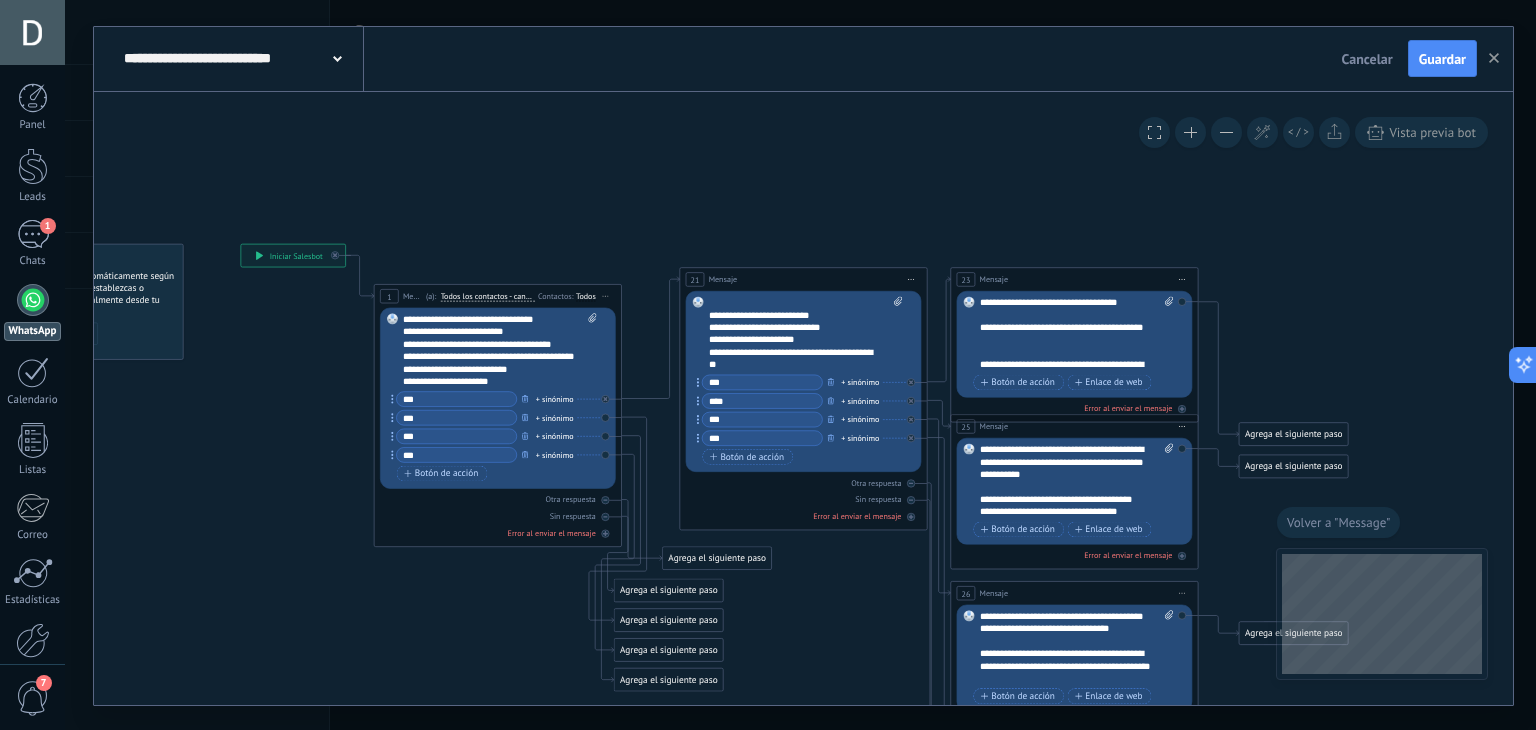 click on "21
Mensaje
*******
(a):
Todos los contactos - canales seleccionados
Todos los contactos - canales seleccionados
Todos los contactos - canal primario
Contacto principal - canales seleccionados
Contacto principal - canal primario
Todos los contactos - canales seleccionados
Todos los contactos - canales seleccionados
Todos los contactos - canal primario" at bounding box center [803, 279] 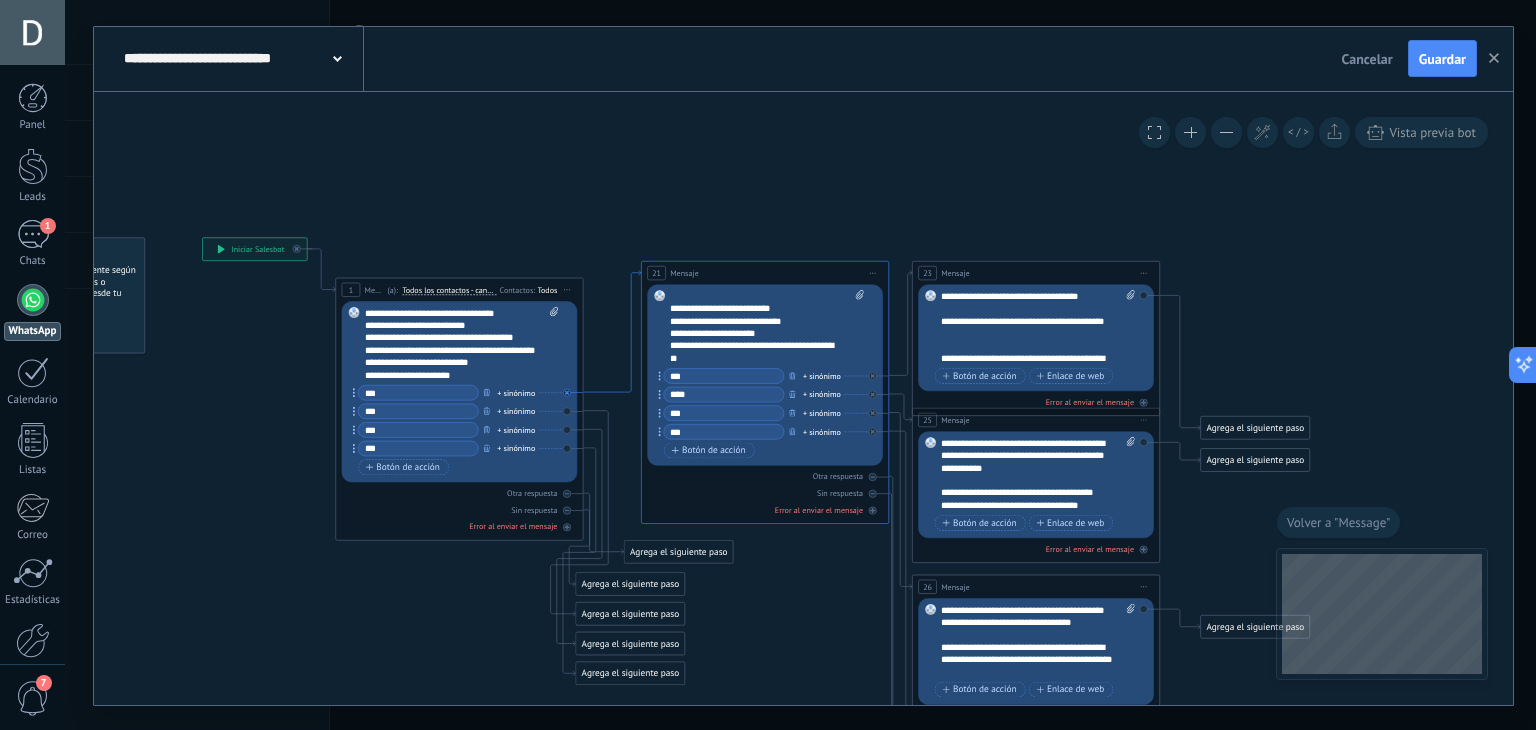 drag, startPoint x: 672, startPoint y: 277, endPoint x: 633, endPoint y: 273, distance: 39.20459 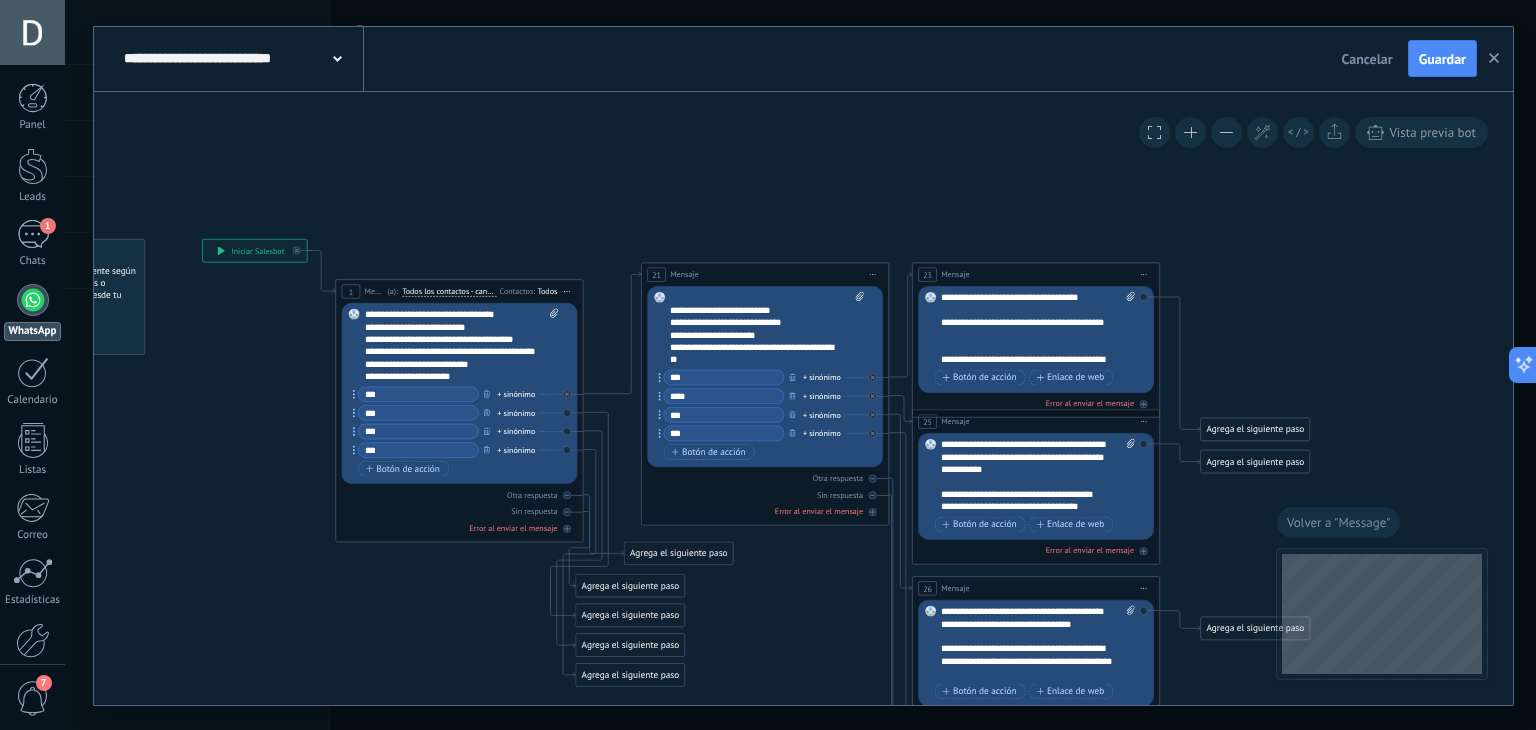 click on "21
Mensaje
*******
(a):
Todos los contactos - canales seleccionados
Todos los contactos - canales seleccionados
Todos los contactos - canal primario
Contacto principal - canales seleccionados
Contacto principal - canal primario
Todos los contactos - canales seleccionados
Todos los contactos - canales seleccionados
Todos los contactos - canal primario" at bounding box center (765, 274) 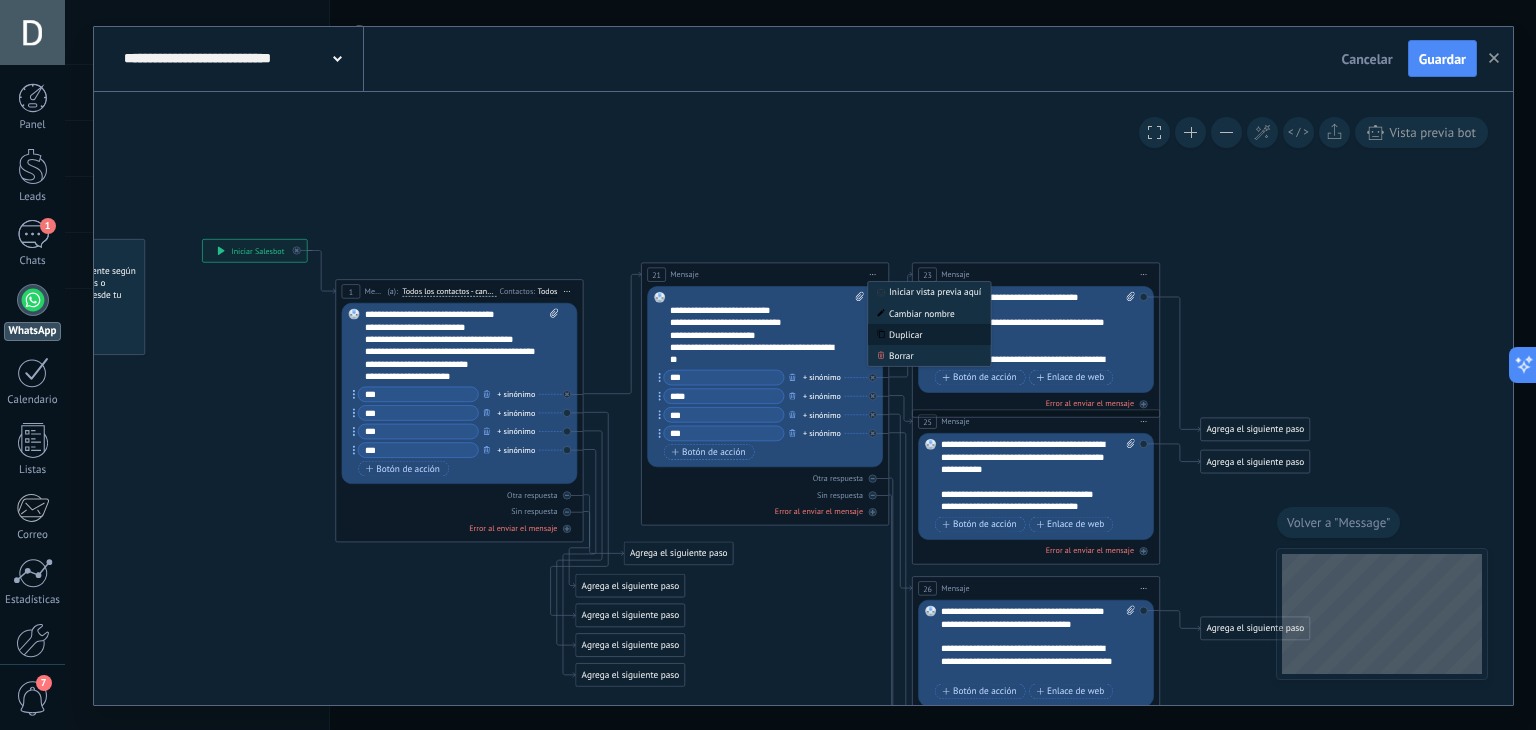 click on "Duplicar" at bounding box center [929, 334] 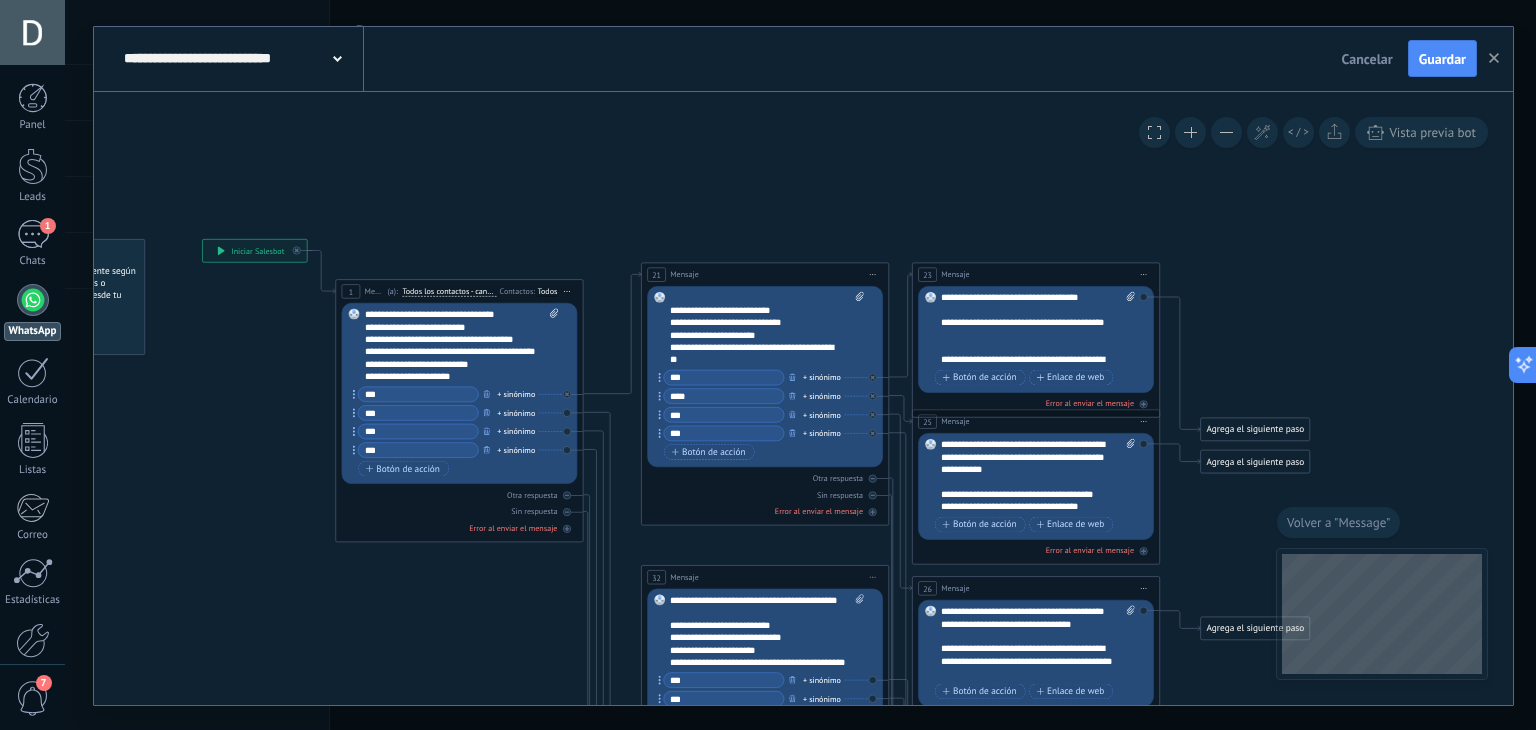 scroll, scrollTop: 40, scrollLeft: 0, axis: vertical 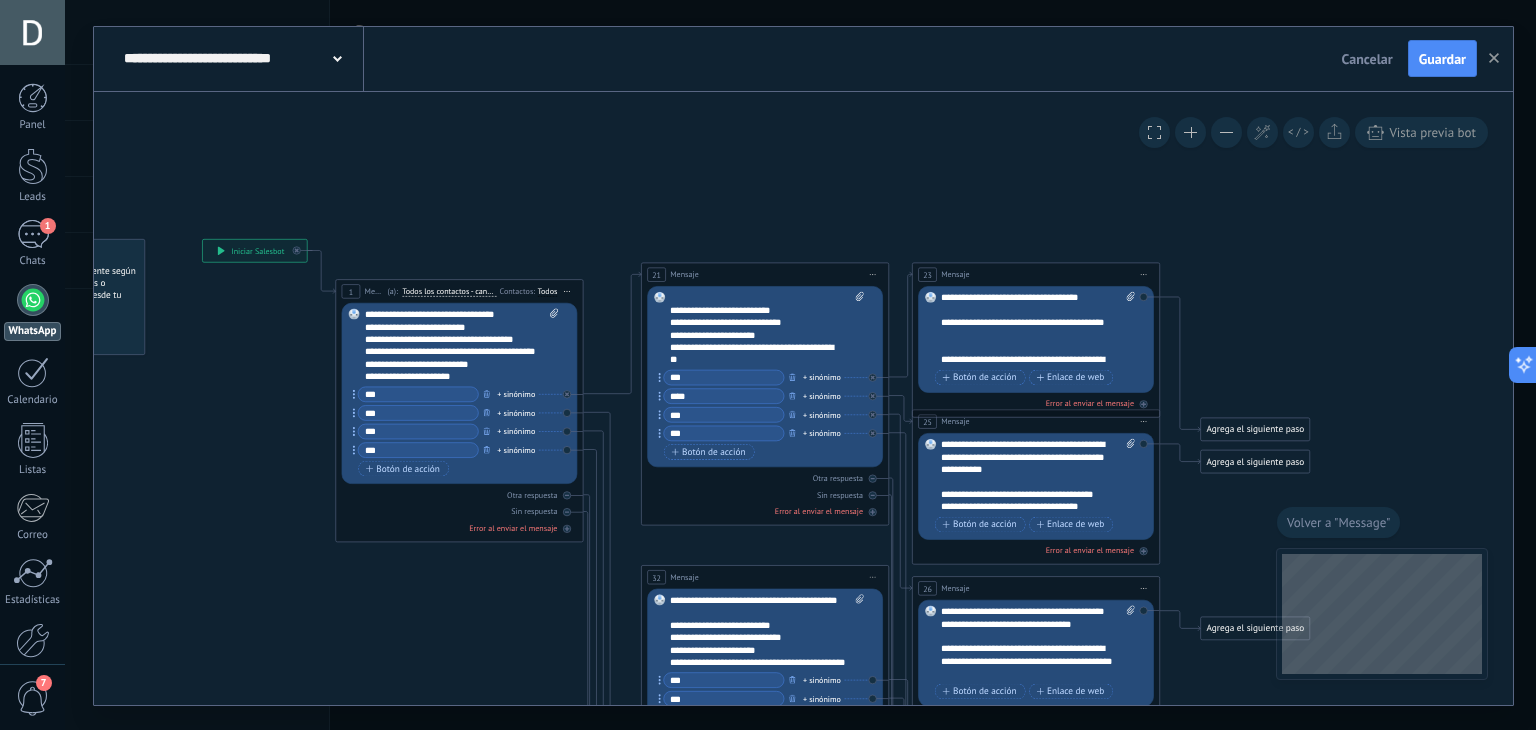 click 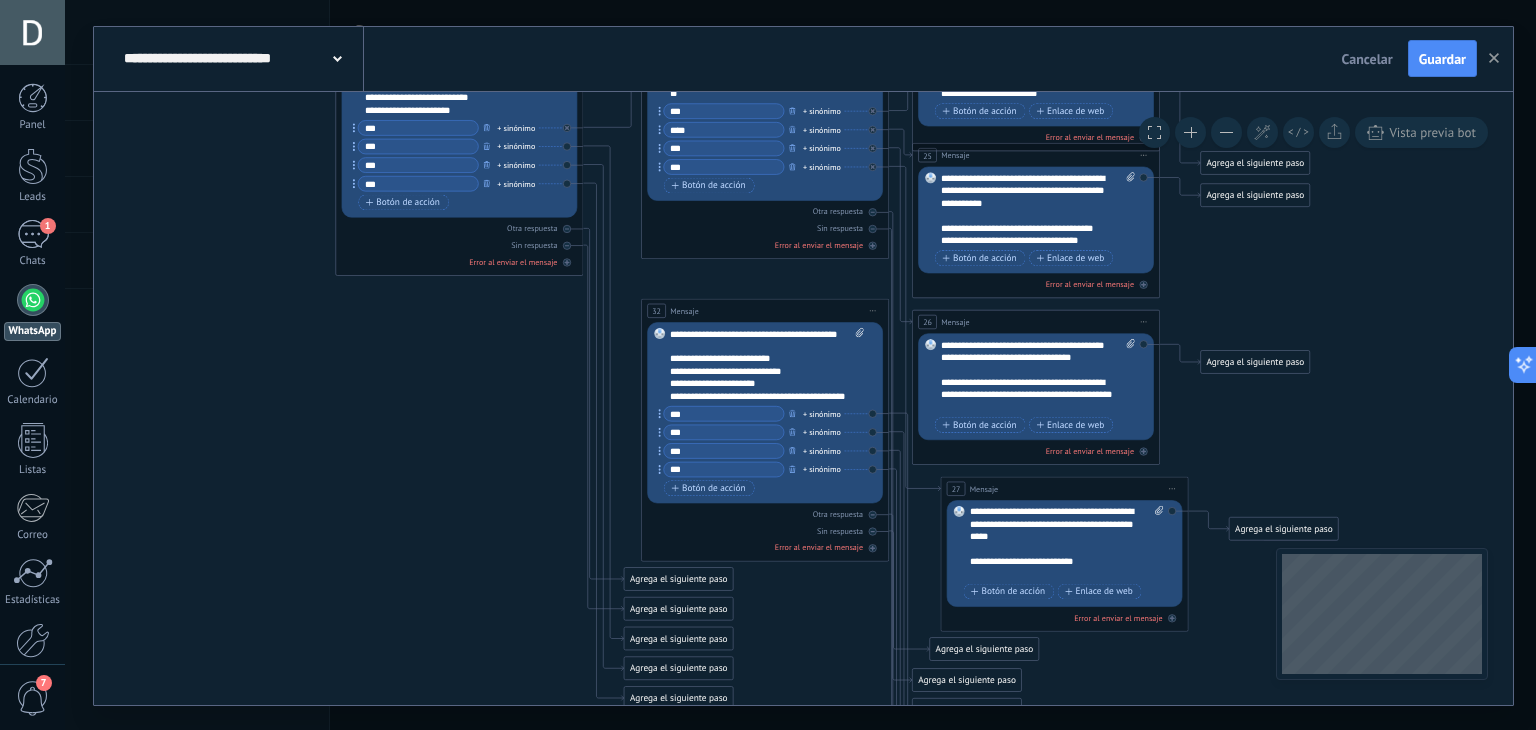 click on "**********" at bounding box center [767, 364] 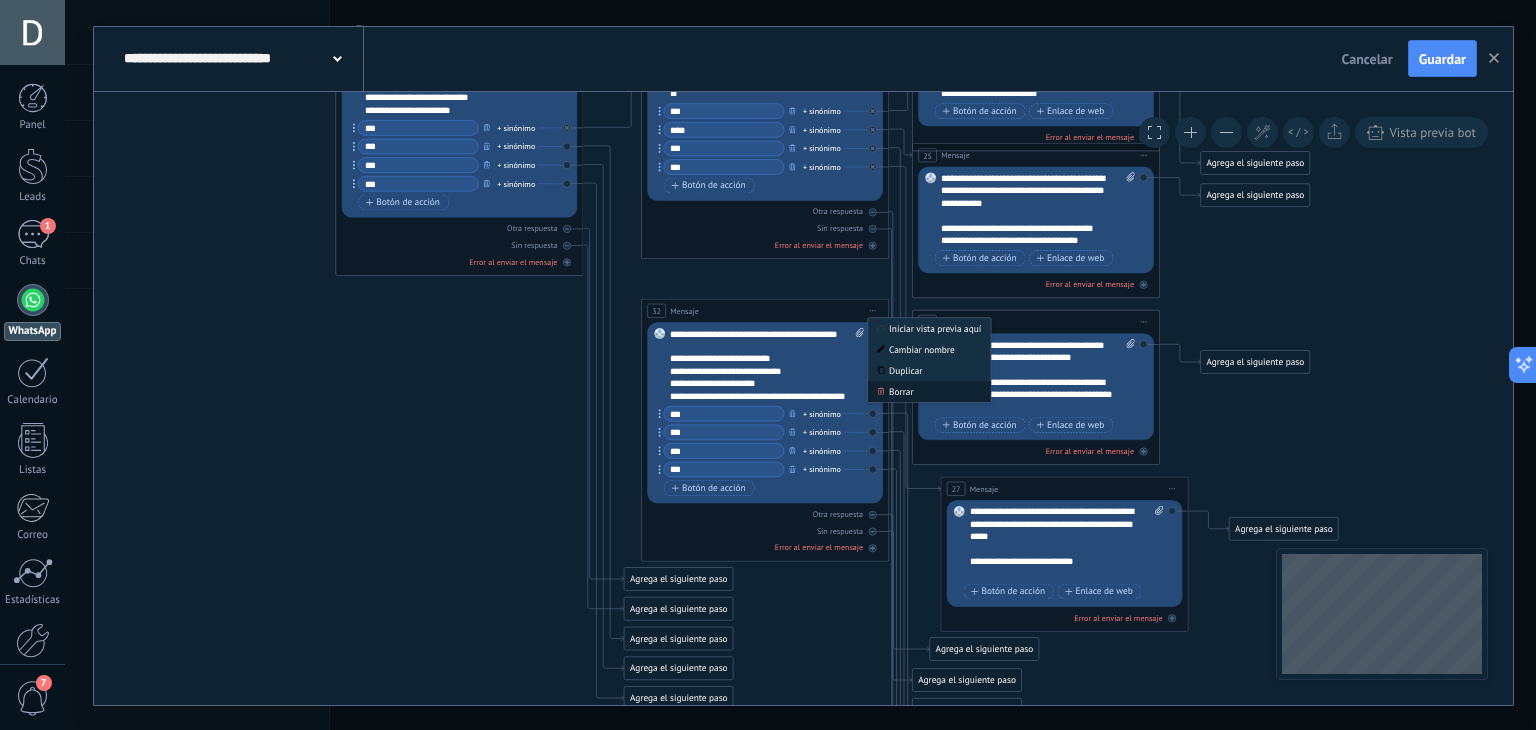 click on "Borrar" at bounding box center (929, 391) 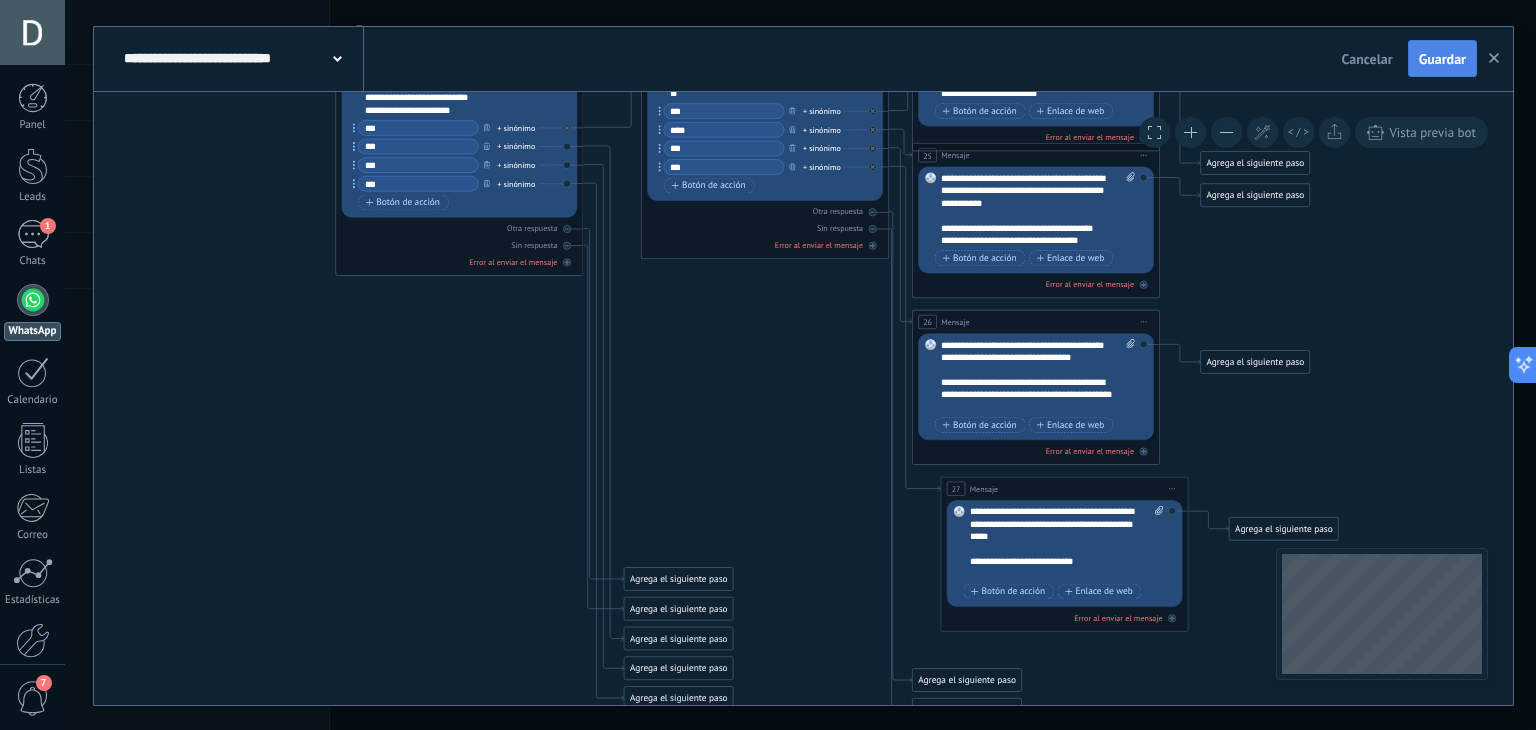 click on "Guardar" at bounding box center [1442, 59] 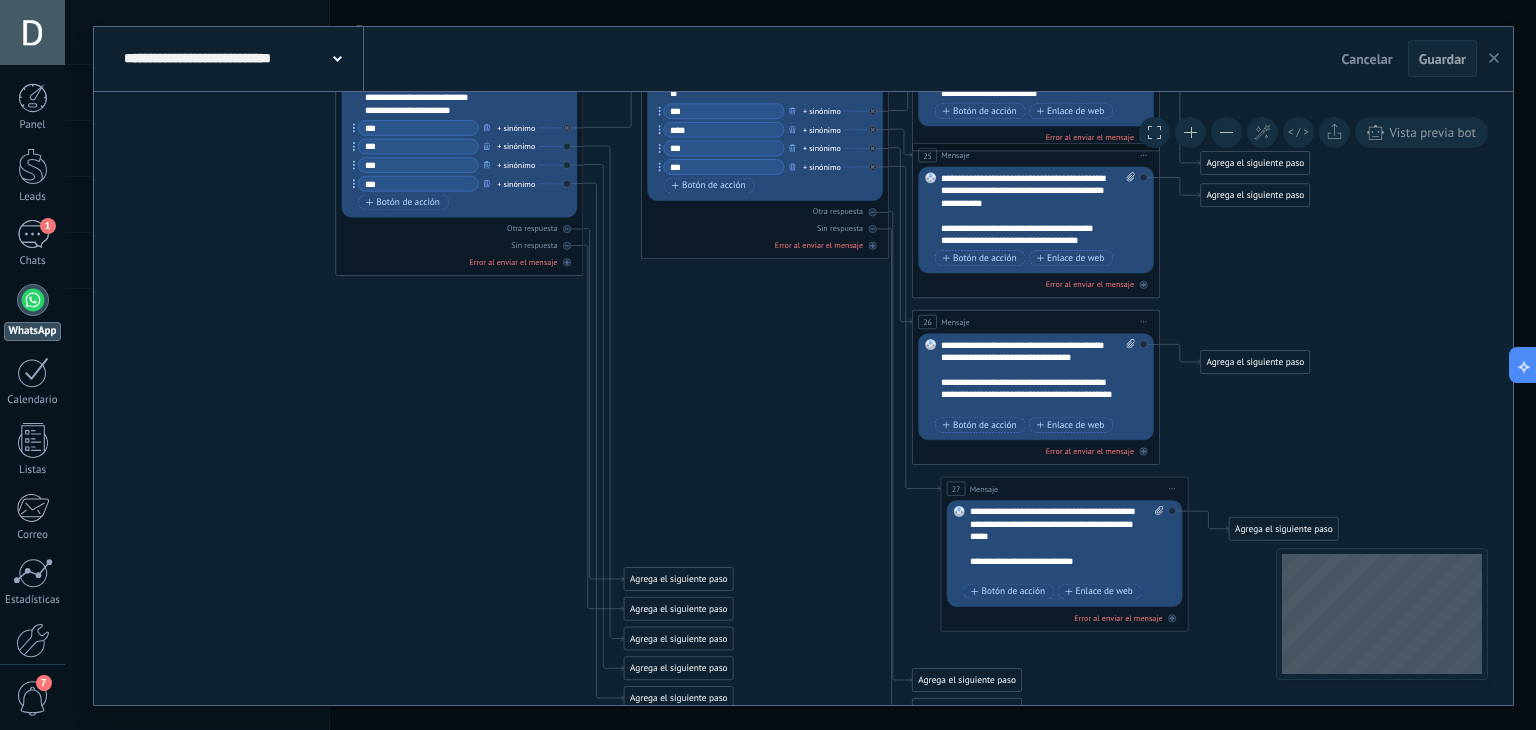 click 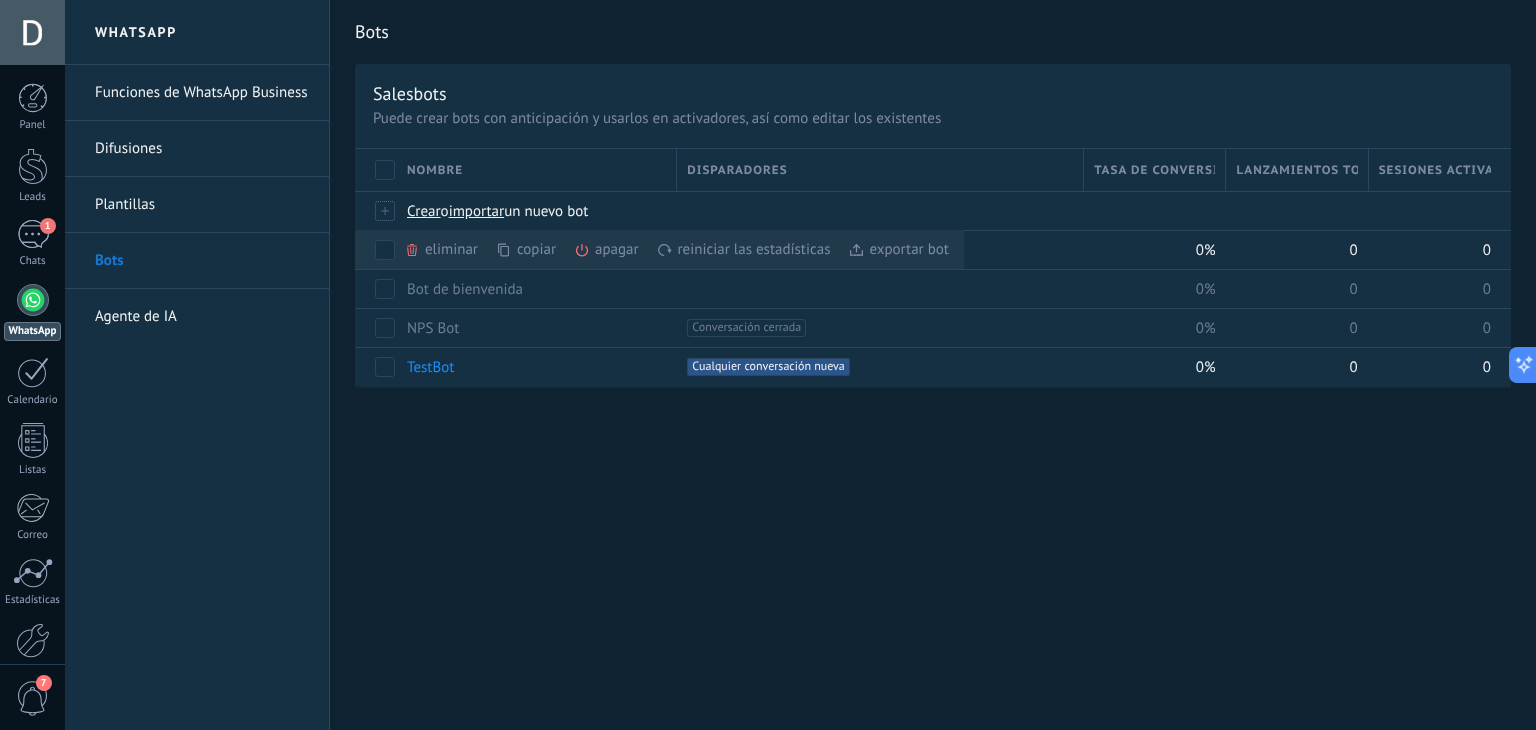 click on "Bots Salesbots Puede crear bots con anticipación y usarlos en activadores, así como editar los existentes Actualizar a Avanzado Nombre Disparadores Tasa de conversión Lanzamientos totales Sesiones activas        Crear  o  importar  un nuevo bot              eliminar màs copiar màs apagar màs reiniciar las estadísticas màs exportar bot màs Administrador de San [PERSON_NAME] 0% 0 0        Bot de bienvenida 0% 0 0        NPS Bot +1 Conversación cerrada +0 0% 0 0        TestBot +1 Cualquier conversación nueva +0 0% 0 0 Mostrar más avanzado Rastrear clics en links Reducir links largos y rastrear clics: cuando se habilita, los URLs que envías serán reemplazados con links de rastreo. Una vez clickeados, un evento se registrará en el feed del lead. Abajo seleccione las fuentes que utilizan esta característica WhatsApp Business Potenciar la IA Rusa Inglés Español Portugués Indonesio Turco Español Última actualización:[DATE] 23:24 Actualizar conjunto de datos Dejar el mensaje sin respuesta 1 hora" at bounding box center (933, 365) 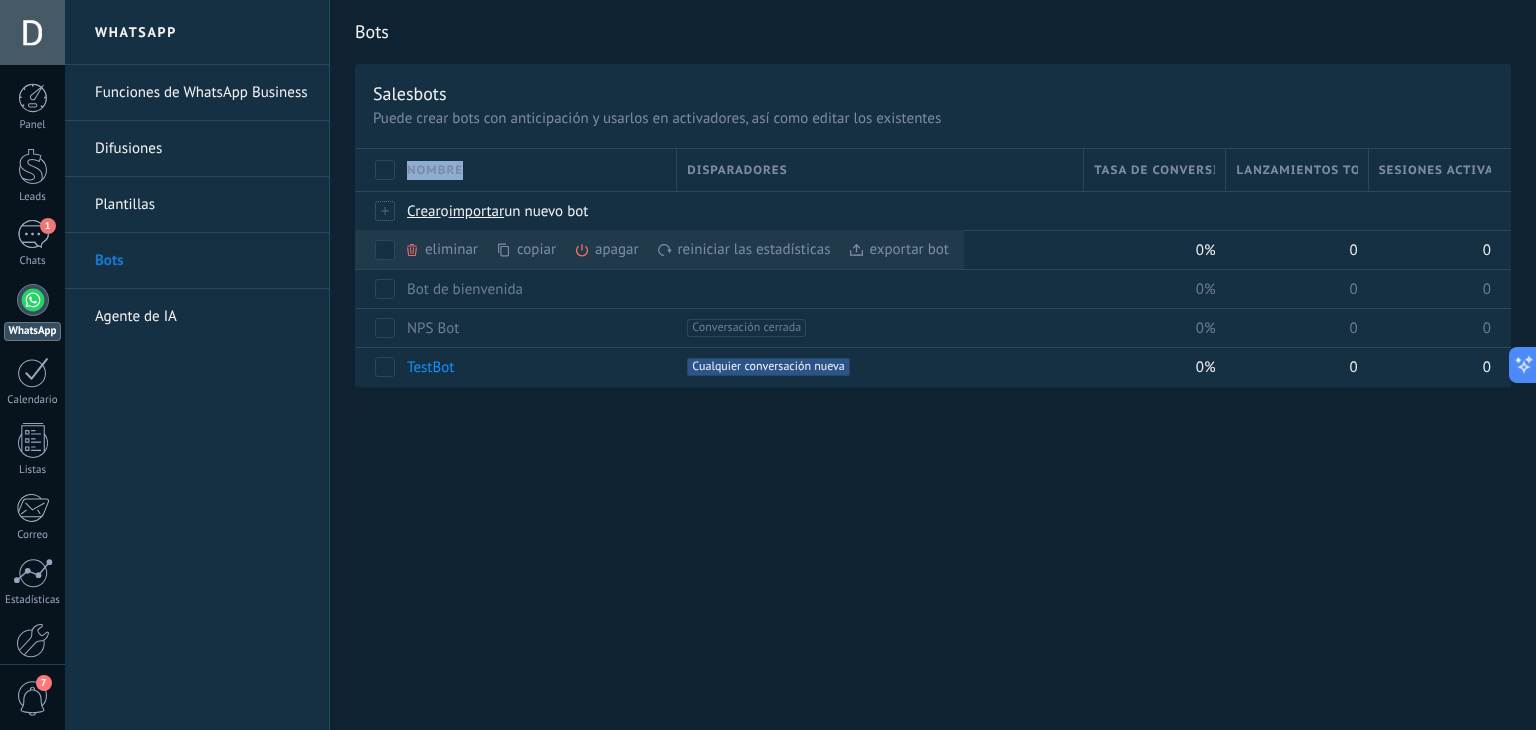 click on "Bots Salesbots Puede crear bots con anticipación y usarlos en activadores, así como editar los existentes Actualizar a Avanzado Nombre Disparadores Tasa de conversión Lanzamientos totales Sesiones activas        Crear  o  importar  un nuevo bot              eliminar màs copiar màs apagar màs reiniciar las estadísticas màs exportar bot màs Administrador de San [PERSON_NAME] 0% 0 0        Bot de bienvenida 0% 0 0        NPS Bot +1 Conversación cerrada +0 0% 0 0        TestBot +1 Cualquier conversación nueva +0 0% 0 0 Mostrar más avanzado Rastrear clics en links Reducir links largos y rastrear clics: cuando se habilita, los URLs que envías serán reemplazados con links de rastreo. Una vez clickeados, un evento se registrará en el feed del lead. Abajo seleccione las fuentes que utilizan esta característica WhatsApp Business Potenciar la IA Rusa Inglés Español Portugués Indonesio Turco Español Última actualización:[DATE] 23:24 Actualizar conjunto de datos Dejar el mensaje sin respuesta 1 hora" at bounding box center [933, 365] 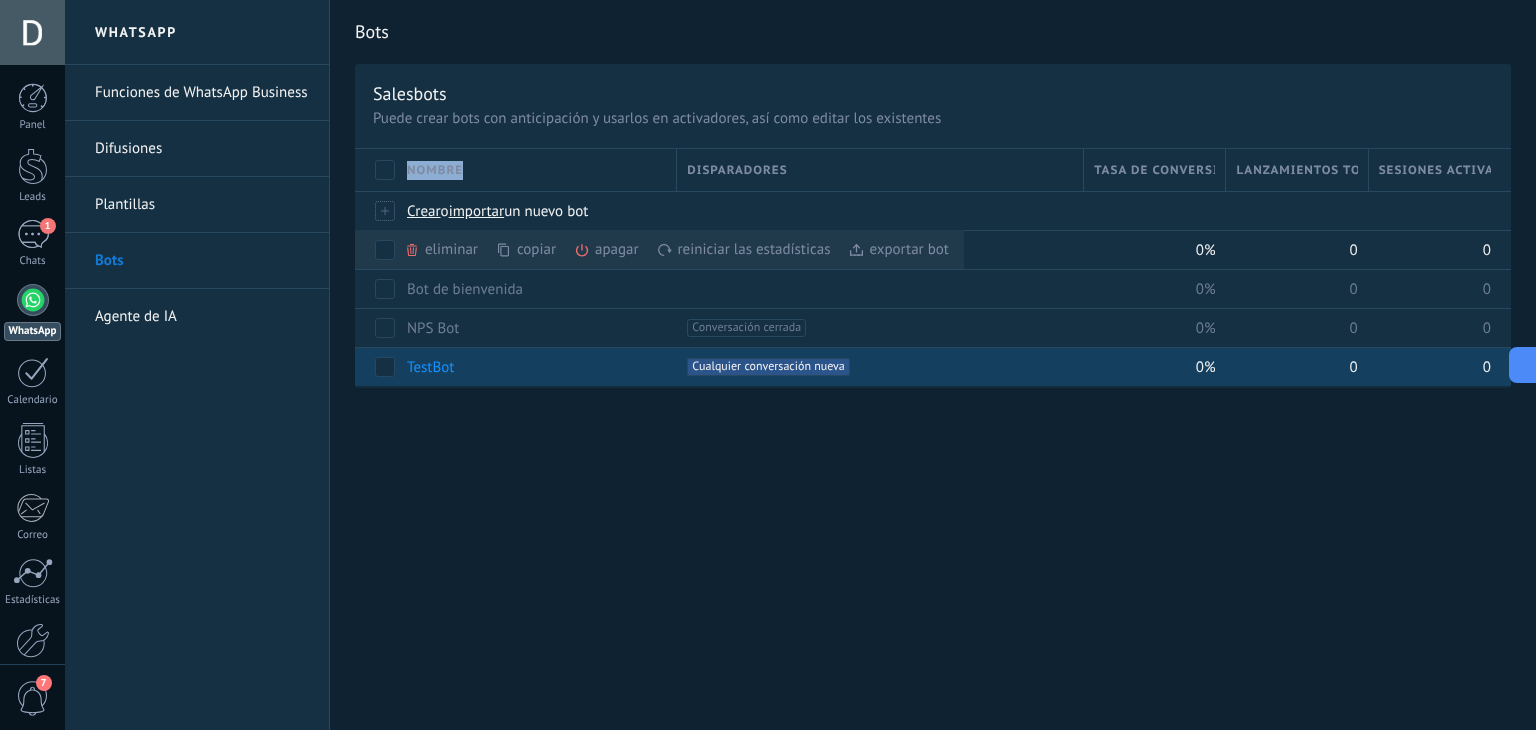 click on "+1 Cualquier conversación nueva +0" at bounding box center (875, 367) 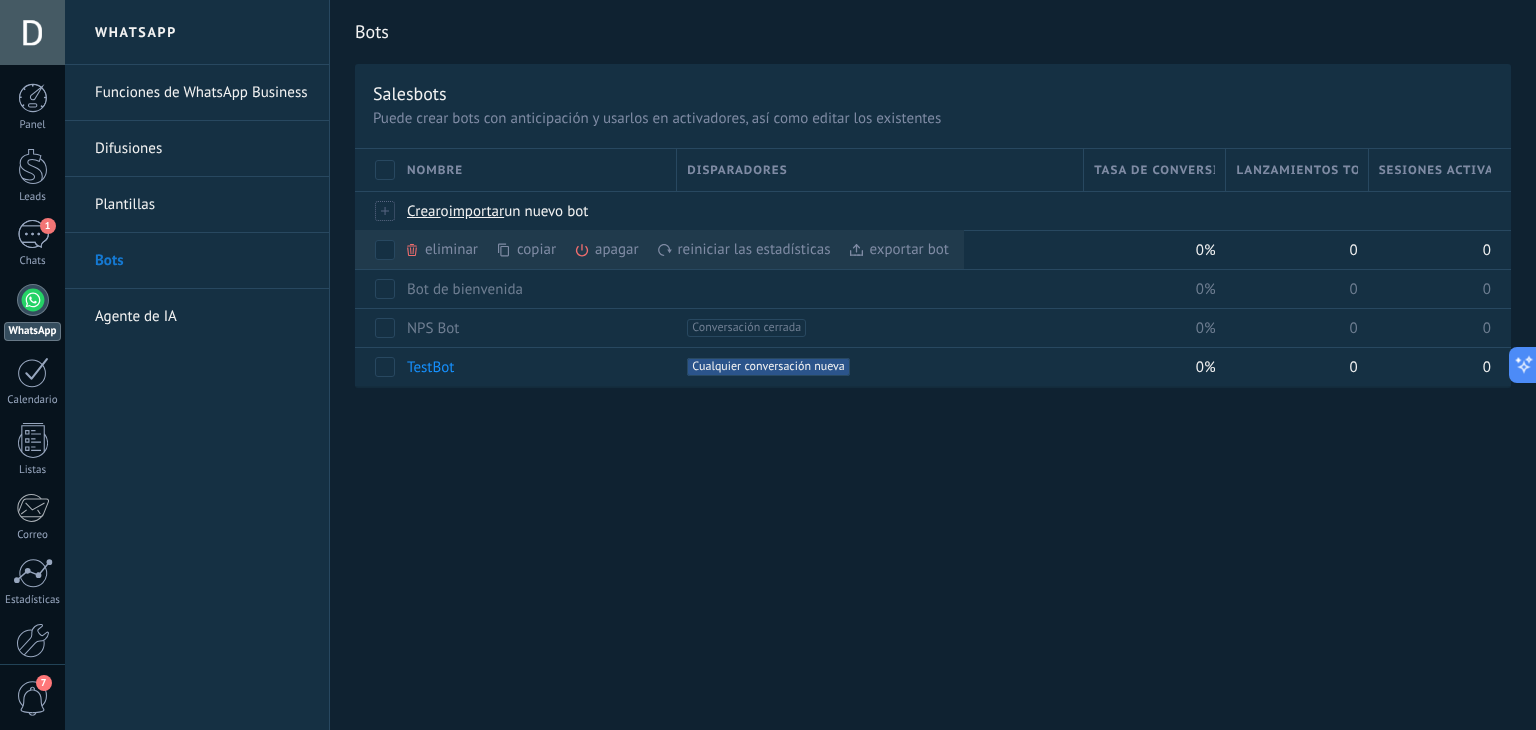 click on "Bots Salesbots Puede crear bots con anticipación y usarlos en activadores, así como editar los existentes Actualizar a Avanzado Nombre Disparadores Tasa de conversión Lanzamientos totales Sesiones activas        Crear  o  importar  un nuevo bot              eliminar màs copiar màs apagar màs reiniciar las estadísticas màs exportar bot màs Administrador de San [PERSON_NAME] 0% 0 0        Bot de bienvenida 0% 0 0        NPS Bot +1 Conversación cerrada +0 0% 0 0        TestBot +1 Cualquier conversación nueva +0 0% 0 0 Mostrar más avanzado Rastrear clics en links Reducir links largos y rastrear clics: cuando se habilita, los URLs que envías serán reemplazados con links de rastreo. Una vez clickeados, un evento se registrará en el feed del lead. Abajo seleccione las fuentes que utilizan esta característica WhatsApp Business Potenciar la IA Rusa Inglés Español Portugués Indonesio Turco Español Última actualización:[DATE] 23:24 Actualizar conjunto de datos Dejar el mensaje sin respuesta 1 hora" at bounding box center (933, 214) 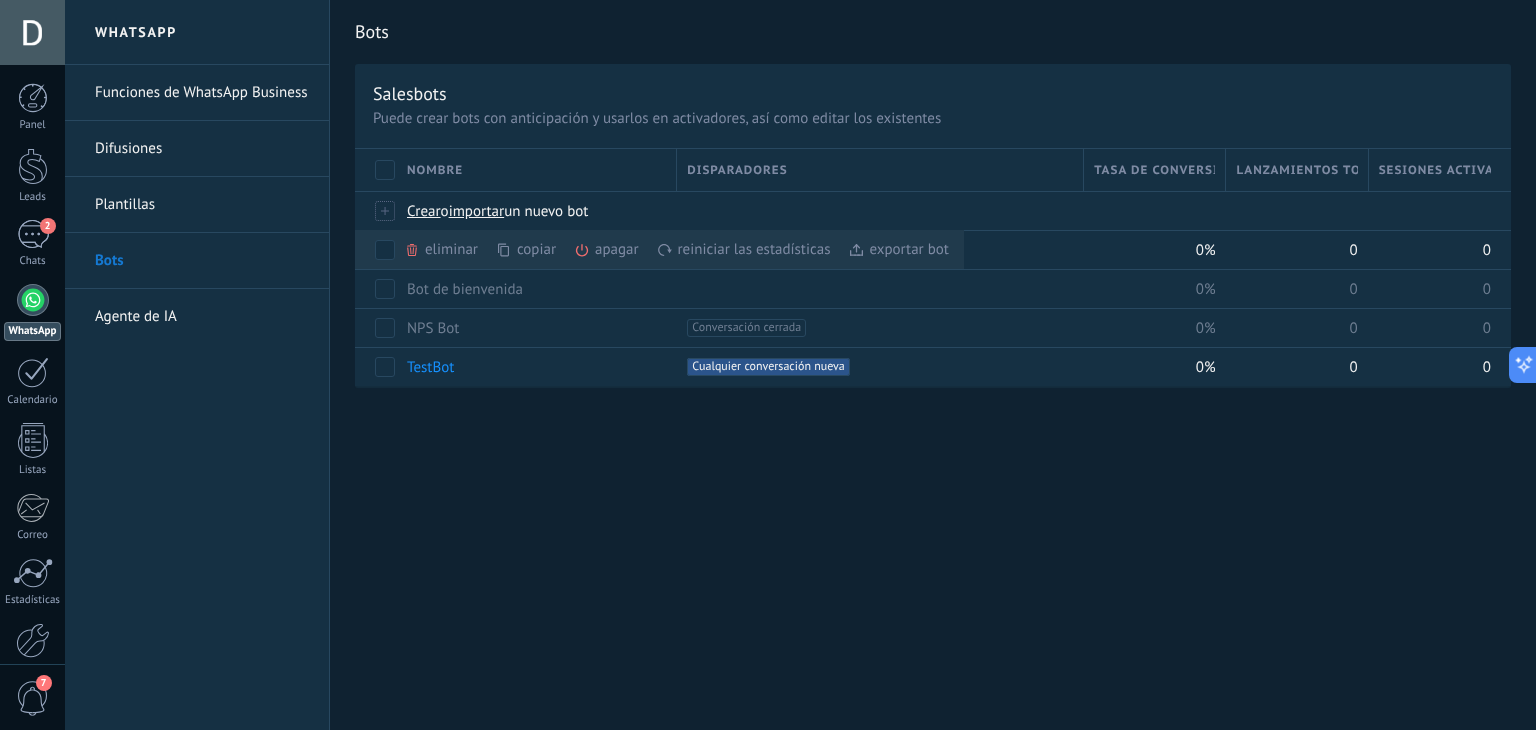 click on "Bots Salesbots Puede crear bots con anticipación y usarlos en activadores, así como editar los existentes Actualizar a Avanzado Nombre Disparadores Tasa de conversión Lanzamientos totales Sesiones activas        Crear  o  importar  un nuevo bot              eliminar màs copiar màs apagar màs reiniciar las estadísticas màs exportar bot màs Administrador de San [PERSON_NAME] 0% 0 0        Bot de bienvenida 0% 0 0        NPS Bot +1 Conversación cerrada +0 0% 0 0        TestBot +1 Cualquier conversación nueva +0 0% 0 0 Mostrar más avanzado Rastrear clics en links Reducir links largos y rastrear clics: cuando se habilita, los URLs que envías serán reemplazados con links de rastreo. Una vez clickeados, un evento se registrará en el feed del lead. Abajo seleccione las fuentes que utilizan esta característica WhatsApp Business Potenciar la IA Rusa Inglés Español Portugués Indonesio Turco Español Última actualización:[DATE] 23:24 Actualizar conjunto de datos Dejar el mensaje sin respuesta 1 hora" at bounding box center (933, 365) 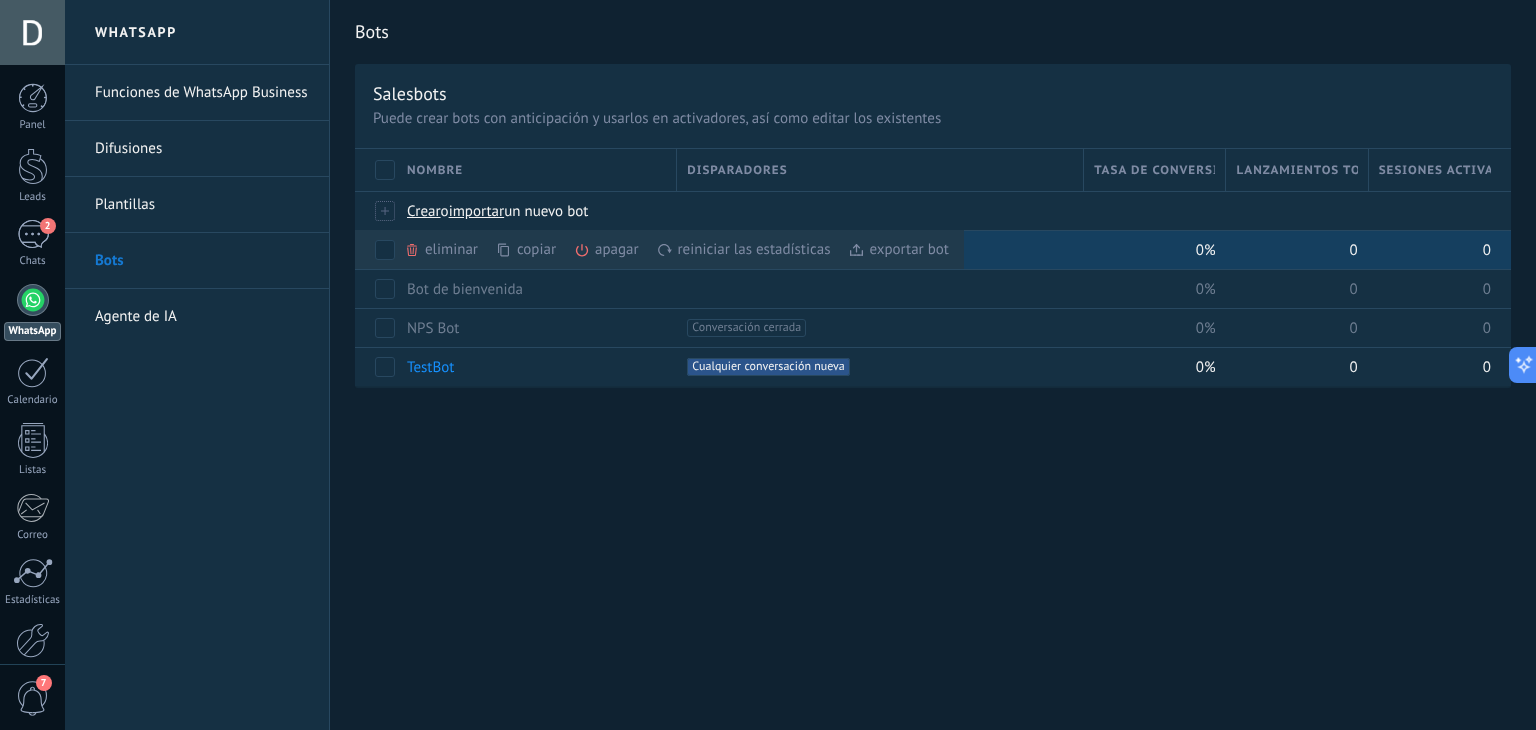 click at bounding box center [880, 250] 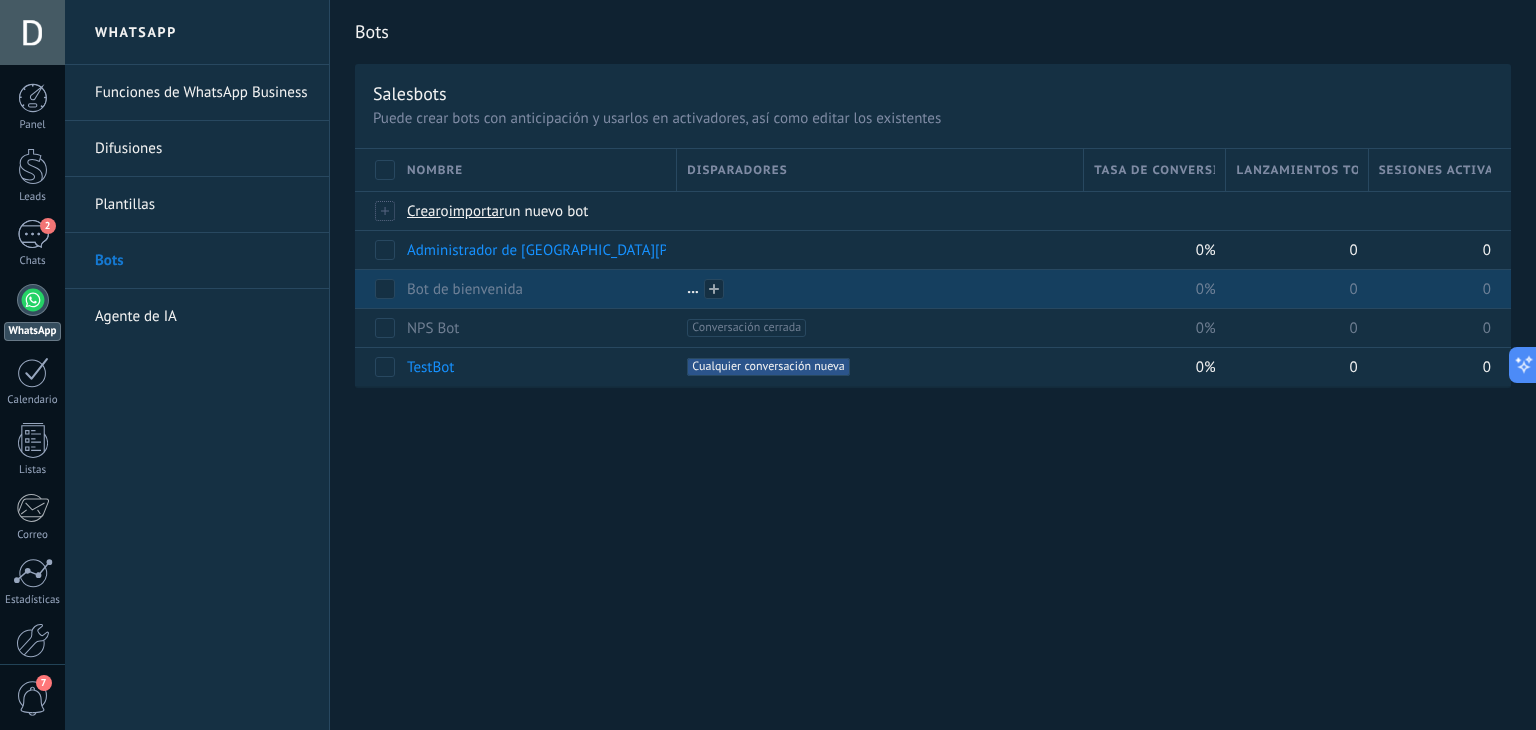 click at bounding box center [880, 289] 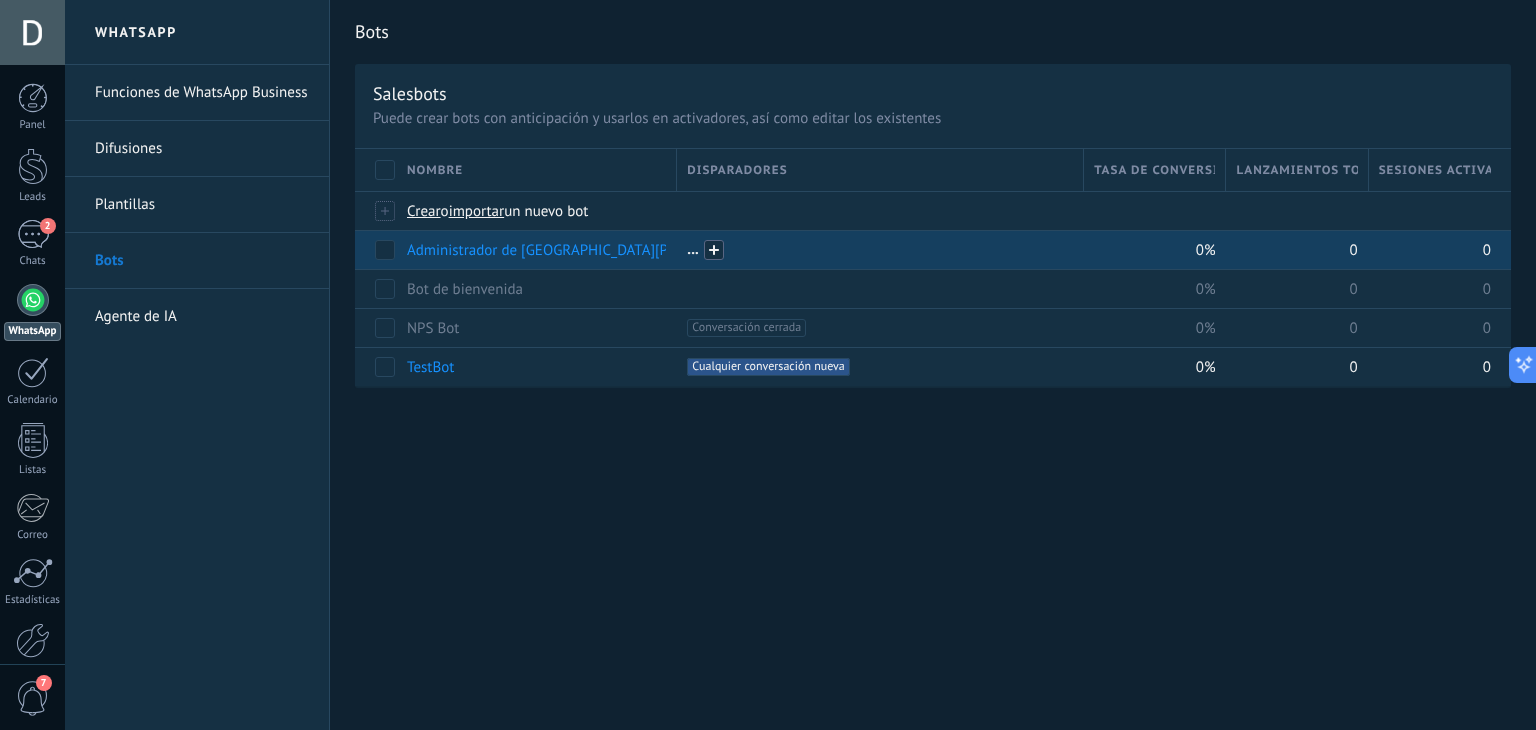 click at bounding box center [714, 250] 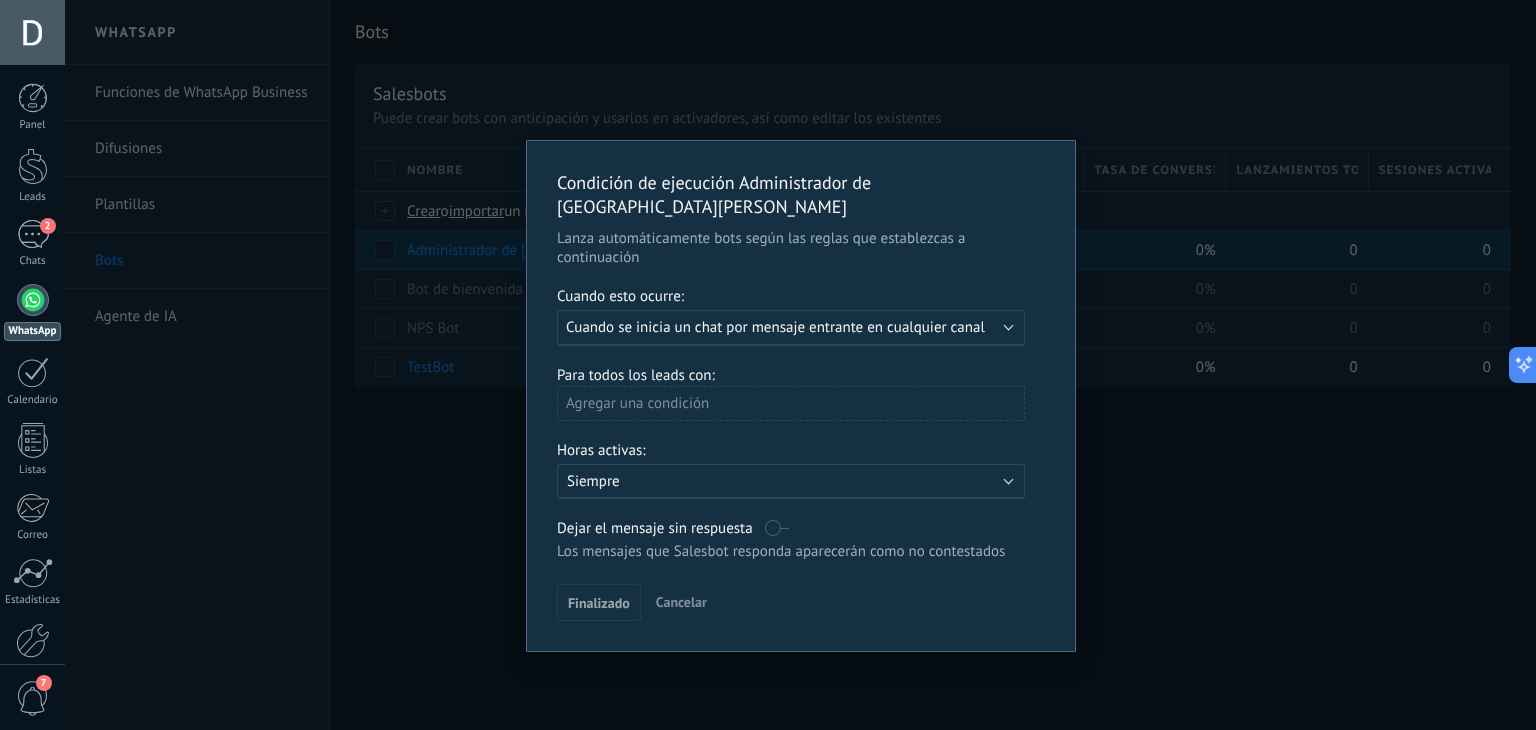 click on "Agregar una condición" at bounding box center (791, 403) 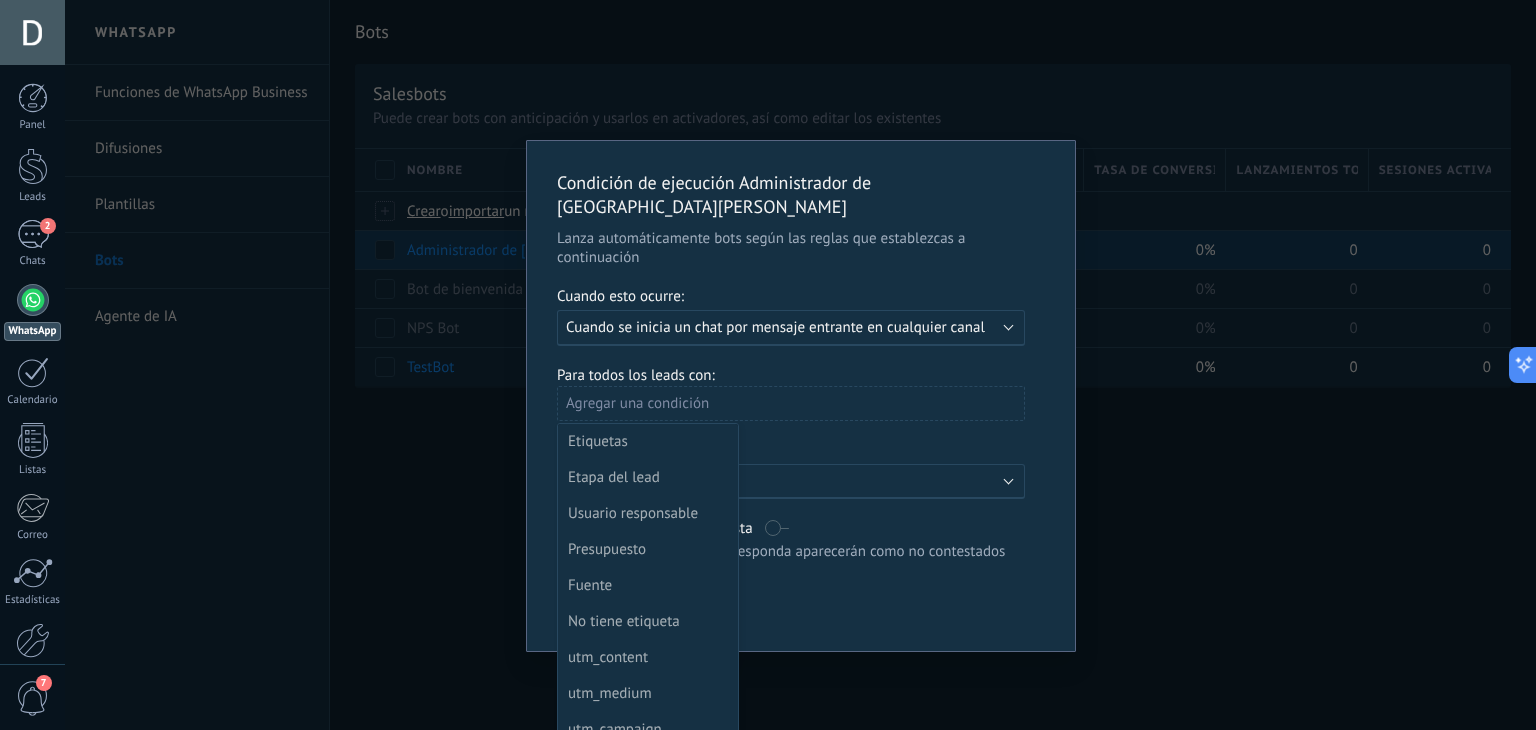 click at bounding box center (801, 384) 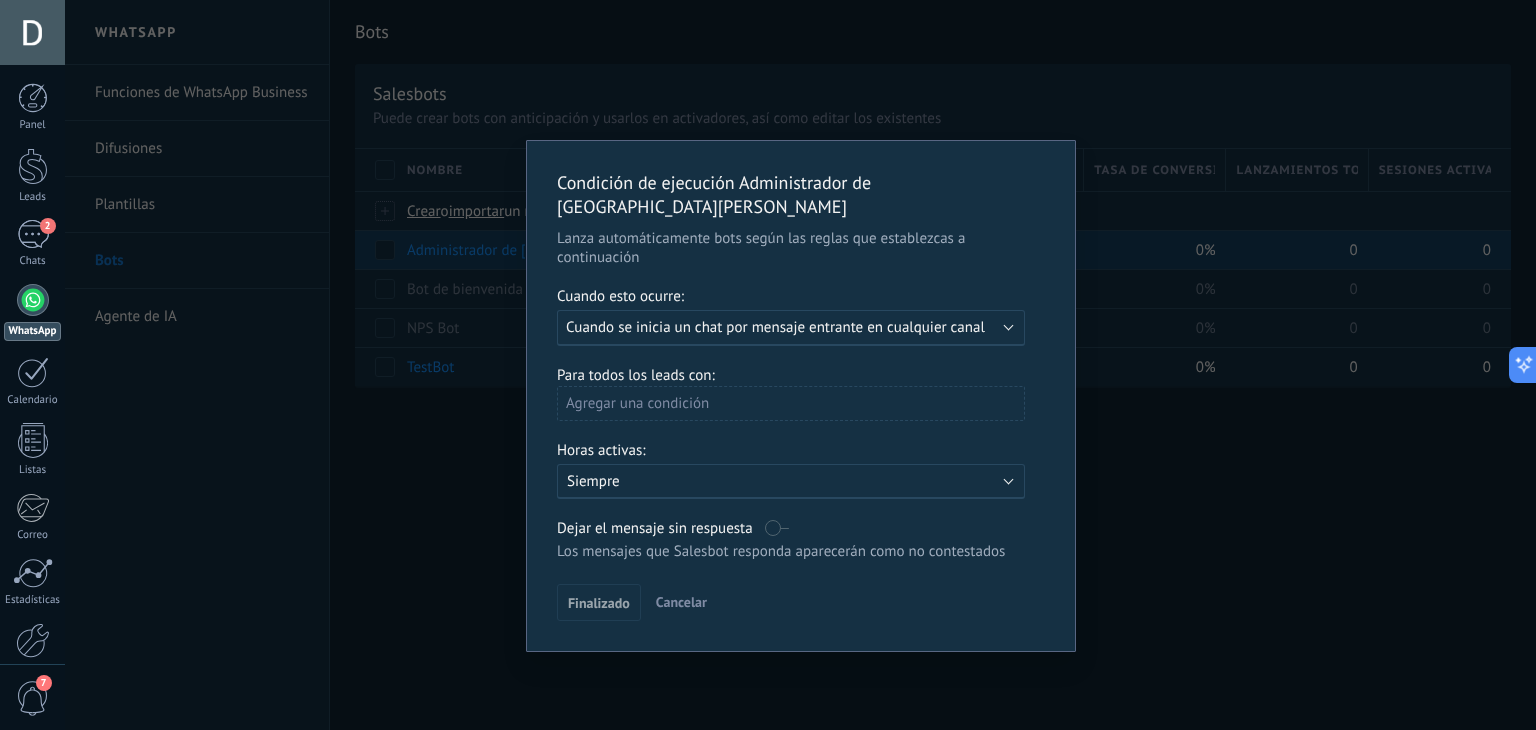 click on "Cuando se inicia un chat por mensaje entrante en cualquier canal" at bounding box center [775, 327] 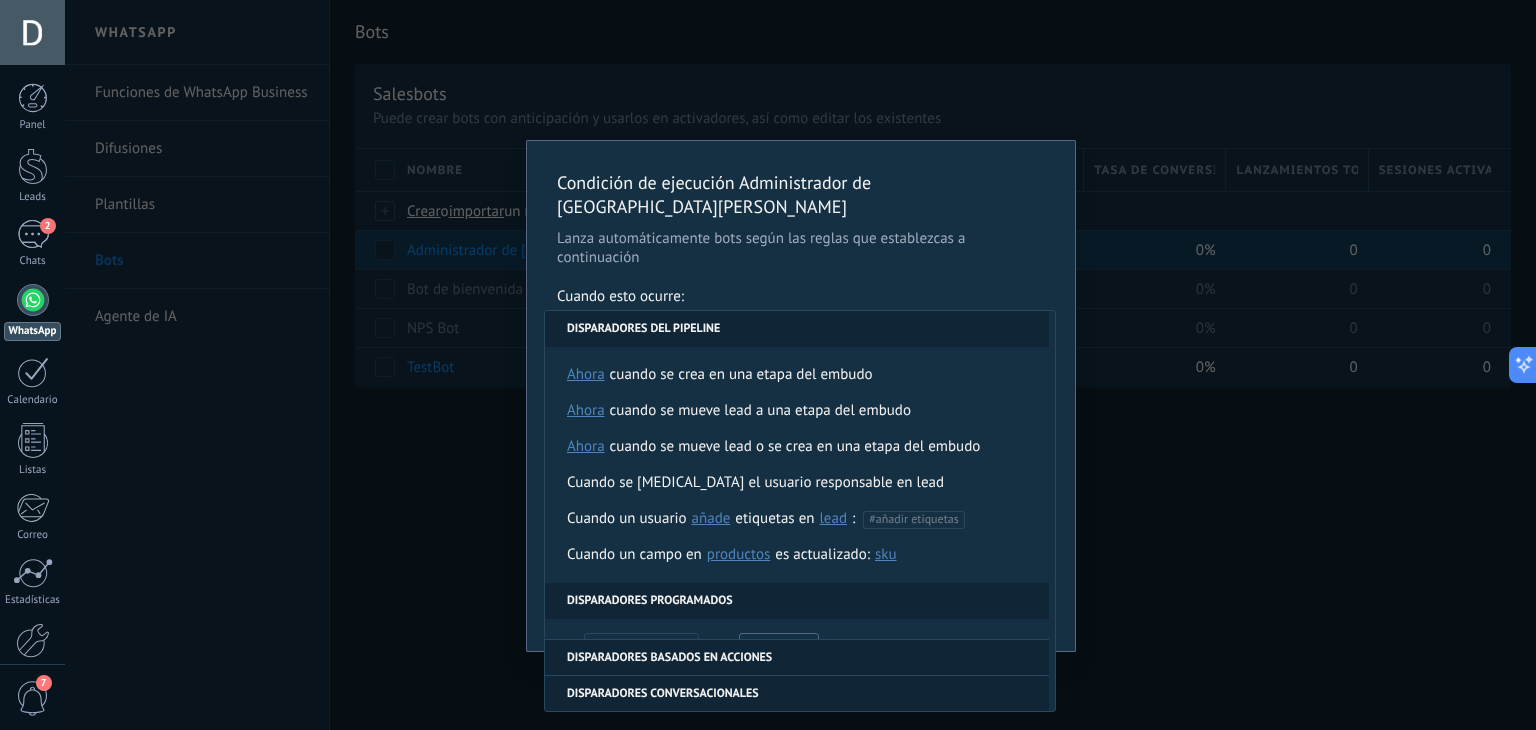 click on "Disparadores del pipeline" at bounding box center [797, 329] 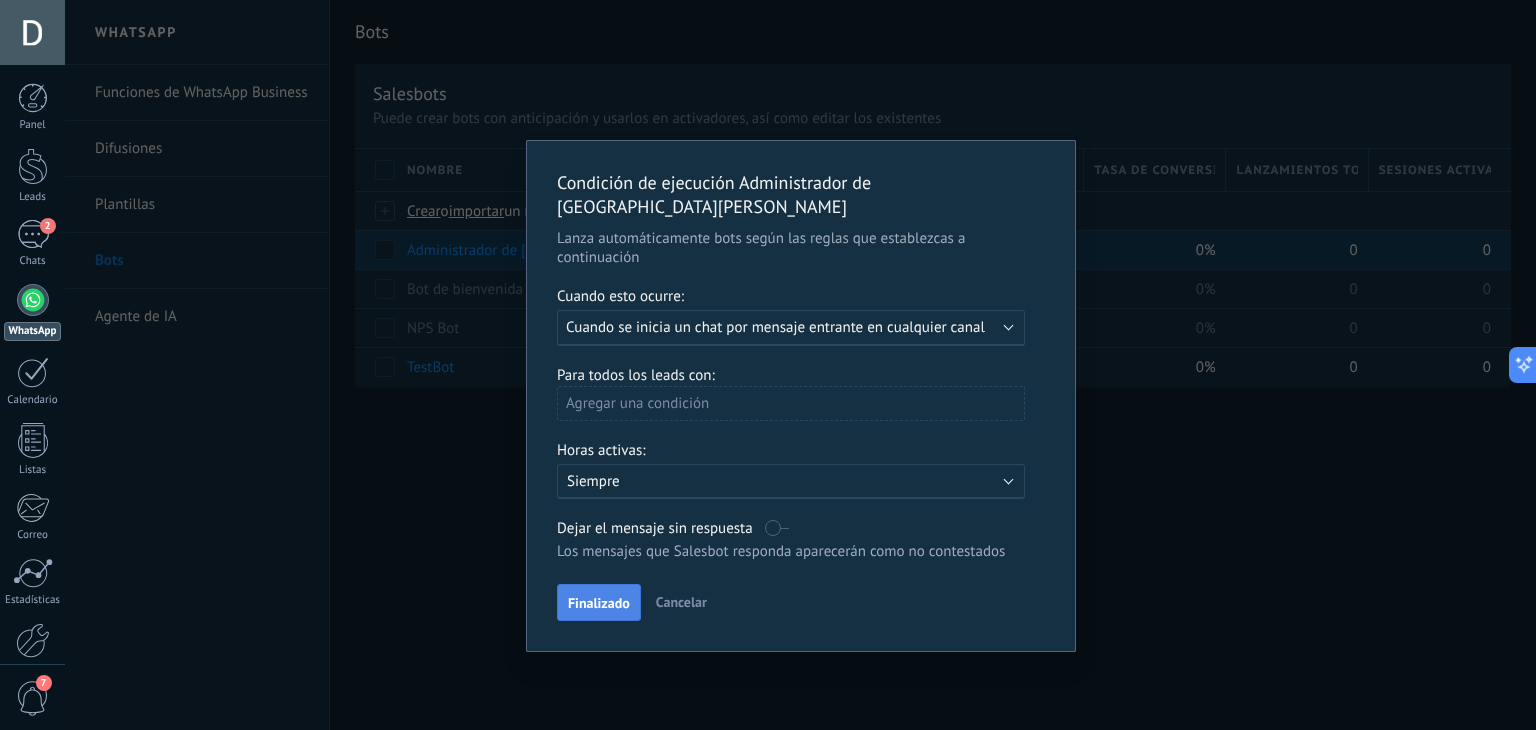 click on "Finalizado" at bounding box center [599, 603] 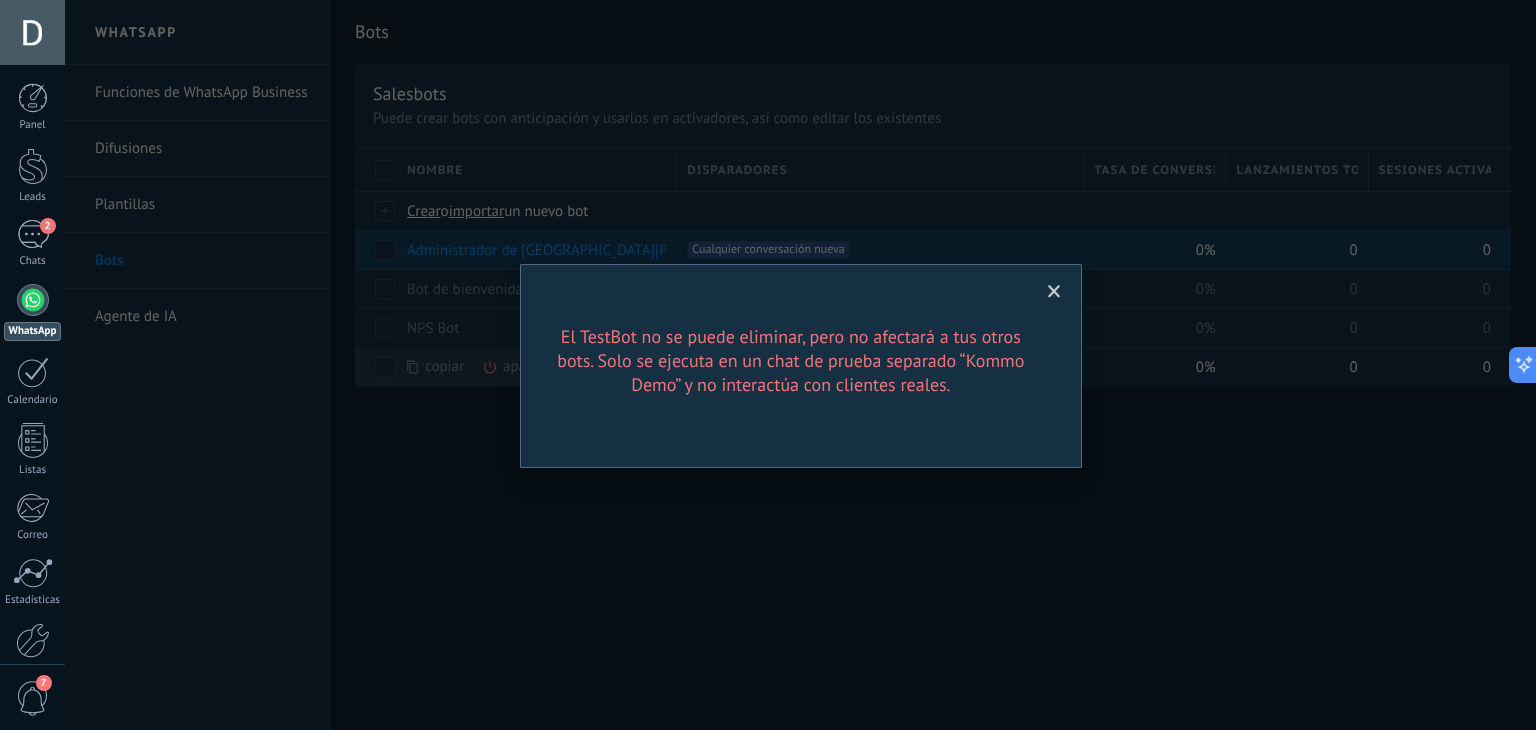 click at bounding box center [1054, 292] 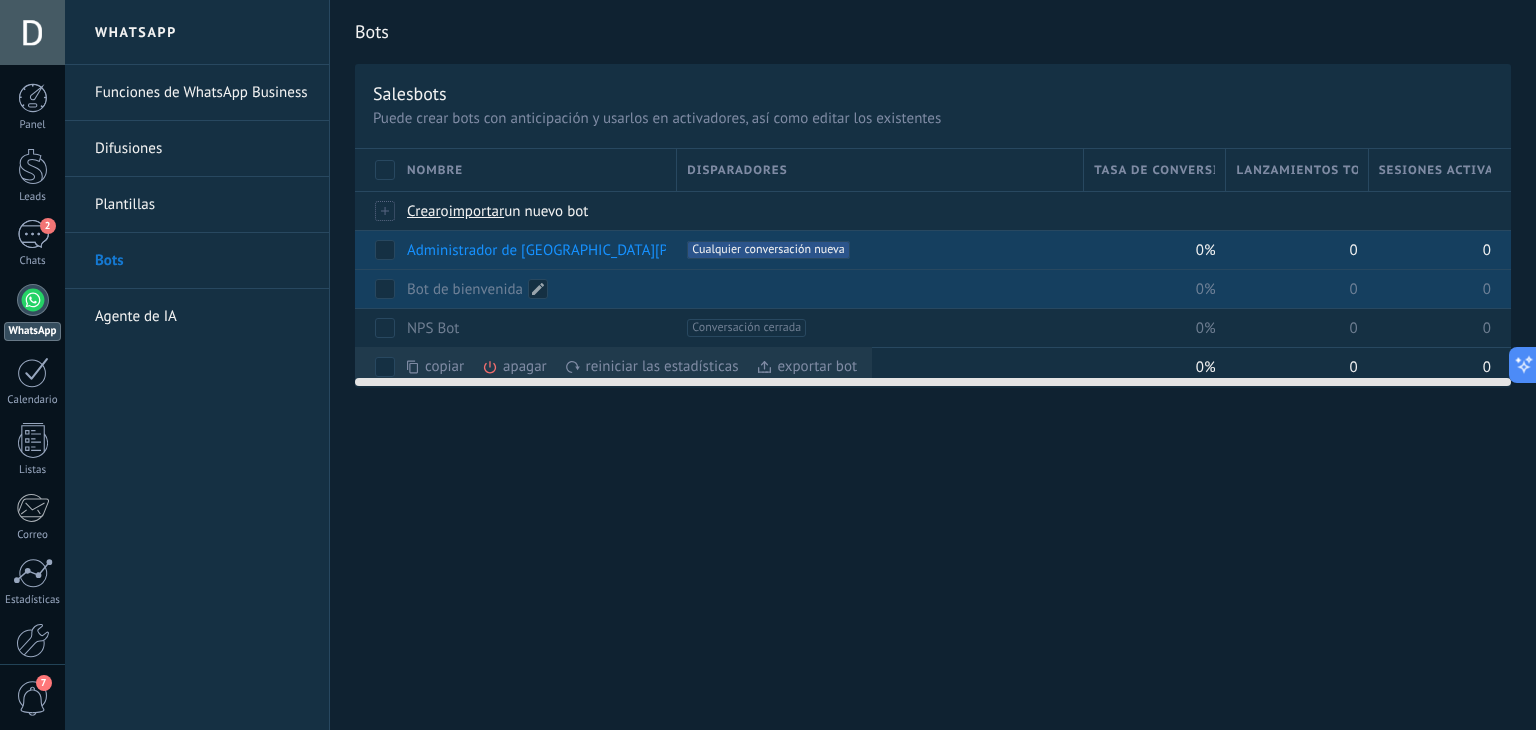 click on "Bot de bienvenida" at bounding box center (532, 289) 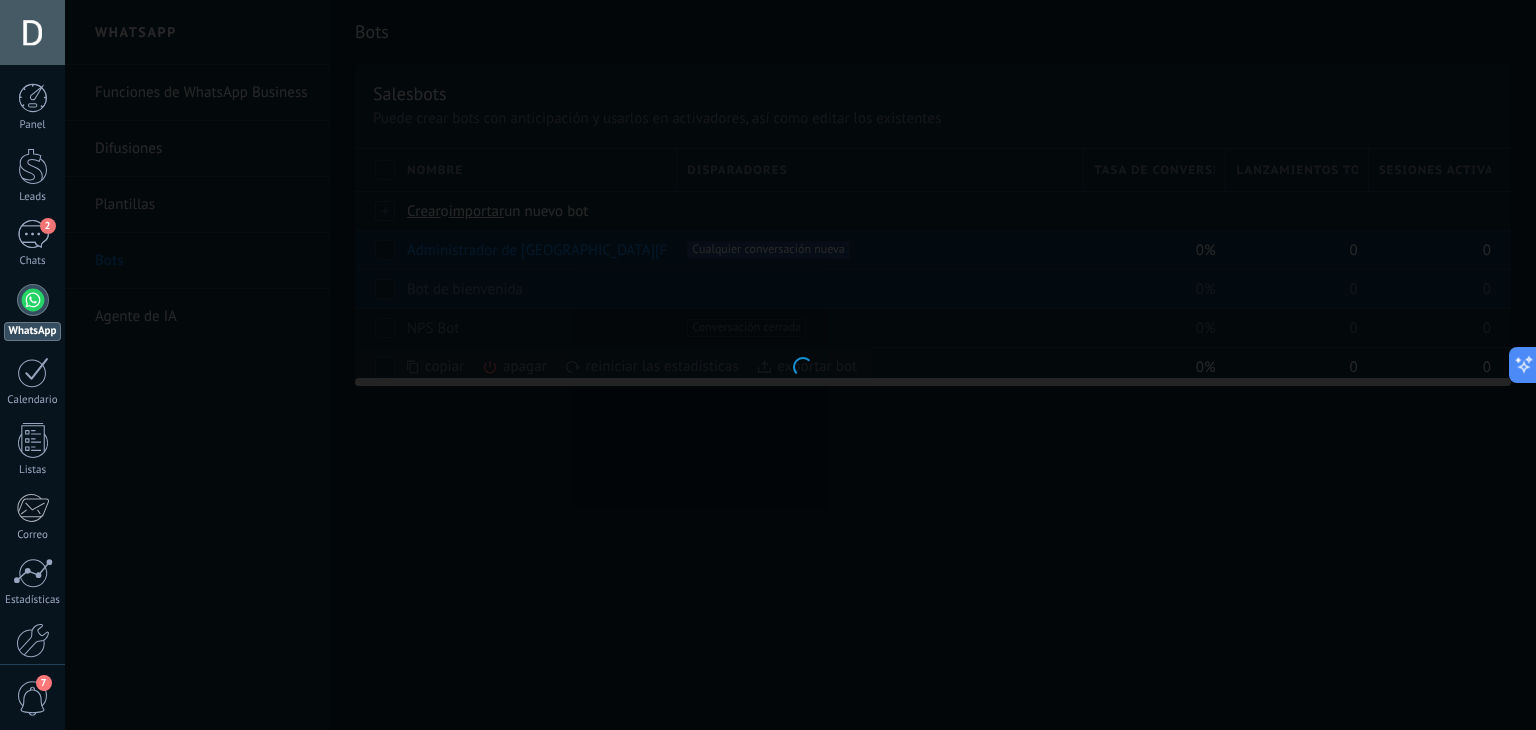 type on "**********" 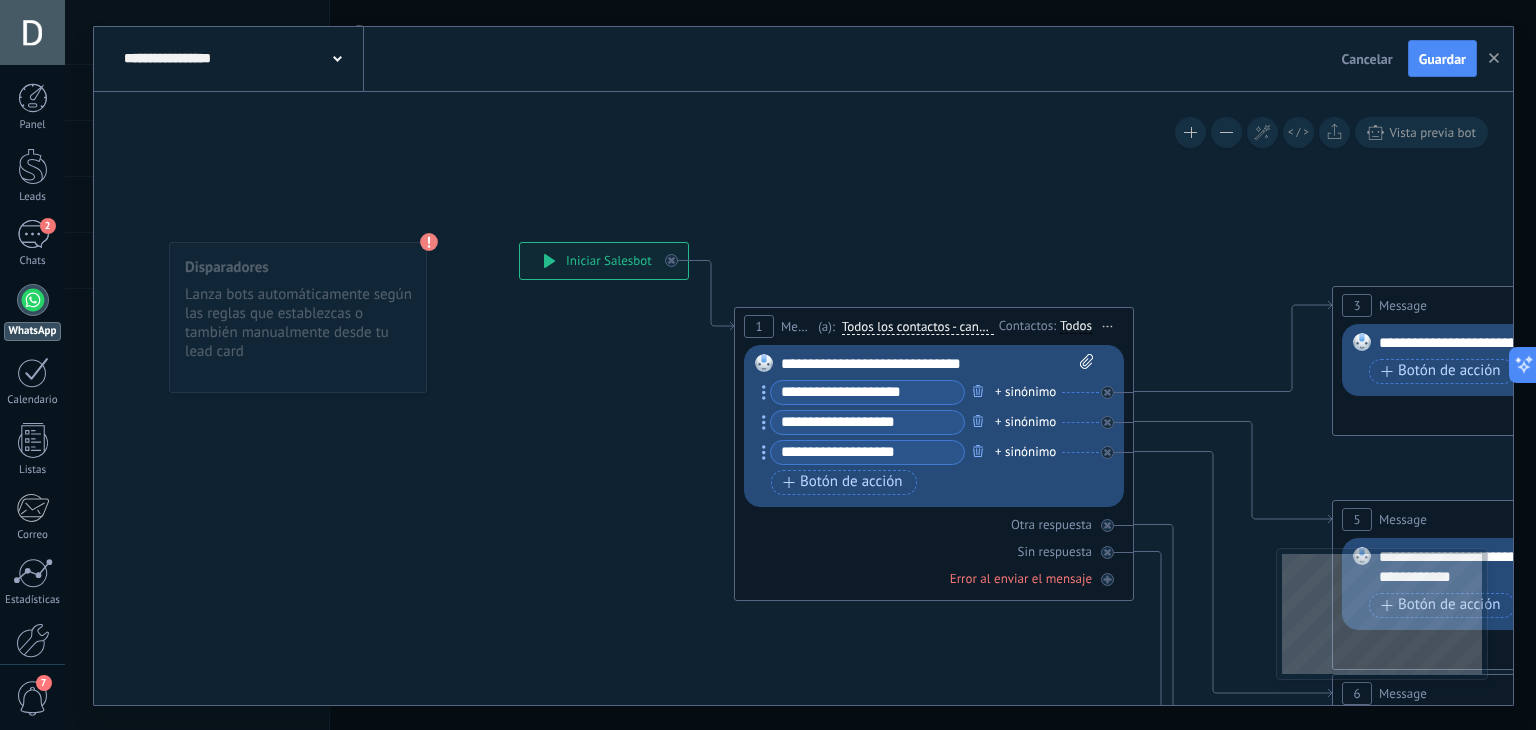 click 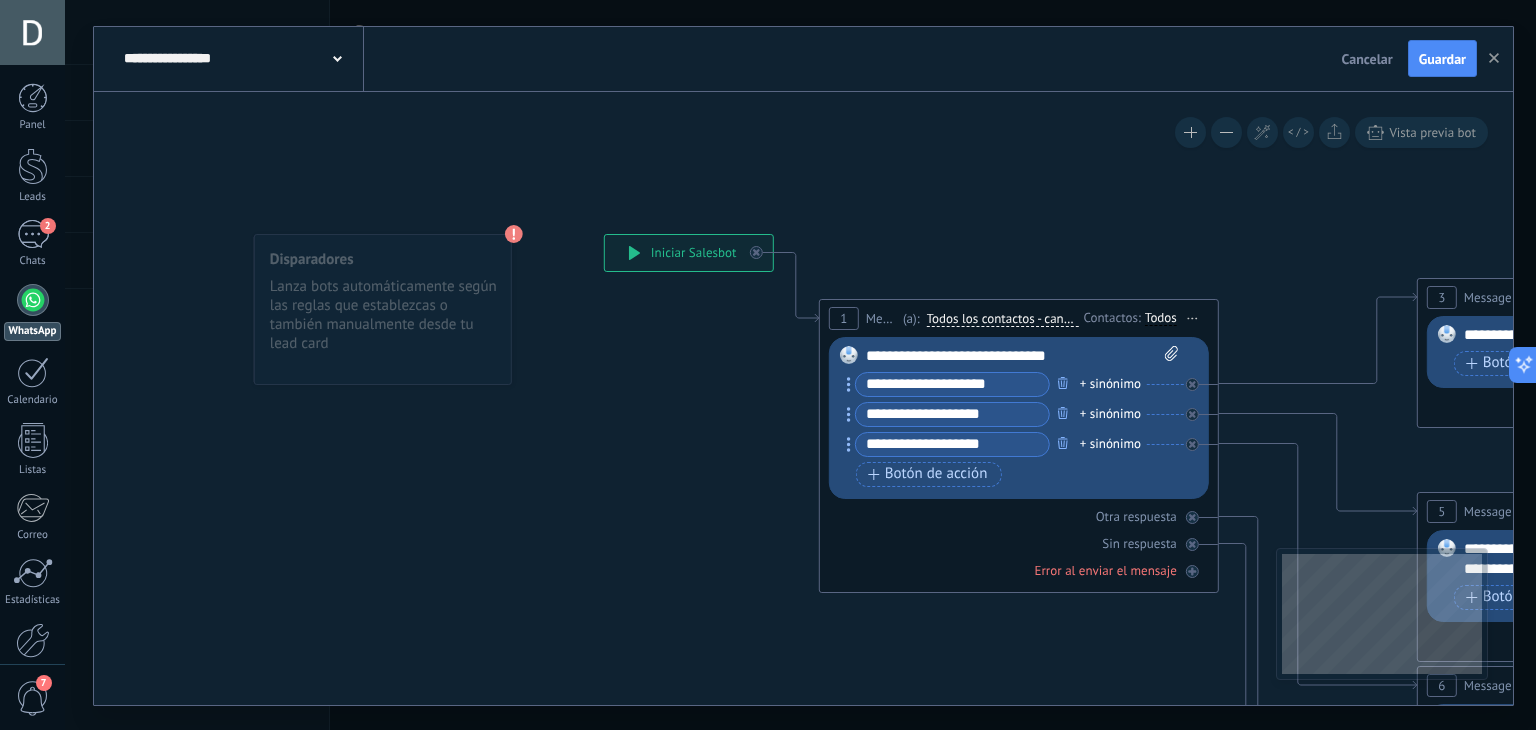 click at bounding box center [337, 57] 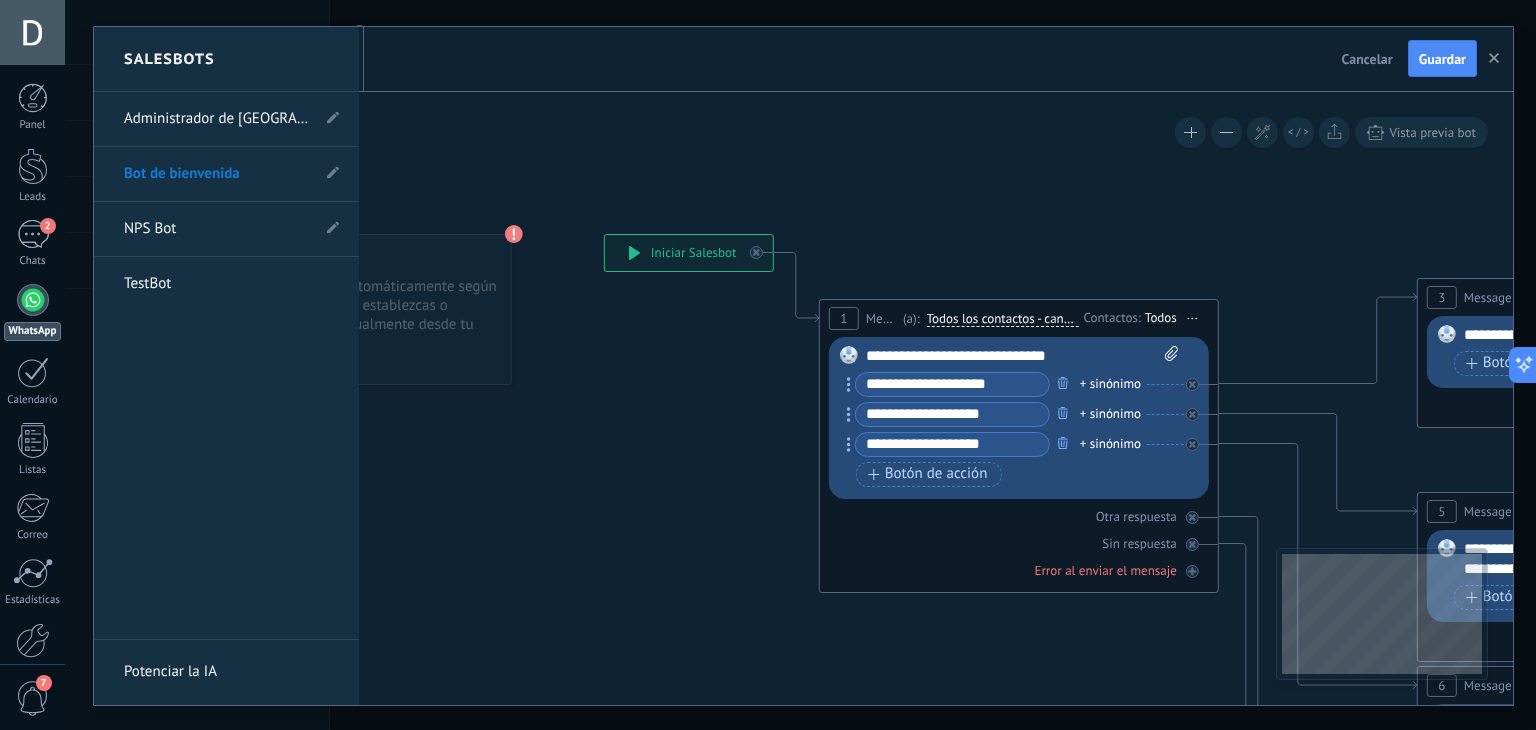 click at bounding box center (803, 366) 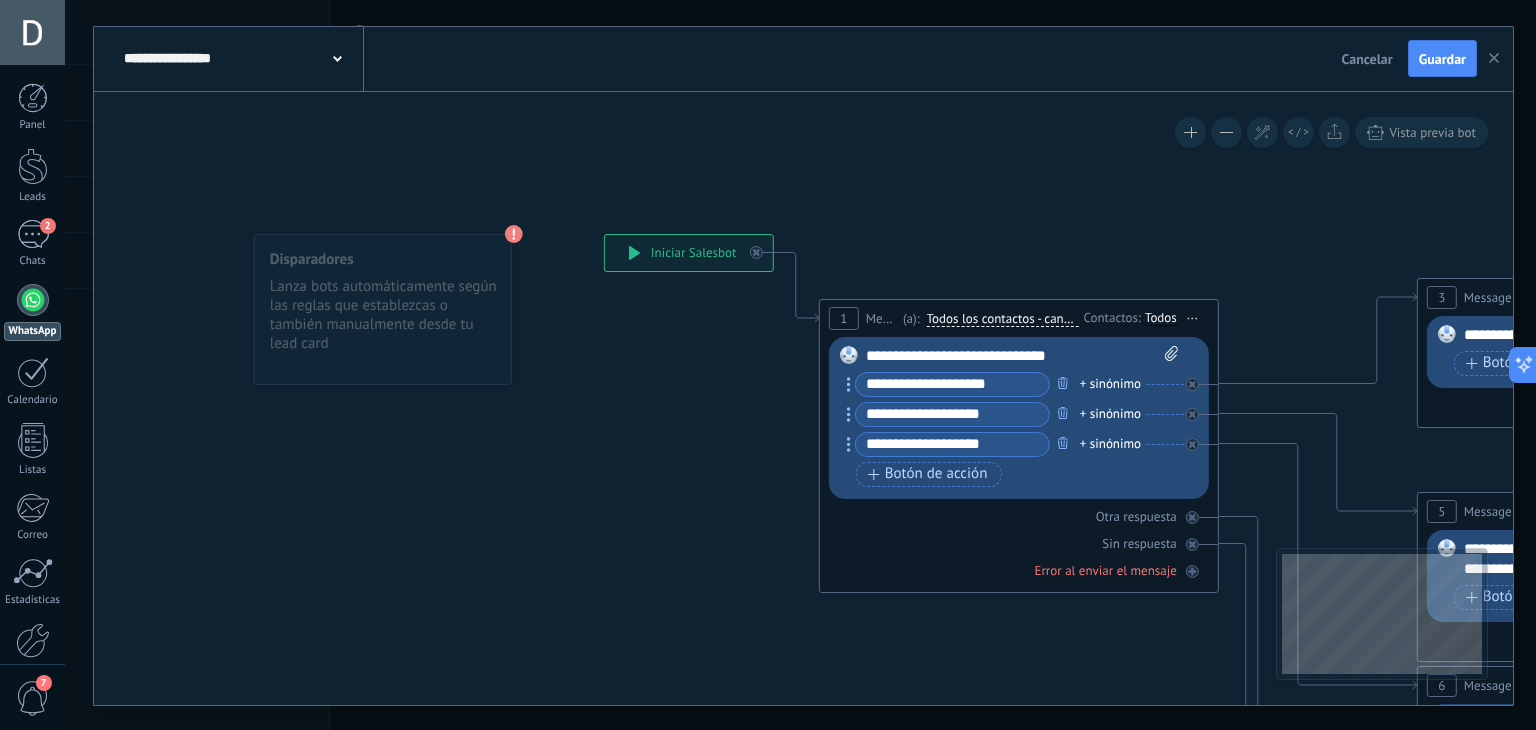 click 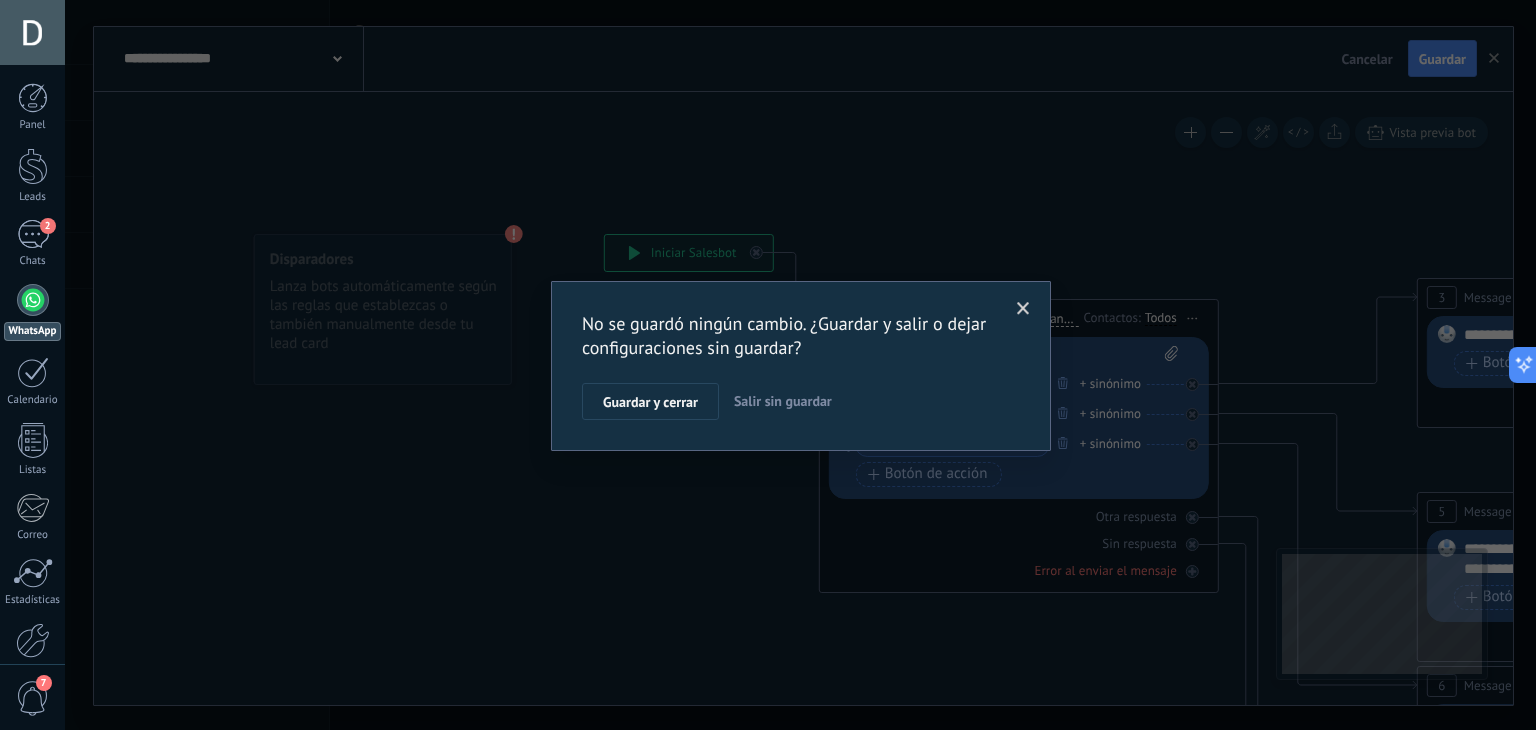 click on "Salir sin guardar" at bounding box center (783, 401) 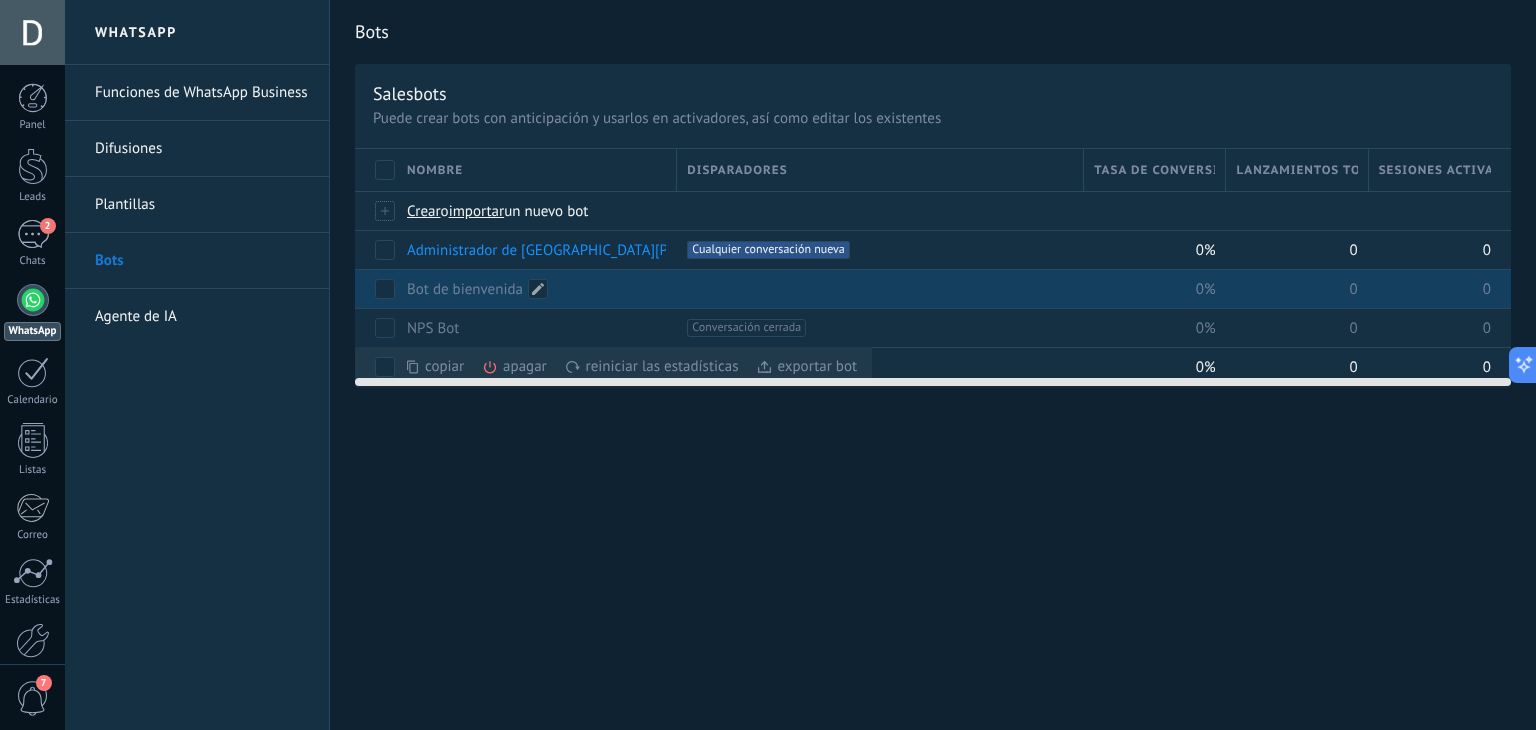 click on "Bot de bienvenida" at bounding box center [532, 289] 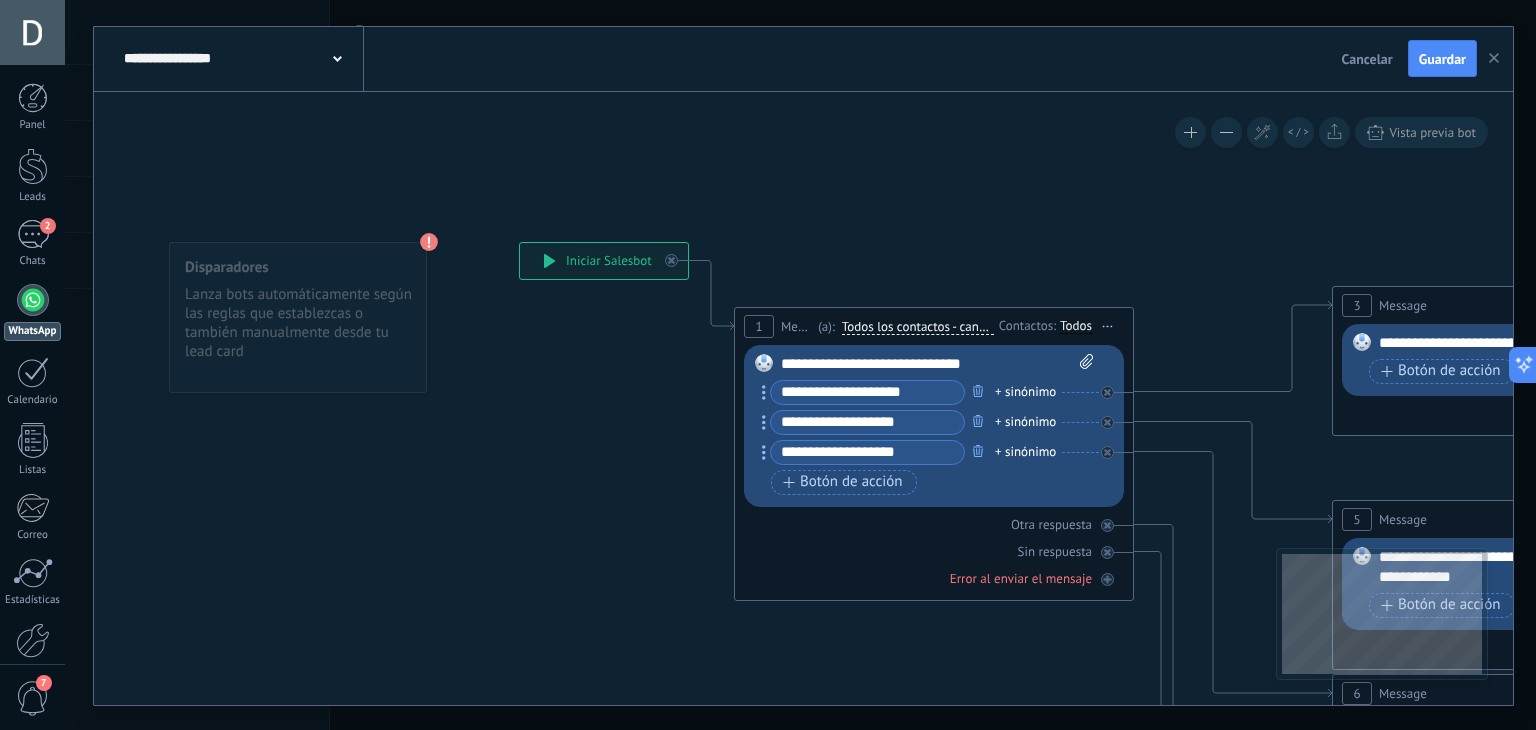 click at bounding box center [1494, 59] 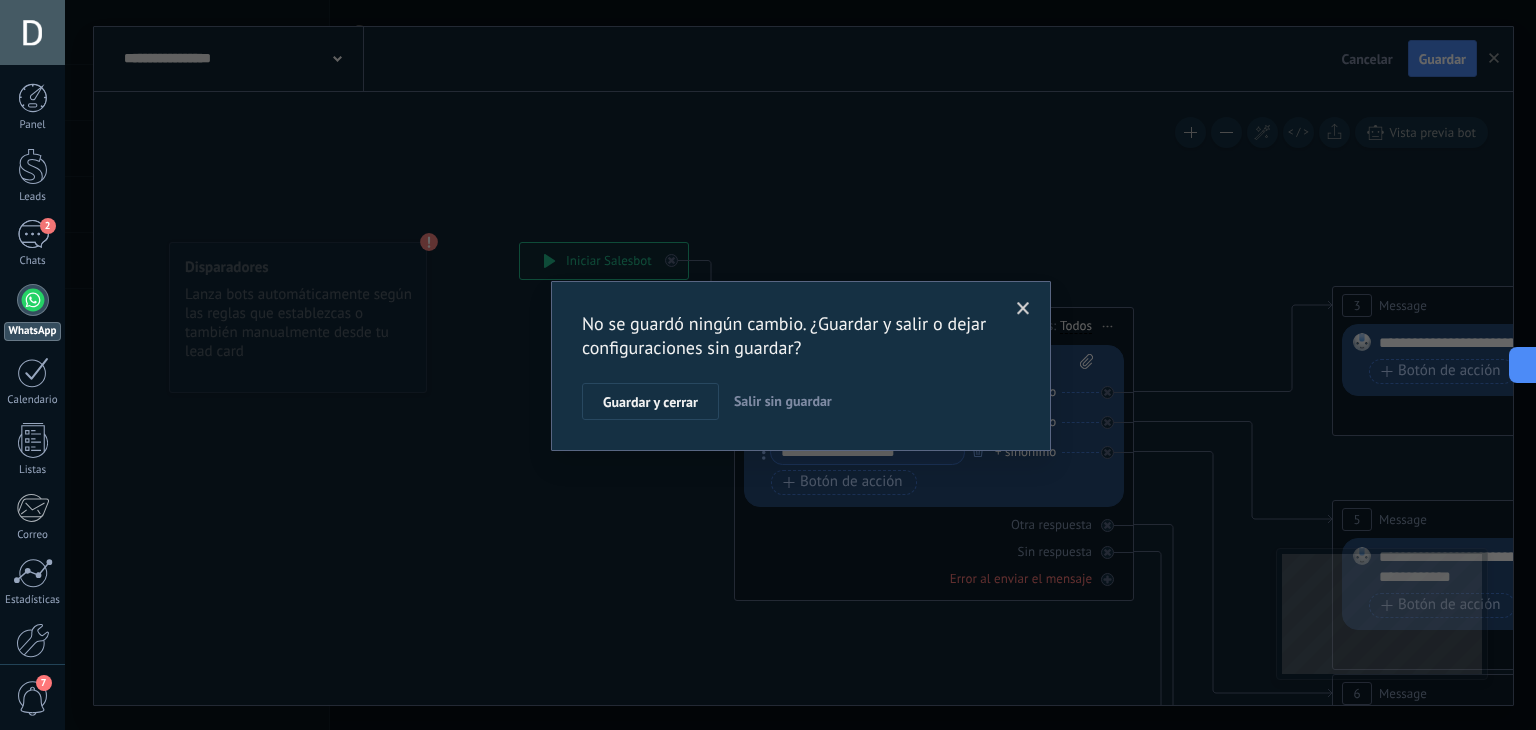 click on "Salir sin guardar" at bounding box center (783, 401) 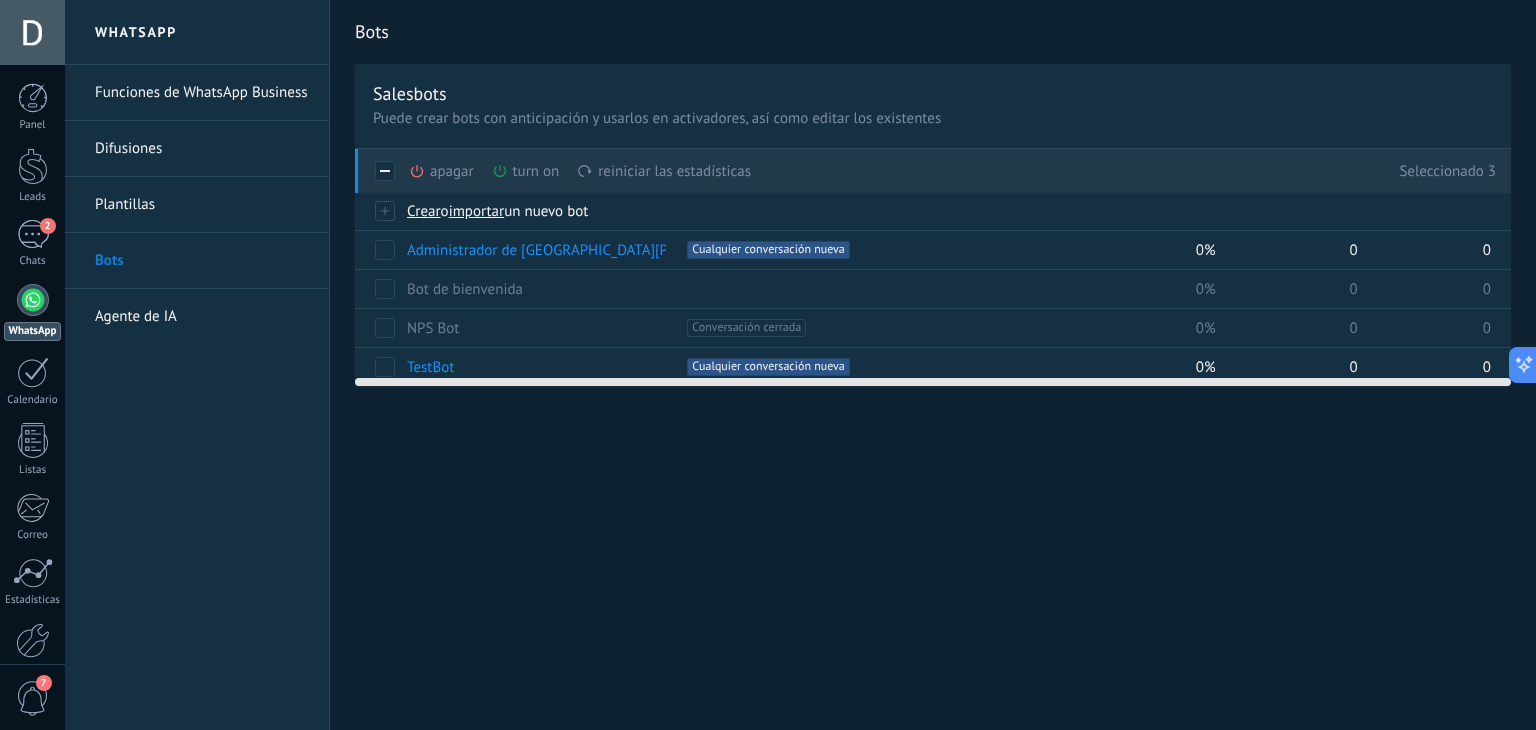 click on "apagar màs" at bounding box center [475, 171] 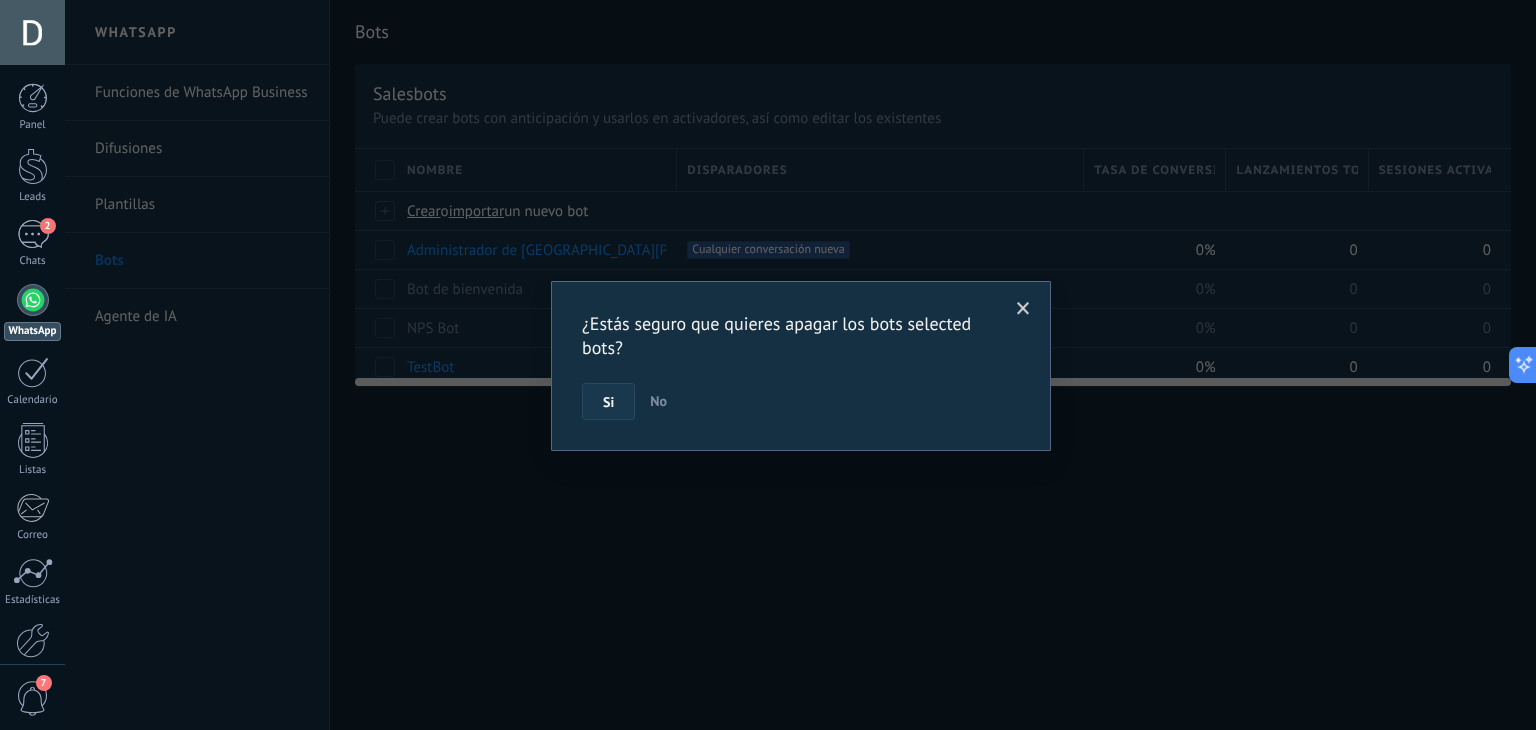 click on "Si" at bounding box center [608, 402] 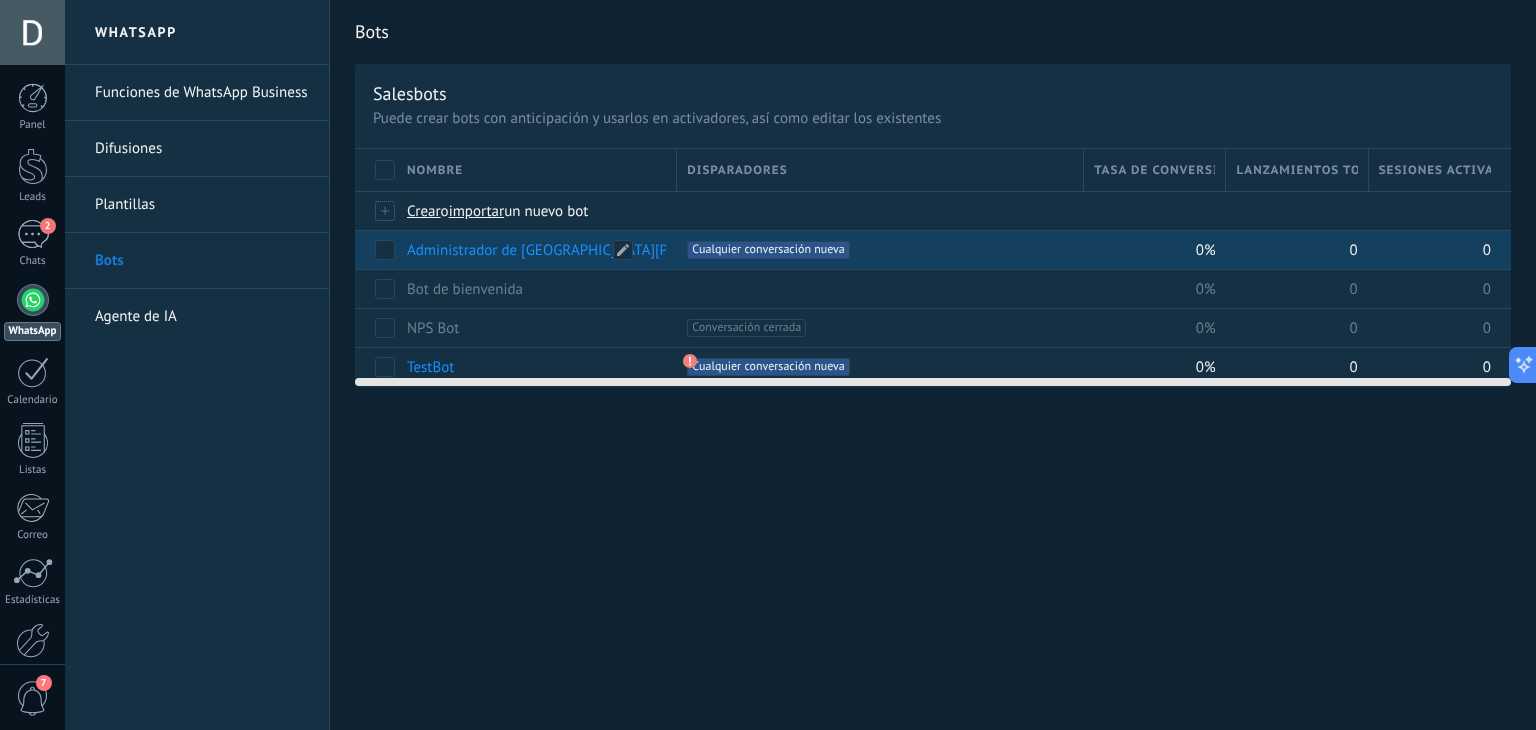 click at bounding box center [623, 250] 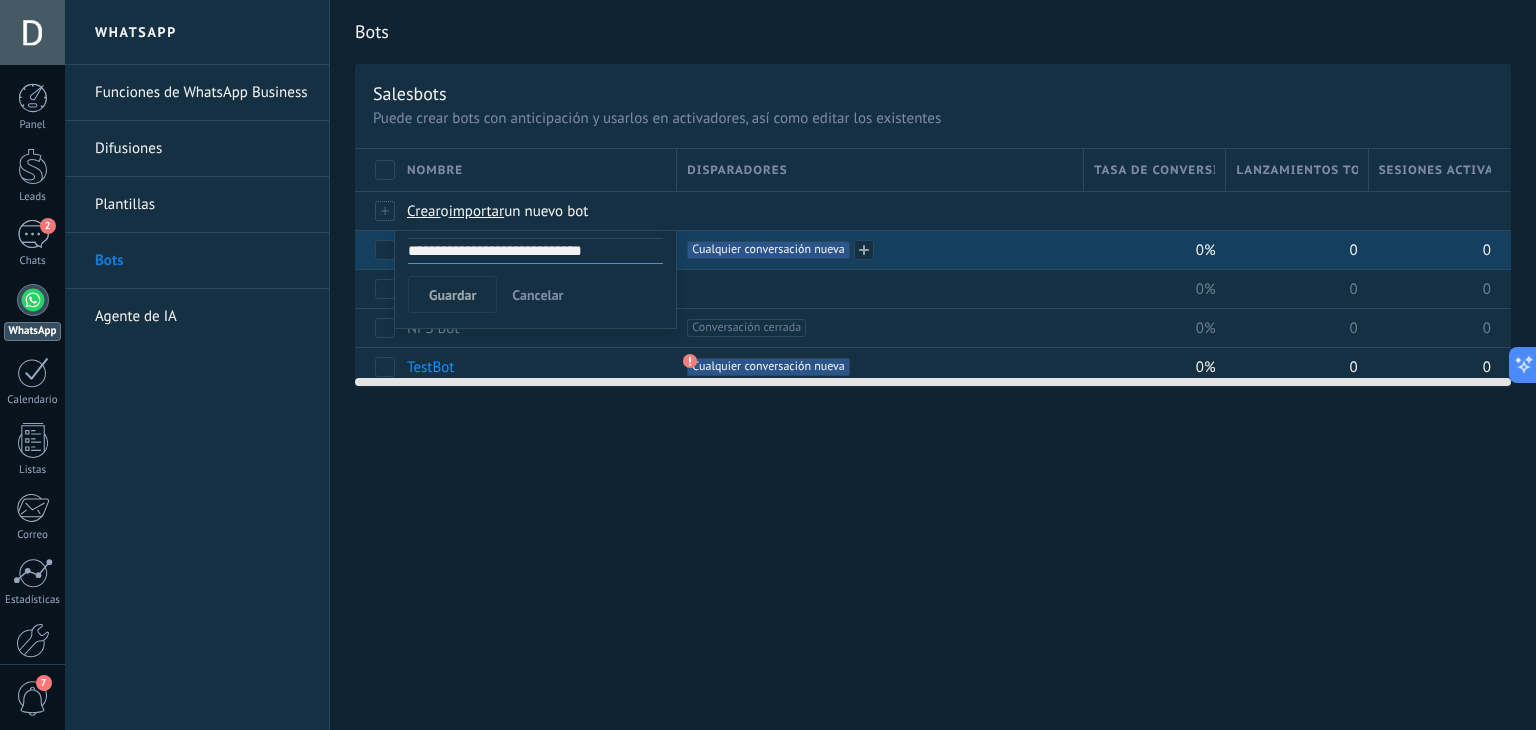 click on "+1 Cualquier conversación nueva +0" at bounding box center (880, 250) 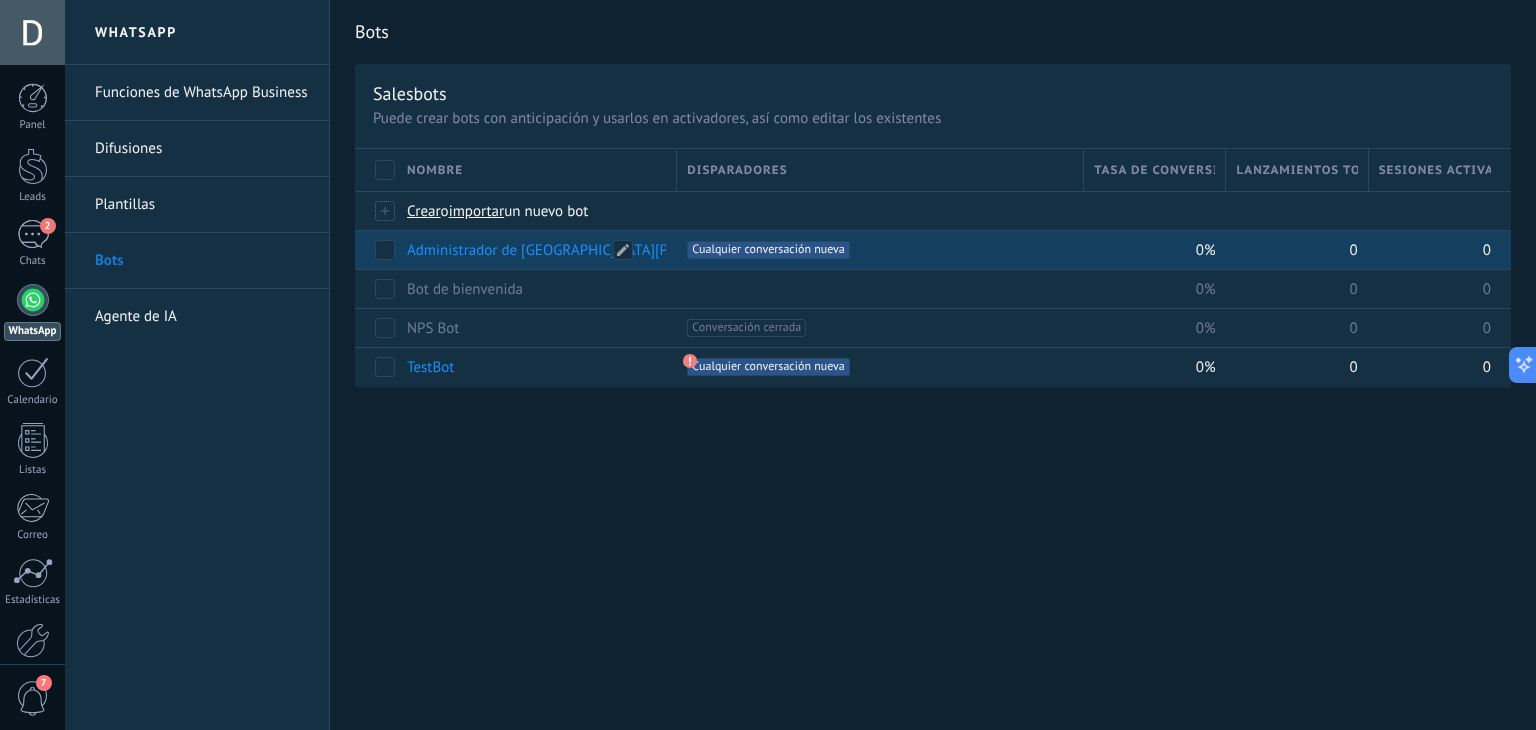 click on "Administrador de [GEOGRAPHIC_DATA][PERSON_NAME]" at bounding box center [532, 250] 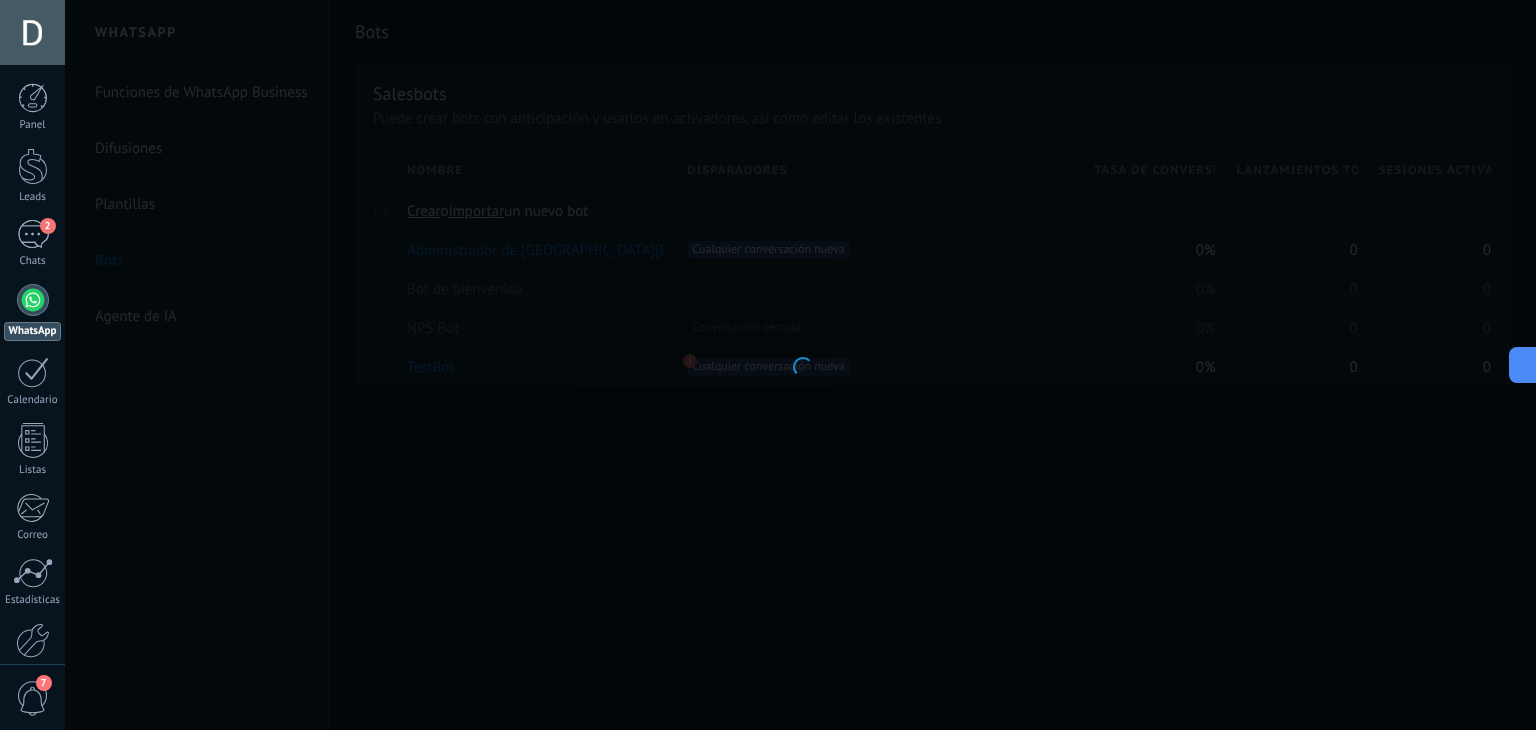 type on "**********" 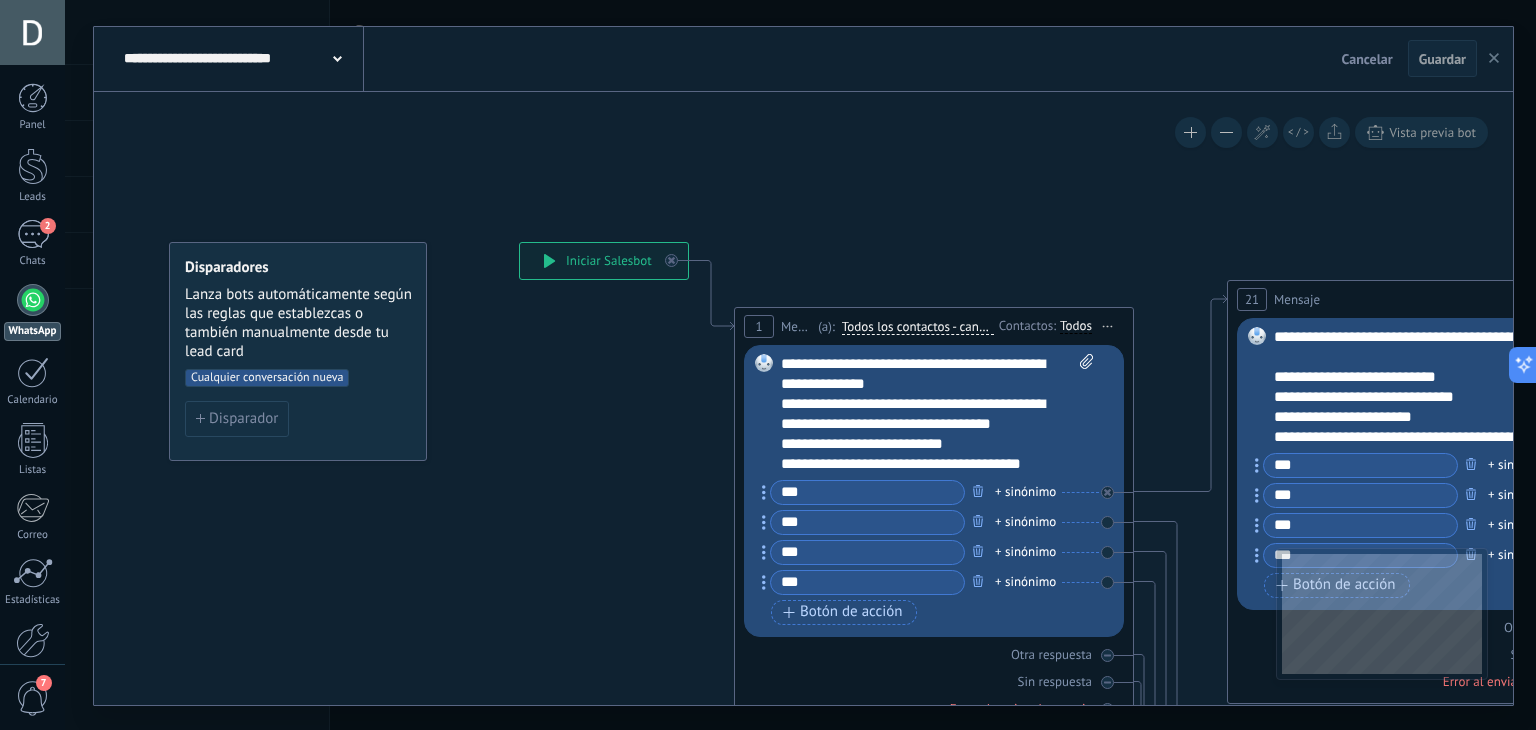 click 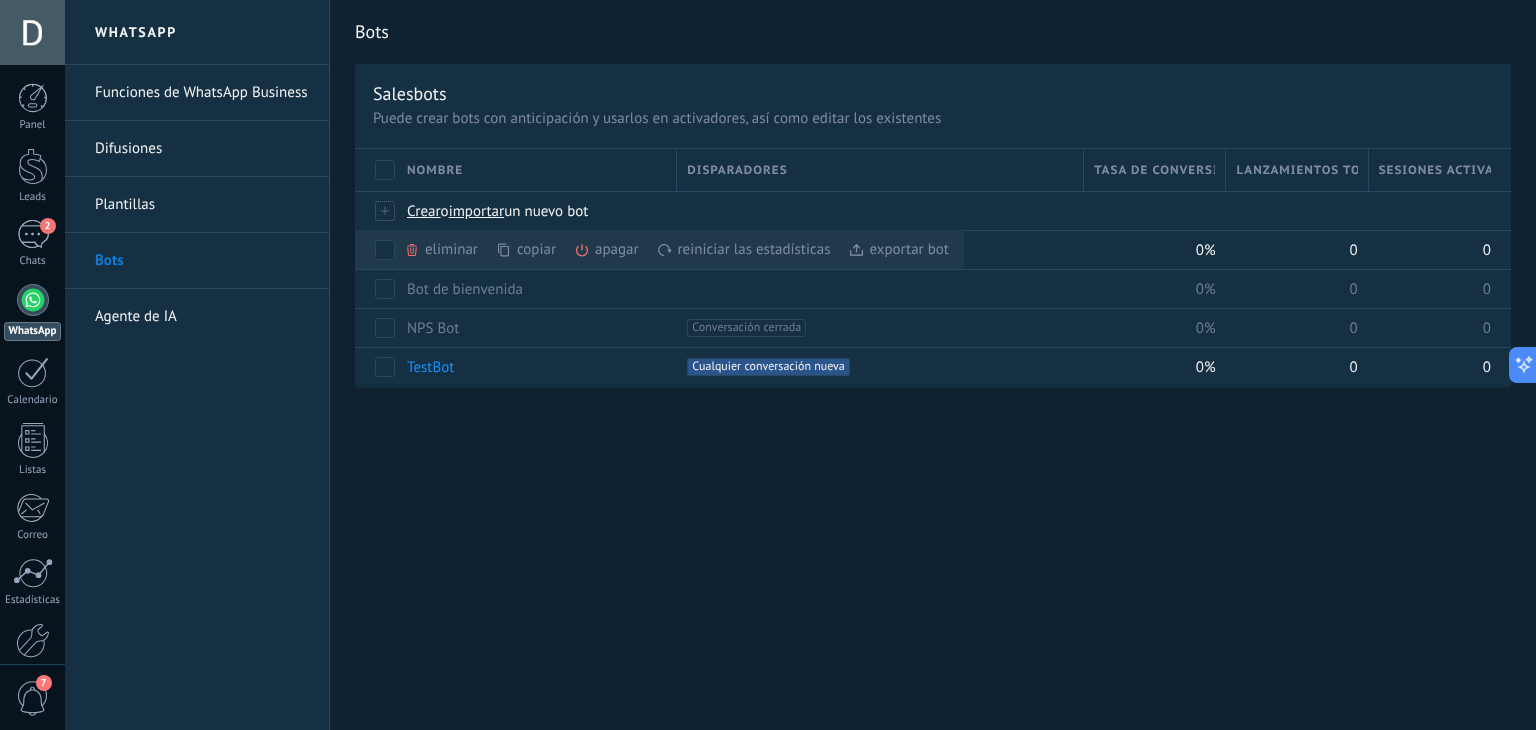 click on "Bots Salesbots Puede crear bots con anticipación y usarlos en activadores, así como editar los existentes Actualizar a Avanzado Nombre Disparadores Tasa de conversión Lanzamientos totales Sesiones activas        Crear  o  importar  un nuevo bot              eliminar màs copiar màs apagar màs reiniciar las estadísticas màs exportar bot màs Administrador de San [PERSON_NAME] +1 Cualquier conversación nueva +0 0% 0 0        Bot de bienvenida 0% 0 0        NPS Bot +1 Conversación cerrada +0 0% 0 0        TestBot +1 Cualquier conversación nueva +0 0% 0 0 Mostrar más avanzado Rastrear clics en links Reducir links largos y rastrear clics: cuando se habilita, los URLs que envías serán reemplazados con links de rastreo. Una vez clickeados, un evento se registrará en el feed del lead. Abajo seleccione las fuentes que utilizan esta característica WhatsApp Business Potenciar la IA Rusa Inglés Español Portugués Indonesio Turco Español Última actualización:[DATE] 23:24 Actualizar conjunto de datos" at bounding box center (933, 365) 